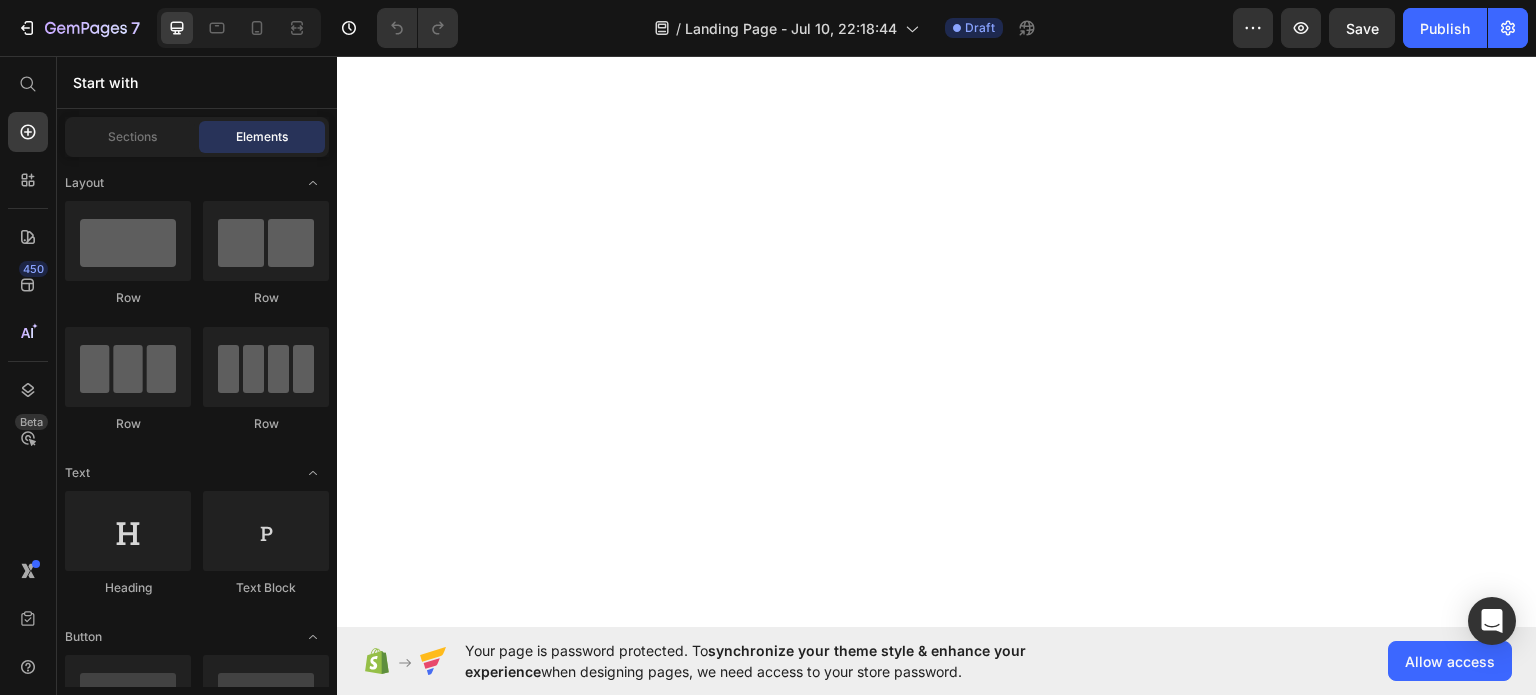 scroll, scrollTop: 0, scrollLeft: 0, axis: both 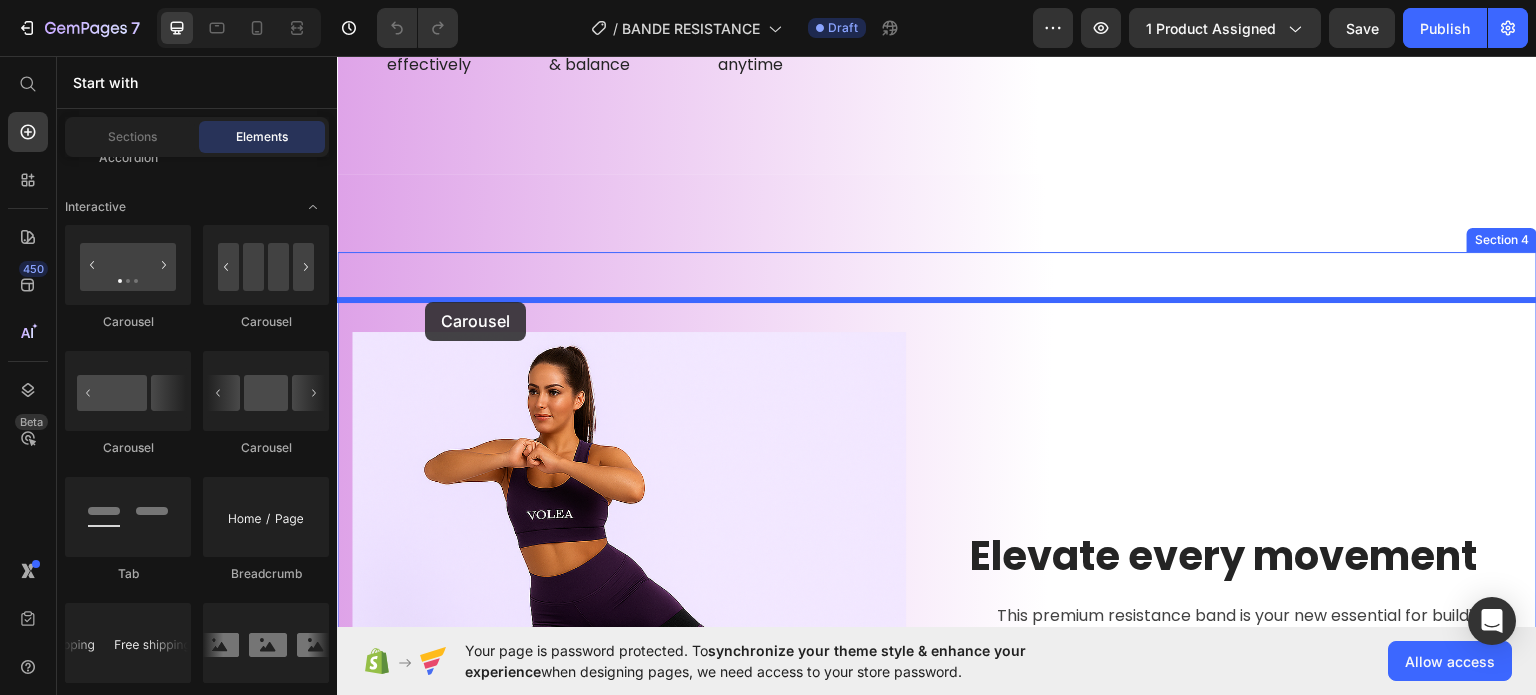 drag, startPoint x: 602, startPoint y: 460, endPoint x: 425, endPoint y: 301, distance: 237.92856 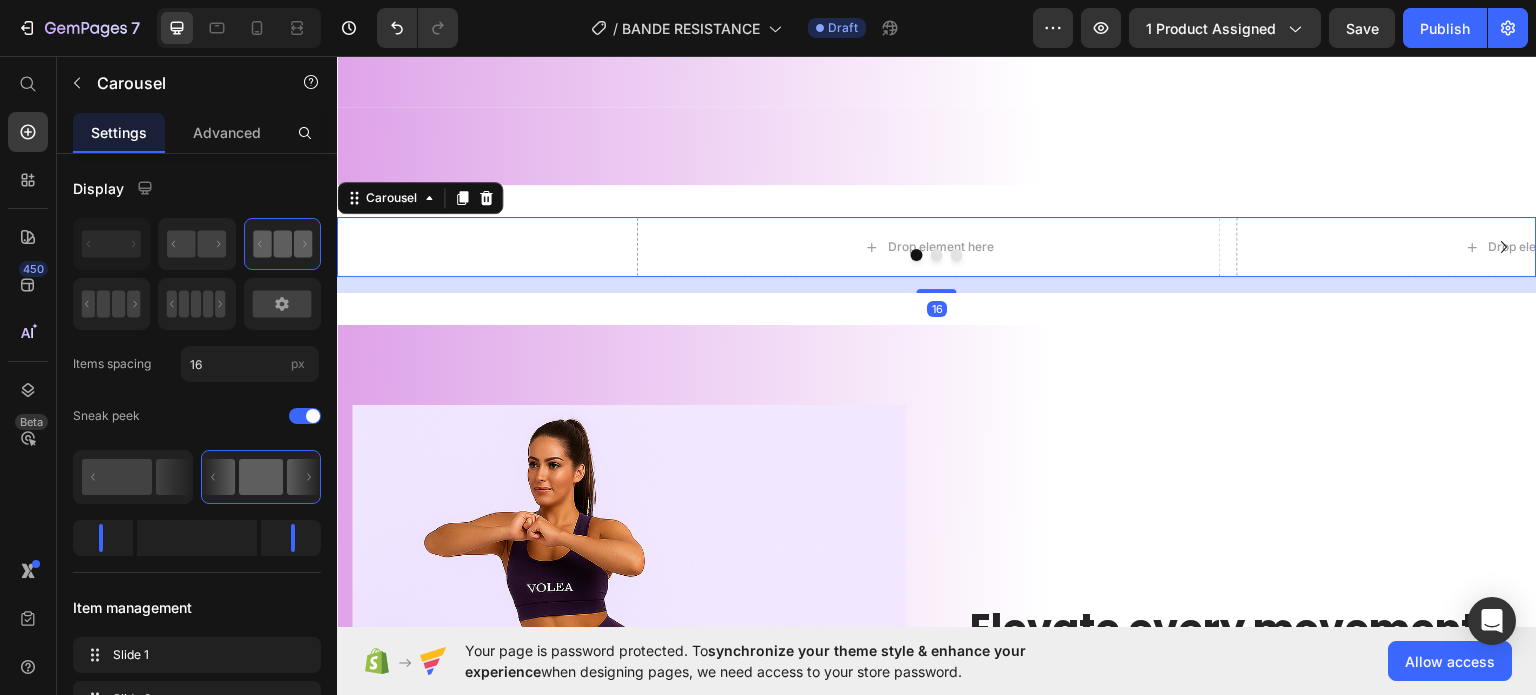 scroll, scrollTop: 1000, scrollLeft: 0, axis: vertical 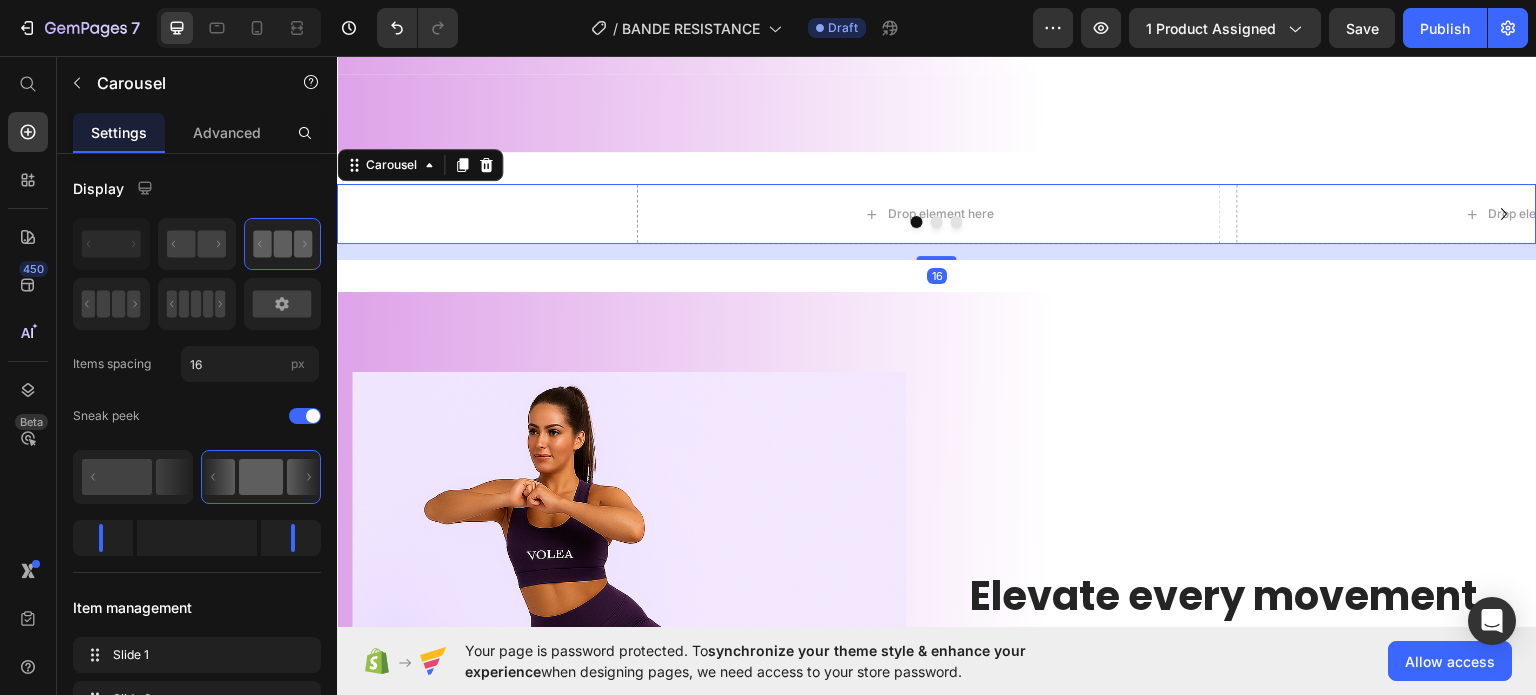 click on "Image Elevate every movement Heading This premium resistance band is your new essential for building strength, improving balance, and embracing mindful training — wherever you are. Text block Row Redefine your routine Heading Compact, versatile, and beautifully designed to help you feel stronger and more confident every day — whether you train solo or share the moment with friends Text block Image Row Section 5" at bounding box center [937, 750] 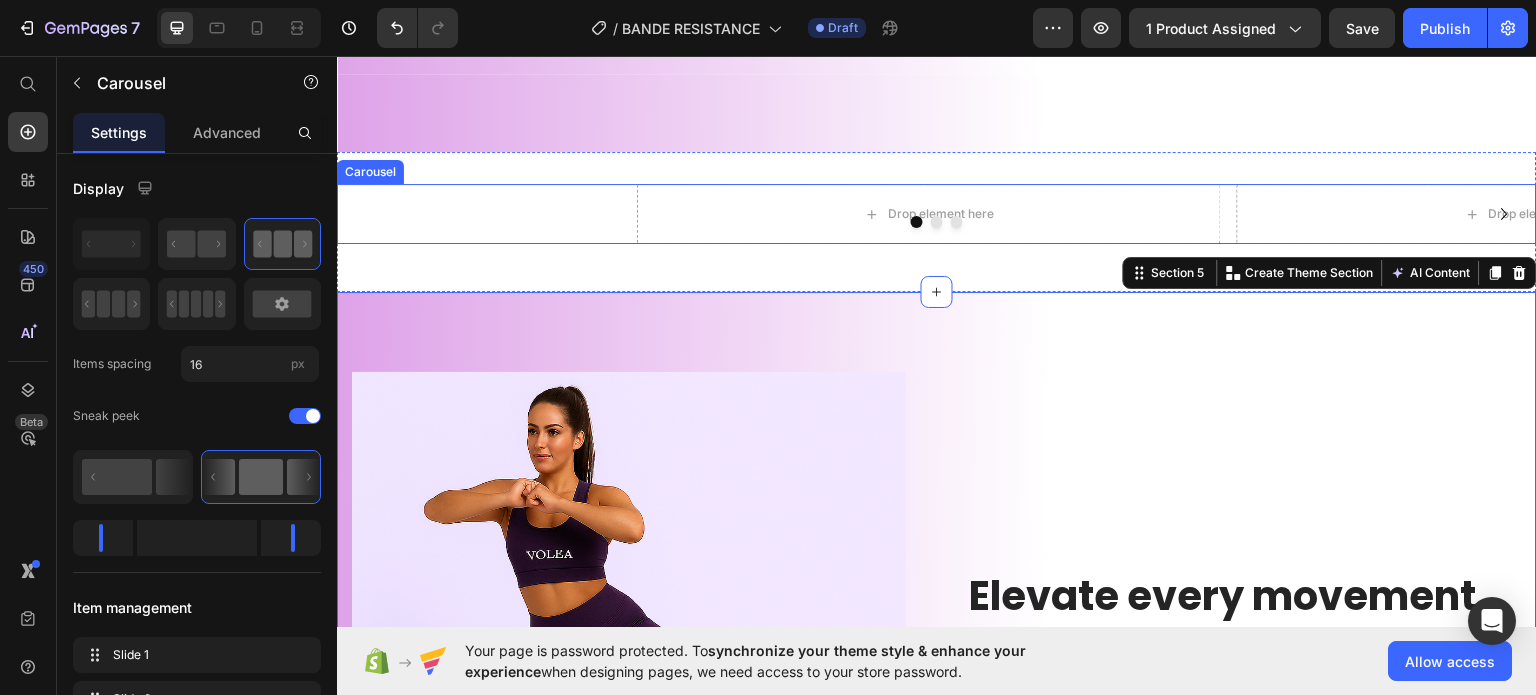 click at bounding box center [937, 221] 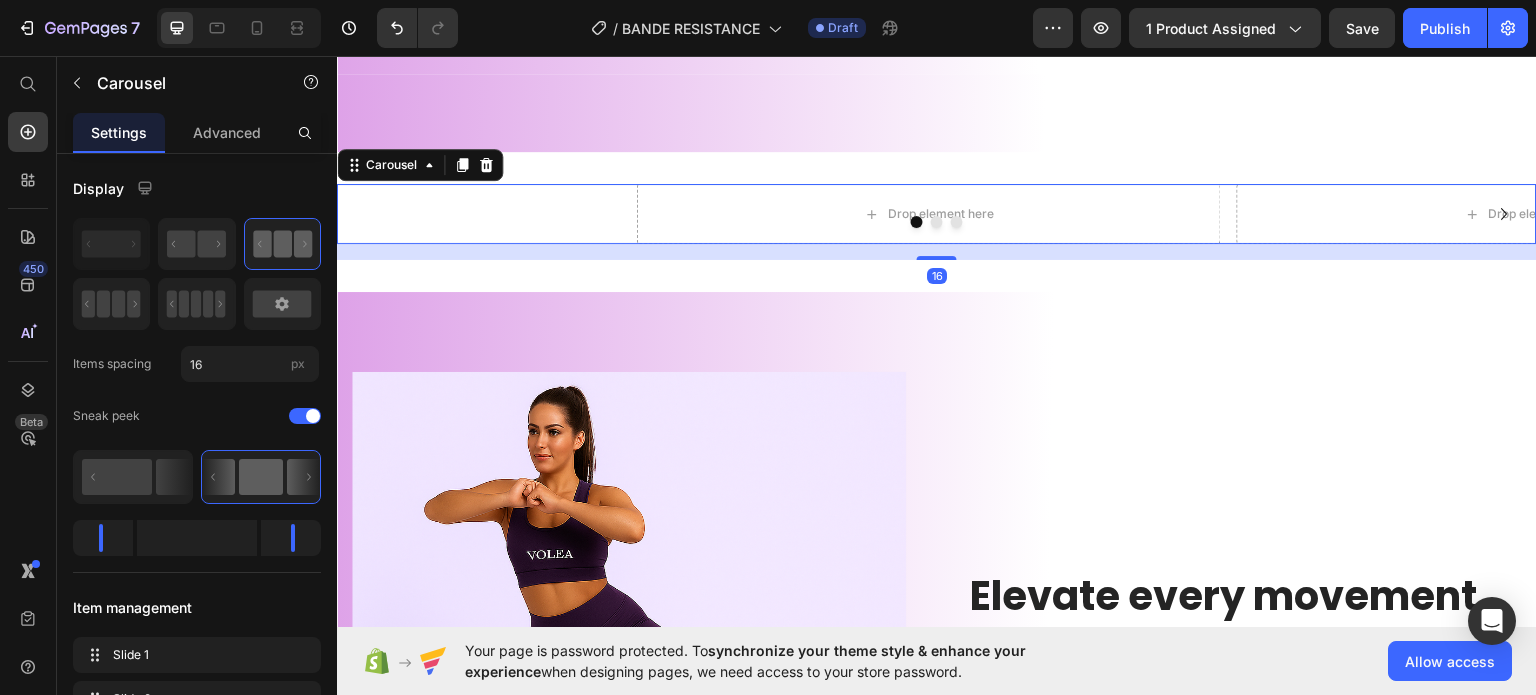 click at bounding box center (937, 221) 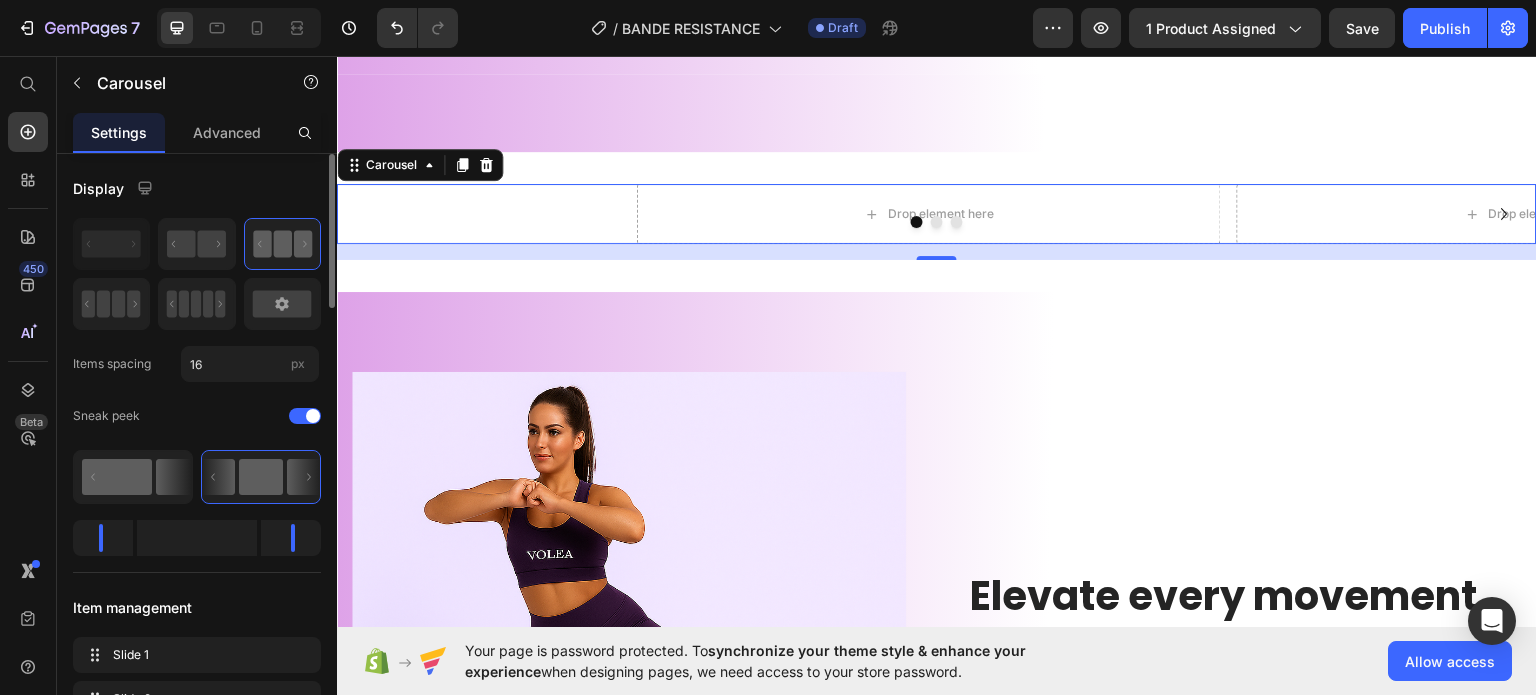 click 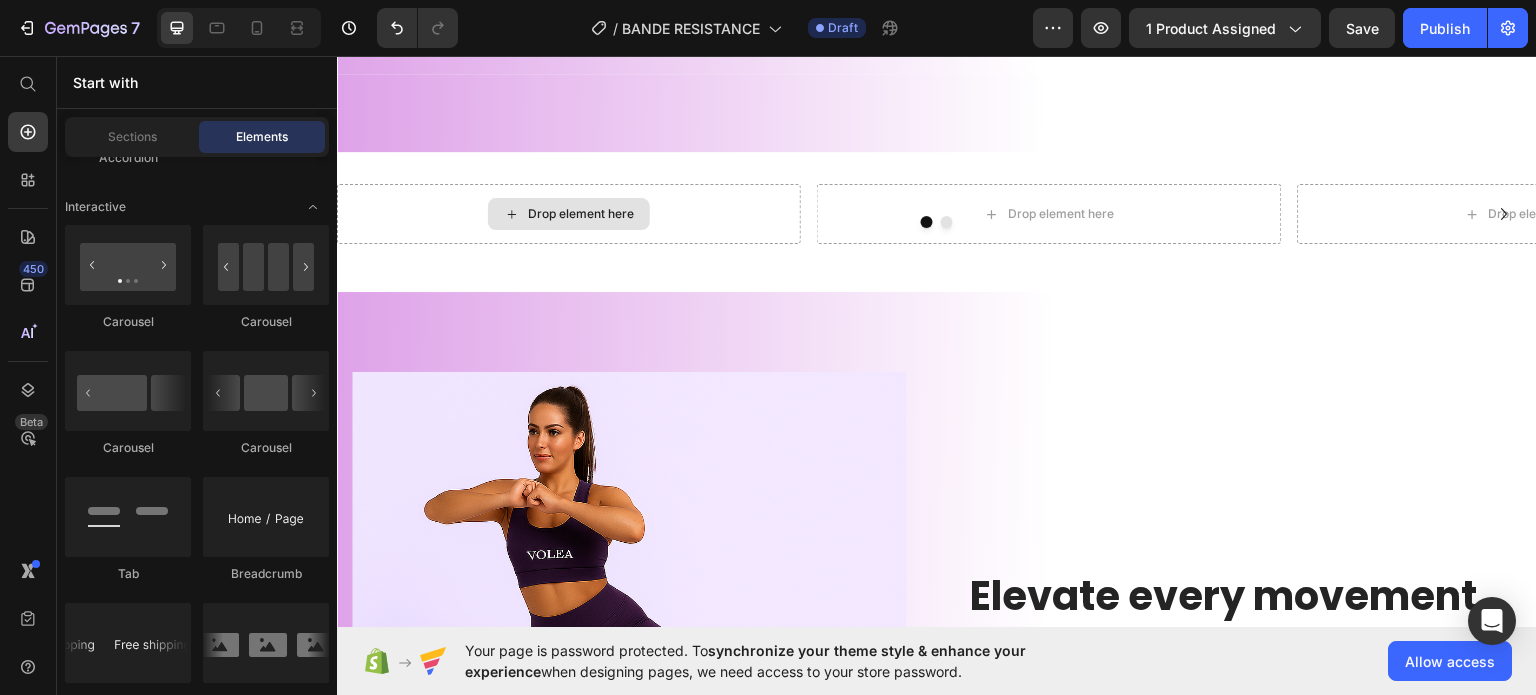 click on "Drop element here" at bounding box center [569, 213] 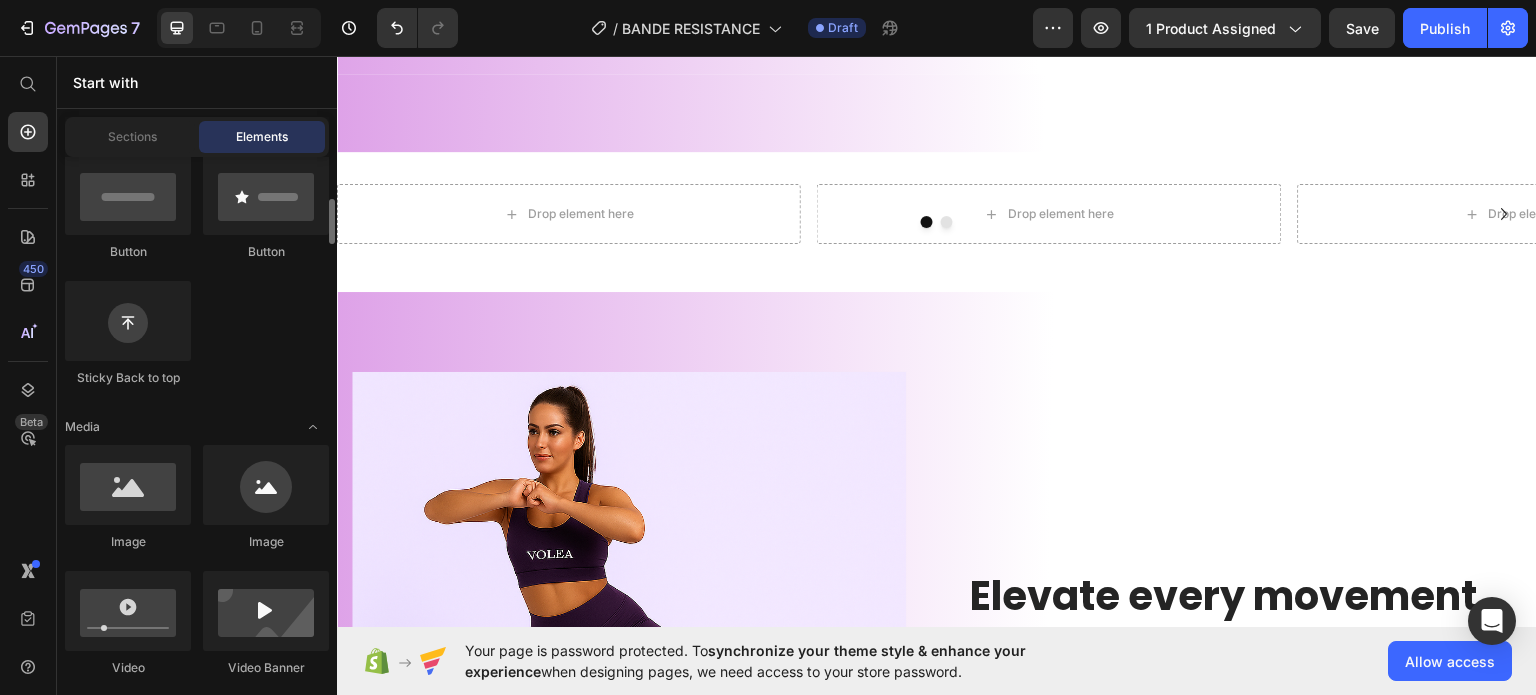 scroll, scrollTop: 600, scrollLeft: 0, axis: vertical 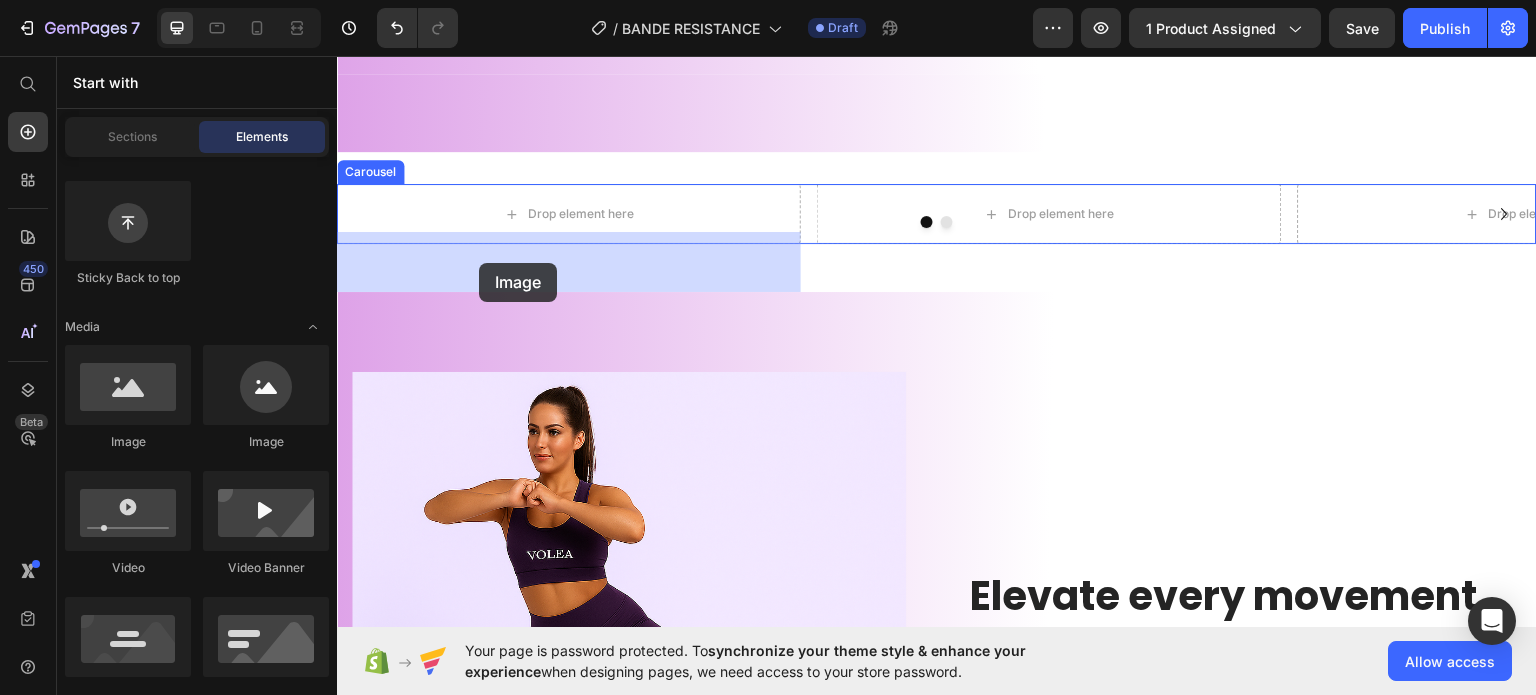 drag, startPoint x: 452, startPoint y: 460, endPoint x: 479, endPoint y: 262, distance: 199.83243 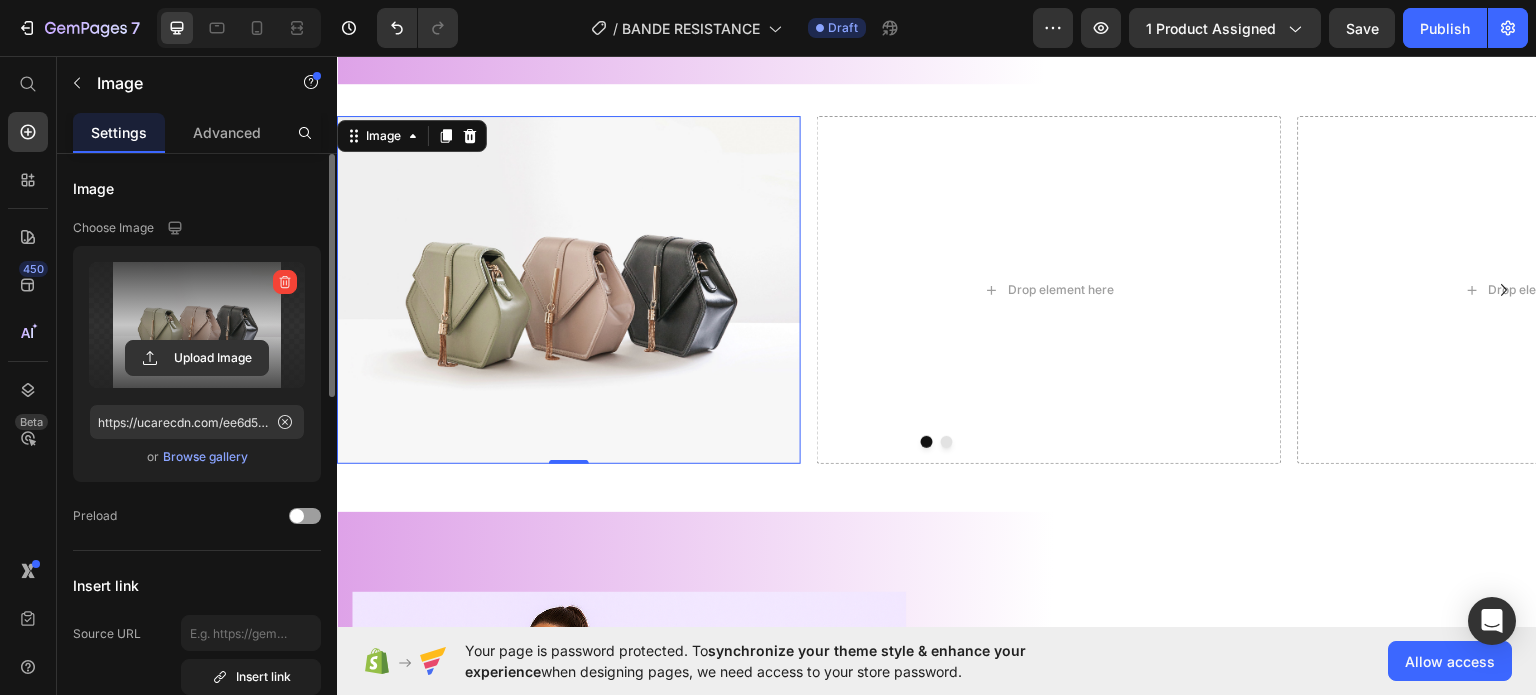 scroll, scrollTop: 1100, scrollLeft: 0, axis: vertical 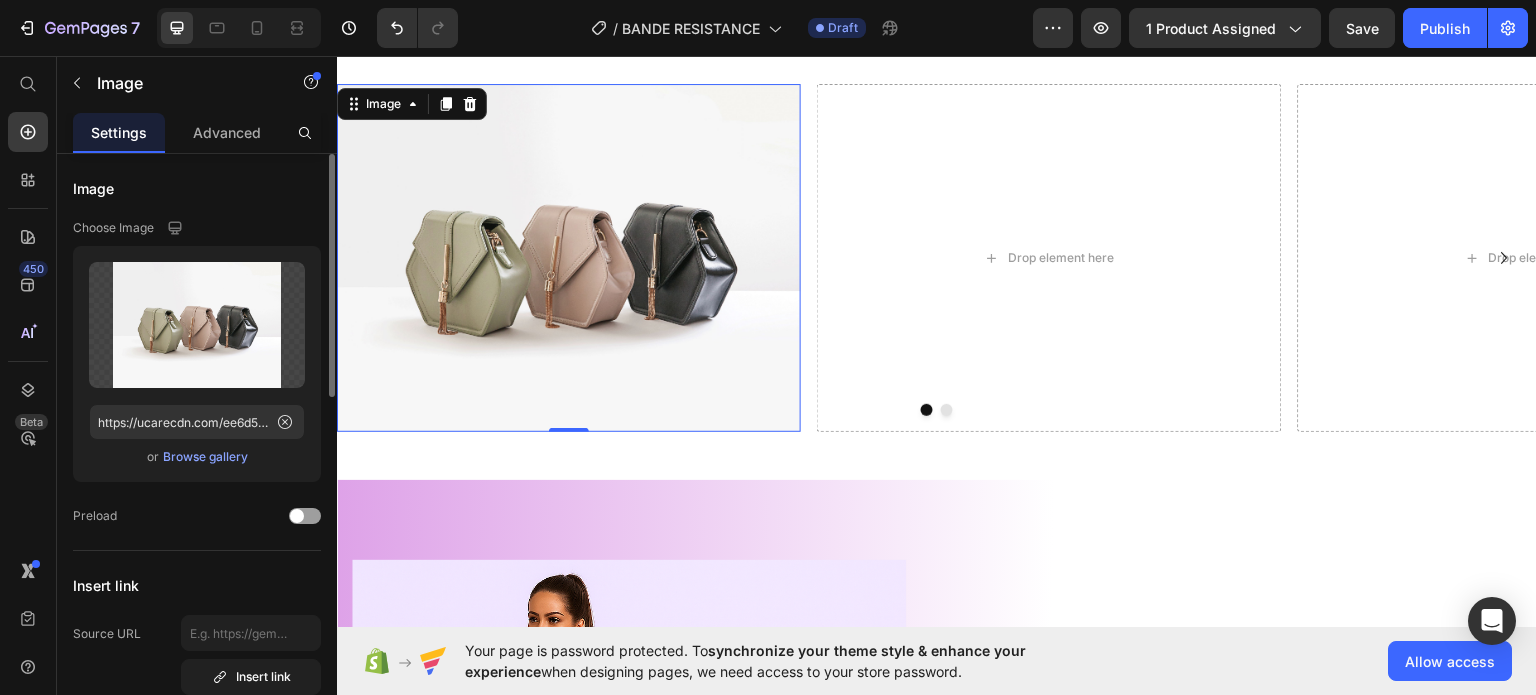click on "Browse gallery" at bounding box center [205, 457] 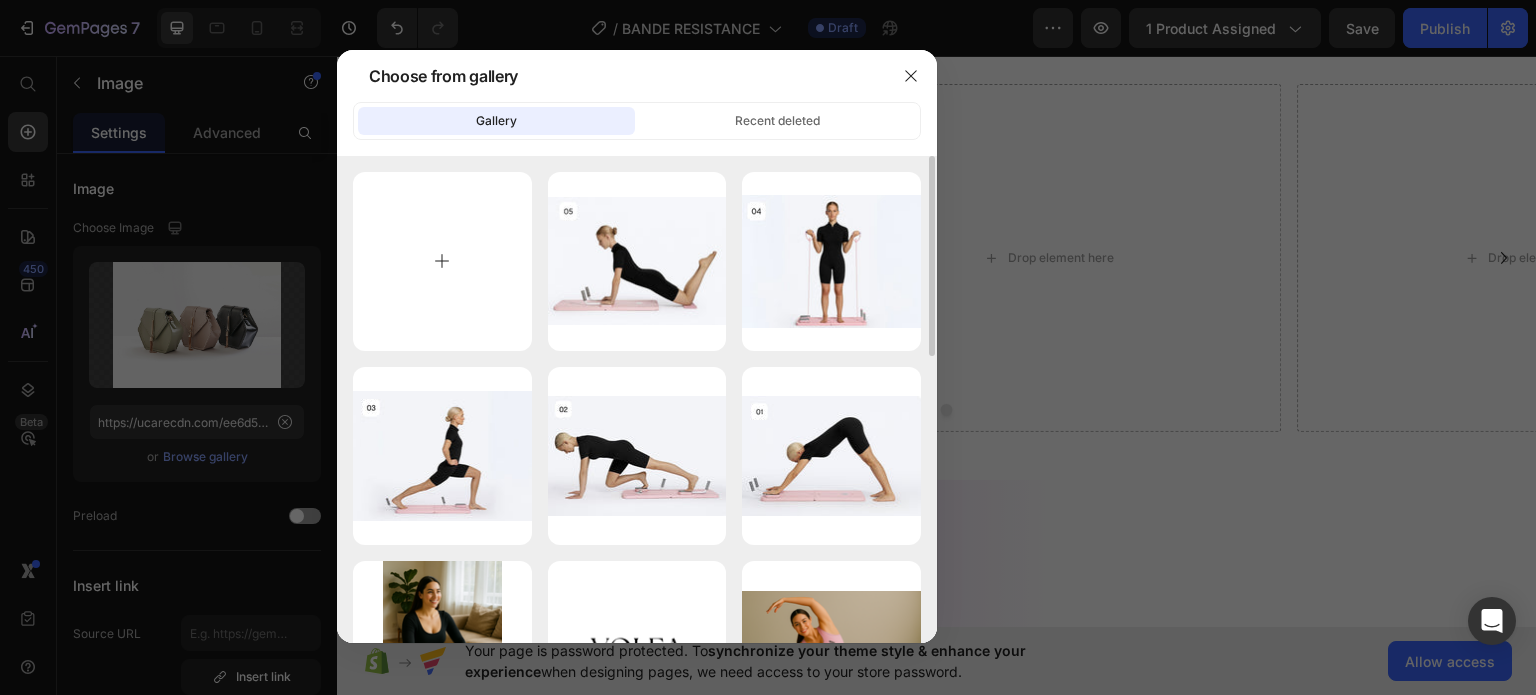 click at bounding box center (442, 261) 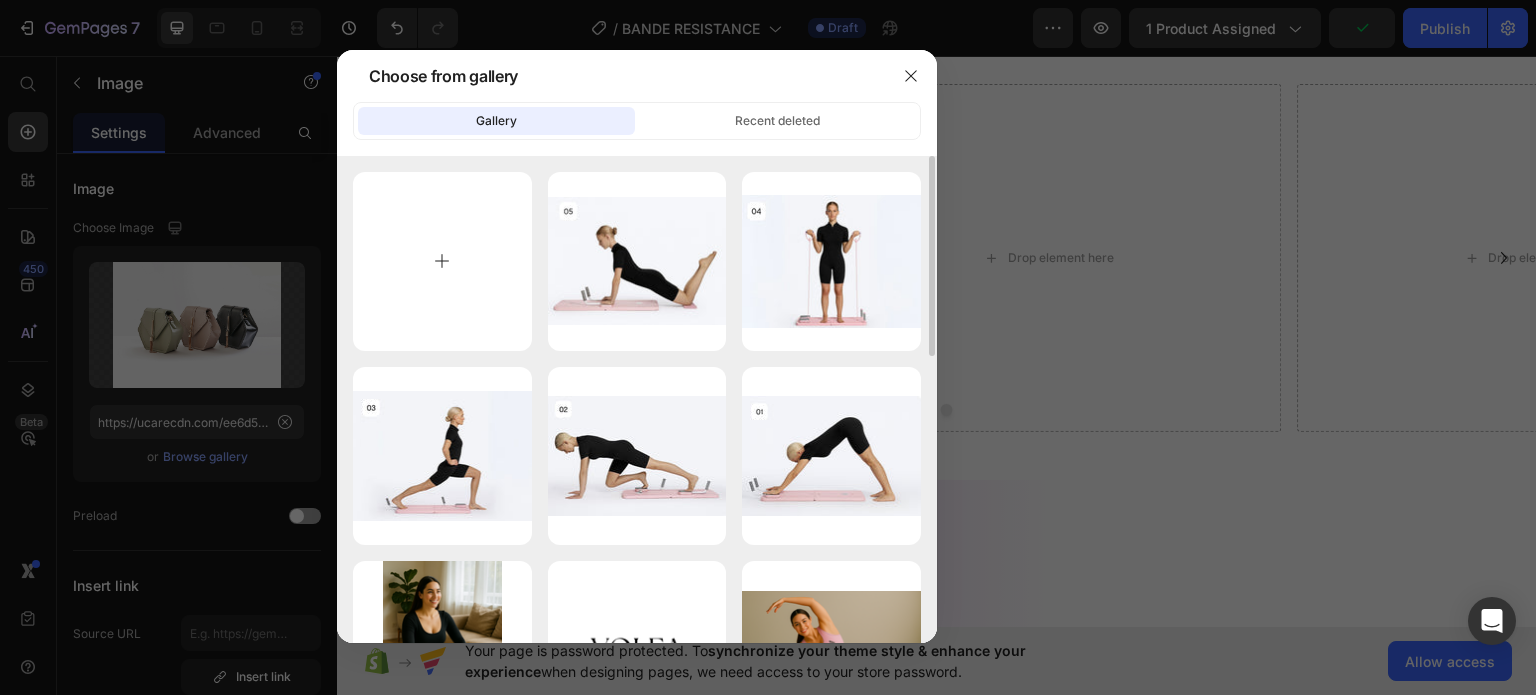 type on "C:\fakepath\thumbnail_FEBEEE97-A1C2-4F7A-8561-7DF7926318B0.jpg" 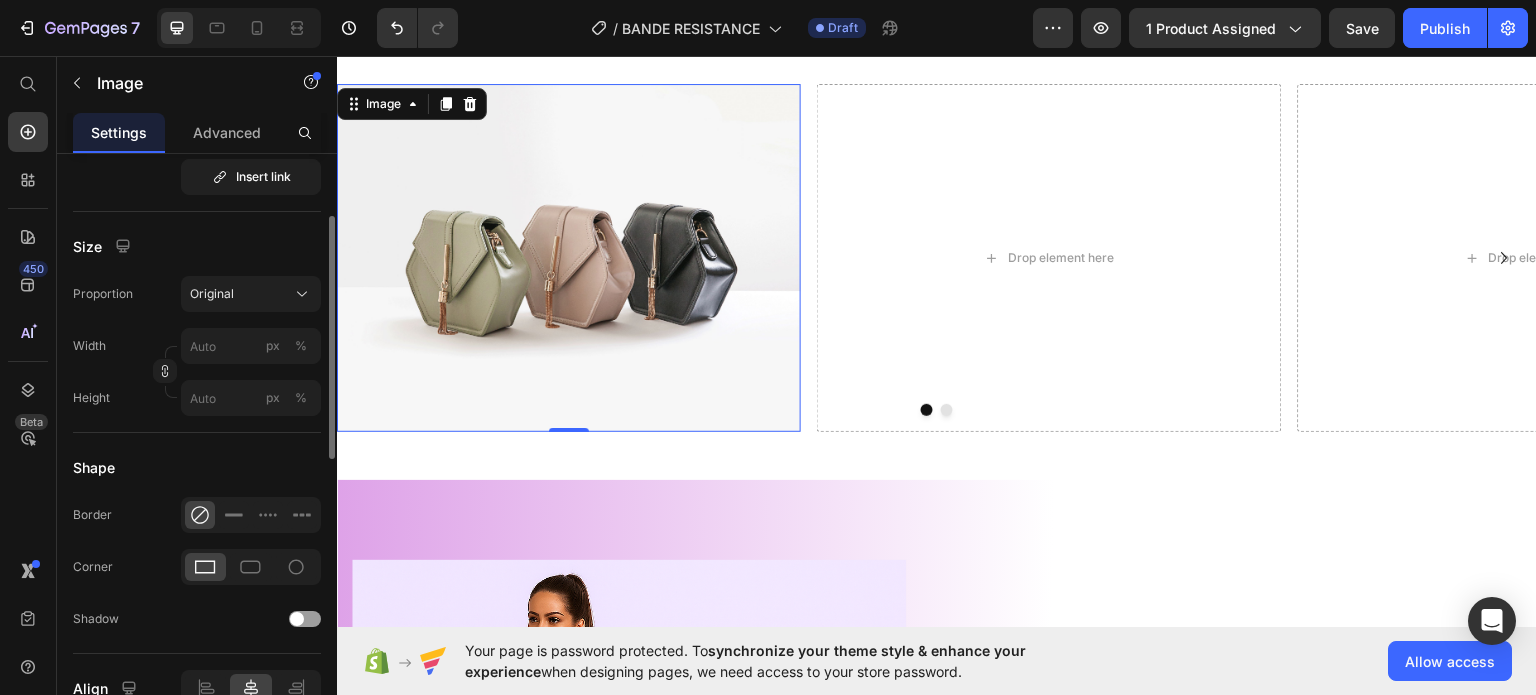 type on "https://cdn.shopify.com/s/files/1/0976/4844/3656/files/gempages_574856437667202277-e61beacc-f941-4d41-81d3-d986496fe441.jpg" 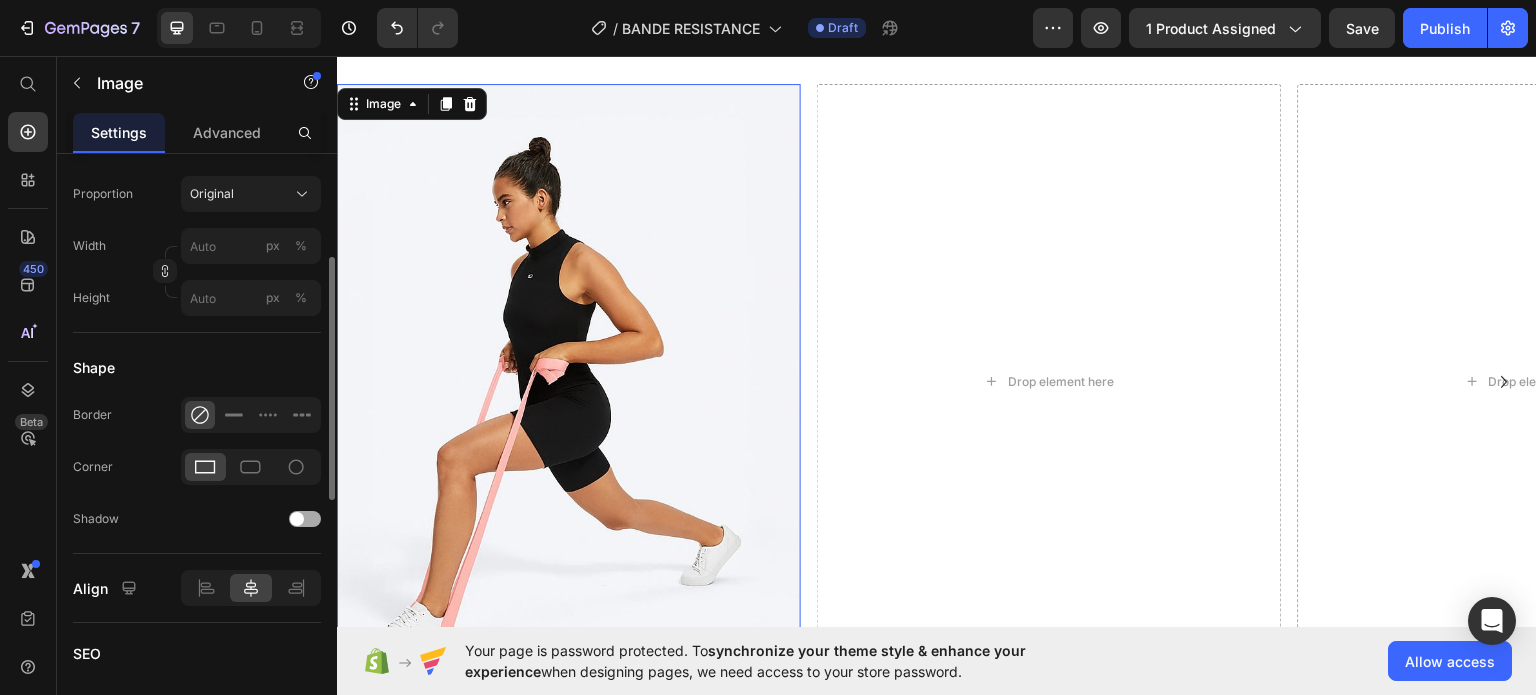 scroll, scrollTop: 500, scrollLeft: 0, axis: vertical 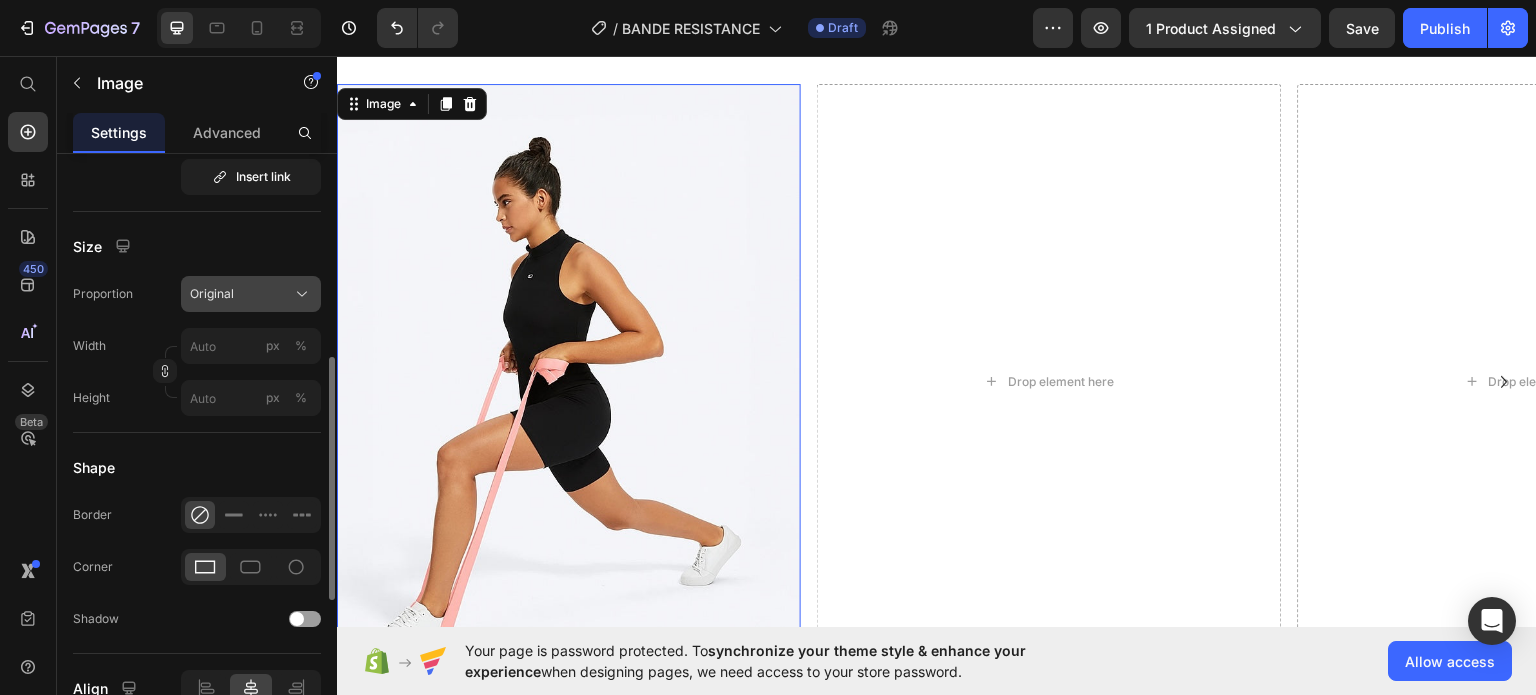 click on "Original" at bounding box center [251, 294] 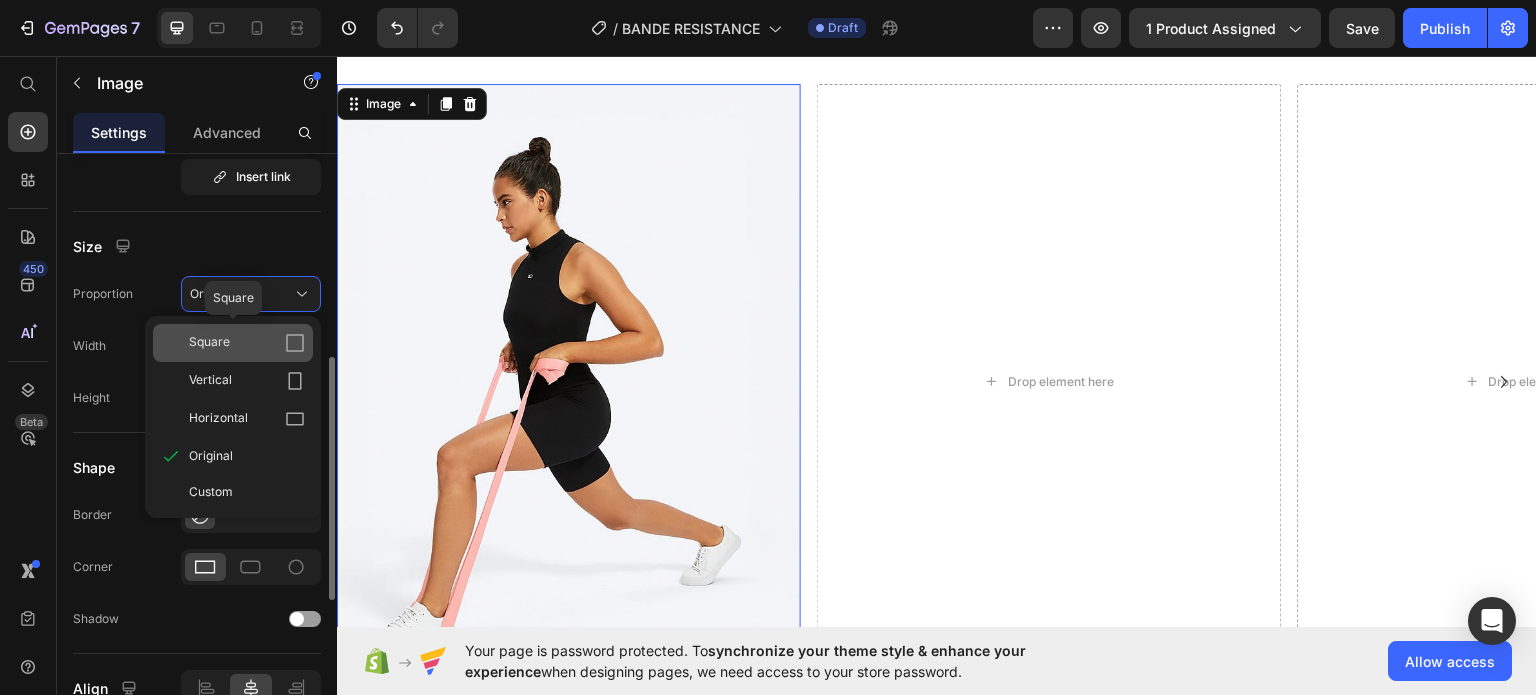 click on "Square" at bounding box center [247, 343] 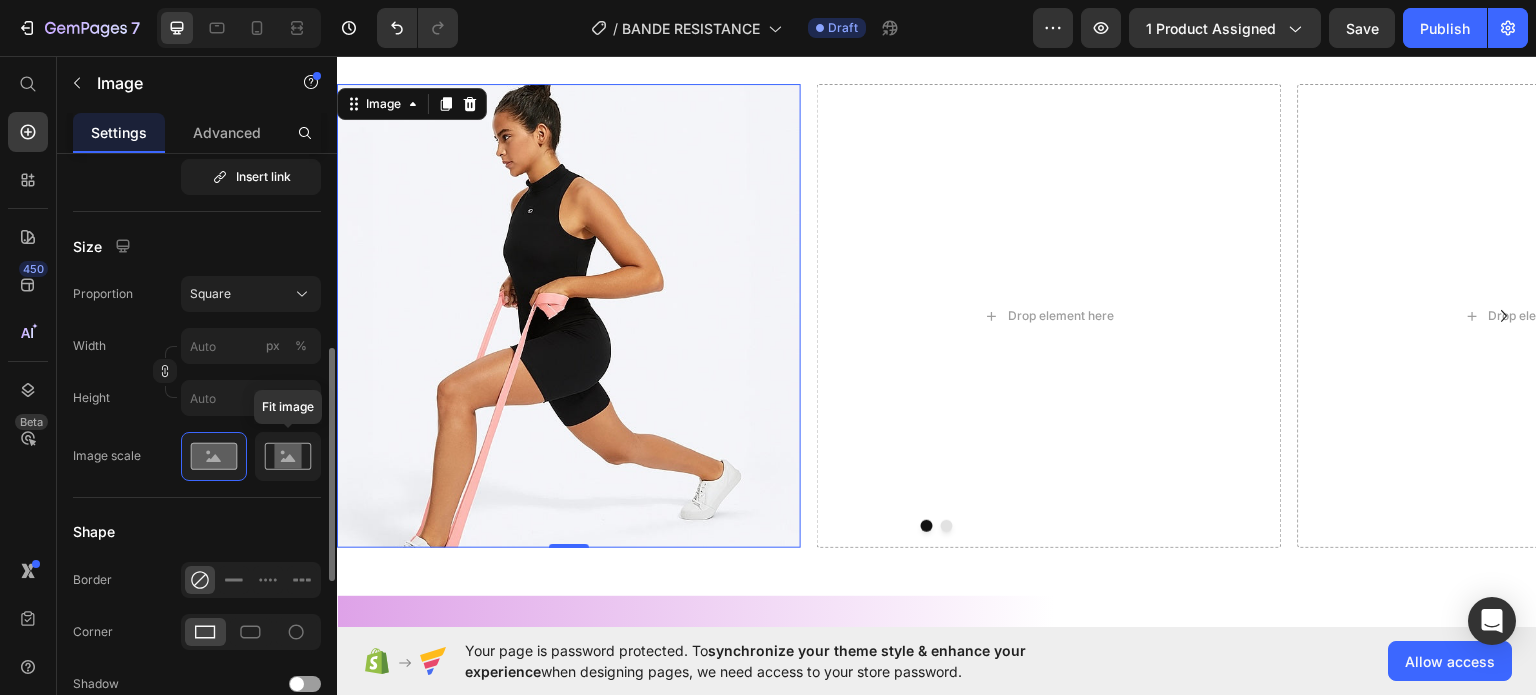 click 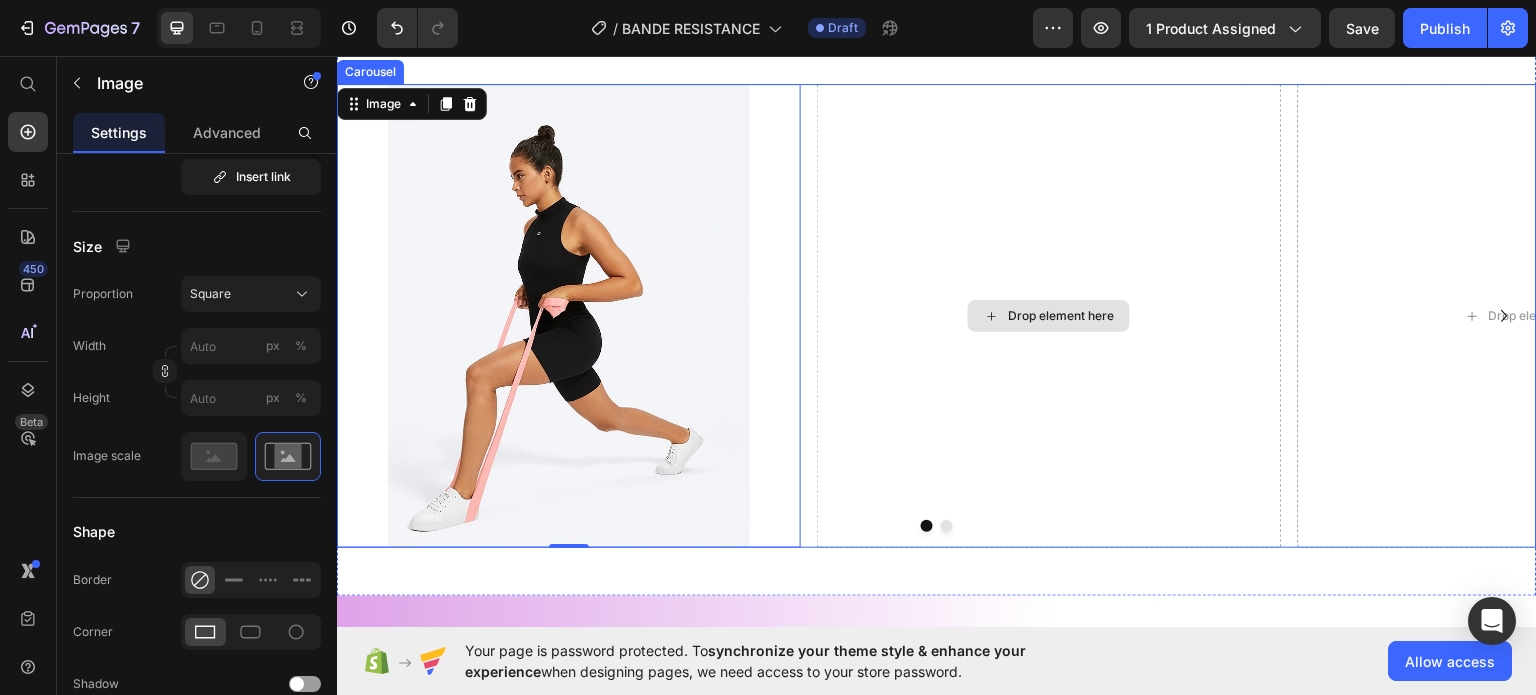 click on "Drop element here" at bounding box center (1049, 315) 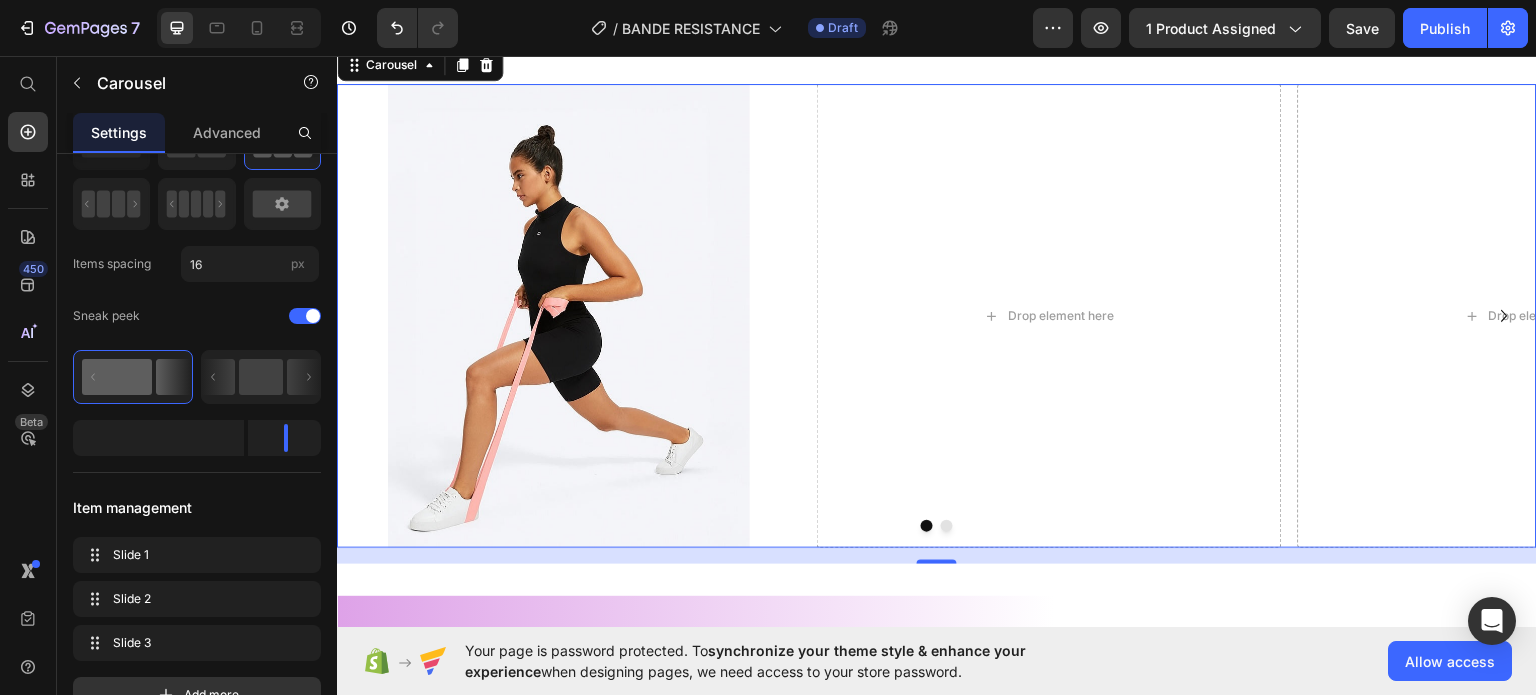 scroll, scrollTop: 0, scrollLeft: 0, axis: both 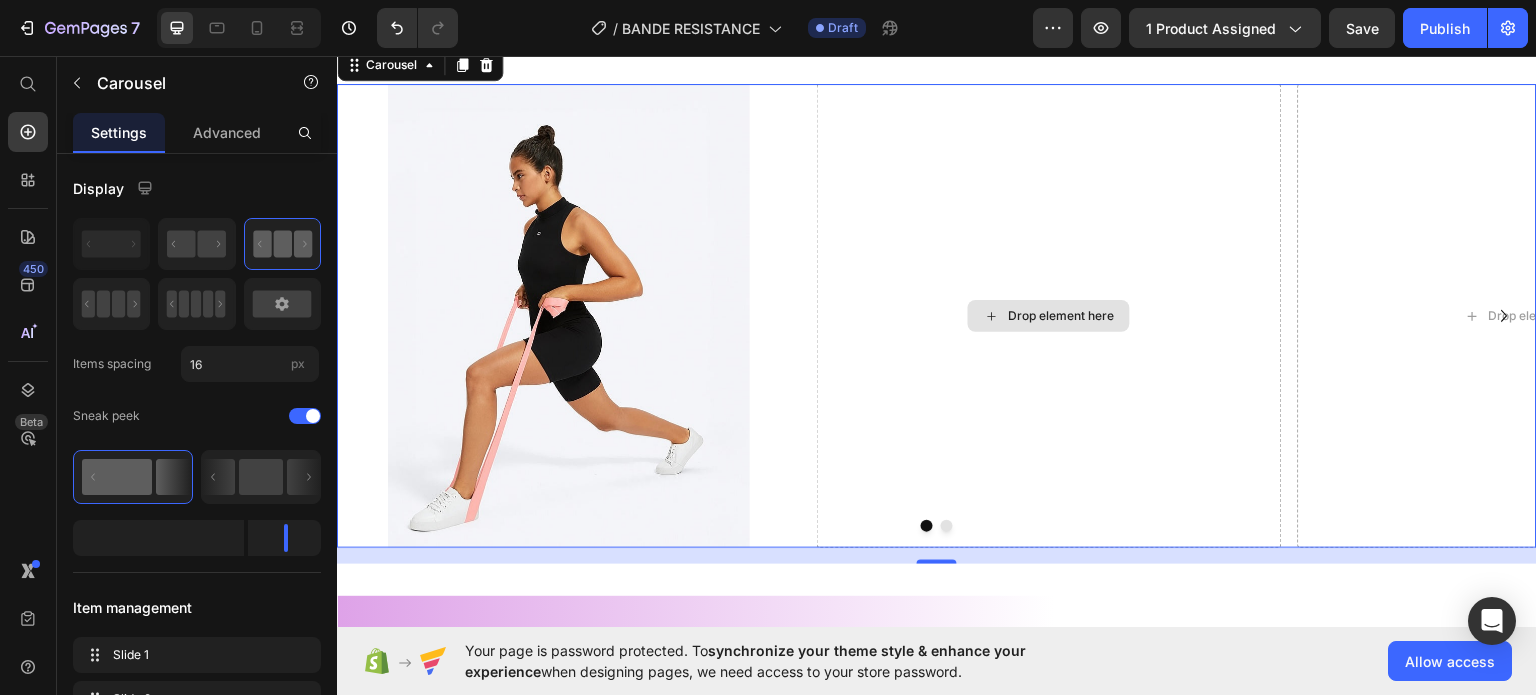 click on "Drop element here" at bounding box center [1049, 315] 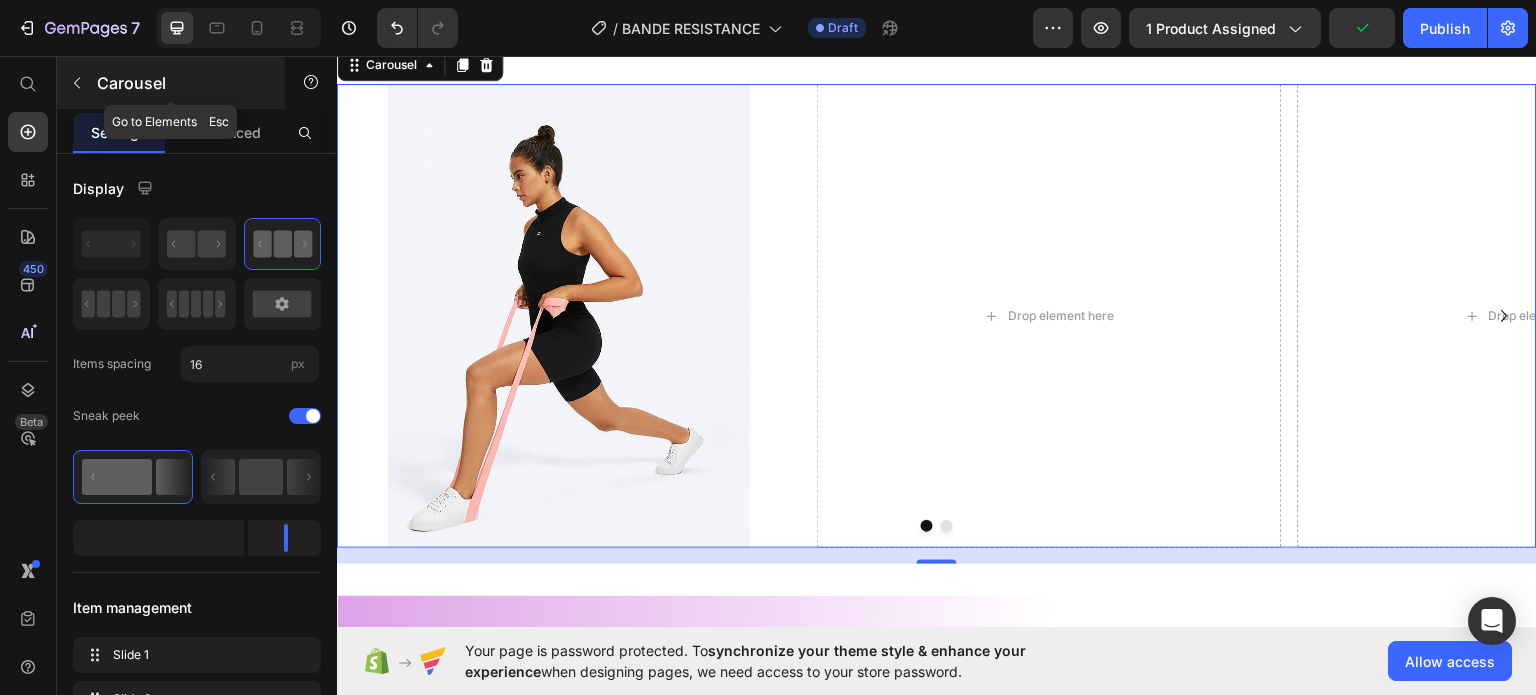 click at bounding box center (77, 83) 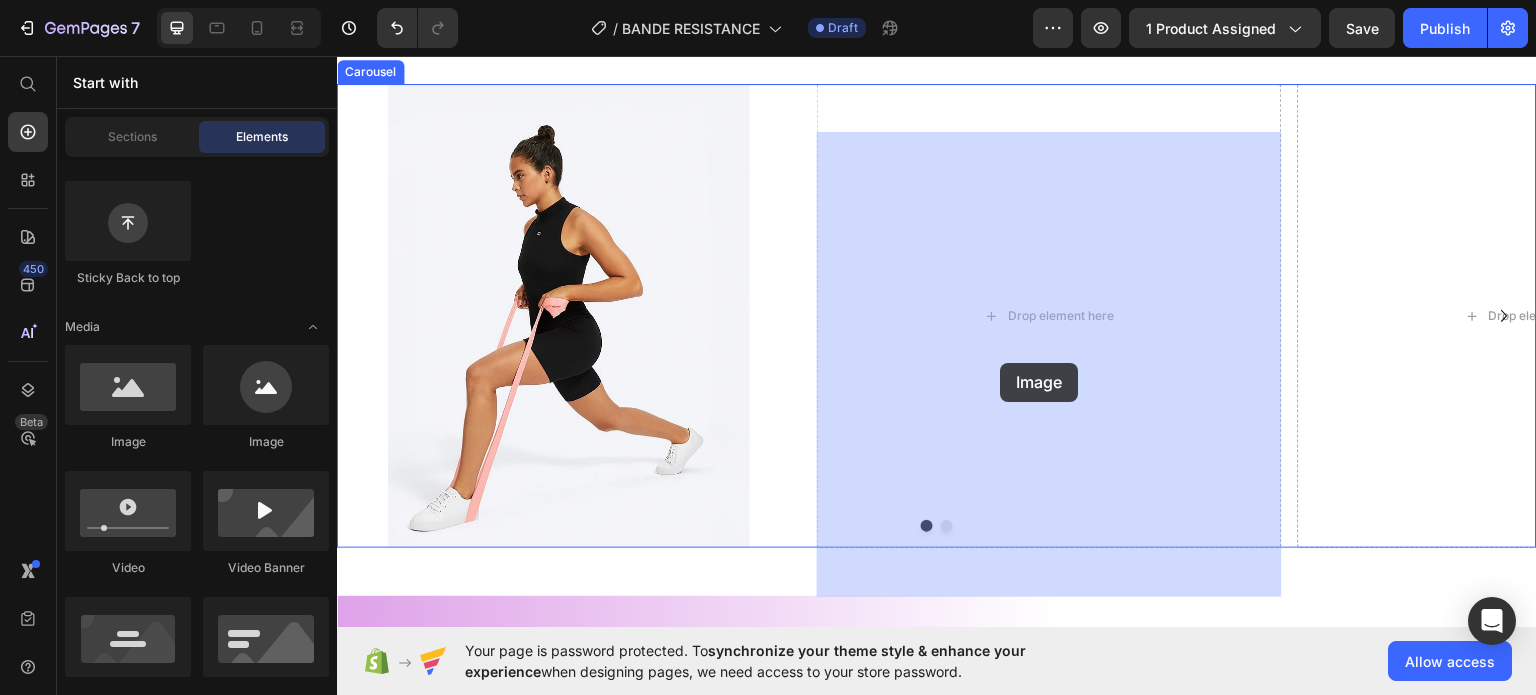 drag, startPoint x: 489, startPoint y: 469, endPoint x: 1001, endPoint y: 362, distance: 523.06116 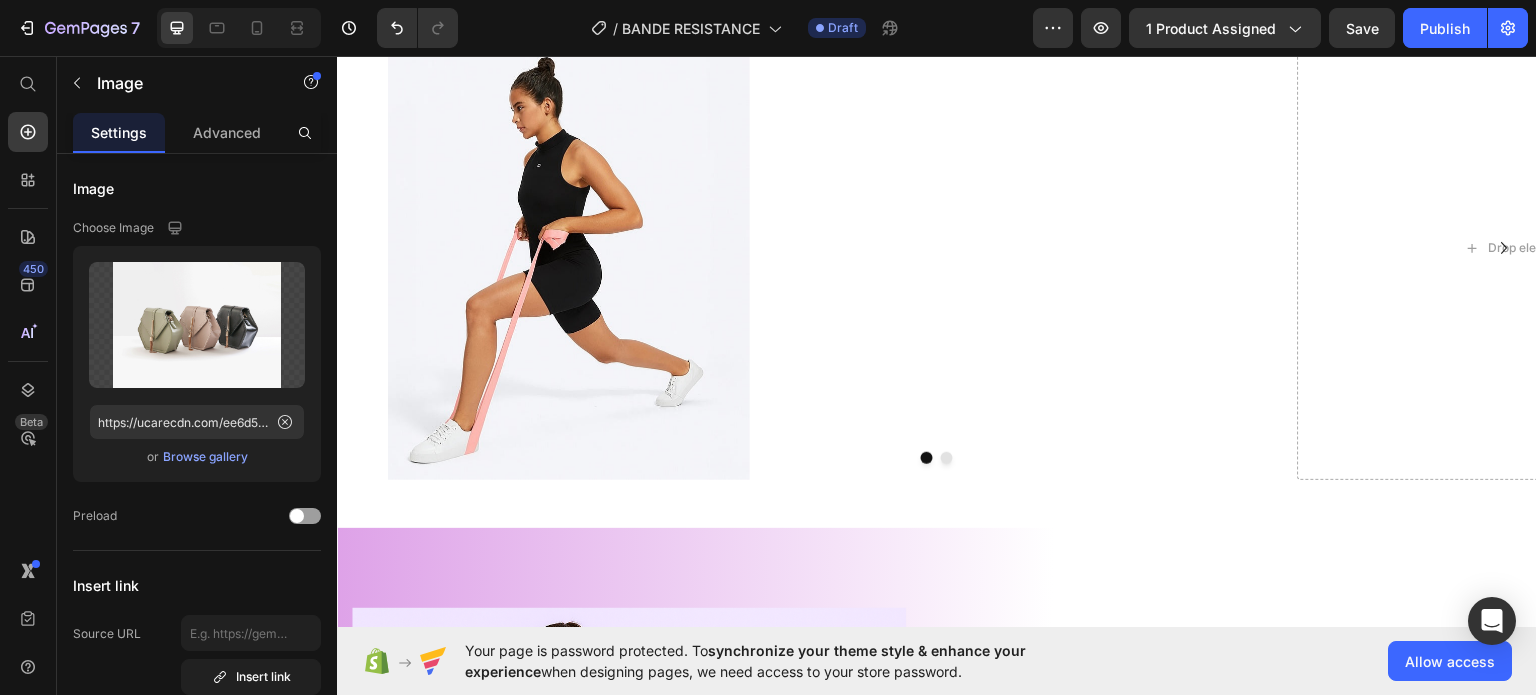 scroll, scrollTop: 1200, scrollLeft: 0, axis: vertical 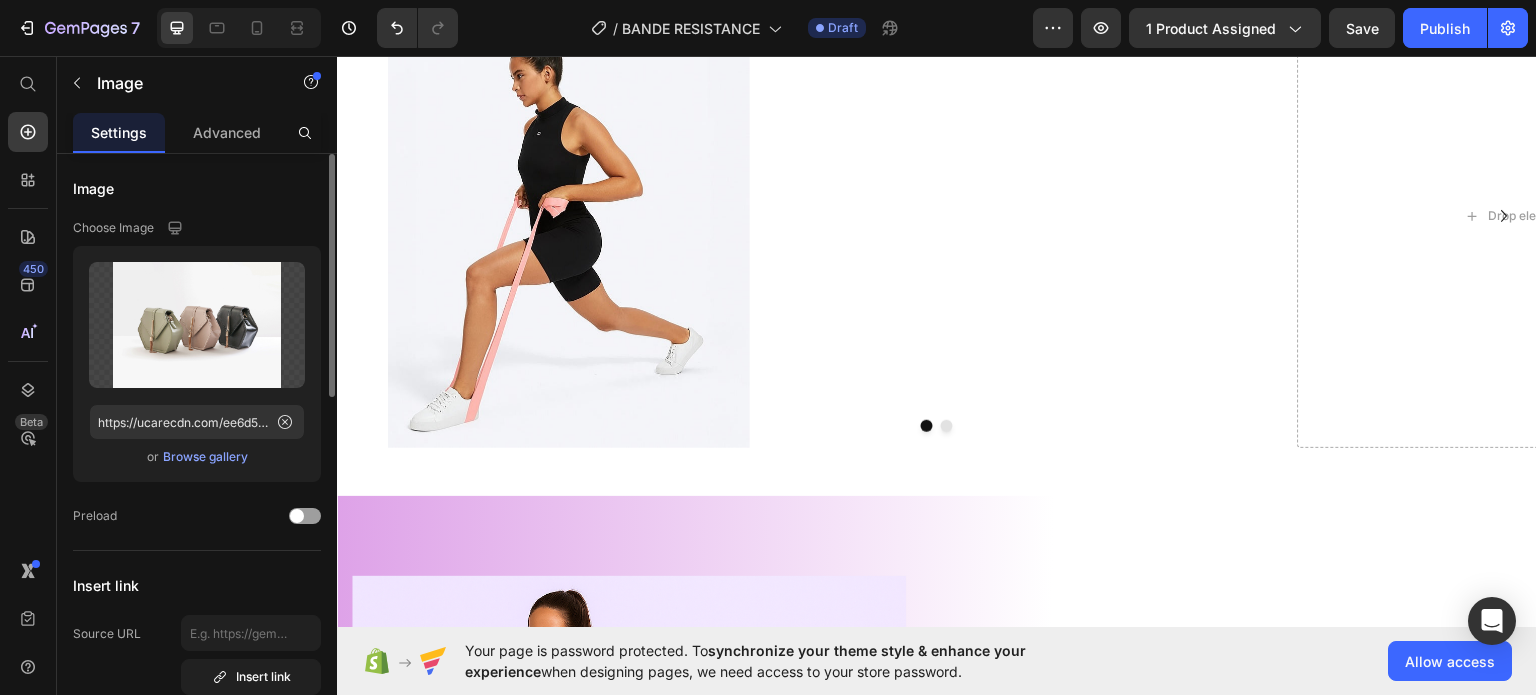 click on "Browse gallery" at bounding box center (205, 457) 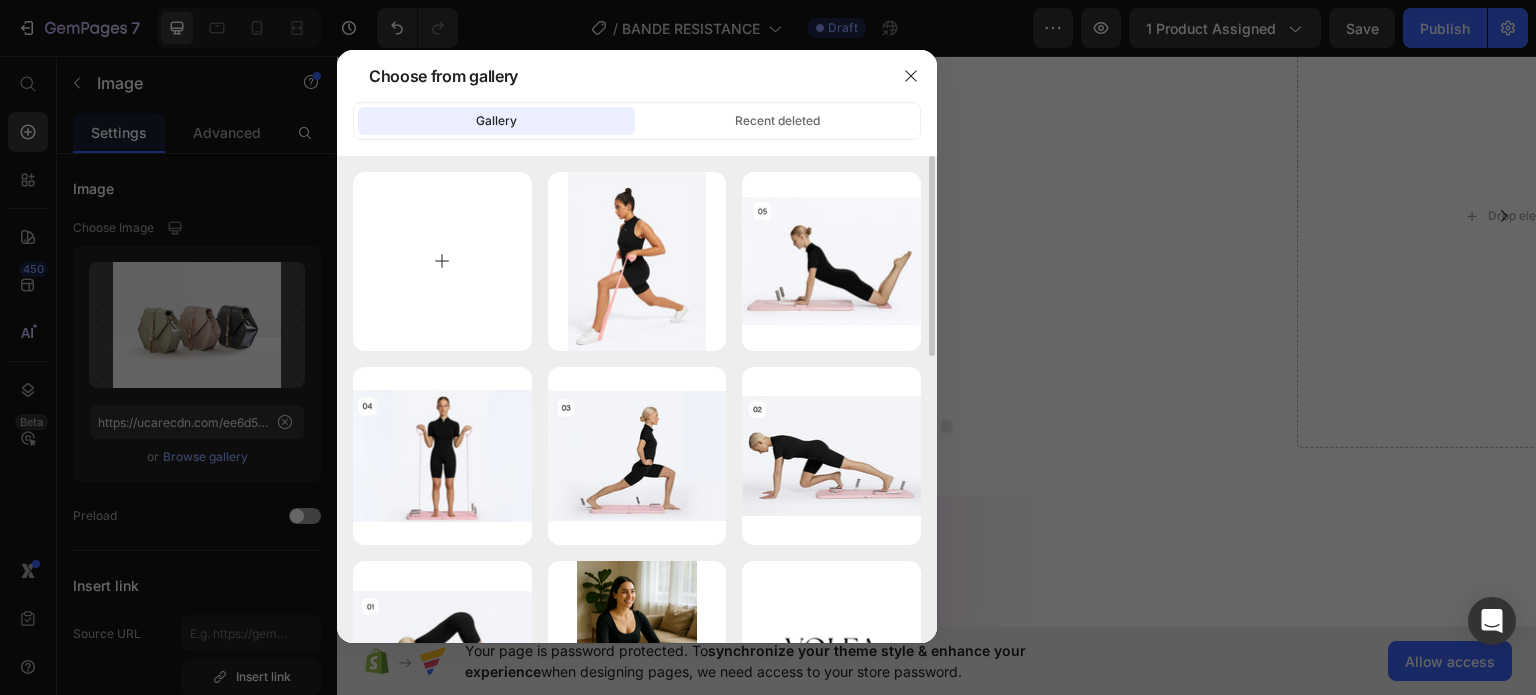 click at bounding box center (442, 261) 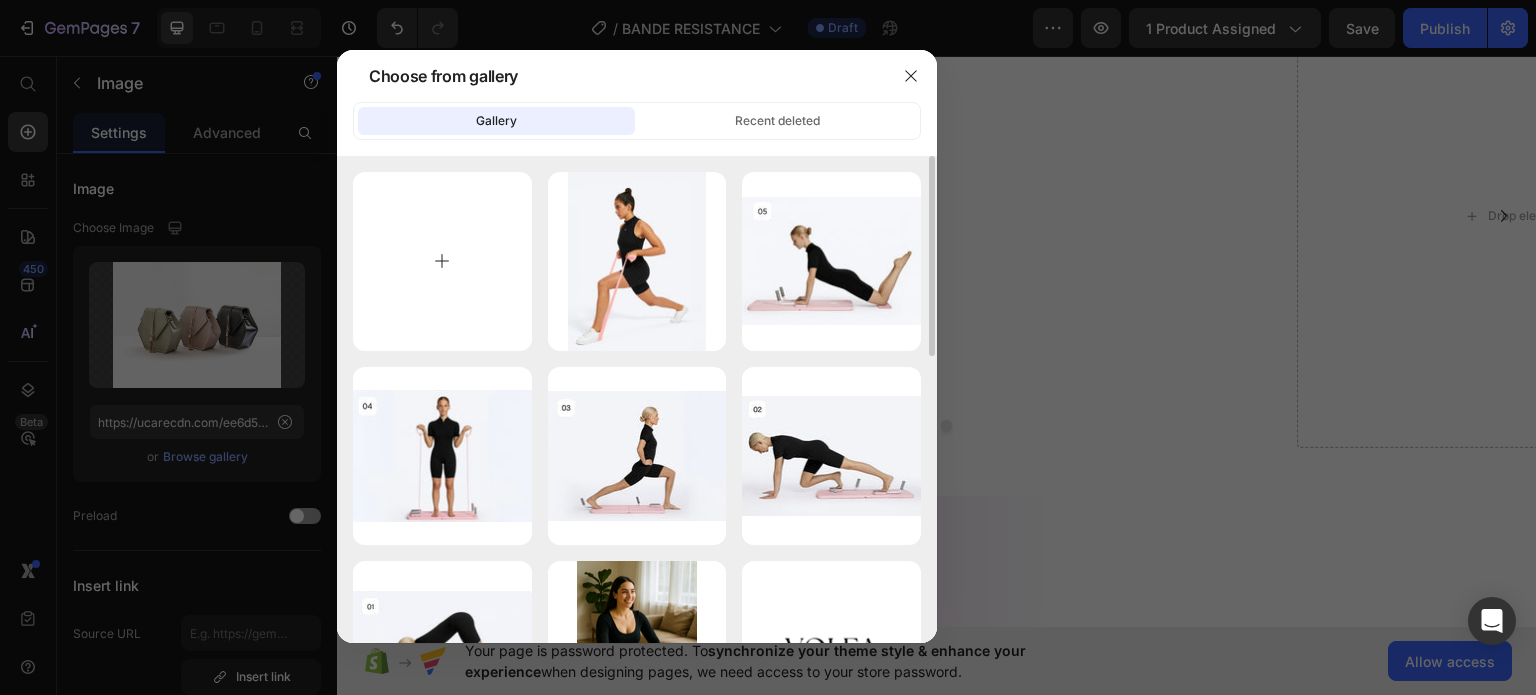 type on "C:\fakepath\thumbnail_F7AB8DA3-6960-4AF6-A5D8-45D53D678F32.jpg" 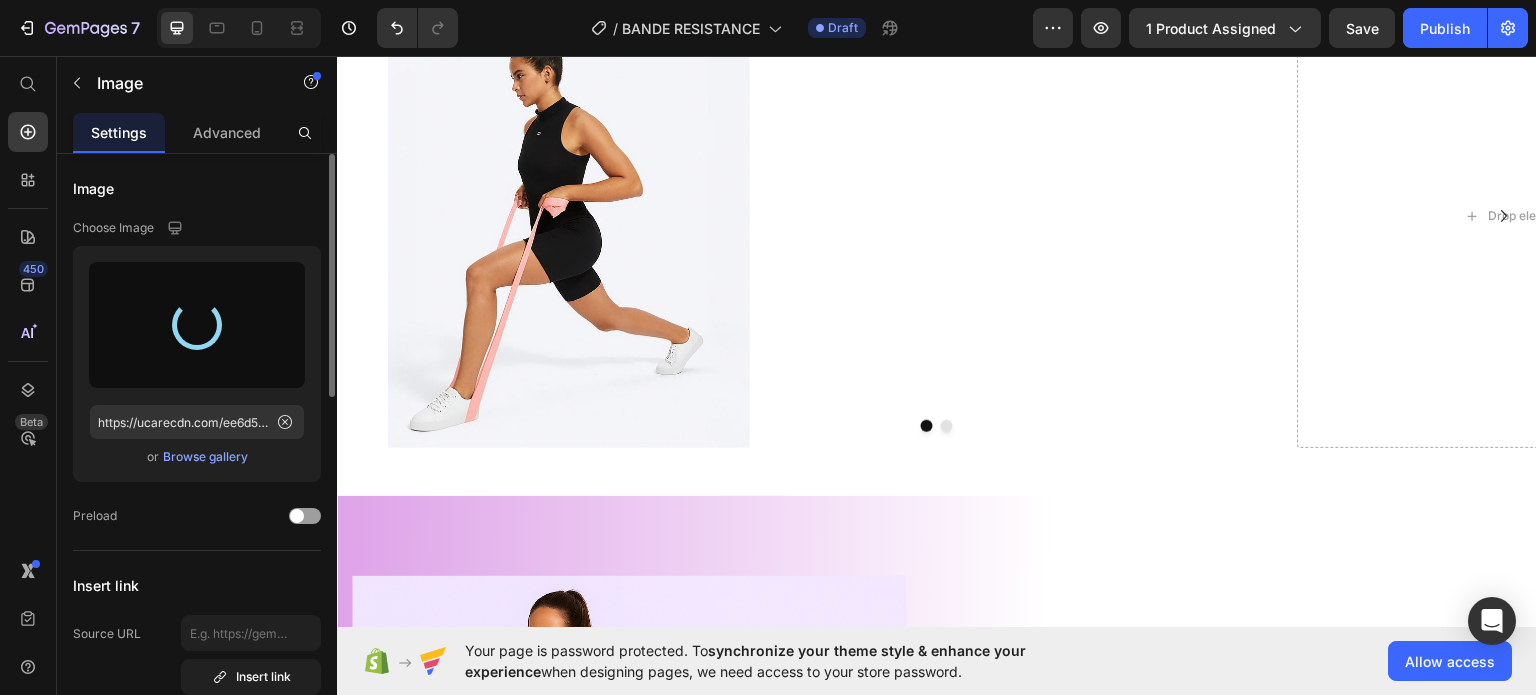 type on "https://cdn.shopify.com/s/files/1/0976/4844/3656/files/gempages_574856437667202277-3a8d39f4-f654-41c9-99dd-94c3da1cfd56.jpg" 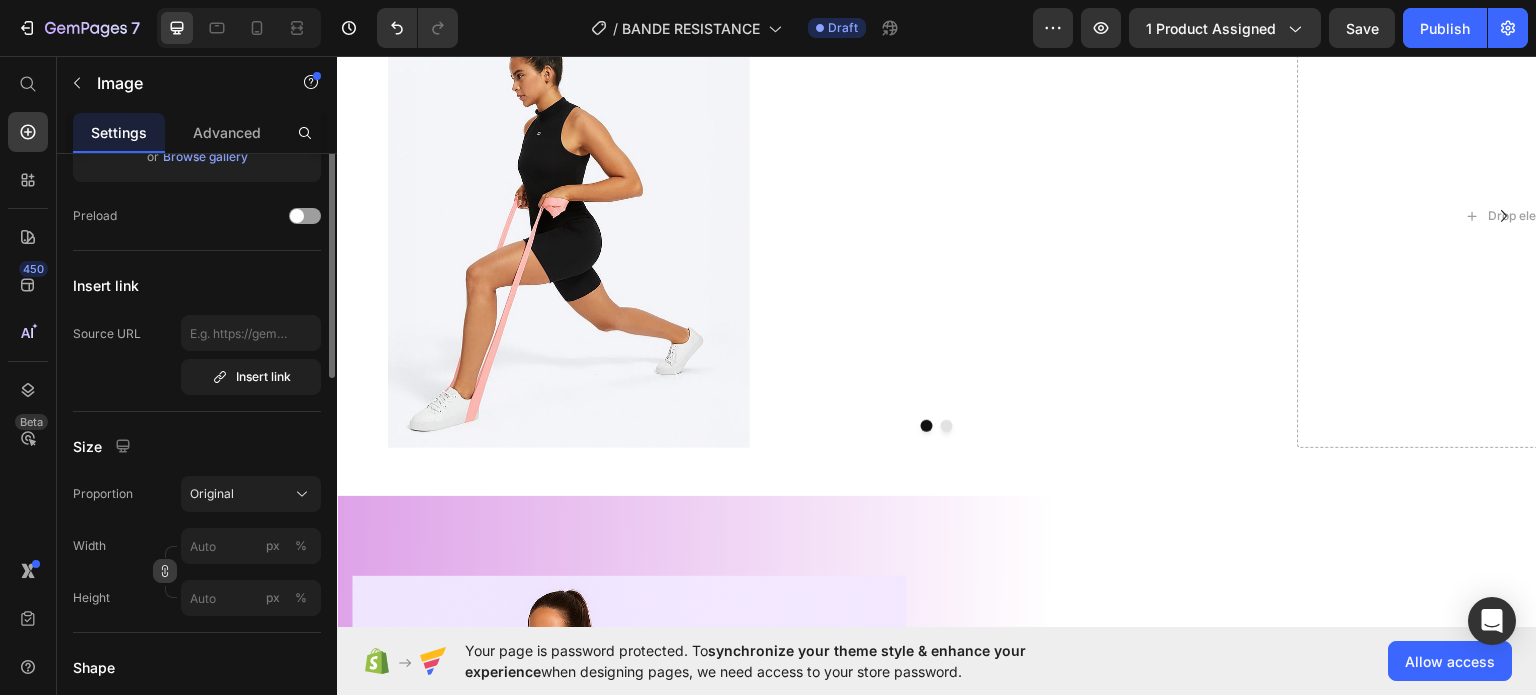 scroll, scrollTop: 400, scrollLeft: 0, axis: vertical 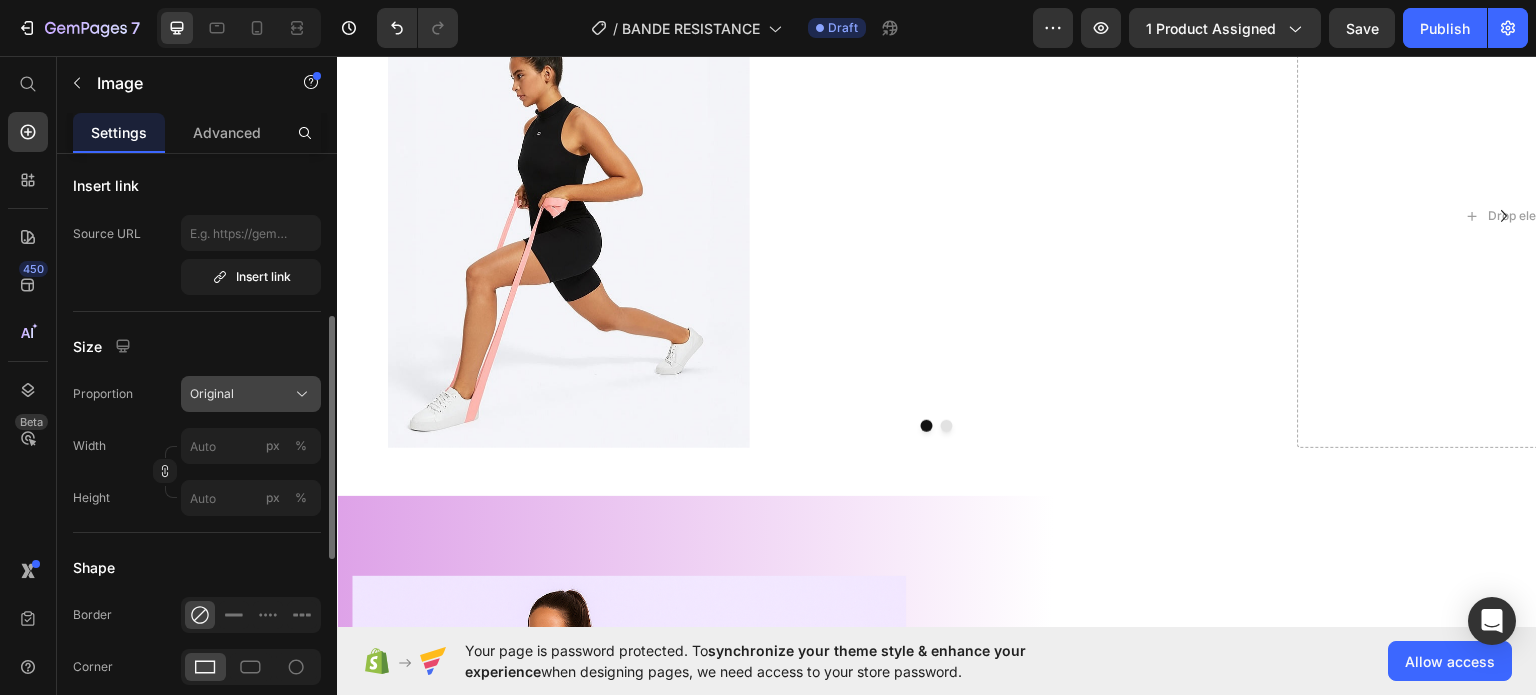 click on "Original" at bounding box center [212, 394] 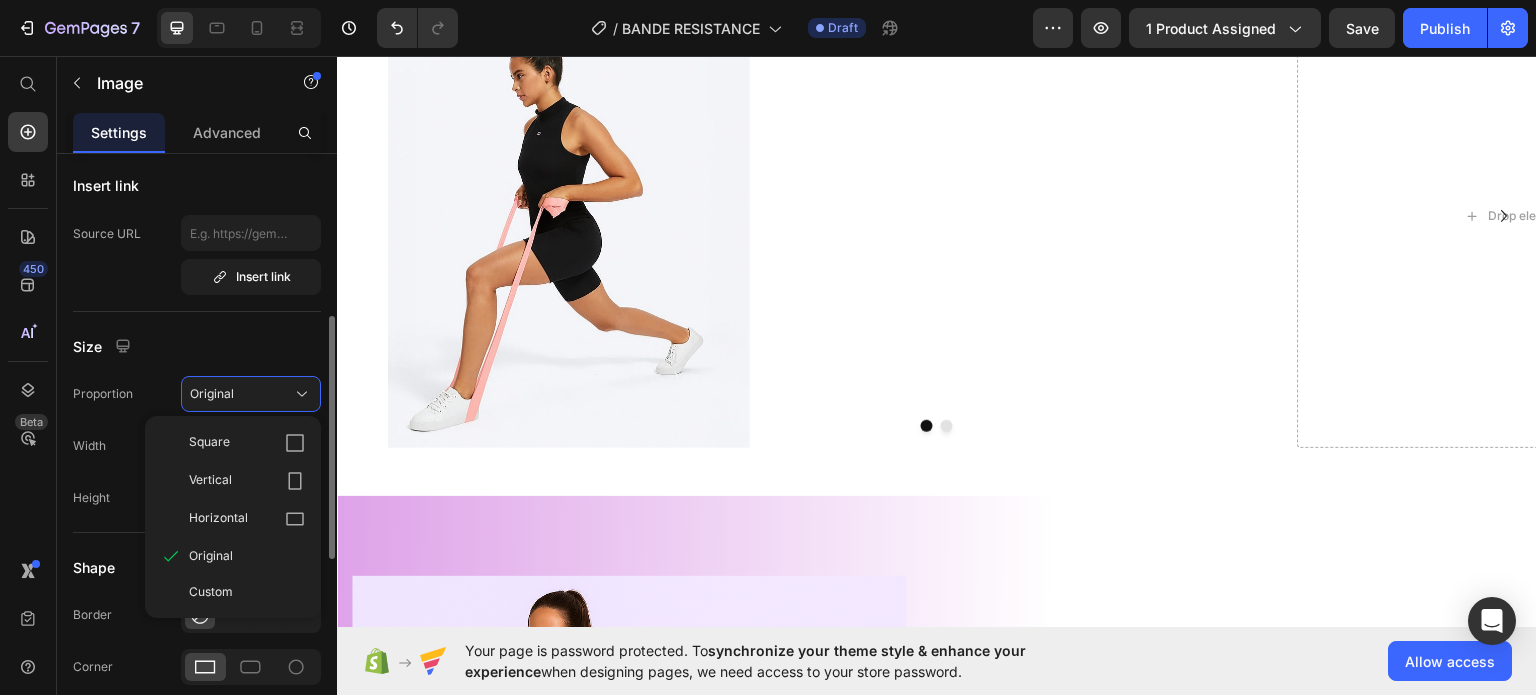 click on "Square Vertical Horizontal Original Custom" at bounding box center [233, 517] 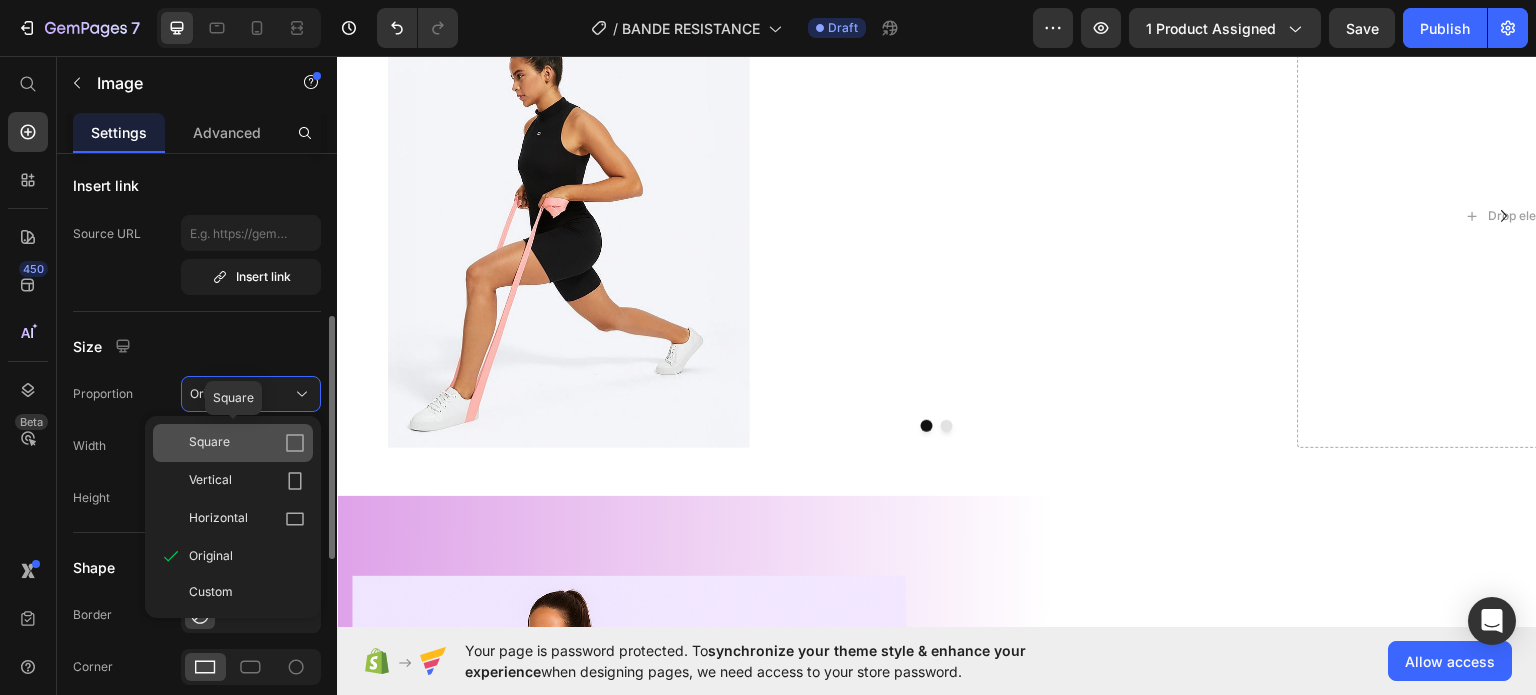 click on "Square" at bounding box center [247, 443] 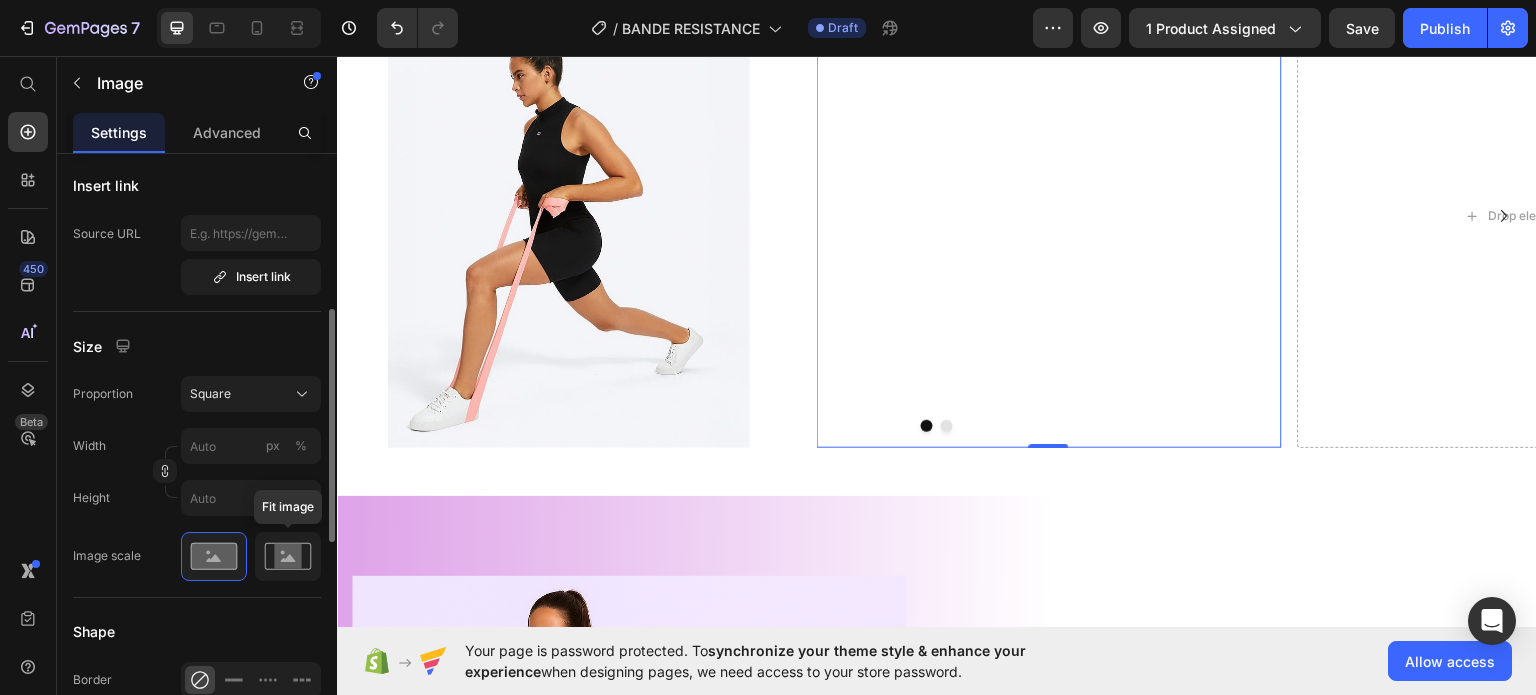 click 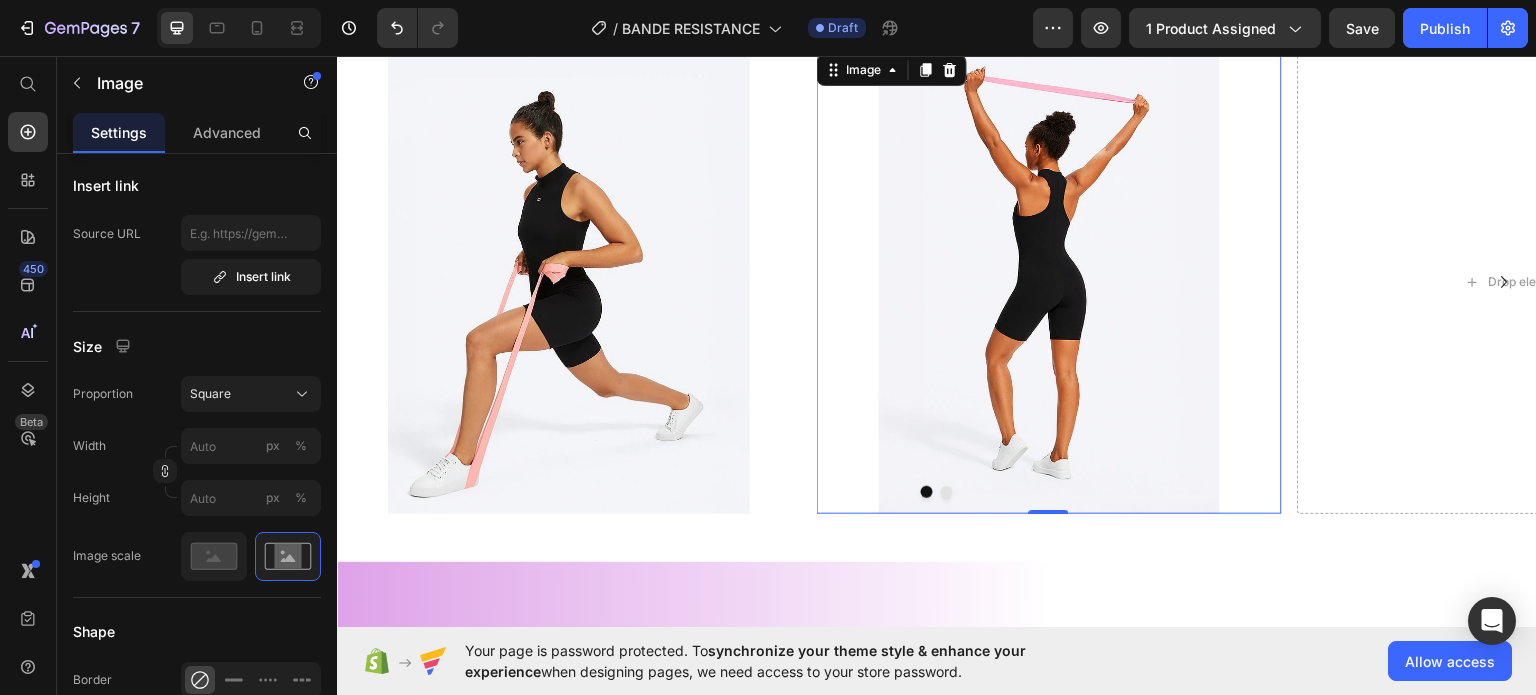 scroll, scrollTop: 1100, scrollLeft: 0, axis: vertical 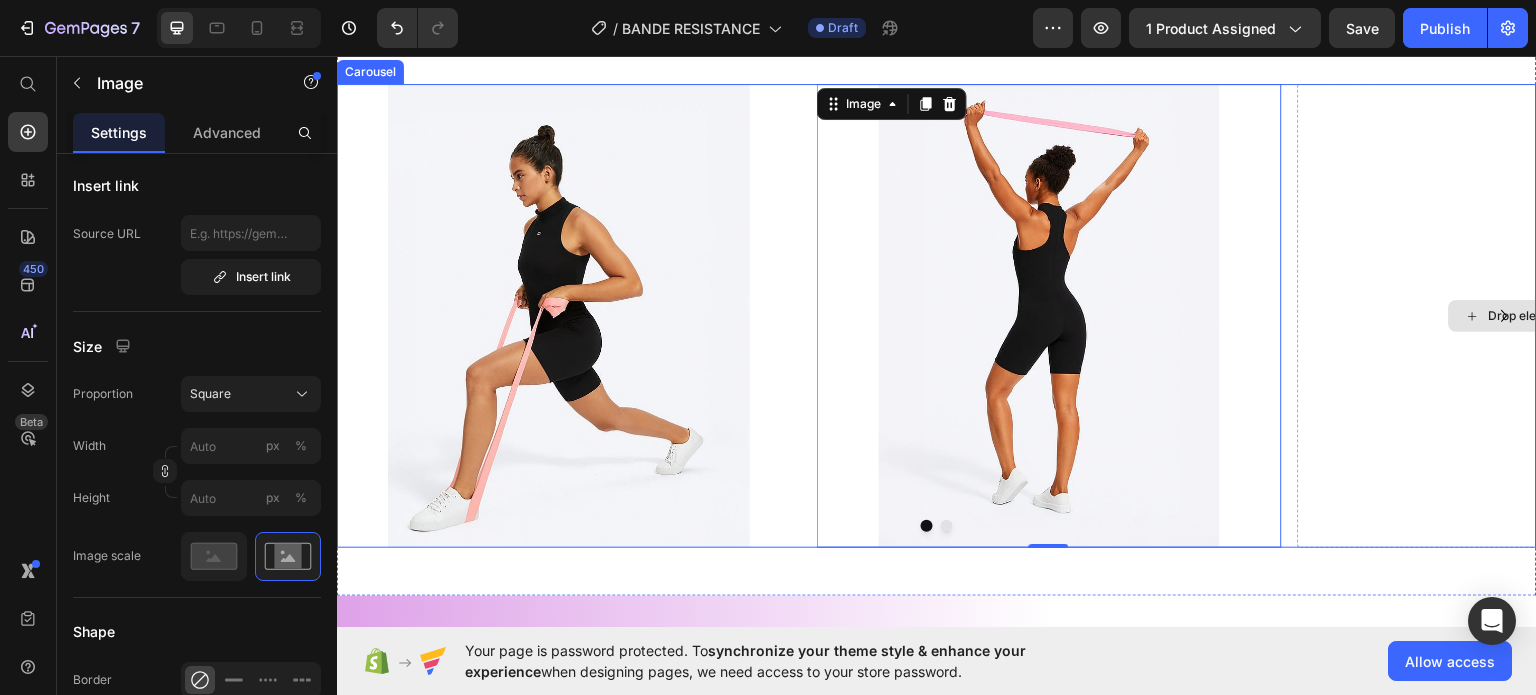 click on "Drop element here" at bounding box center (1530, 315) 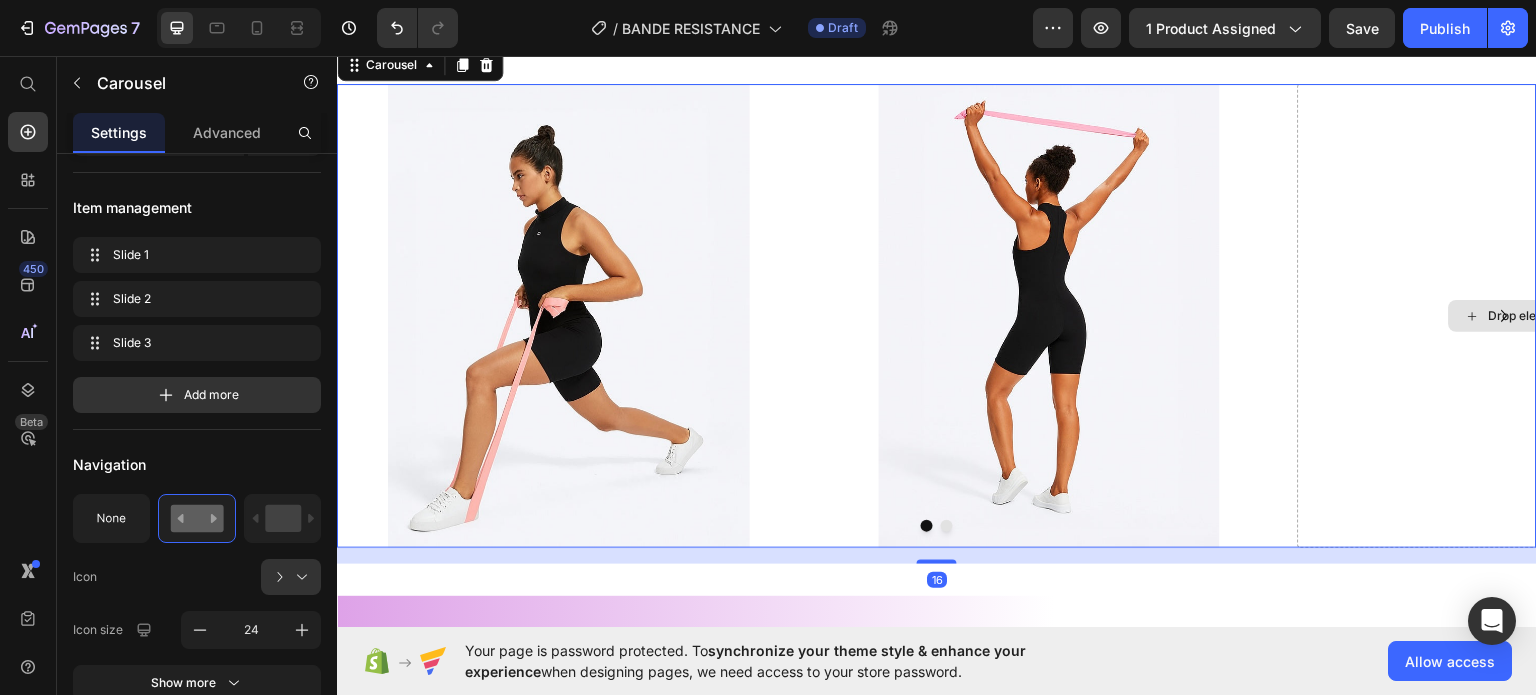 scroll, scrollTop: 0, scrollLeft: 0, axis: both 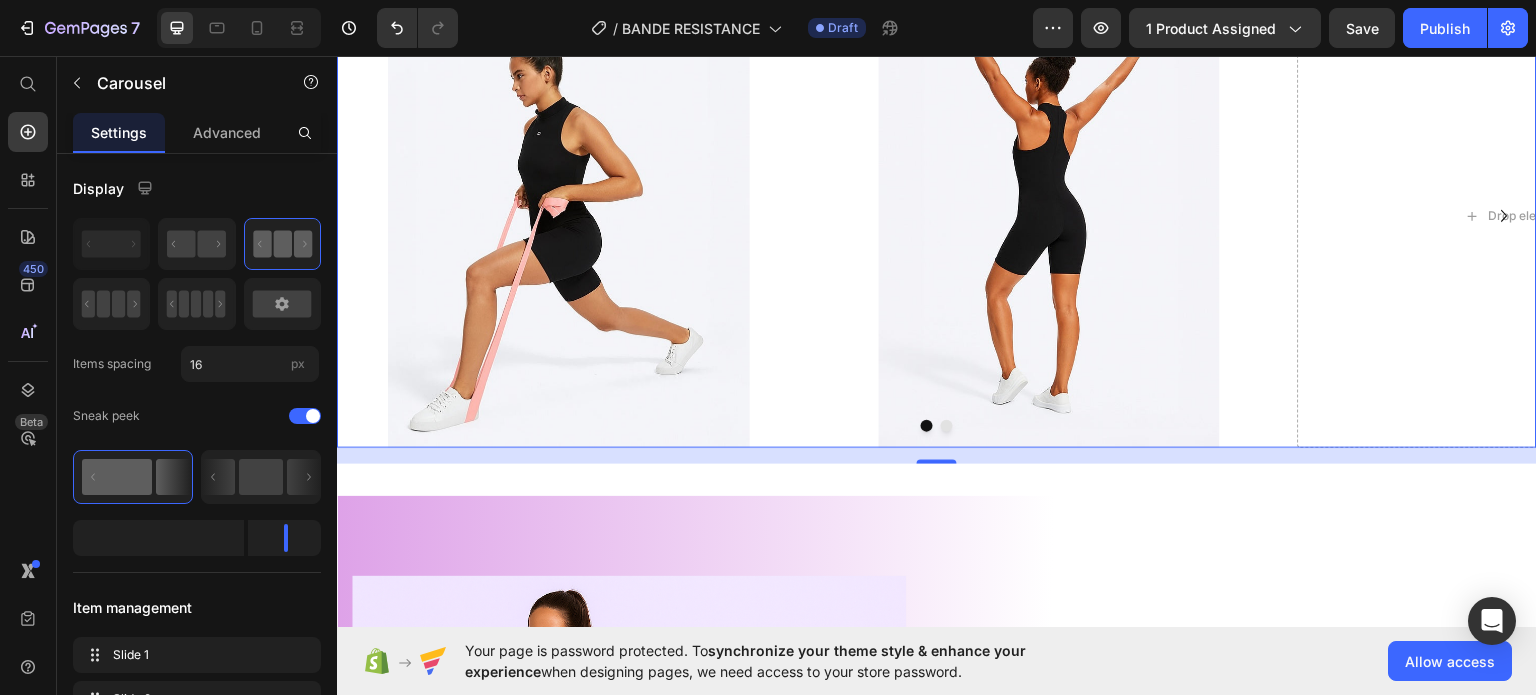 click at bounding box center (947, 425) 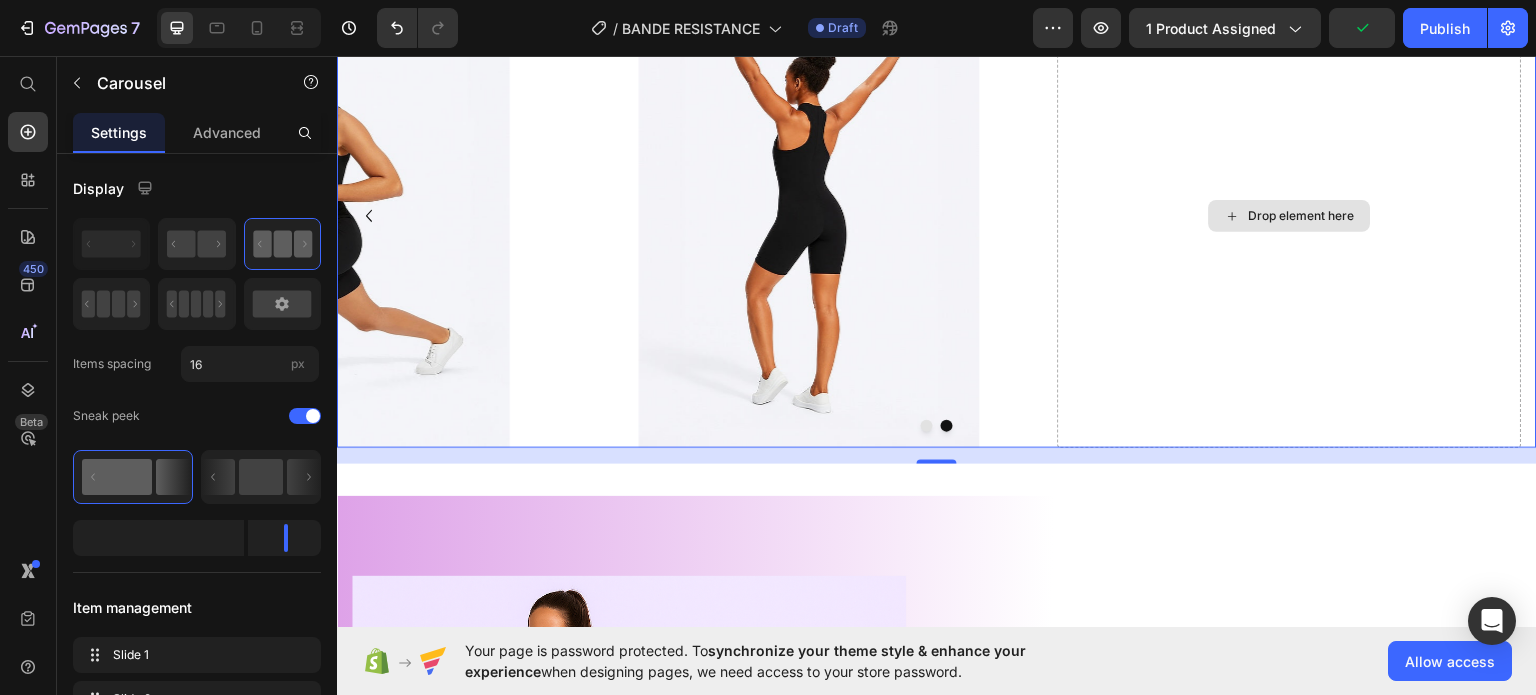 click on "Drop element here" at bounding box center [1289, 215] 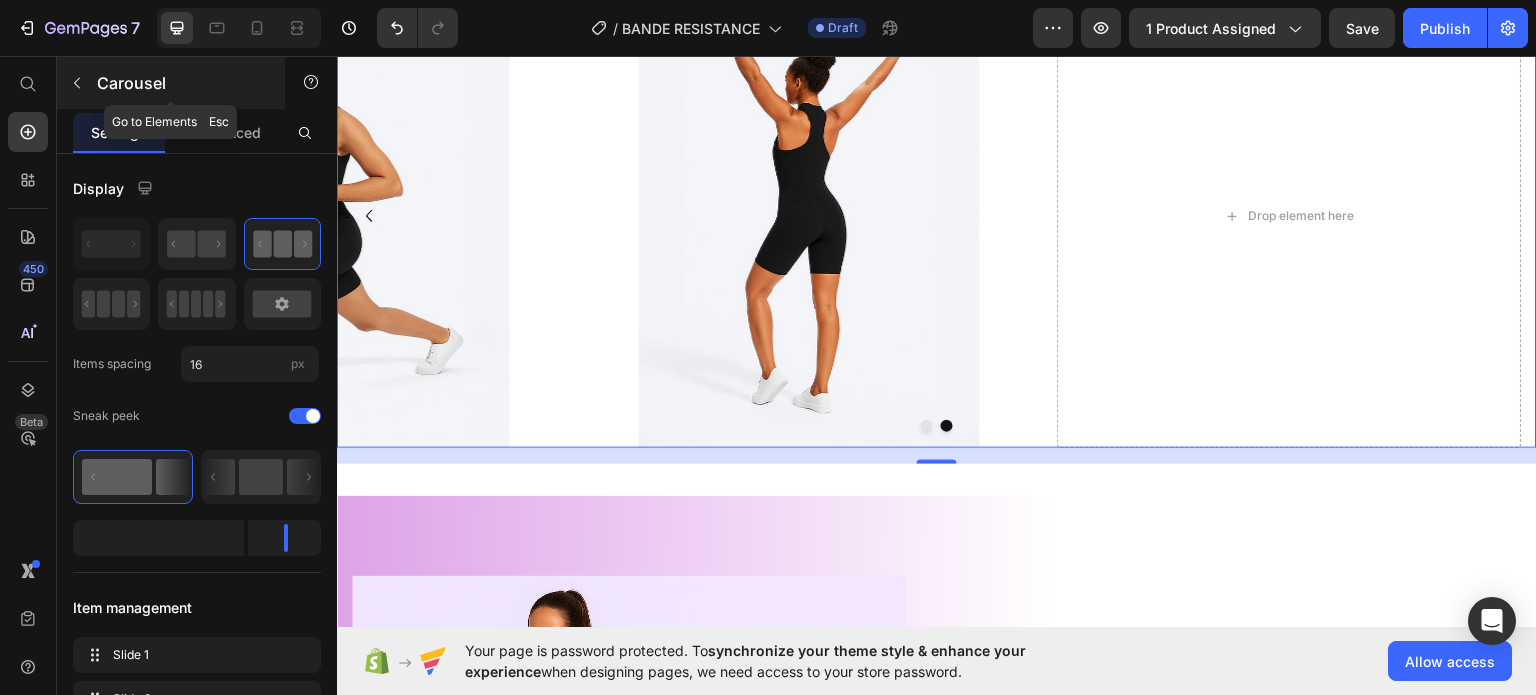 click at bounding box center (77, 83) 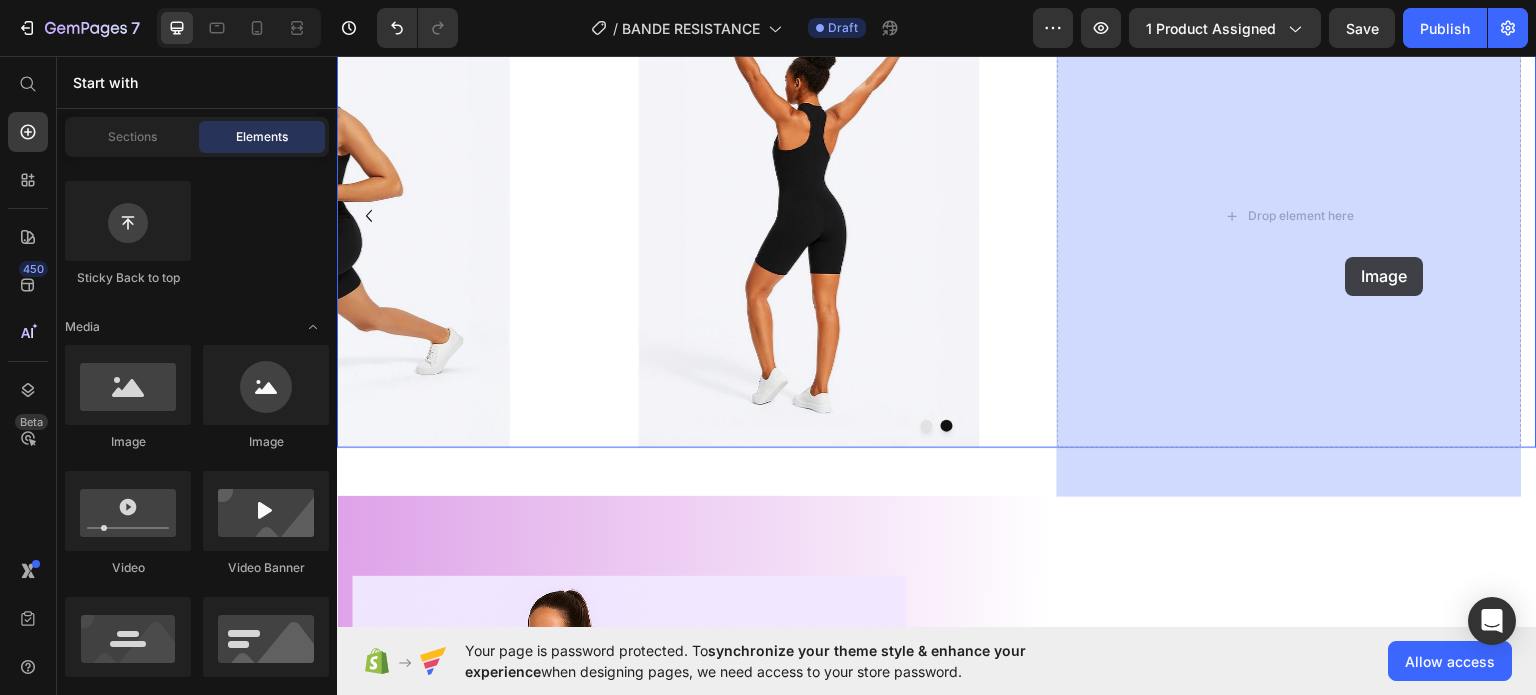 drag, startPoint x: 476, startPoint y: 451, endPoint x: 1346, endPoint y: 254, distance: 892.0252 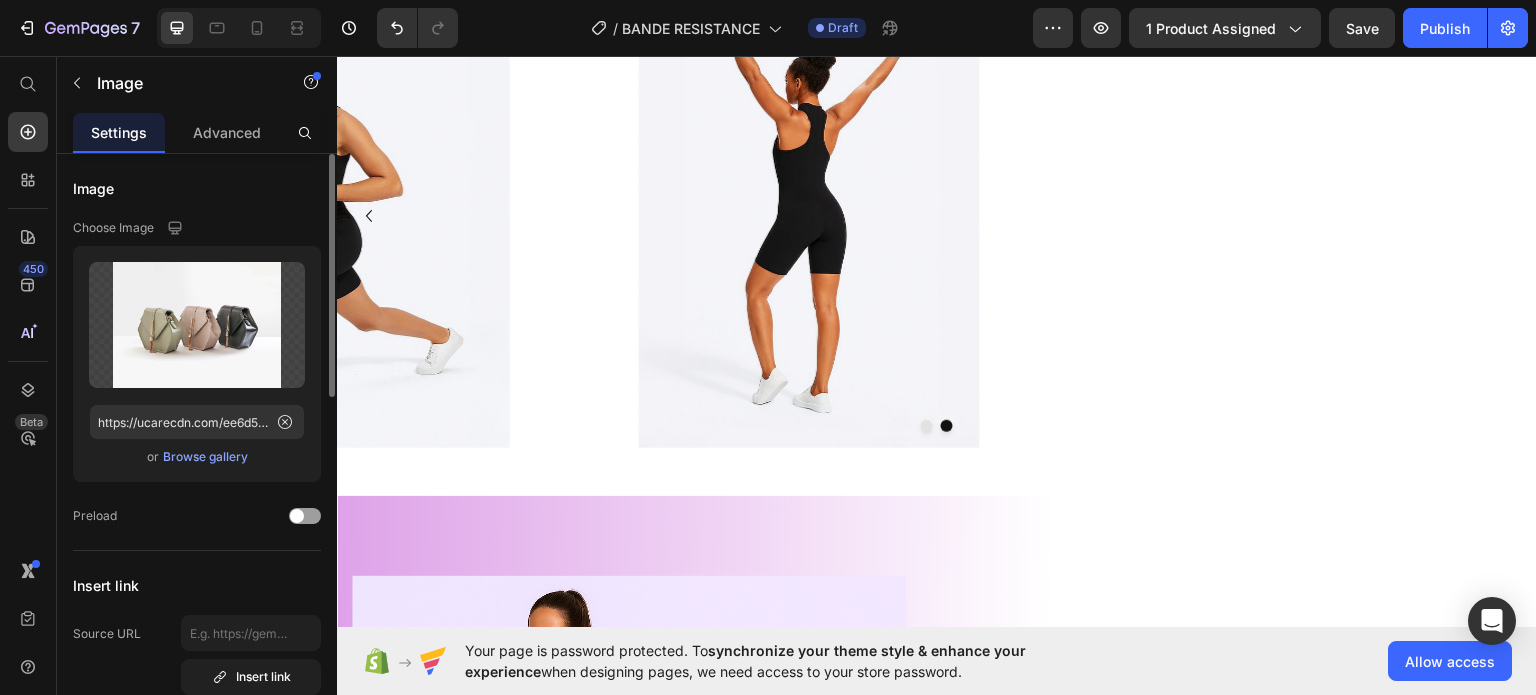 click on "Browse gallery" at bounding box center (205, 457) 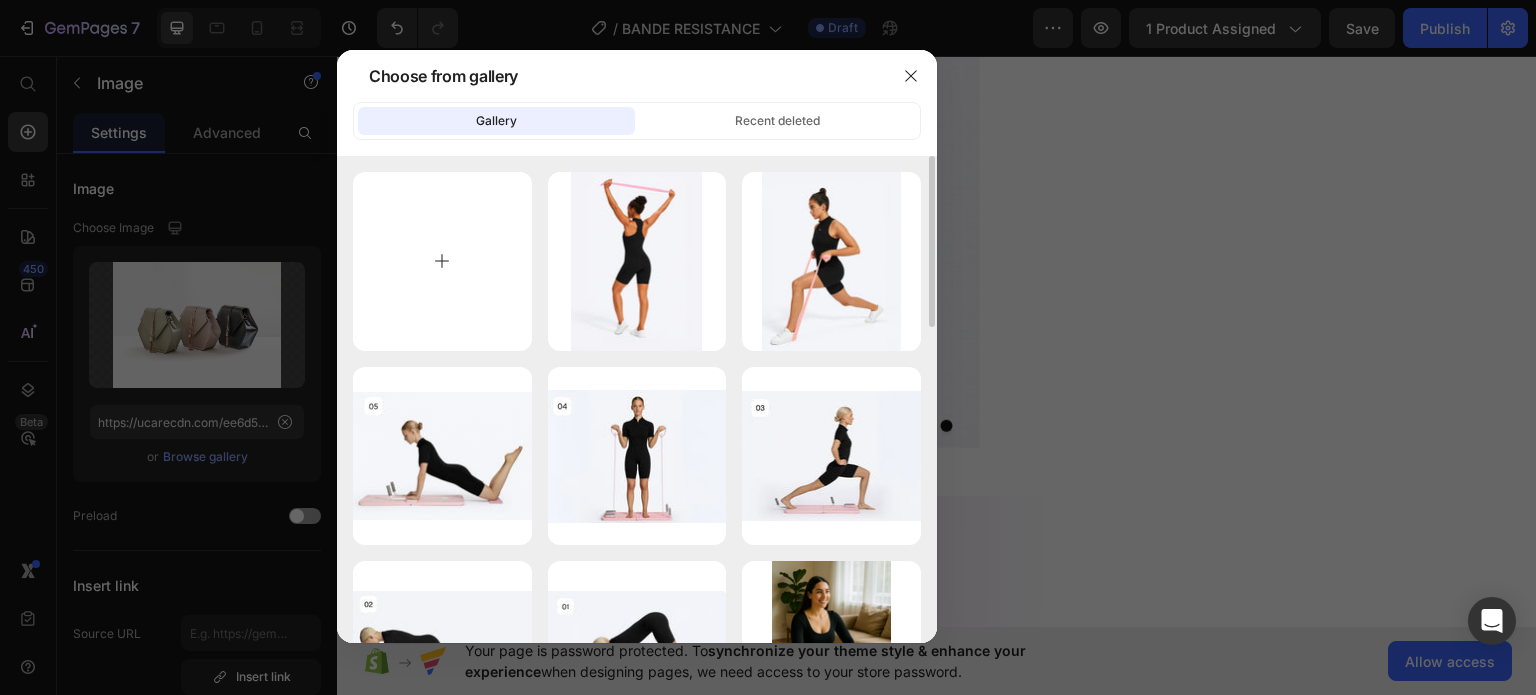 click at bounding box center [442, 261] 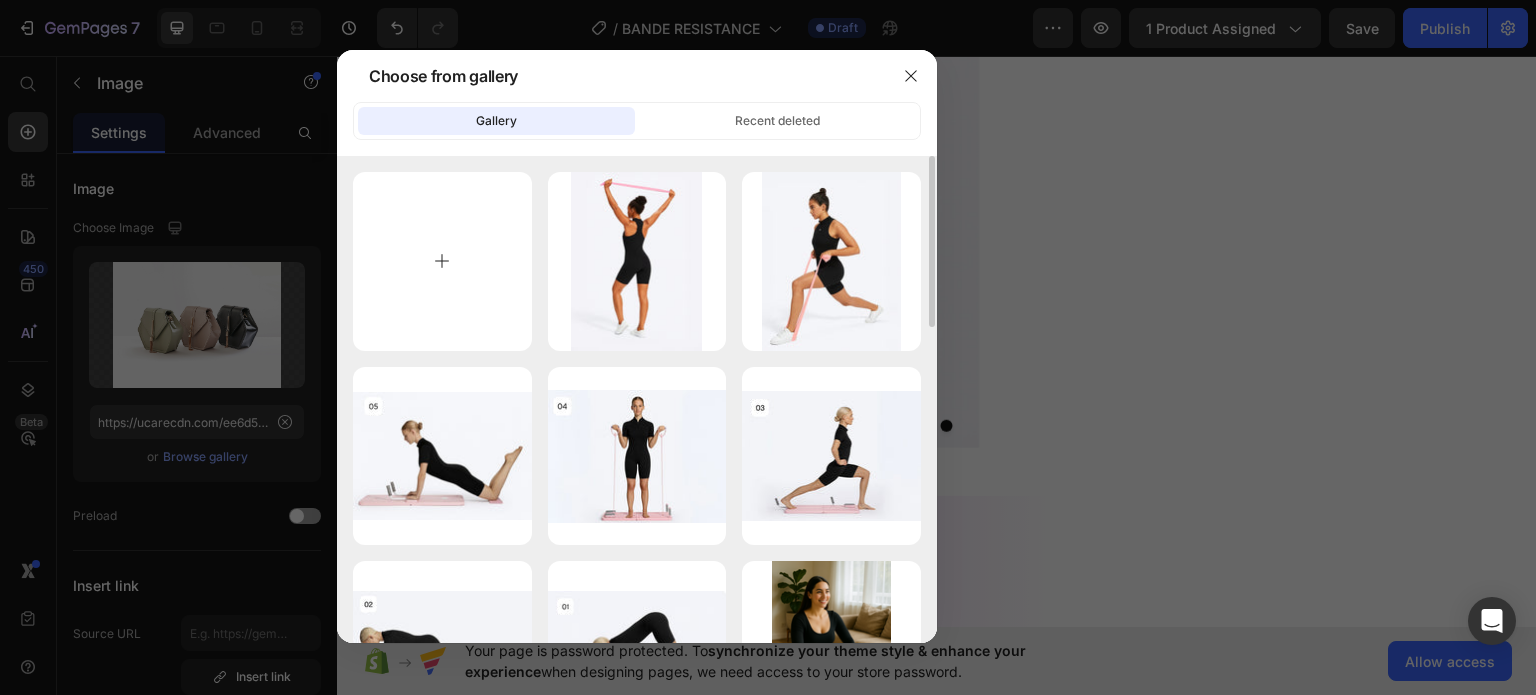 type on "C:\fakepath\thumbnail_C2FCEA7F-252C-4B9D-BA1A-1563922727D6.jpg" 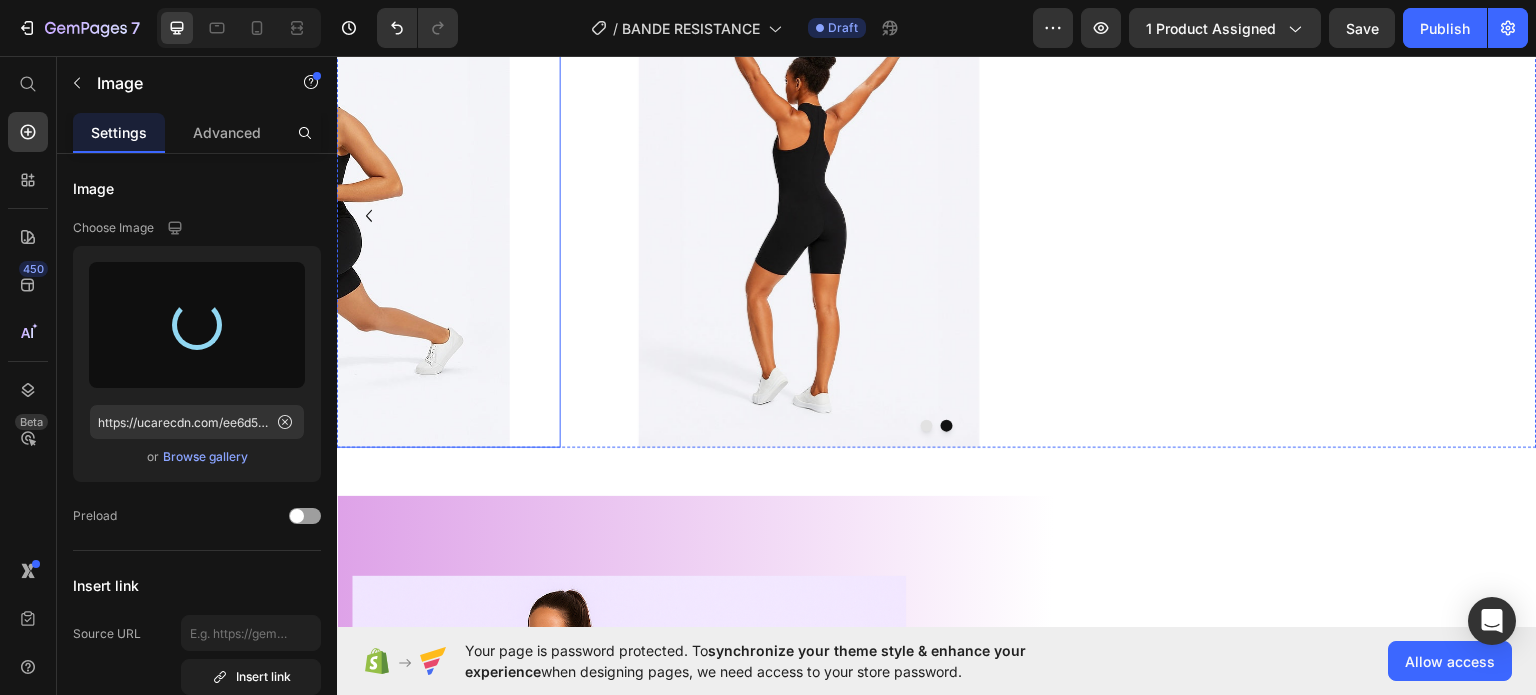 type on "https://cdn.shopify.com/s/files/1/0976/4844/3656/files/gempages_574856437667202277-c93da53b-c088-4ba6-94a6-bf37bb263917.jpg" 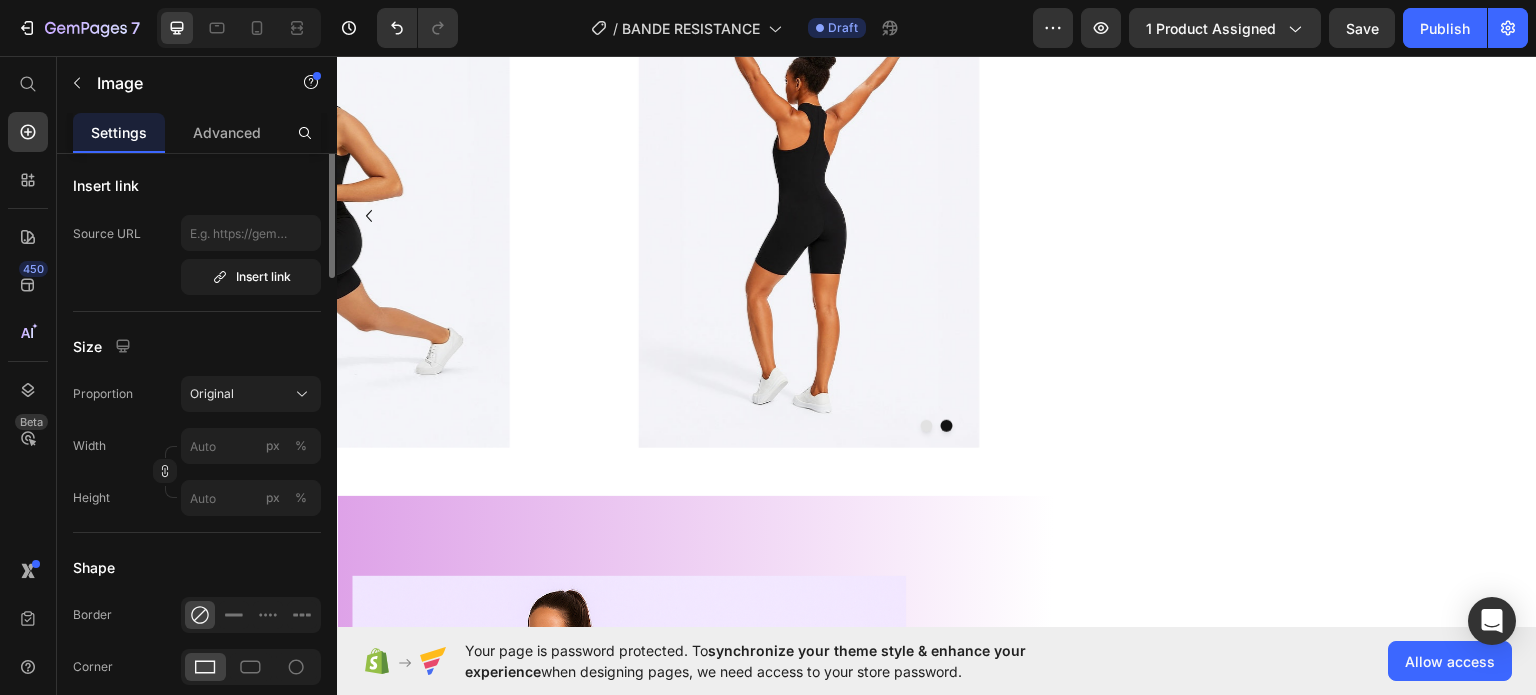 scroll, scrollTop: 600, scrollLeft: 0, axis: vertical 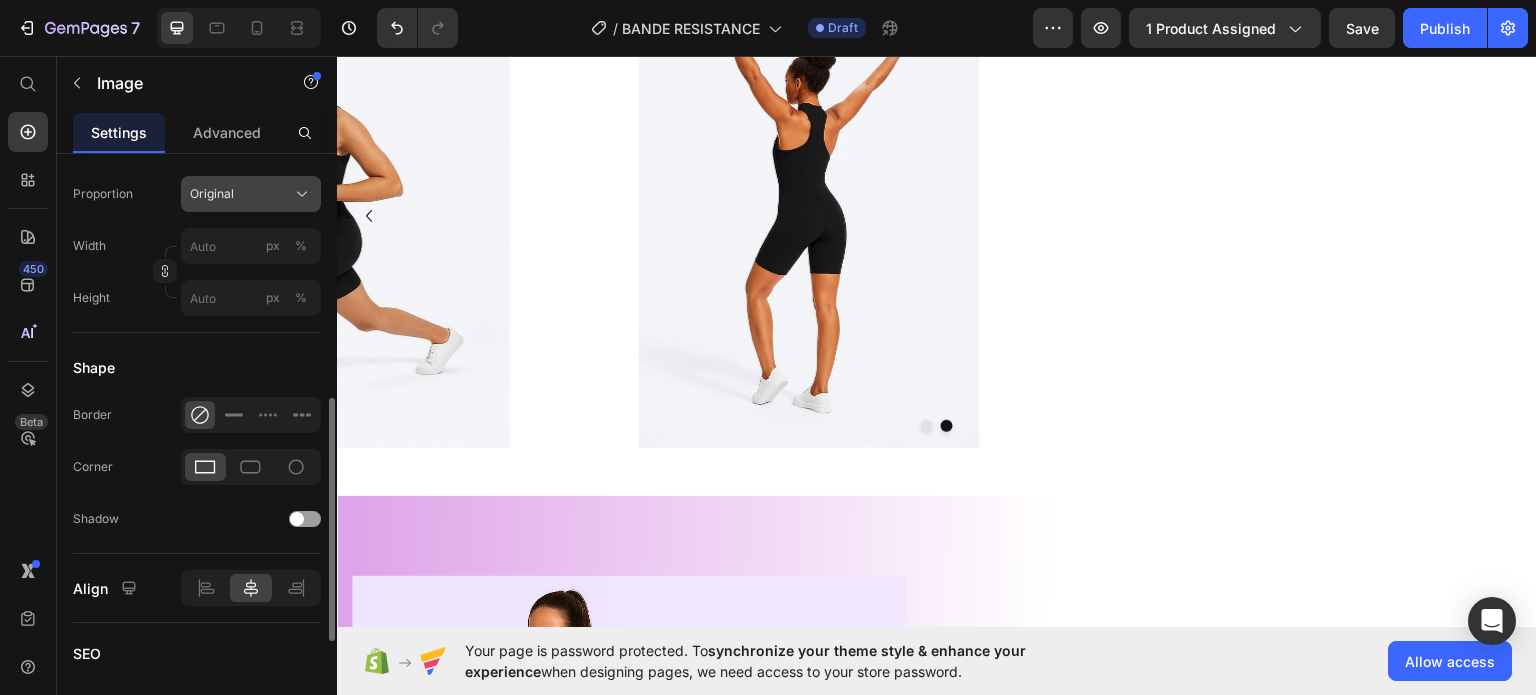 click on "Original" at bounding box center (251, 194) 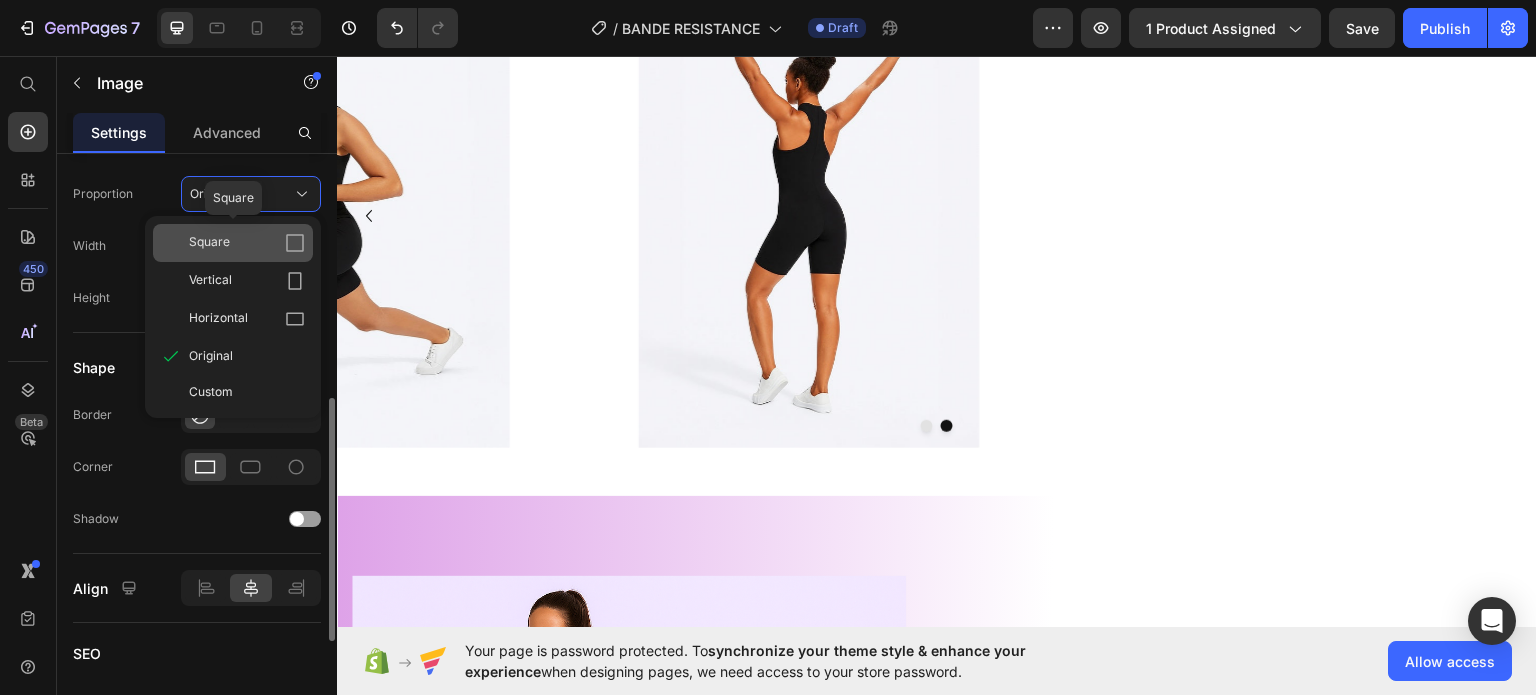 click on "Square" at bounding box center (247, 243) 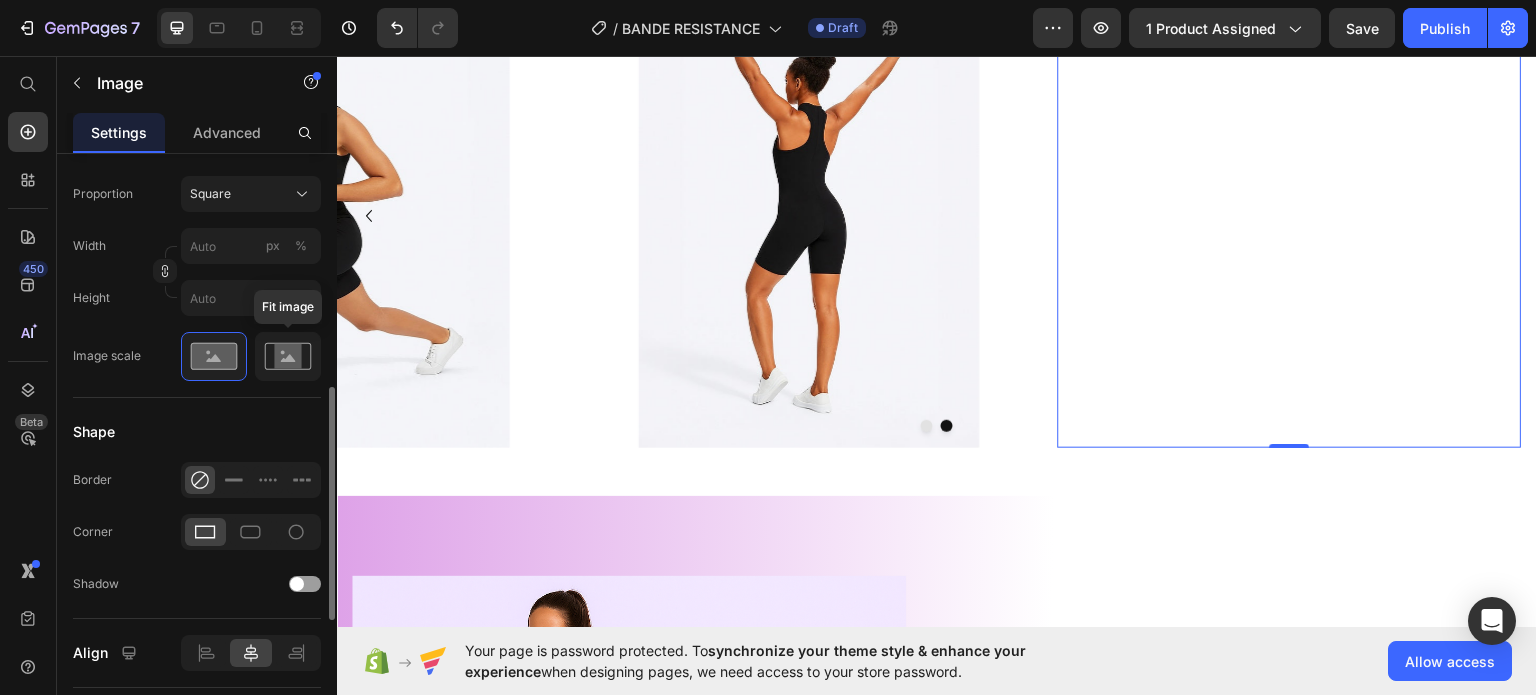 click 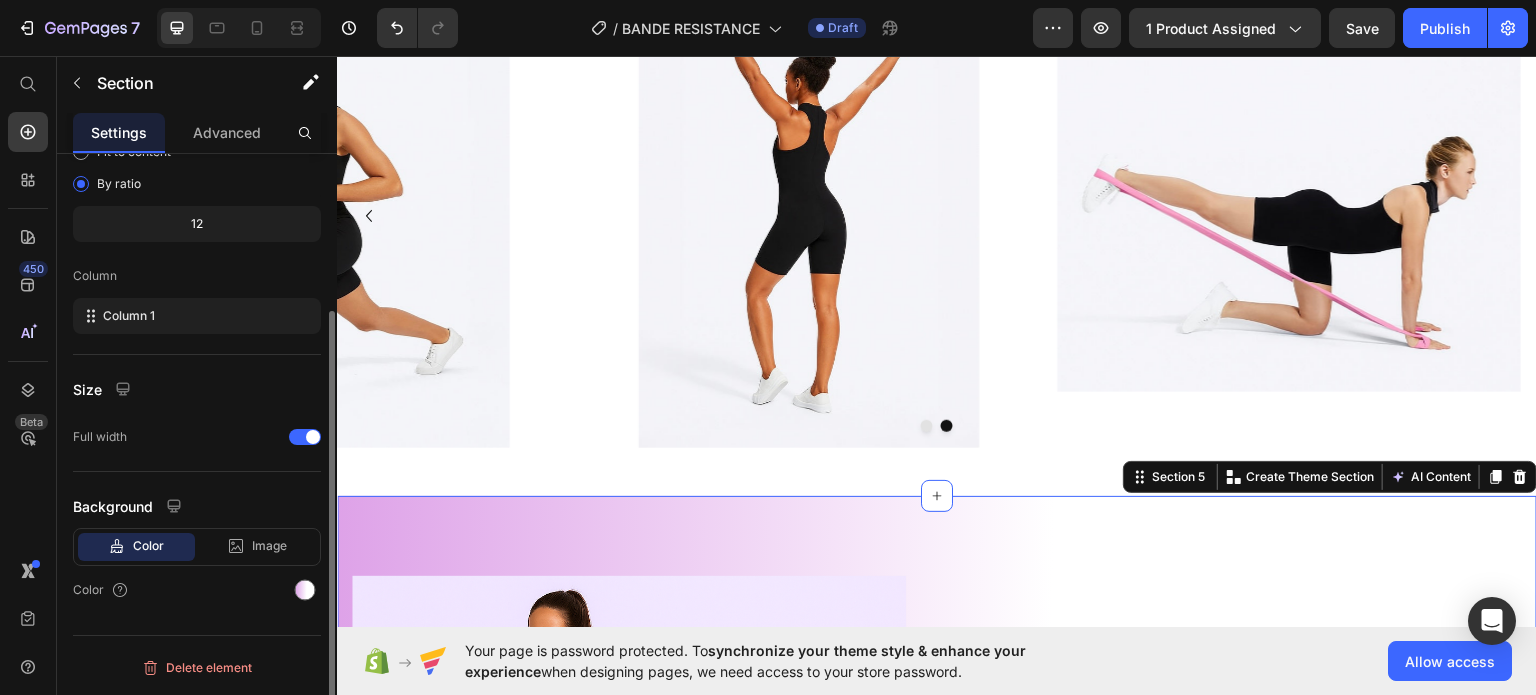 click on "Image Elevate every movement Heading This premium resistance band is your new essential for building strength, improving balance, and embracing mindful training — wherever you are. Text block Row Redefine your routine Heading Compact, versatile, and beautifully designed to help you feel stronger and more confident every day — whether you train solo or share the moment with friends Text block Image Row Section 5   You can create reusable sections Create Theme Section AI Content Write with GemAI What would you like to describe here? Tone and Voice Persuasive Product Show more Generate" at bounding box center [937, 954] 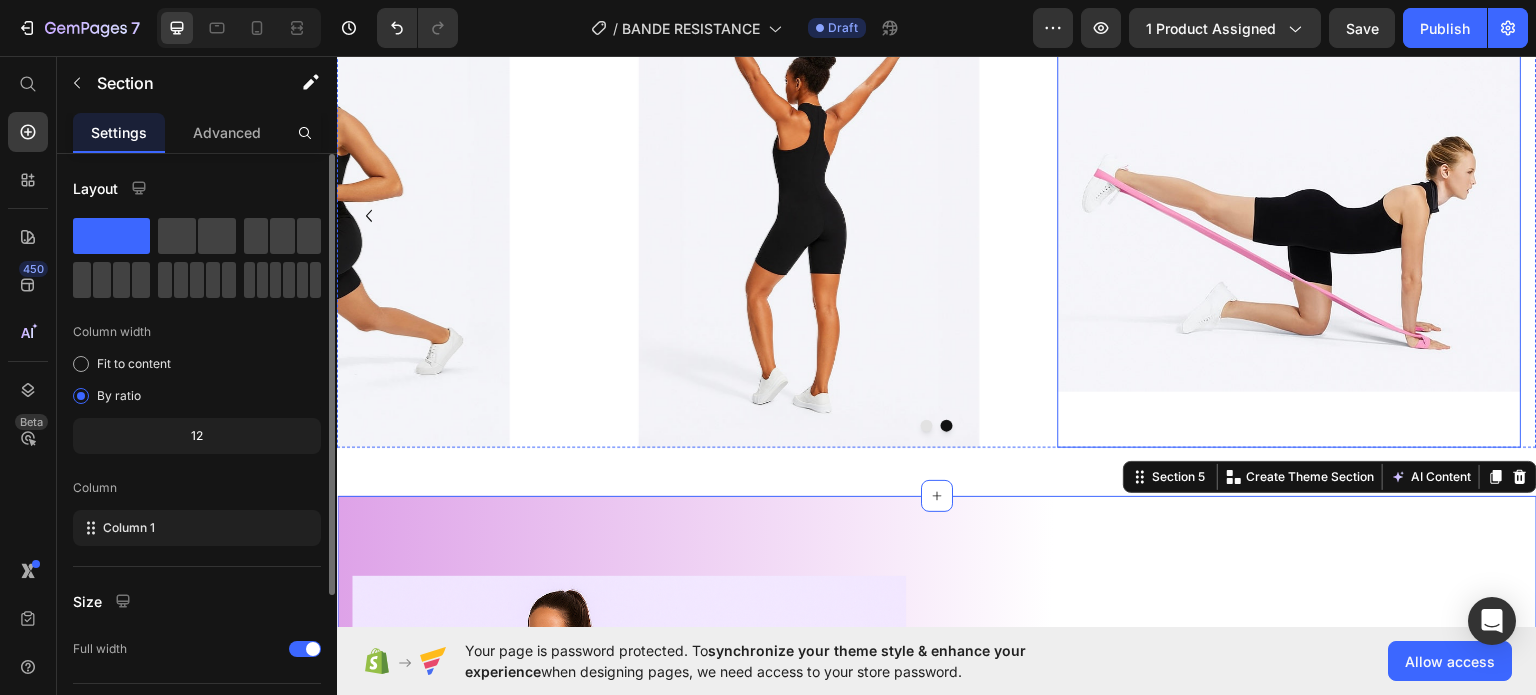 scroll, scrollTop: 1100, scrollLeft: 0, axis: vertical 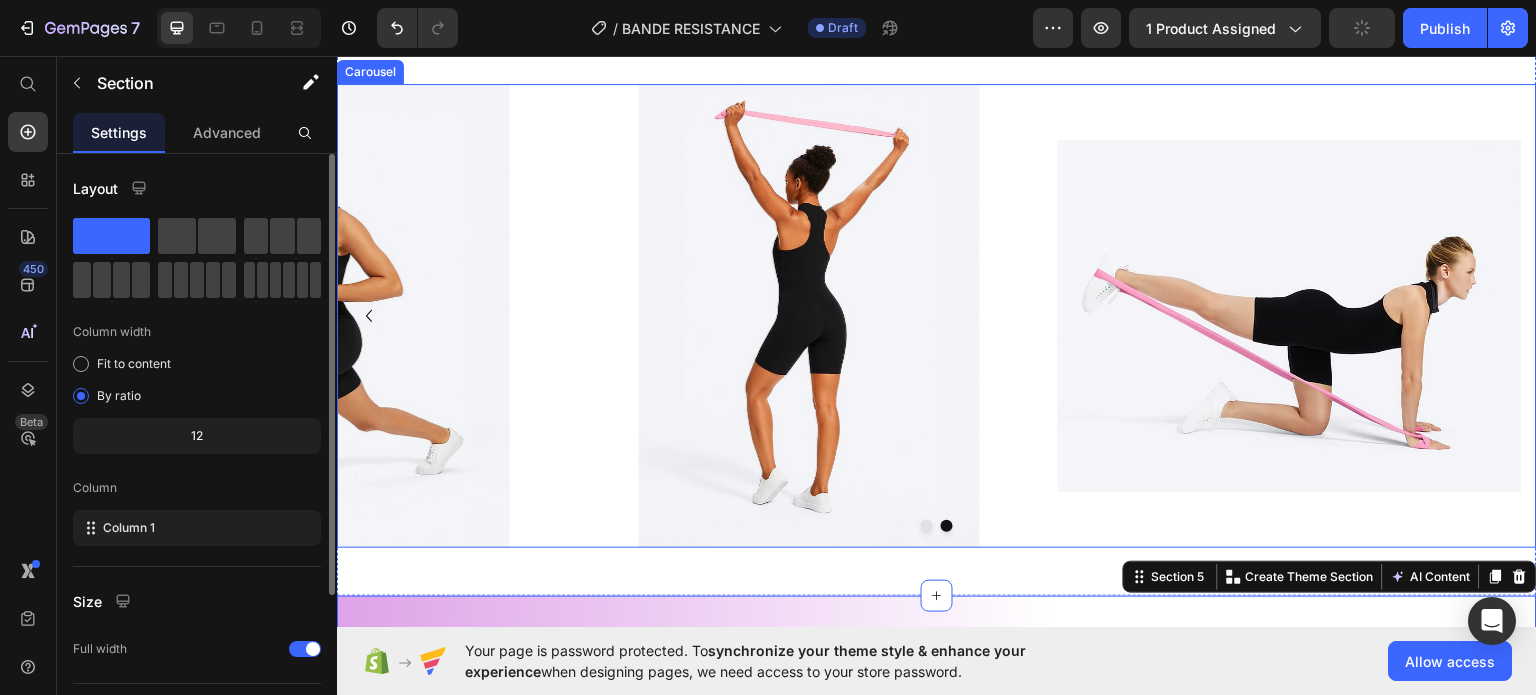 click 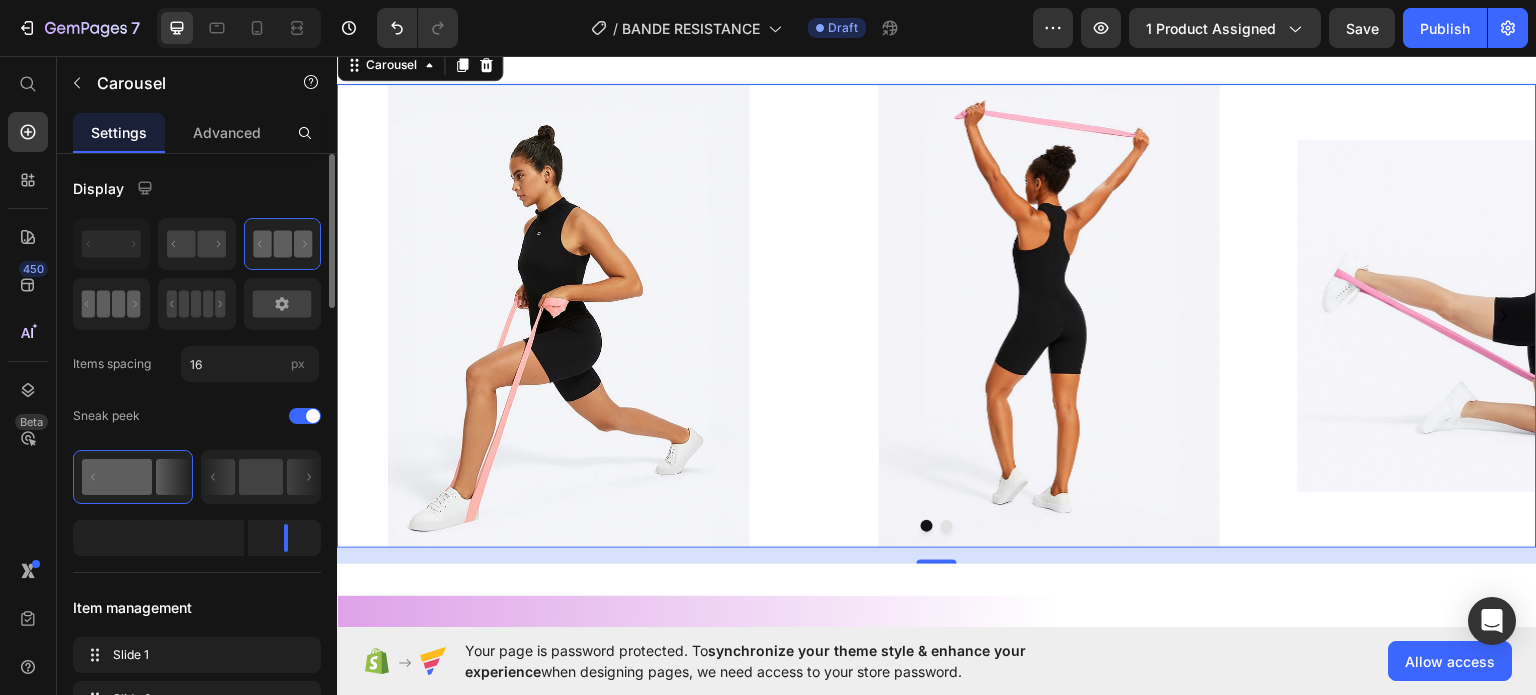 click 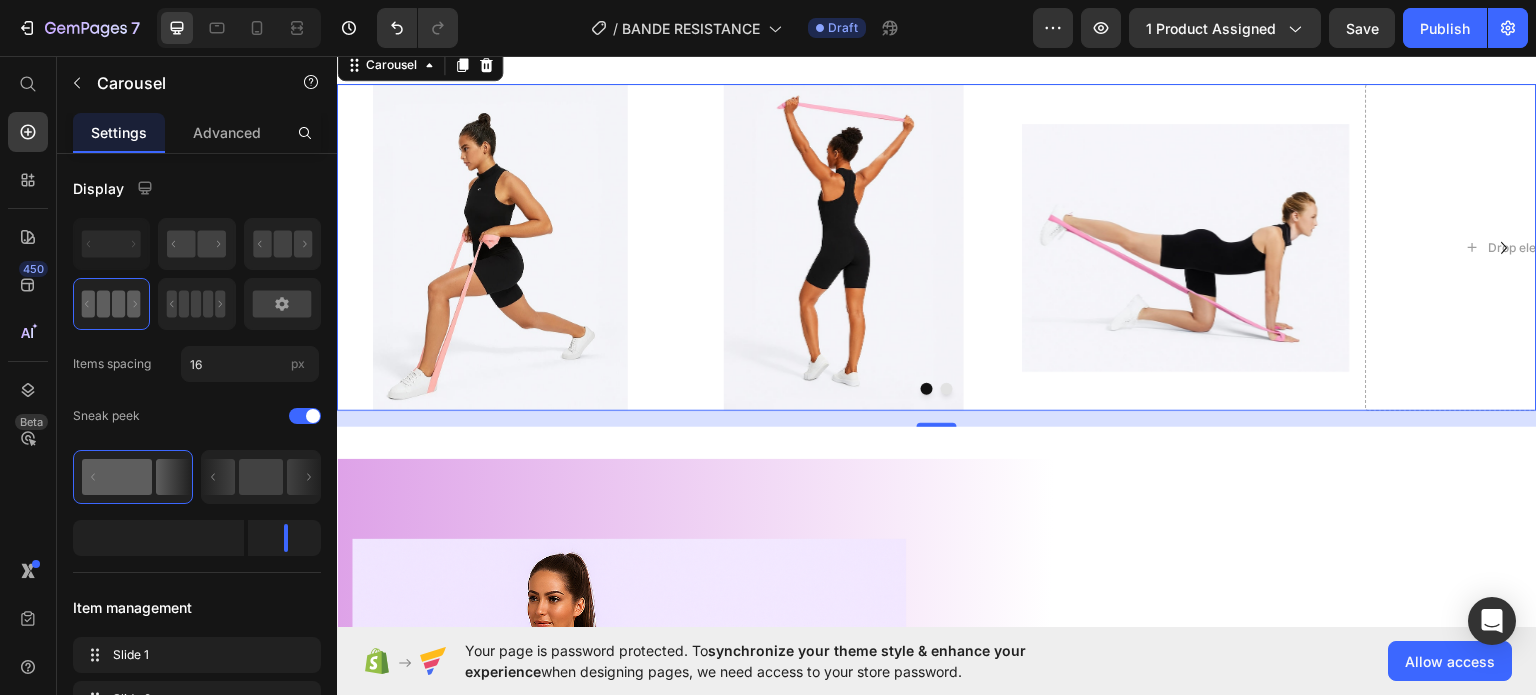 click at bounding box center [947, 388] 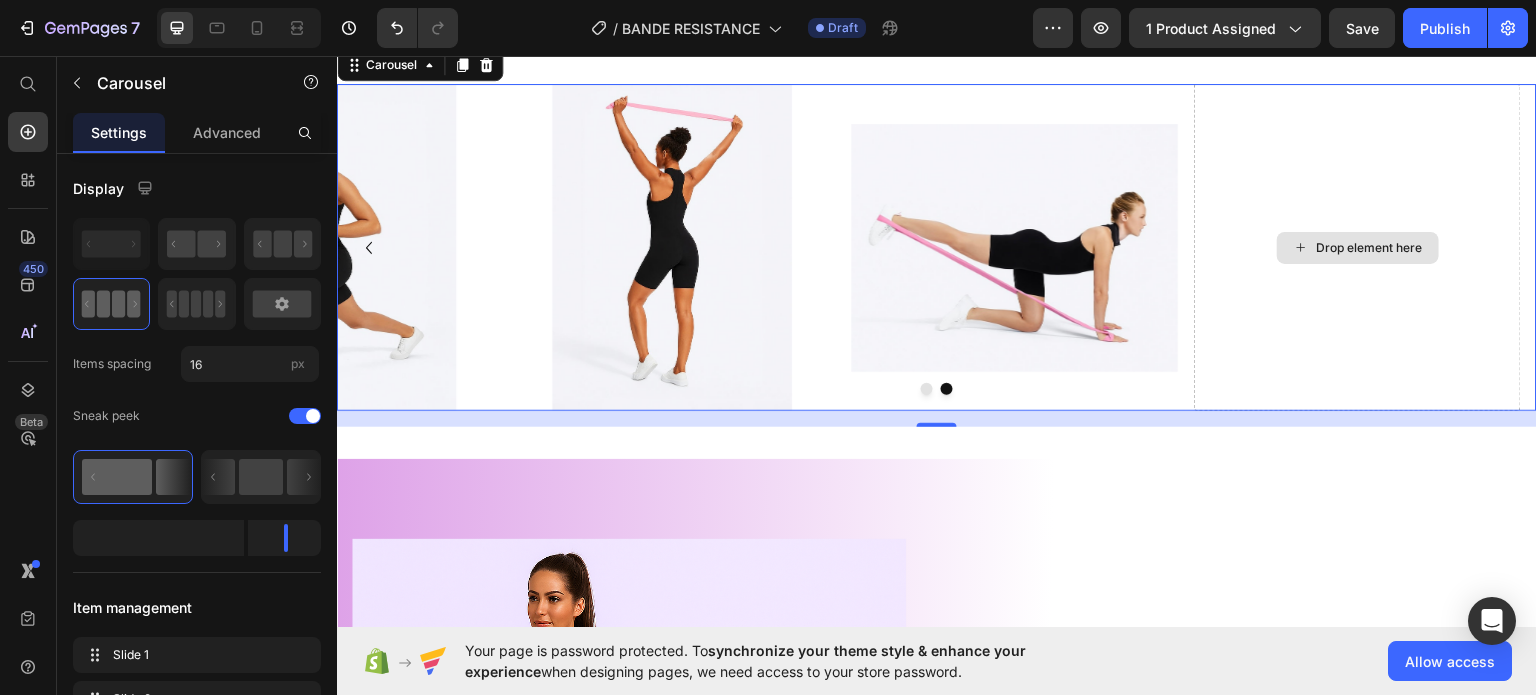 click on "Drop element here" at bounding box center [1370, 247] 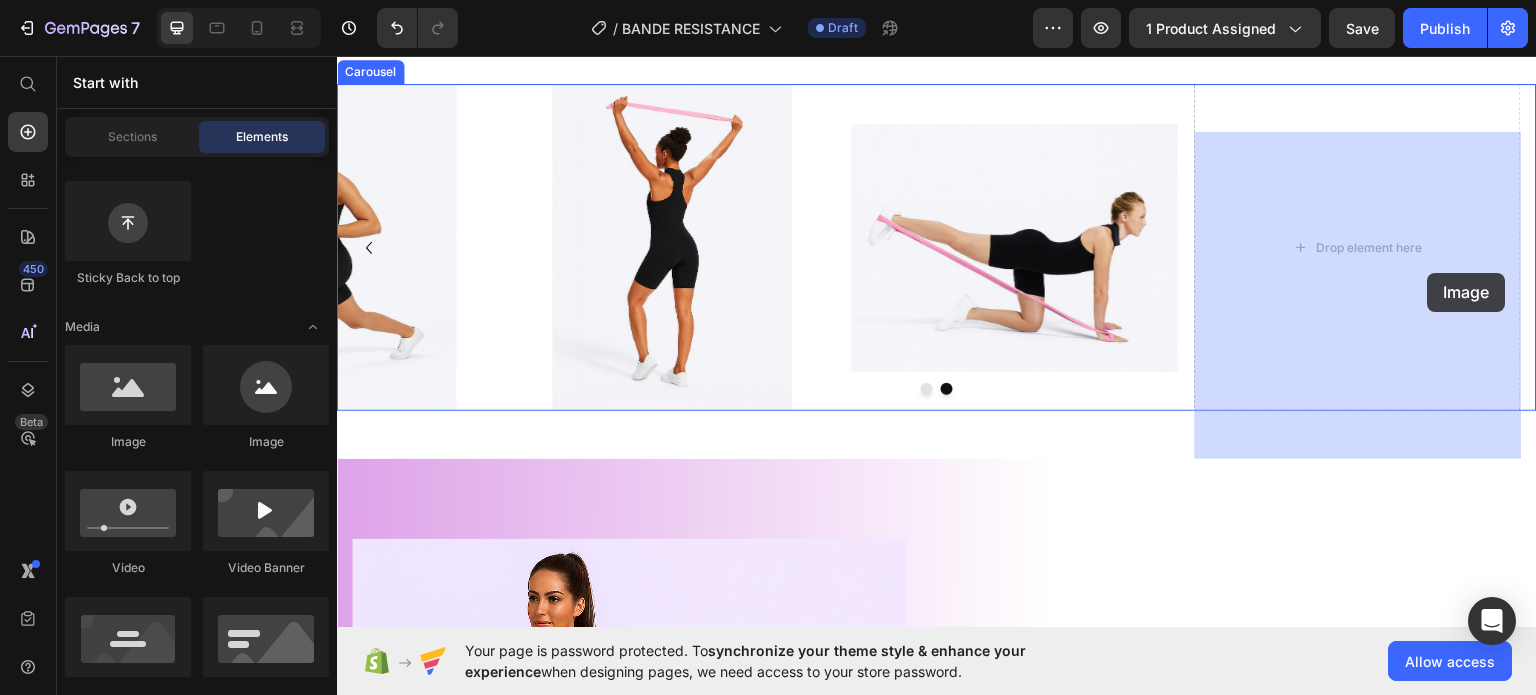drag, startPoint x: 450, startPoint y: 432, endPoint x: 1428, endPoint y: 272, distance: 991.0015 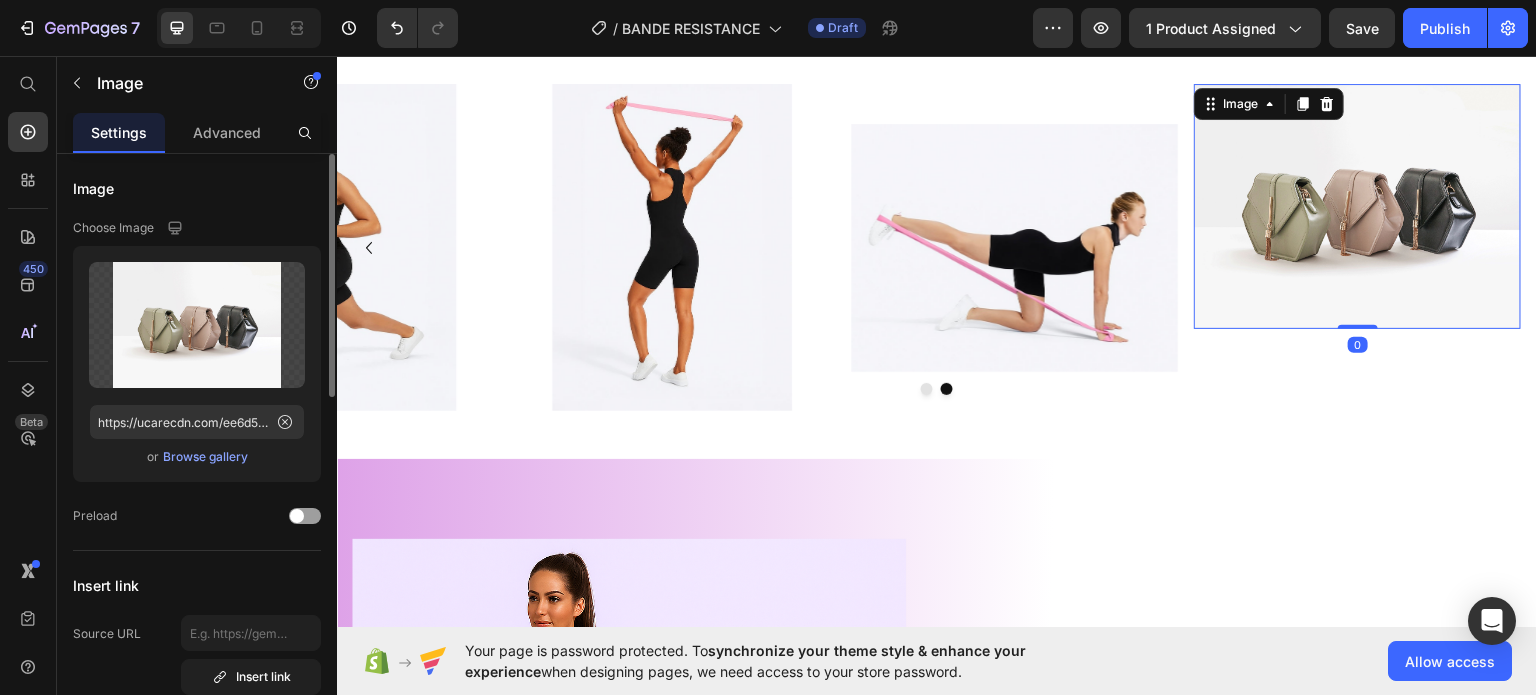 click on "Browse gallery" at bounding box center (205, 457) 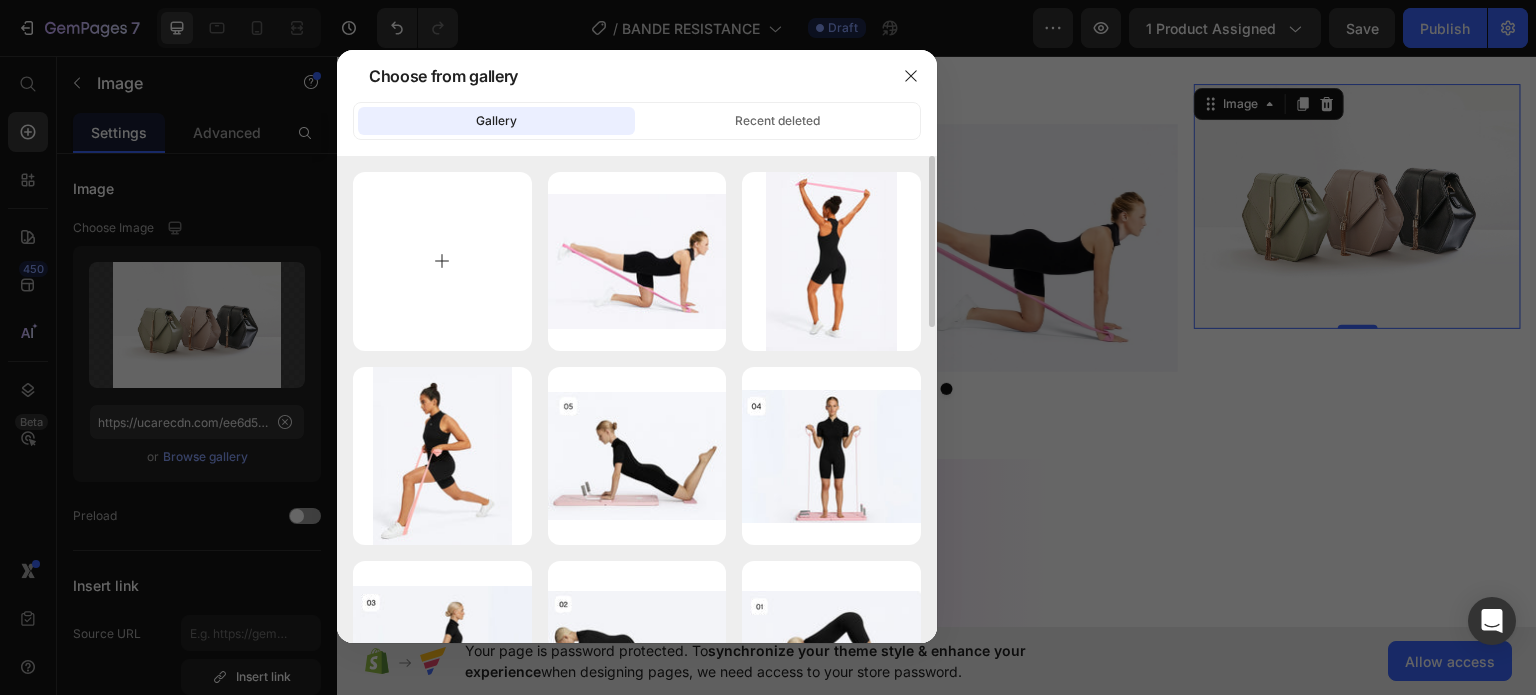 click at bounding box center [442, 261] 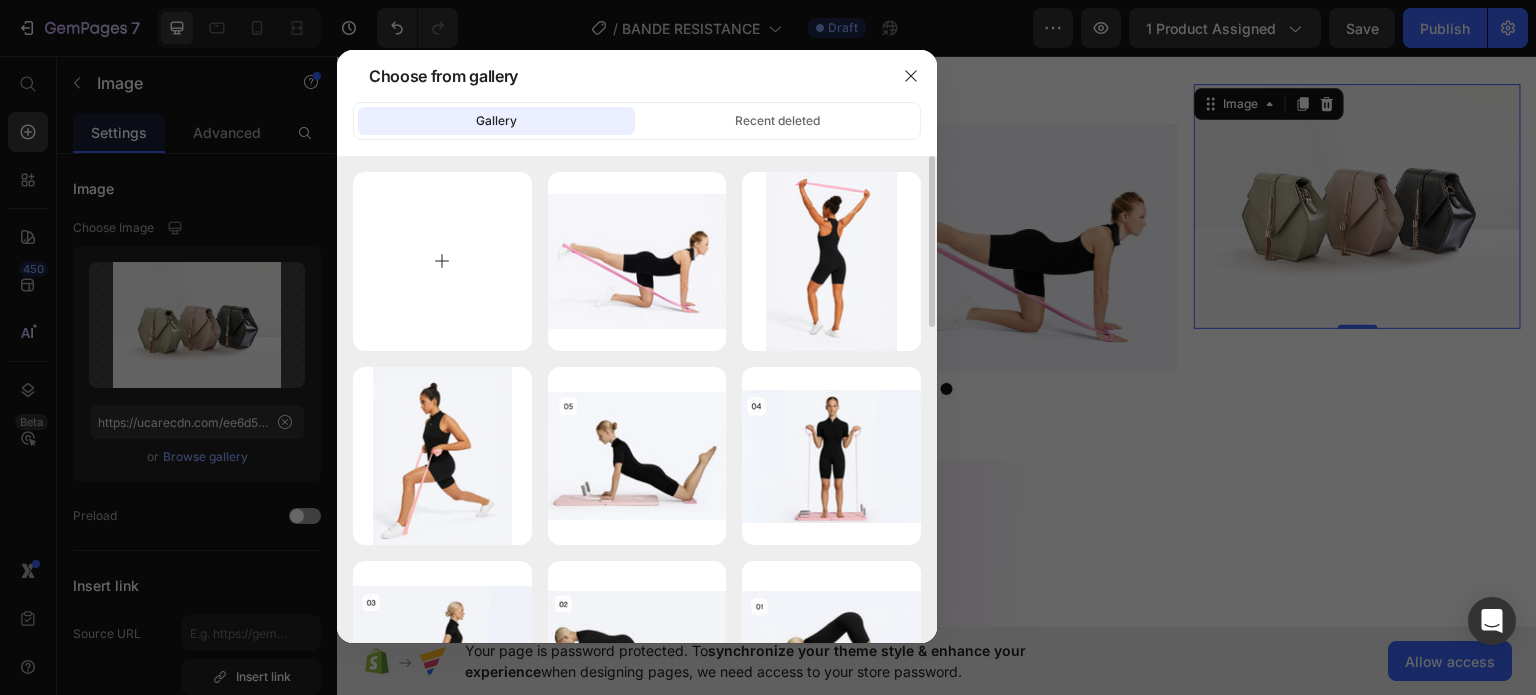 type on "C:\fakepath\thumbnail_0D6ED642-053A-4DC8-AAC3-C3295A573921.jpg" 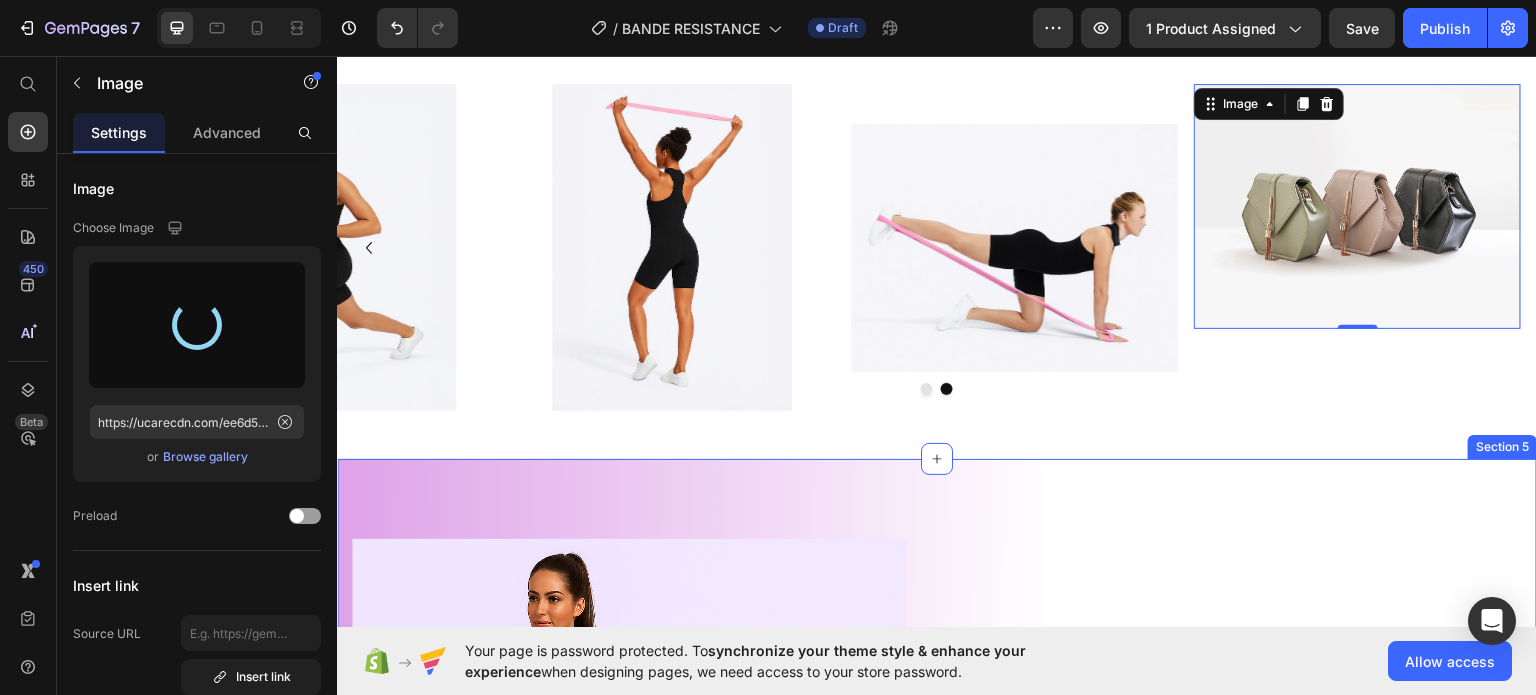 type on "https://cdn.shopify.com/s/files/1/0976/4844/3656/files/gempages_574856437667202277-69d8e881-1592-431d-a94c-4ebead603051.jpg" 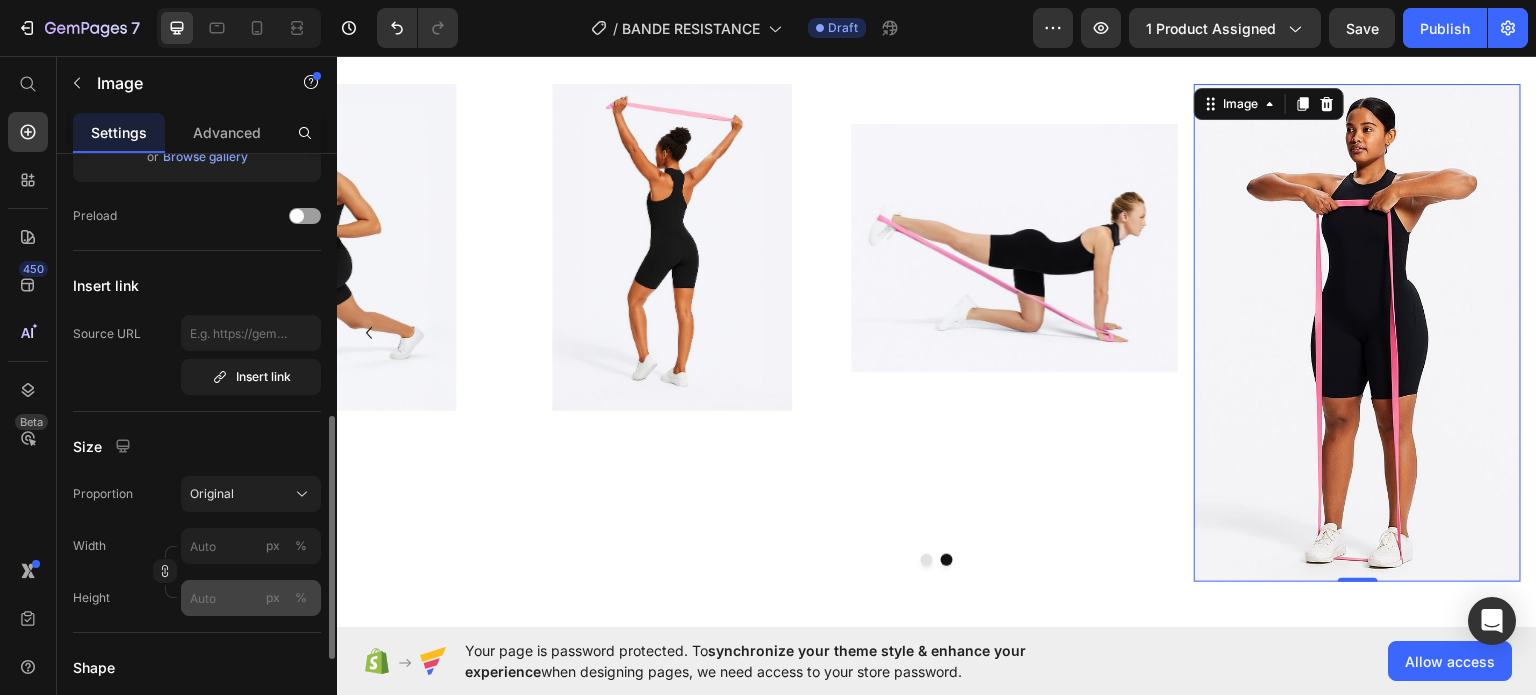 scroll, scrollTop: 400, scrollLeft: 0, axis: vertical 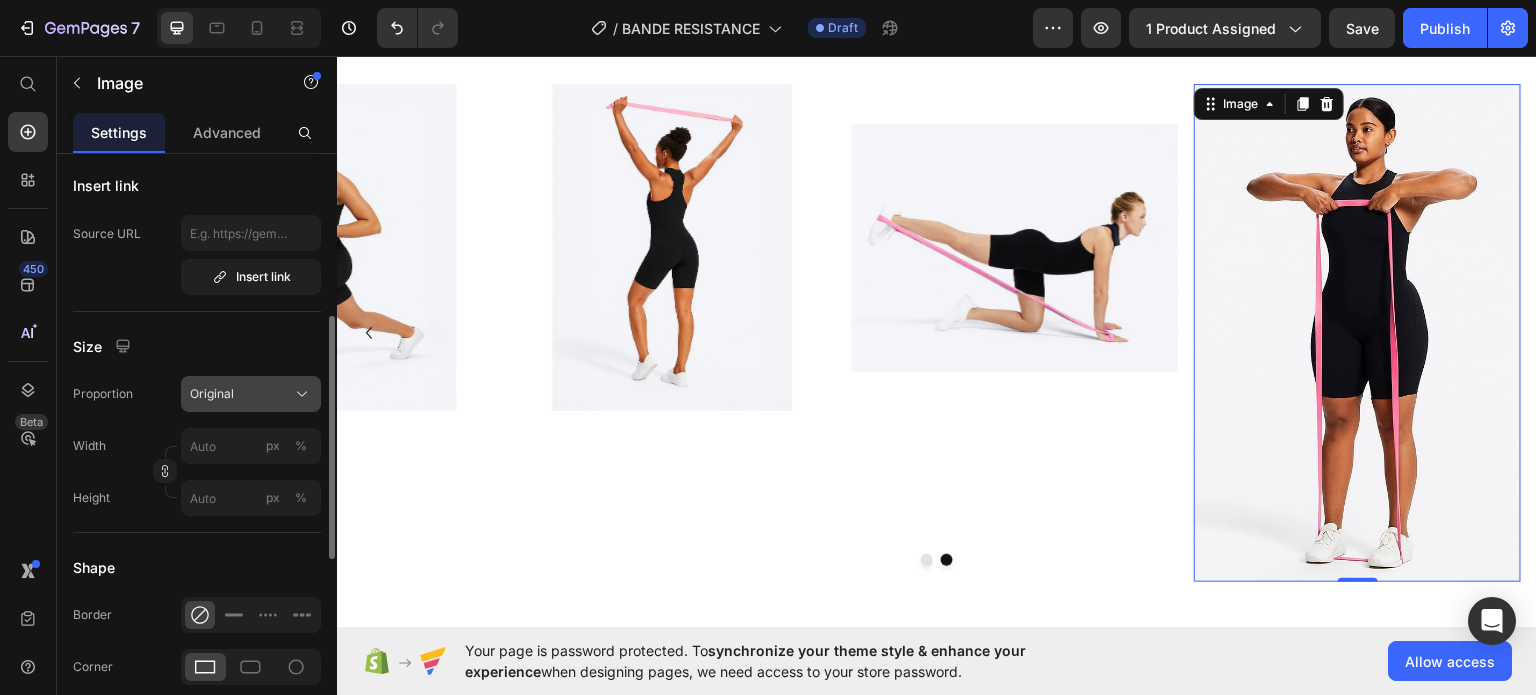 click on "Original" 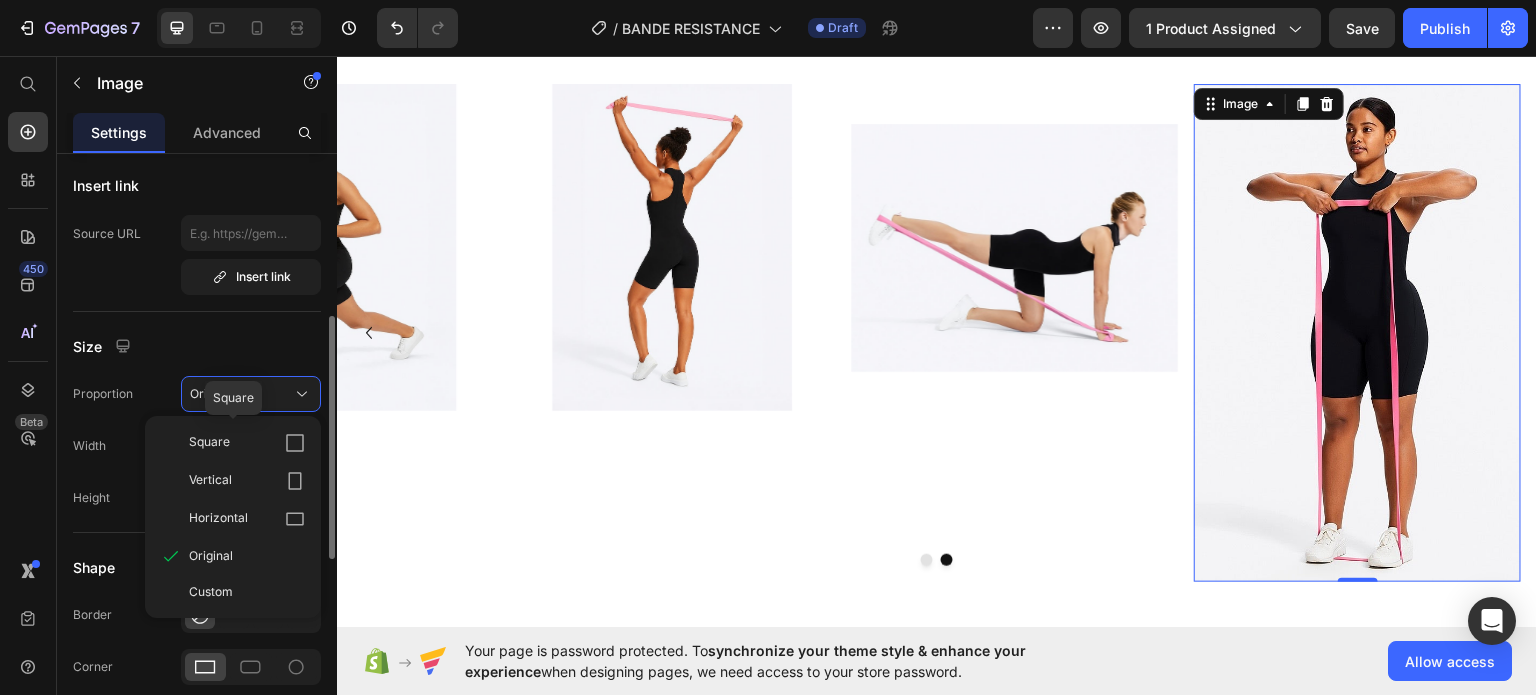 click on "Square" 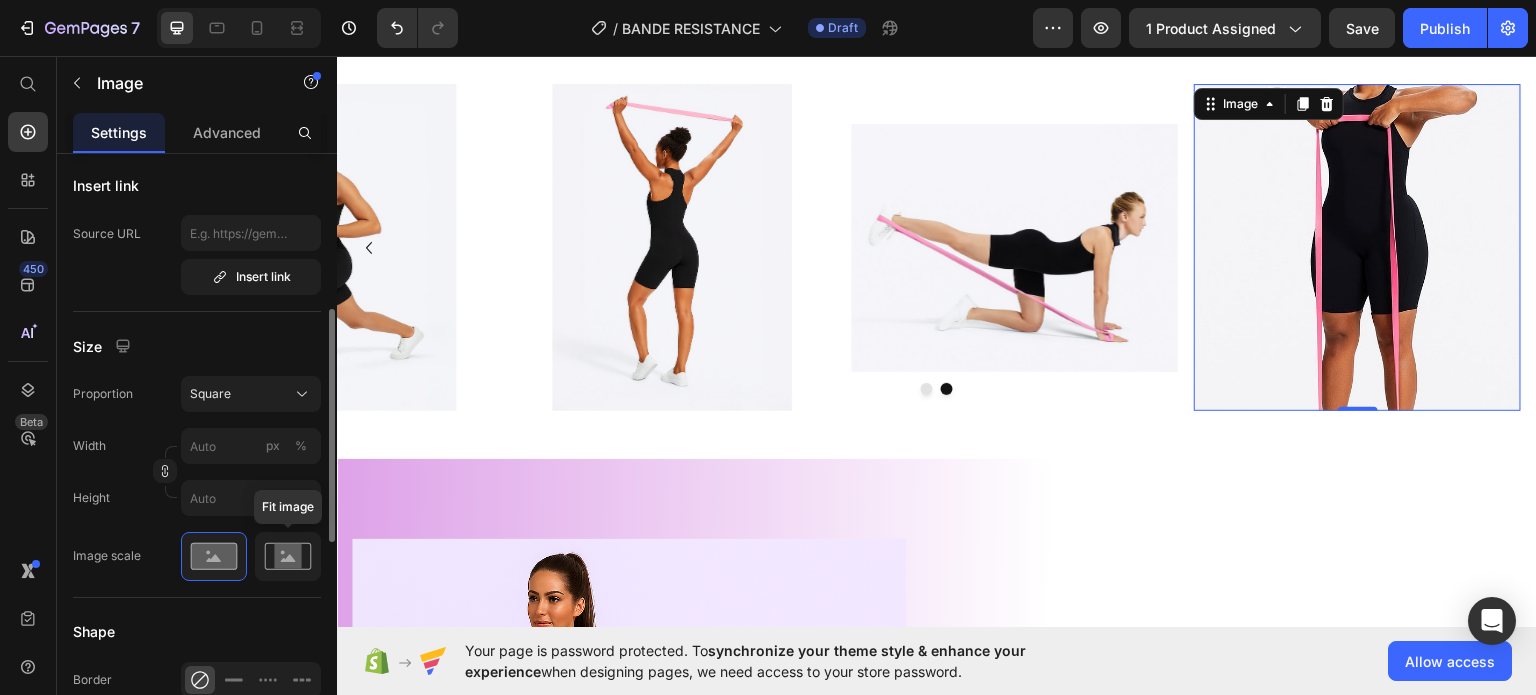 click 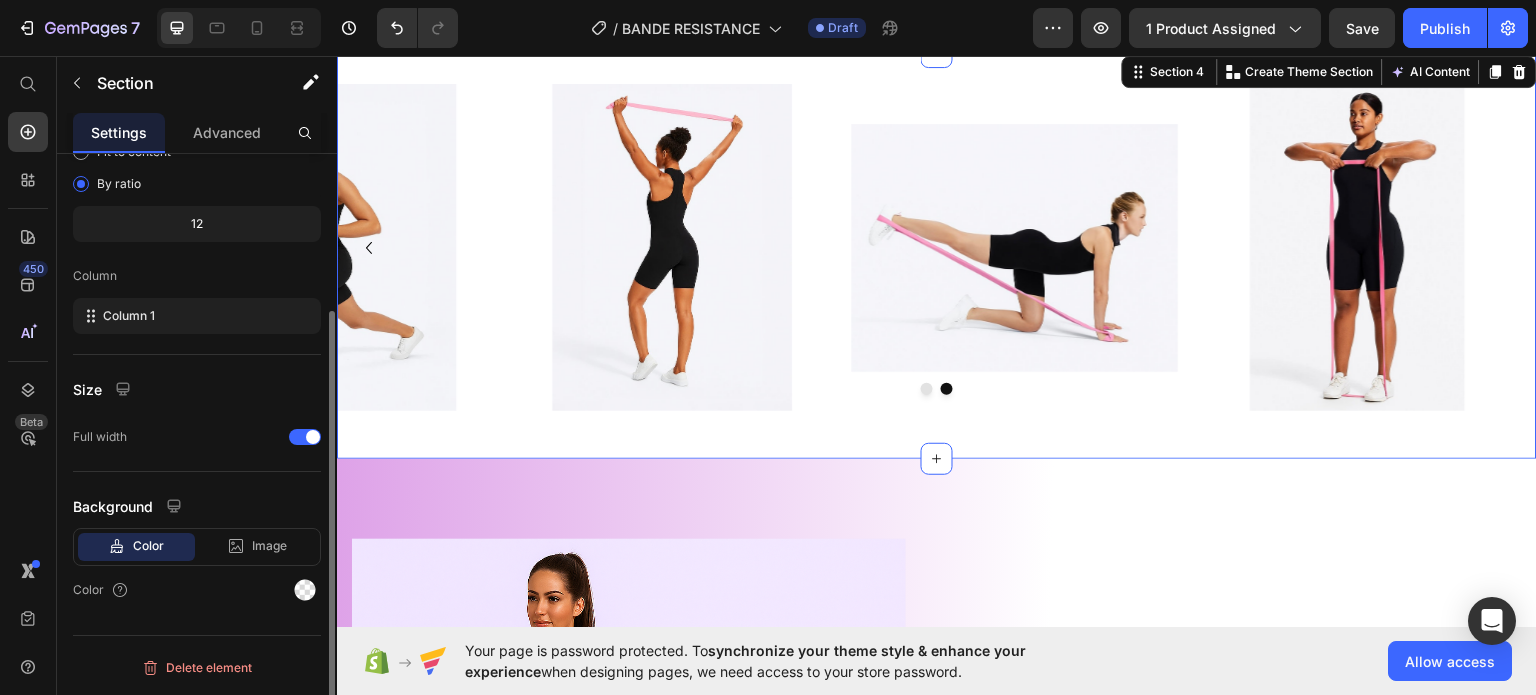 click on "Image Image Image Image
Carousel" at bounding box center [937, 254] 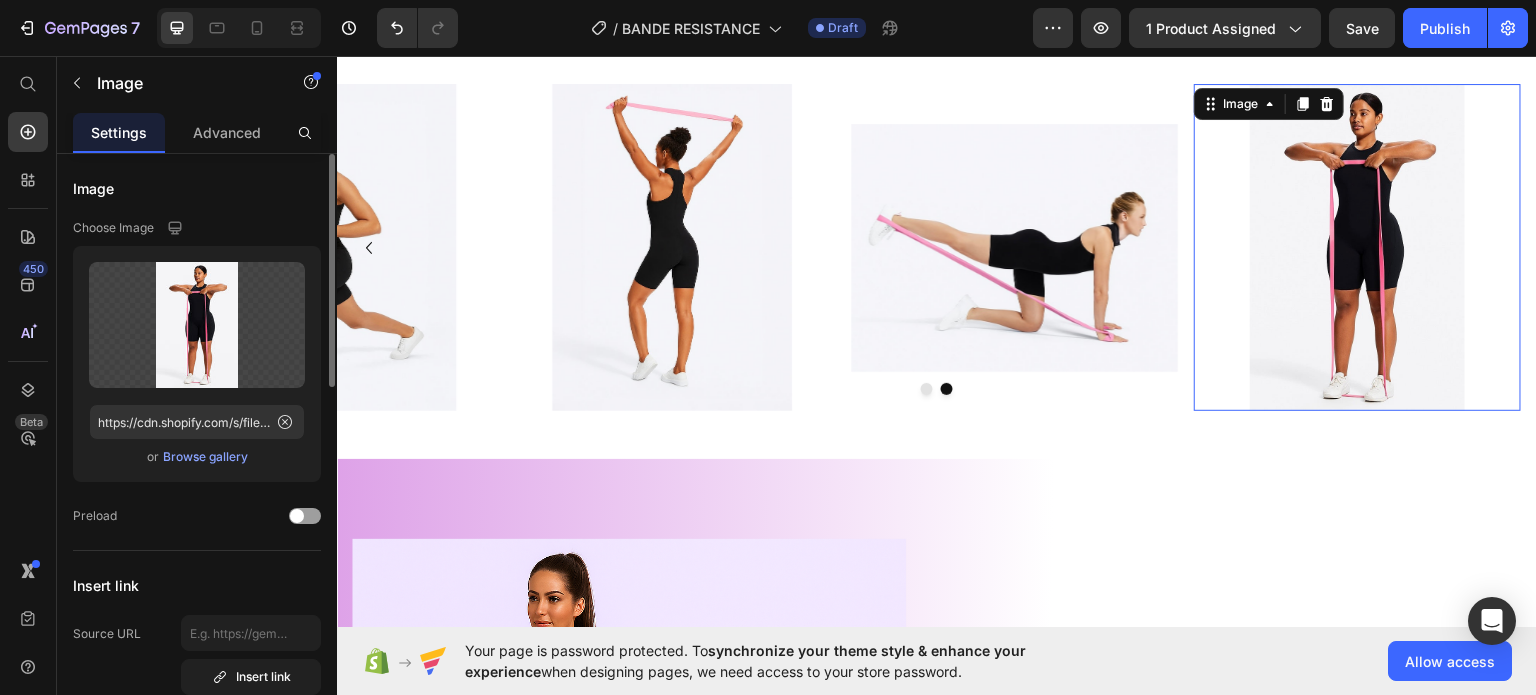 click at bounding box center [1358, 246] 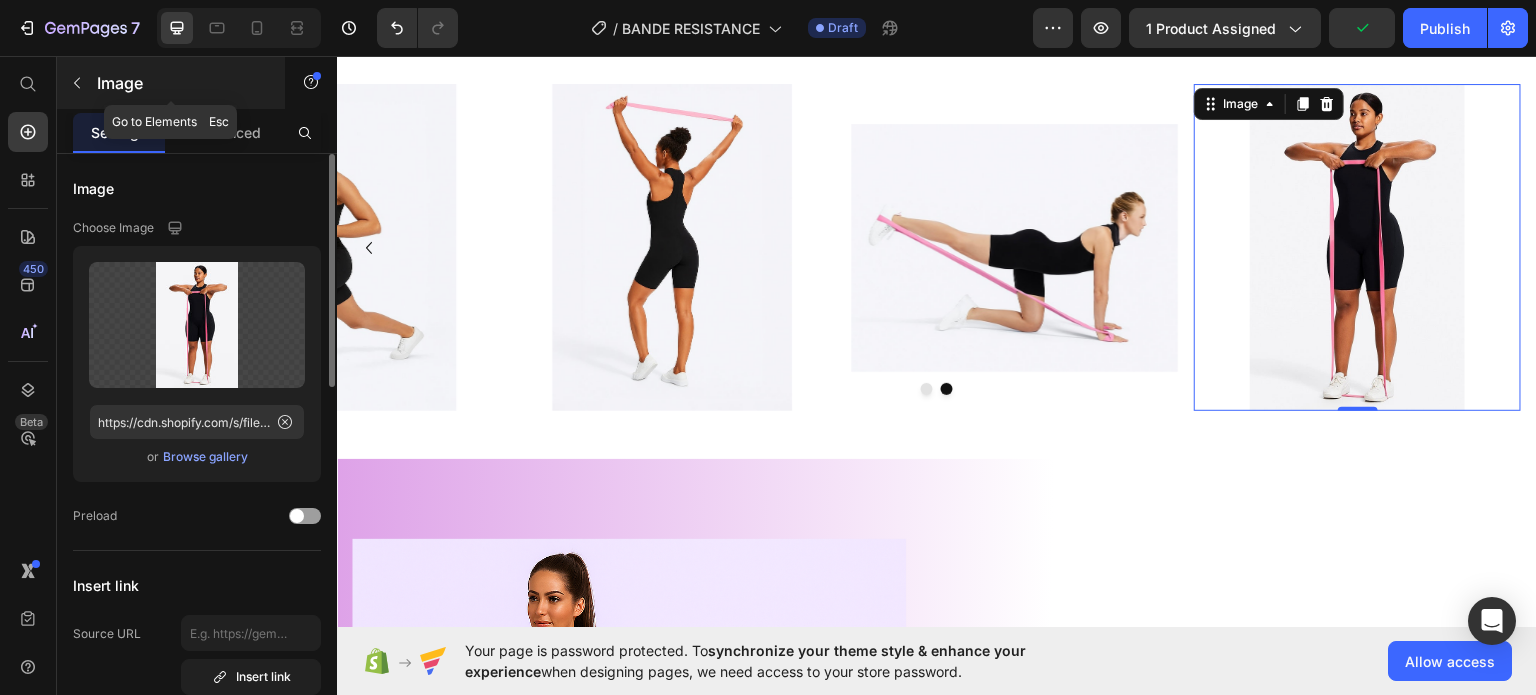 click at bounding box center (77, 83) 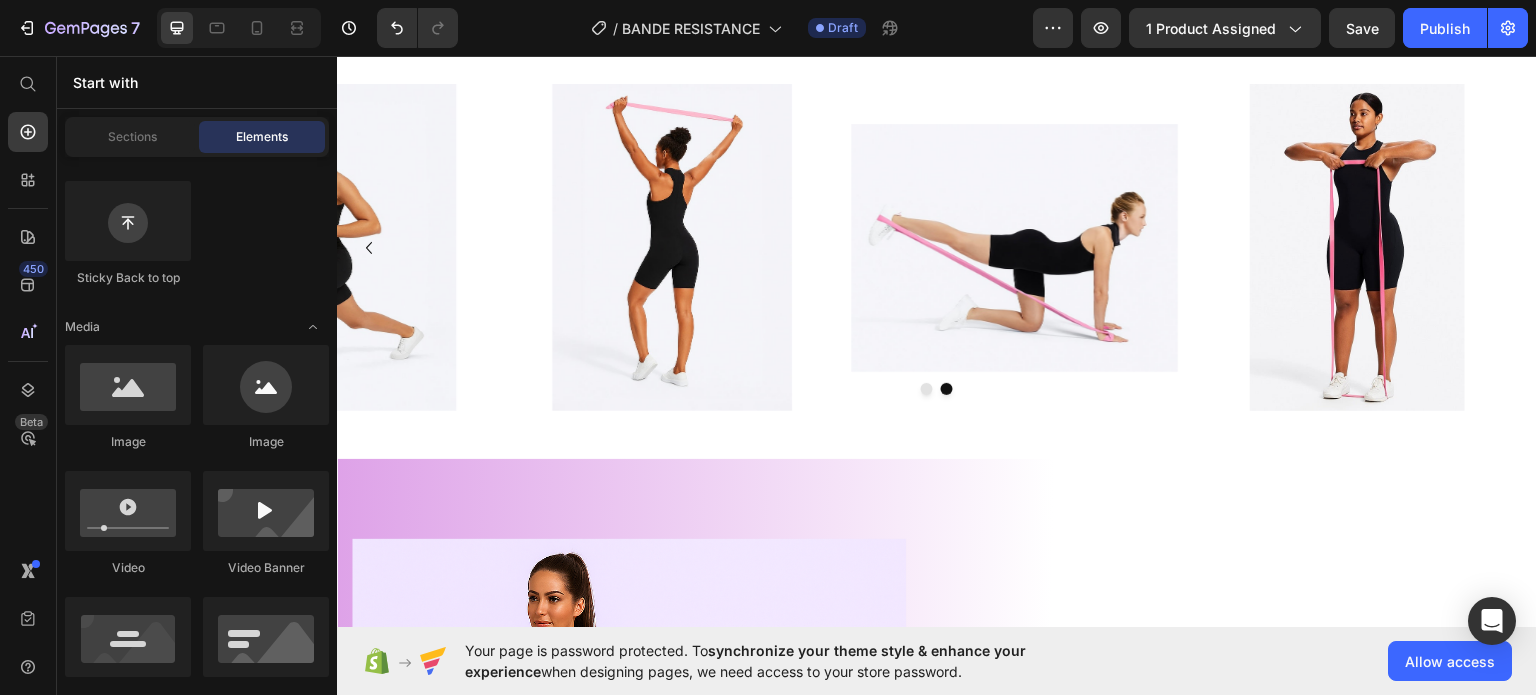 scroll, scrollTop: 400, scrollLeft: 0, axis: vertical 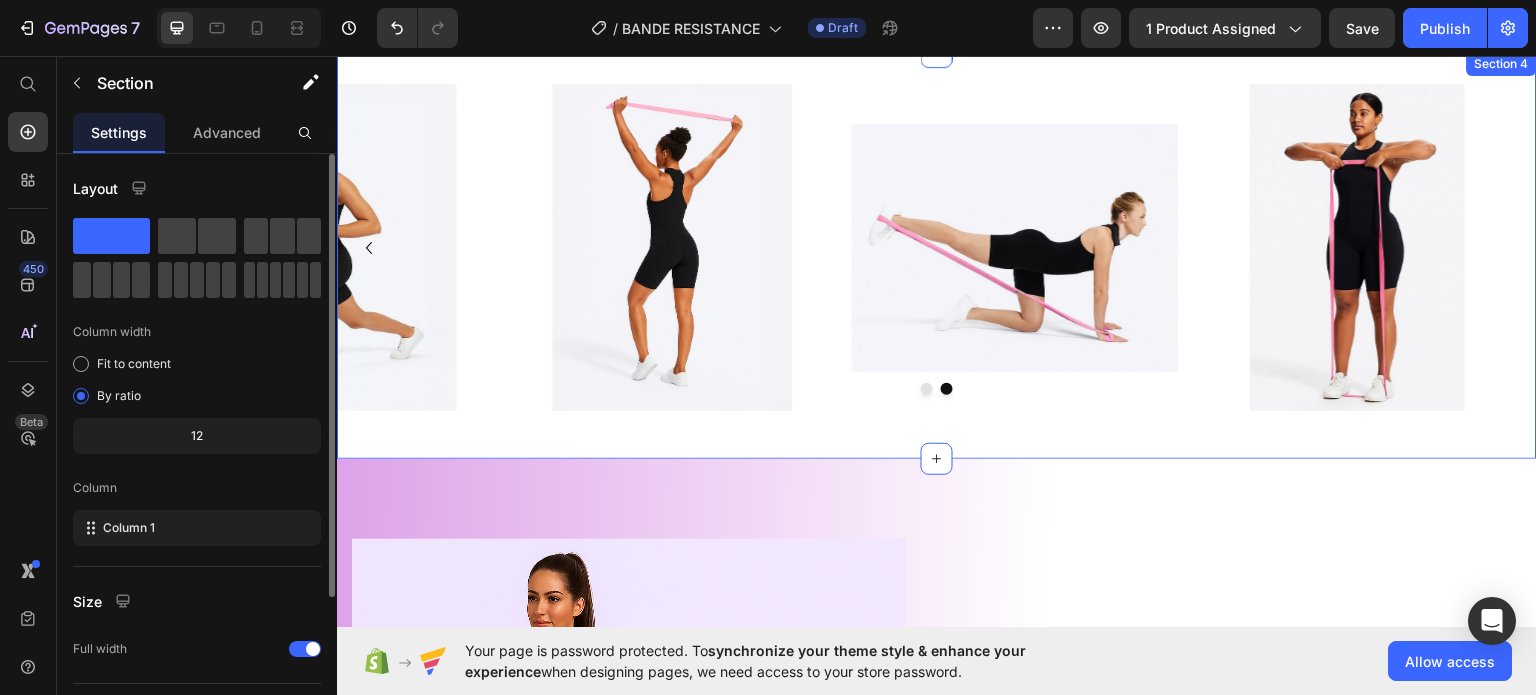 click on "Image Image Image Image
Carousel Section 4" at bounding box center (937, 254) 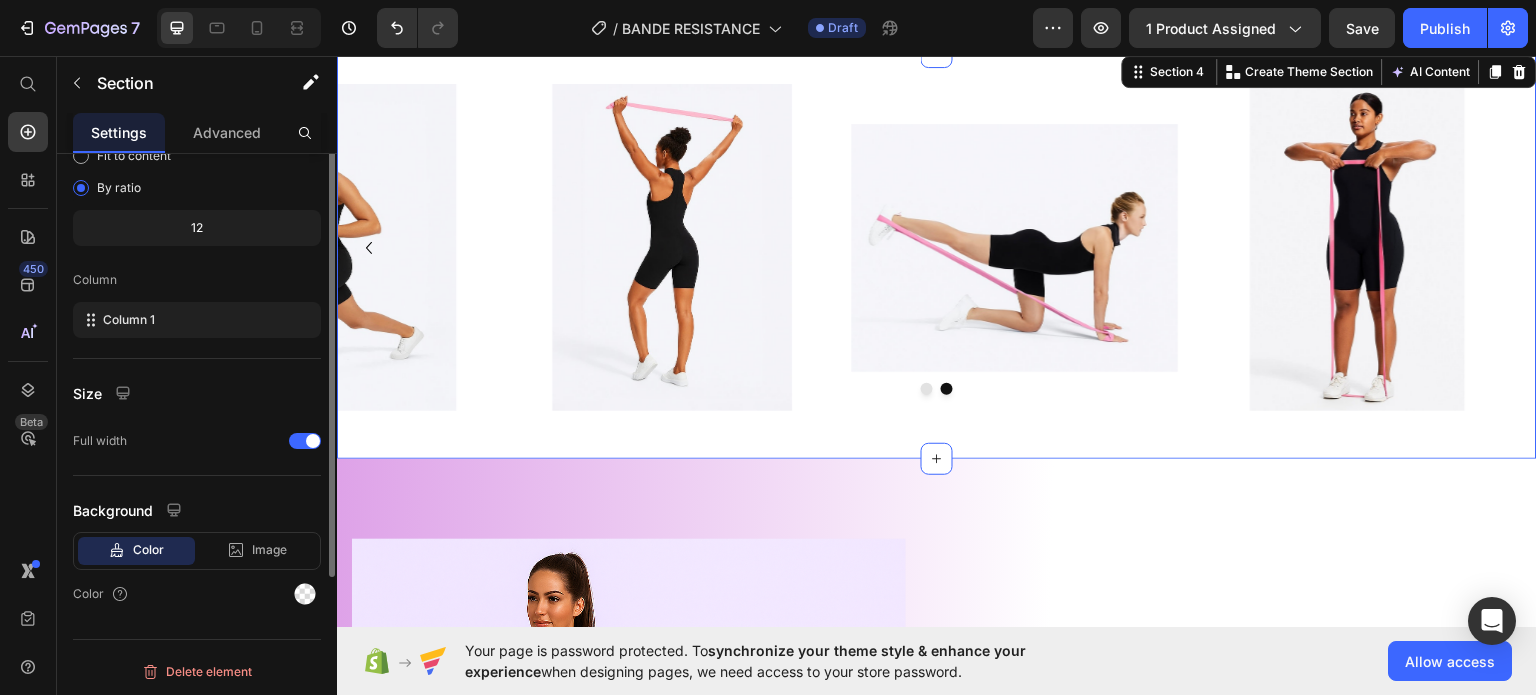 scroll, scrollTop: 0, scrollLeft: 0, axis: both 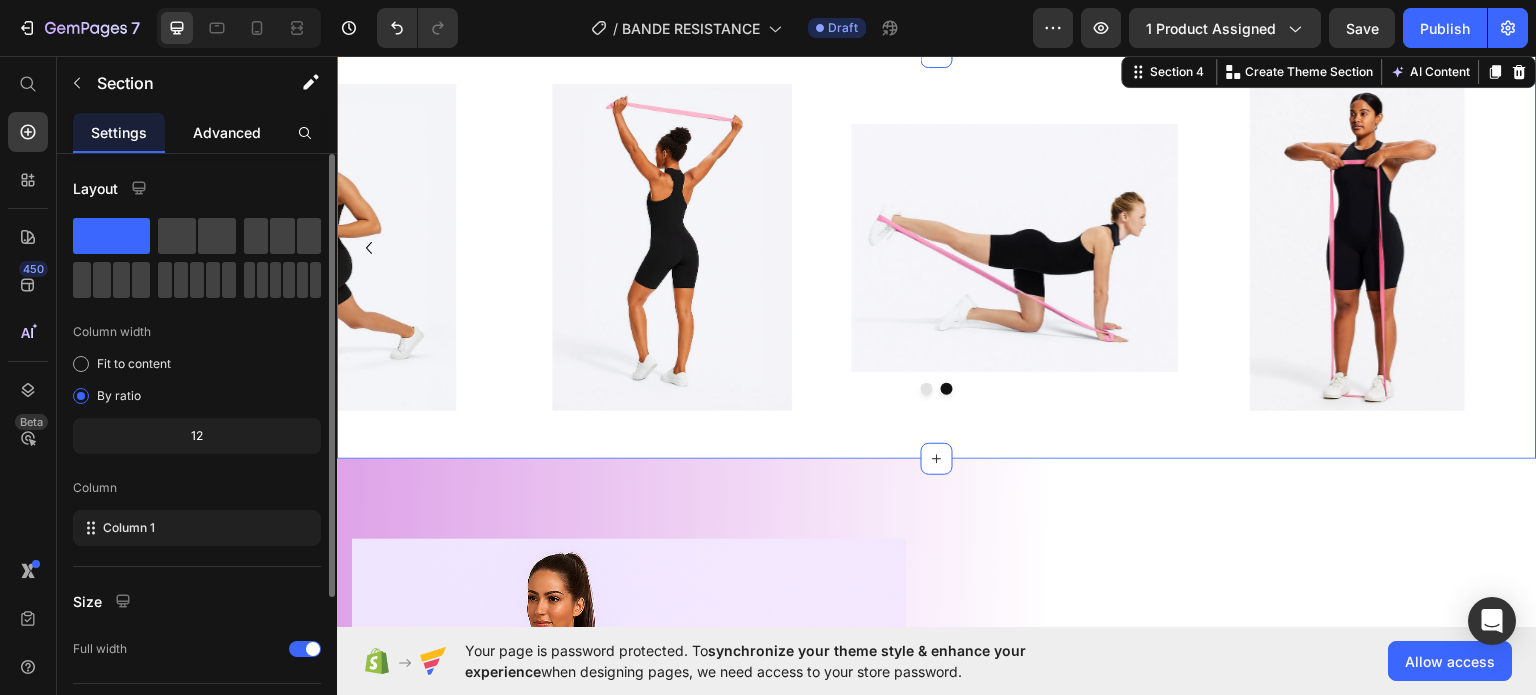 click on "Advanced" at bounding box center [227, 132] 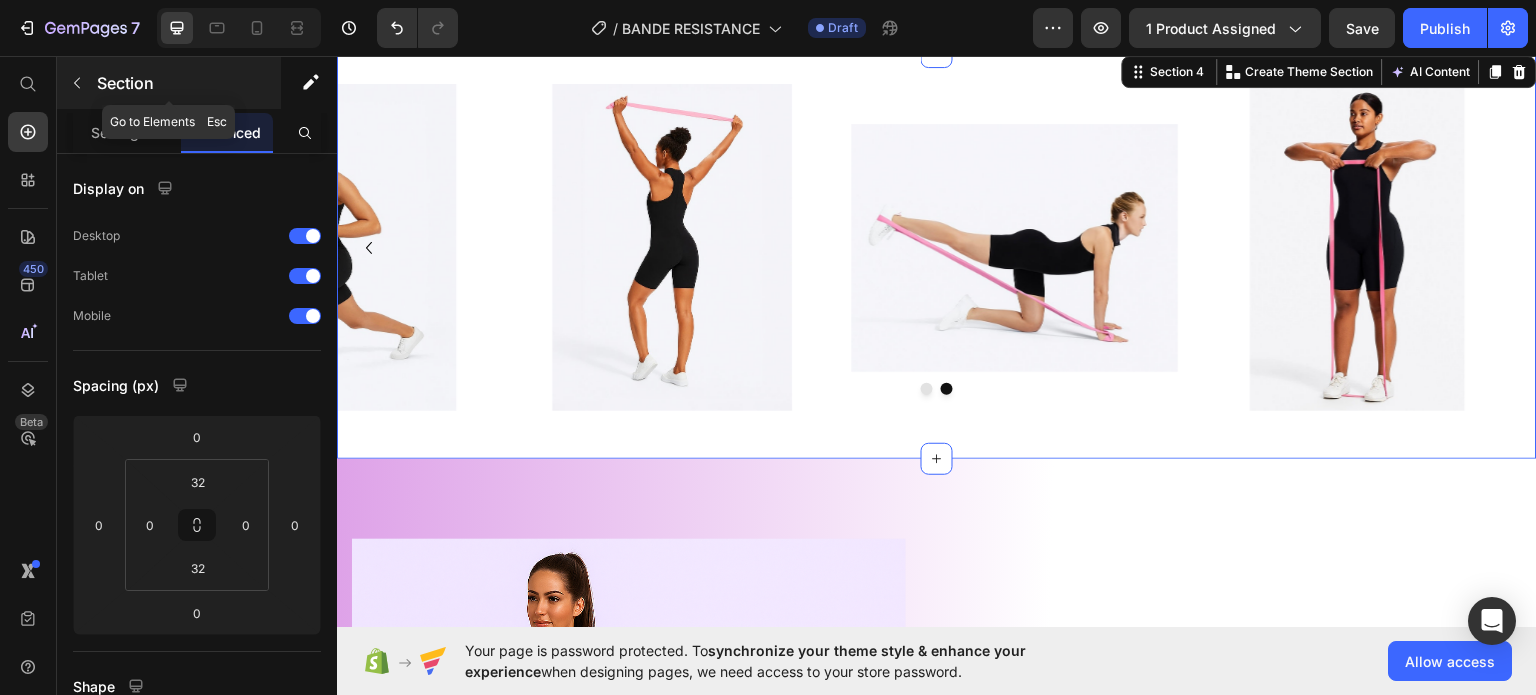 click at bounding box center (77, 83) 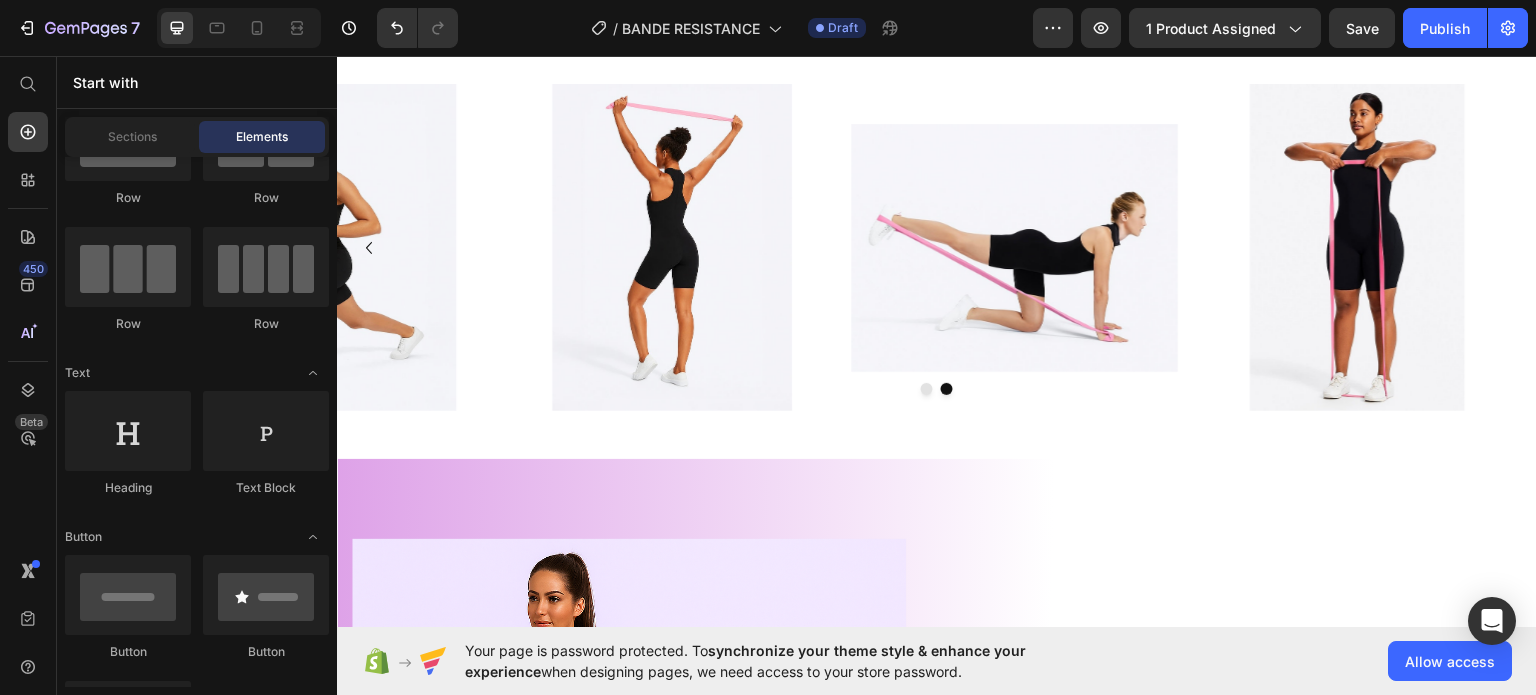 scroll, scrollTop: 0, scrollLeft: 0, axis: both 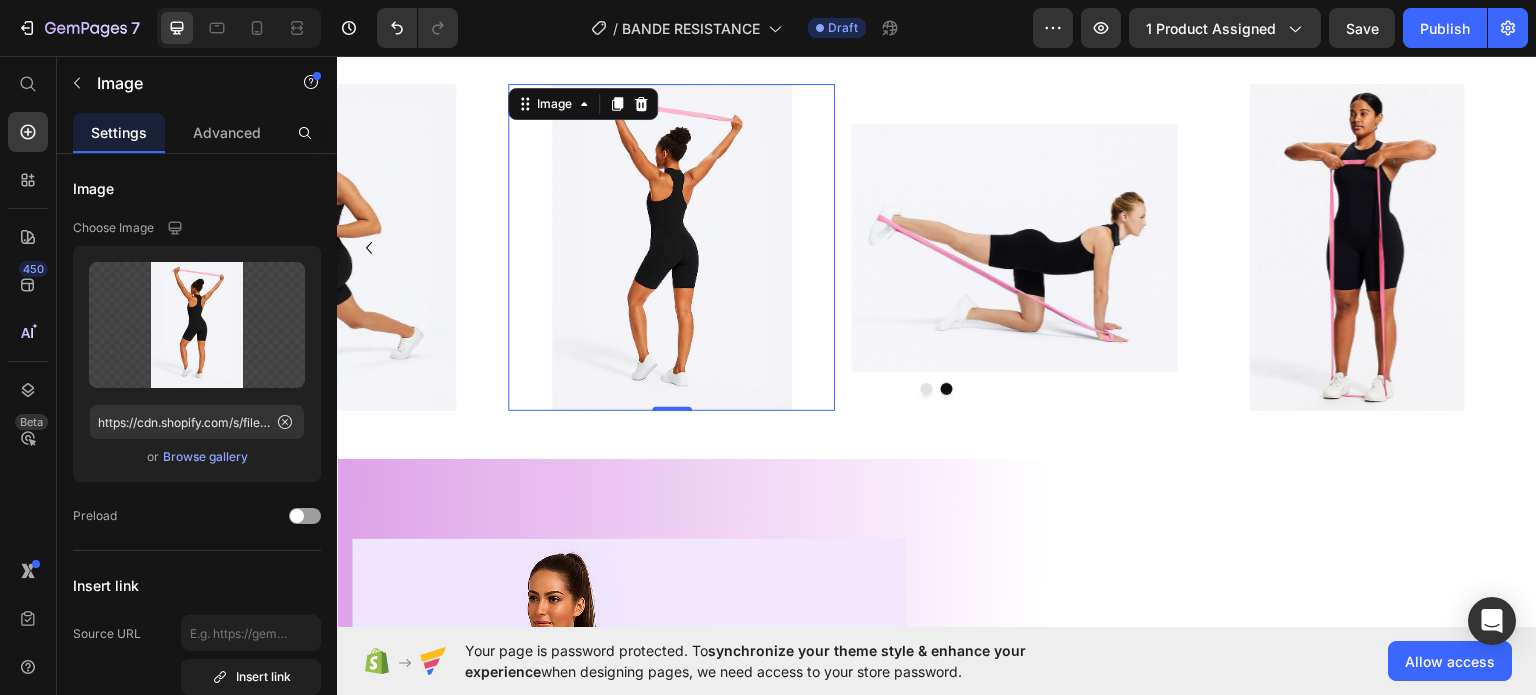 click at bounding box center [672, 246] 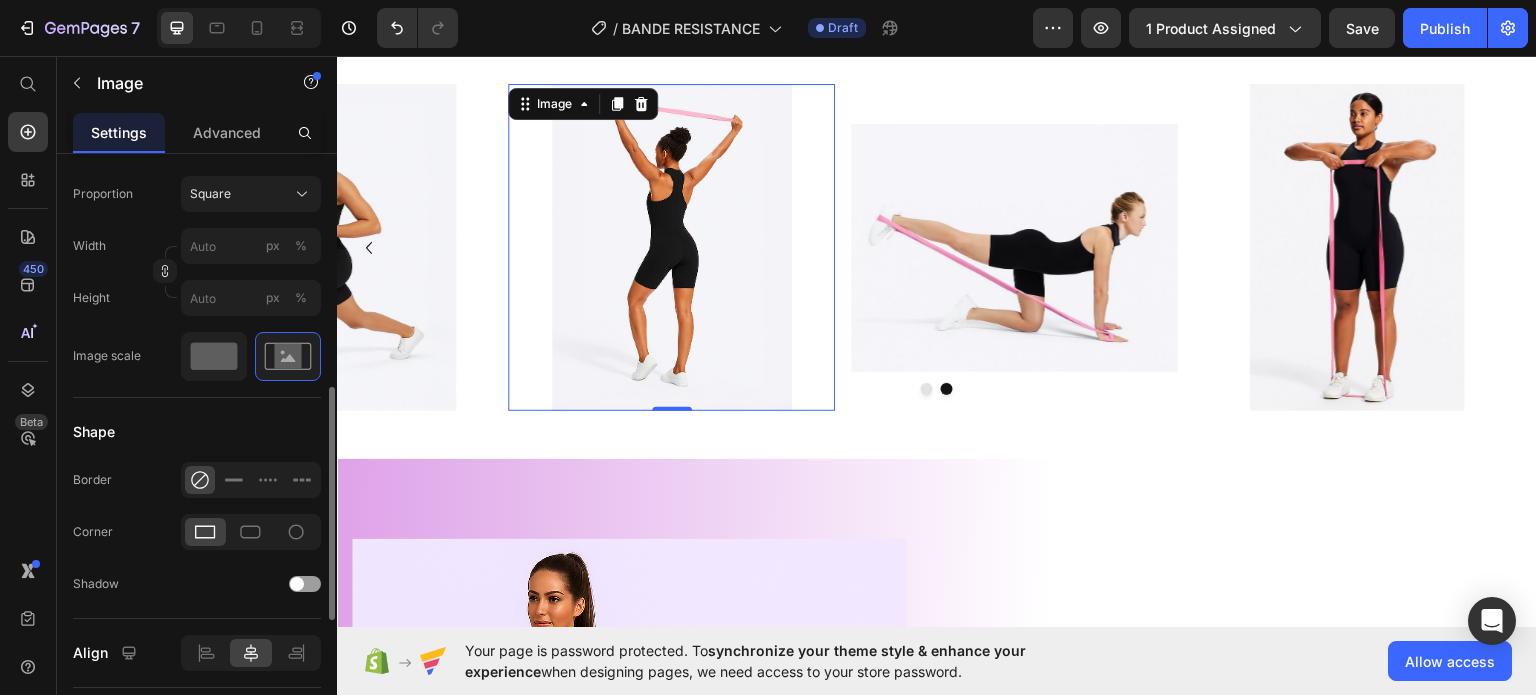 scroll, scrollTop: 700, scrollLeft: 0, axis: vertical 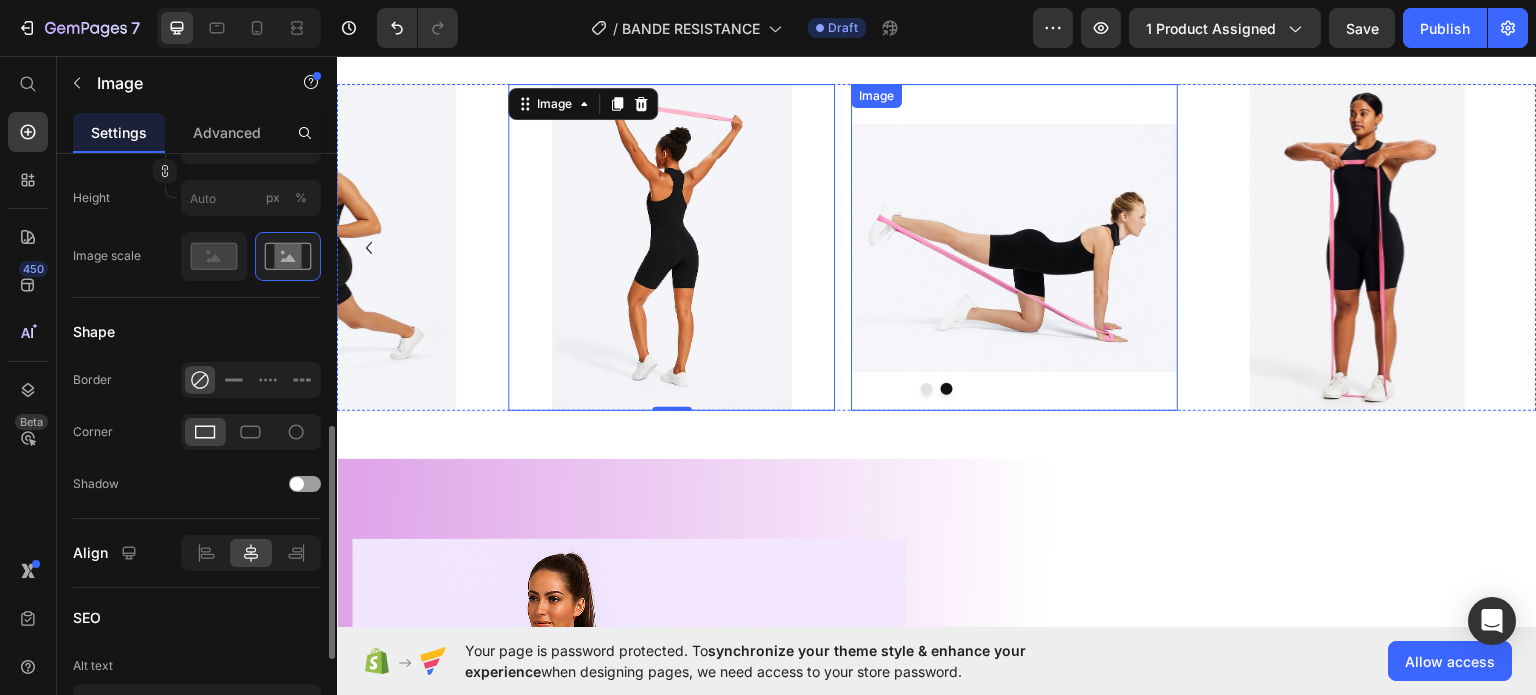 click at bounding box center [1015, 246] 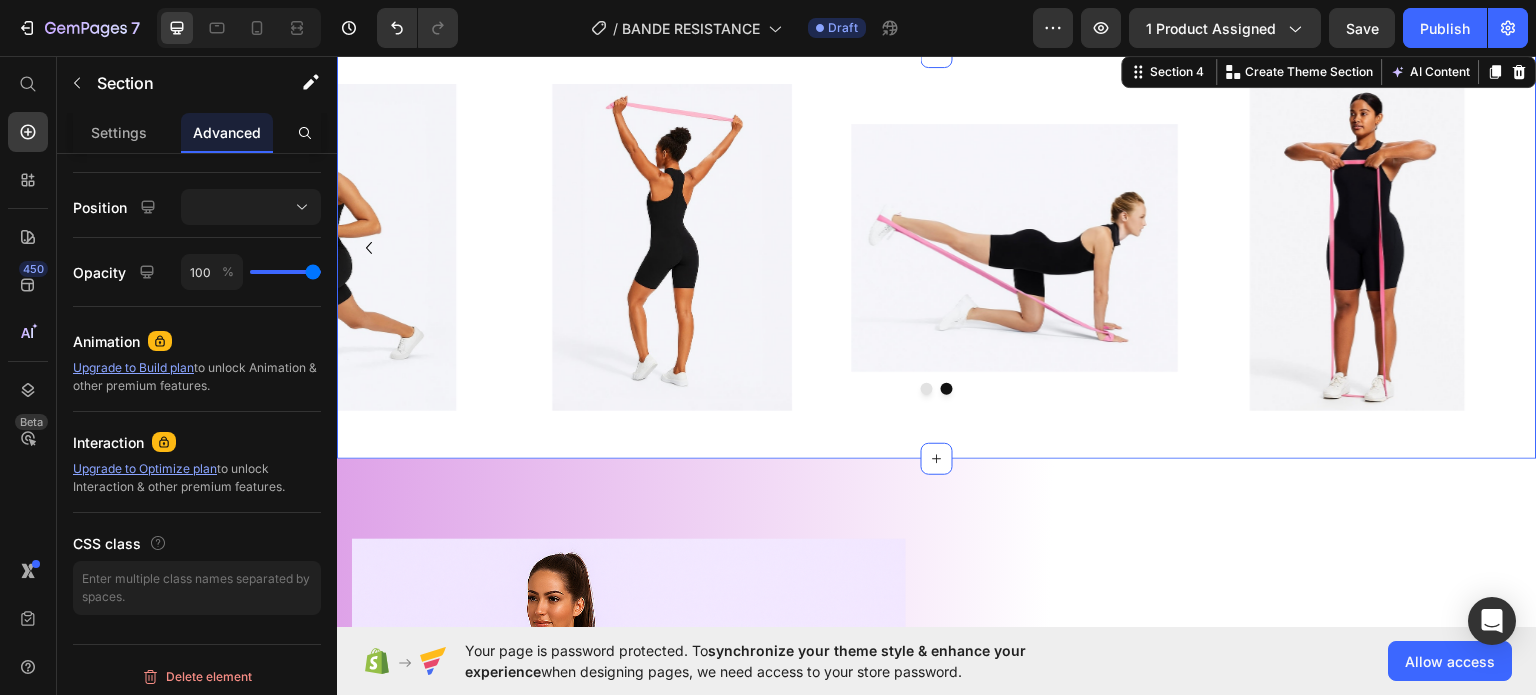 scroll, scrollTop: 0, scrollLeft: 0, axis: both 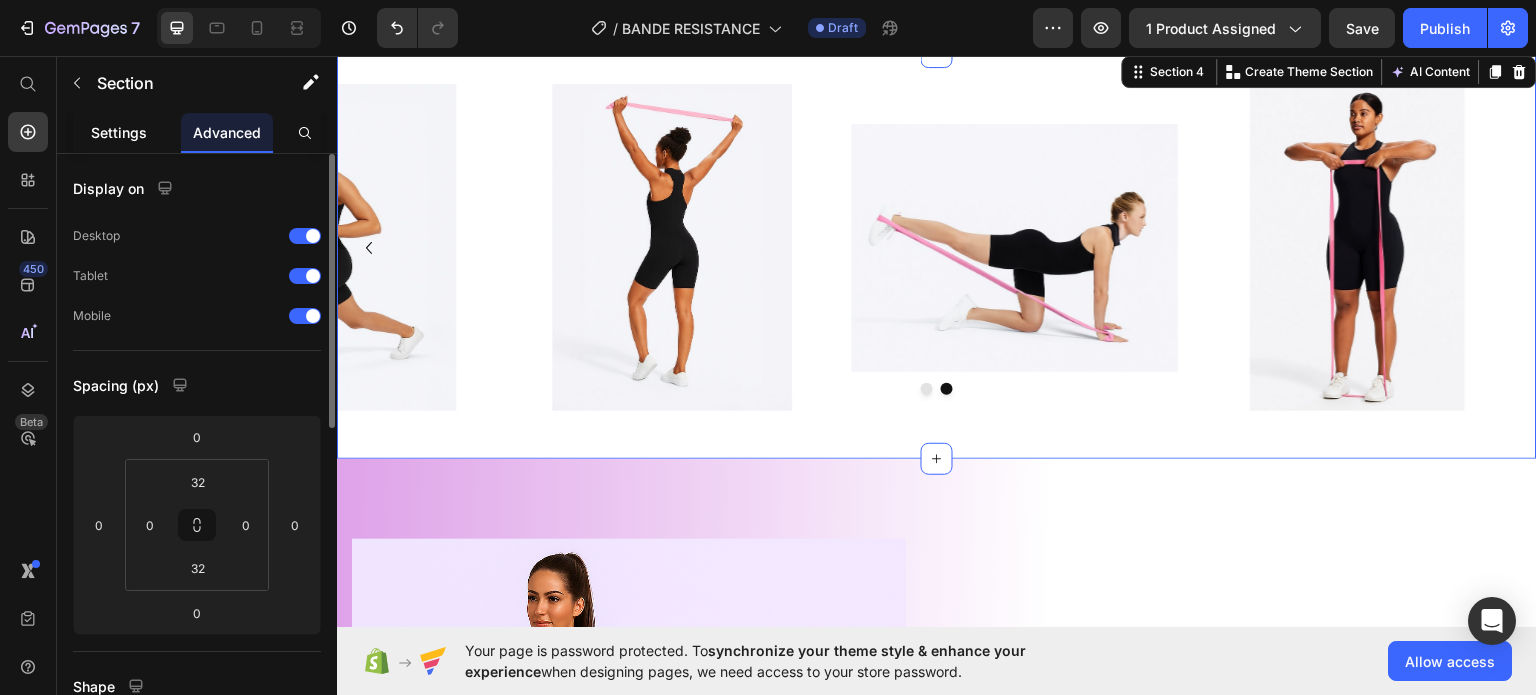click on "Settings" 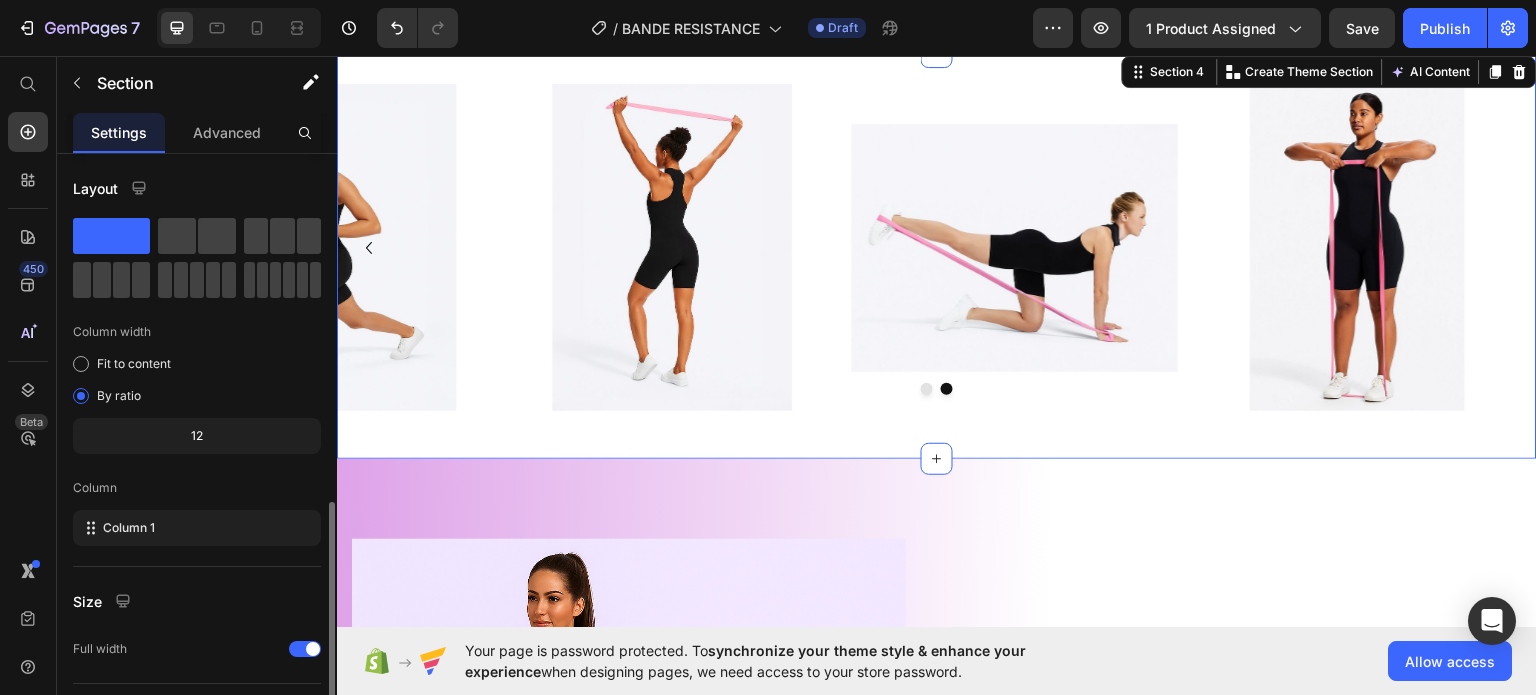 scroll, scrollTop: 208, scrollLeft: 0, axis: vertical 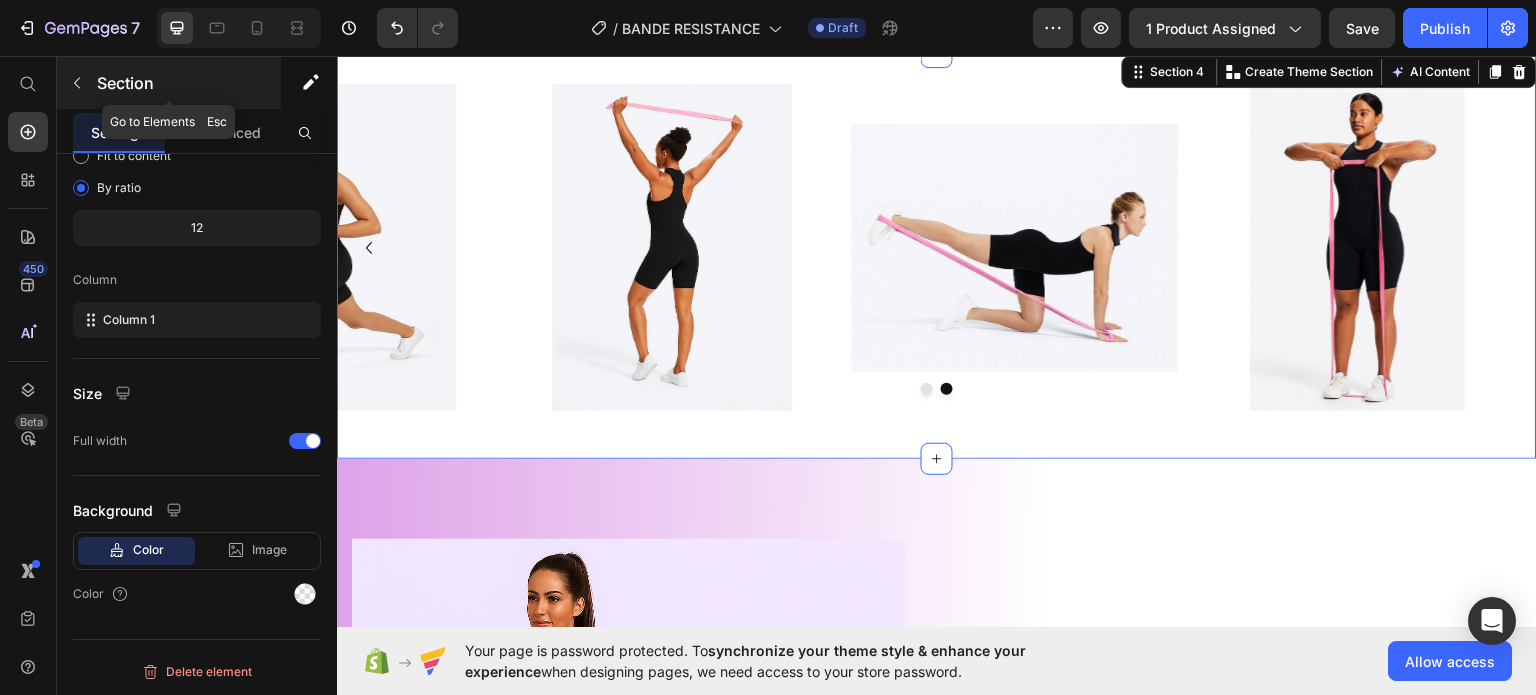click 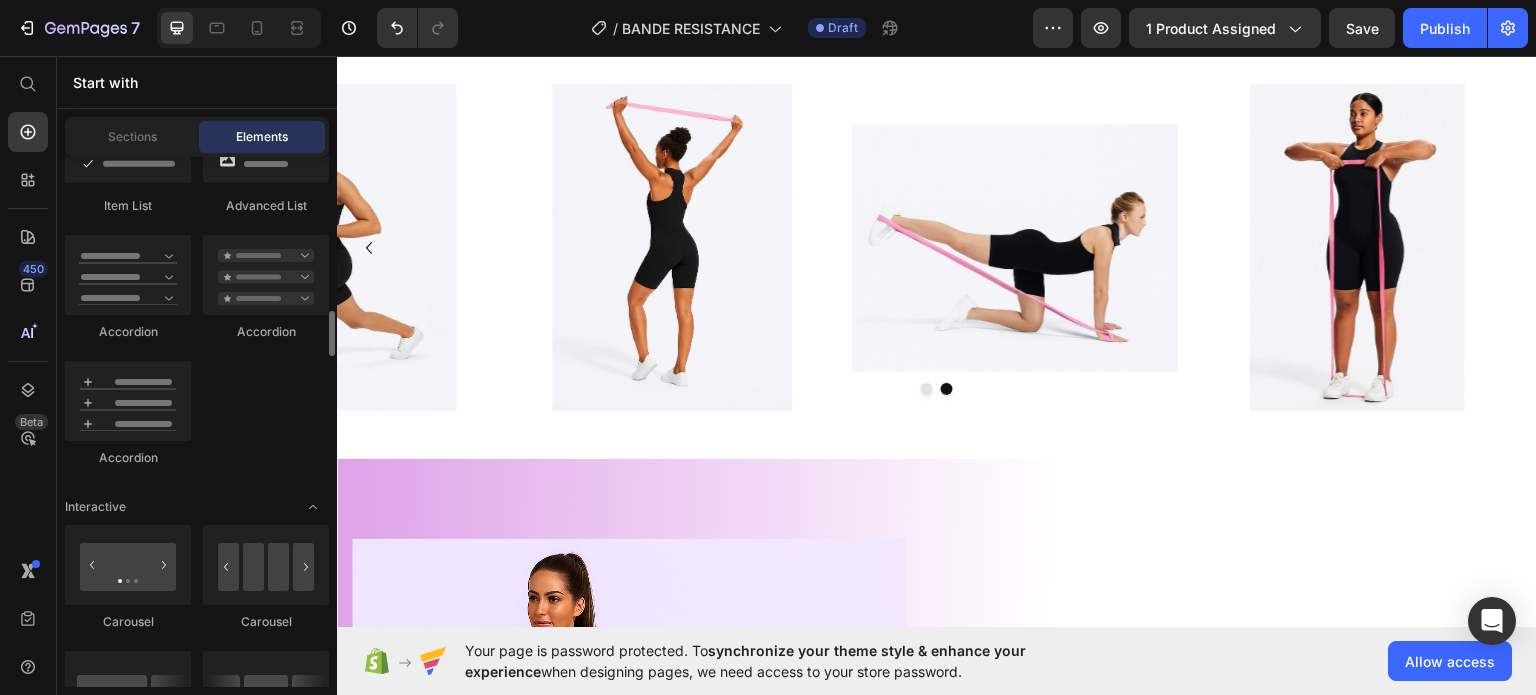 scroll, scrollTop: 2000, scrollLeft: 0, axis: vertical 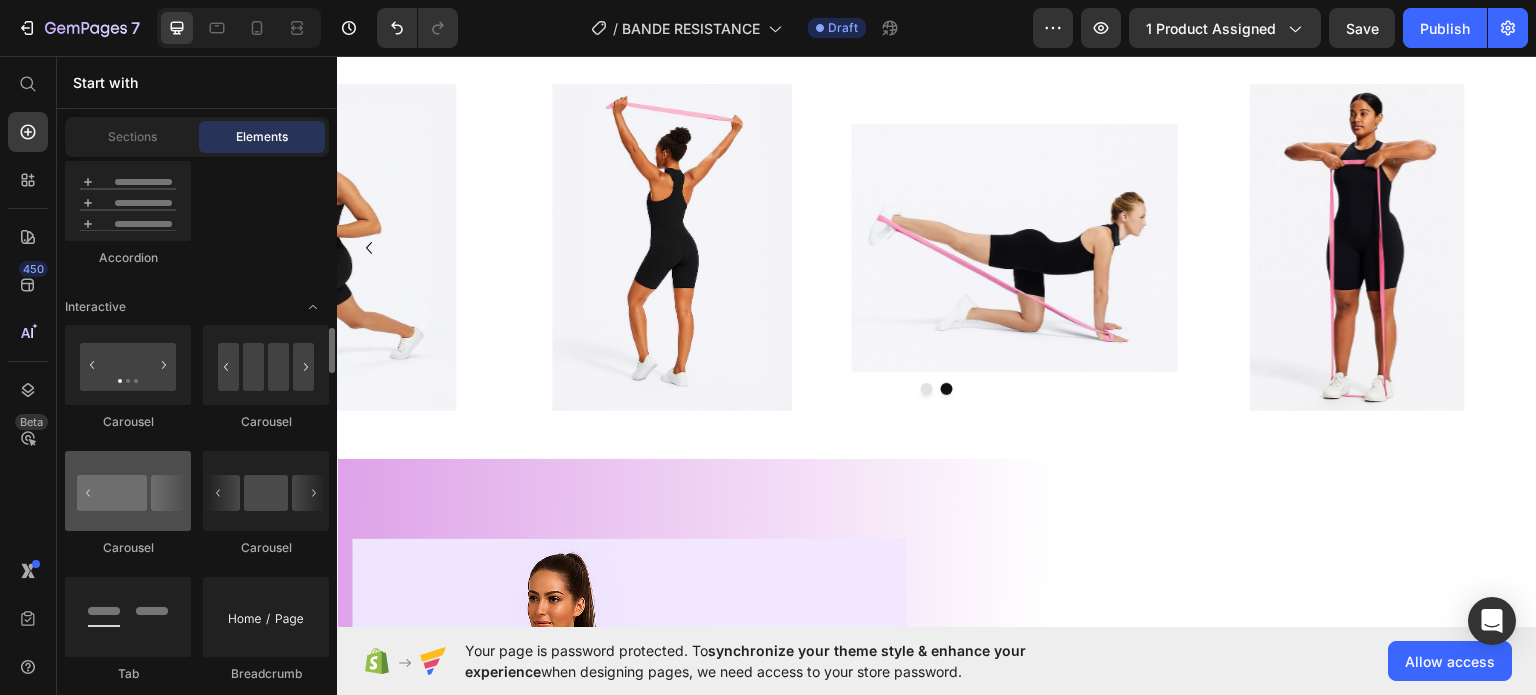 click at bounding box center [128, 491] 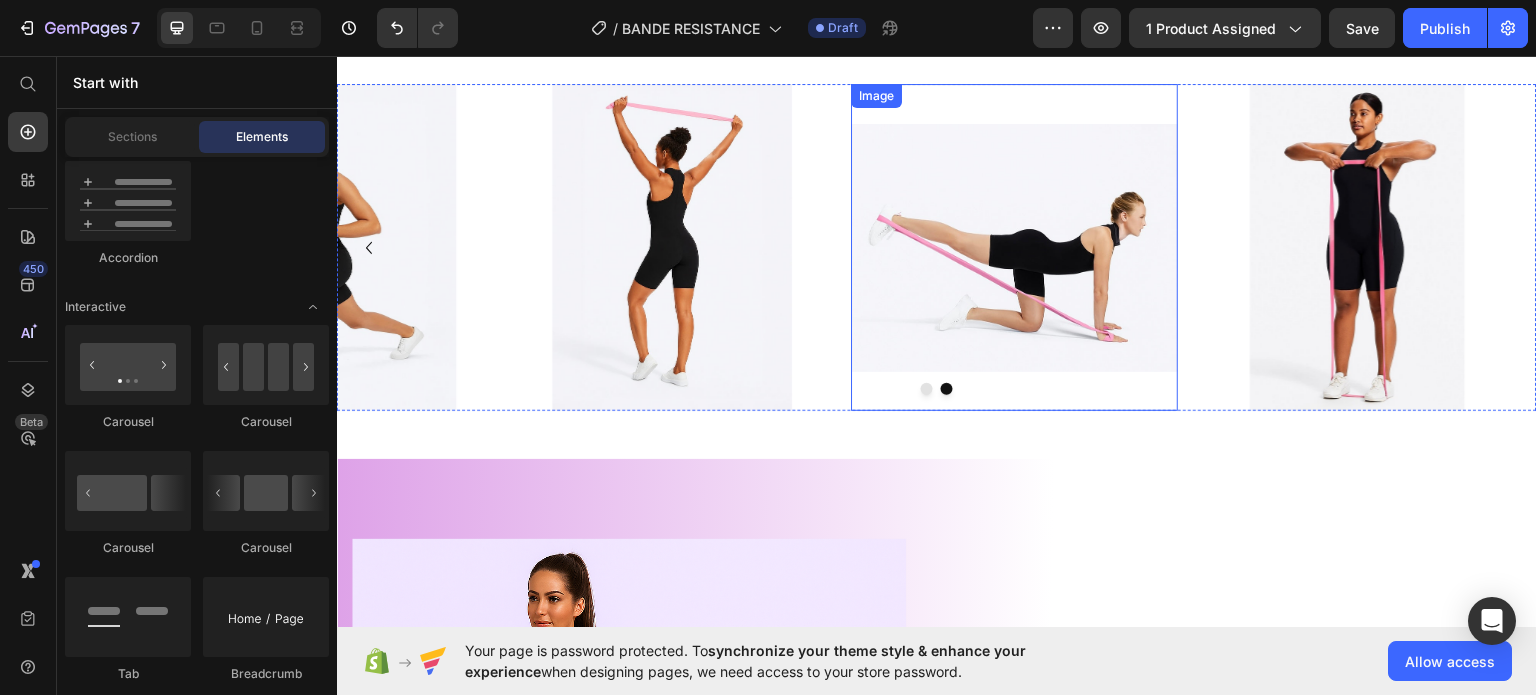 click at bounding box center [1015, 246] 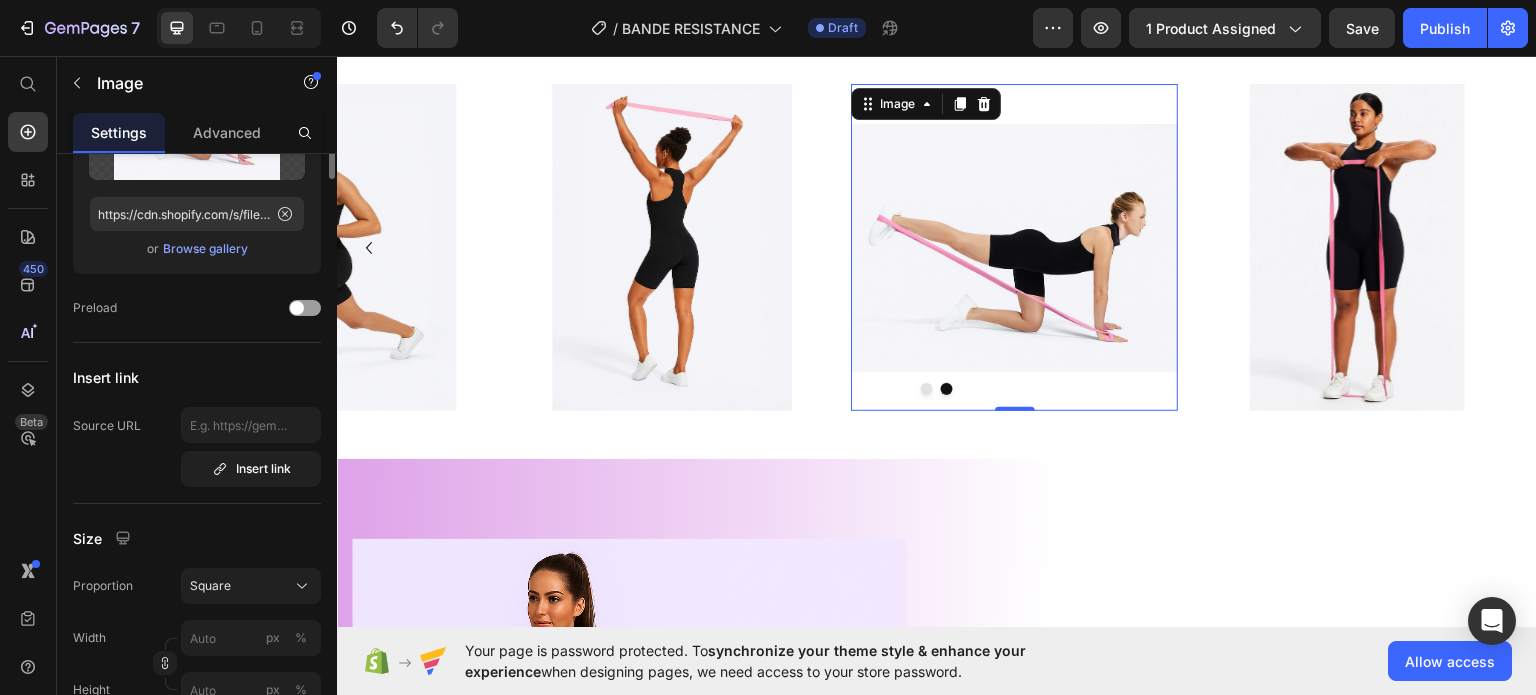 scroll, scrollTop: 0, scrollLeft: 0, axis: both 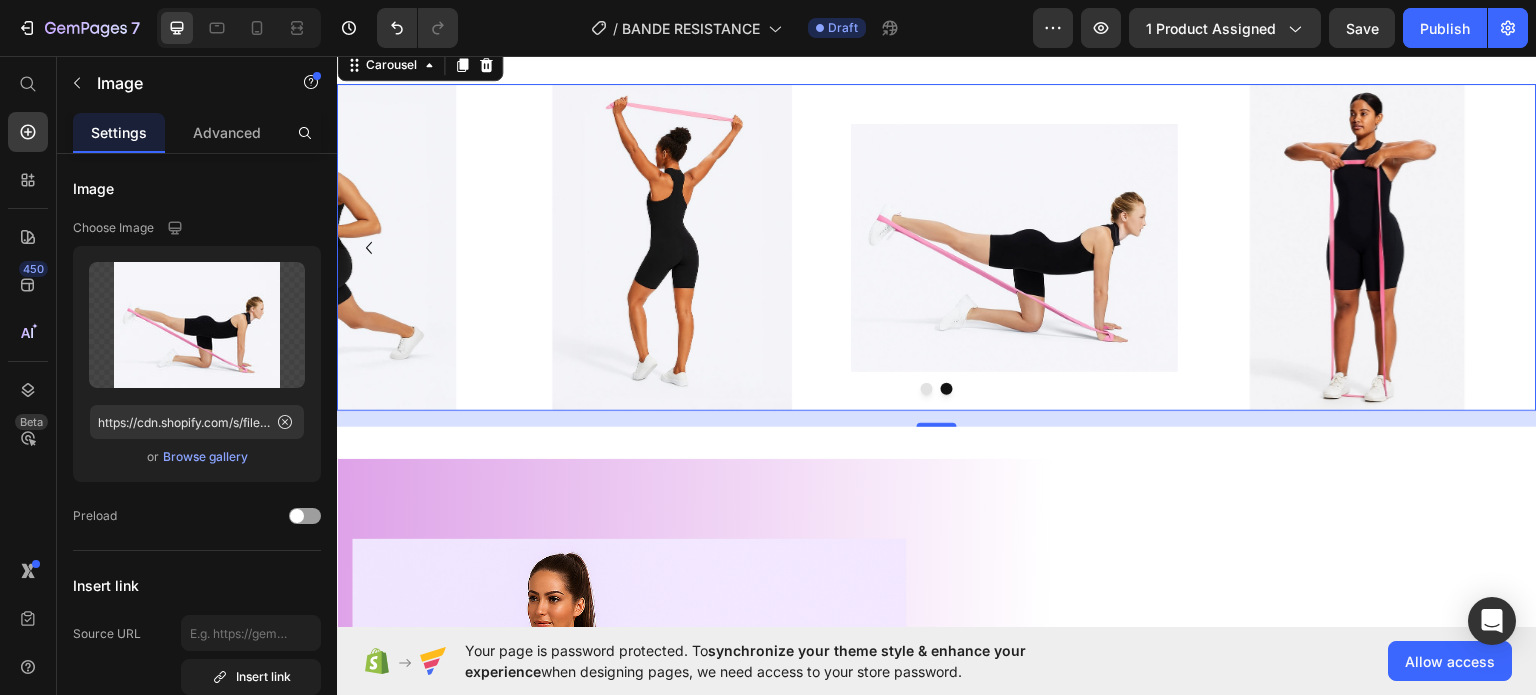 click 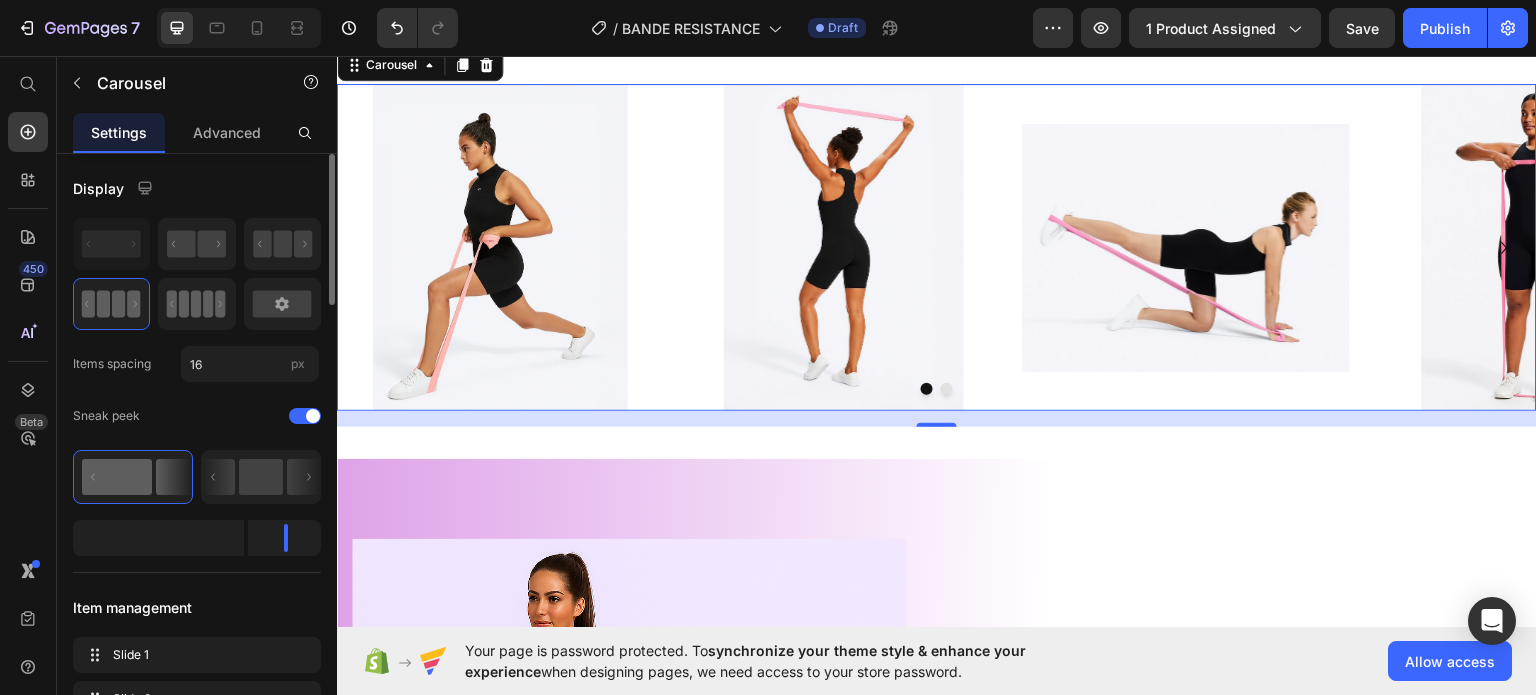 click 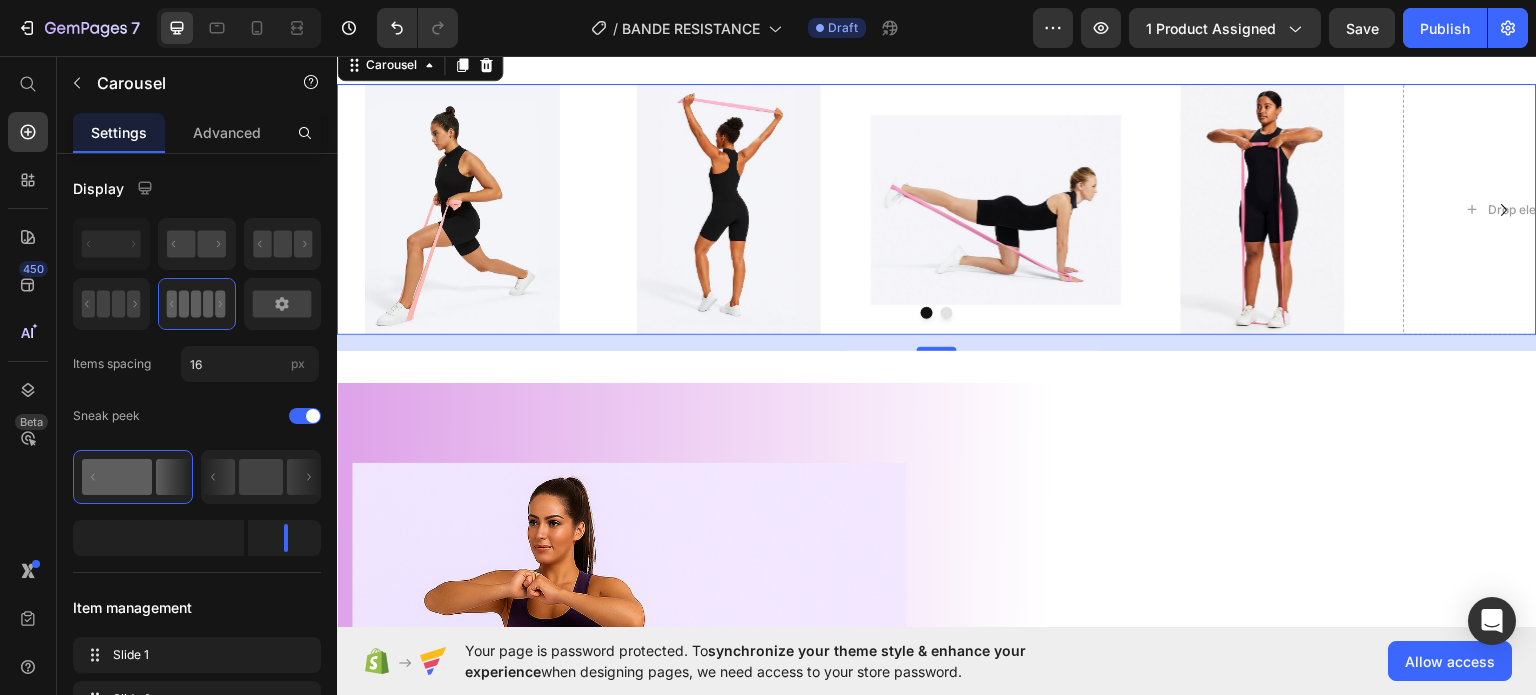 click at bounding box center (947, 312) 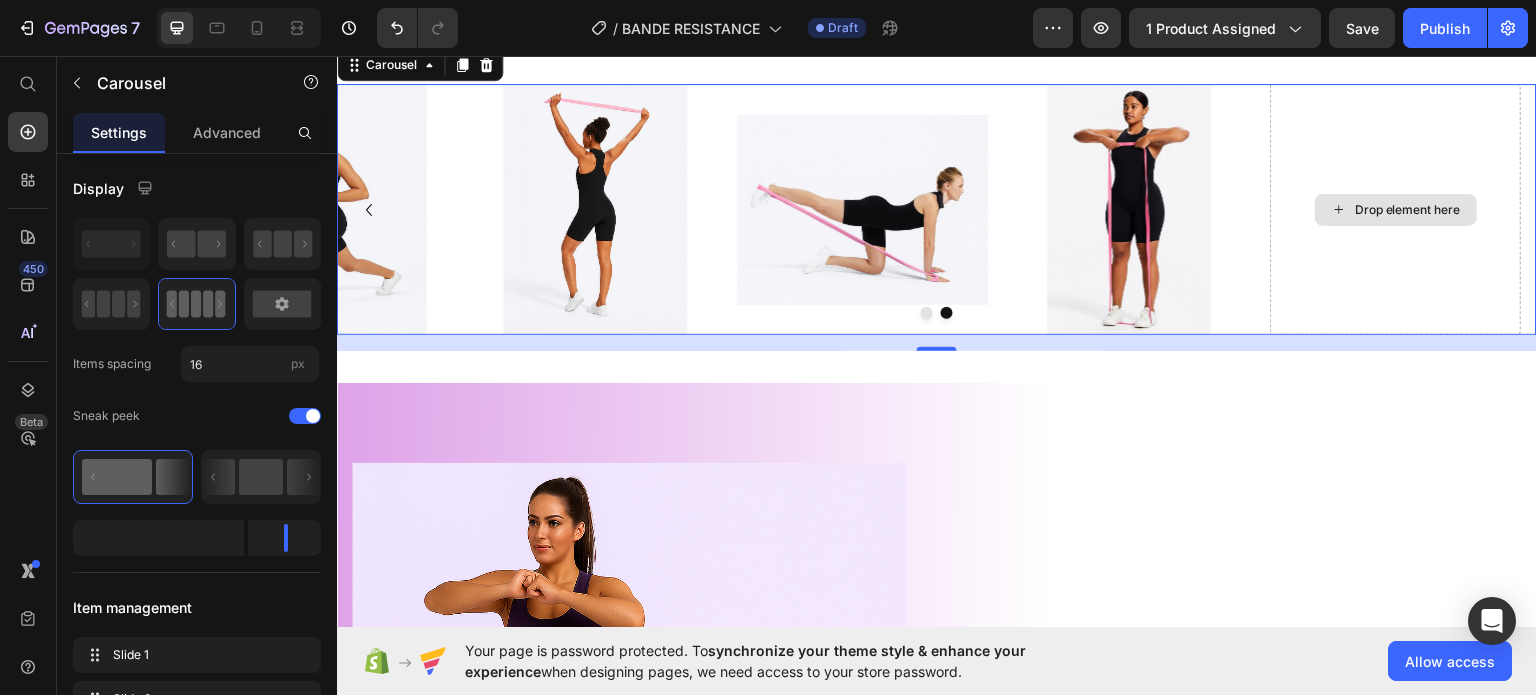click on "Drop element here" at bounding box center [1408, 209] 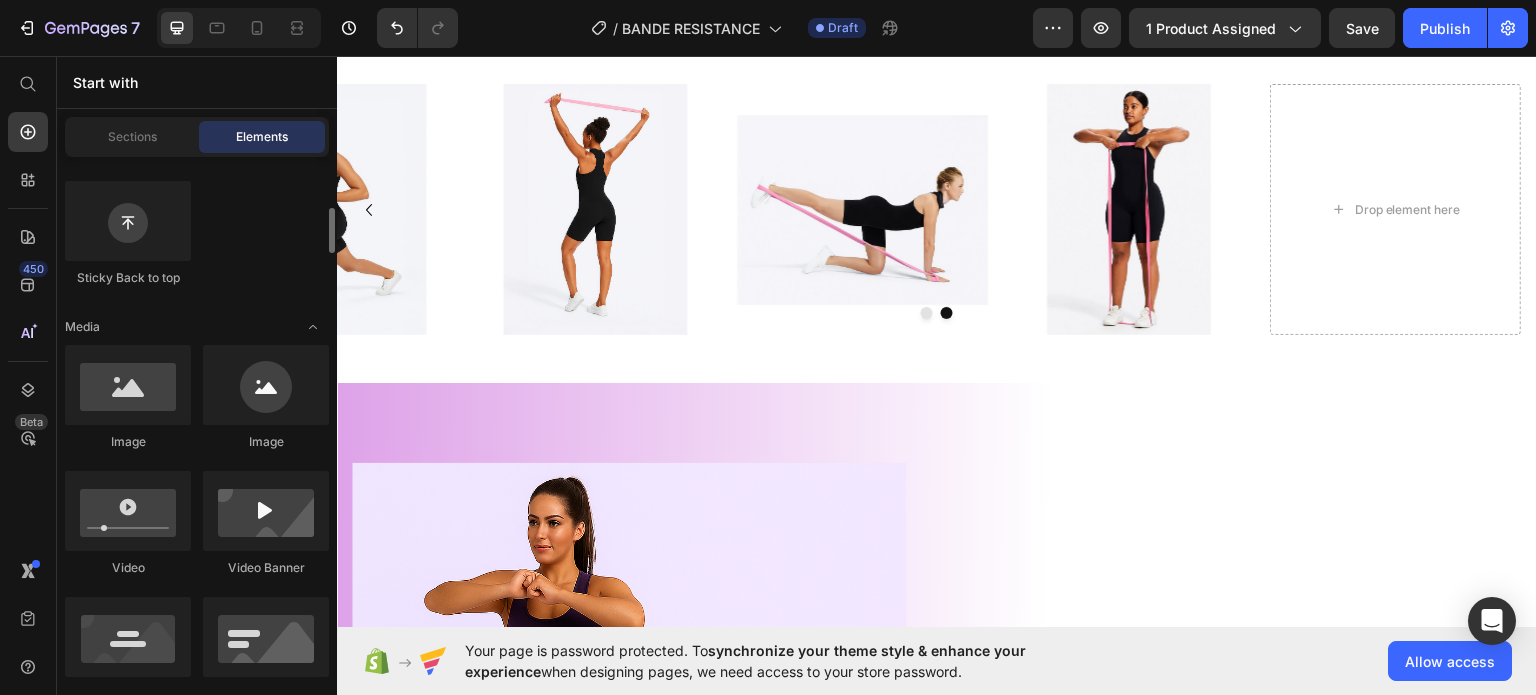 scroll, scrollTop: 500, scrollLeft: 0, axis: vertical 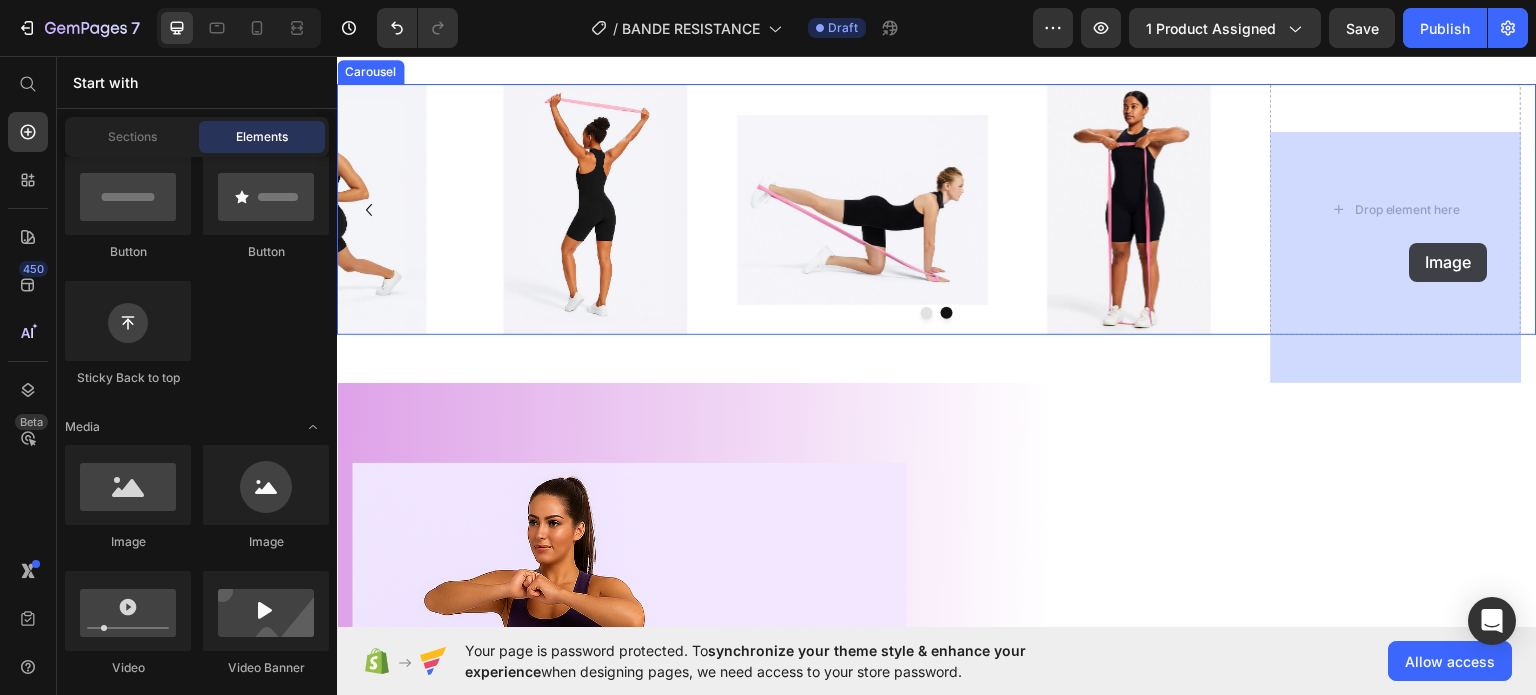 drag, startPoint x: 526, startPoint y: 423, endPoint x: 1410, endPoint y: 242, distance: 902.3397 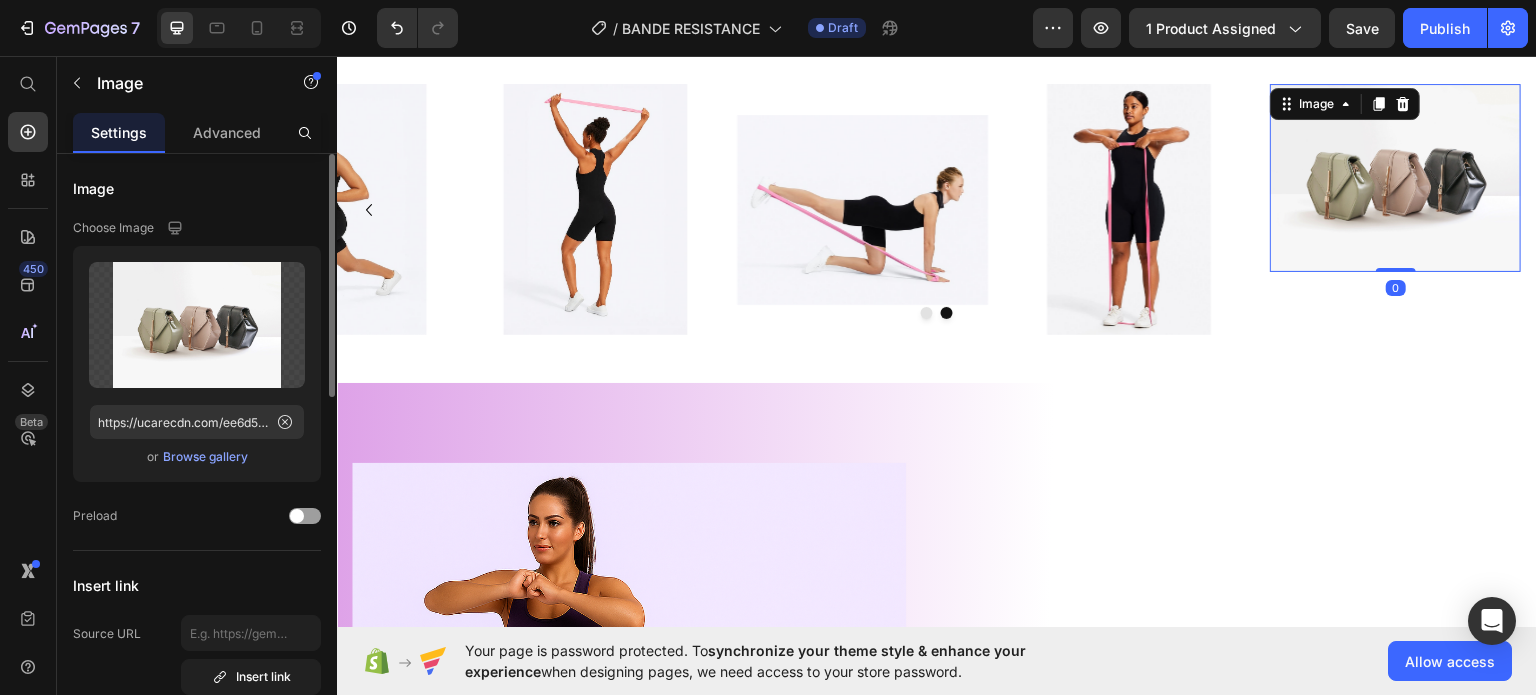 click on "Browse gallery" at bounding box center [205, 457] 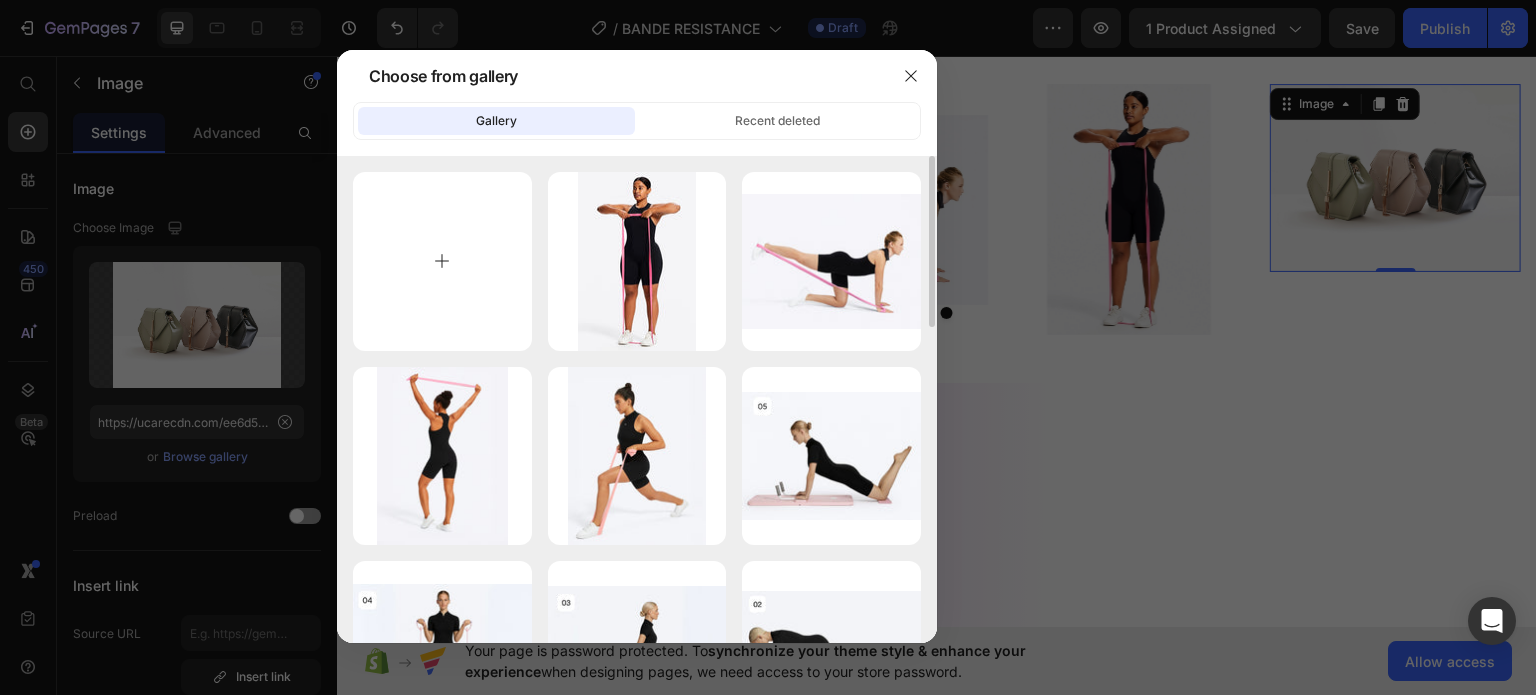 click at bounding box center [442, 261] 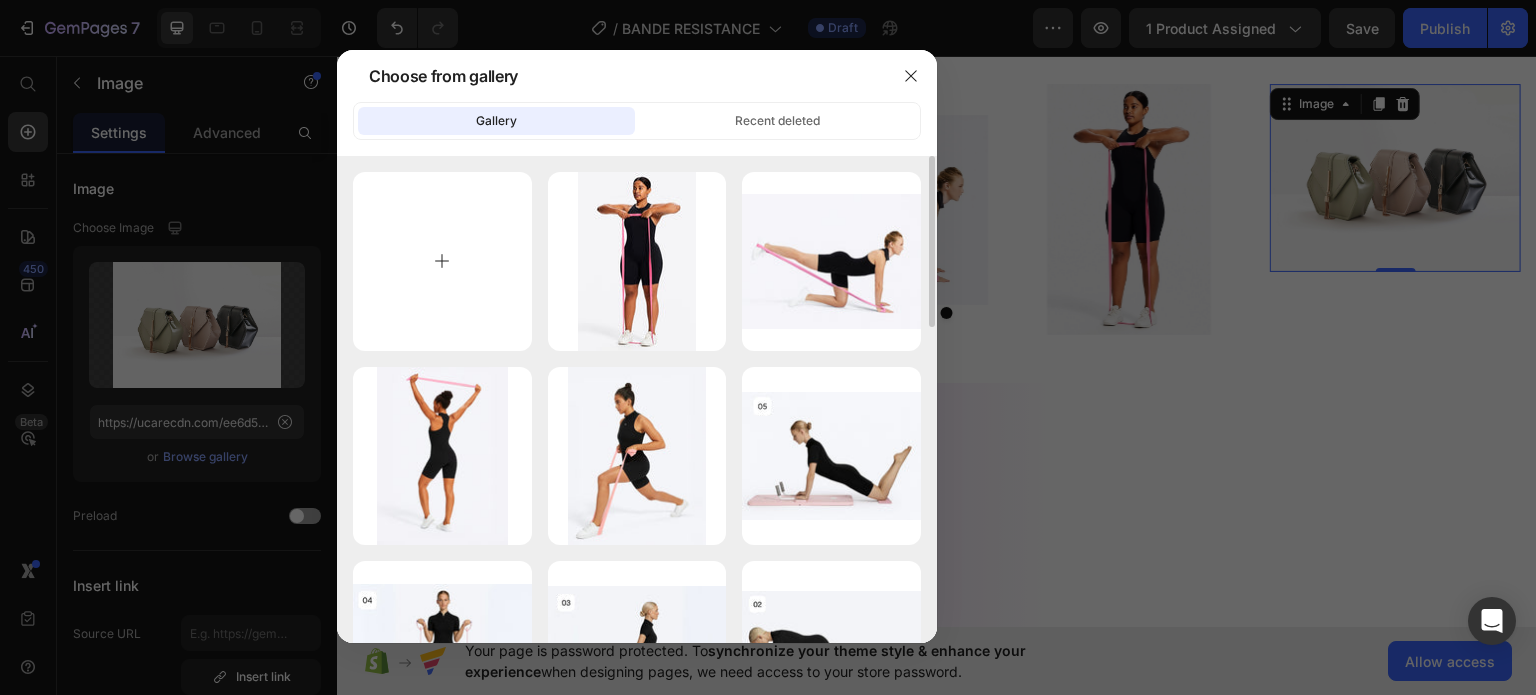 type on "C:\fakepath\thumbnail_B927B710-7E04-4F74-BF0E-A94417C2E190.jpg" 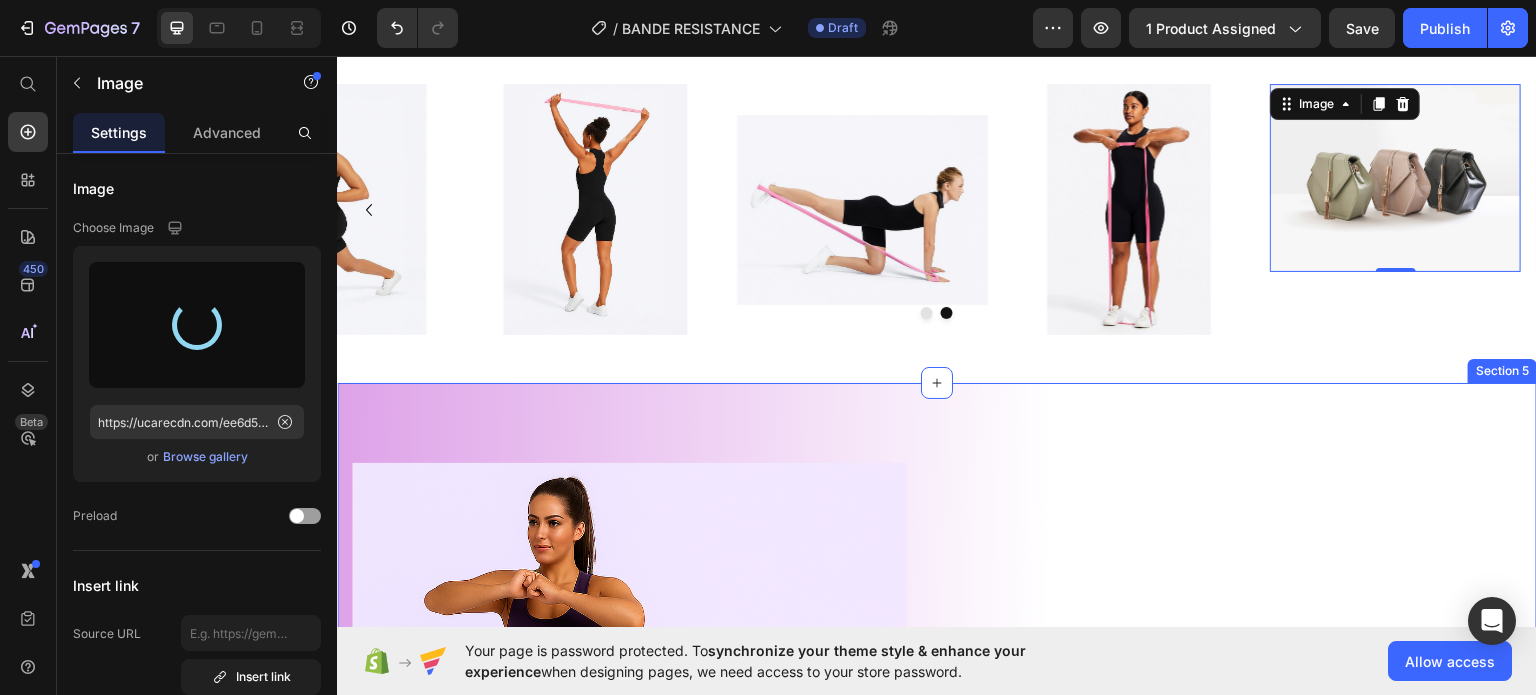 type on "https://cdn.shopify.com/s/files/1/0976/4844/3656/files/gempages_574856437667202277-b1e3ace5-0e50-4fd5-b5c5-565ca23754b2.jpg" 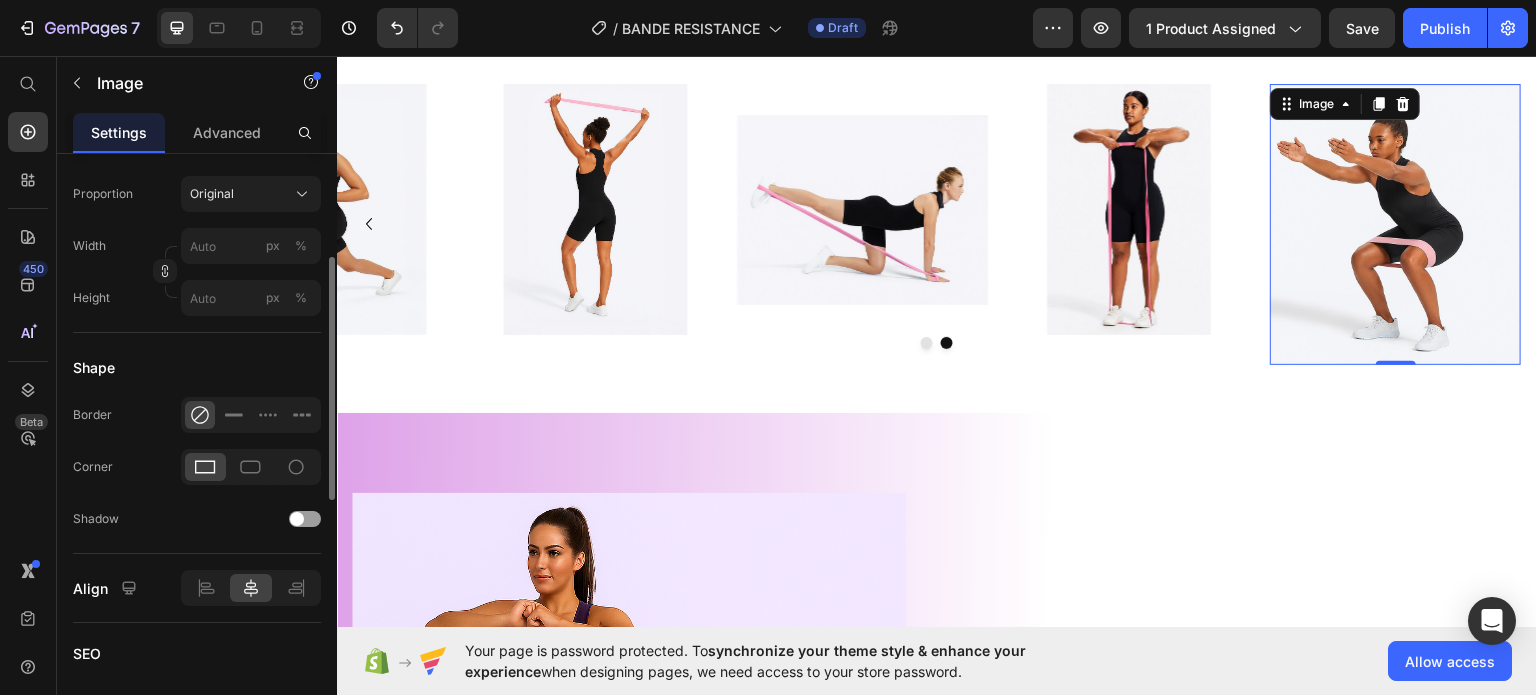 scroll, scrollTop: 500, scrollLeft: 0, axis: vertical 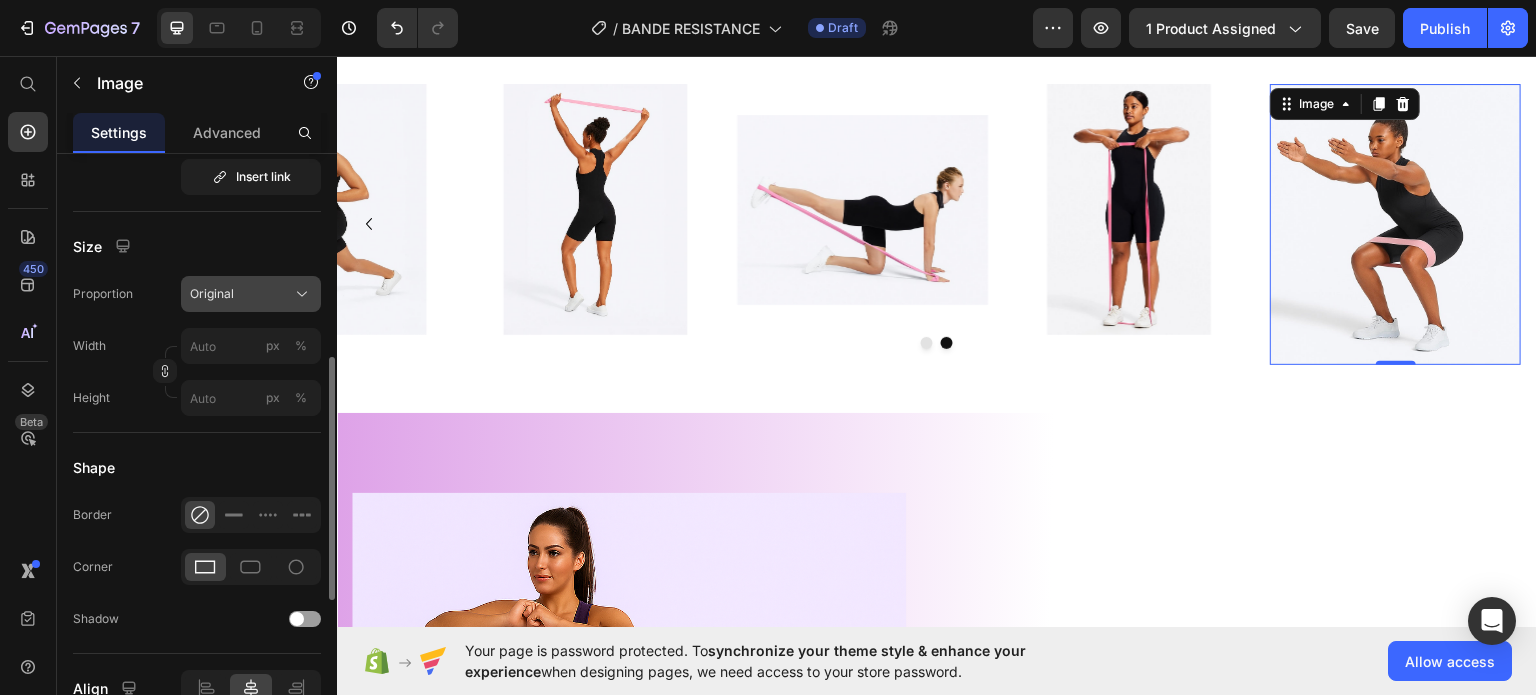 click on "Original" 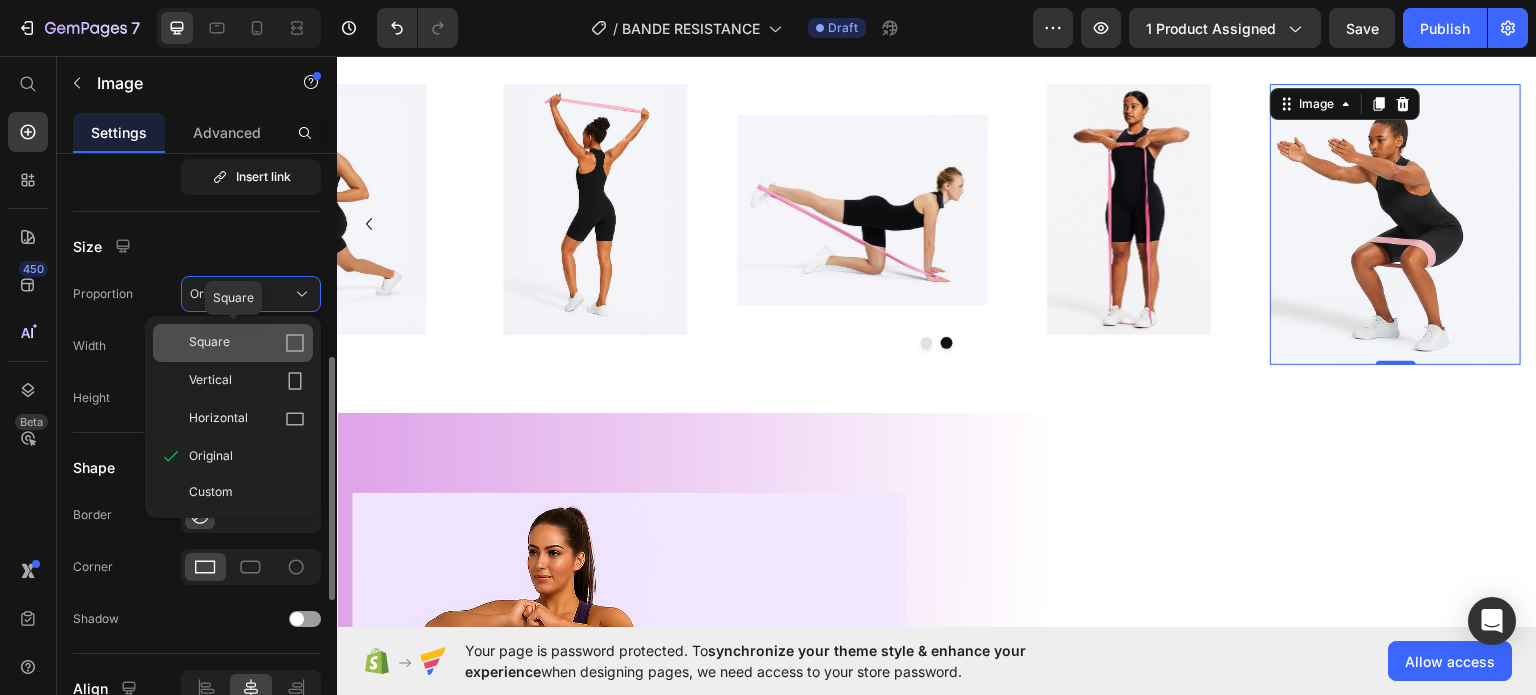 click on "Square" 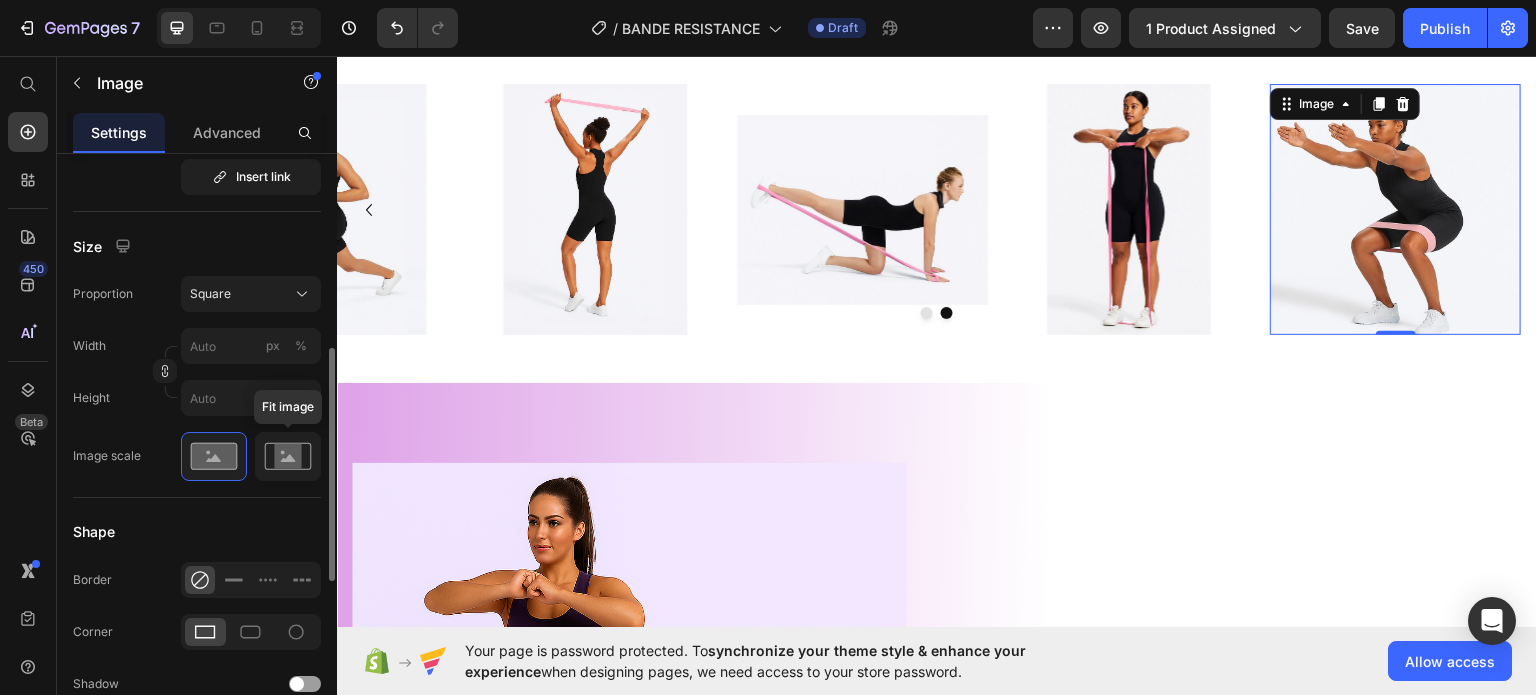 click 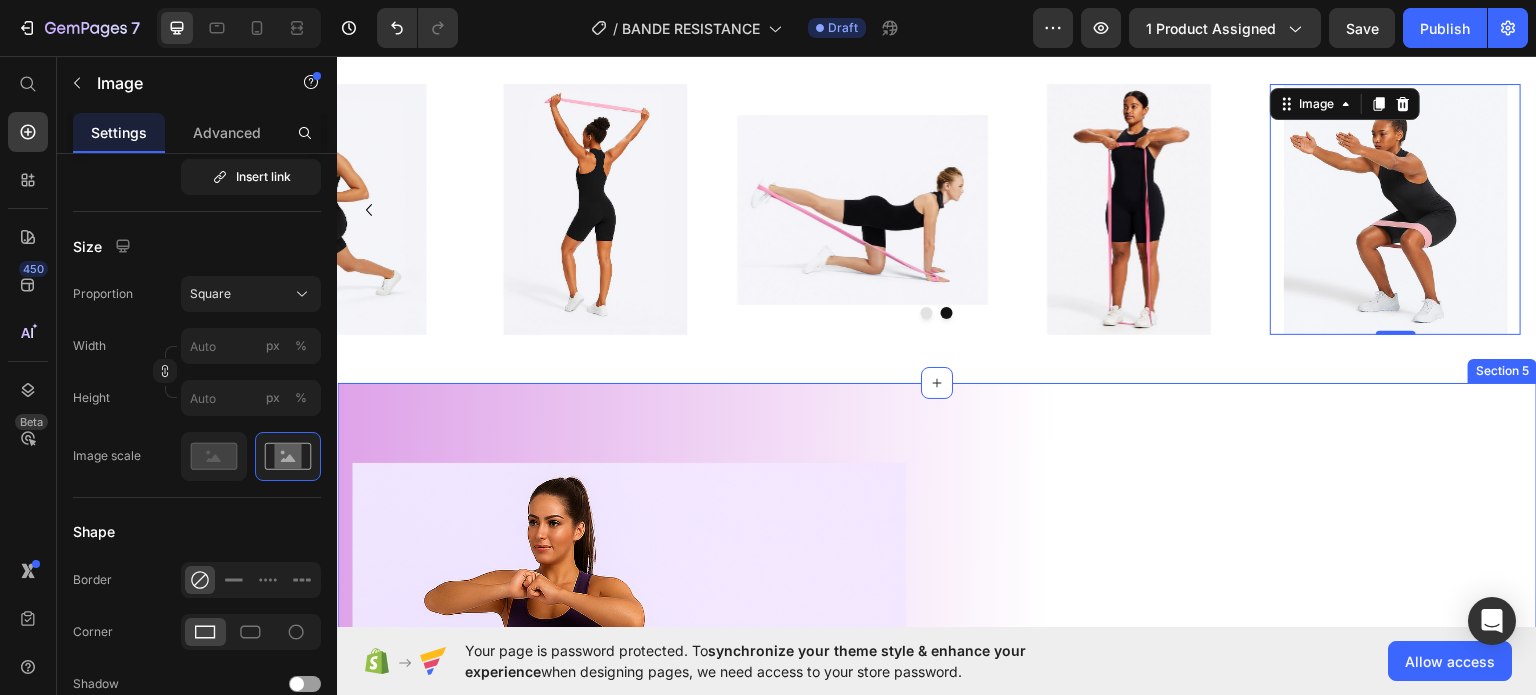 click on "Image Elevate every movement Heading This premium resistance band is your new essential for building strength, improving balance, and embracing mindful training — wherever you are. Text block Row Redefine your routine Heading Compact, versatile, and beautifully designed to help you feel stronger and more confident every day — whether you train solo or share the moment with friends Text block Image Row Section 5" at bounding box center (937, 841) 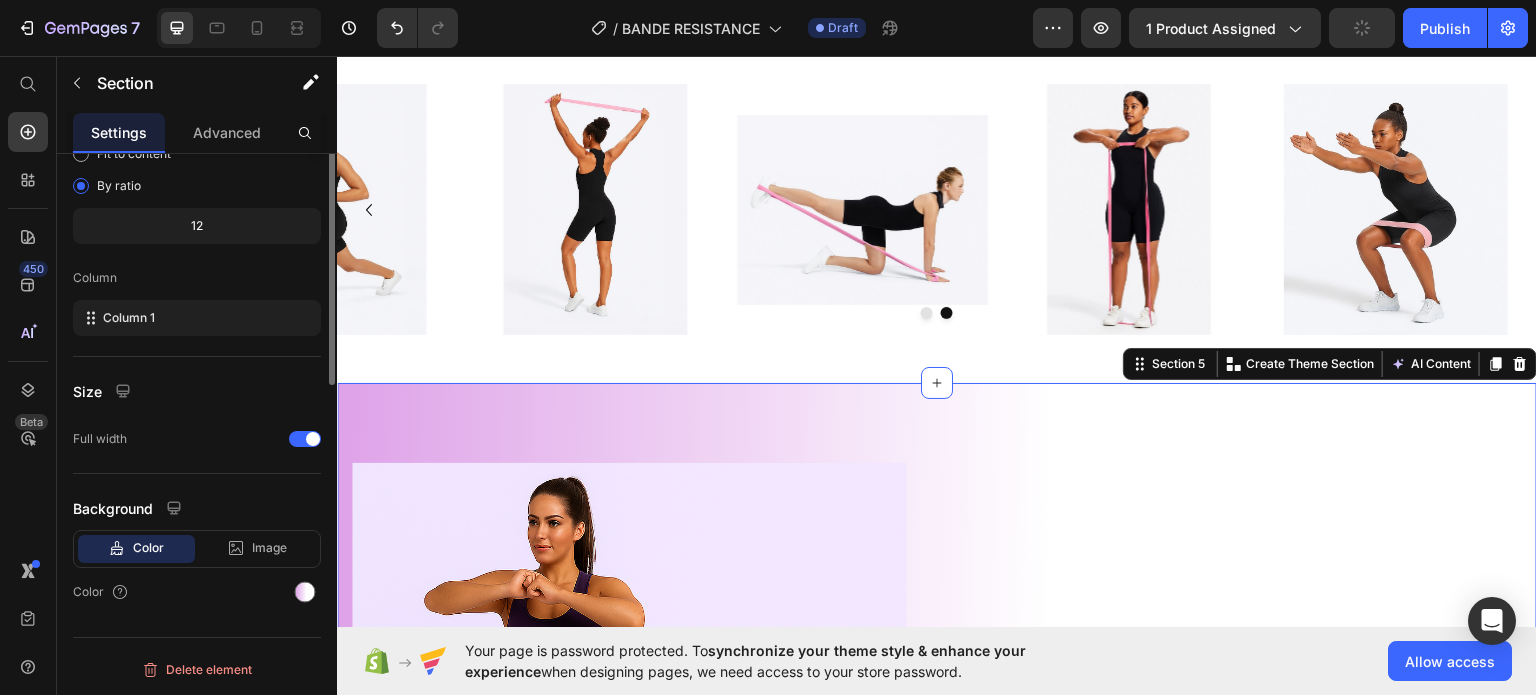 scroll, scrollTop: 0, scrollLeft: 0, axis: both 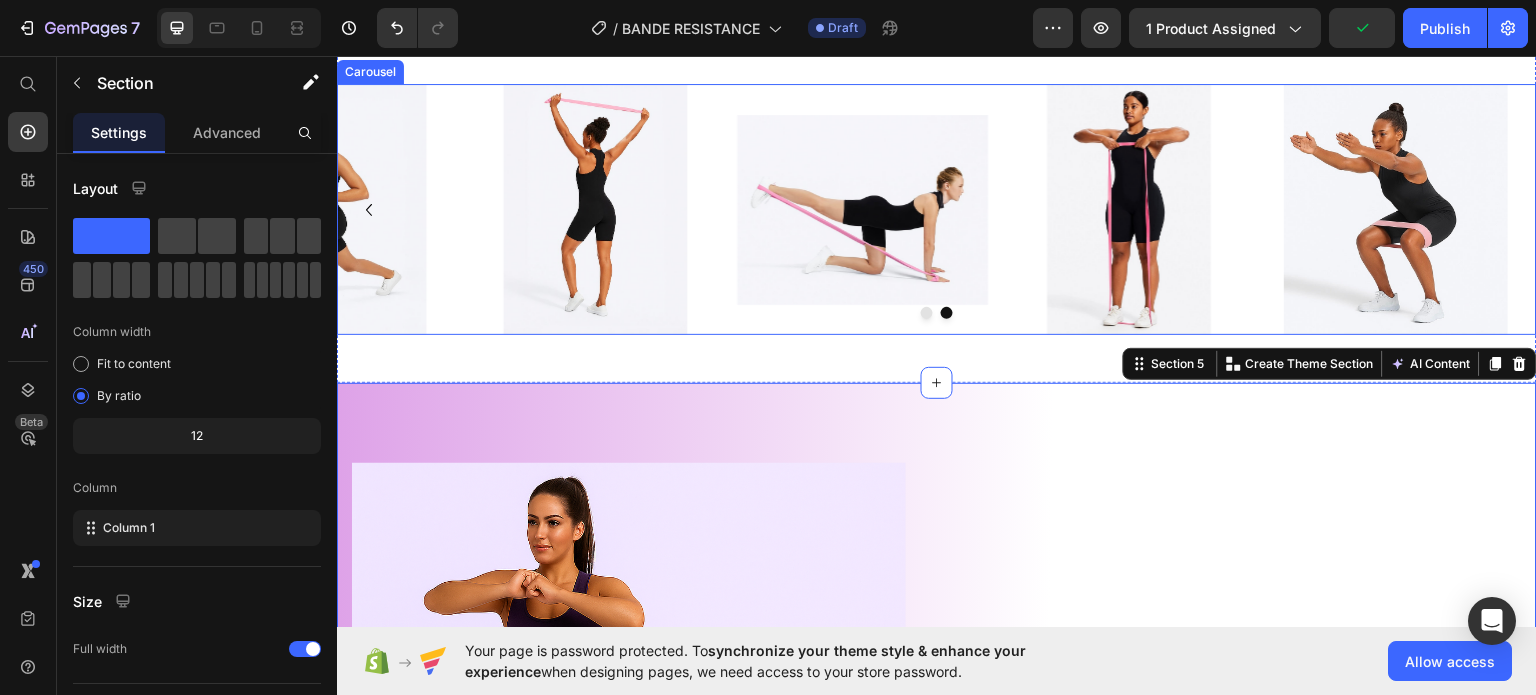 click 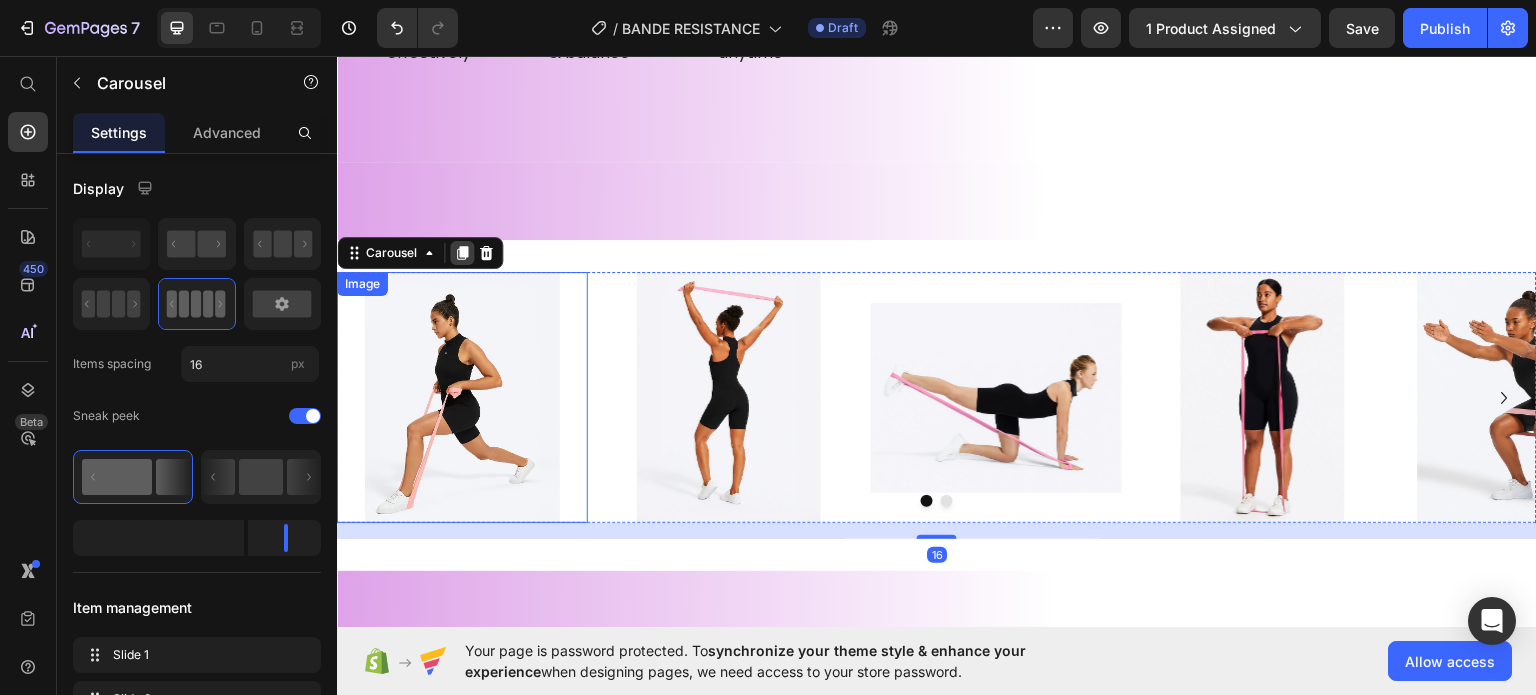 scroll, scrollTop: 900, scrollLeft: 0, axis: vertical 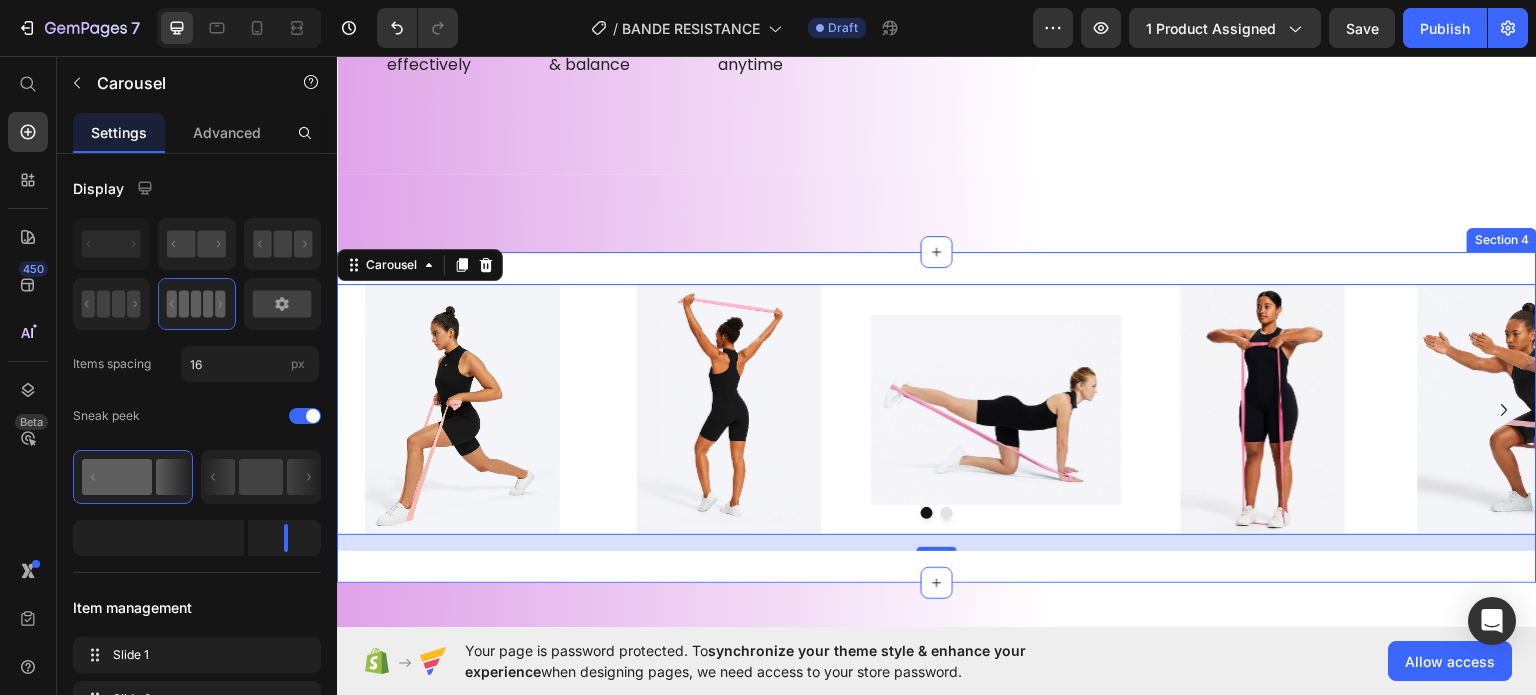 click on "Image Image Image Image Image
Carousel   16 Section 4" at bounding box center (937, 416) 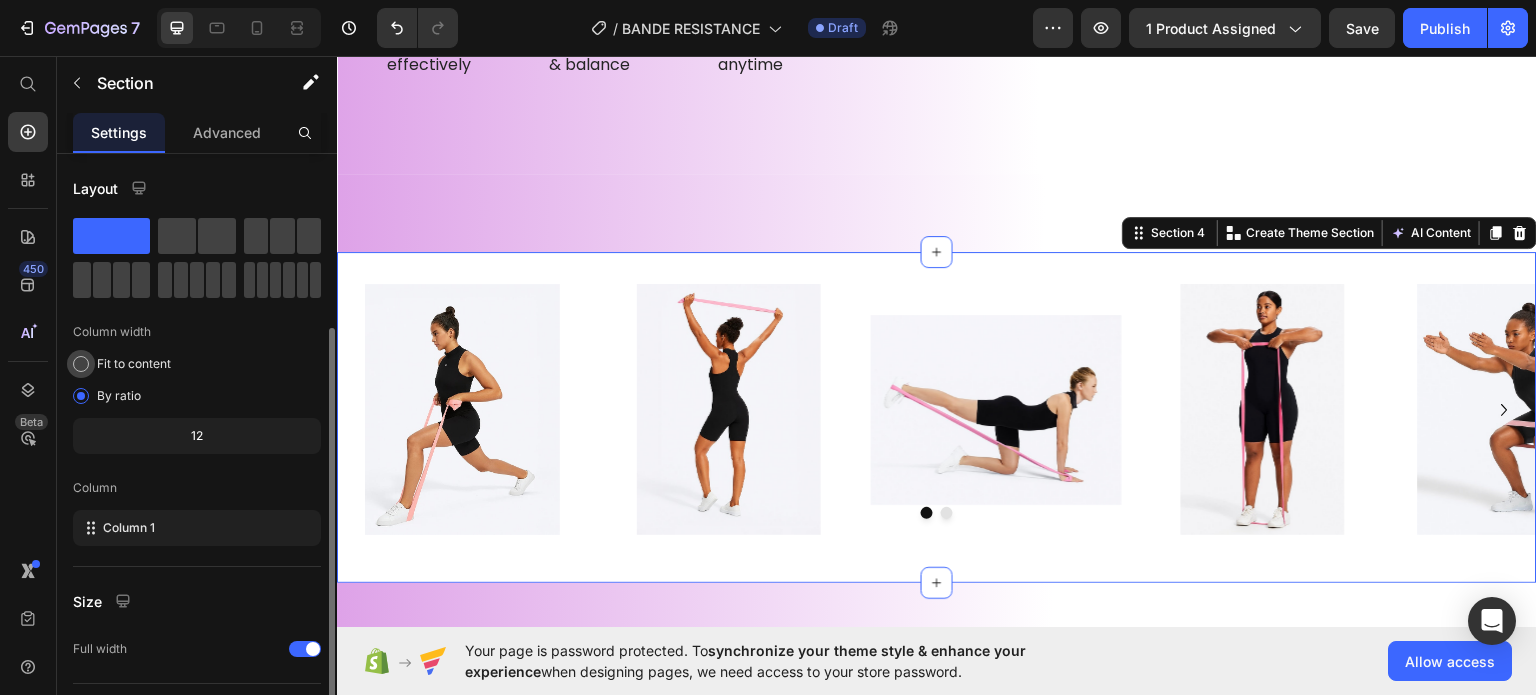scroll, scrollTop: 208, scrollLeft: 0, axis: vertical 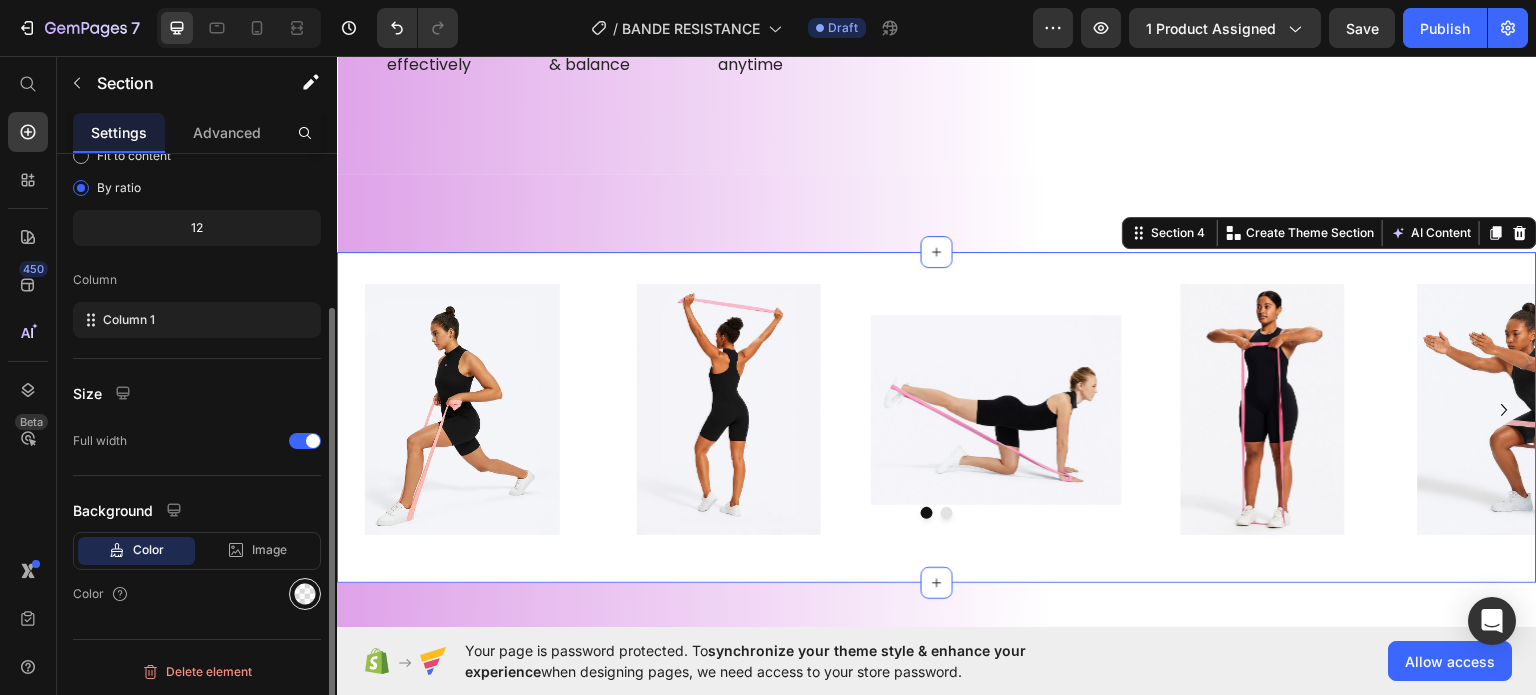 click at bounding box center (305, 594) 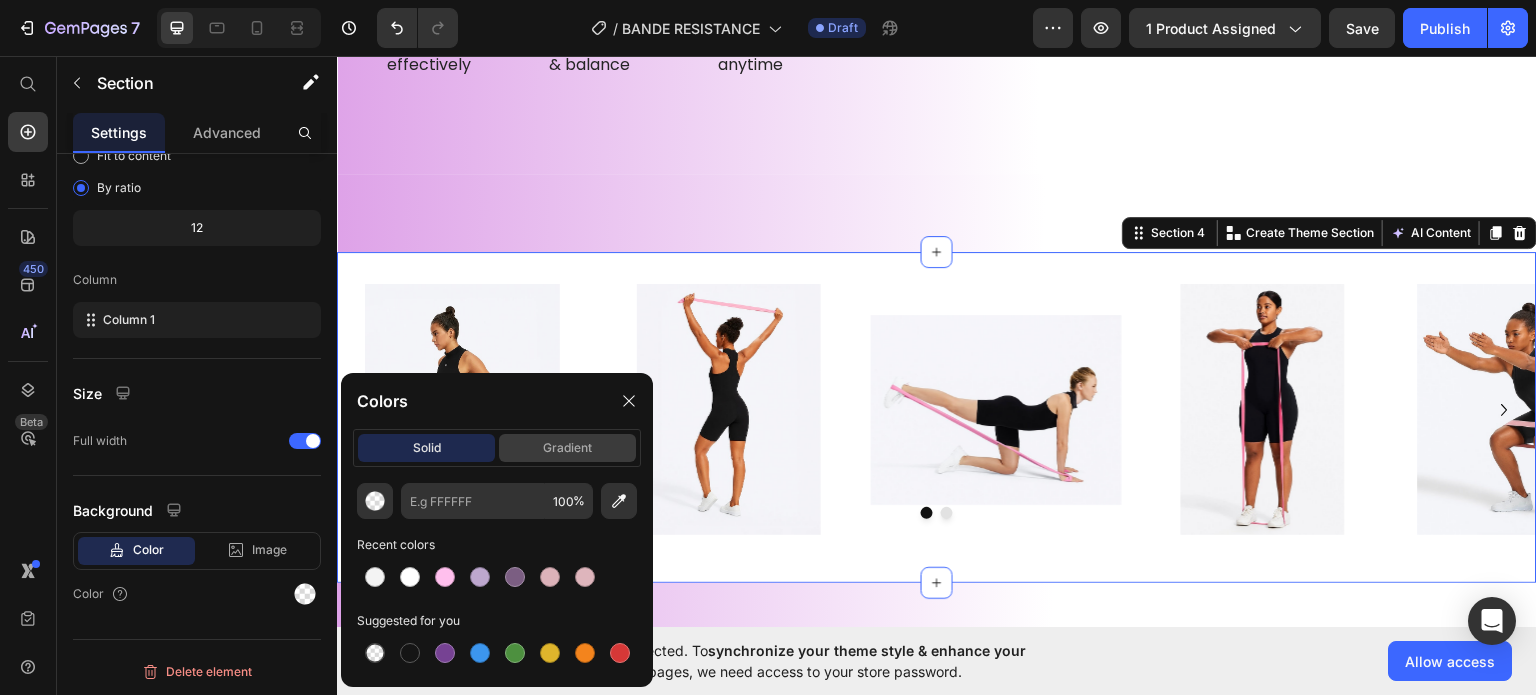 click on "gradient" 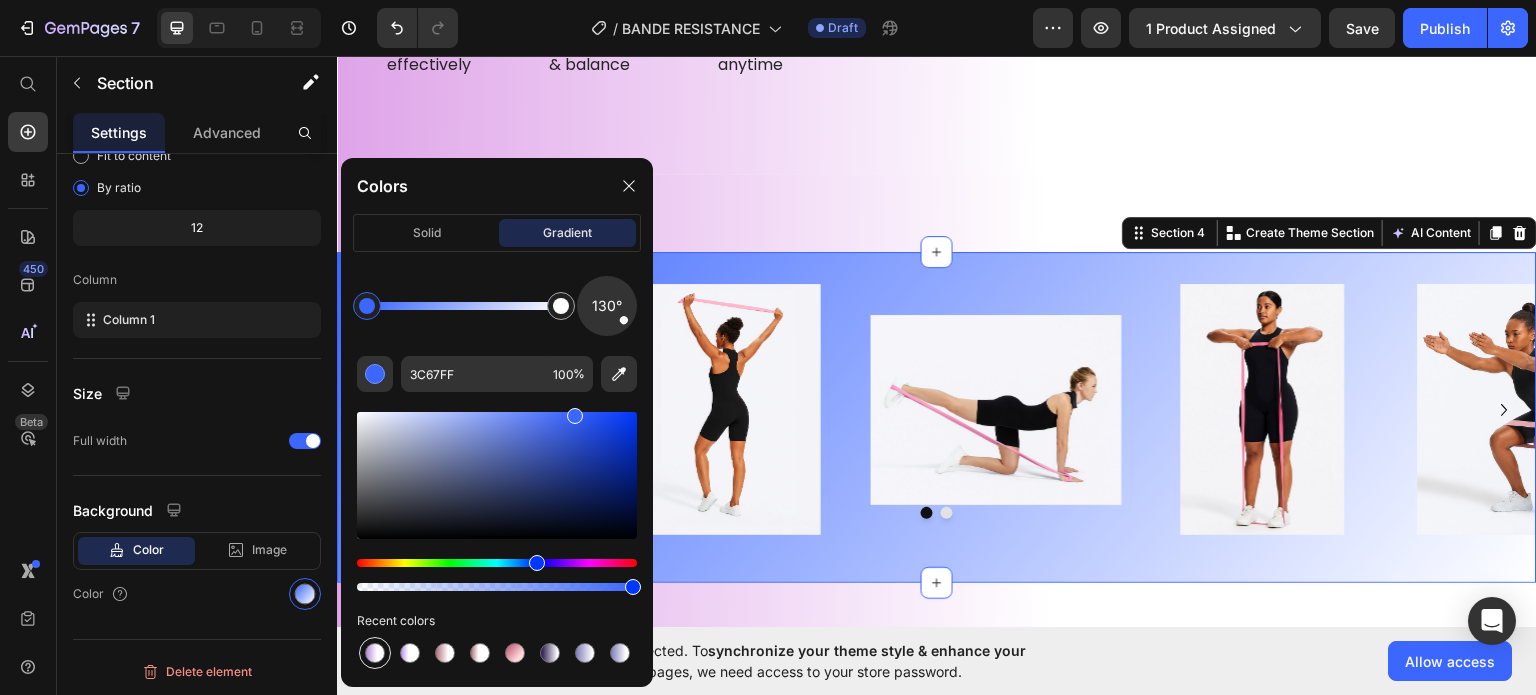 click at bounding box center [375, 653] 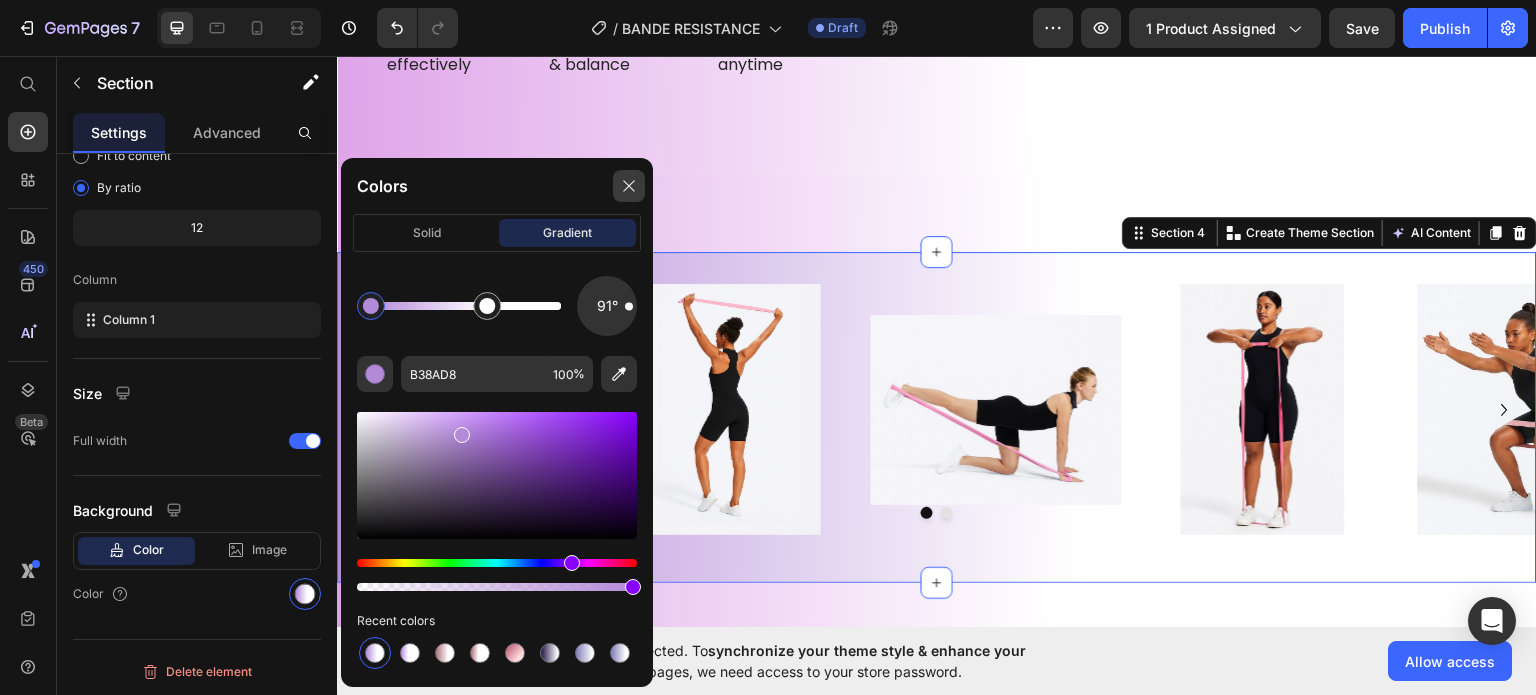 click at bounding box center (629, 186) 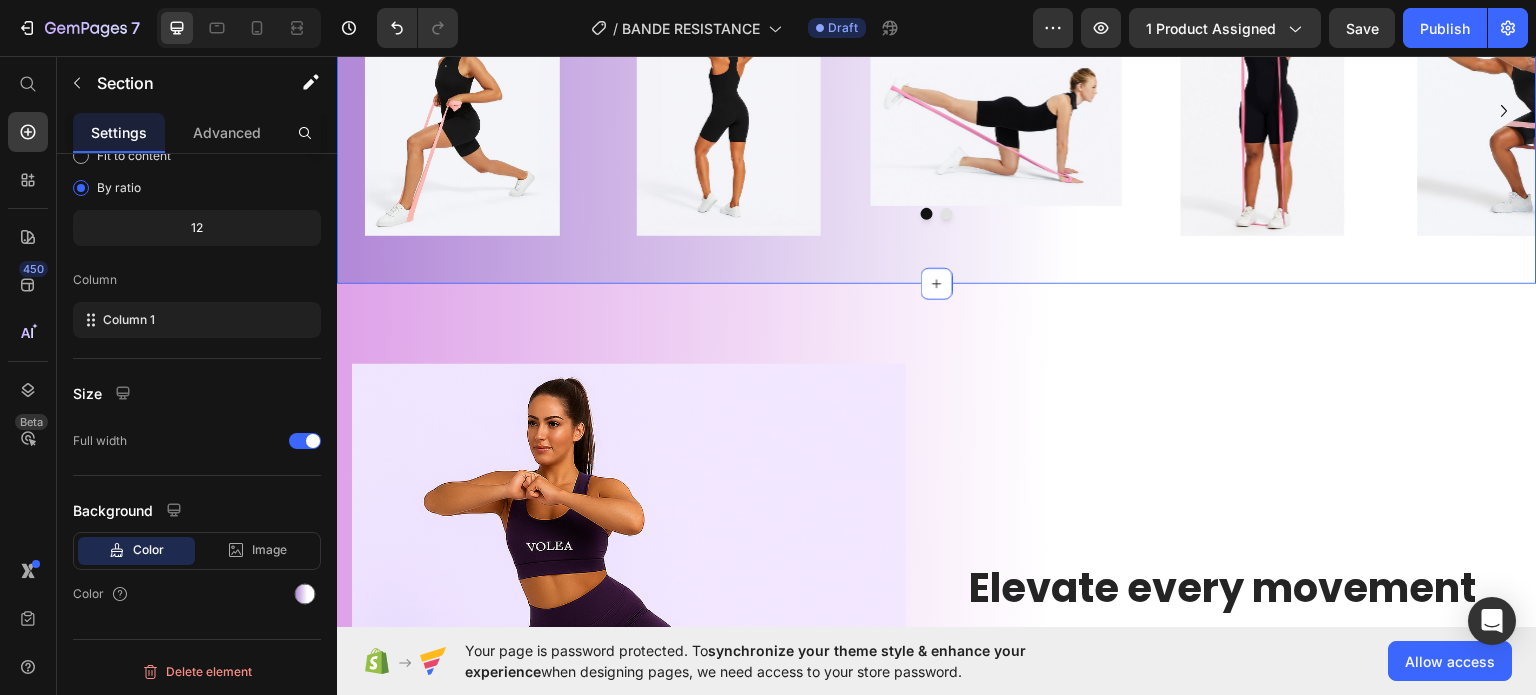 scroll, scrollTop: 1200, scrollLeft: 0, axis: vertical 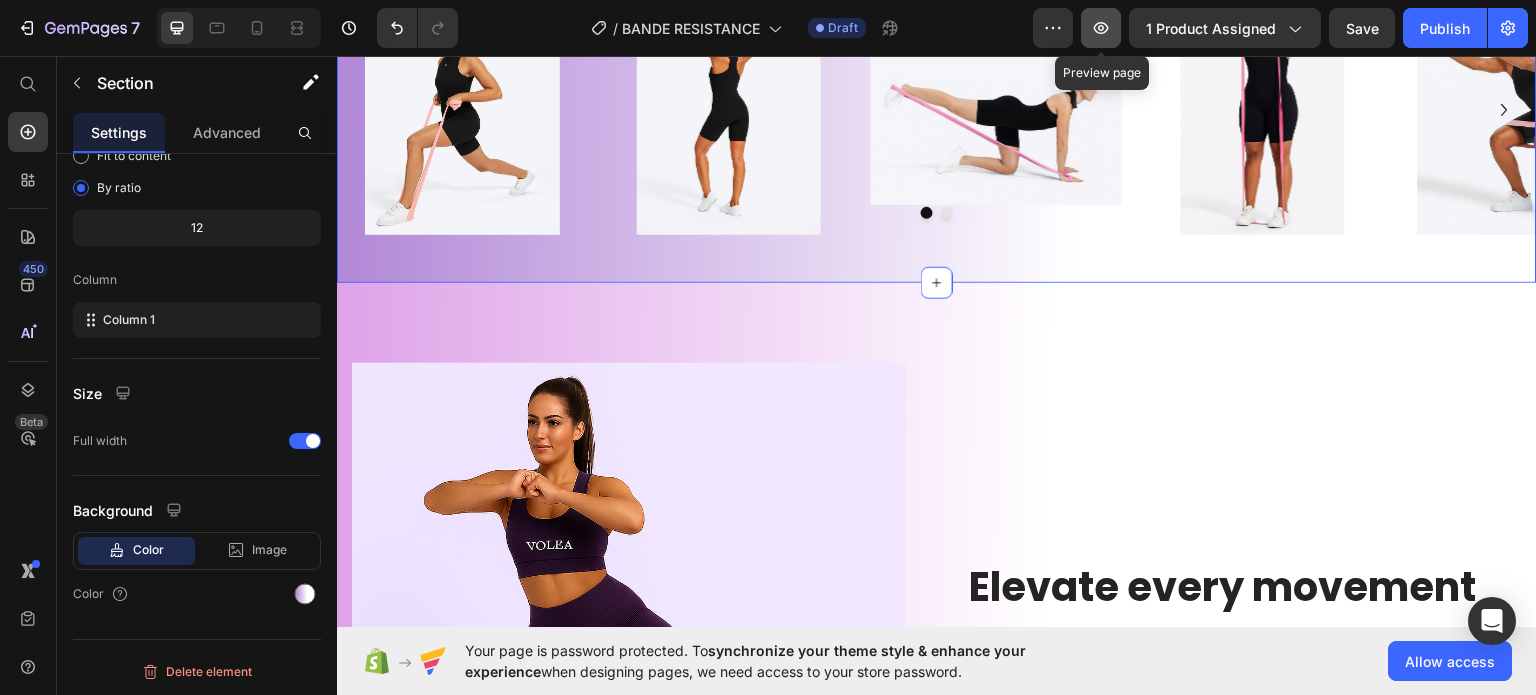 click 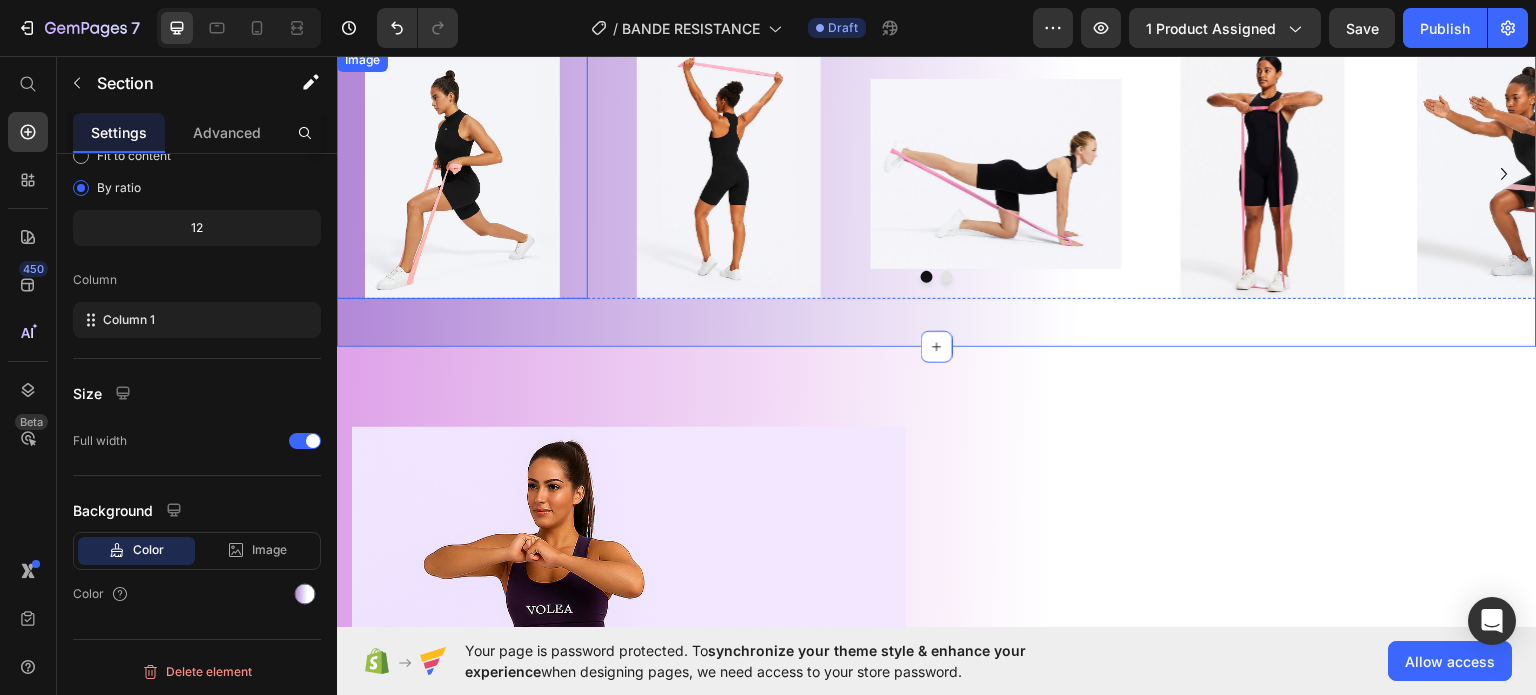 scroll, scrollTop: 1000, scrollLeft: 0, axis: vertical 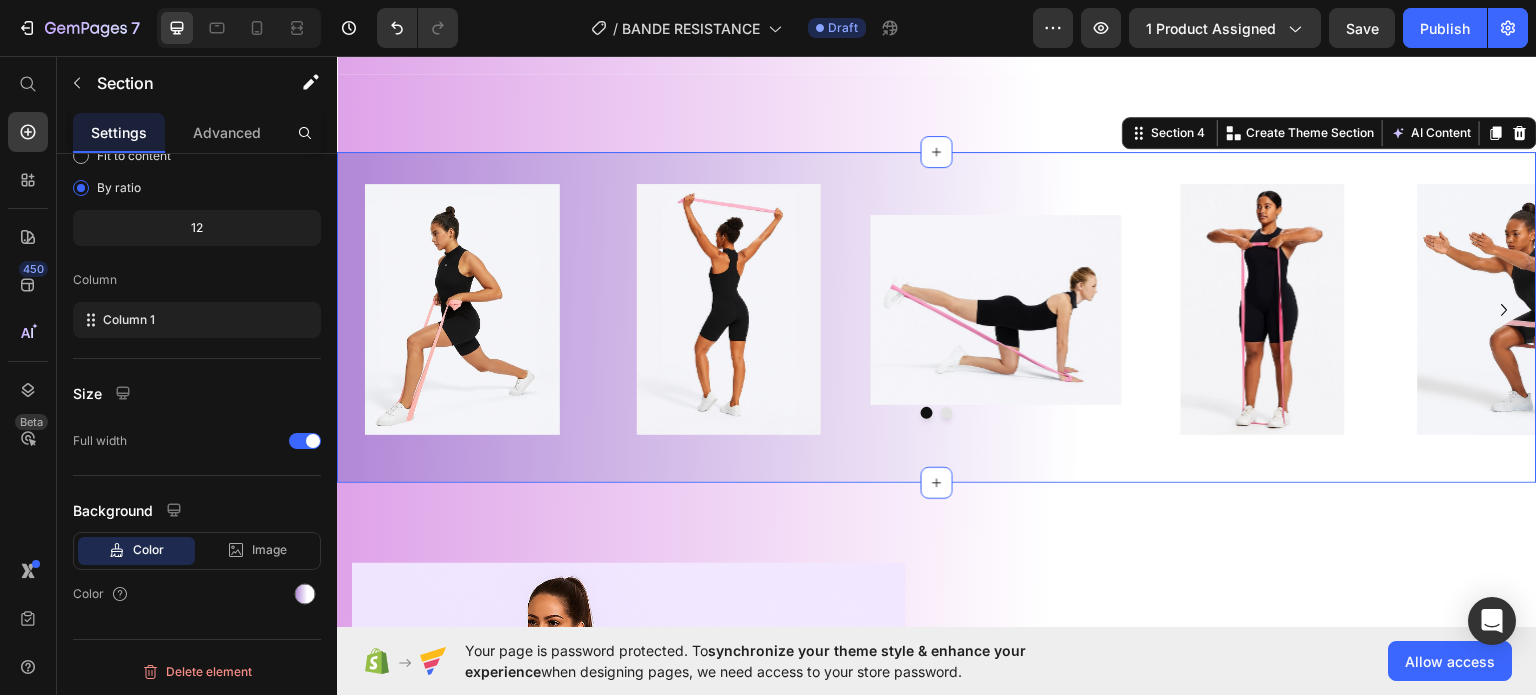 click on "Image Image Image Image Image
Carousel Section 4   You can create reusable sections Create Theme Section AI Content Write with GemAI What would you like to describe here? Tone and Voice Persuasive Product VOLEA FITNESS PACK Show more Generate" at bounding box center [937, 316] 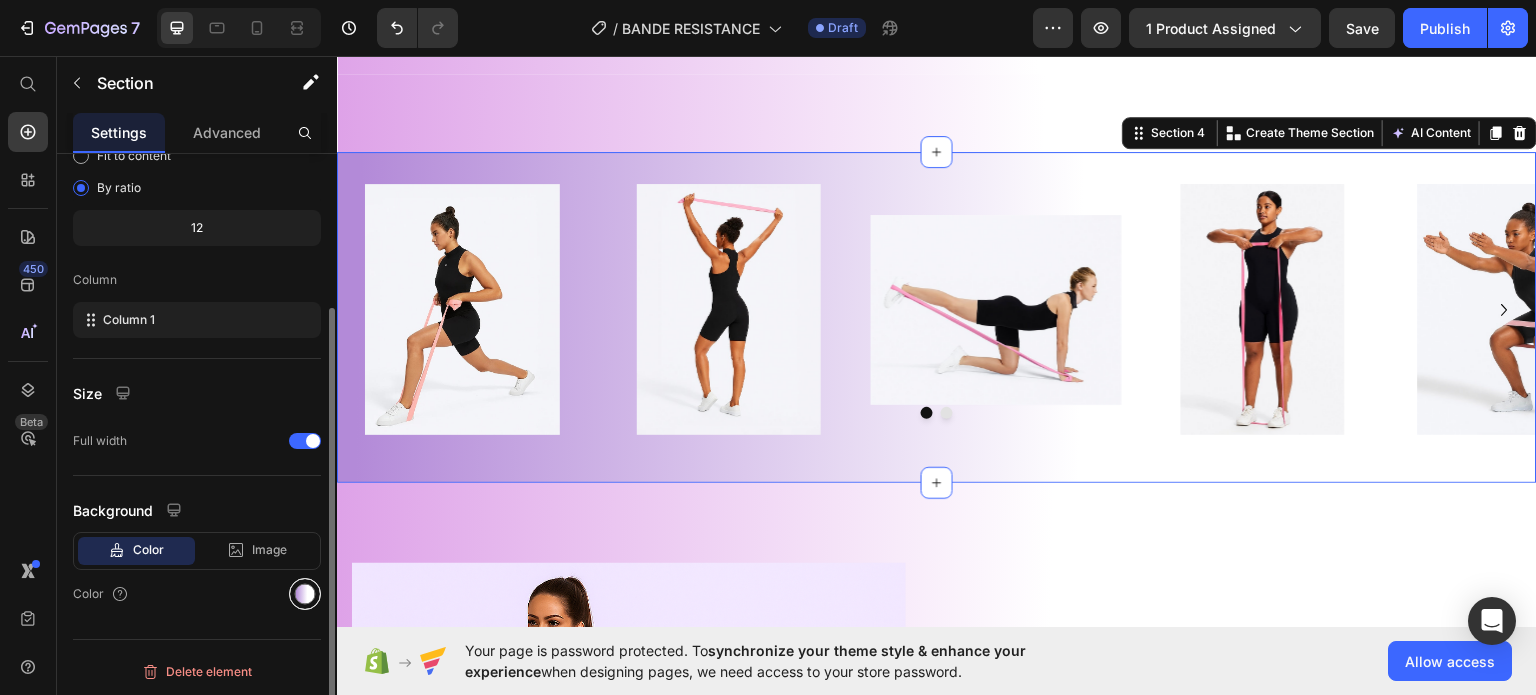 click at bounding box center [305, 594] 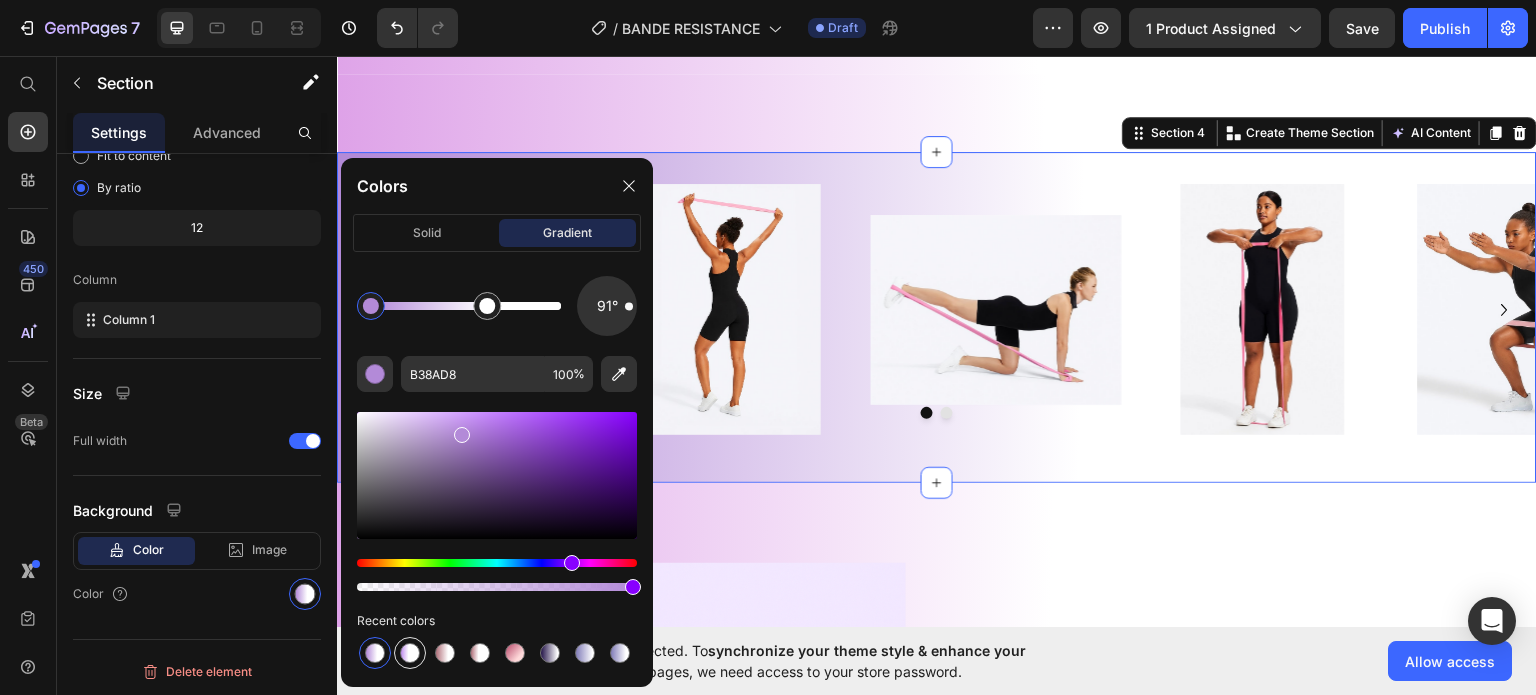 click at bounding box center (410, 653) 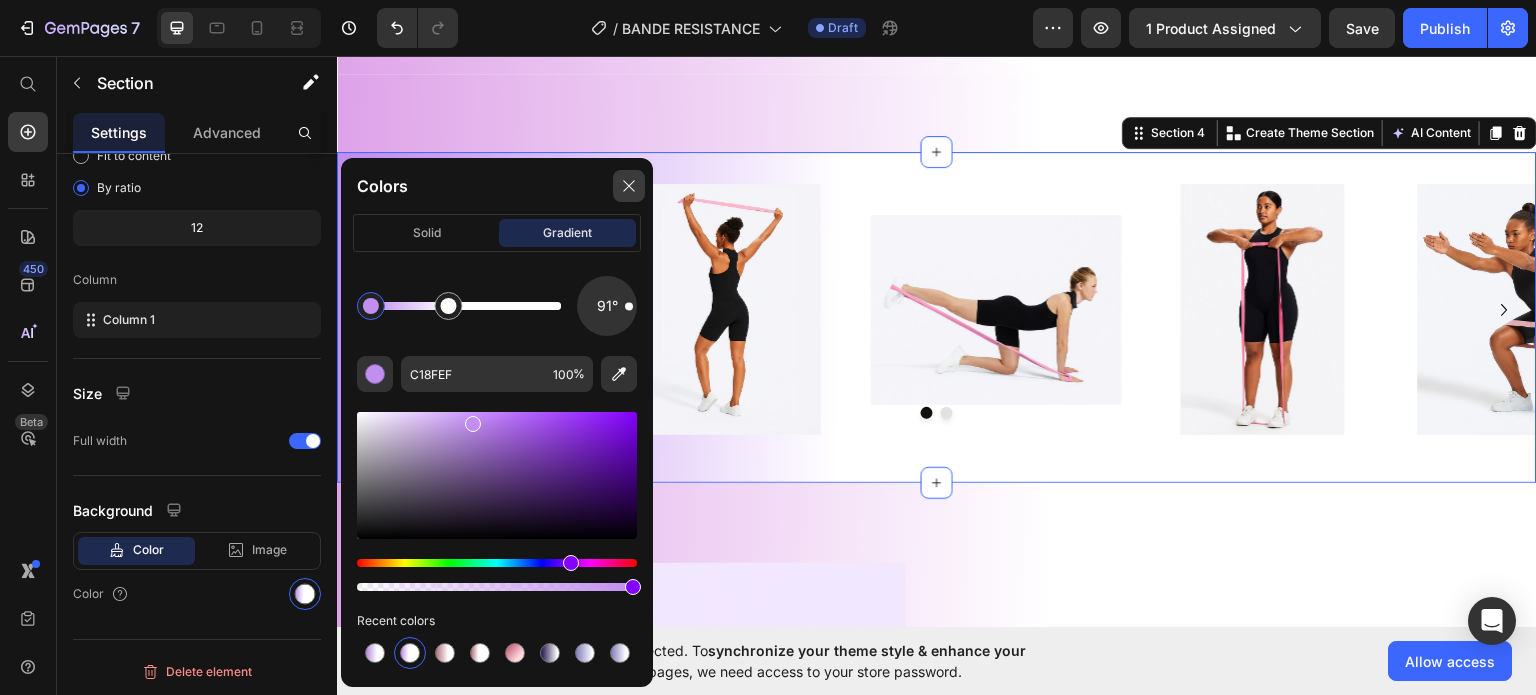 click 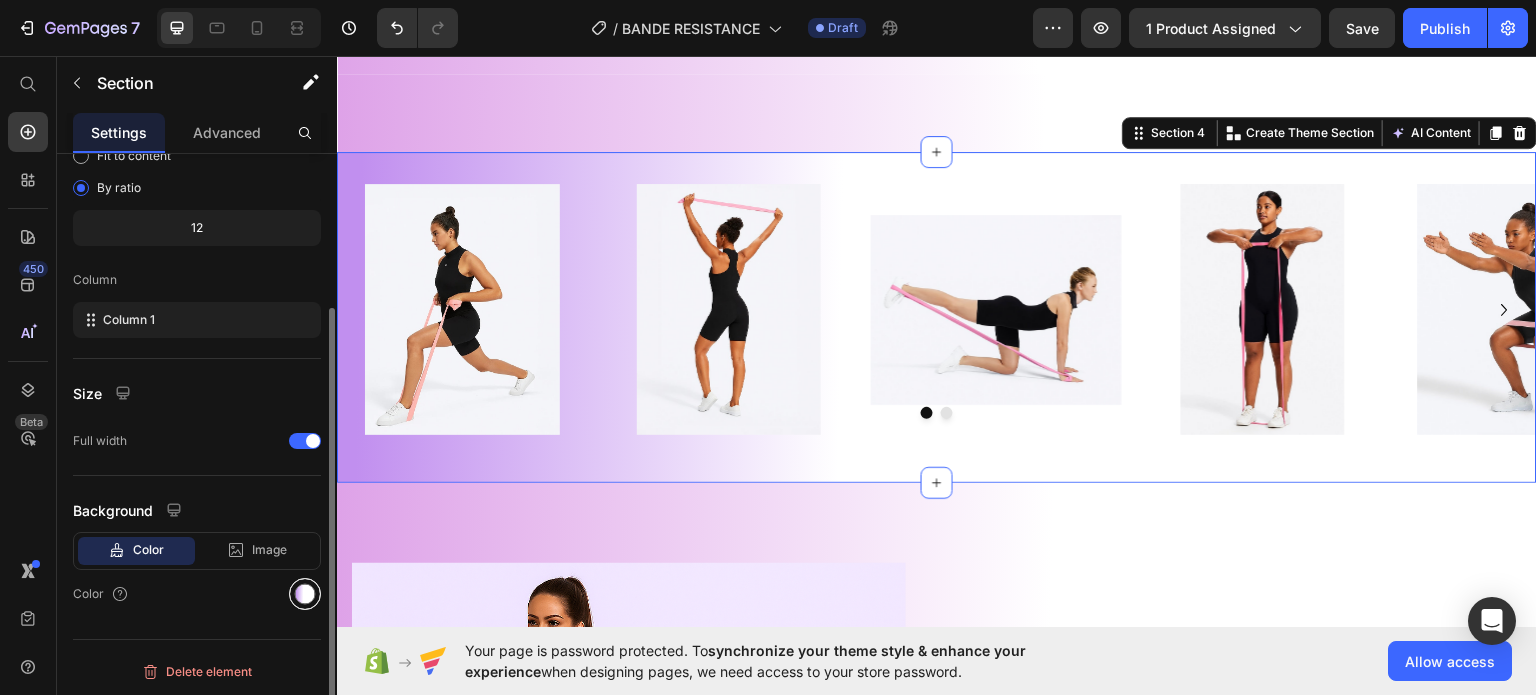 click at bounding box center (305, 594) 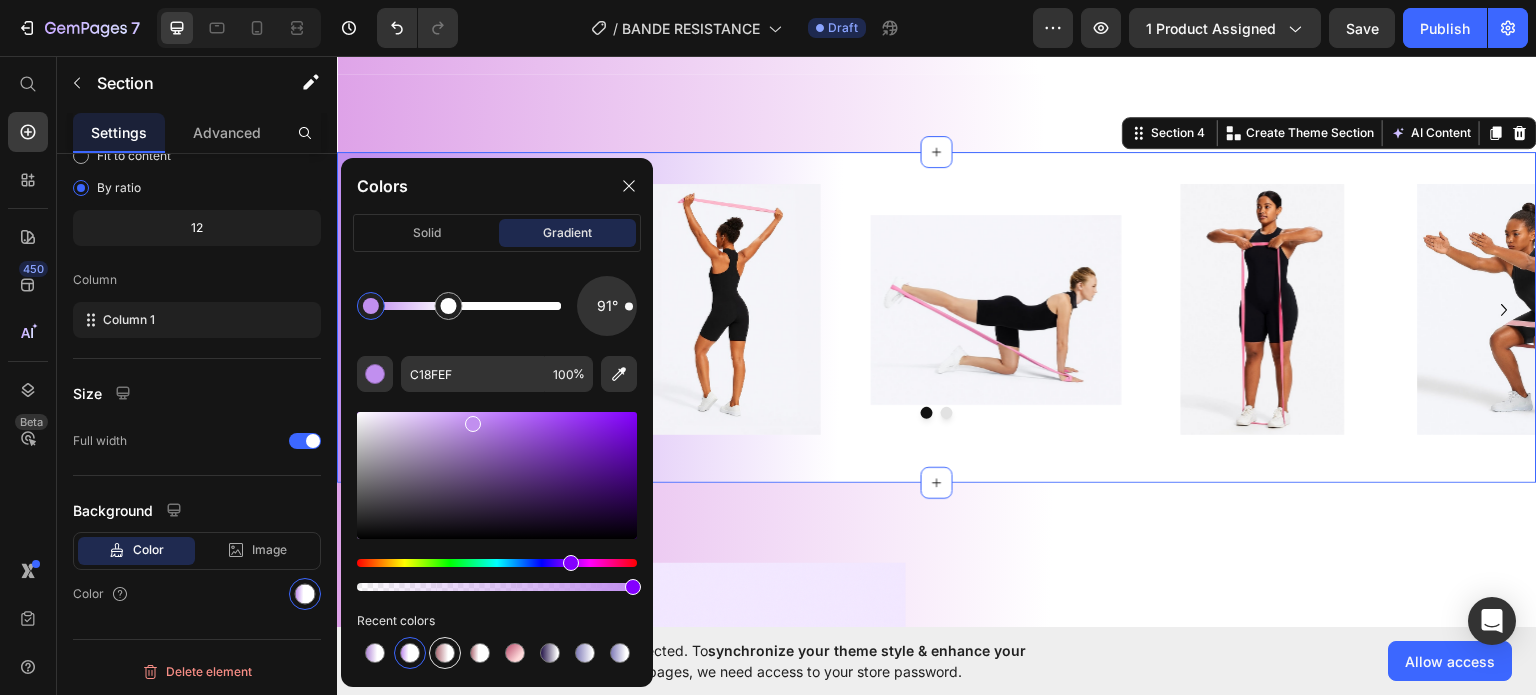 click at bounding box center (445, 653) 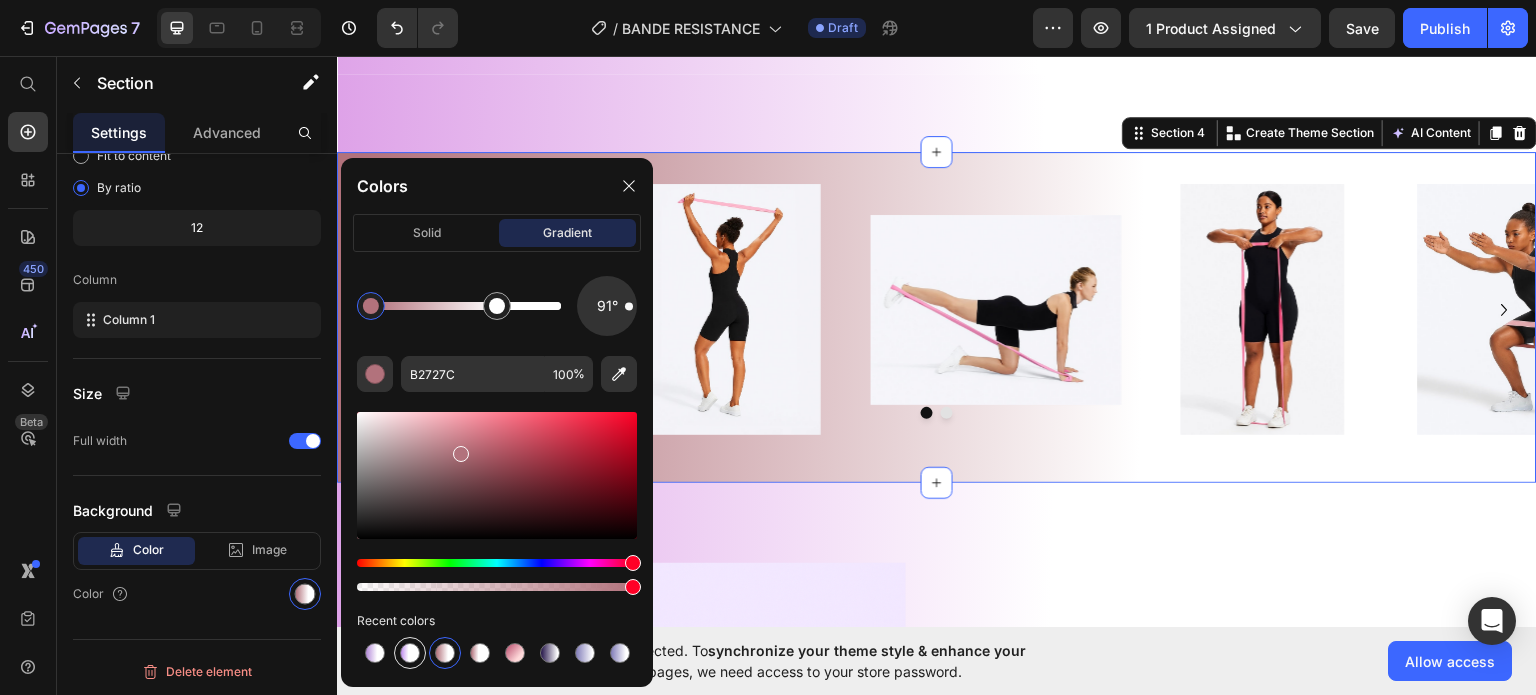 click at bounding box center (410, 653) 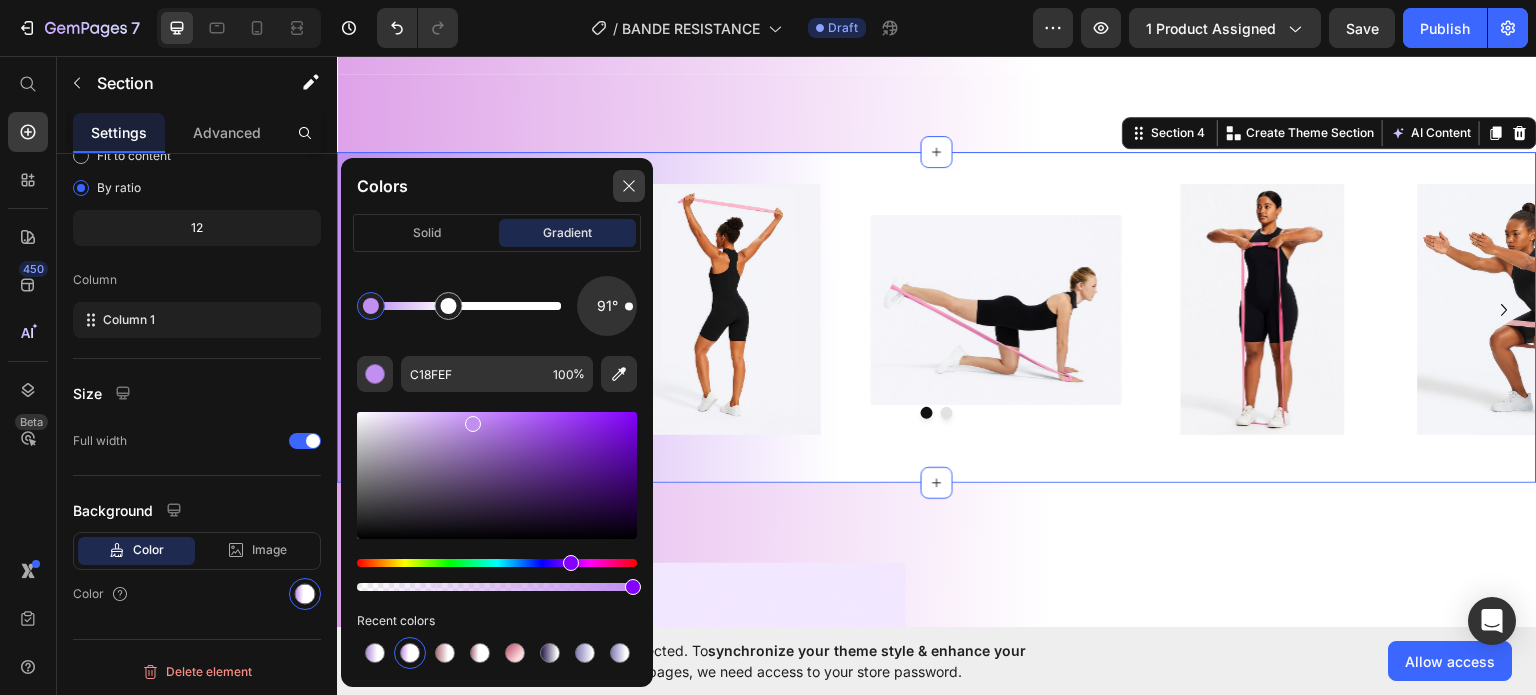 click 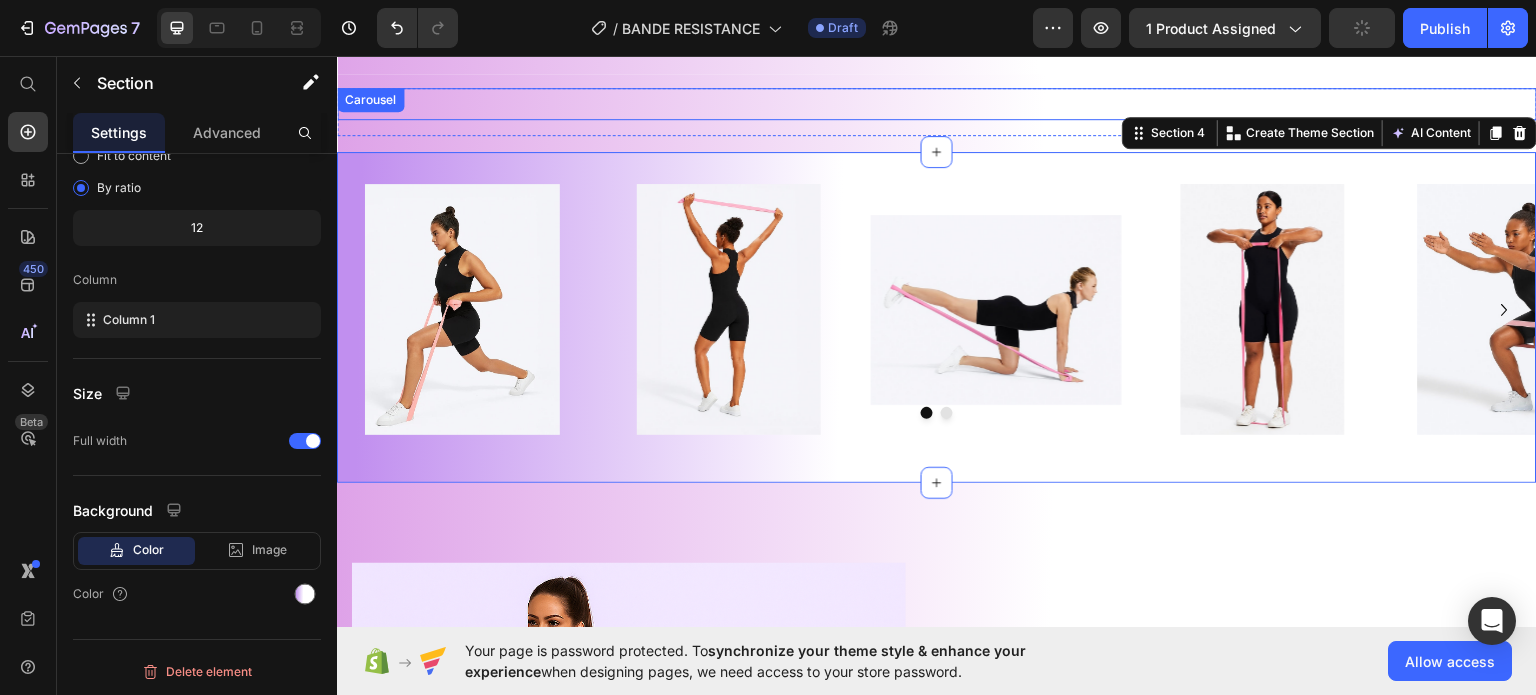 click on "Image Image Image Image Image Image Image Carousel" at bounding box center [937, 103] 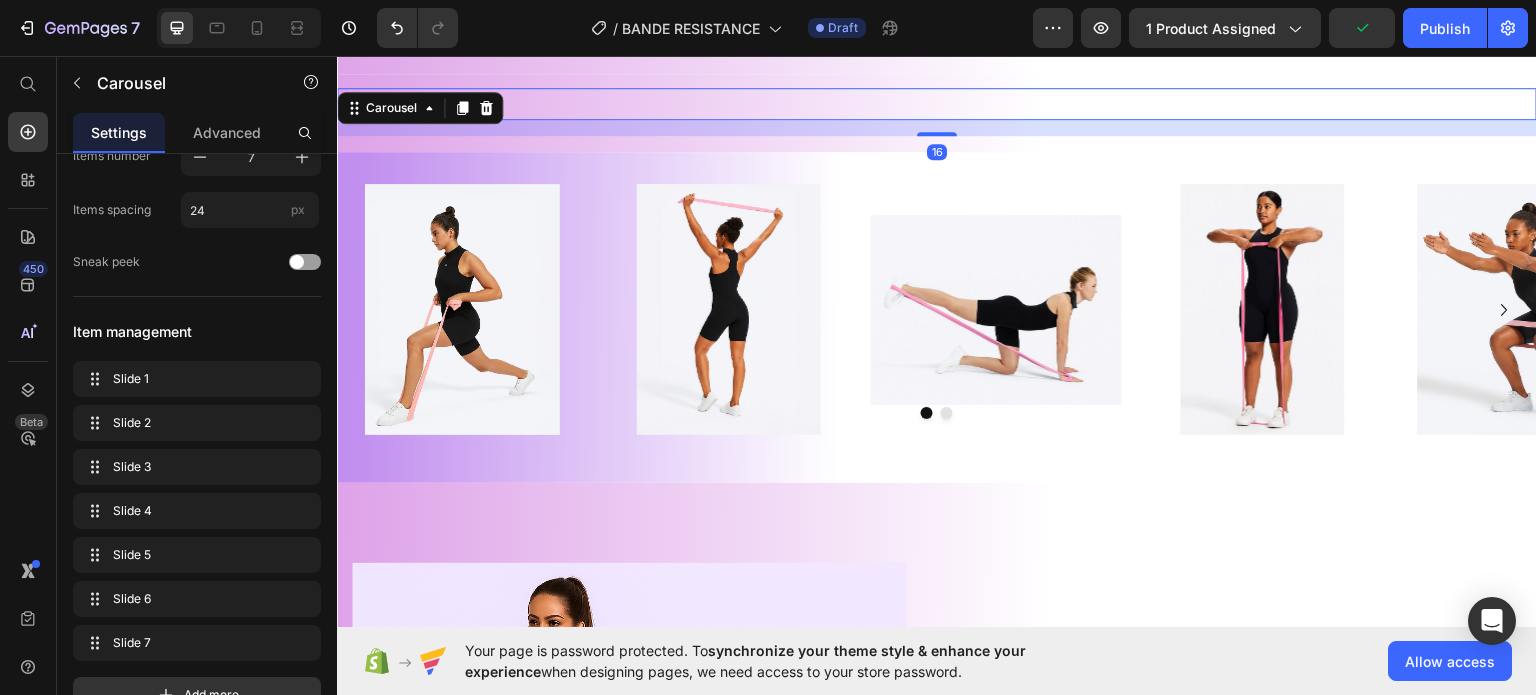scroll, scrollTop: 0, scrollLeft: 0, axis: both 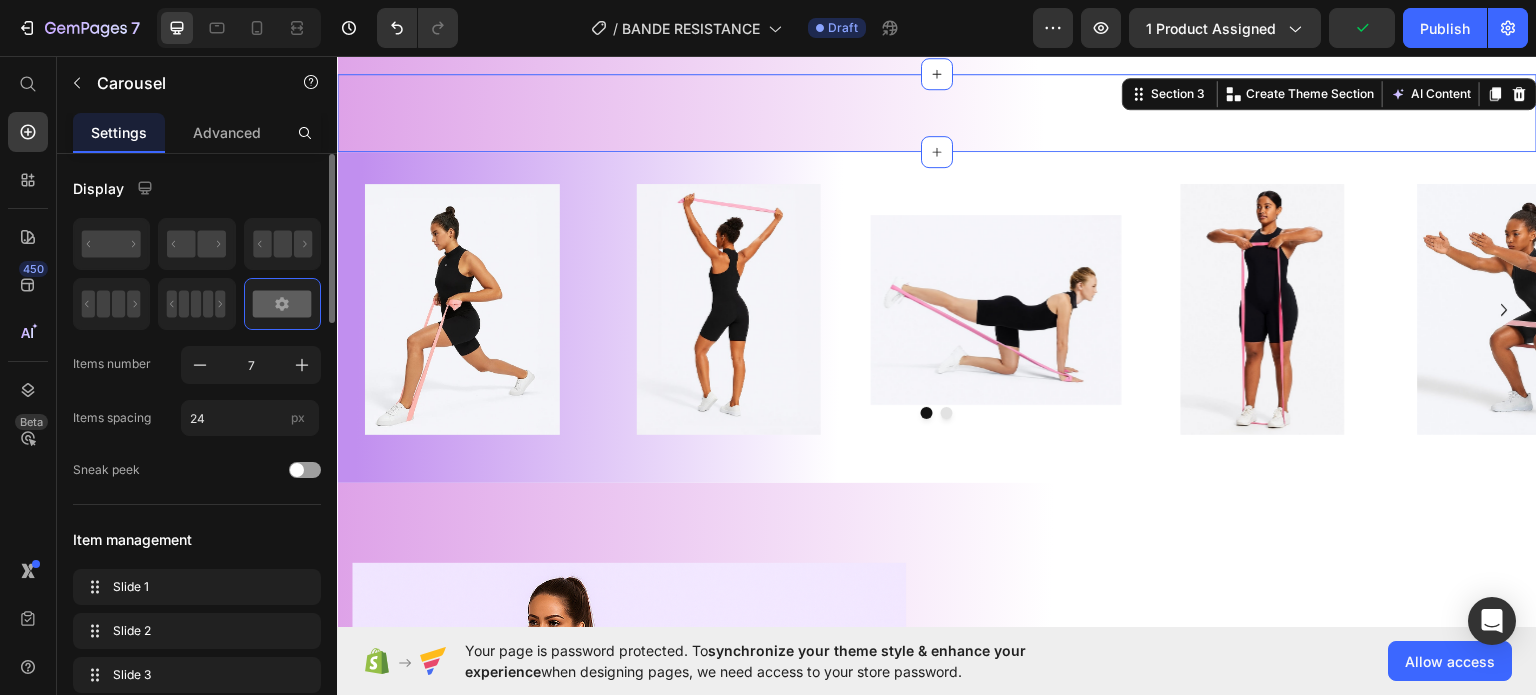 click on "Image Image Image Image Image Image Image Carousel Row Section 3   You can create reusable sections Create Theme Section AI Content Write with GemAI What would you like to describe here? Tone and Voice Persuasive Product VOLEA FITNESS PACK Show more Generate" at bounding box center [937, 112] 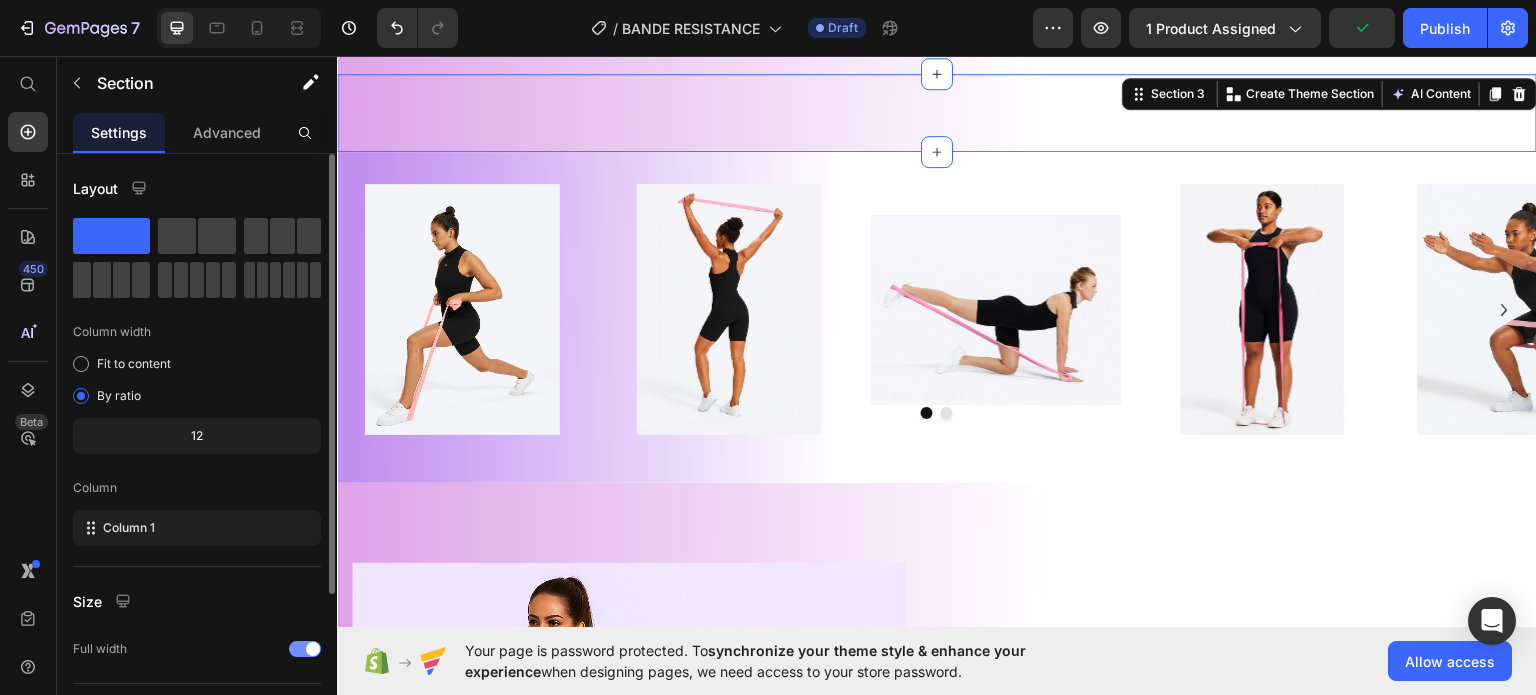 scroll, scrollTop: 208, scrollLeft: 0, axis: vertical 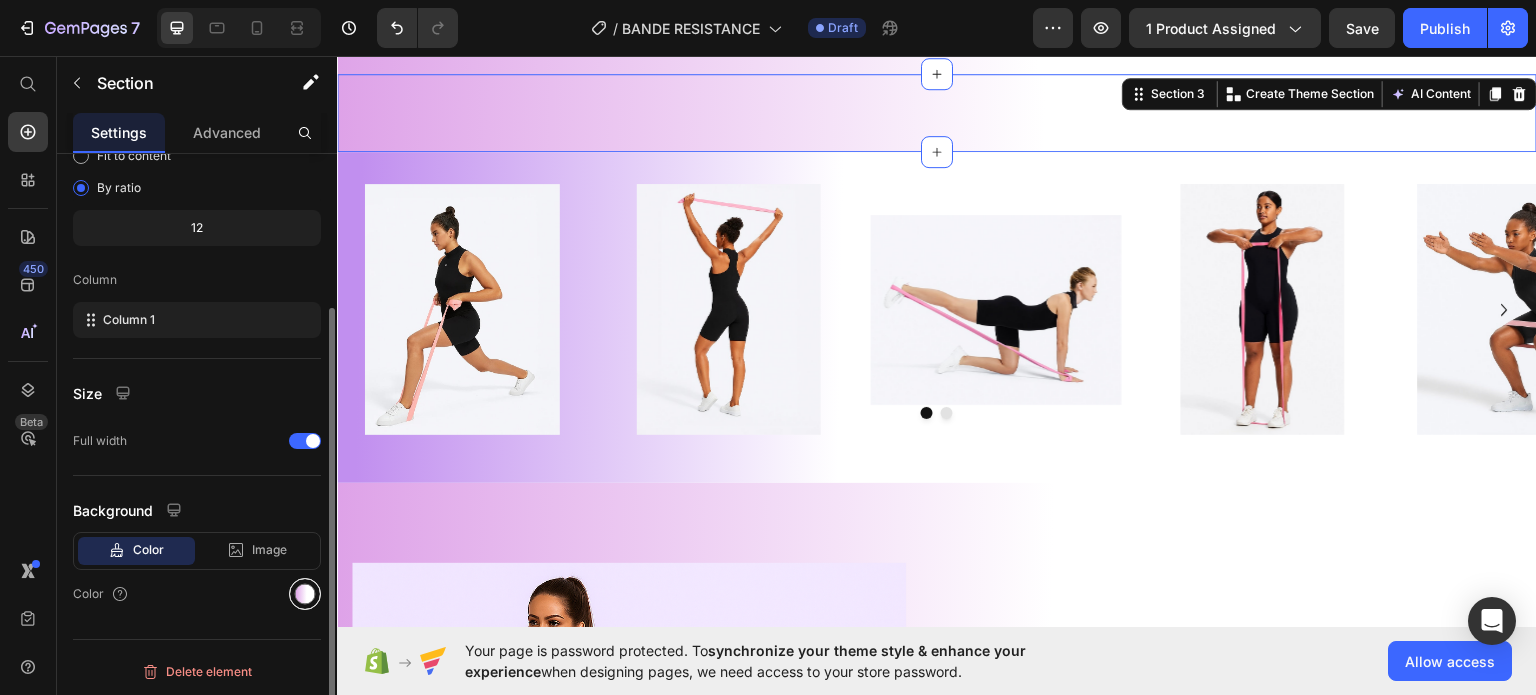click at bounding box center [305, 594] 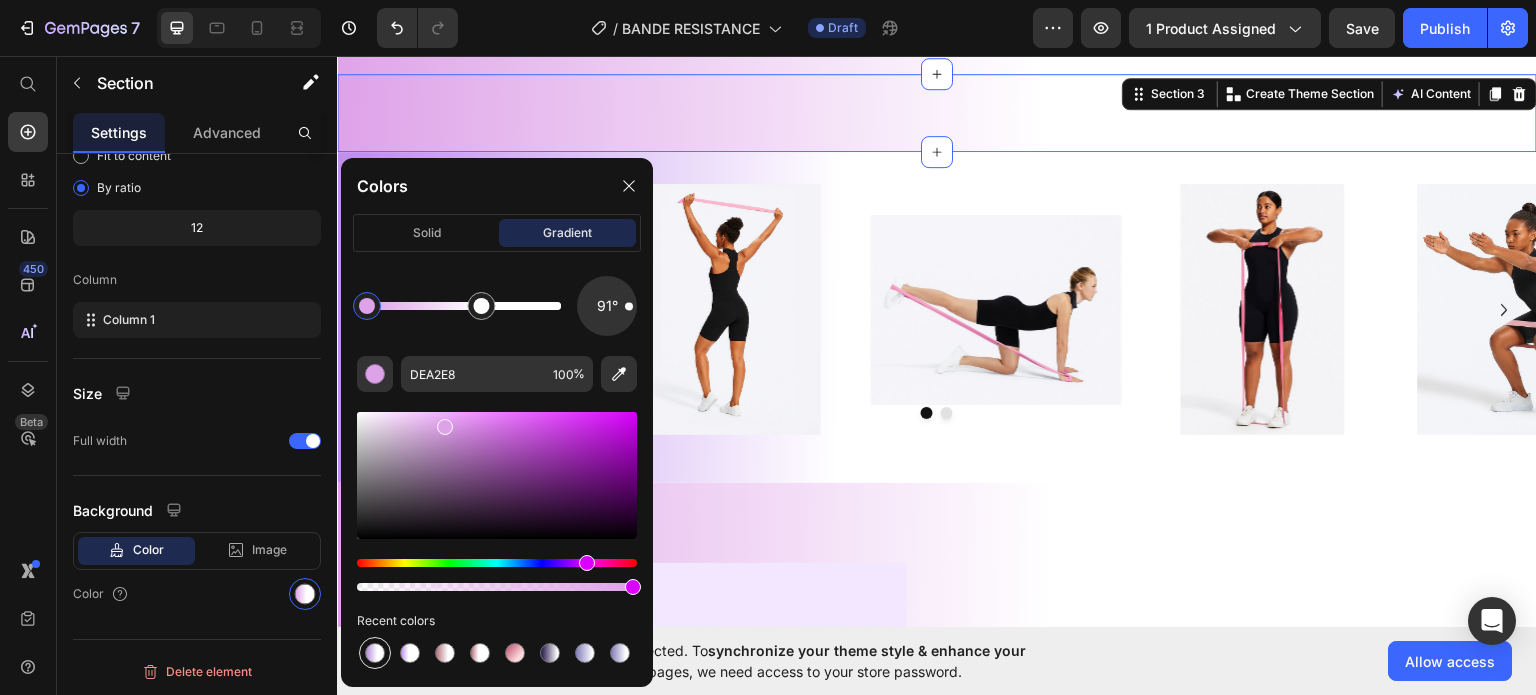 click at bounding box center [375, 653] 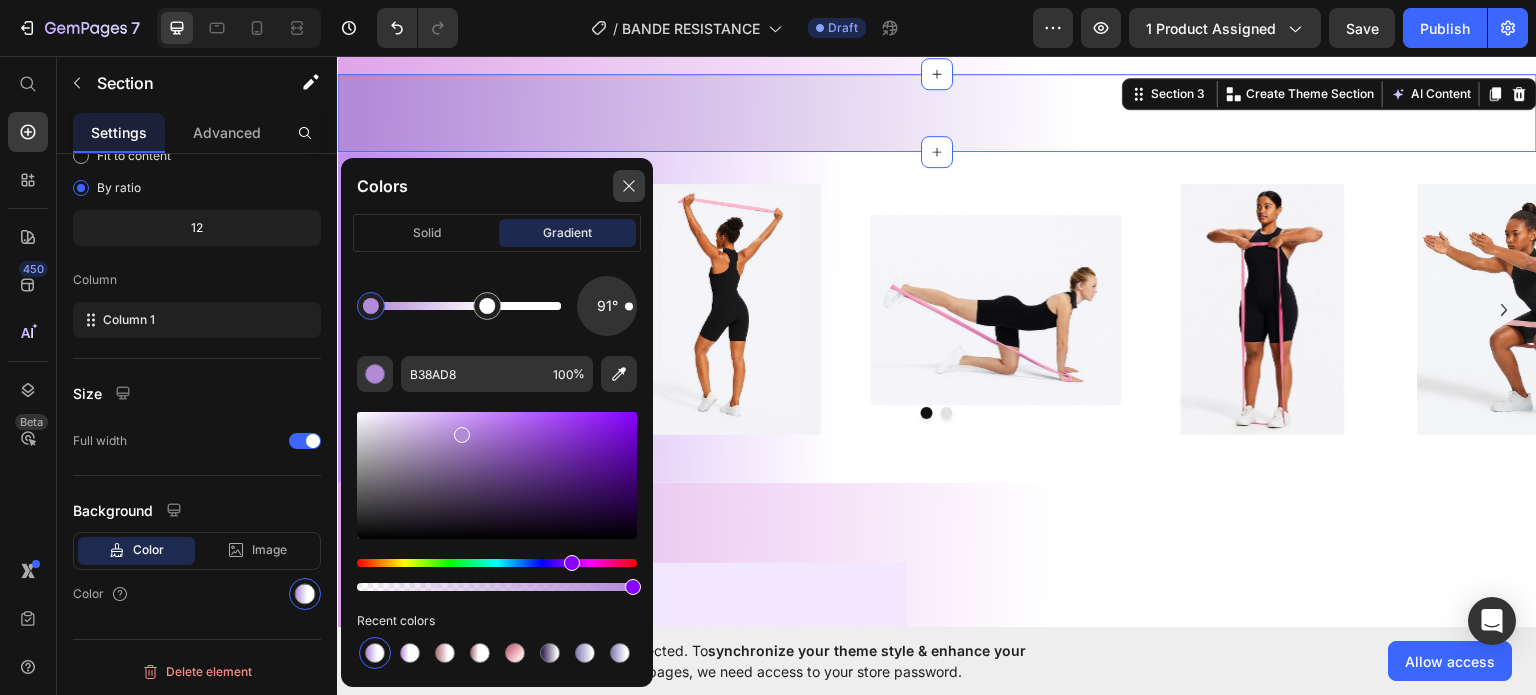 click 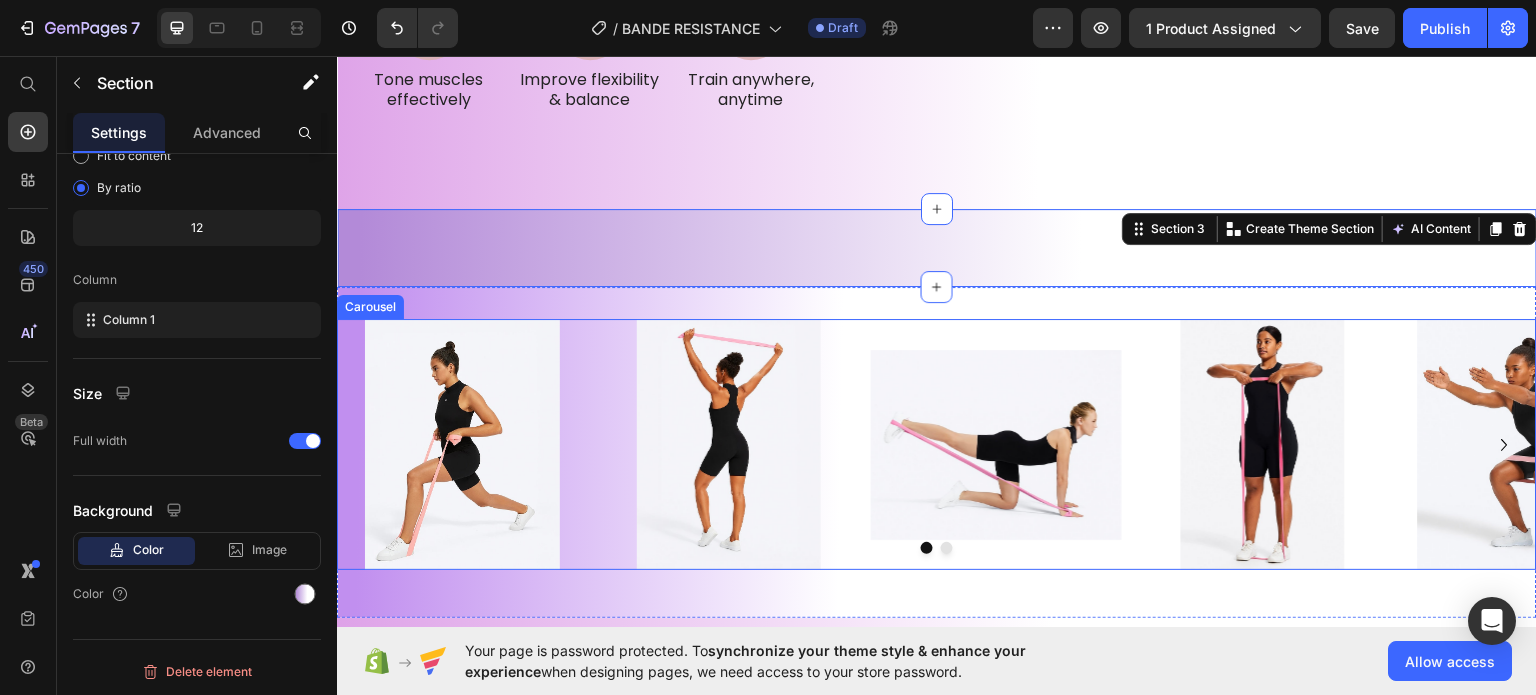 scroll, scrollTop: 700, scrollLeft: 0, axis: vertical 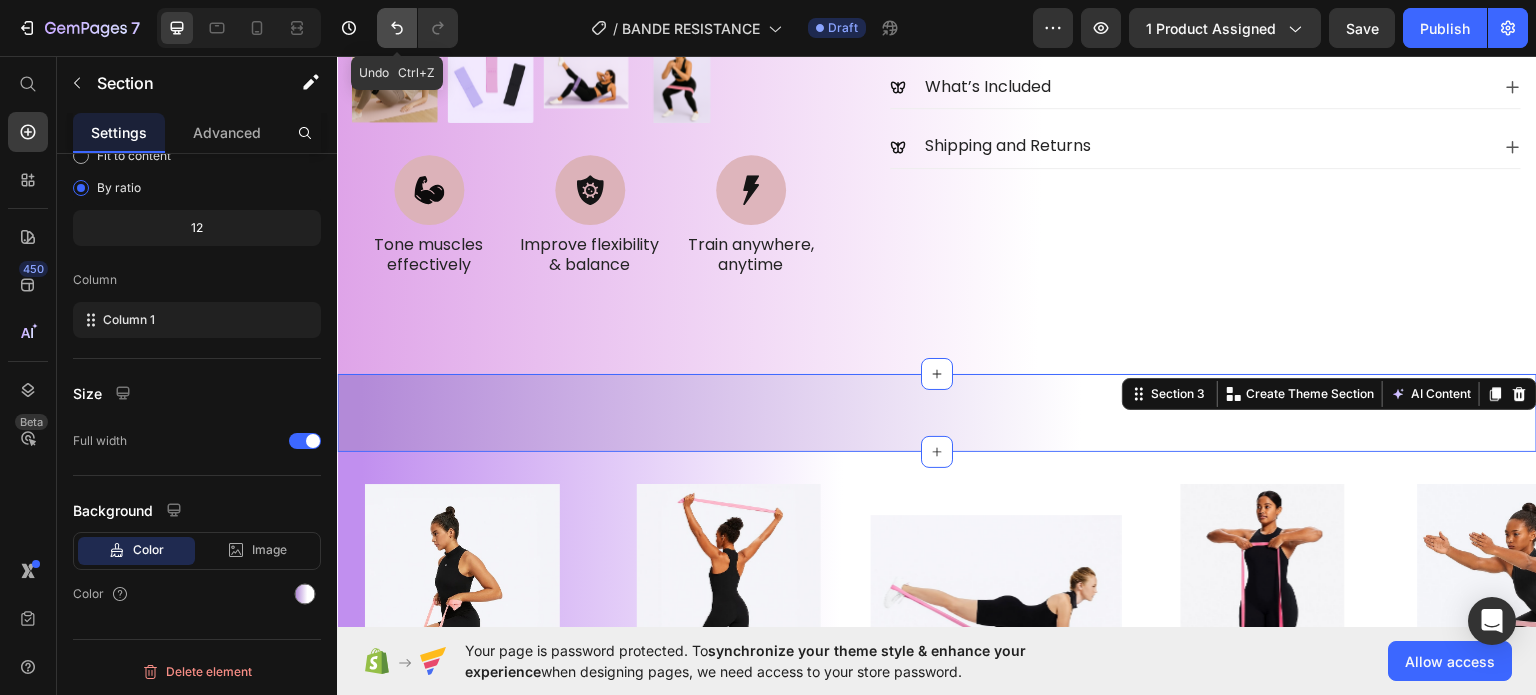 click 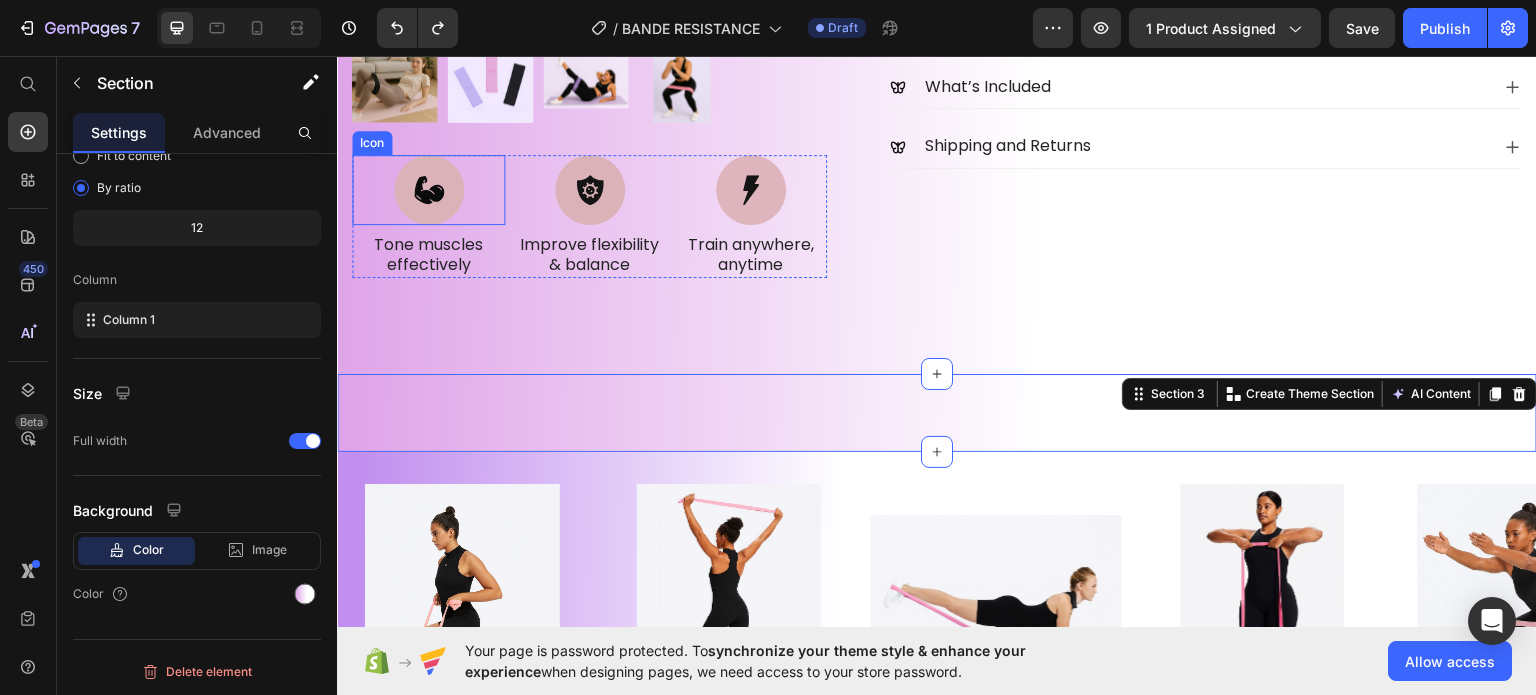 scroll, scrollTop: 1000, scrollLeft: 0, axis: vertical 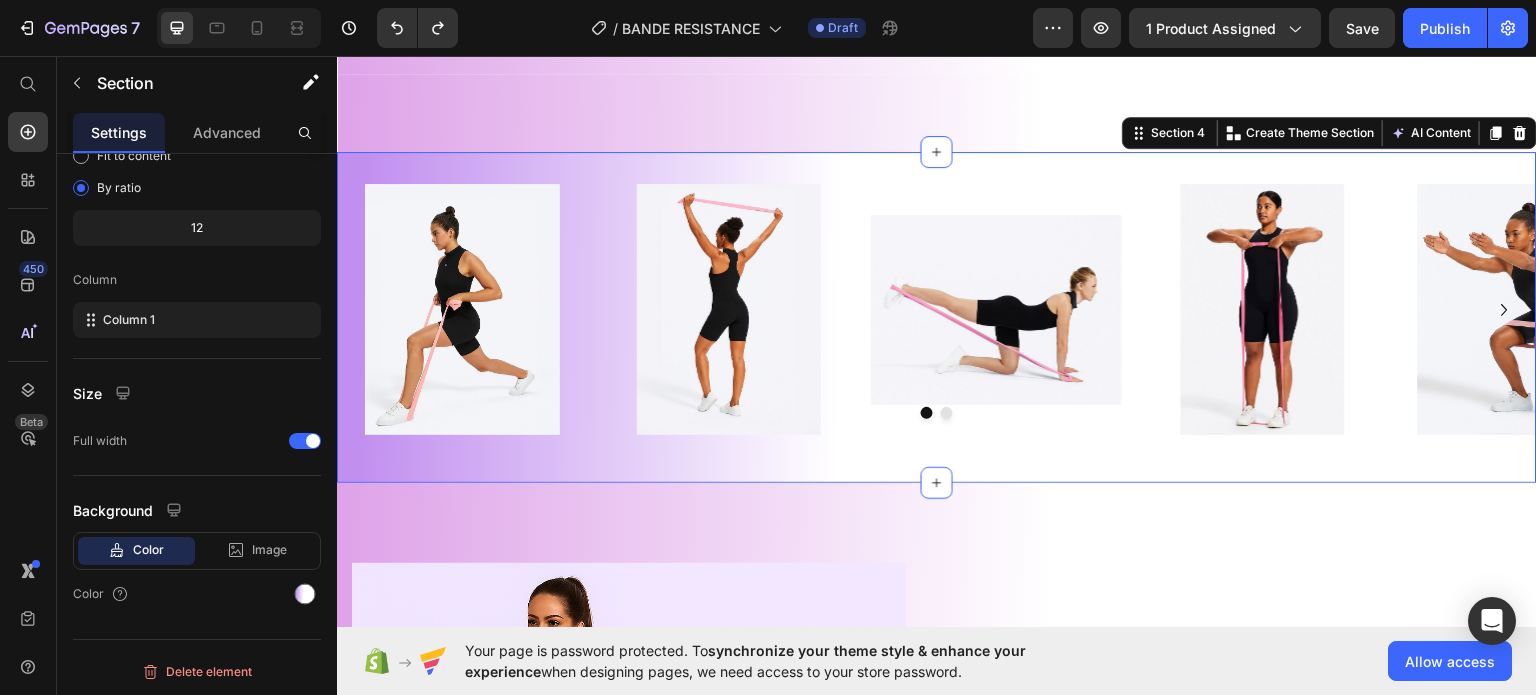 click on "Image Image Image Image Image
Carousel" at bounding box center [937, 316] 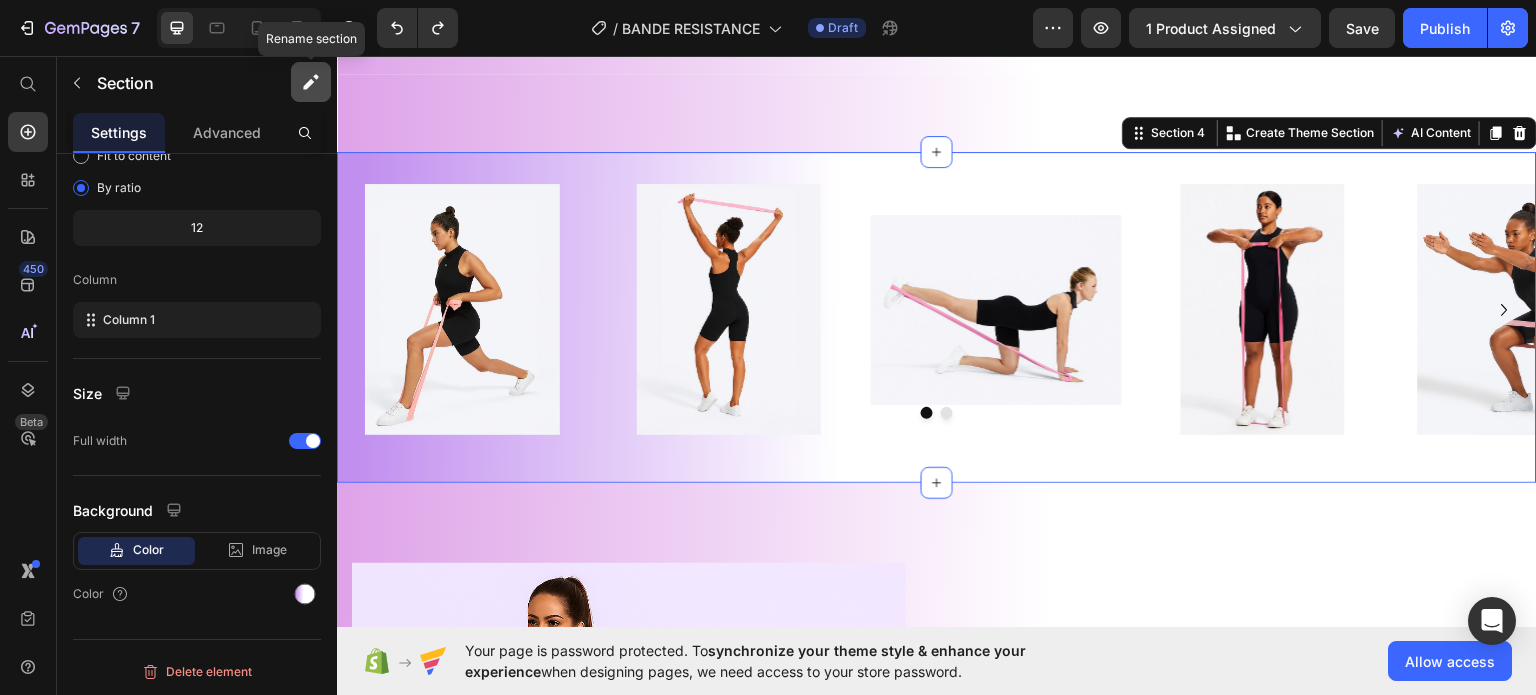 click at bounding box center (311, 82) 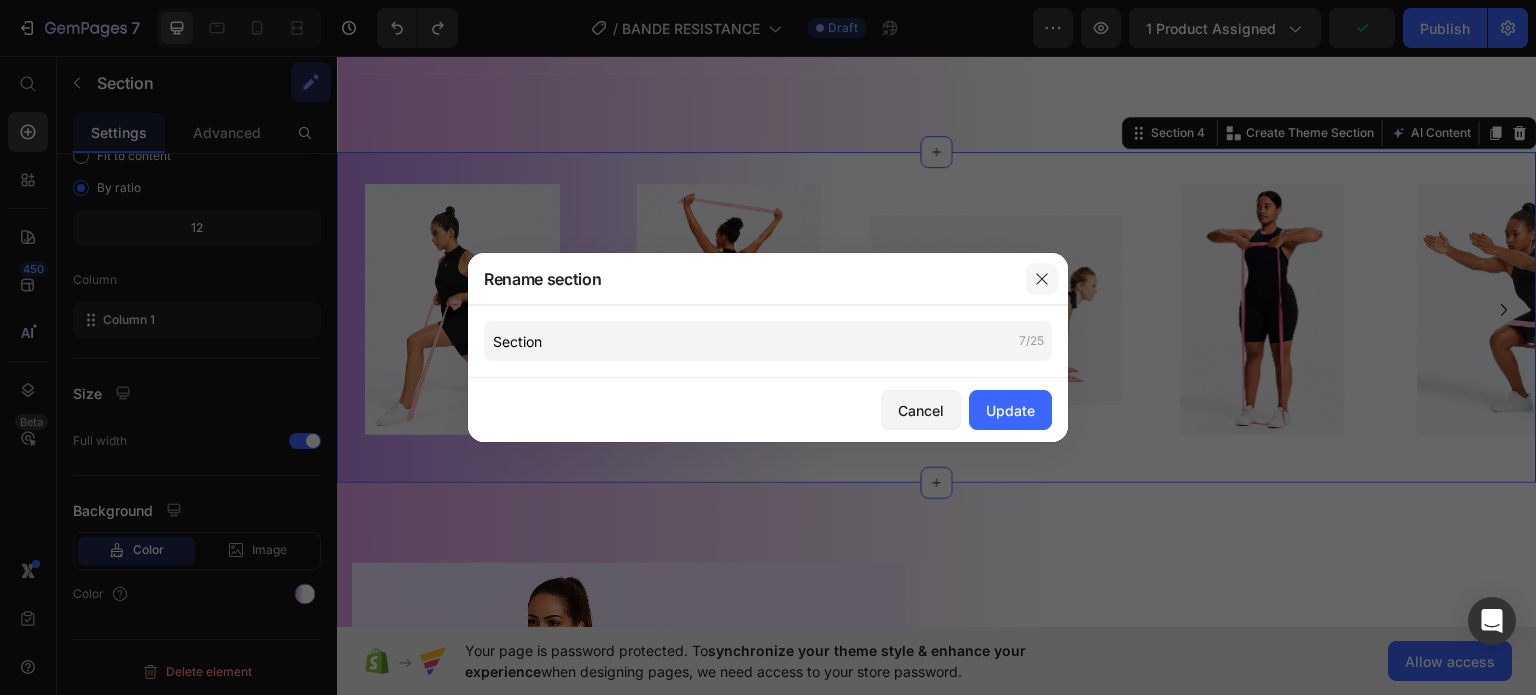 drag, startPoint x: 1056, startPoint y: 275, endPoint x: 476, endPoint y: 298, distance: 580.4559 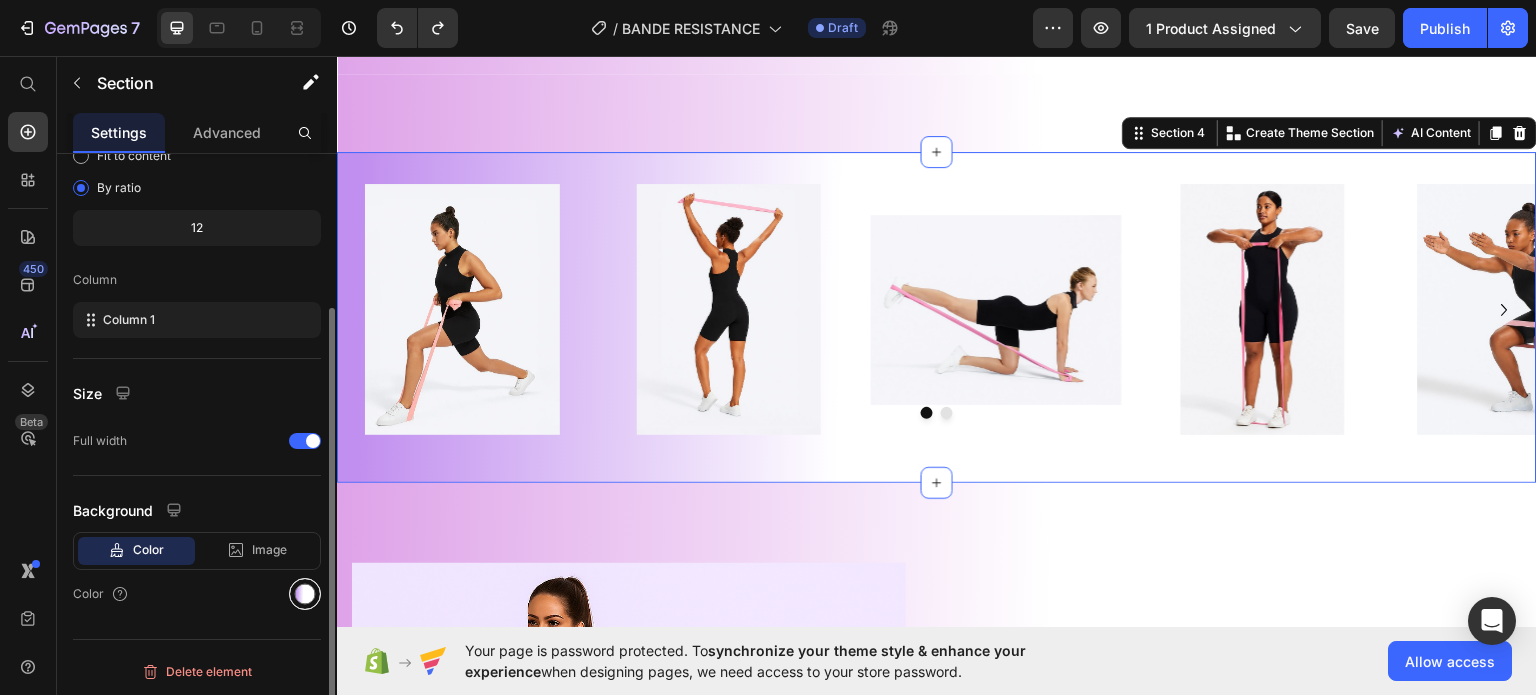click at bounding box center [305, 594] 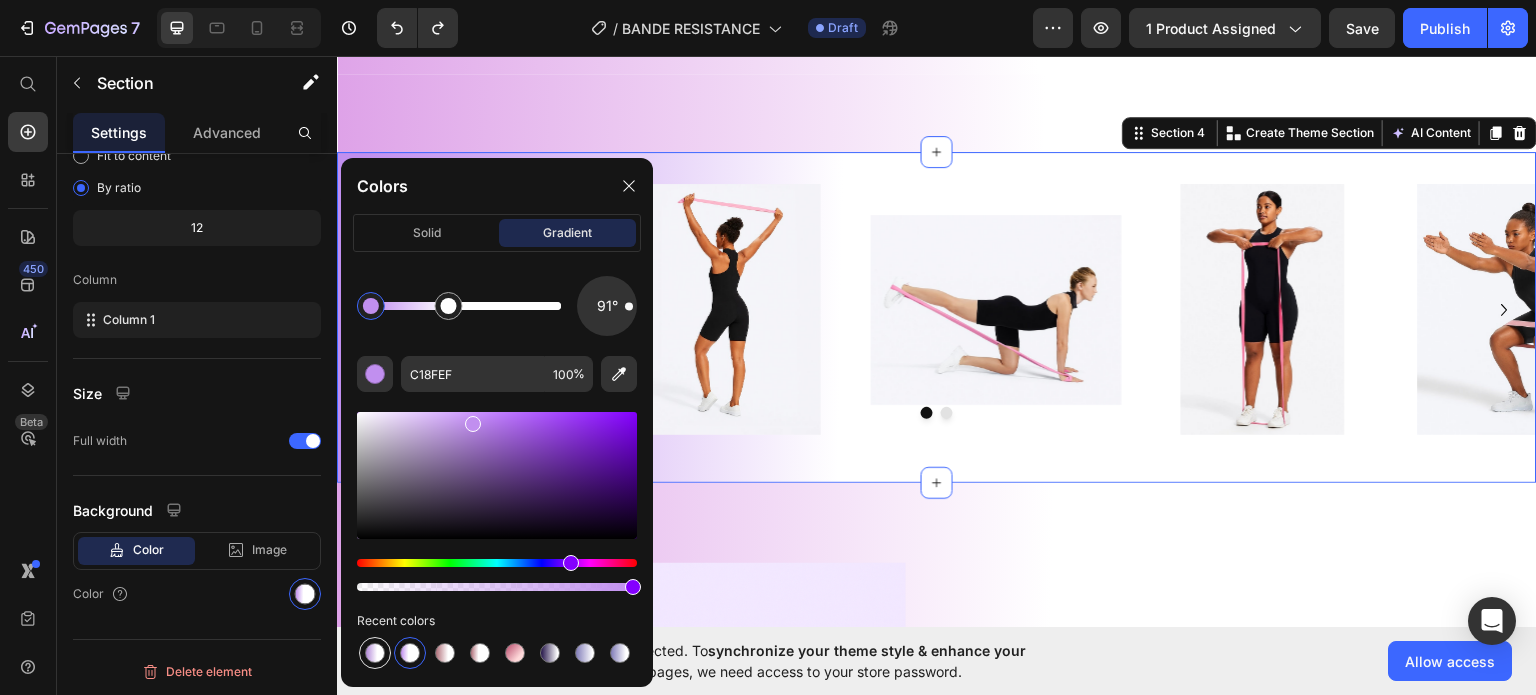 click at bounding box center (375, 653) 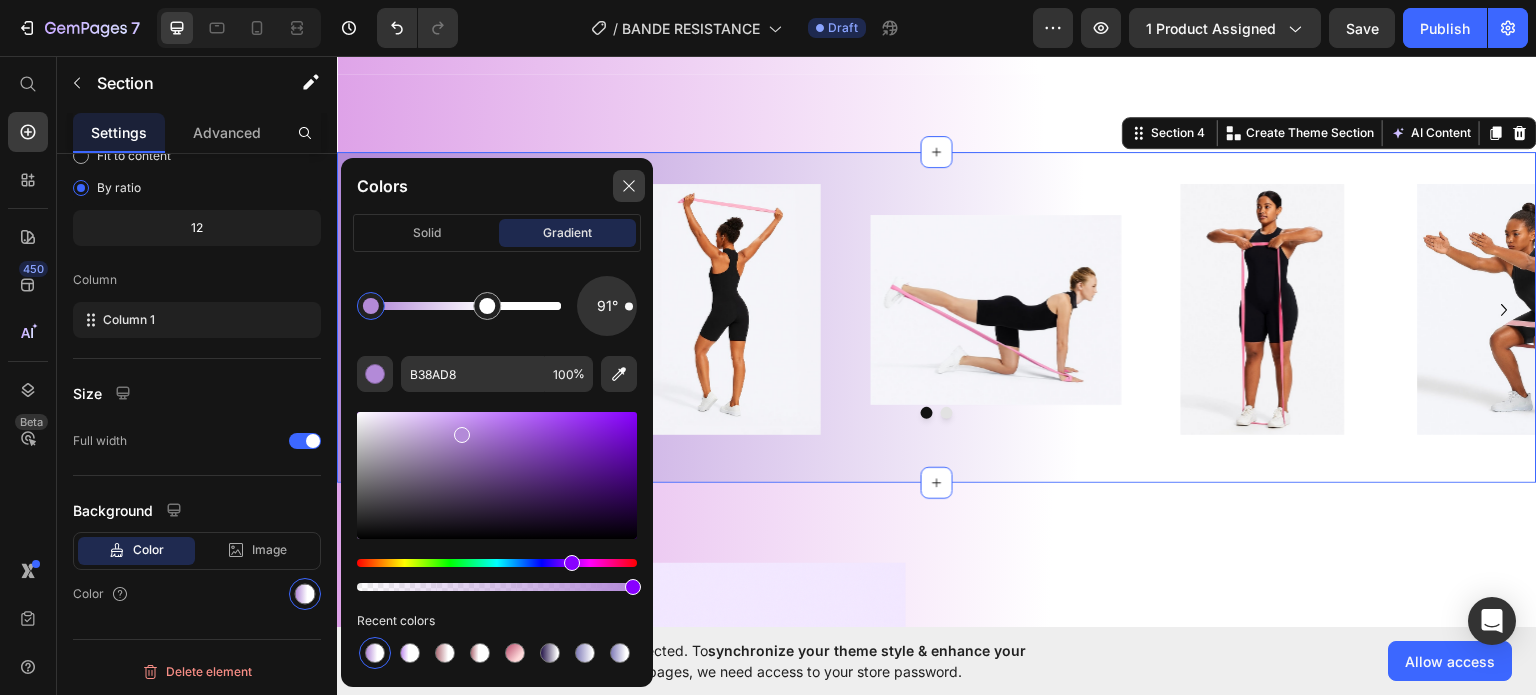 click 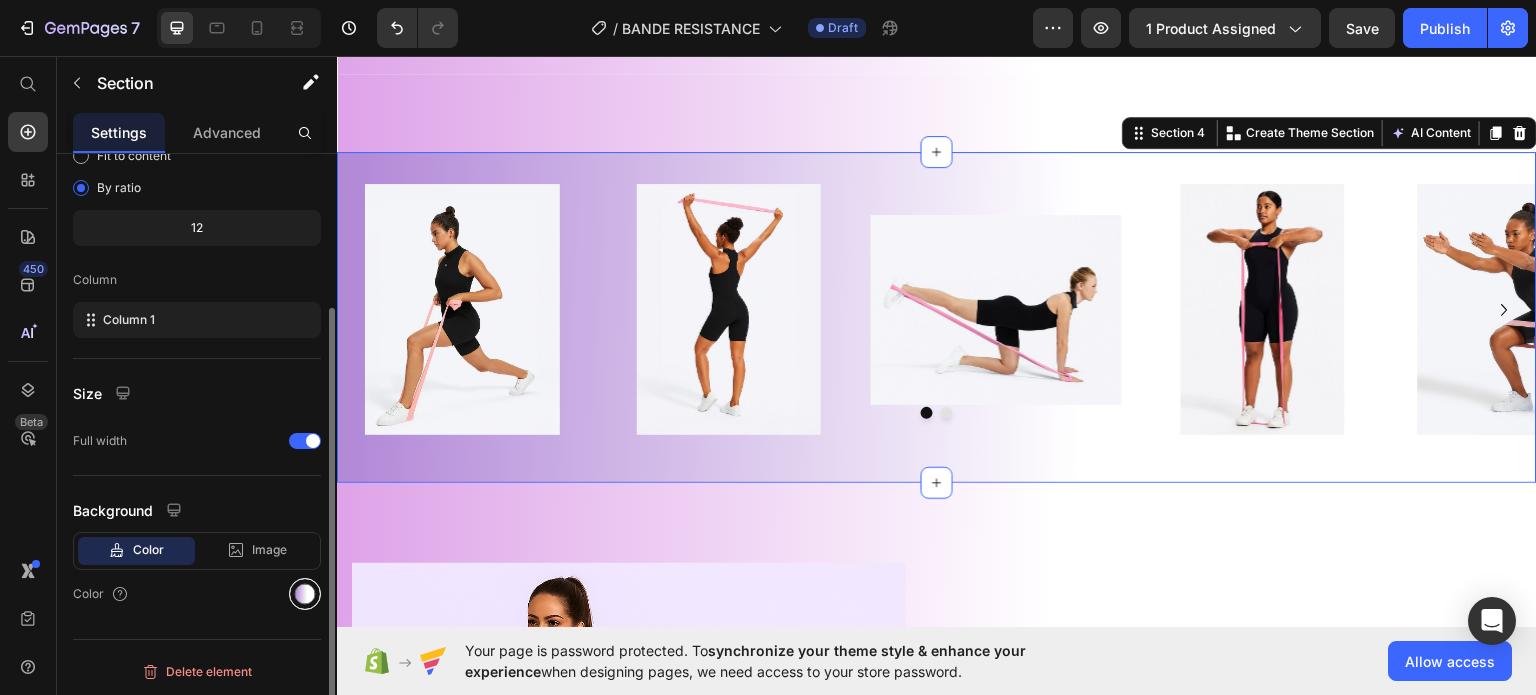 click at bounding box center (305, 594) 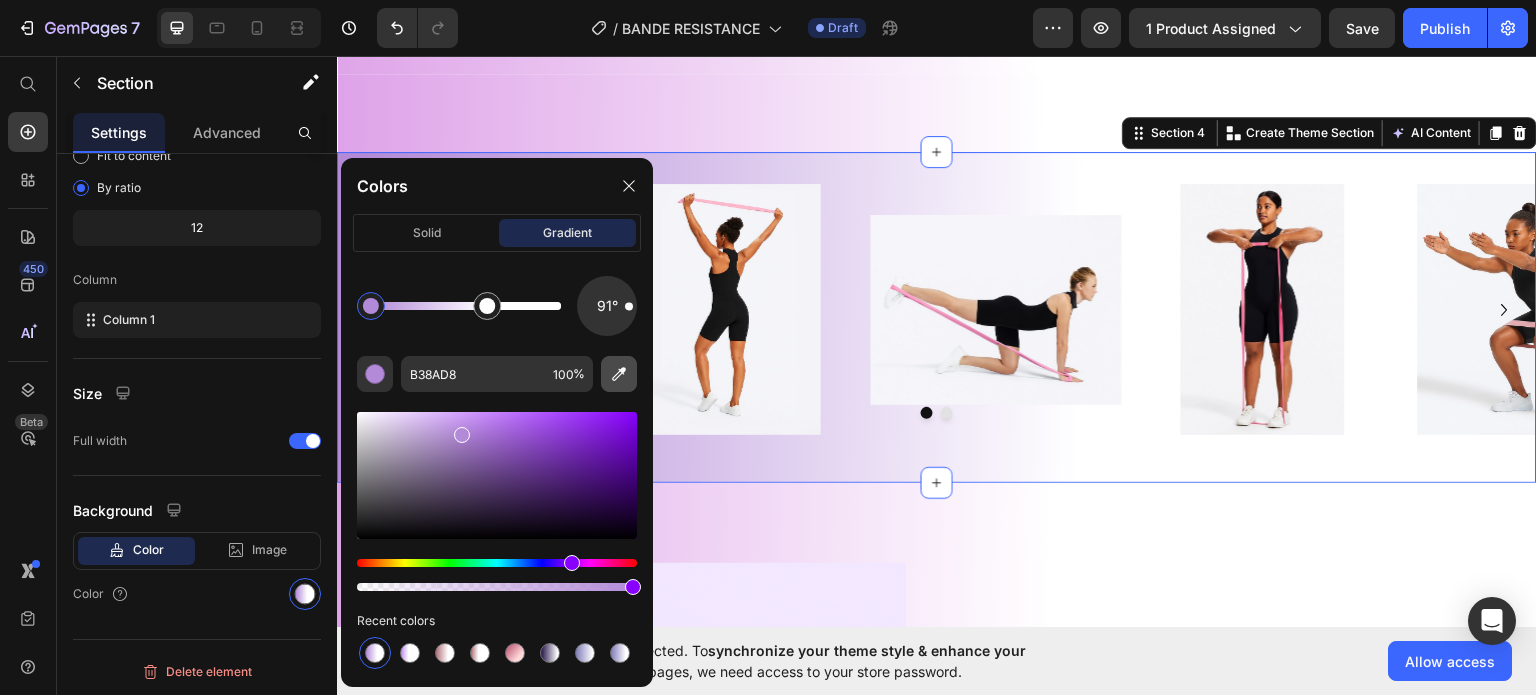 click 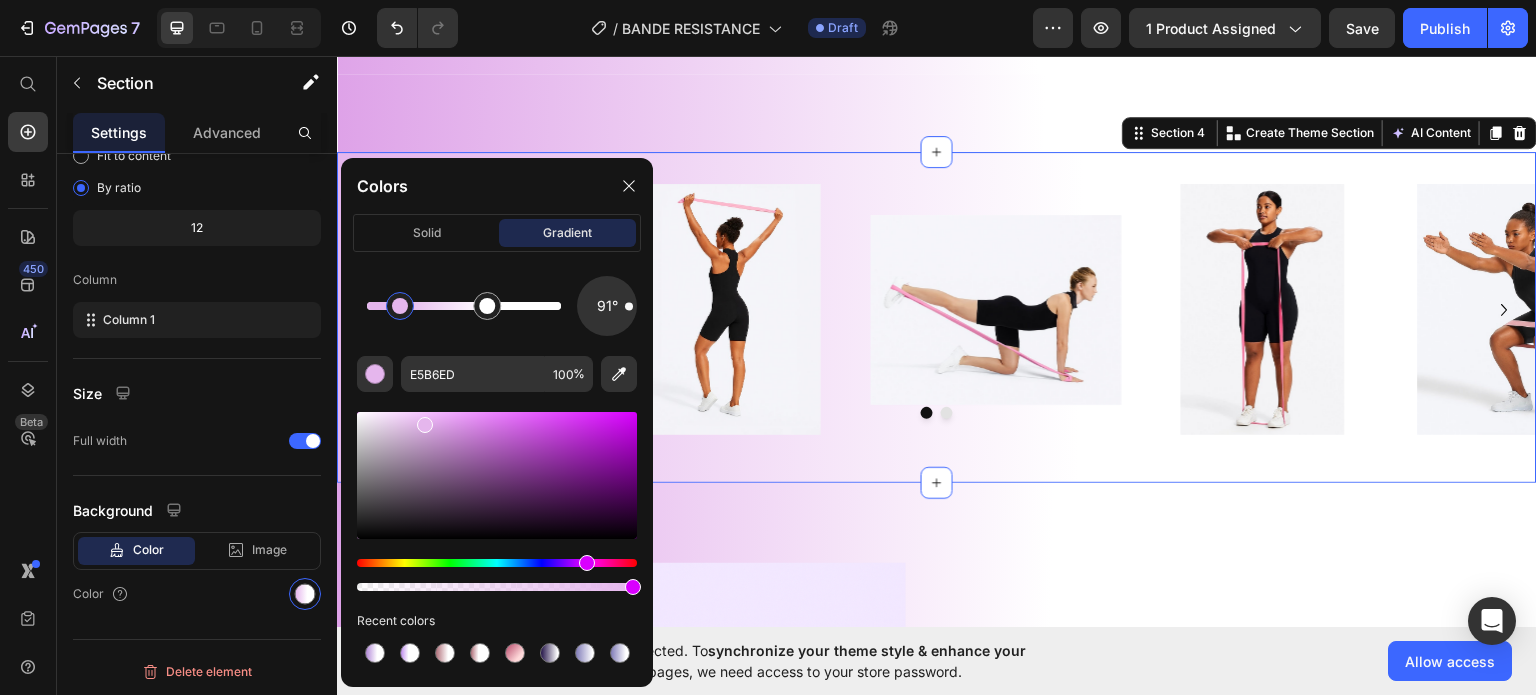 drag, startPoint x: 376, startPoint y: 310, endPoint x: 403, endPoint y: 308, distance: 27.073973 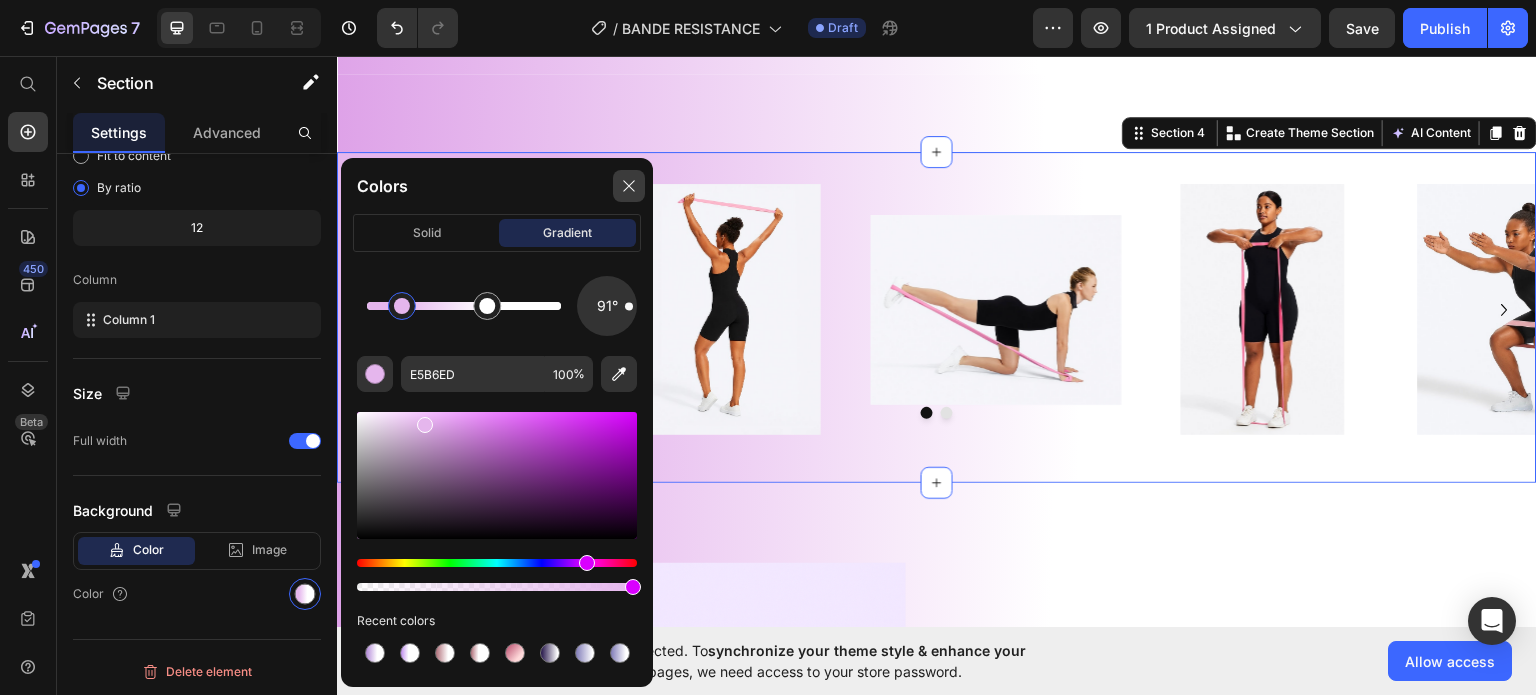 click at bounding box center [629, 186] 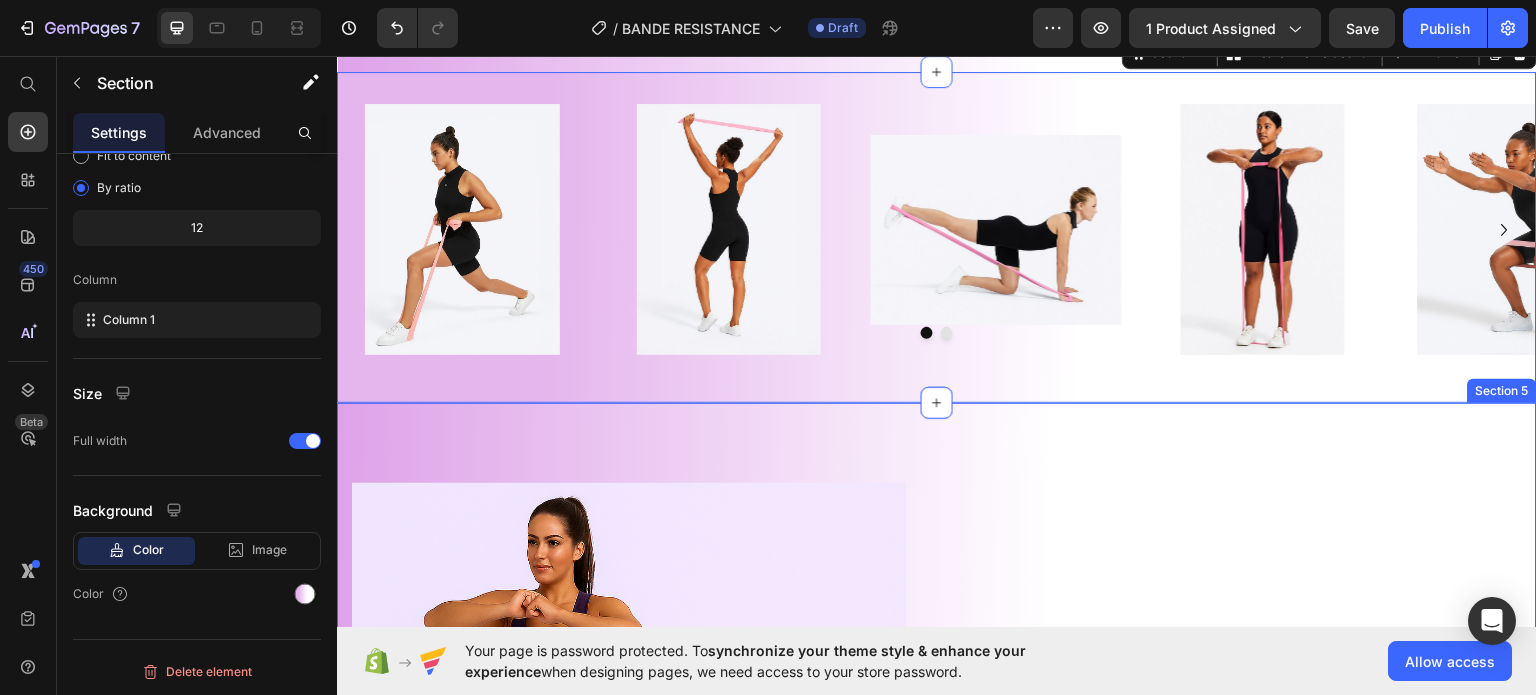 scroll, scrollTop: 1200, scrollLeft: 0, axis: vertical 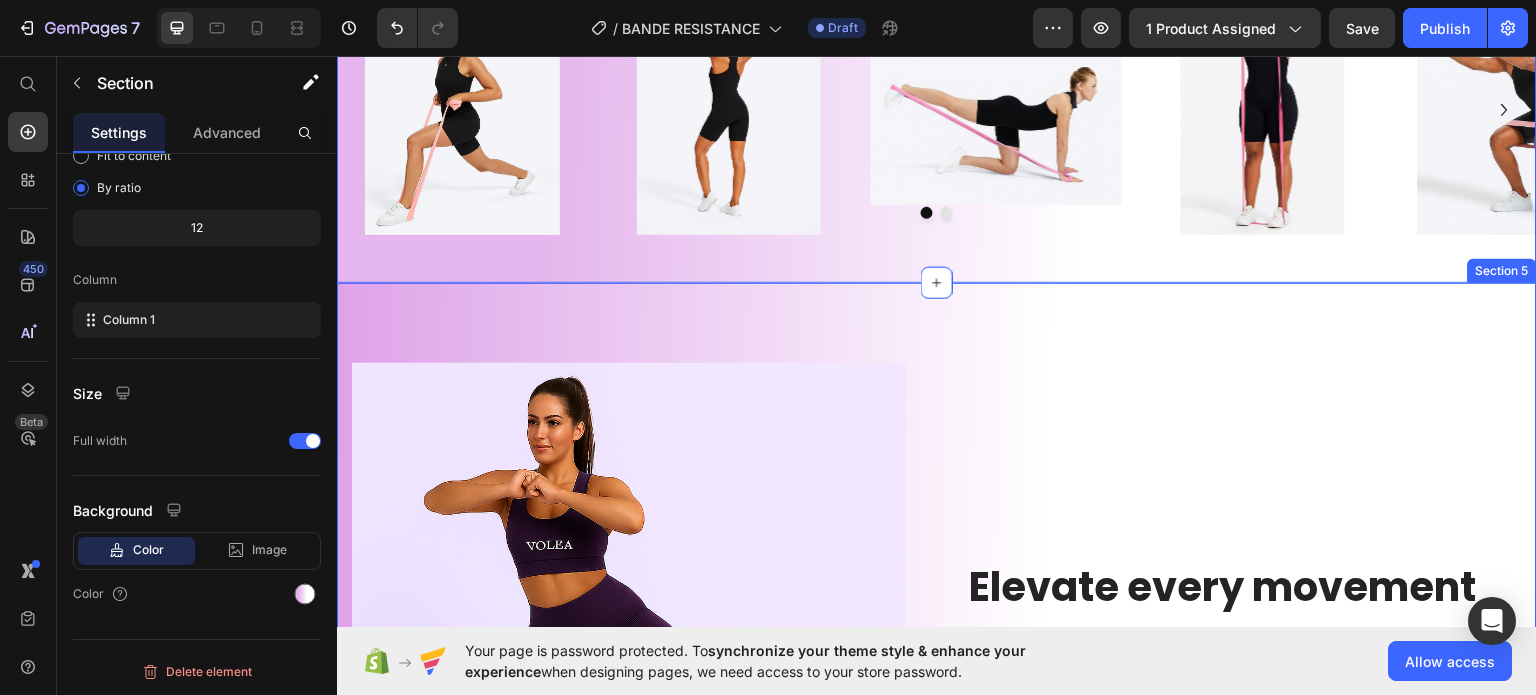 click on "Image Elevate every movement Heading This premium resistance band is your new essential for building strength, improving balance, and embracing mindful training — wherever you are. Text block Row Redefine your routine Heading Compact, versatile, and beautifully designed to help you feel stronger and more confident every day — whether you train solo or share the moment with friends Text block Image Row Section 5" at bounding box center [937, 741] 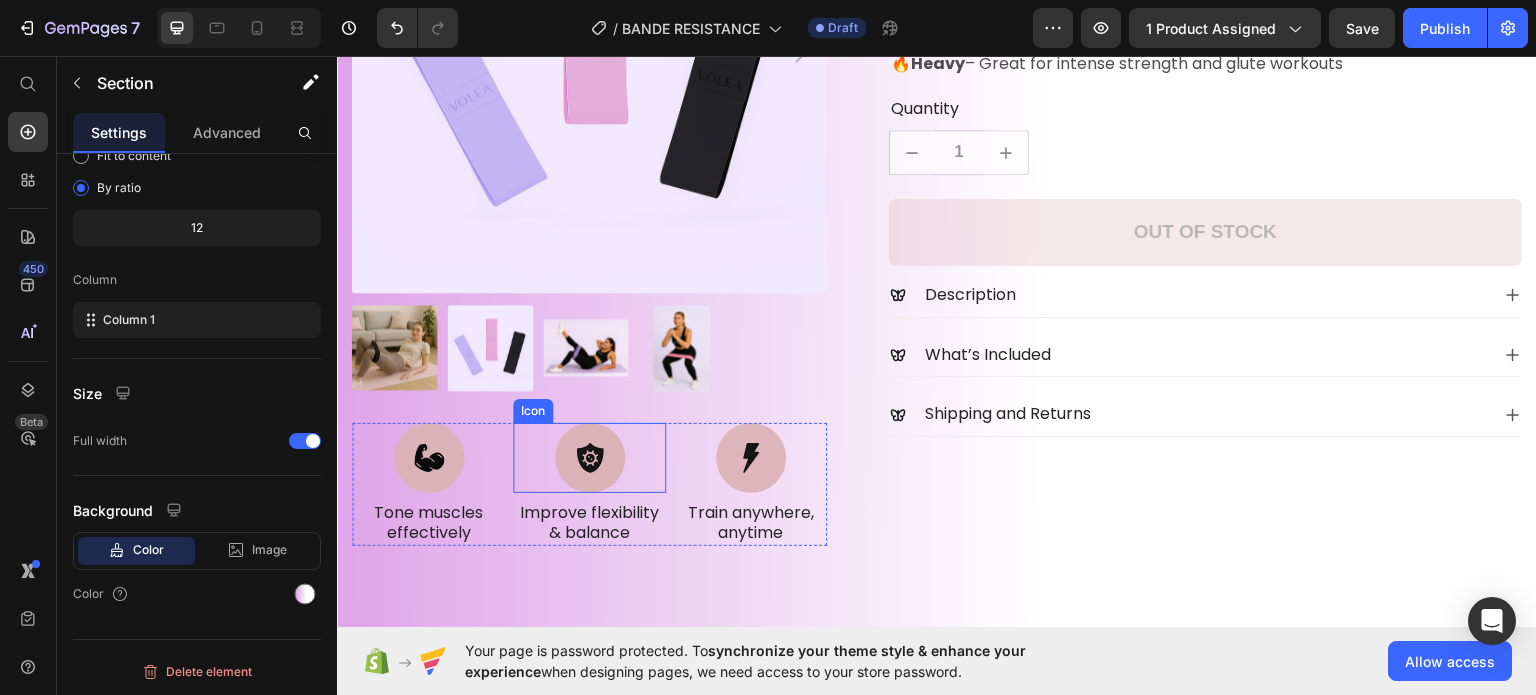 scroll, scrollTop: 400, scrollLeft: 0, axis: vertical 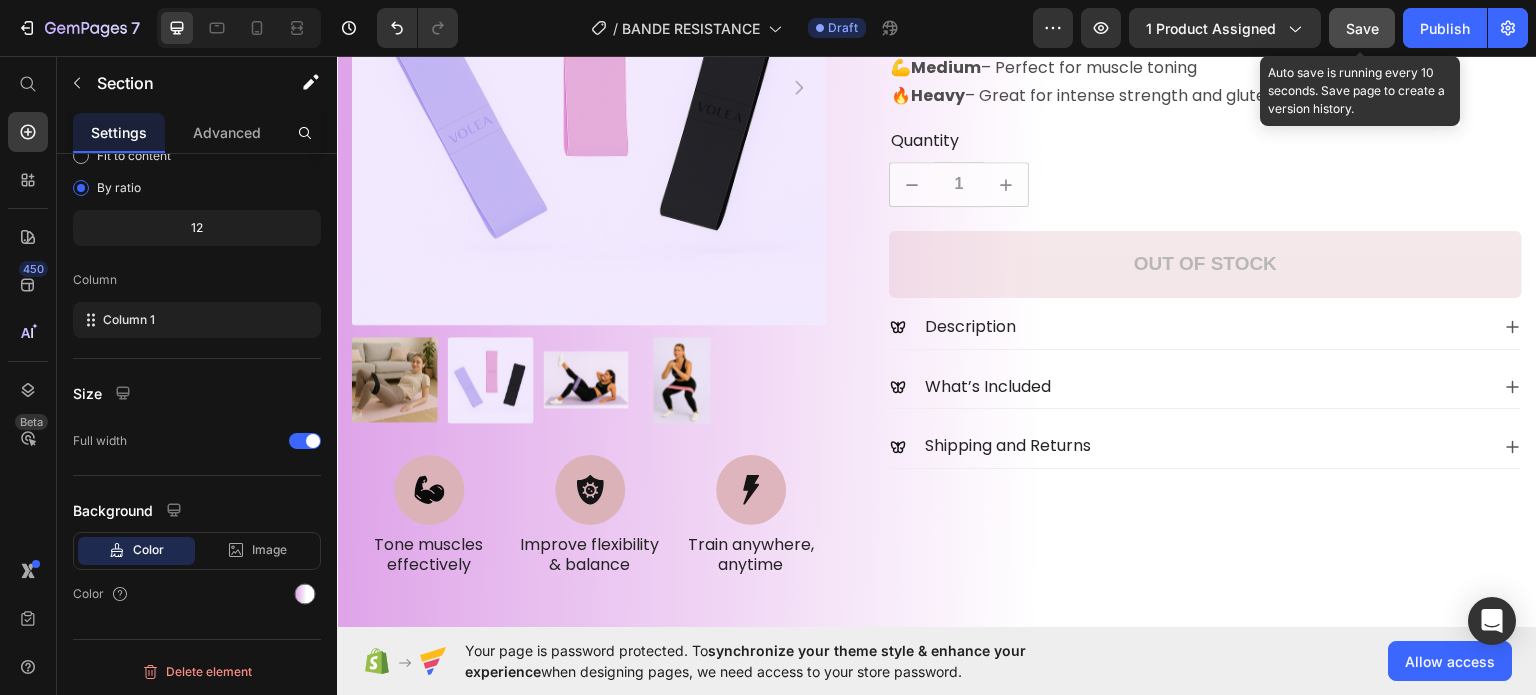 click on "Save" at bounding box center (1362, 28) 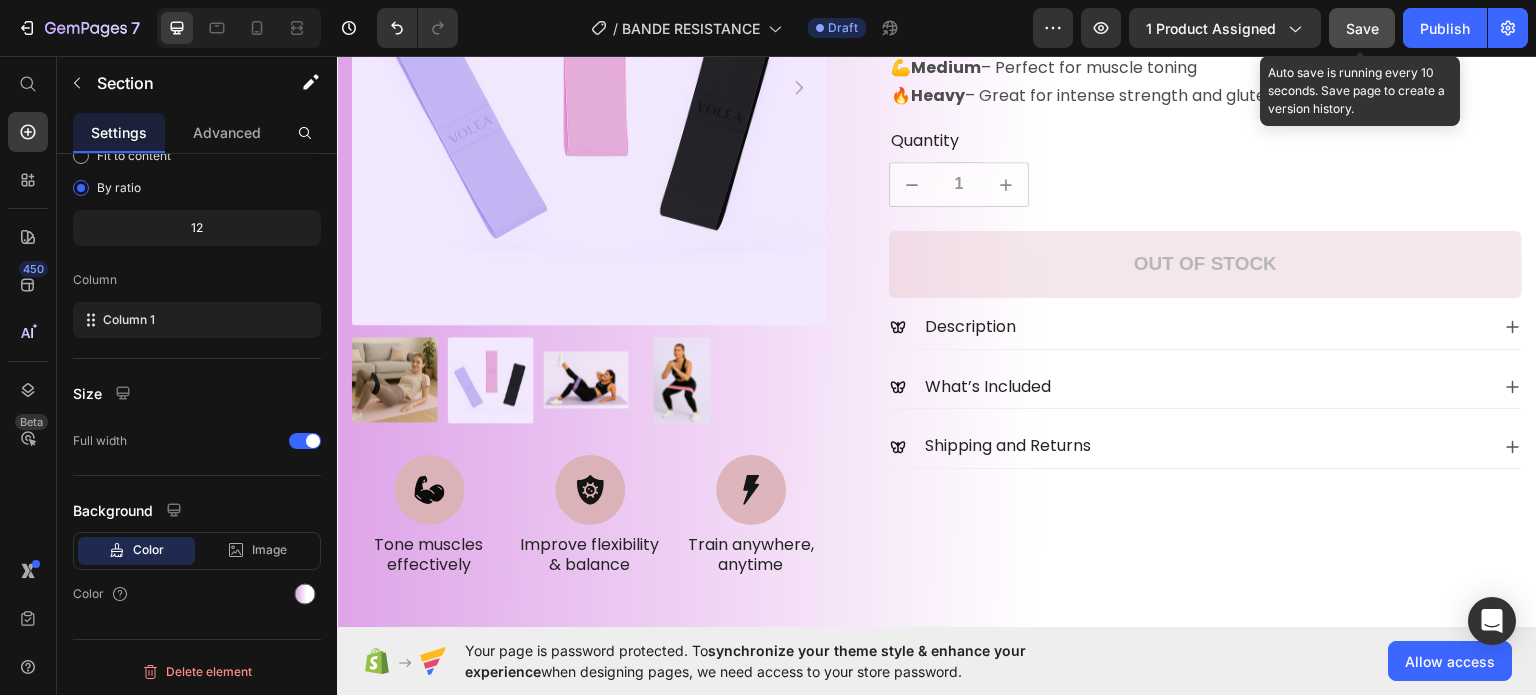 click on "Save" 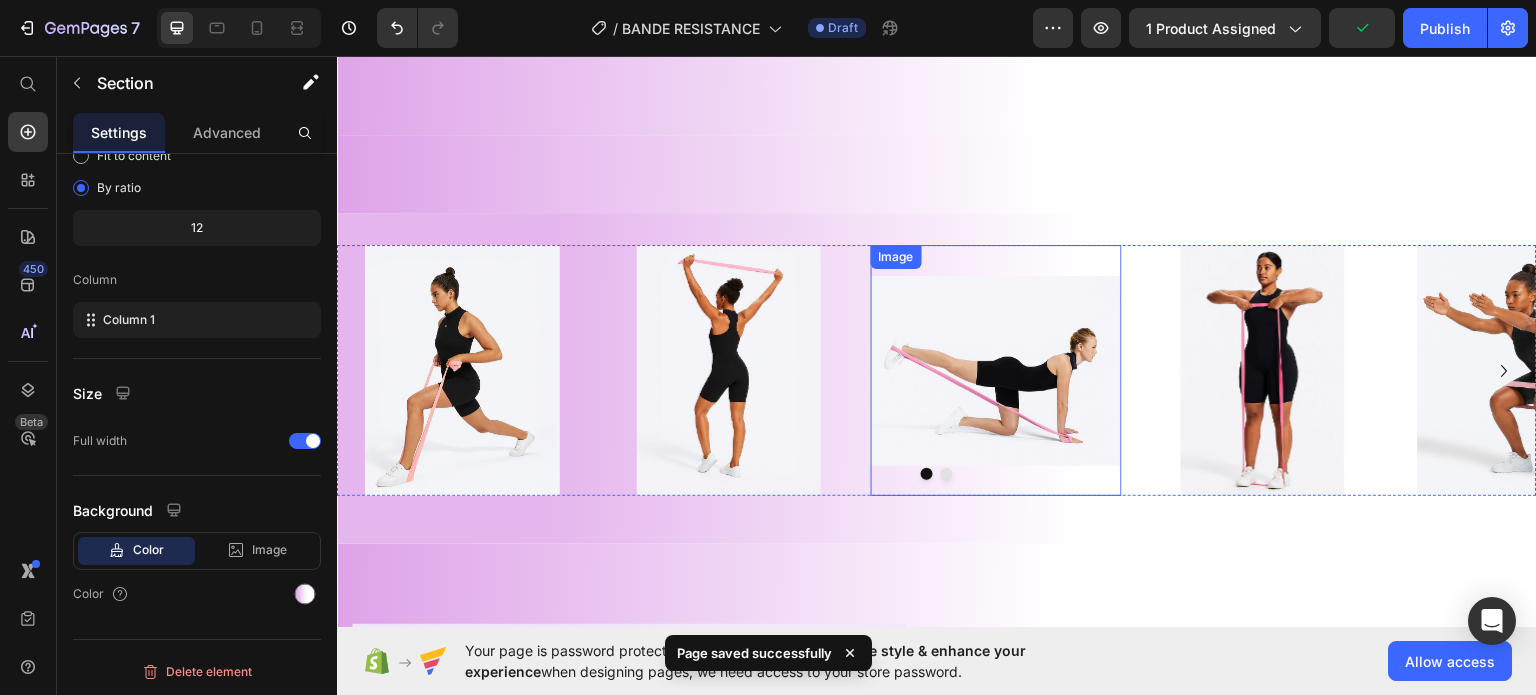 scroll, scrollTop: 1000, scrollLeft: 0, axis: vertical 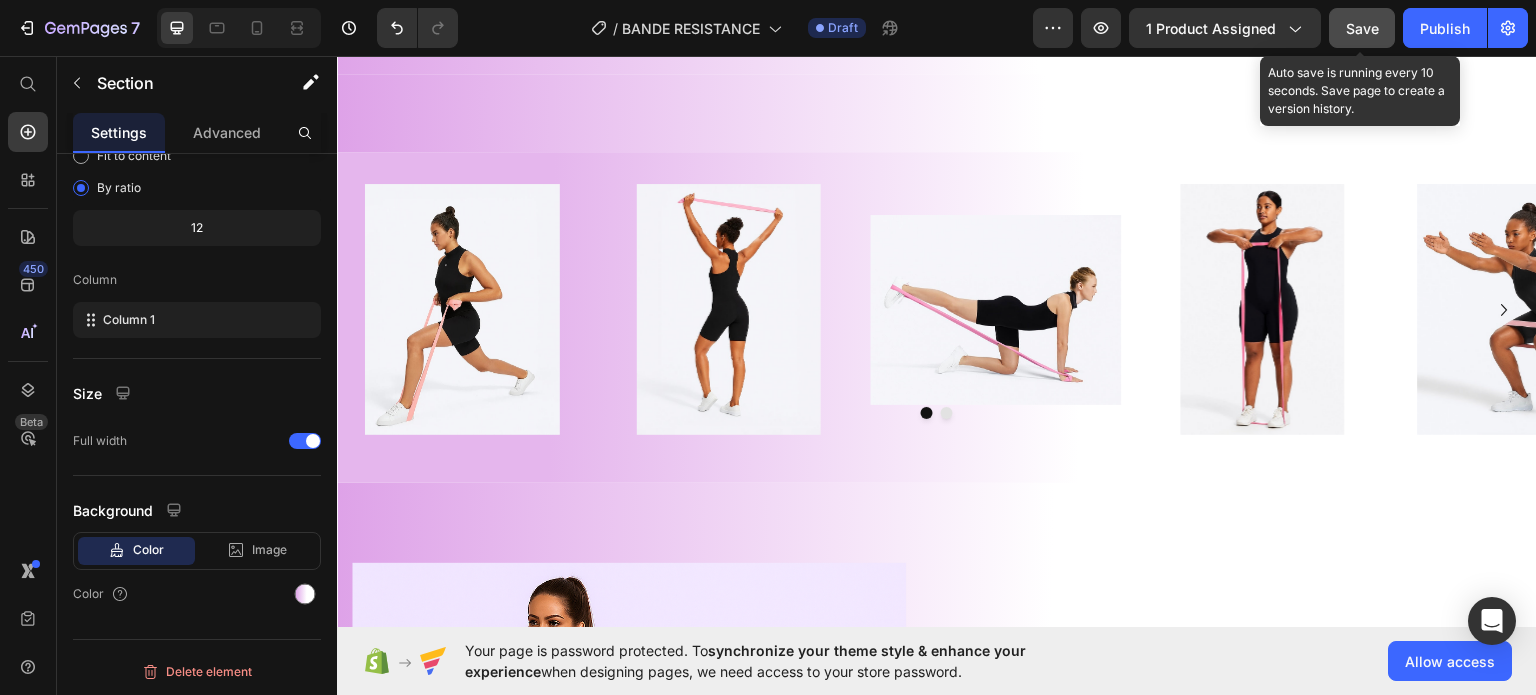 click on "Save" at bounding box center (1362, 28) 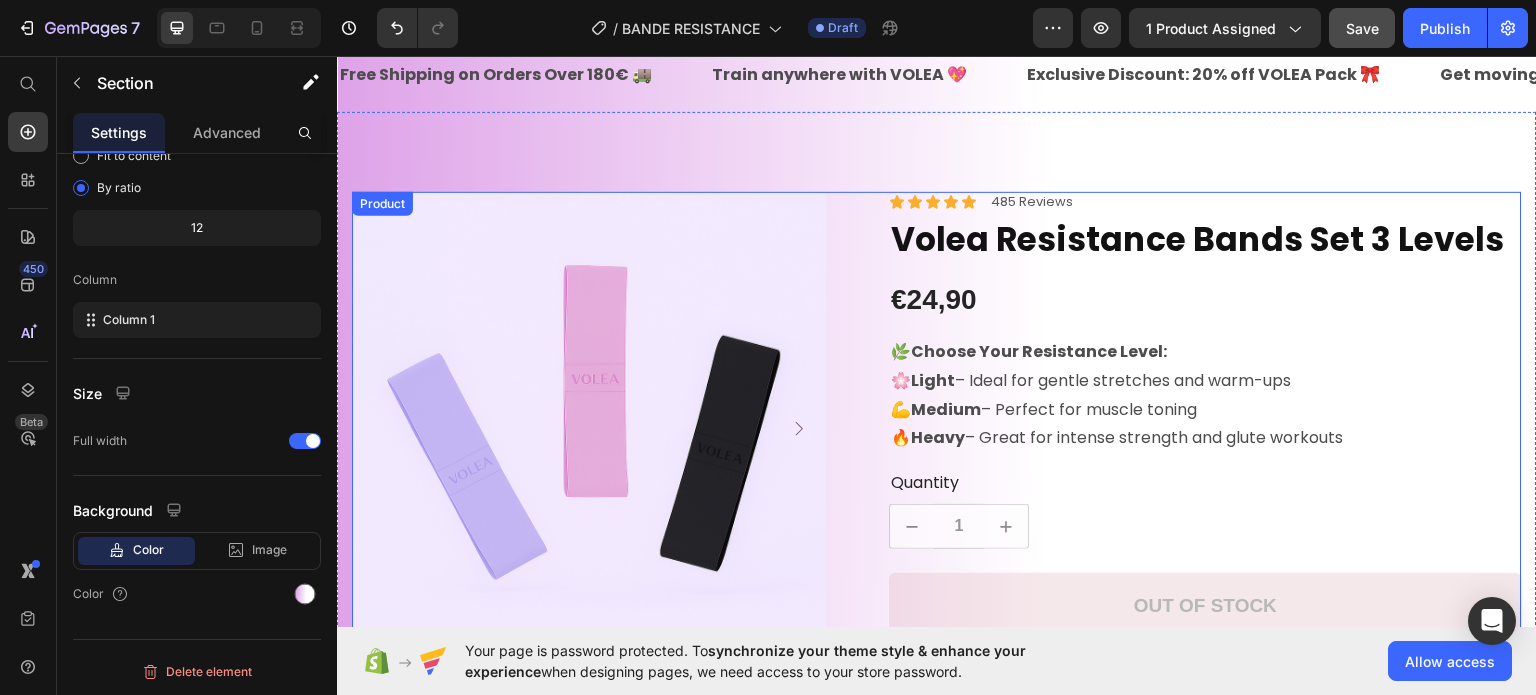 scroll, scrollTop: 0, scrollLeft: 0, axis: both 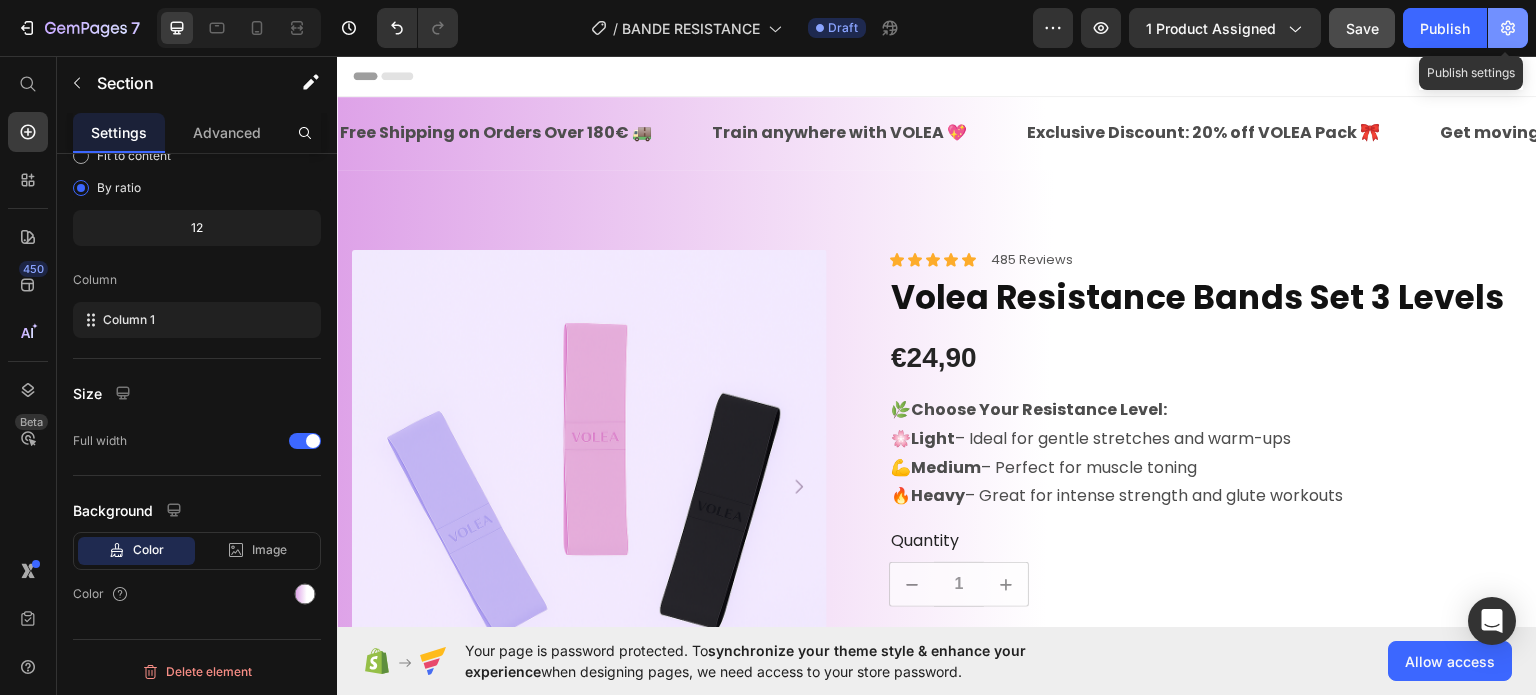 click 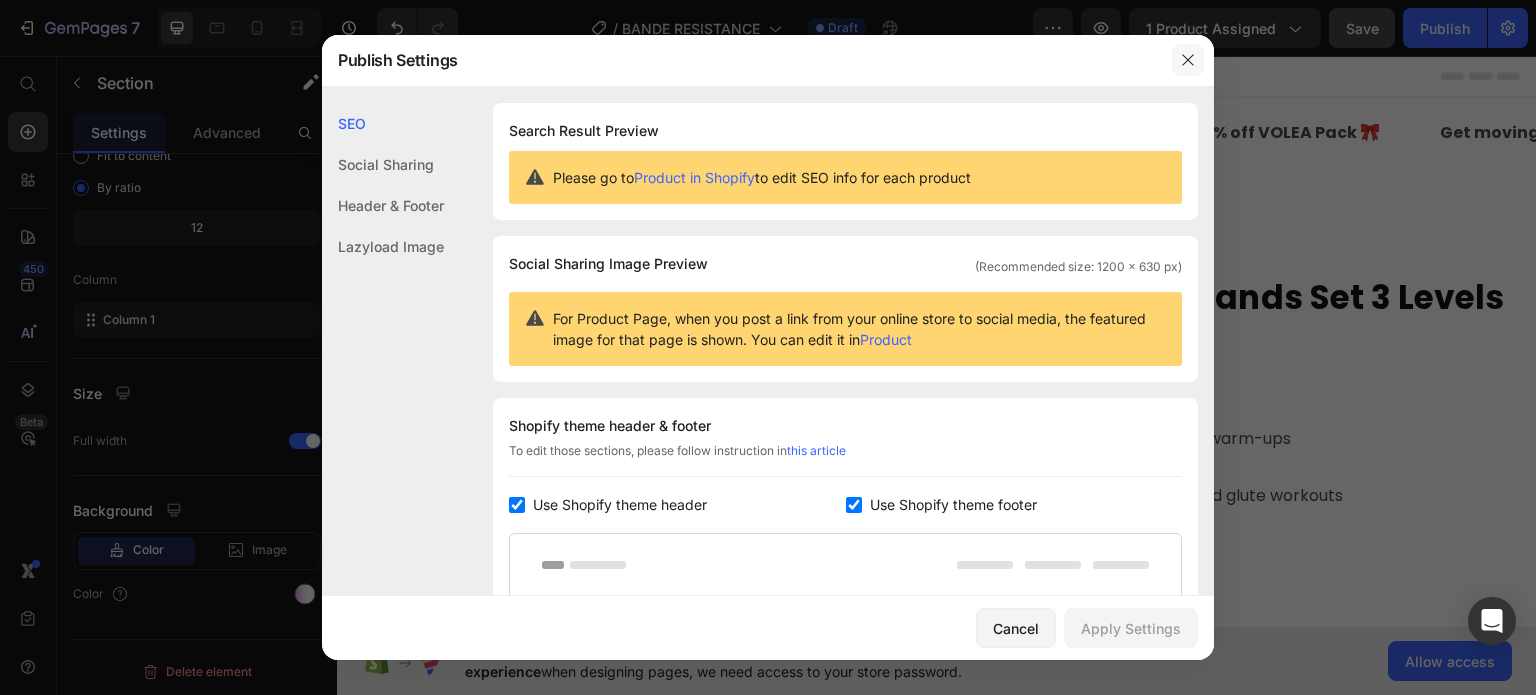 click 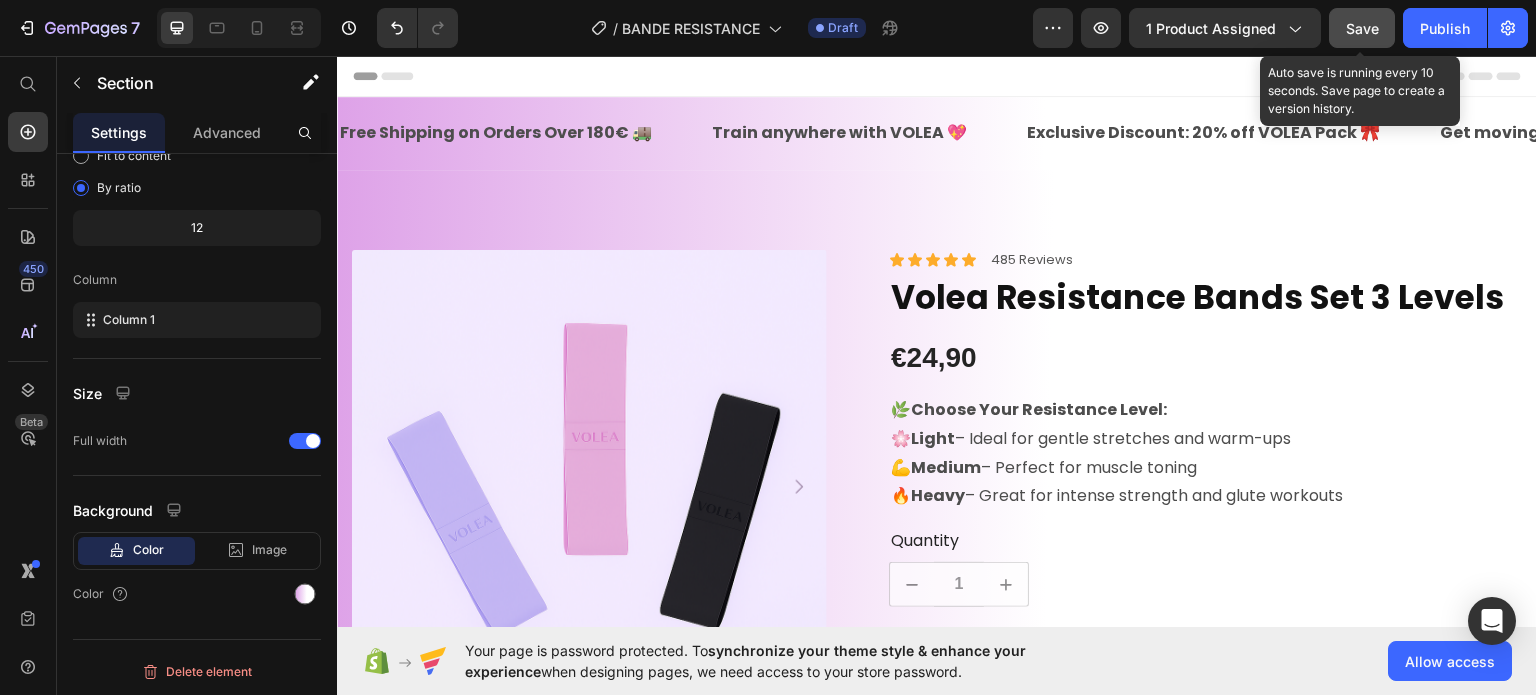 click on "Save" 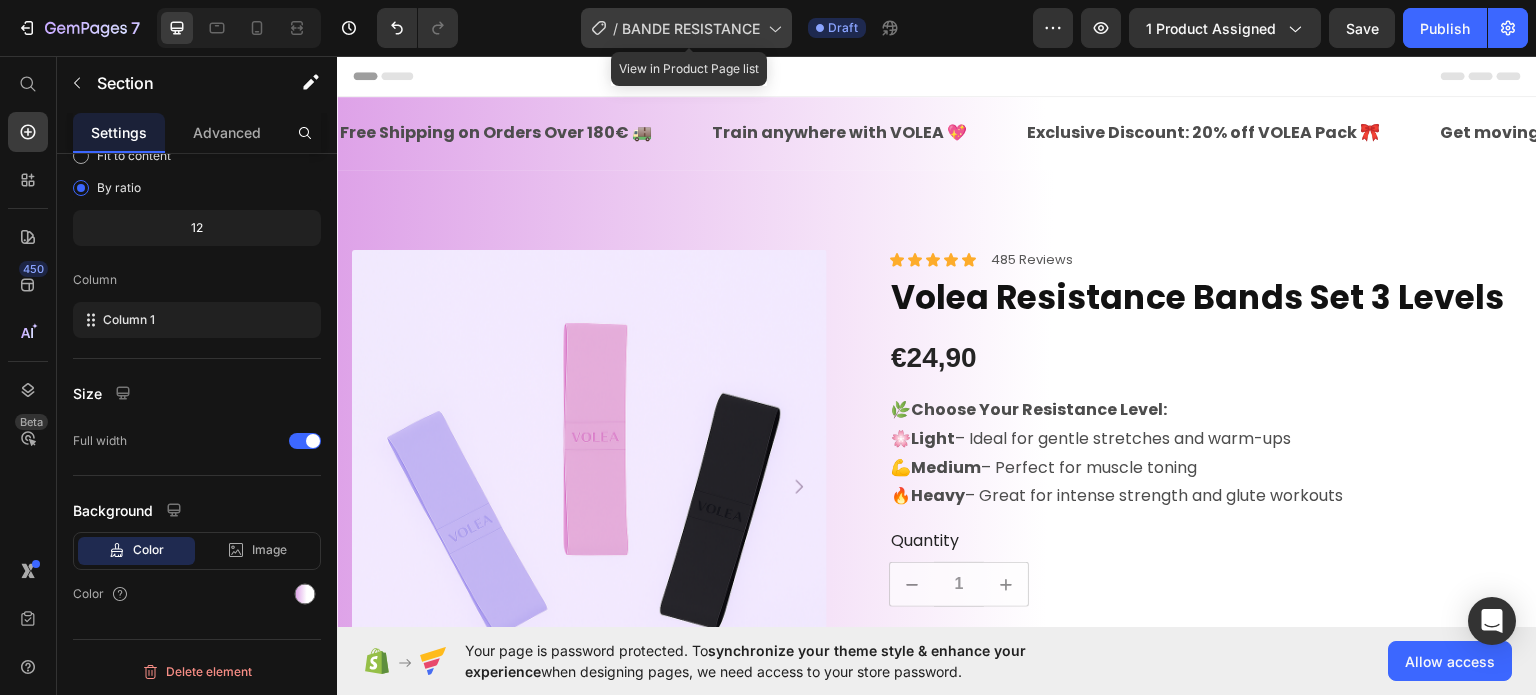 click 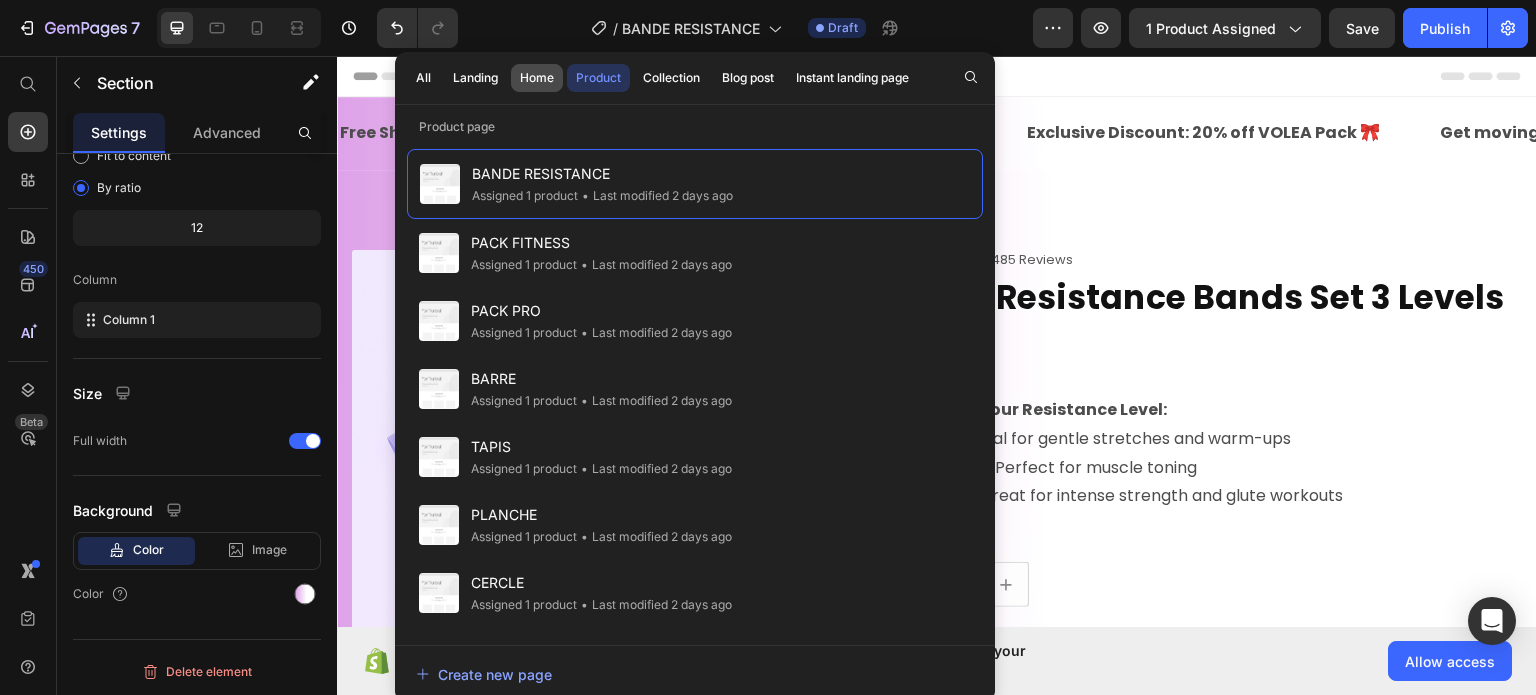 click on "Home" at bounding box center [537, 78] 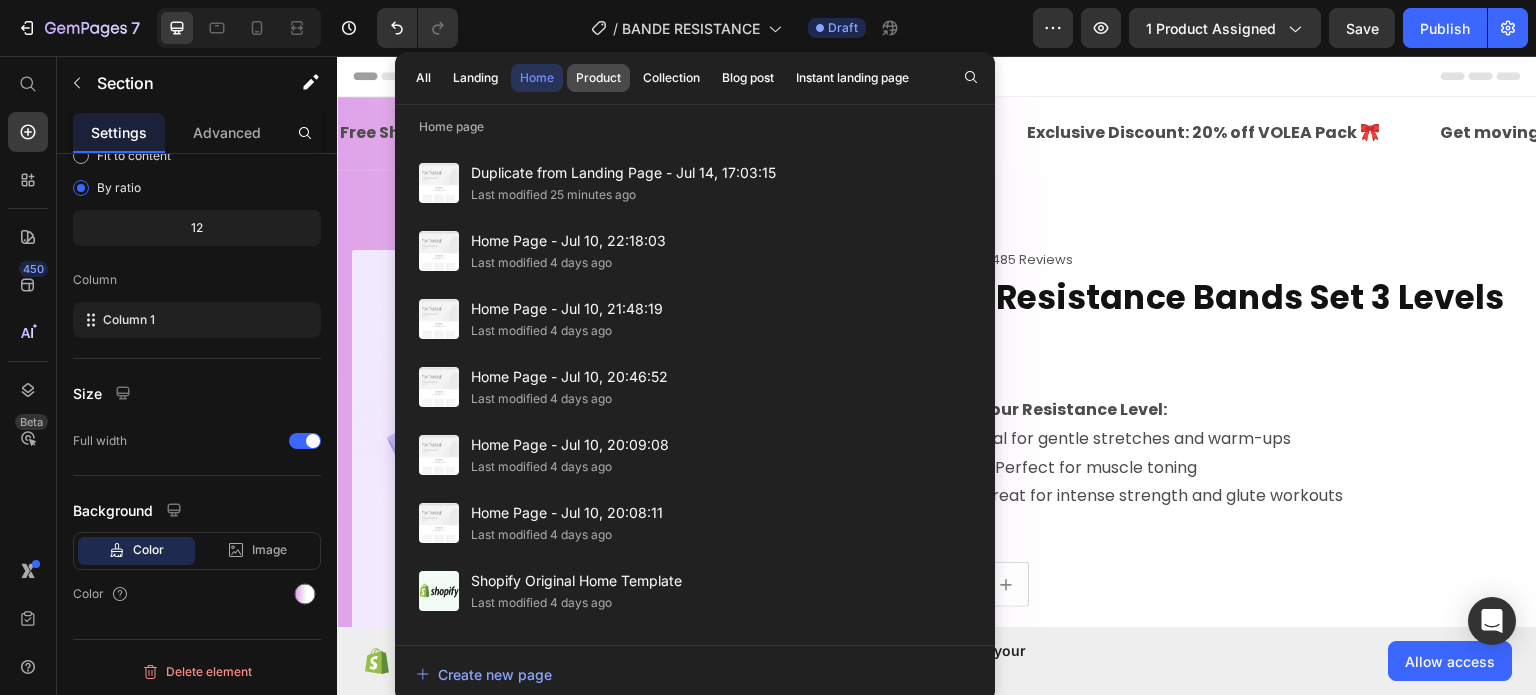 click on "Product" at bounding box center [598, 78] 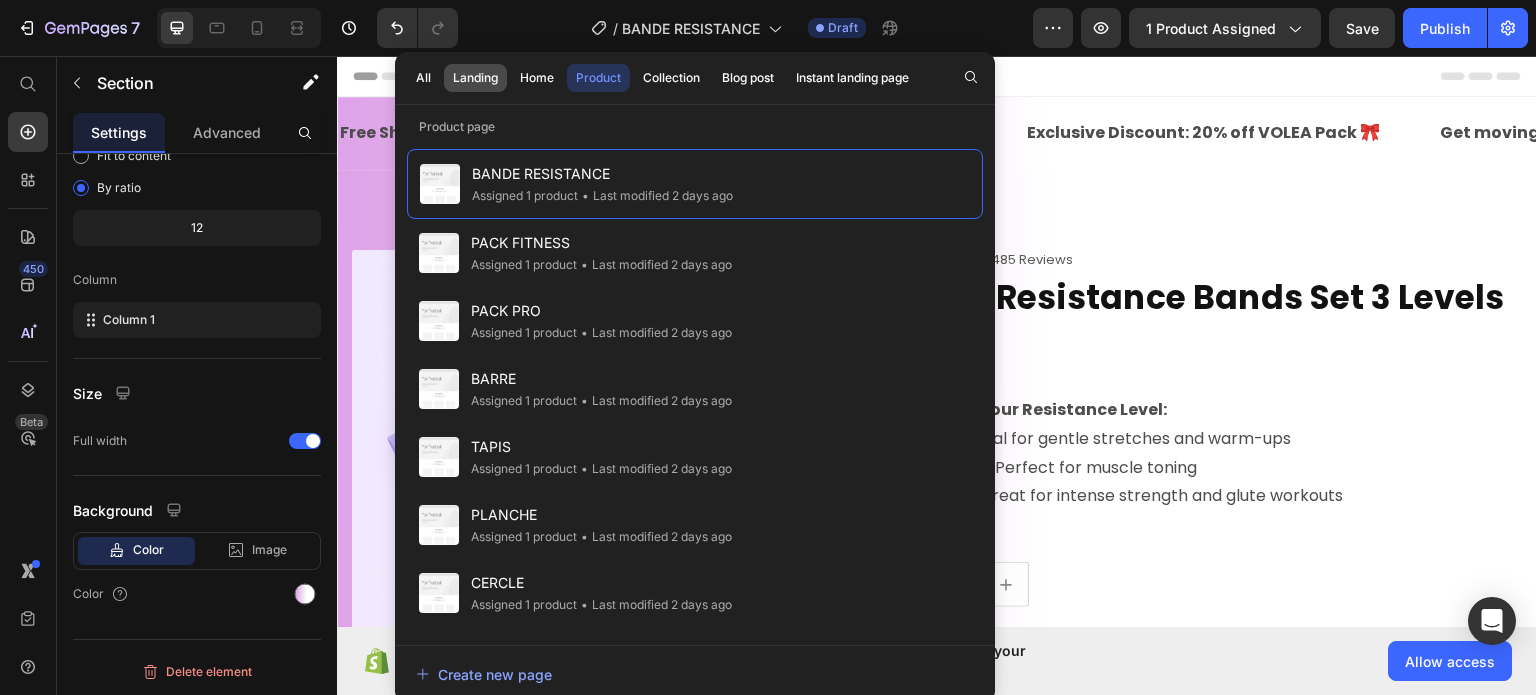 click on "Landing" at bounding box center [475, 78] 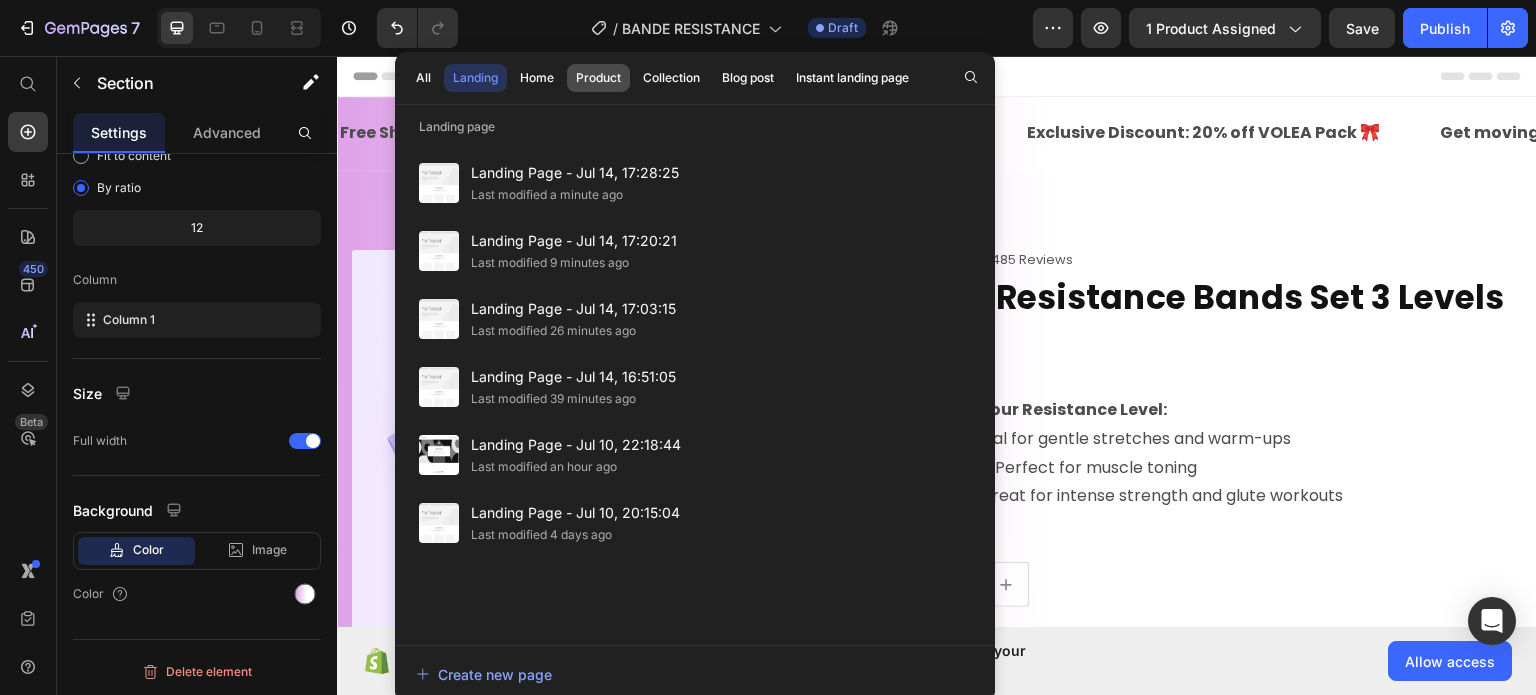click on "Product" at bounding box center [598, 78] 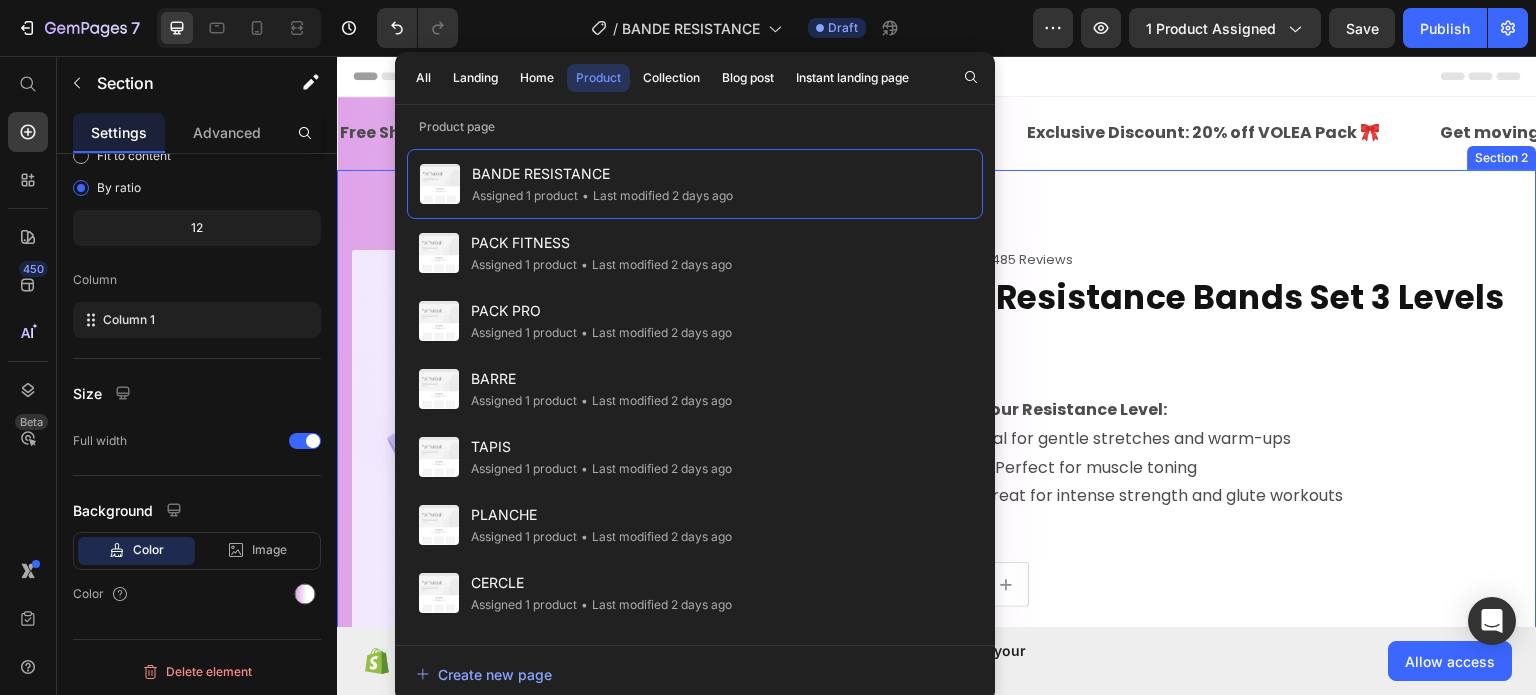 click on "100% Money-Back Guarantee Item List
60-Day Easy Returns Item List Row
Product Images
Icon Tone muscles effectively Text Block
Icon Improve flexibility & balance Text Block
Icon Train anywhere, anytime Text Block Row Icon Icon Icon Icon Icon Icon List 485 Reviews Text Block Row Volea Resistance Bands Set 3 Levels Product Title €24,90 Product Price 🌿  Choose Your Resistance Level: 🌸  Light  – Ideal for gentle stretches and warm-ups 💪  Medium  – Perfect for muscle toning 🔥  Heavy  – Great for intense strength and glute workouts Text Block Quantity Text Block 1 Product Quantity 1 Product Quantity Out of stock Add to Cart Row
Description
What’s Included
Shipping and Returns Accordion Row Product Section 2" at bounding box center (937, 621) 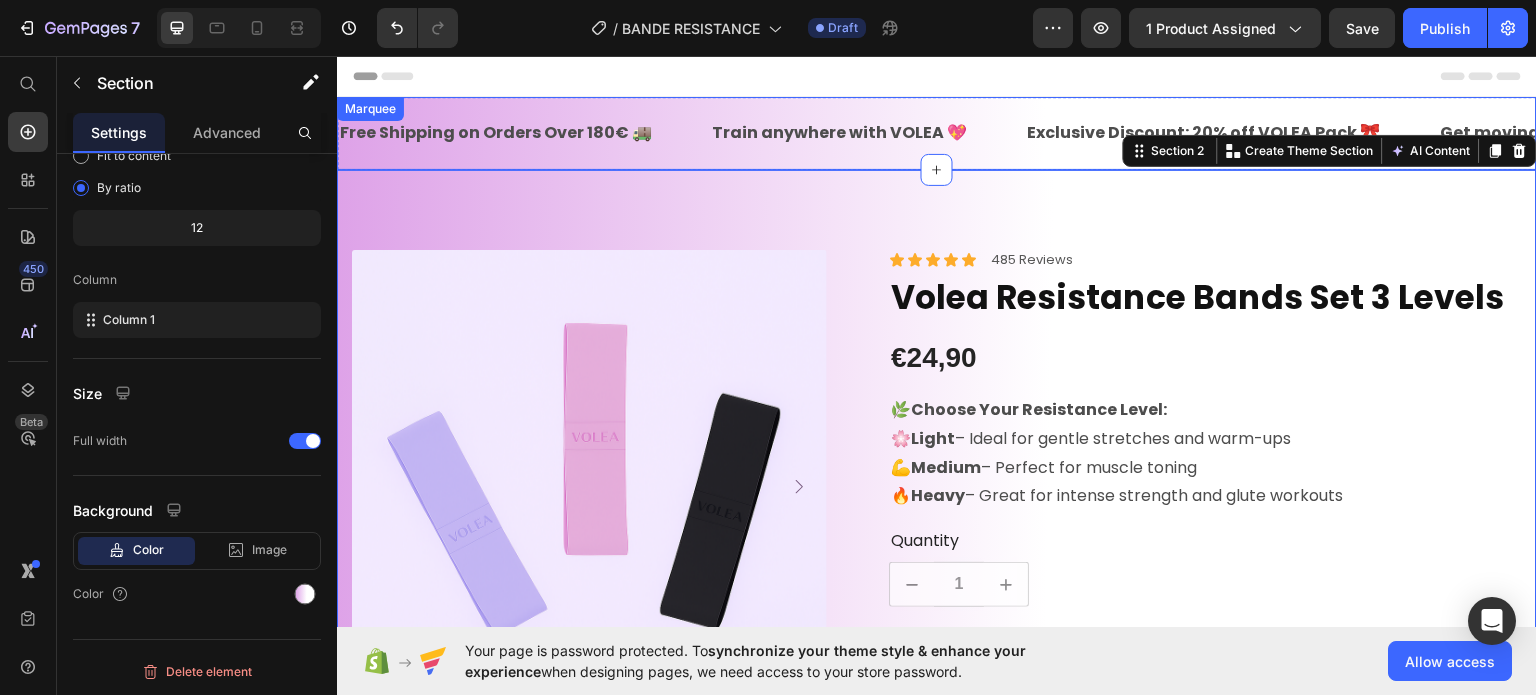 click on "Free Shipping on Orders Over 180€ 🚚 Text Block Train anywhere with VOLEA 💖 Text Exclusive Discount: 20% off VOLEA Pack 🎀 Text Get moving today ⚡ Text" at bounding box center [1007, 132] 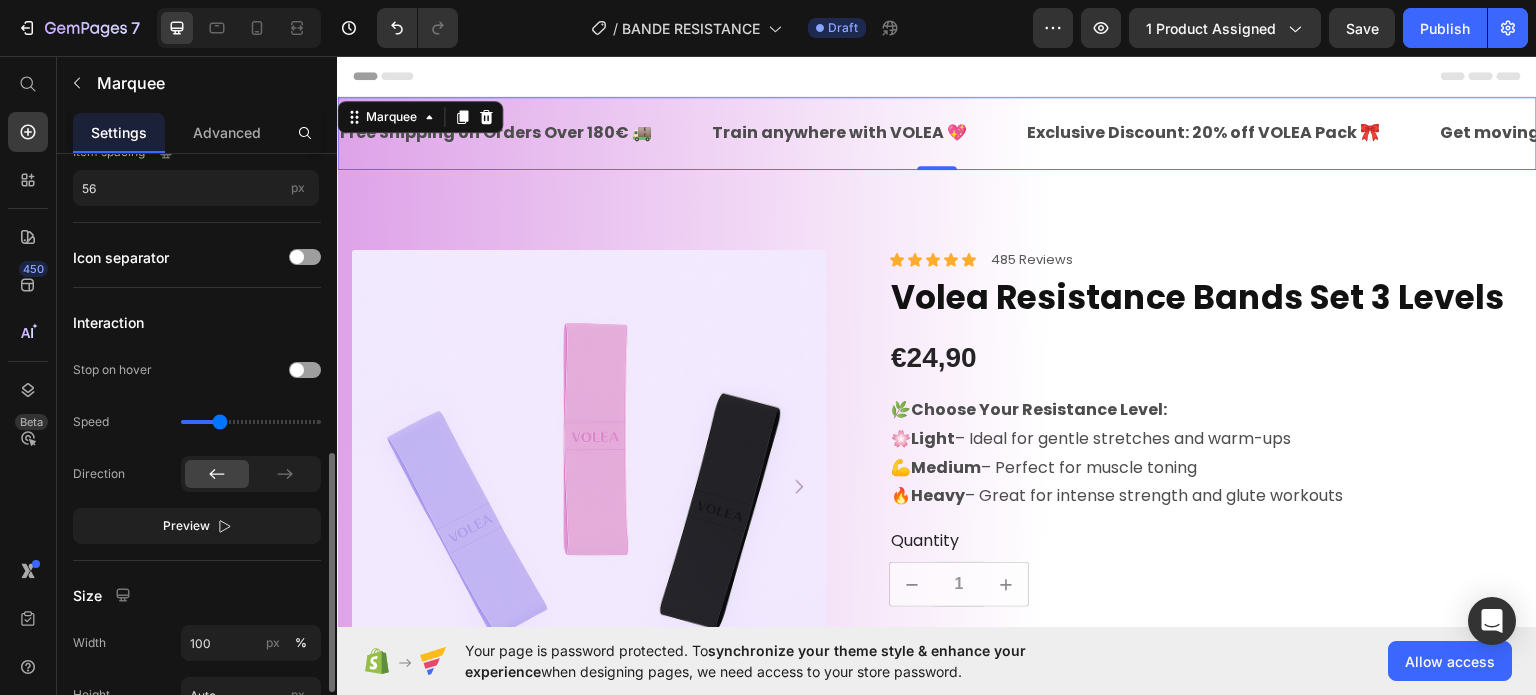 scroll, scrollTop: 500, scrollLeft: 0, axis: vertical 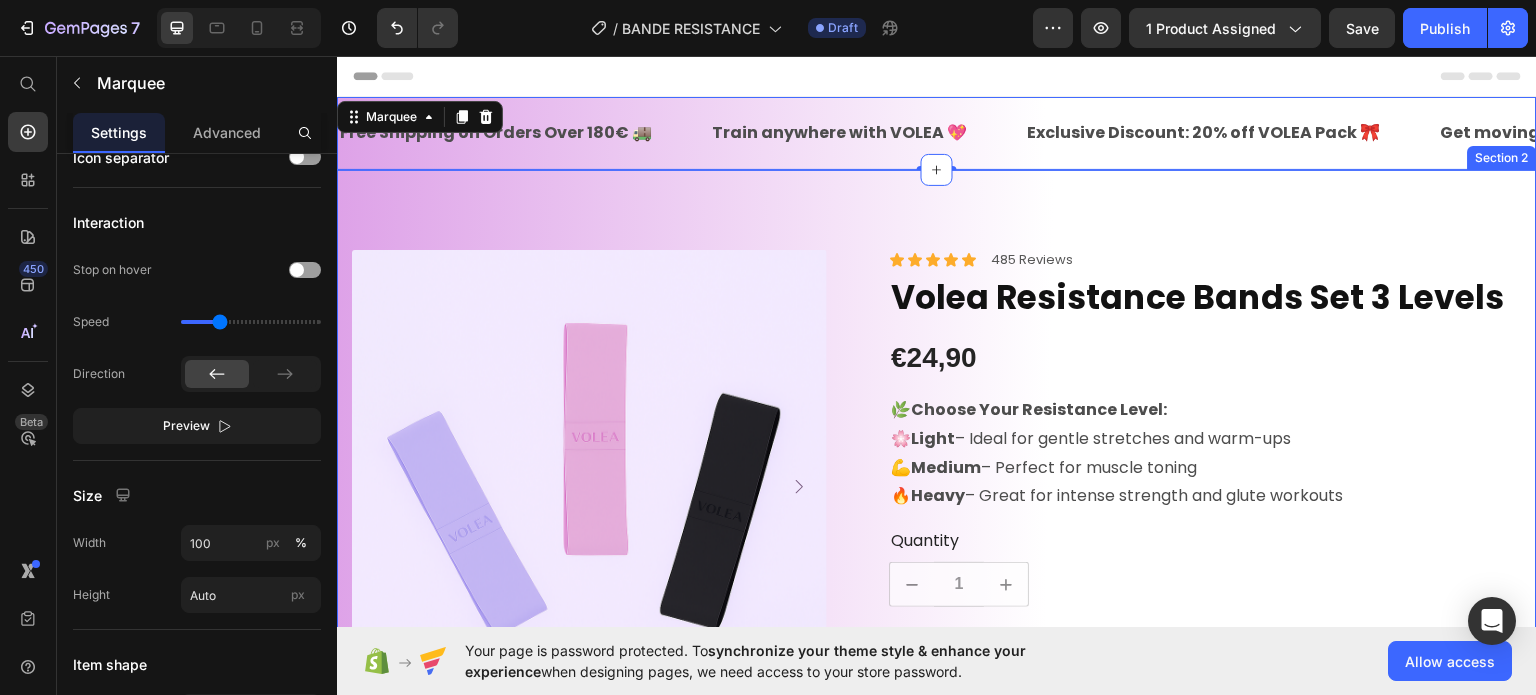 click on "100% Money-Back Guarantee Item List
60-Day Easy Returns Item List Row
Product Images
Icon Tone muscles effectively Text Block
Icon Improve flexibility & balance Text Block
Icon Train anywhere, anytime Text Block Row Icon Icon Icon Icon Icon Icon List 485 Reviews Text Block Row Volea Resistance Bands Set 3 Levels Product Title €24,90 Product Price 🌿  Choose Your Resistance Level: 🌸  Light  – Ideal for gentle stretches and warm-ups 💪  Medium  – Perfect for muscle toning 🔥  Heavy  – Great for intense strength and glute workouts Text Block Quantity Text Block 1 Product Quantity 1 Product Quantity Out of stock Add to Cart Row
Description
What’s Included
Shipping and Returns Accordion Row Product Section 2" at bounding box center [937, 621] 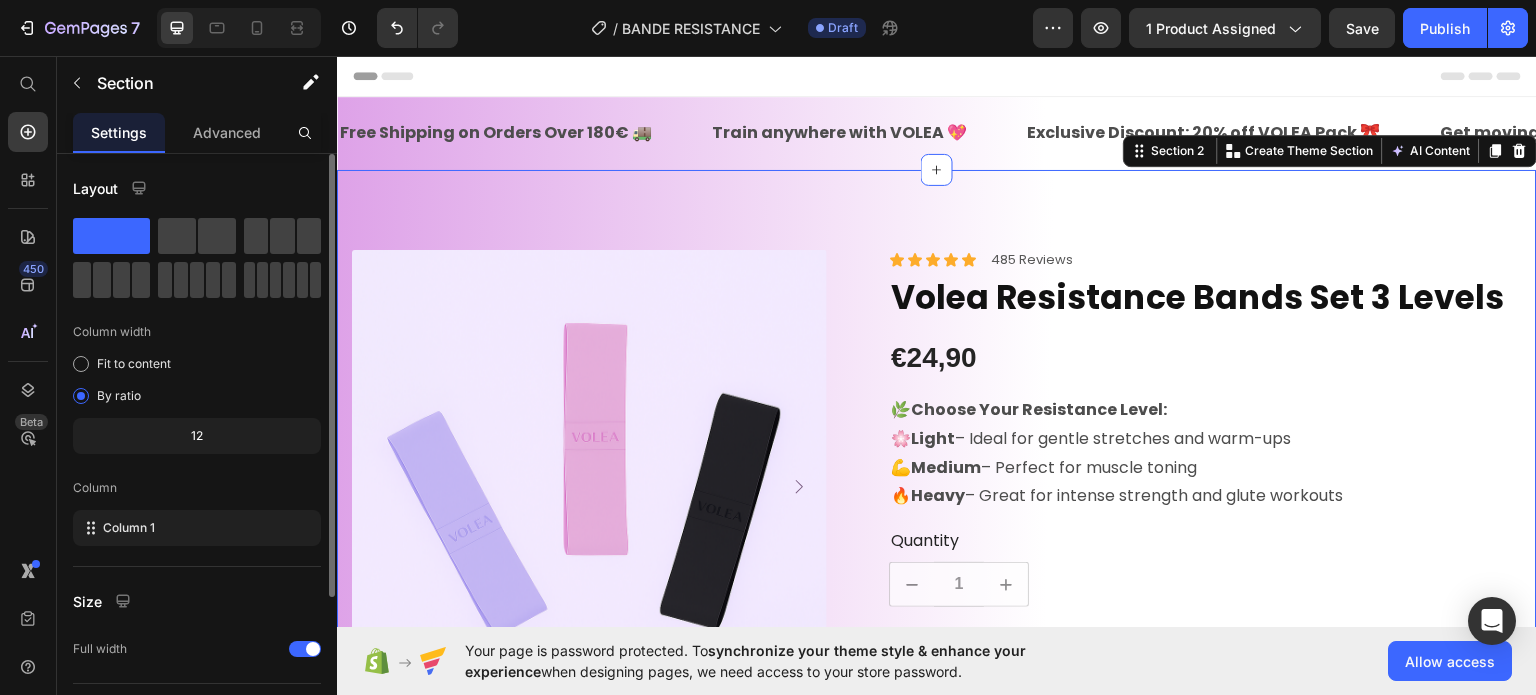 scroll, scrollTop: 208, scrollLeft: 0, axis: vertical 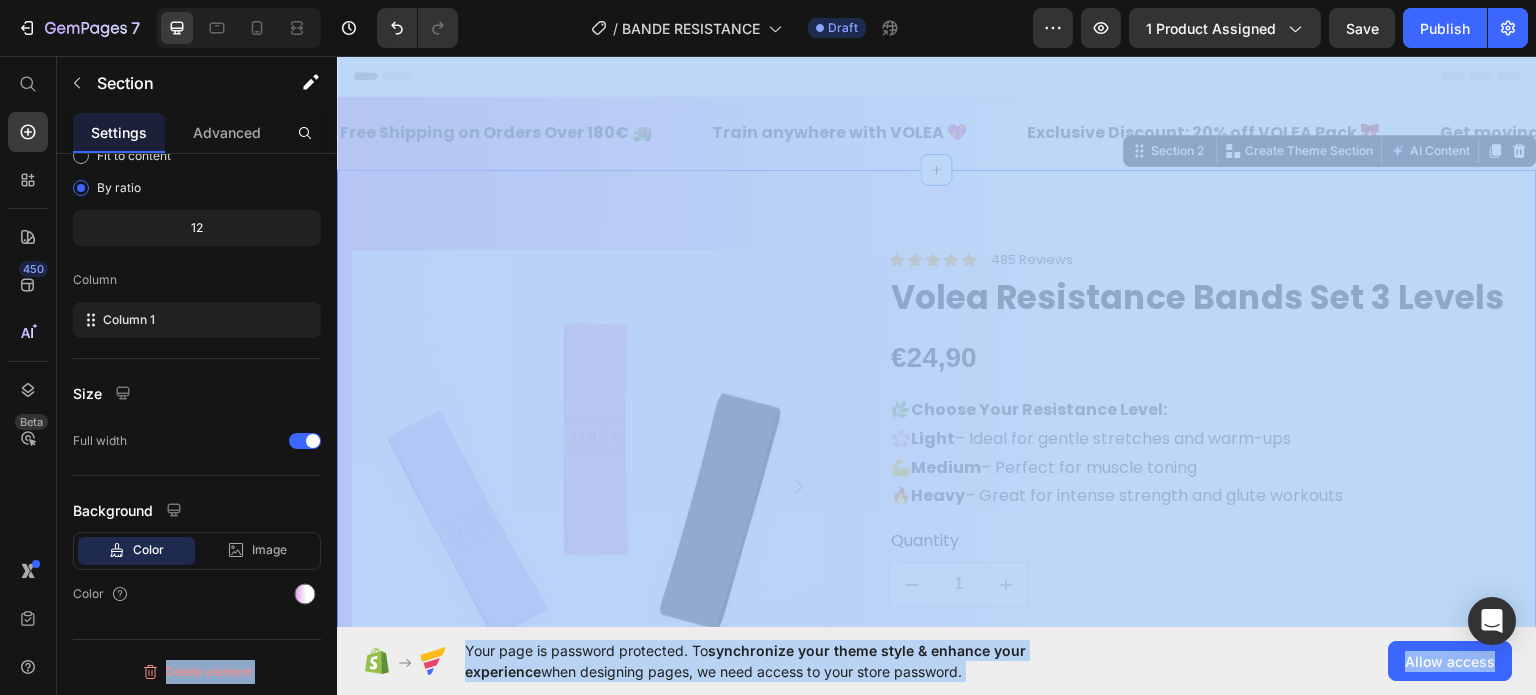 drag, startPoint x: 304, startPoint y: 591, endPoint x: 202, endPoint y: -109, distance: 707.3924 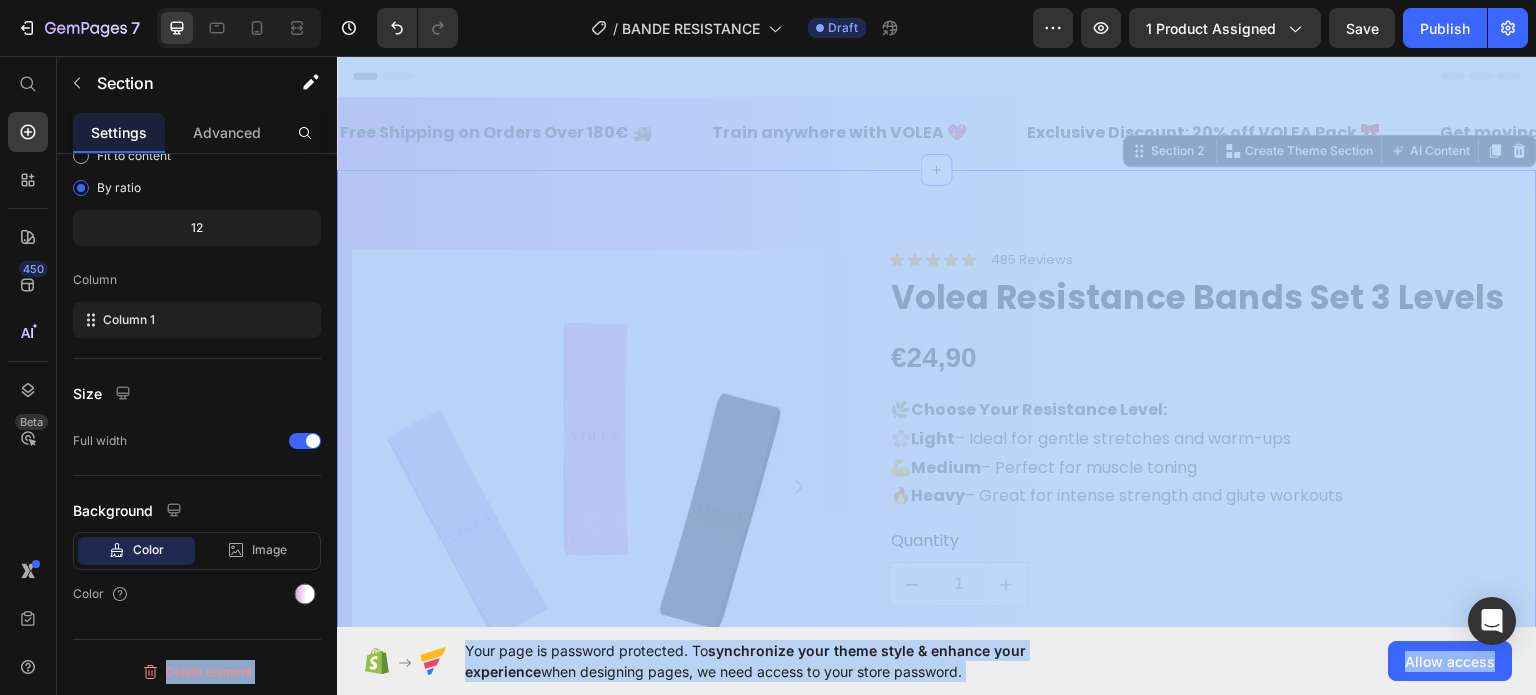 click on "7   /  BANDE RESISTANCE Draft Preview 1 product assigned  Save   Publish  450 Beta Start with Sections Elements Hero Section Product Detail Brands Trusted Badges Guarantee Product Breakdown How to use Testimonials Compare Bundle FAQs Social Proof Brand Story Product List Collection Blog List Contact Sticky Add to Cart Custom Footer Browse Library 450 Layout
Row
Row
Row
Row Text
Heading
Text Block Button
Button
Button
Sticky Back to top Media
Image
Image" at bounding box center (768, 0) 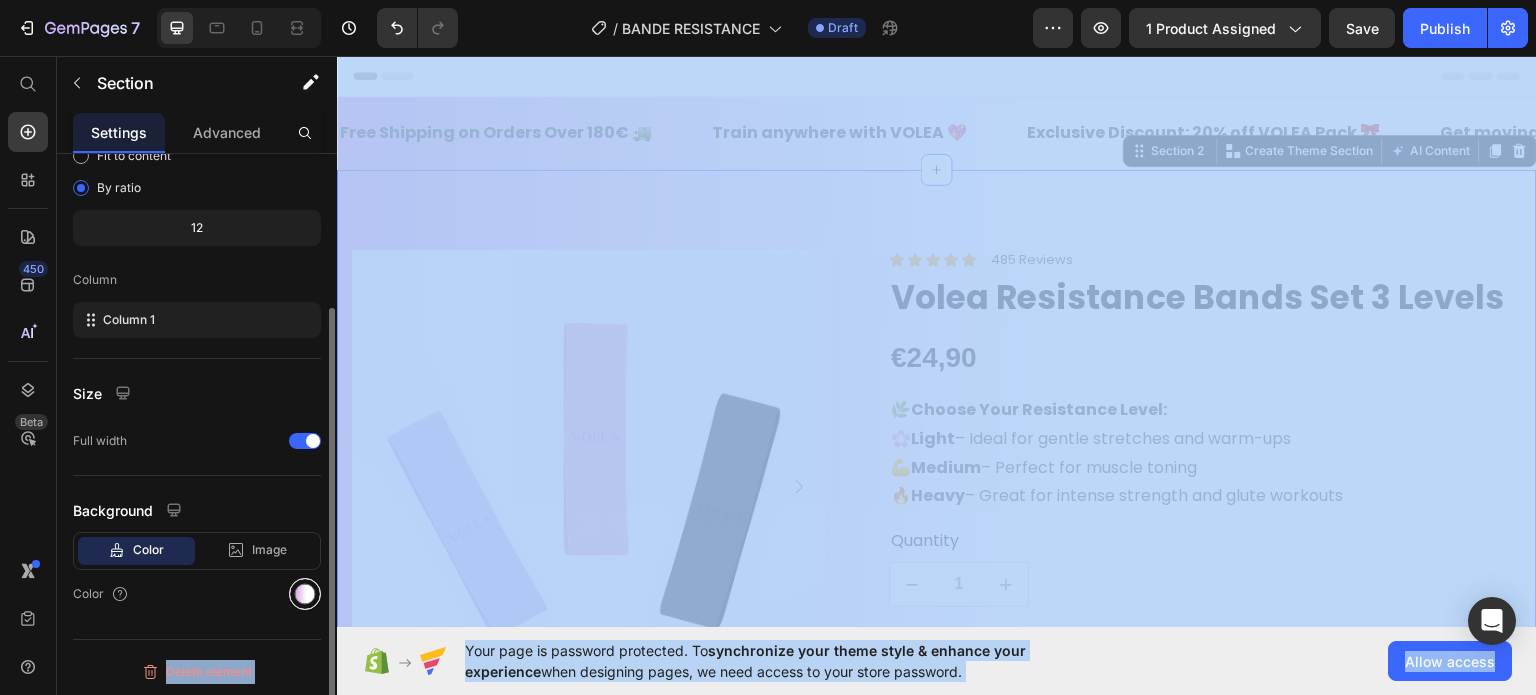click at bounding box center (305, 594) 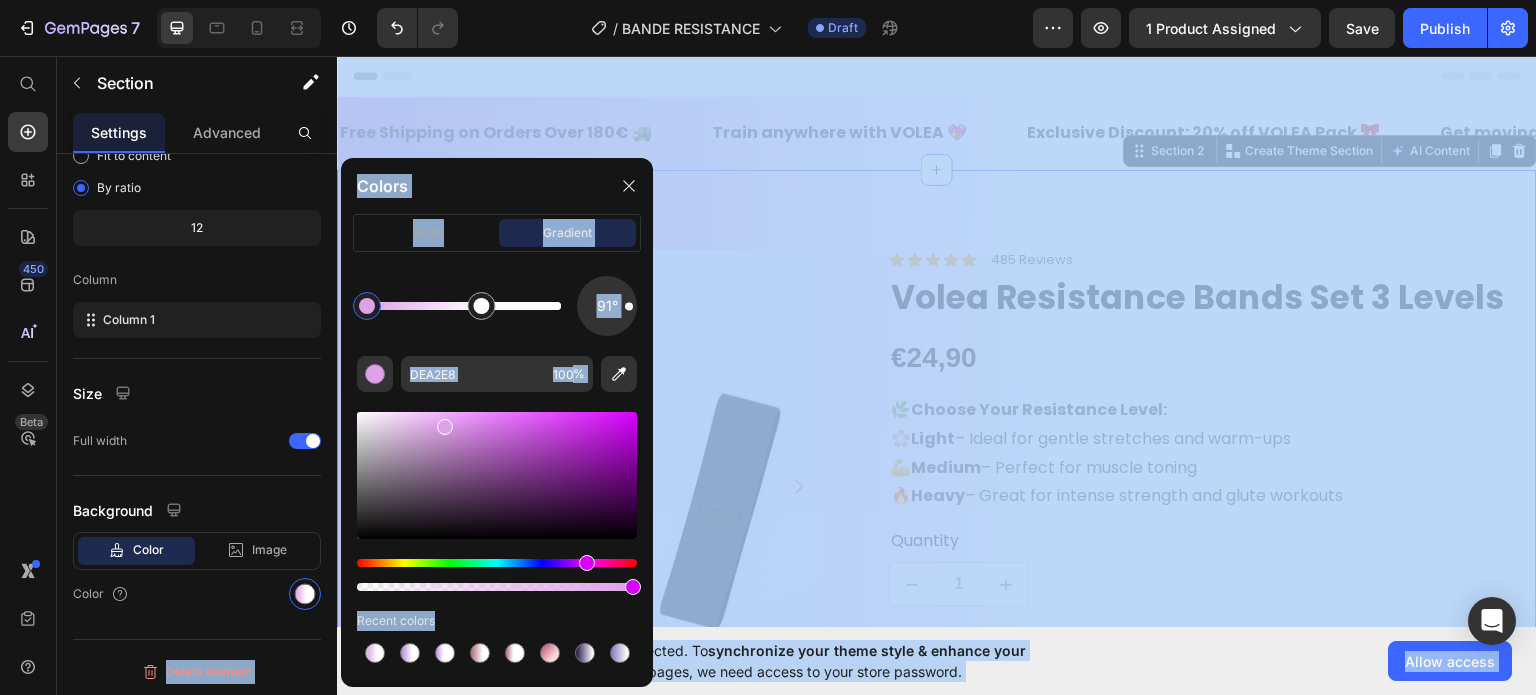 click on "91°" 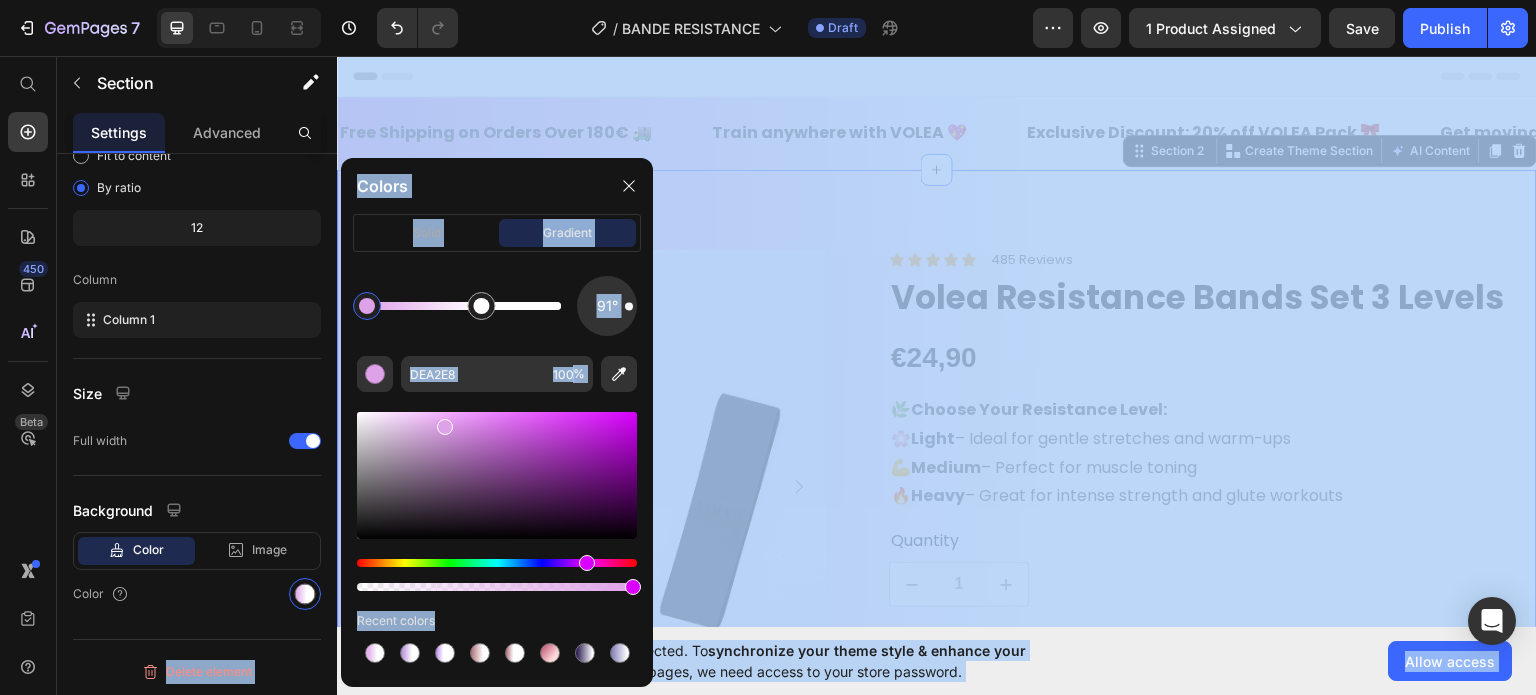 click on "Colors" 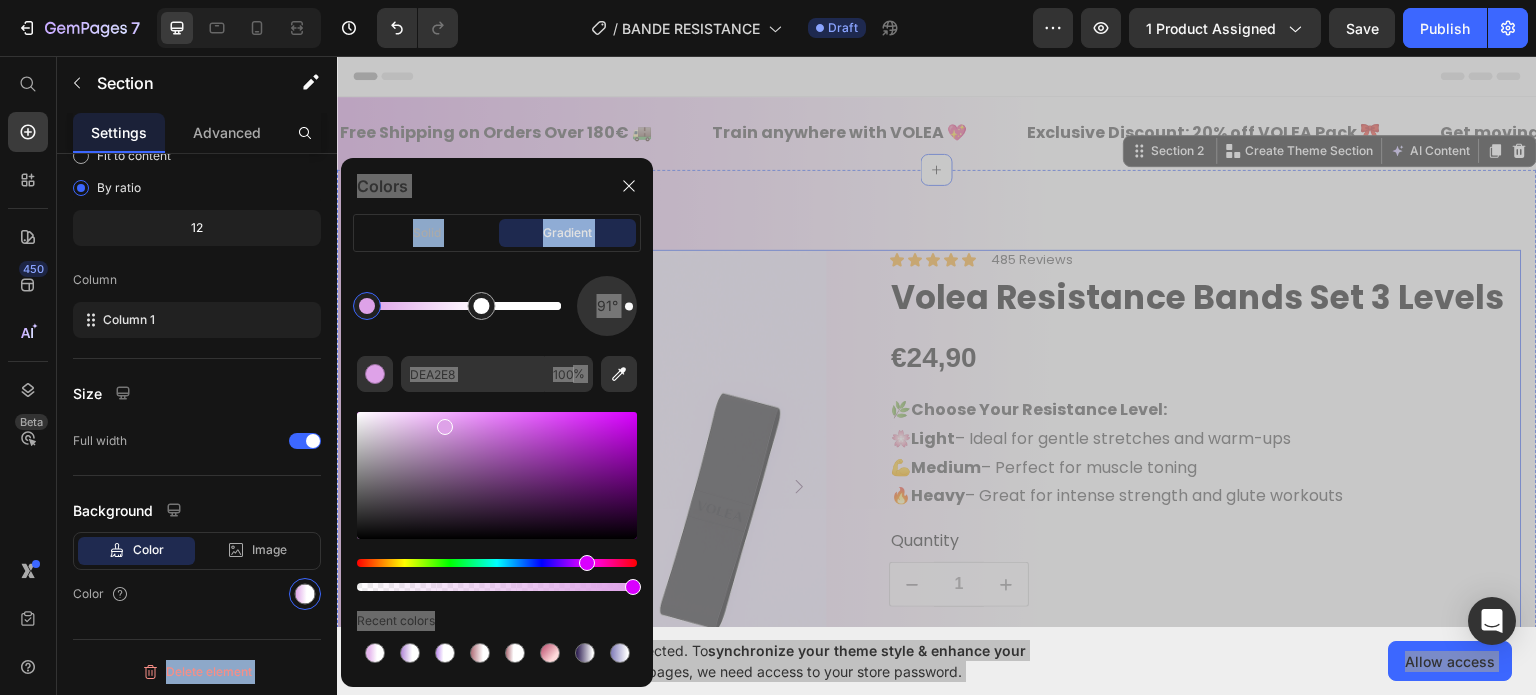click on "100% Money-Back Guarantee Item List
60-Day Easy Returns Item List Row
Product Images
Icon Tone muscles effectively Text Block
Icon Improve flexibility & balance Text Block
Icon Train anywhere, anytime Text Block Row Icon Icon Icon Icon Icon Icon List 485 Reviews Text Block Row Volea Resistance Bands Set 3 Levels Product Title €24,90 Product Price 🌿  Choose Your Resistance Level: 🌸  Light  – Ideal for gentle stretches and warm-ups 💪  Medium  – Perfect for muscle toning 🔥  Heavy  – Great for intense strength and glute workouts Text Block Quantity Text Block 1 Product Quantity 1 Product Quantity Out of stock Add to Cart Row
Description
What’s Included
Shipping and Returns Accordion Row Product" at bounding box center [937, 629] 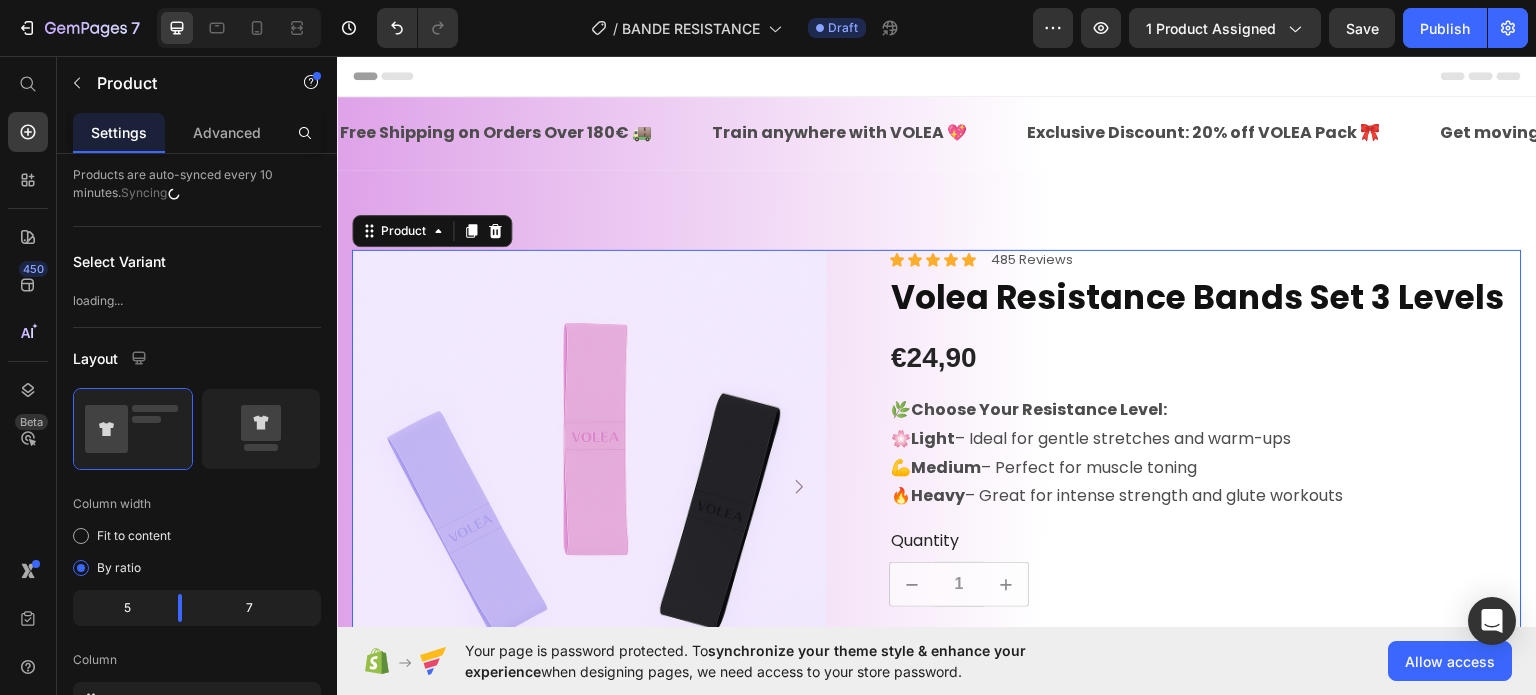 scroll, scrollTop: 0, scrollLeft: 0, axis: both 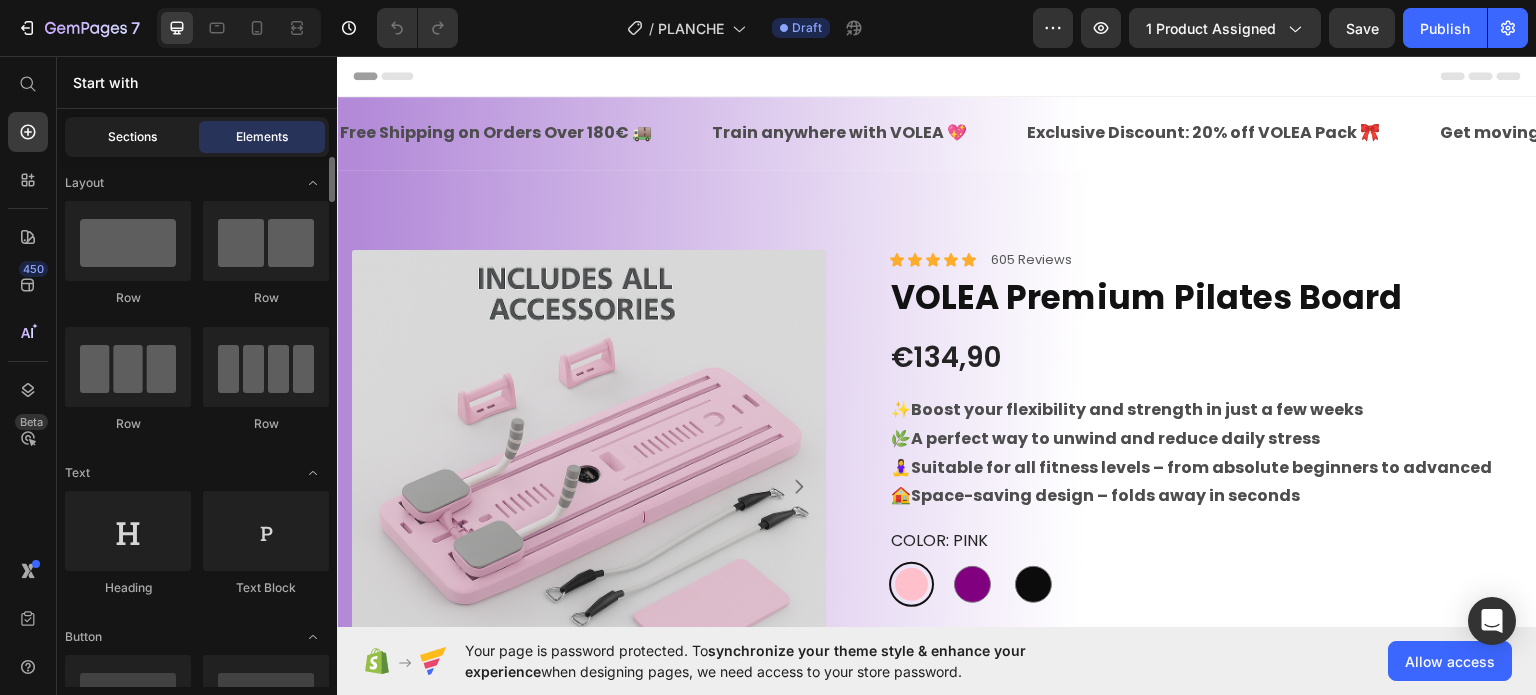 click on "Sections" at bounding box center [132, 137] 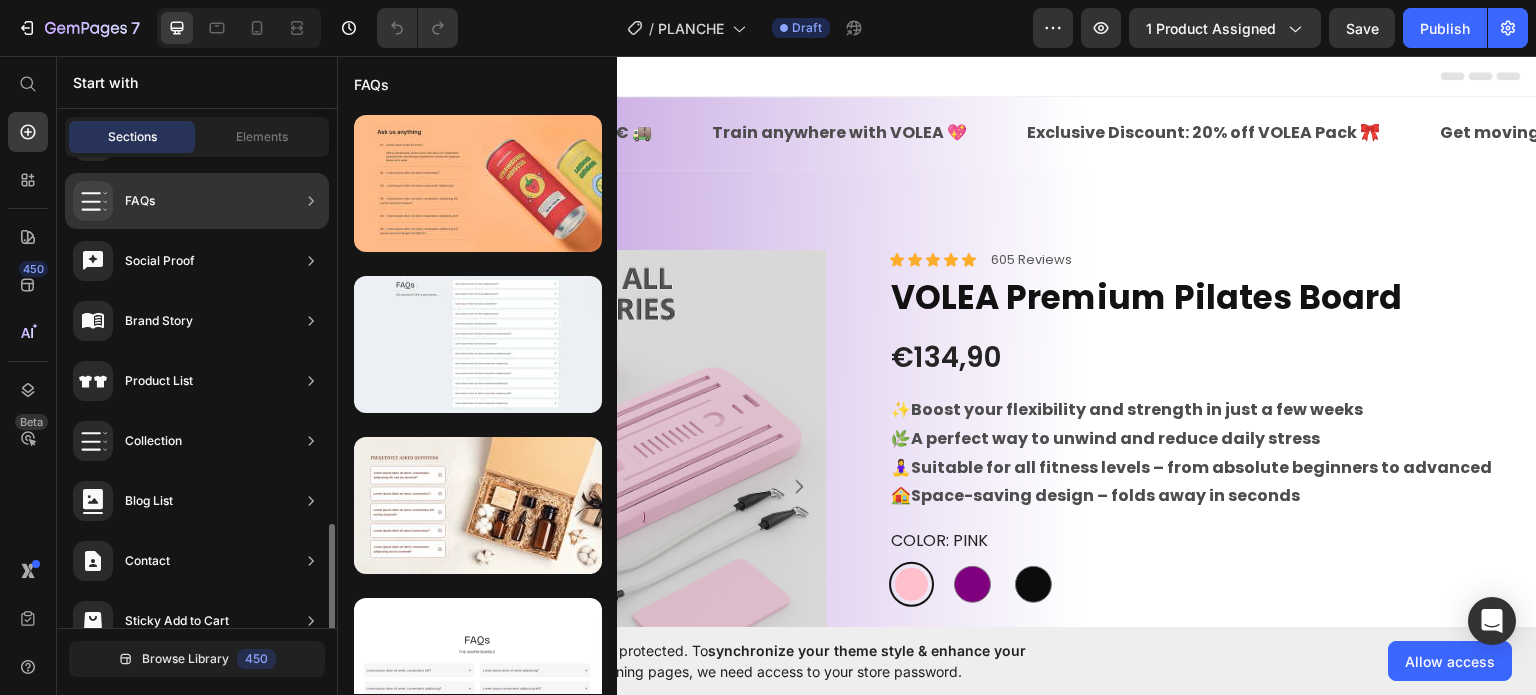 scroll, scrollTop: 688, scrollLeft: 0, axis: vertical 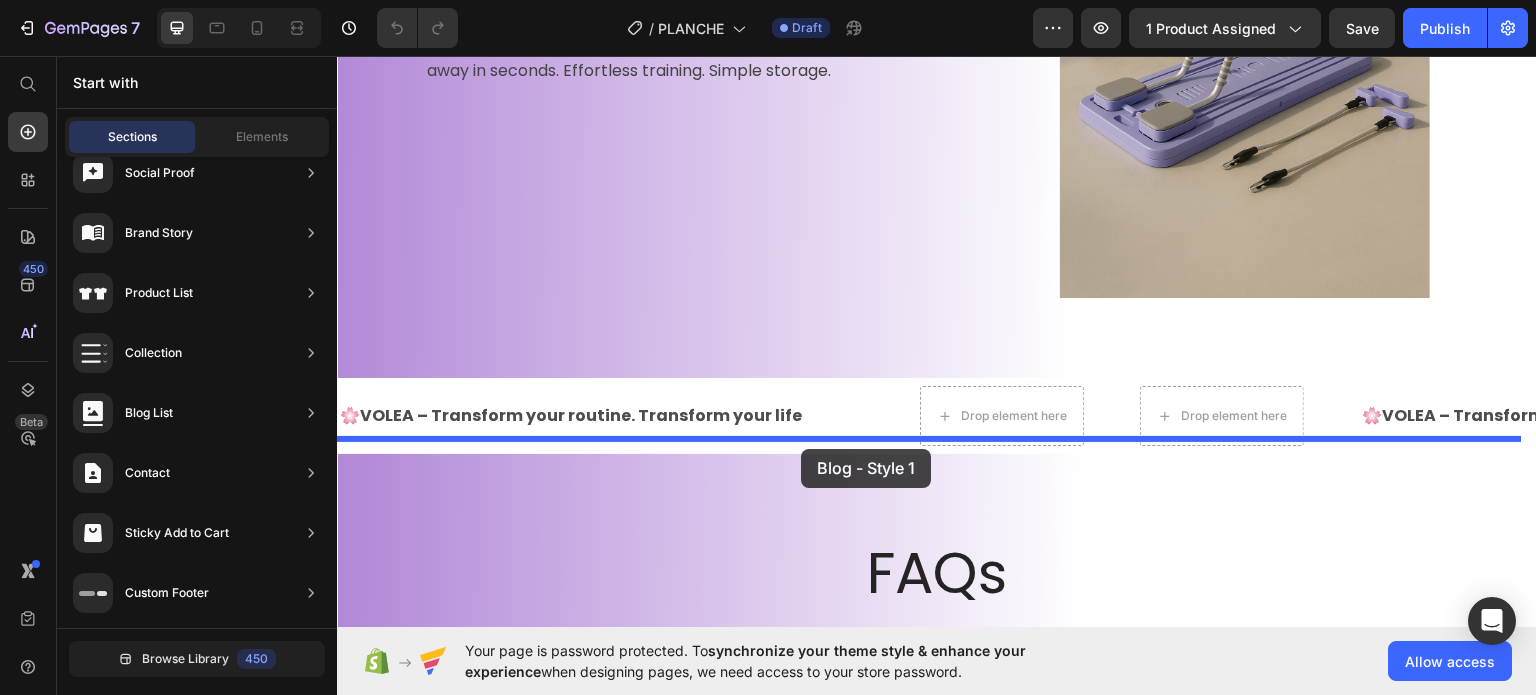 drag, startPoint x: 781, startPoint y: 265, endPoint x: 801, endPoint y: 448, distance: 184.08965 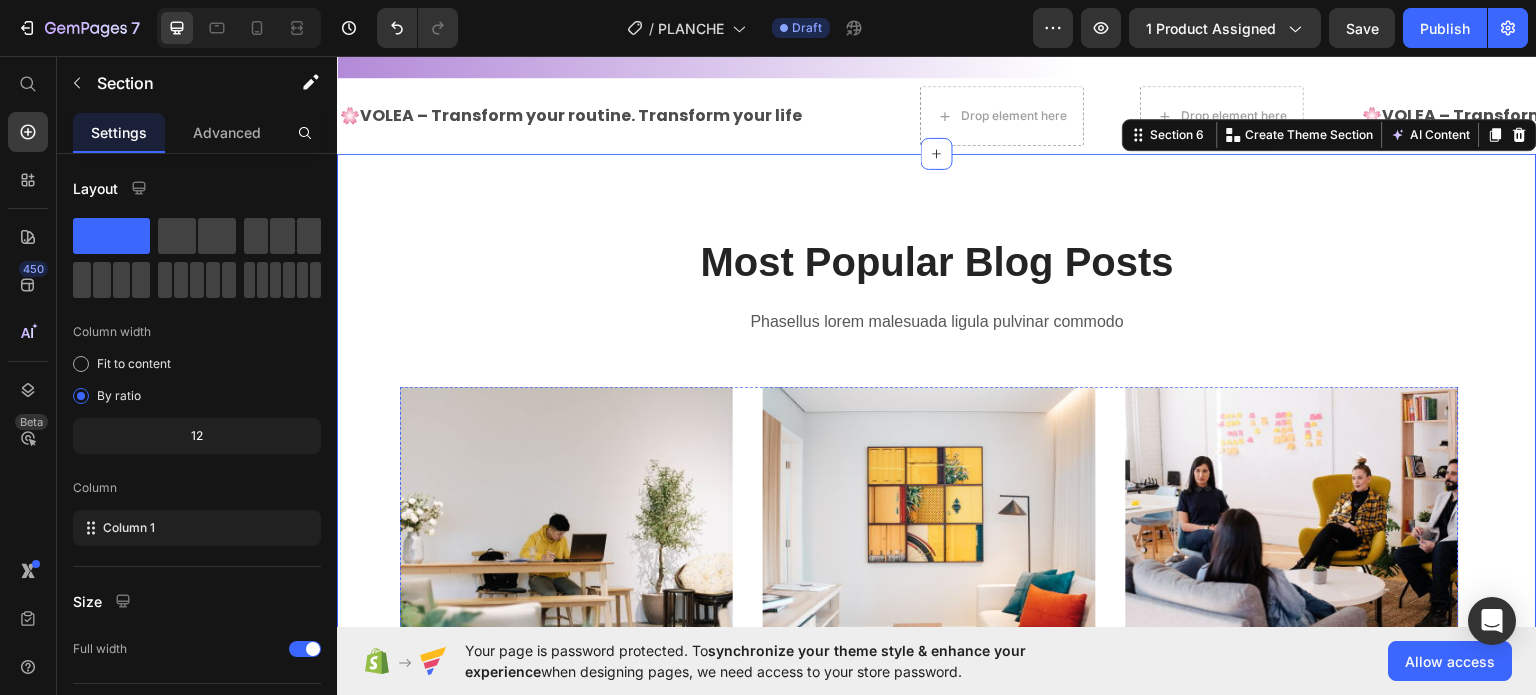 scroll, scrollTop: 2366, scrollLeft: 0, axis: vertical 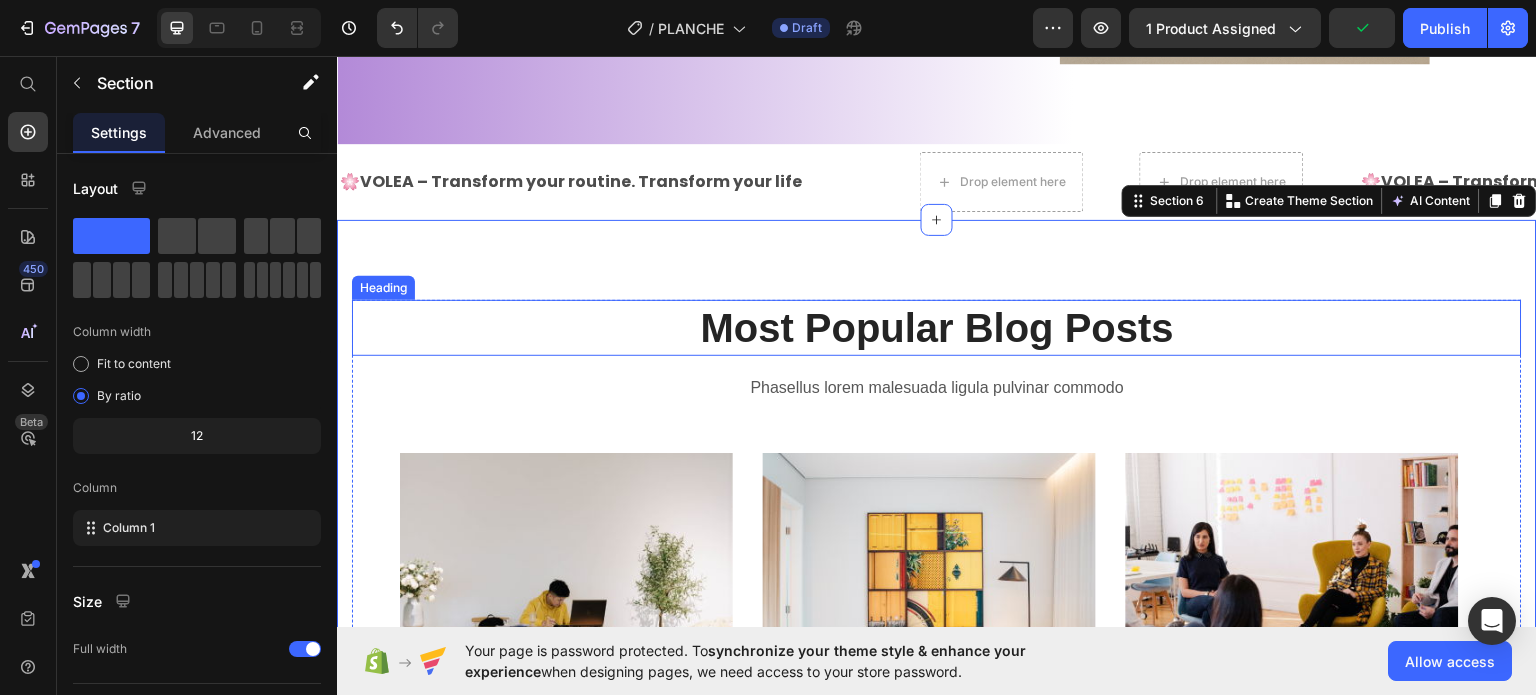 click on "Most Popular Blog Posts" at bounding box center [937, 327] 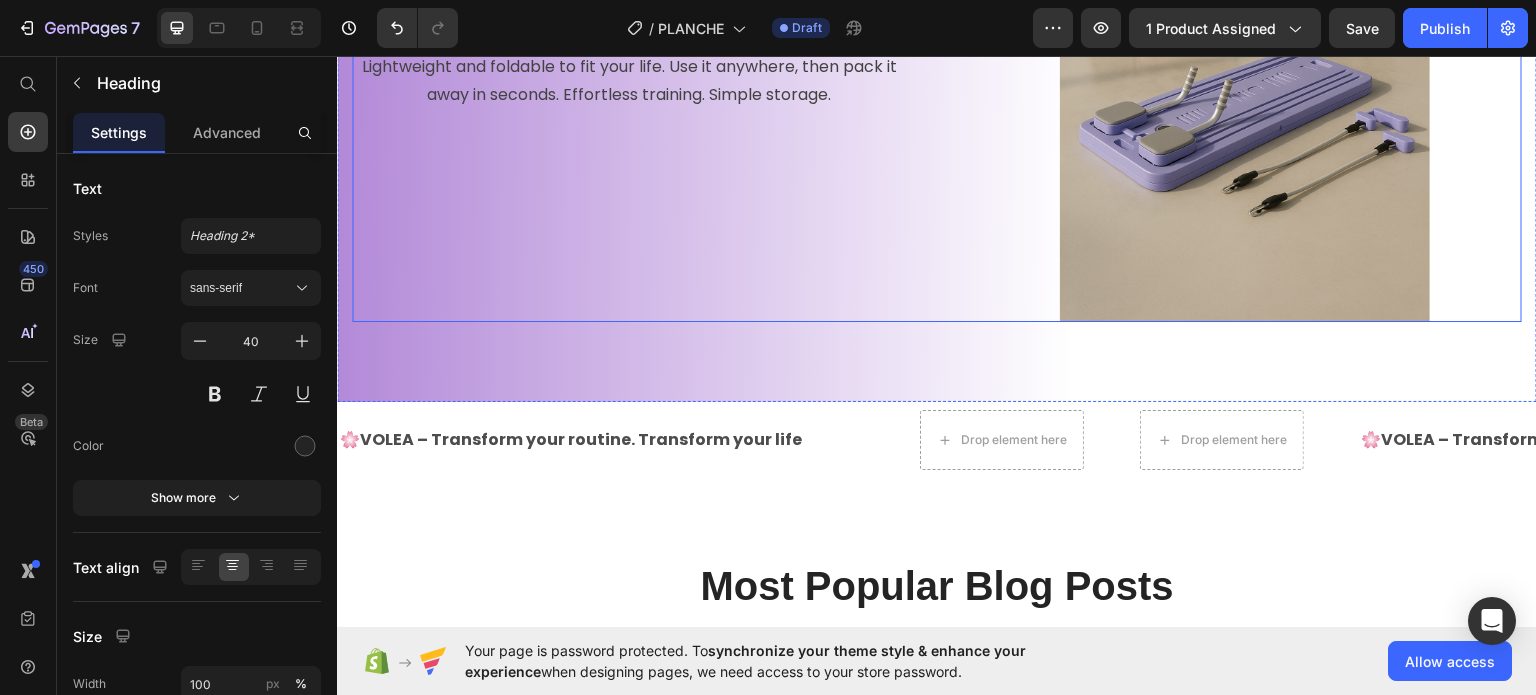 scroll, scrollTop: 2300, scrollLeft: 0, axis: vertical 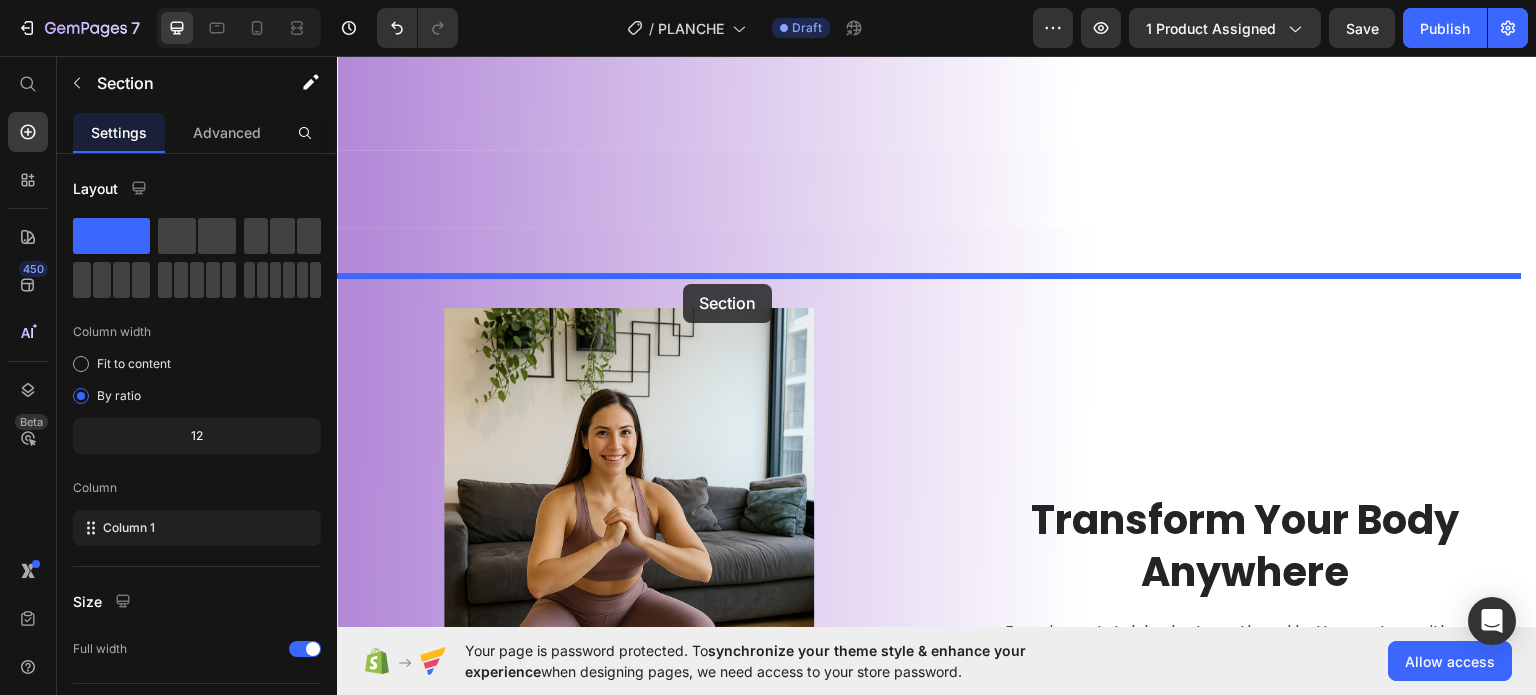 drag, startPoint x: 651, startPoint y: 320, endPoint x: 683, endPoint y: 283, distance: 48.9183 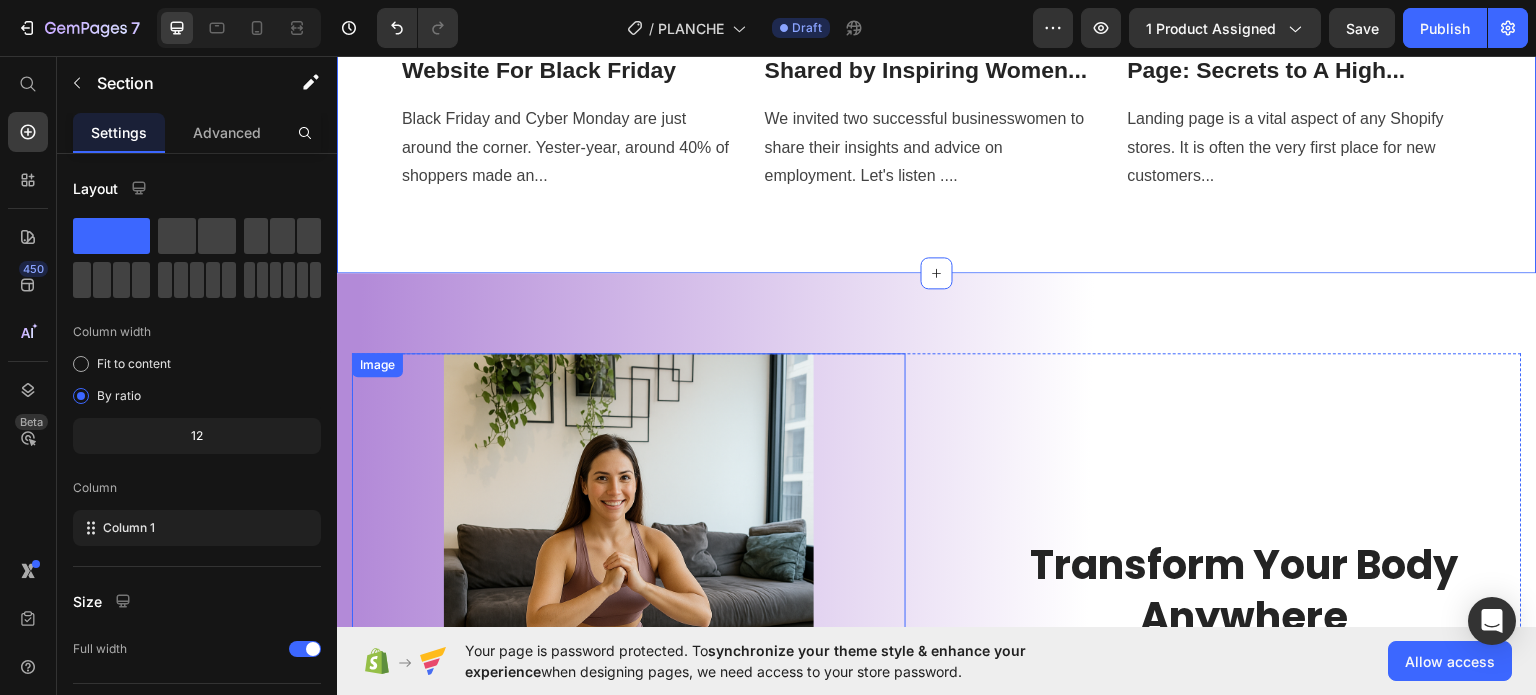 scroll, scrollTop: 1724, scrollLeft: 0, axis: vertical 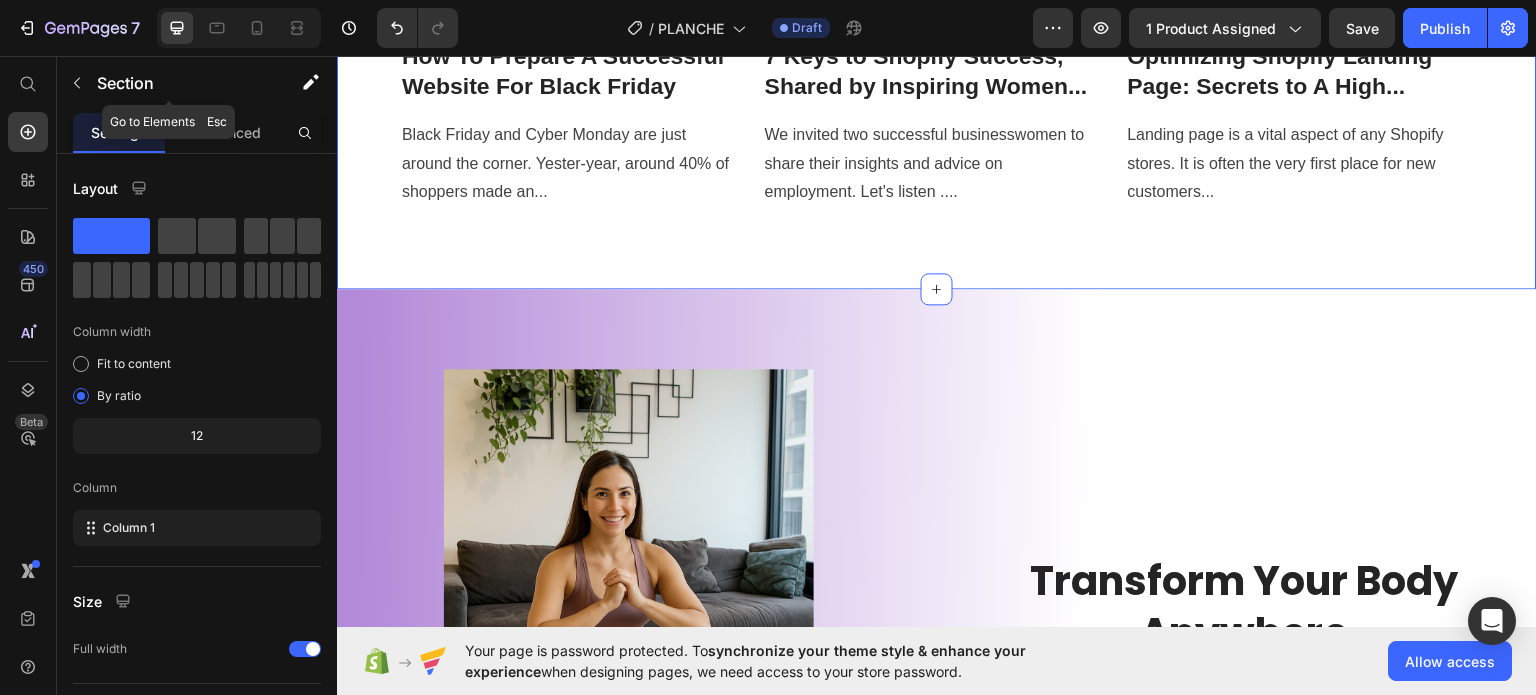 click 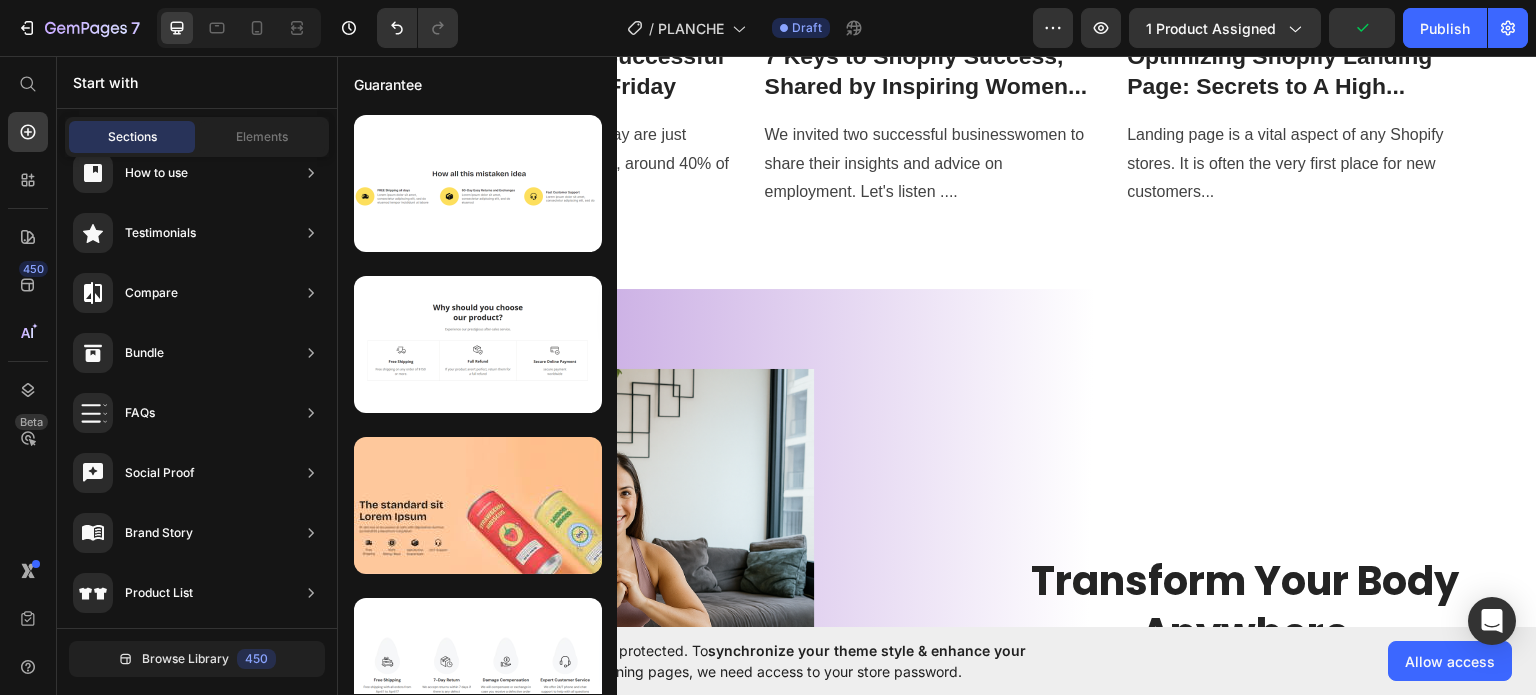 scroll, scrollTop: 88, scrollLeft: 0, axis: vertical 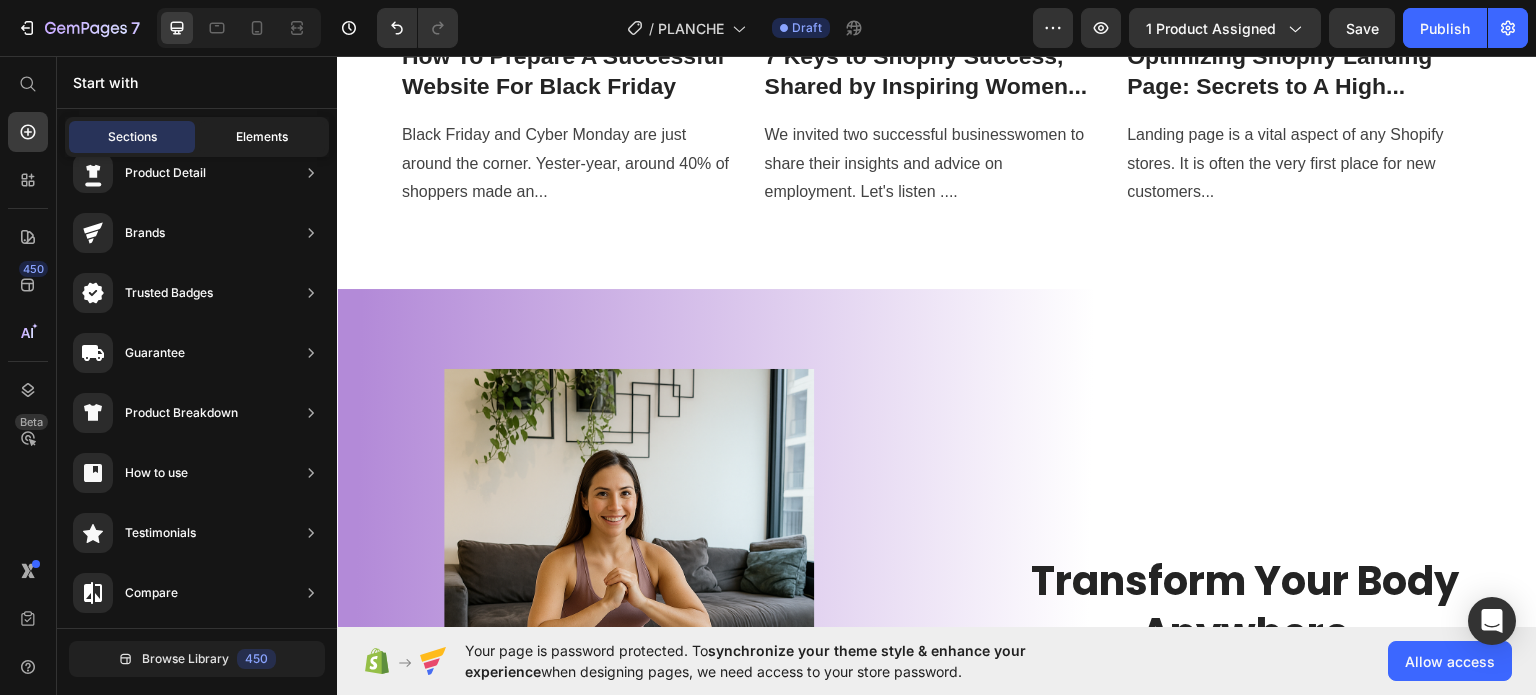 click on "Elements" 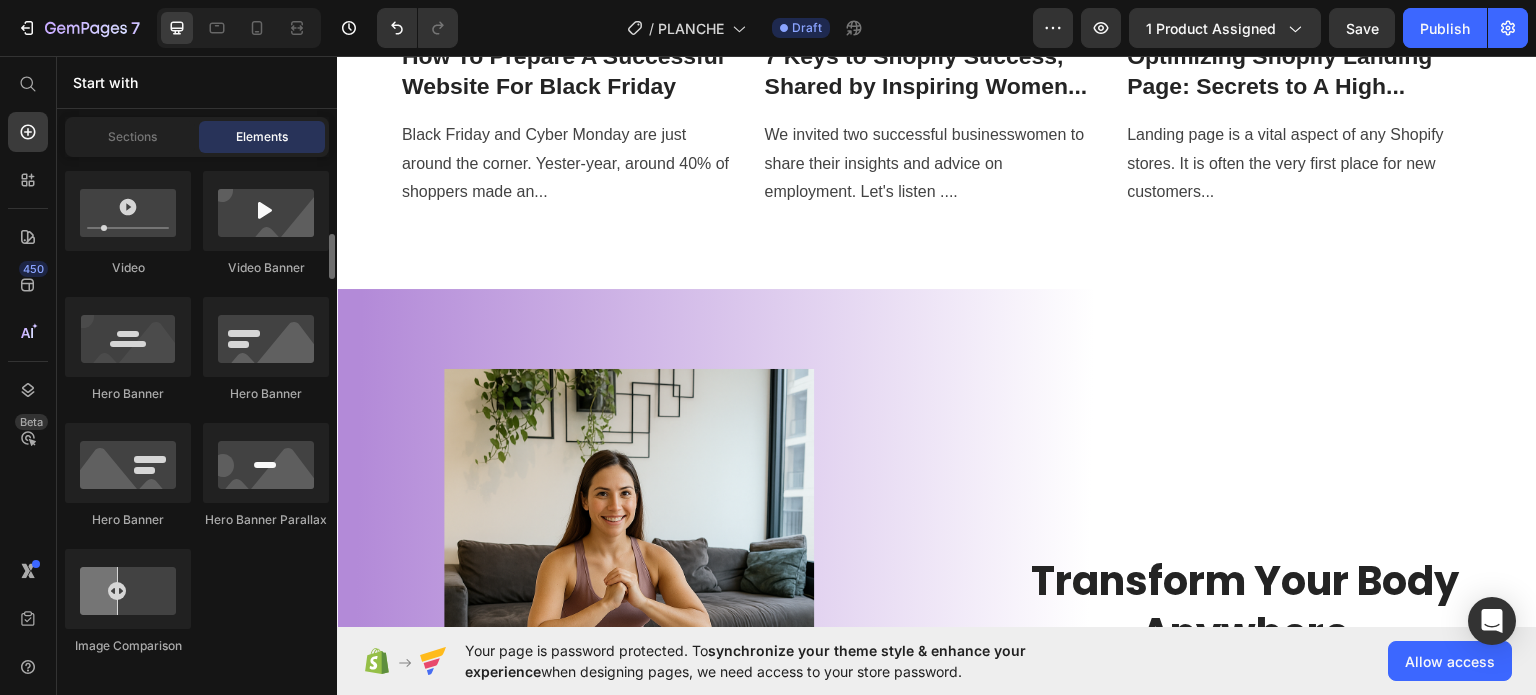 scroll, scrollTop: 1100, scrollLeft: 0, axis: vertical 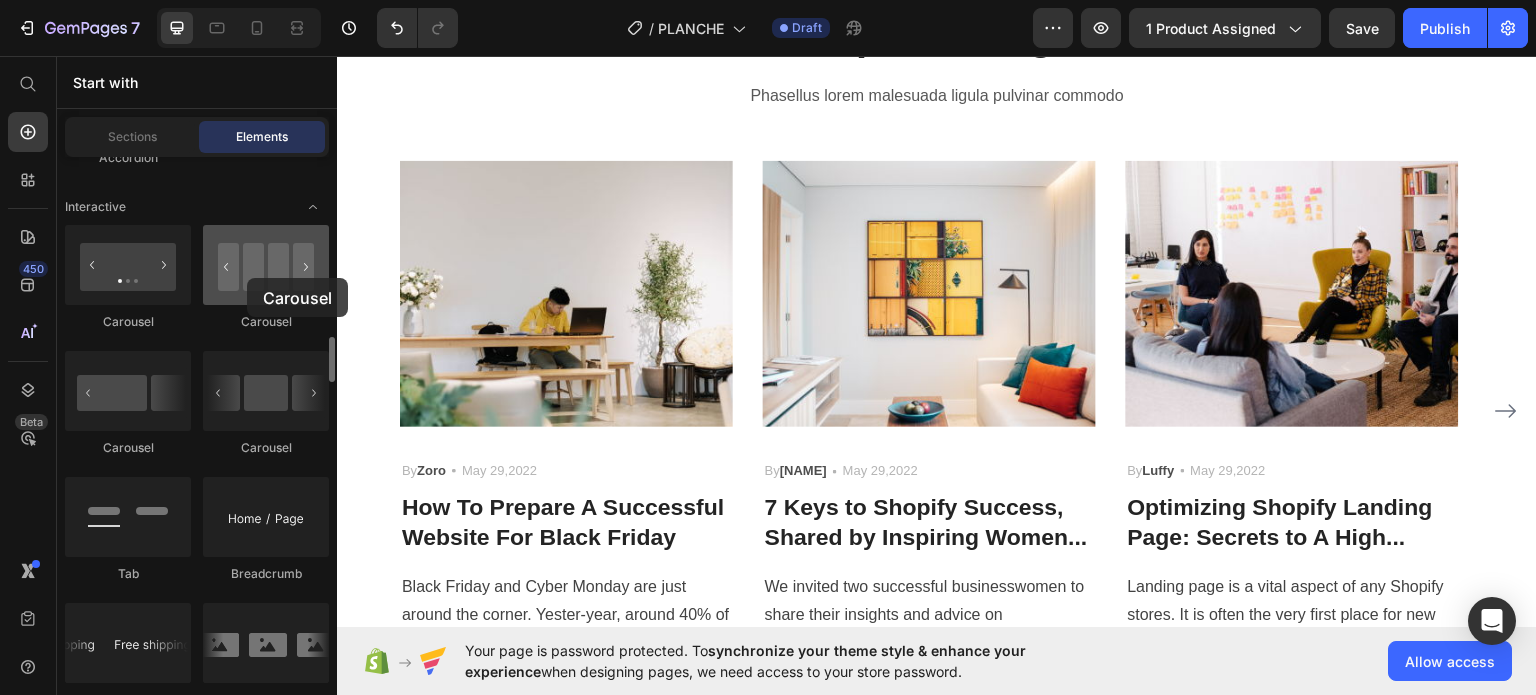 click at bounding box center [266, 265] 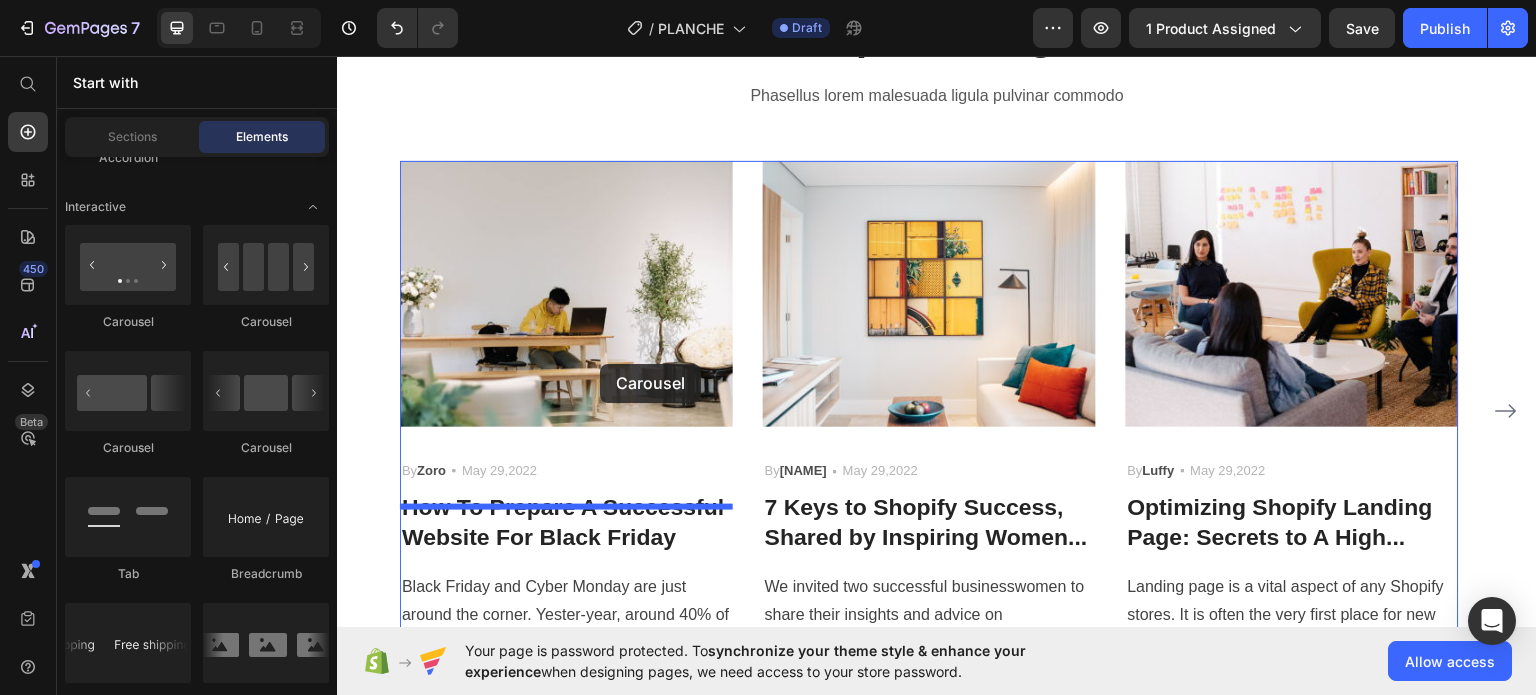 drag, startPoint x: 598, startPoint y: 461, endPoint x: 600, endPoint y: 363, distance: 98.02041 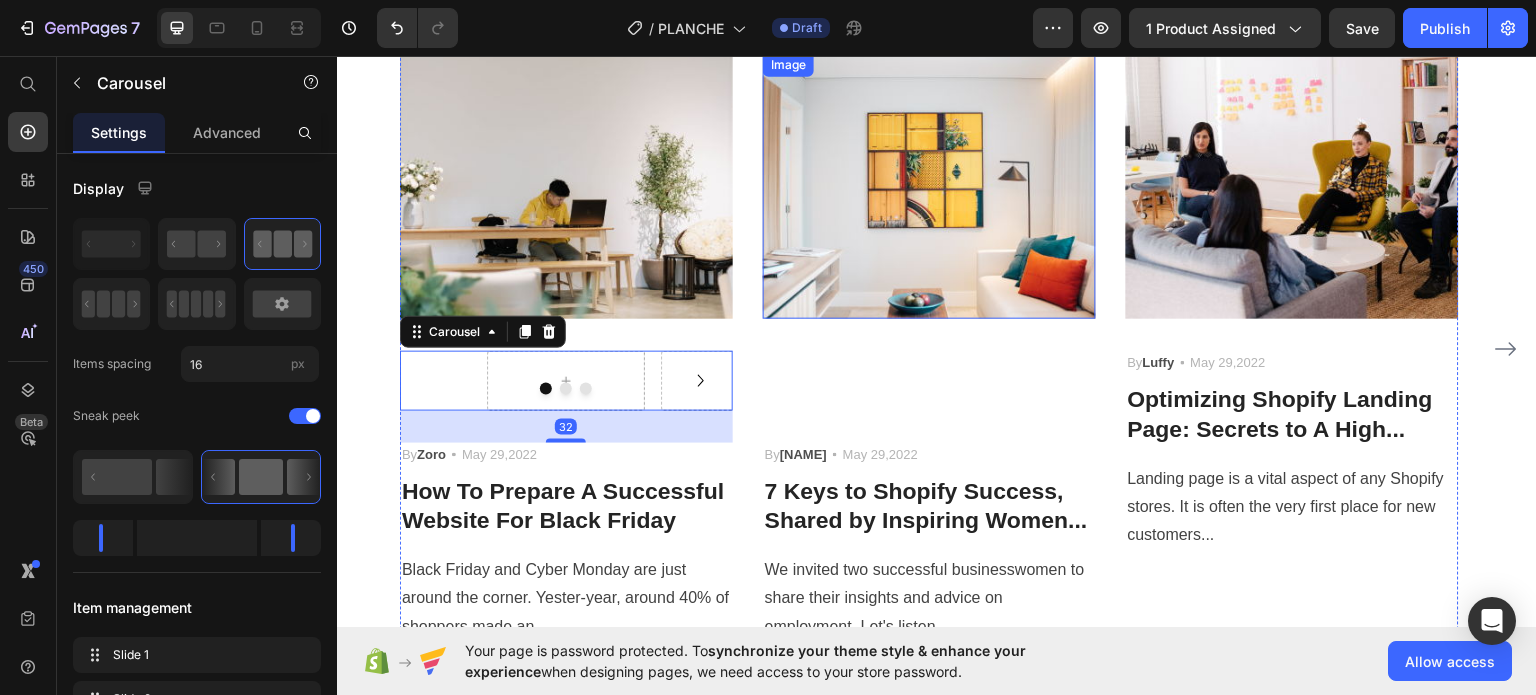 scroll, scrollTop: 1324, scrollLeft: 0, axis: vertical 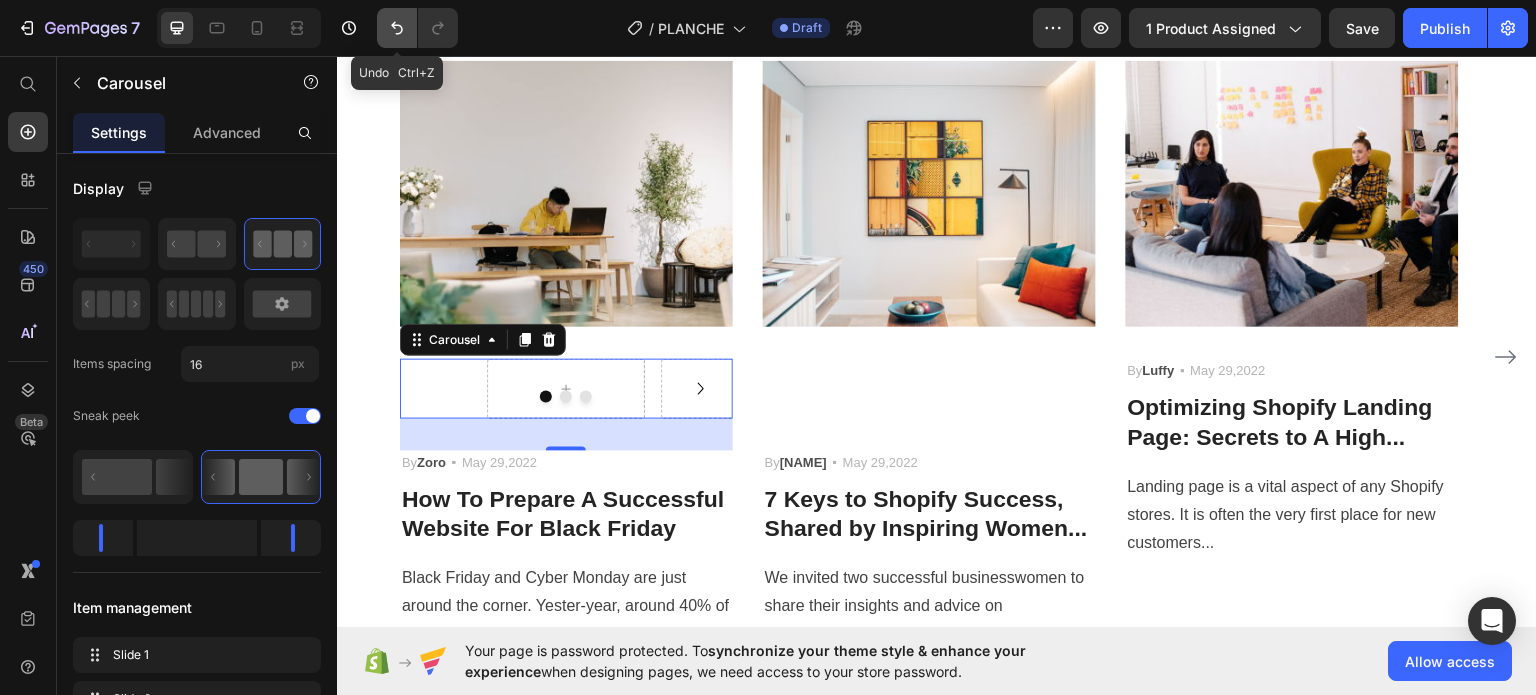 click 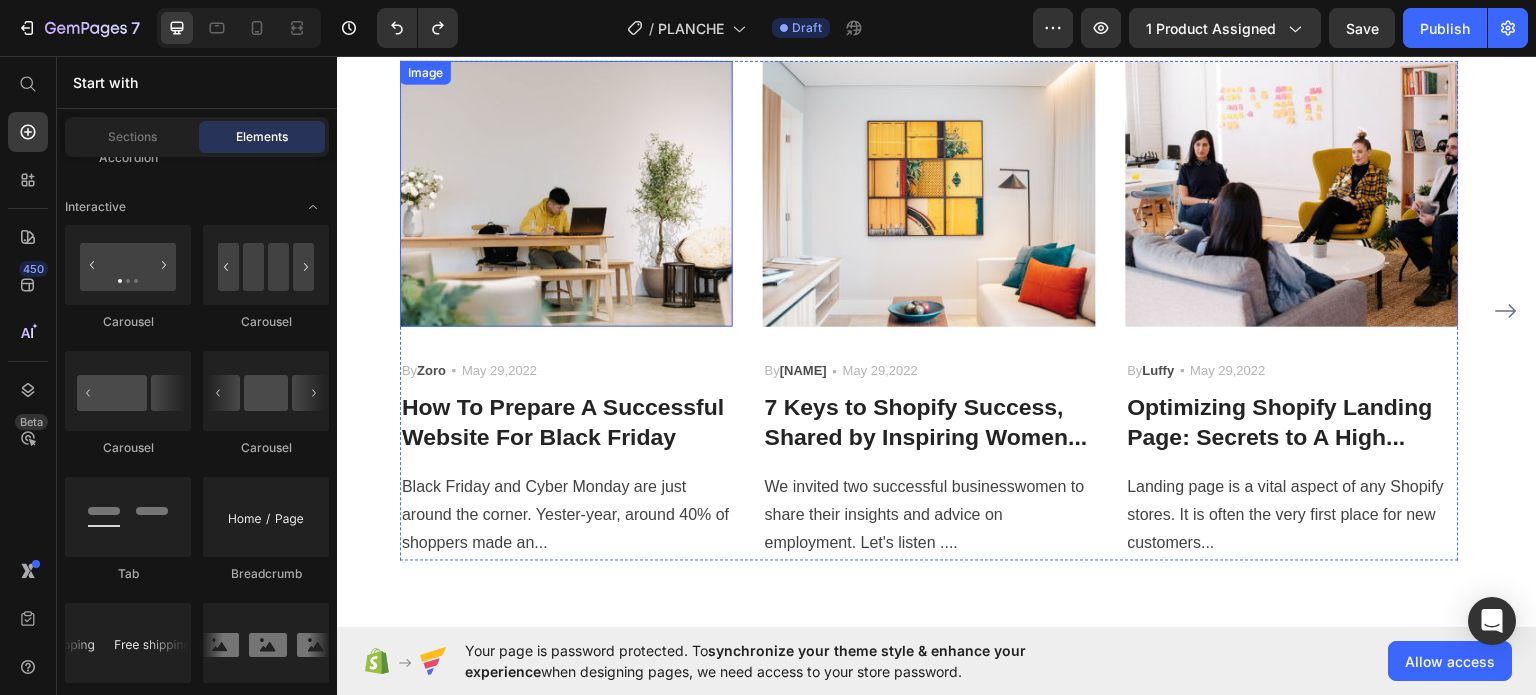 scroll, scrollTop: 1224, scrollLeft: 0, axis: vertical 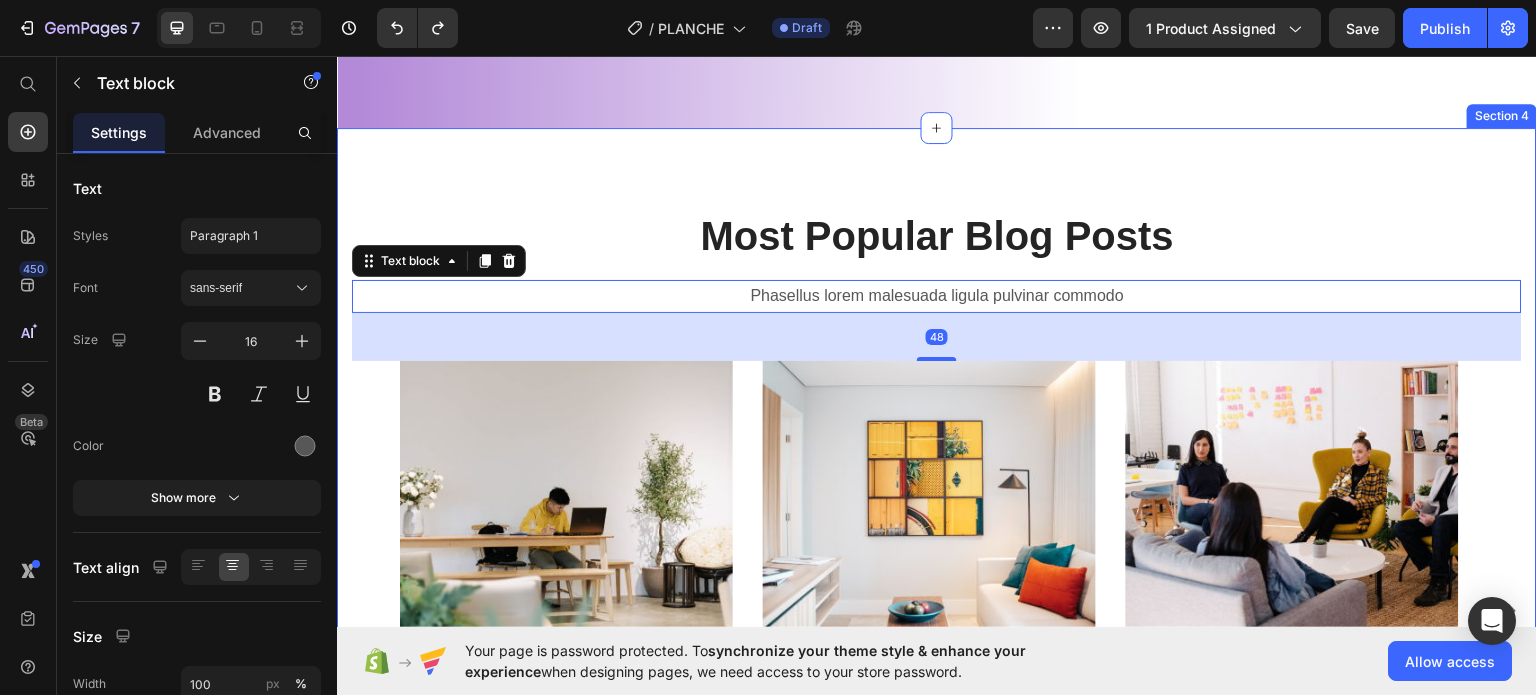 click on "Most Popular Blog Posts Heading Phasellus lorem malesuada ligula pulvinar commodo Text block   48
Image By  Zoro Text block
Icon May 29,2022 Text block Row How To Prepare A Successful Website For Black Friday Heading Black Friday and Cyber Monday are just around the corner. Yester-year, around 40% of shoppers made an... Text block Image By  Robin Text block
Icon May 29,2022 Text block Row 7 Keys to Shopify Success, Shared by Inspiring Women... Heading We invited two successful businesswomen to share their insights and advice on employment. Let's listen .... Text block Image By  Luffy Text block
Icon May 29,2022 Text block Row Optimizing Shopify Landing Page: Secrets to A High... Heading Landing page is a vital aspect of any Shopify stores. It is often the very first place for new customers... Text block Row Image By  Zoro Text block
Icon May 29,2022 Text block Row How To Prepare A Successful Website For Black Friday Heading Image" at bounding box center [937, 533] 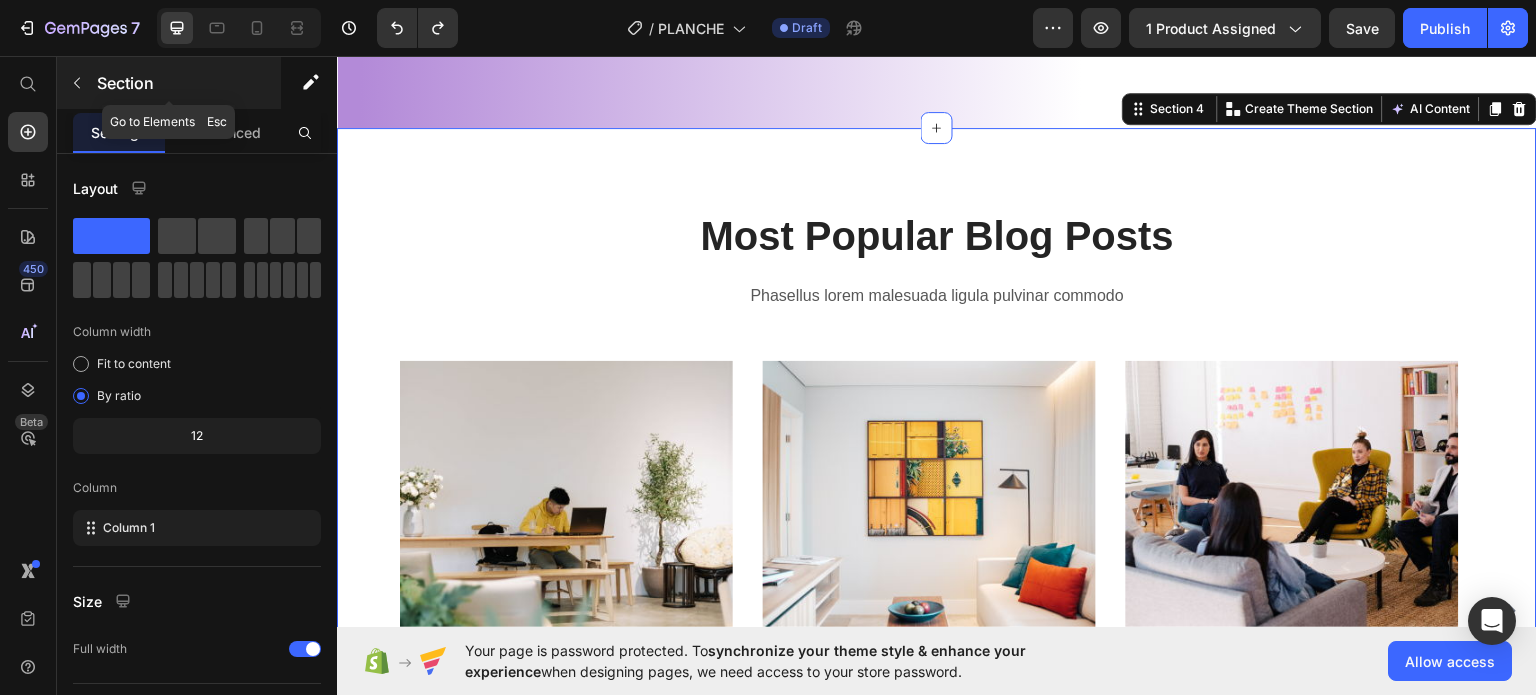 click 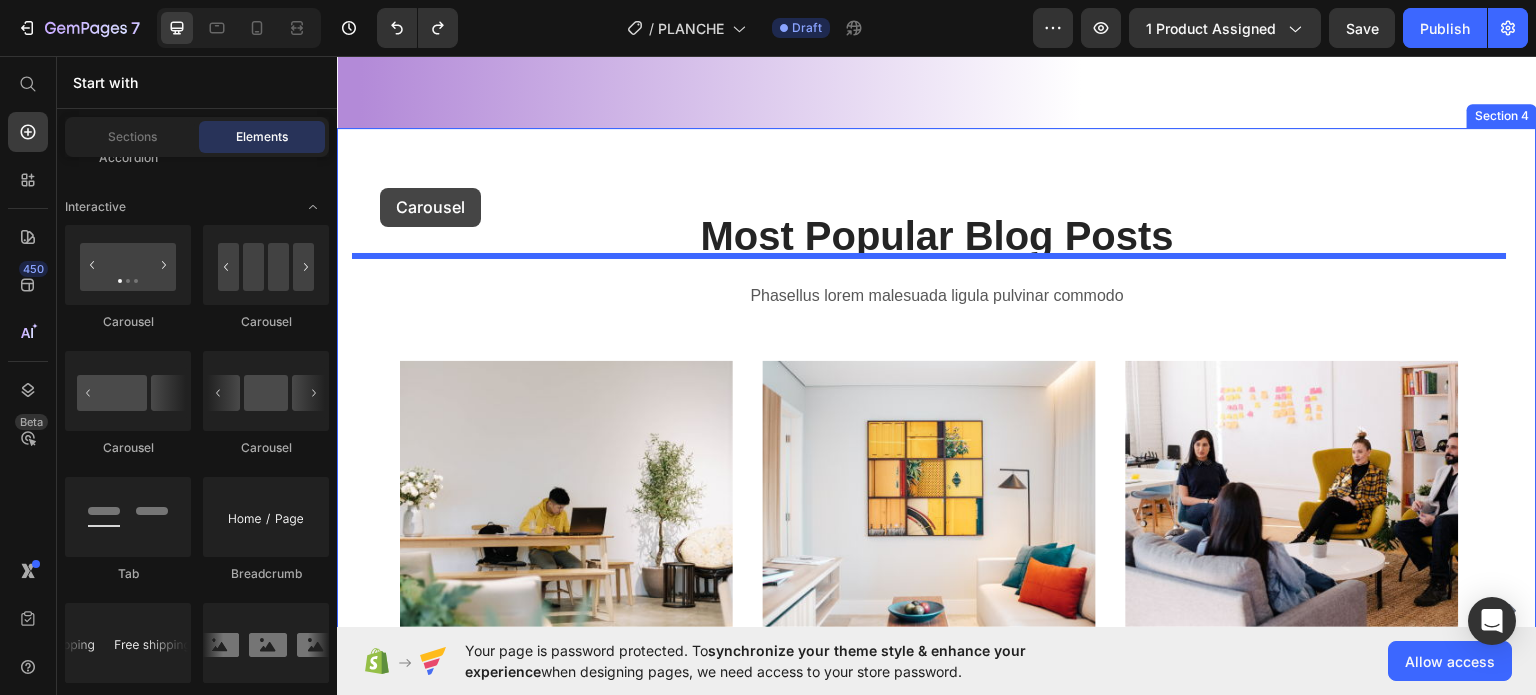 drag, startPoint x: 592, startPoint y: 418, endPoint x: 380, endPoint y: 187, distance: 313.5363 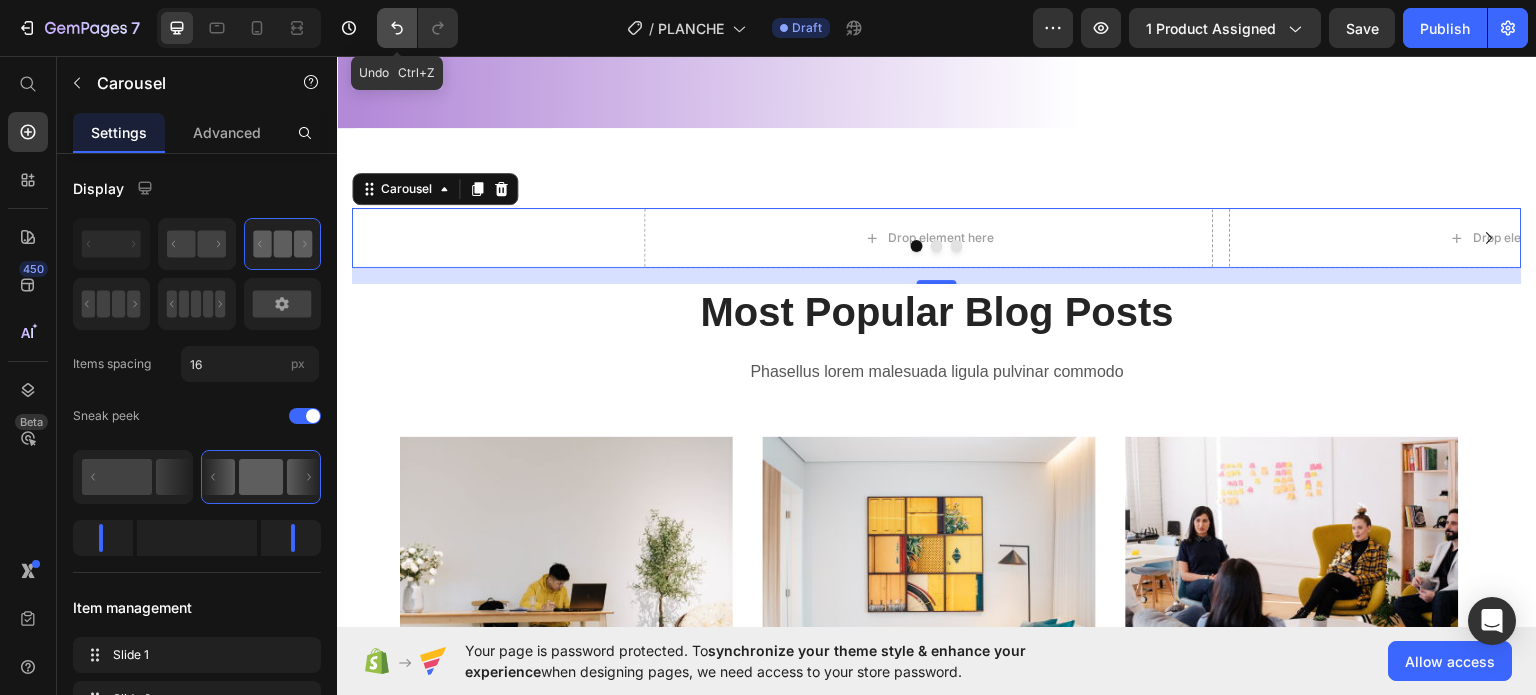click 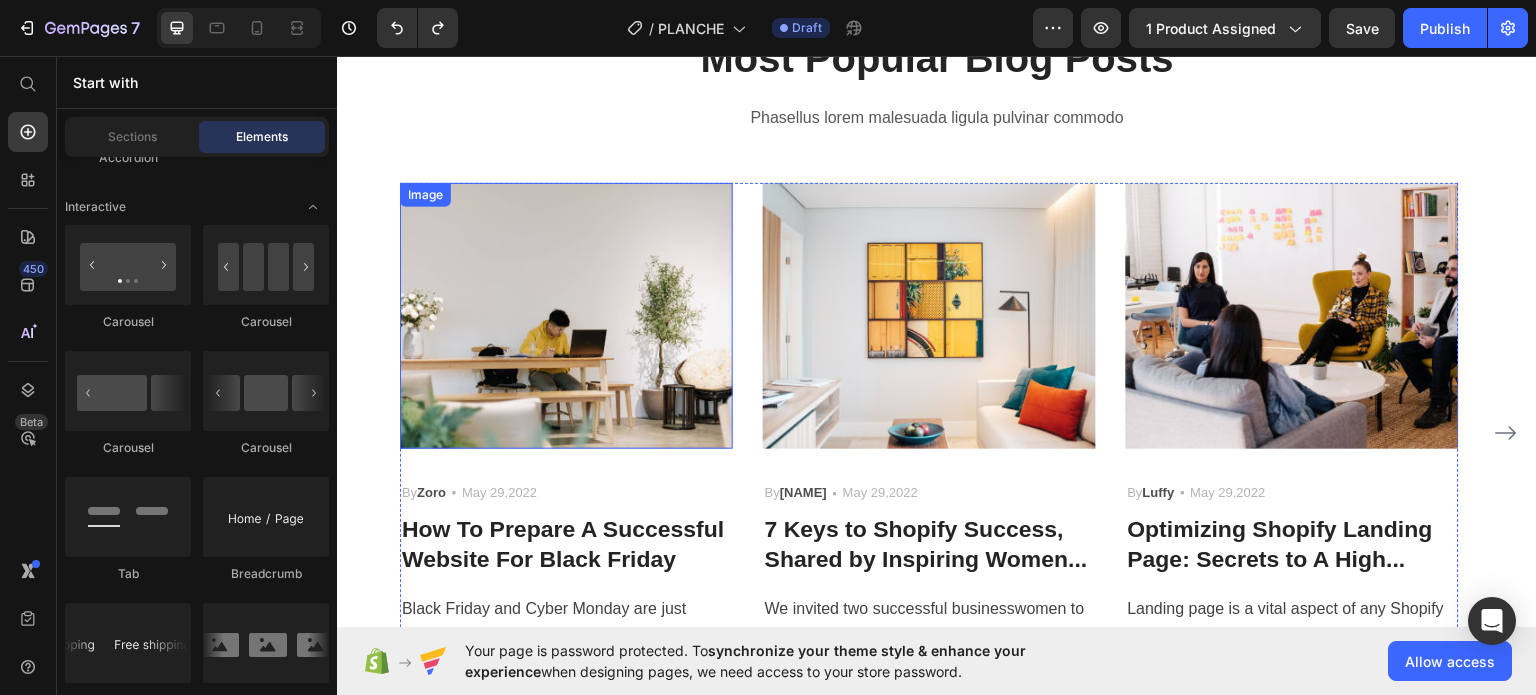 scroll, scrollTop: 1224, scrollLeft: 0, axis: vertical 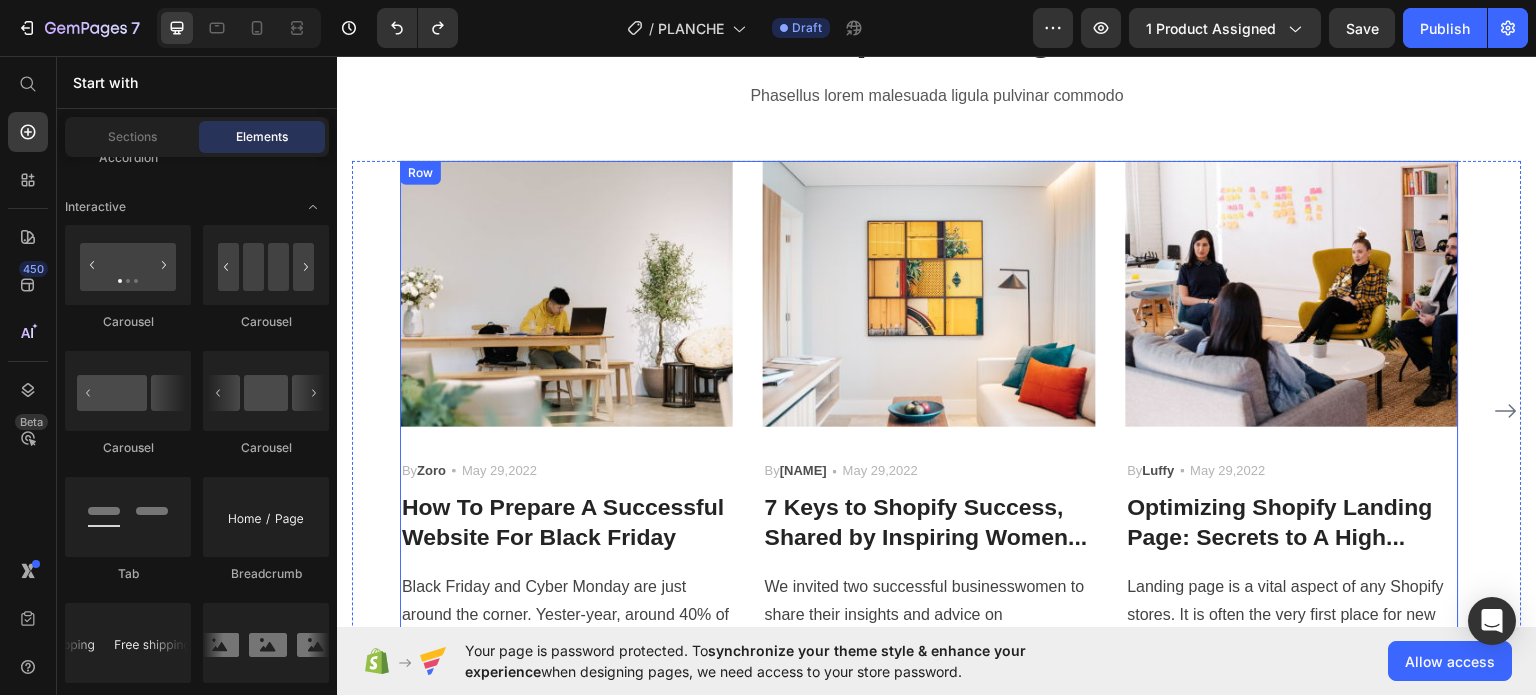 click on "Image By  Zoro Text block
Icon May 29,2022 Text block Row How To Prepare A Successful Website For Black Friday Heading Black Friday and Cyber Monday are just around the corner. Yester-year, around 40% of shoppers made an... Text block Image By  Robin Text block
Icon May 29,2022 Text block Row 7 Keys to Shopify Success, Shared by Inspiring Women... Heading We invited two successful businesswomen to share their insights and advice on employment. Let's listen .... Text block Image By  Luffy Text block
Icon May 29,2022 Text block Row Optimizing Shopify Landing Page: Secrets to A High... Heading Landing page is a vital aspect of any Shopify stores. It is often the very first place for new customers... Text block Row" at bounding box center (929, 410) 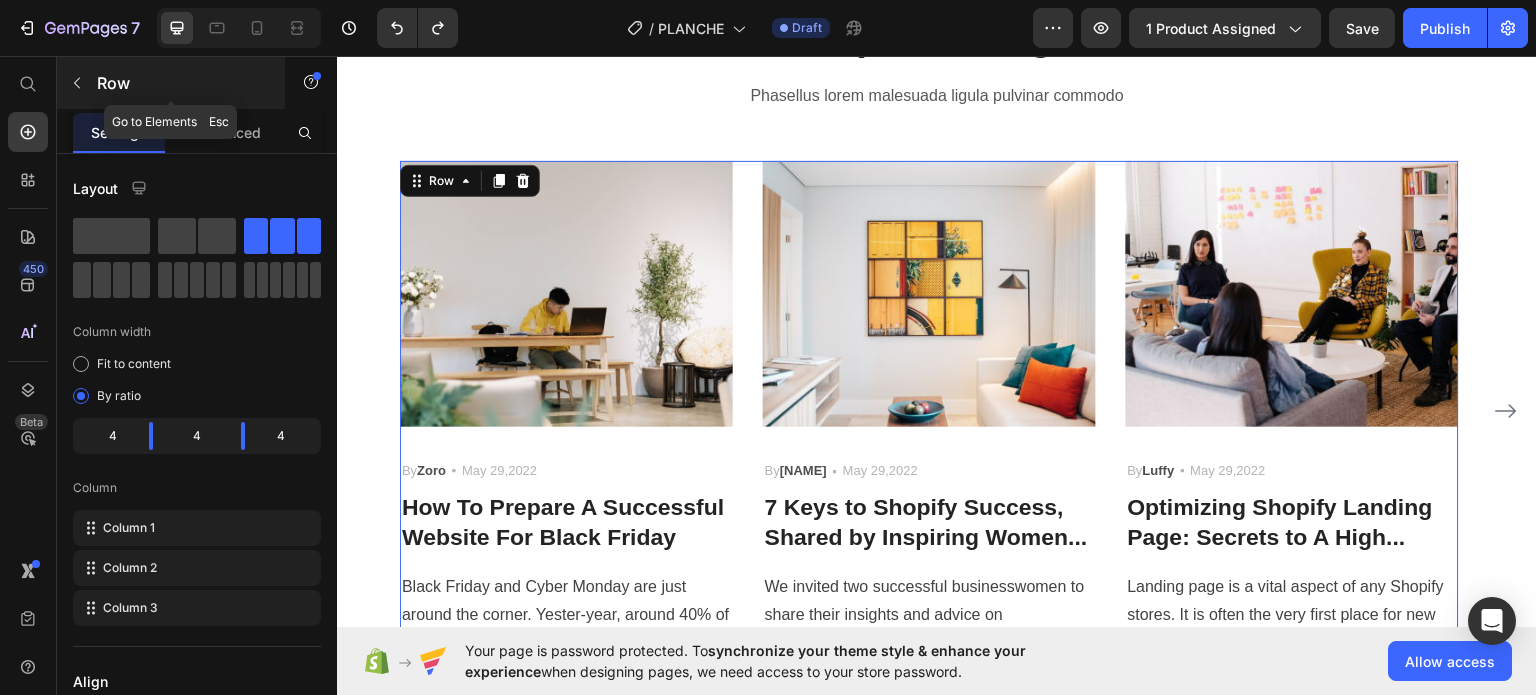 click at bounding box center (77, 83) 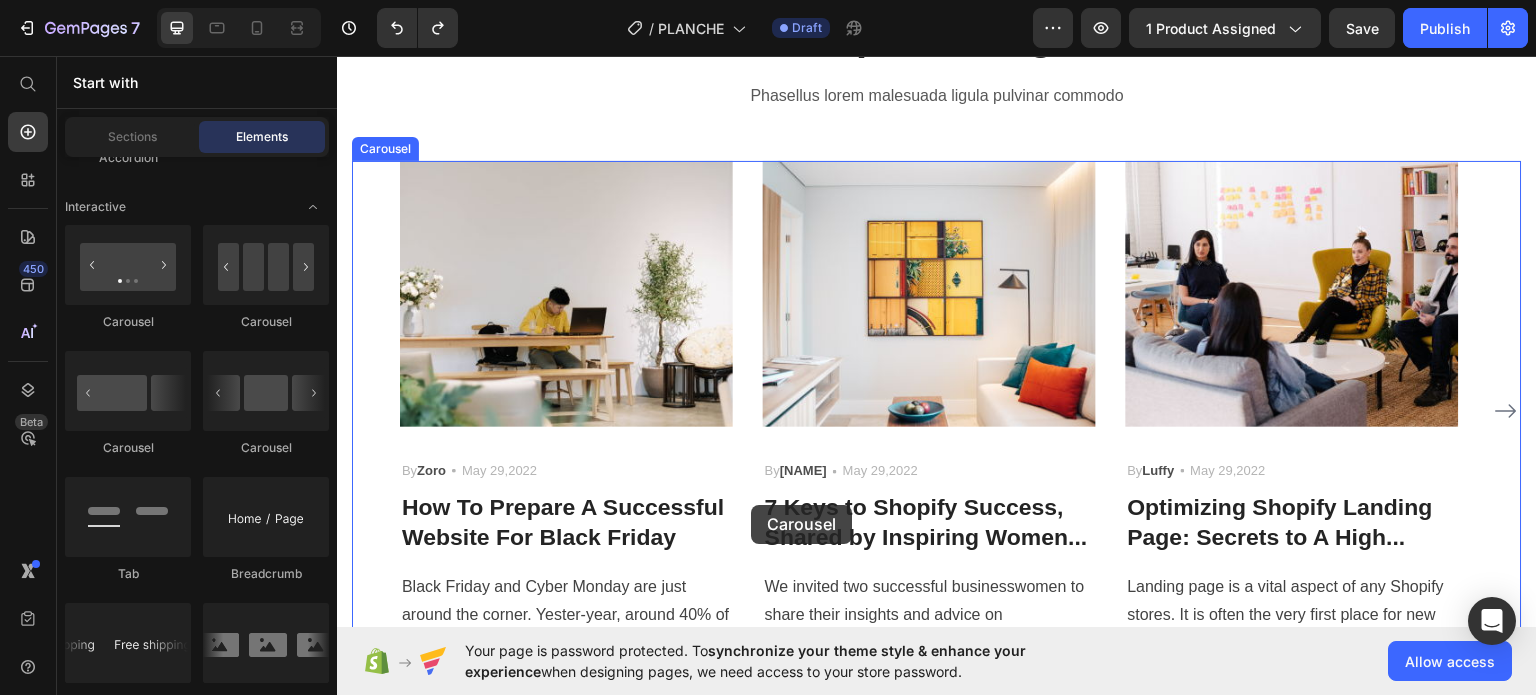 drag, startPoint x: 588, startPoint y: 485, endPoint x: 751, endPoint y: 504, distance: 164.10362 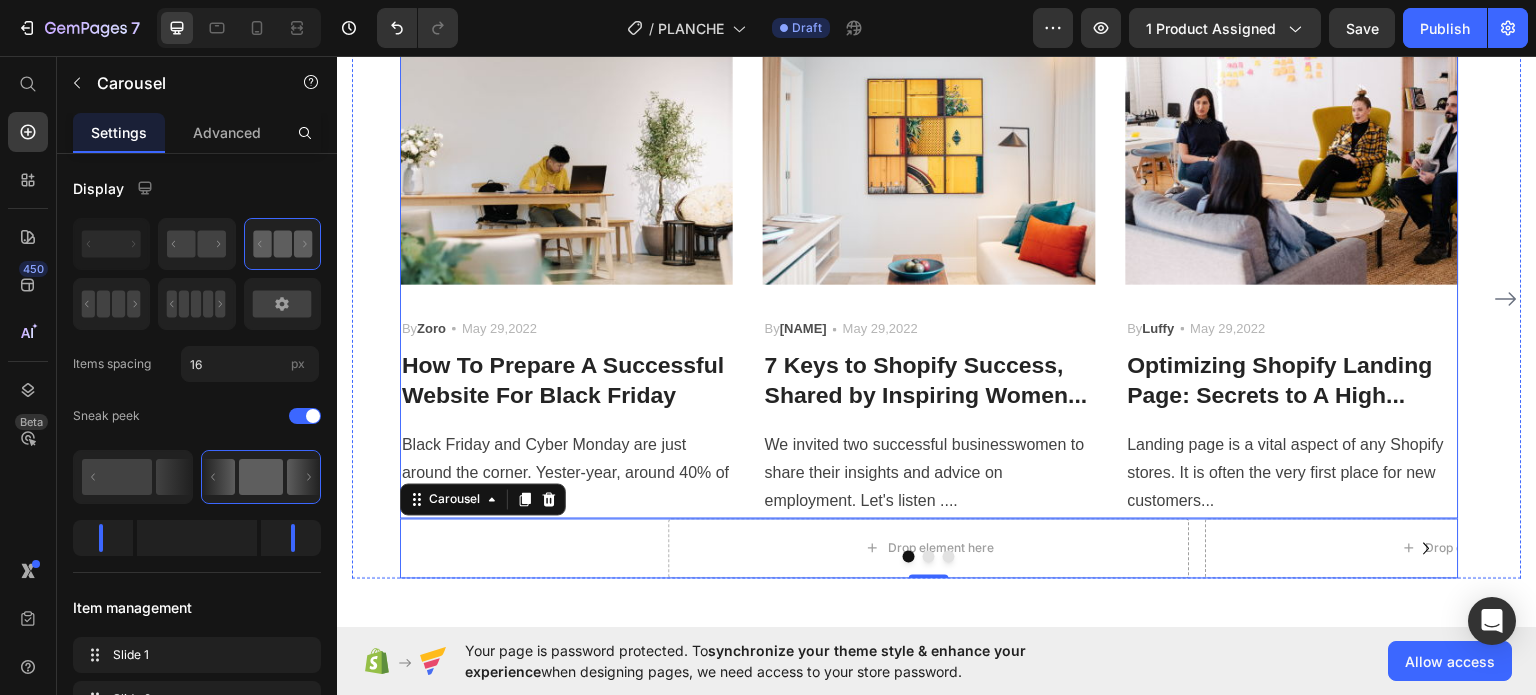 scroll, scrollTop: 1324, scrollLeft: 0, axis: vertical 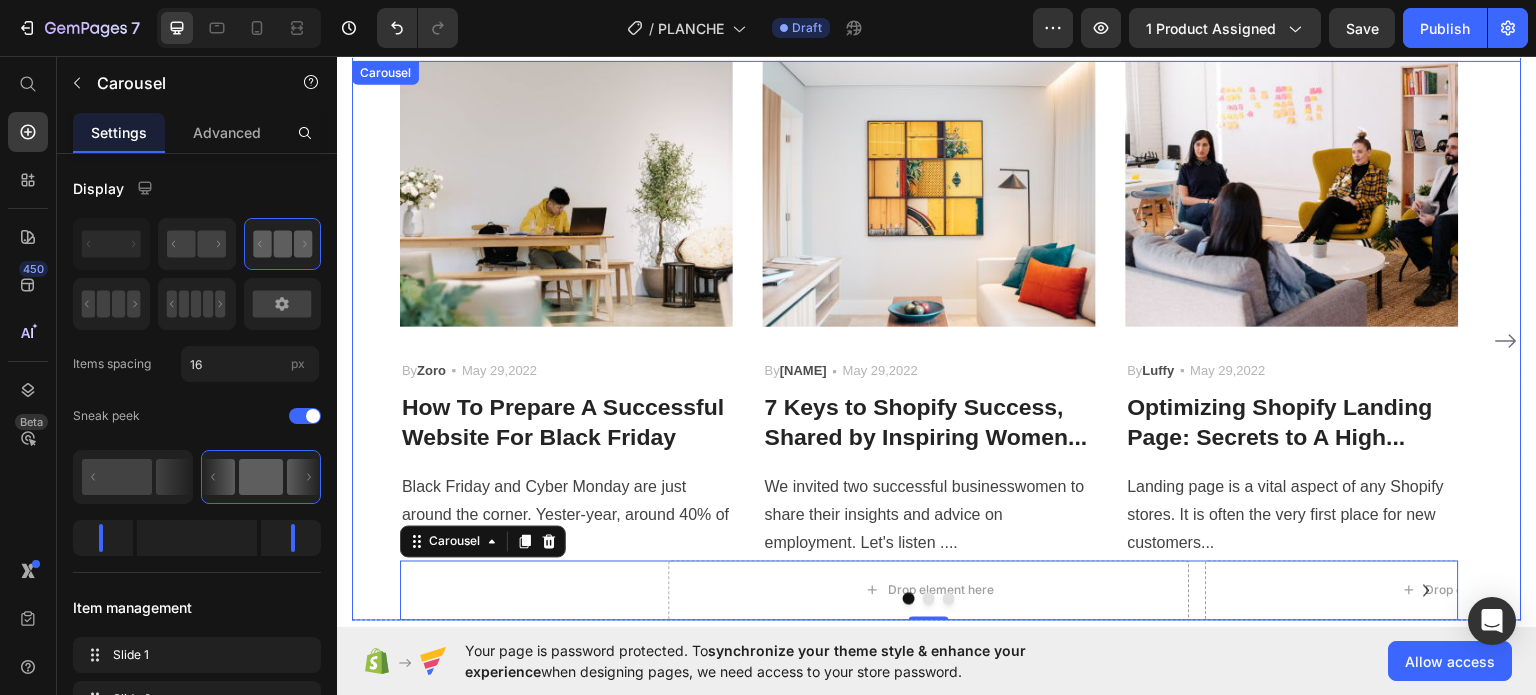 click at bounding box center (1506, 340) 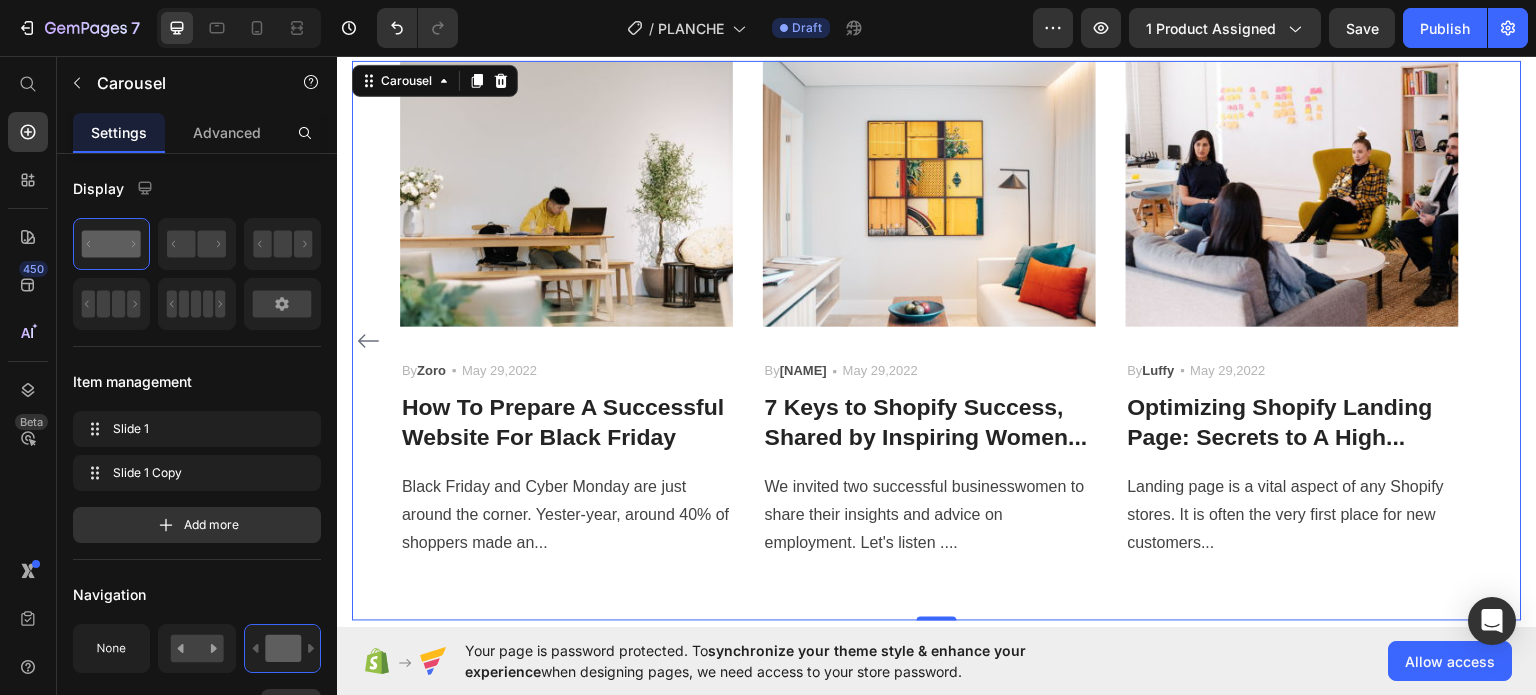 click 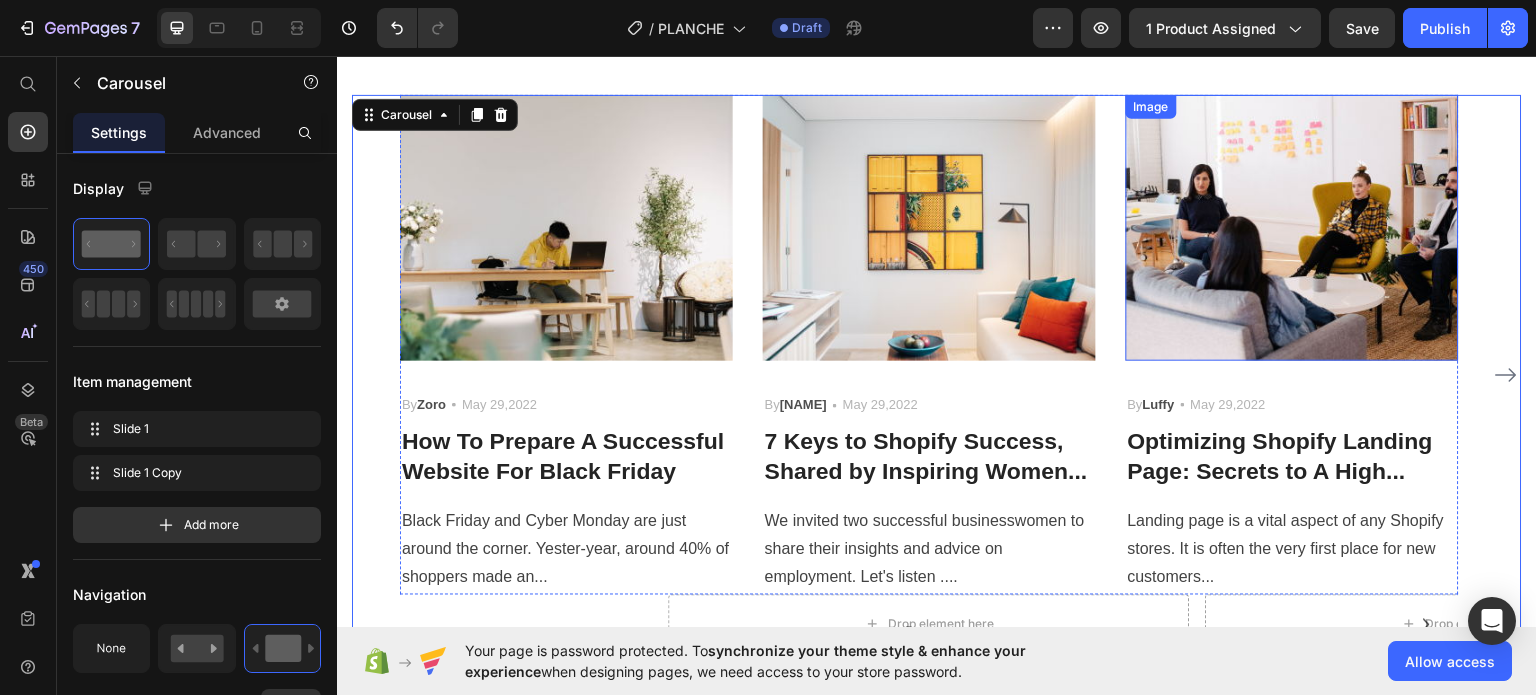 scroll, scrollTop: 1324, scrollLeft: 0, axis: vertical 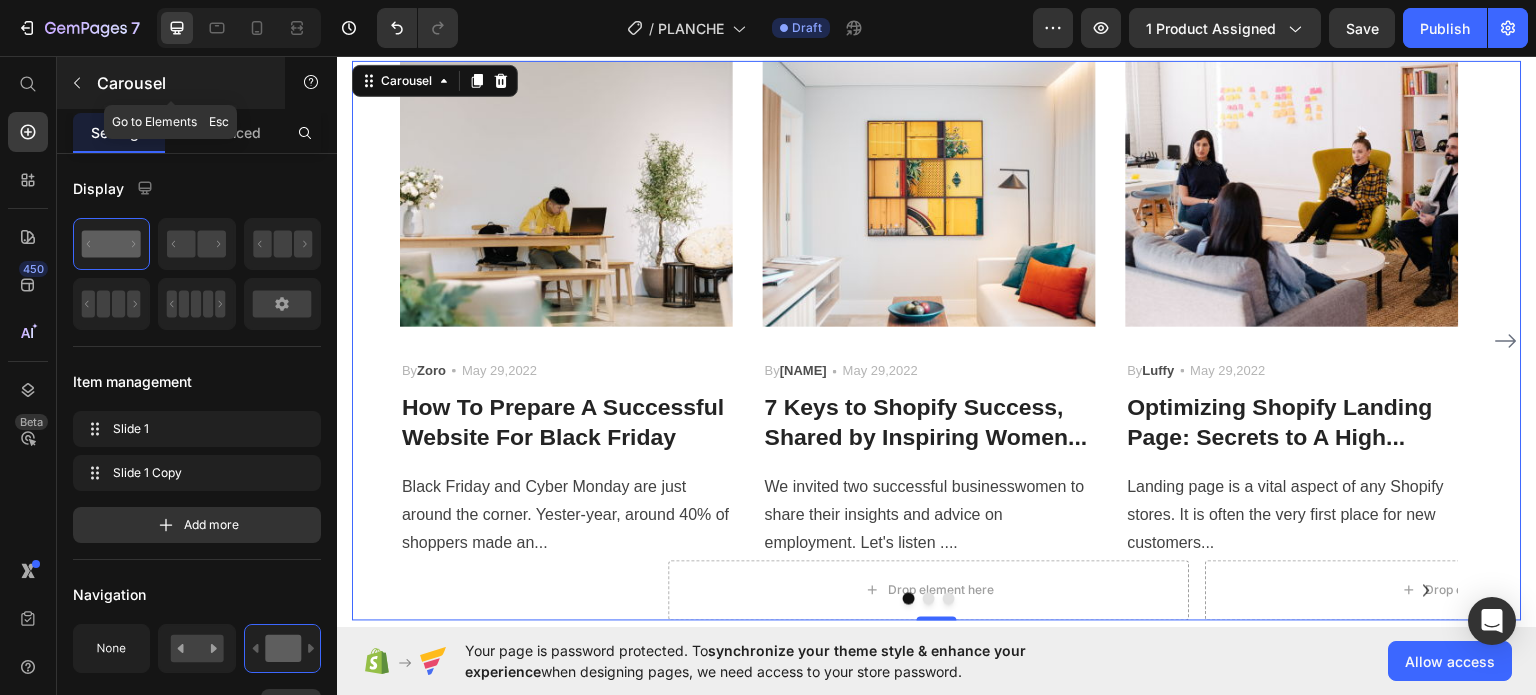 click 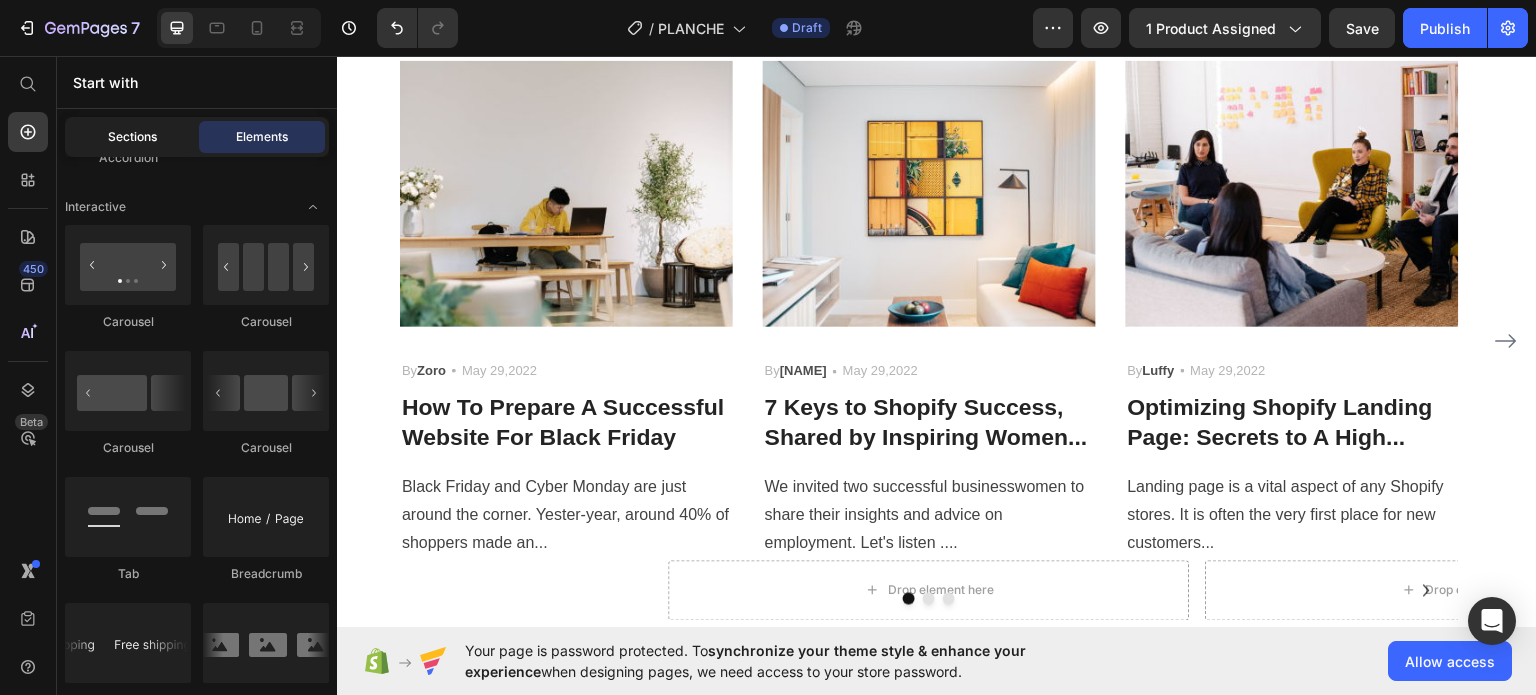 click on "Sections" 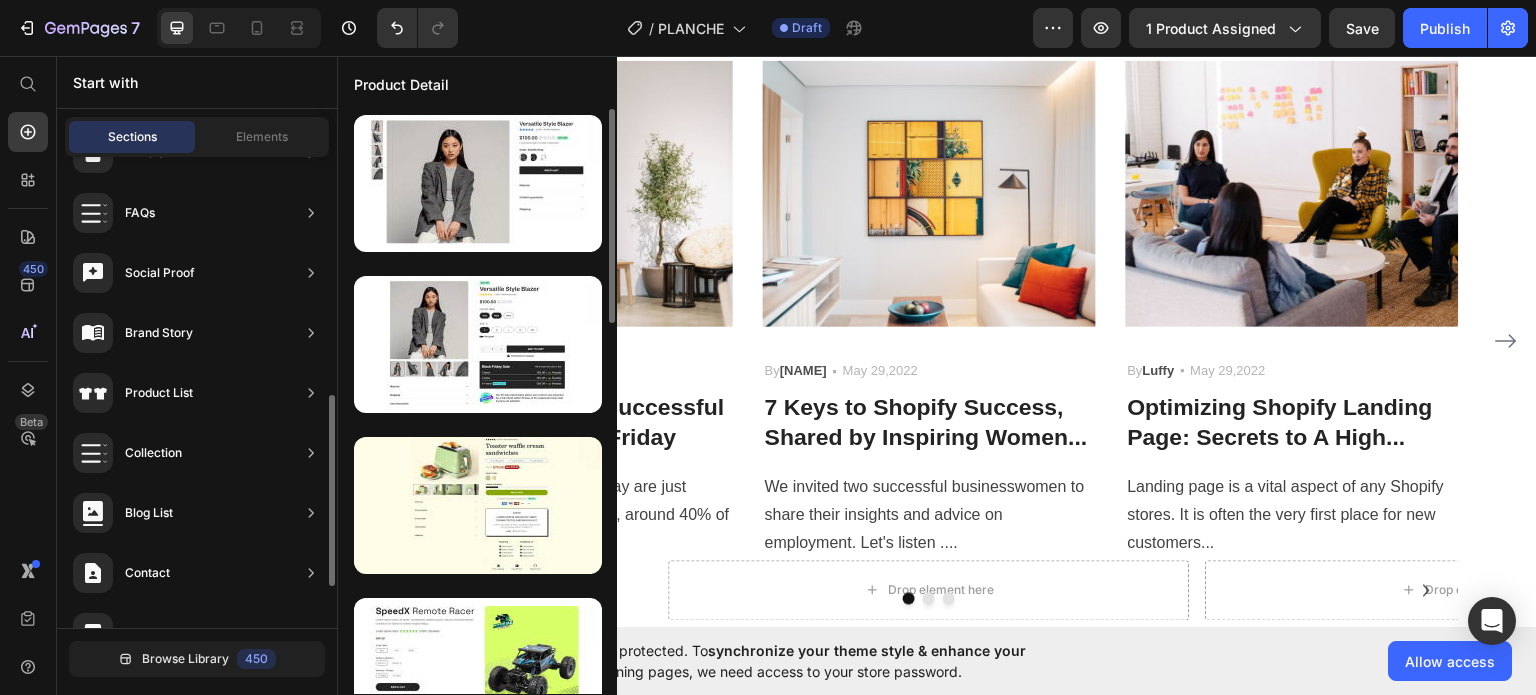 scroll, scrollTop: 688, scrollLeft: 0, axis: vertical 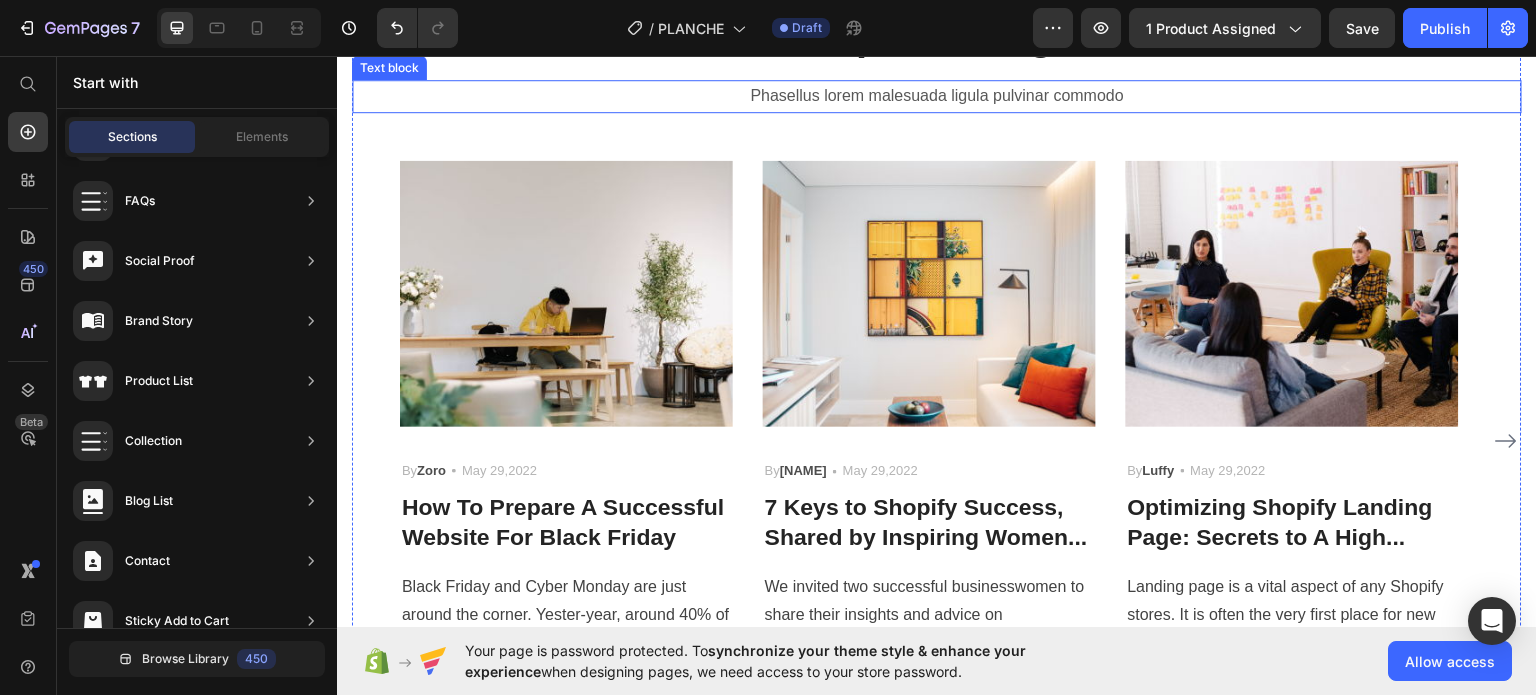 click on "Phasellus lorem malesuada ligula pulvinar commodo Text block" at bounding box center [937, 95] 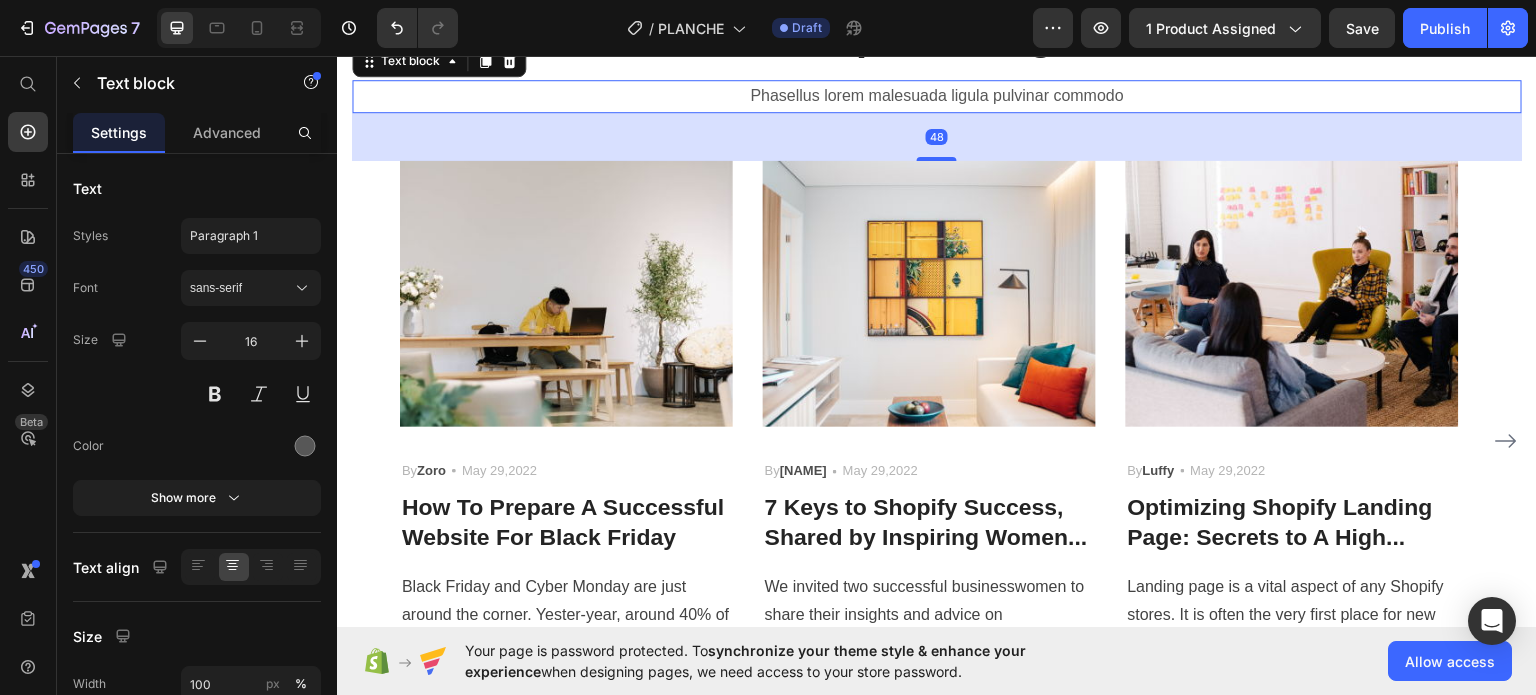 click on "48" at bounding box center [937, 136] 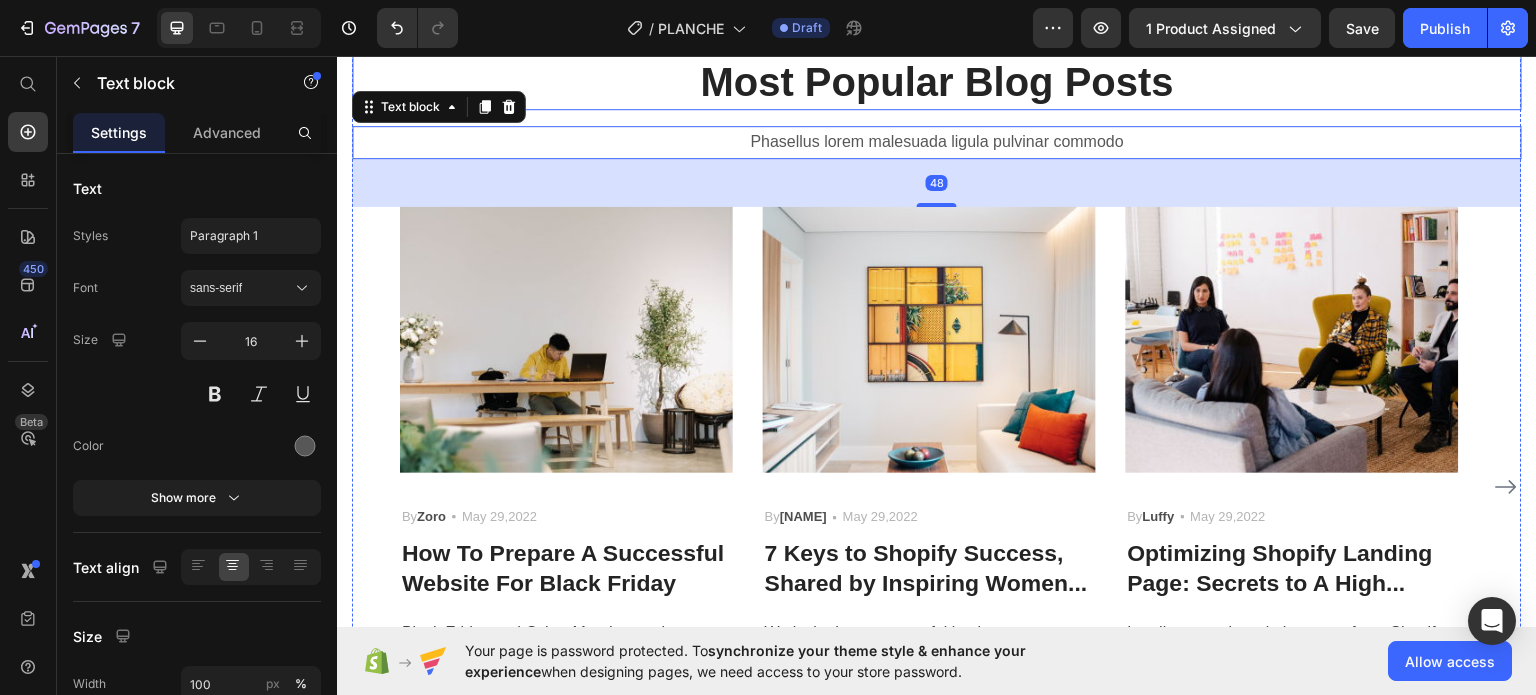 scroll, scrollTop: 1224, scrollLeft: 0, axis: vertical 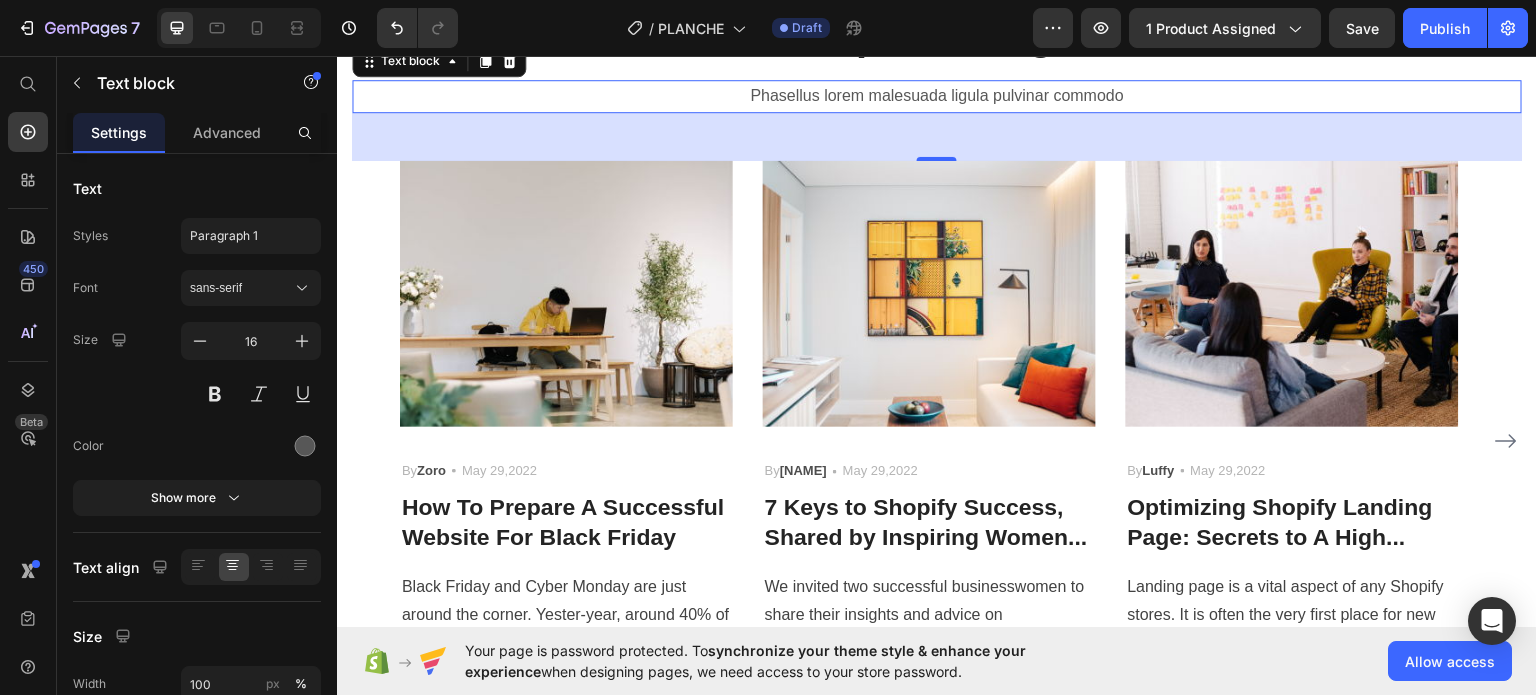 click on "48" at bounding box center [937, 136] 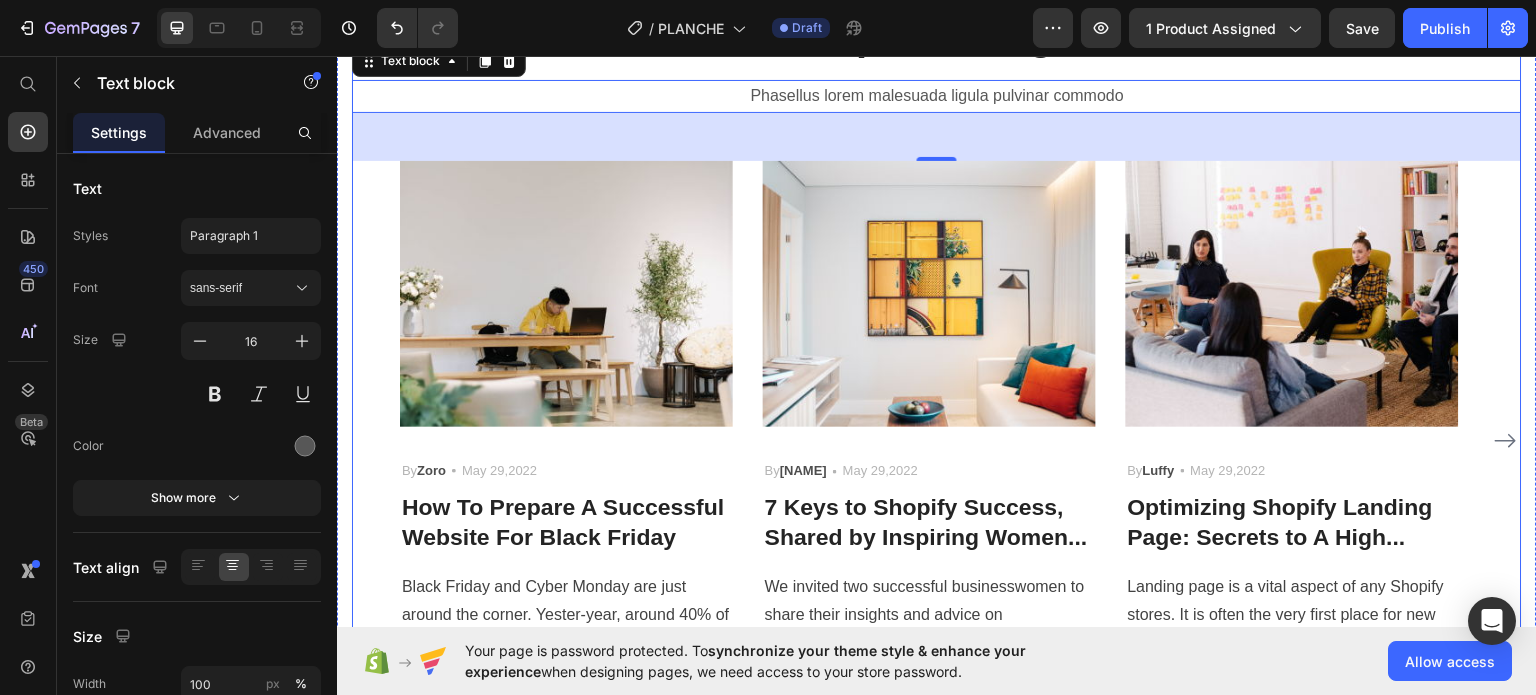 click on "Most Popular Blog Posts" at bounding box center (937, 35) 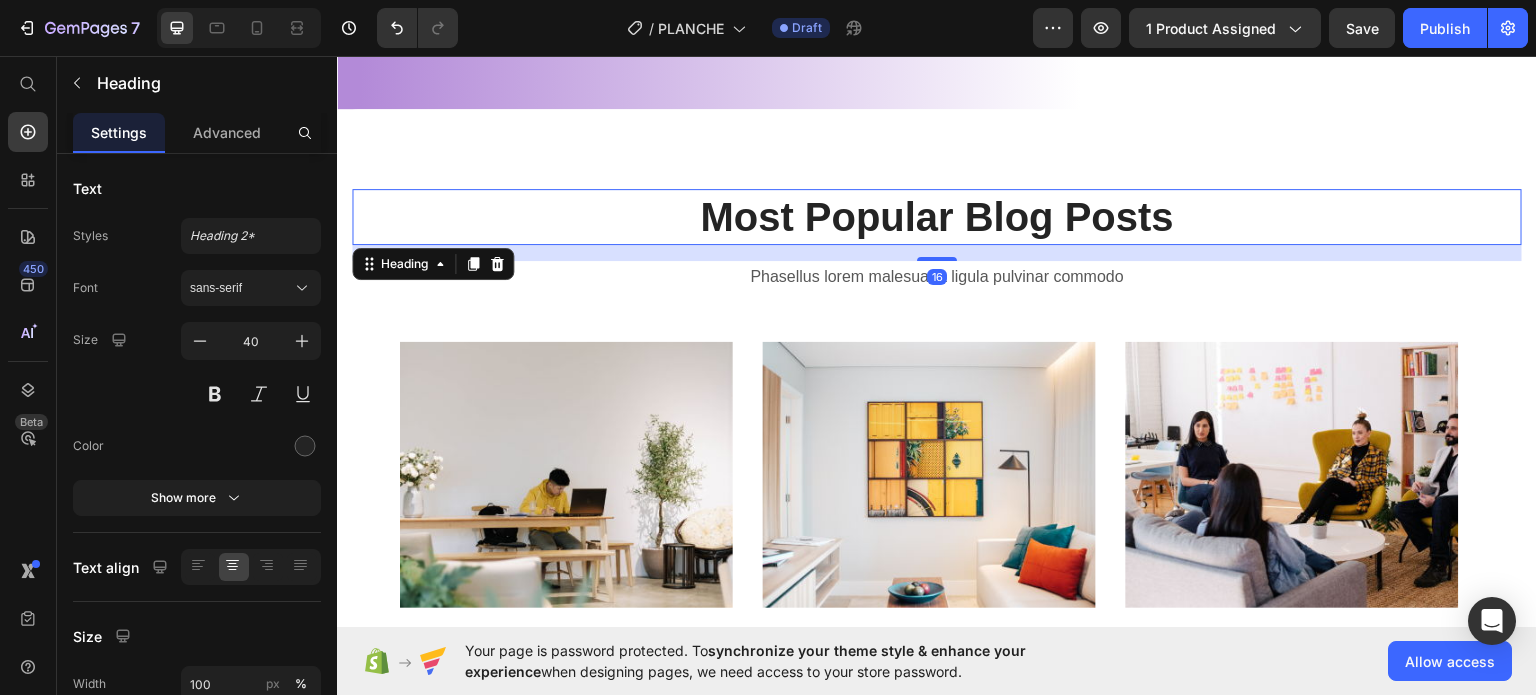 scroll, scrollTop: 924, scrollLeft: 0, axis: vertical 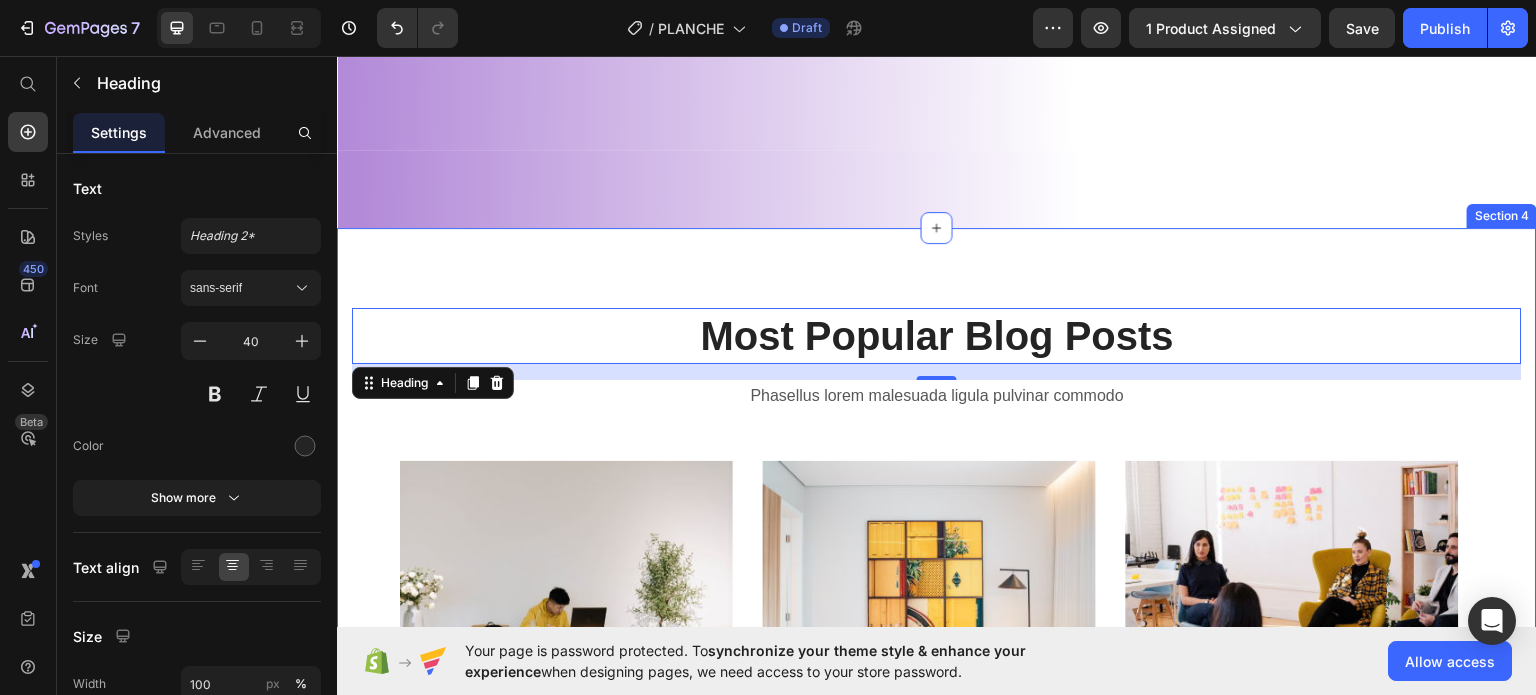 click on "Most Popular Blog Posts Heading   16 Phasellus lorem malesuada ligula pulvinar commodo Text block
Image By  Zoro Text block
Icon May 29,2022 Text block Row How To Prepare A Successful Website For Black Friday Heading Black Friday and Cyber Monday are just around the corner. Yester-year, around 40% of shoppers made an... Text block Image By  Robin Text block
Icon May 29,2022 Text block Row 7 Keys to Shopify Success, Shared by Inspiring Women... Heading We invited two successful businesswomen to share their insights and advice on employment. Let's listen .... Text block Image By  Luffy Text block
Icon May 29,2022 Text block Row Optimizing Shopify Landing Page: Secrets to A High... Heading Landing page is a vital aspect of any Shopify stores. It is often the very first place for new customers... Text block Row
Drop element here
Drop element here
By" at bounding box center [937, 663] 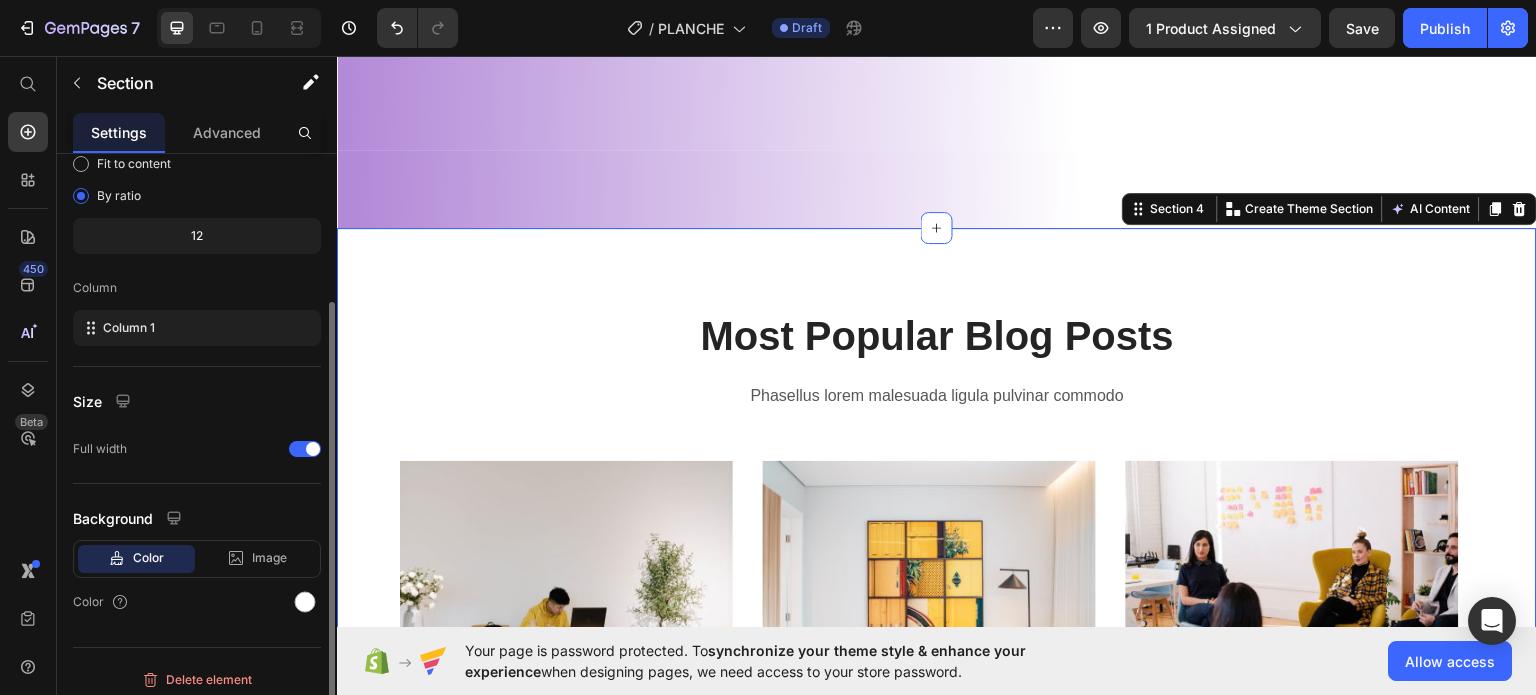 scroll, scrollTop: 0, scrollLeft: 0, axis: both 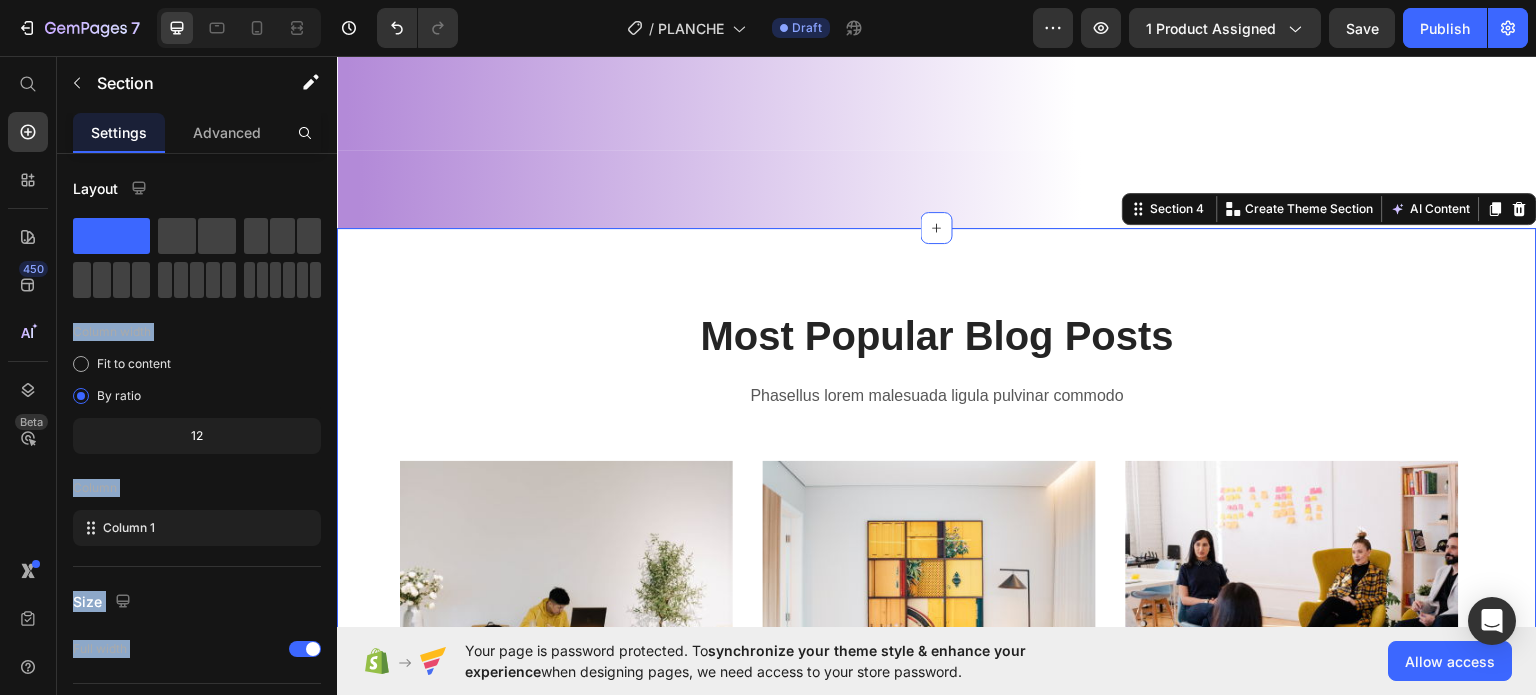 drag, startPoint x: 618, startPoint y: 339, endPoint x: 681, endPoint y: 314, distance: 67.77905 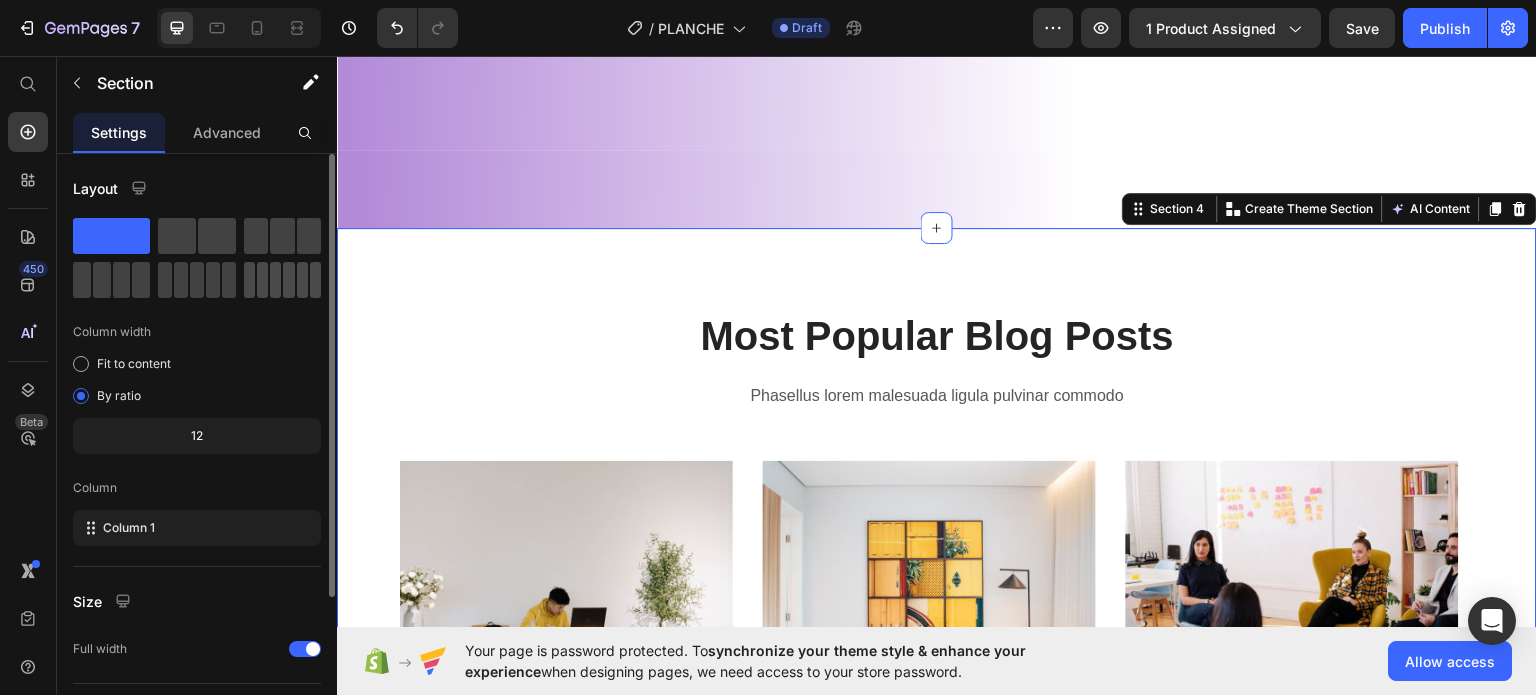 click 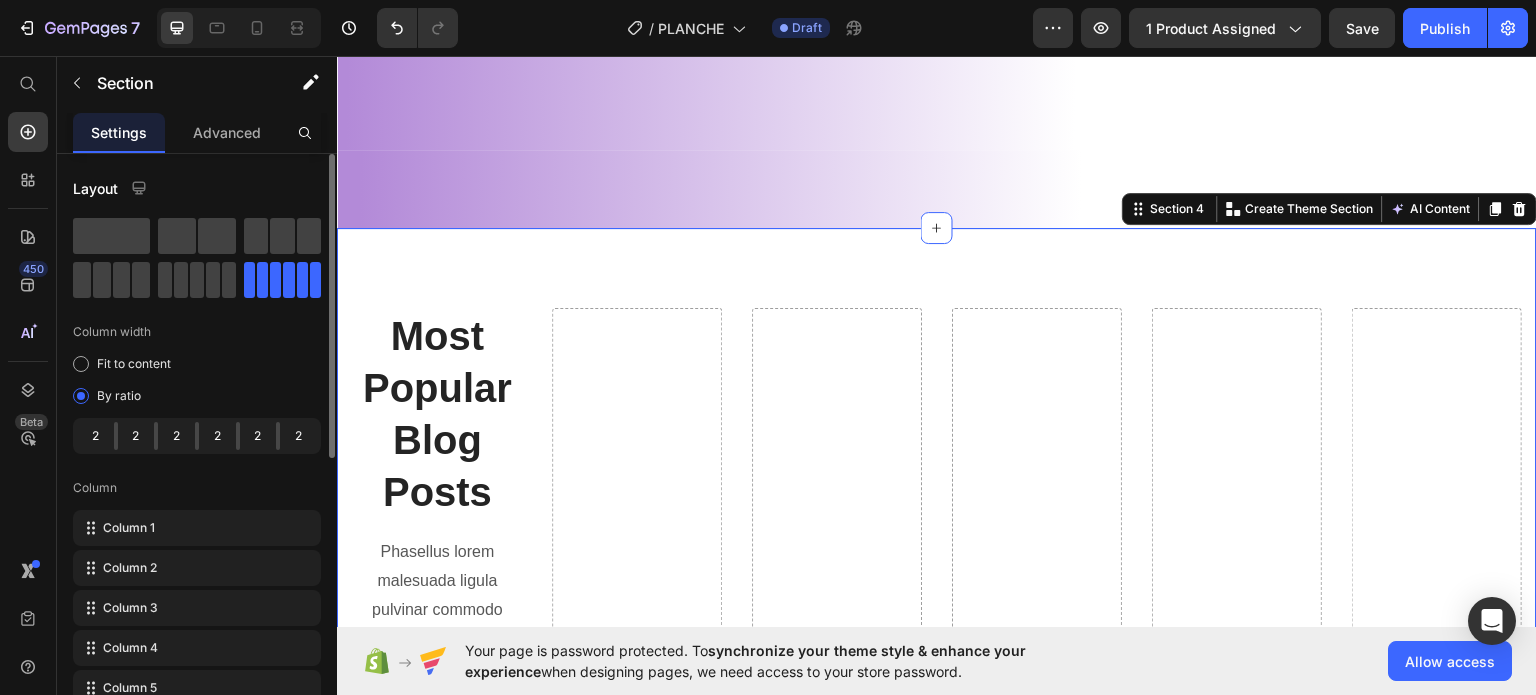click 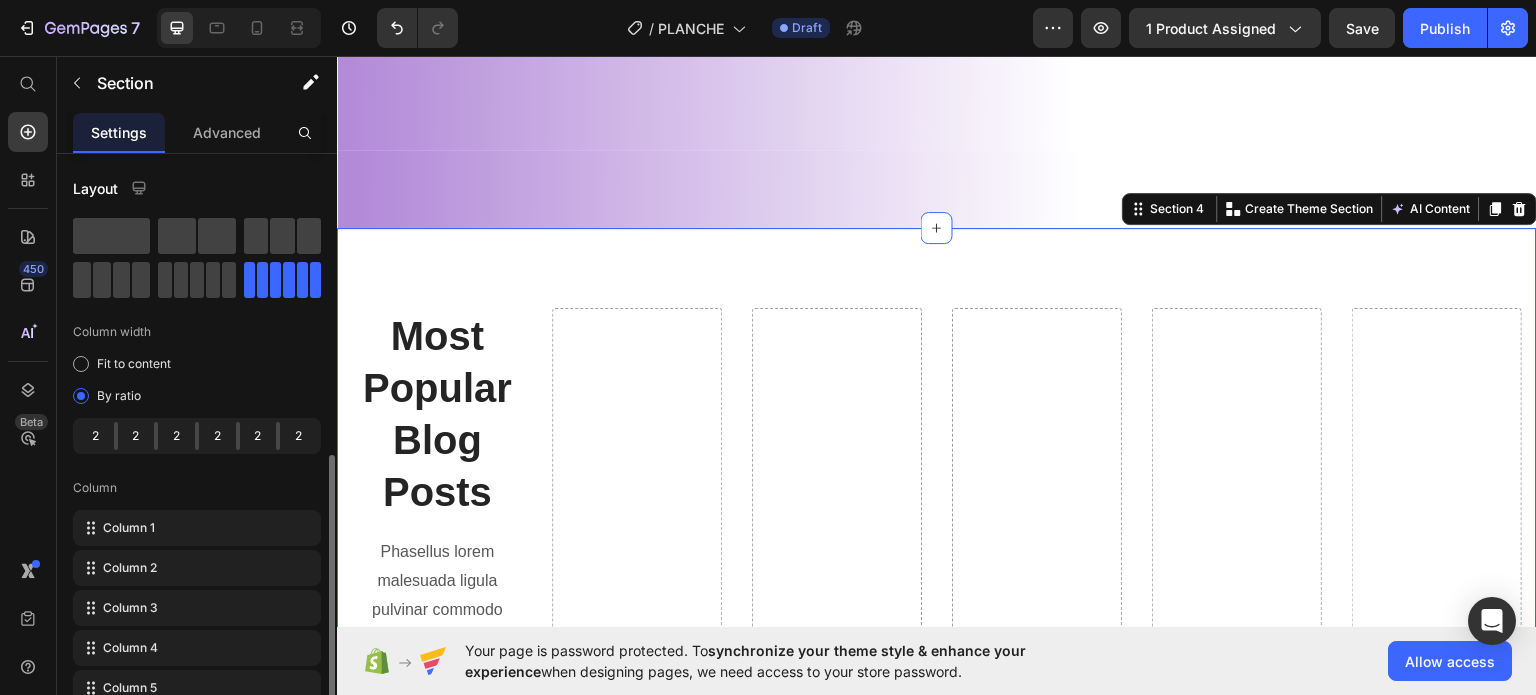 scroll, scrollTop: 200, scrollLeft: 0, axis: vertical 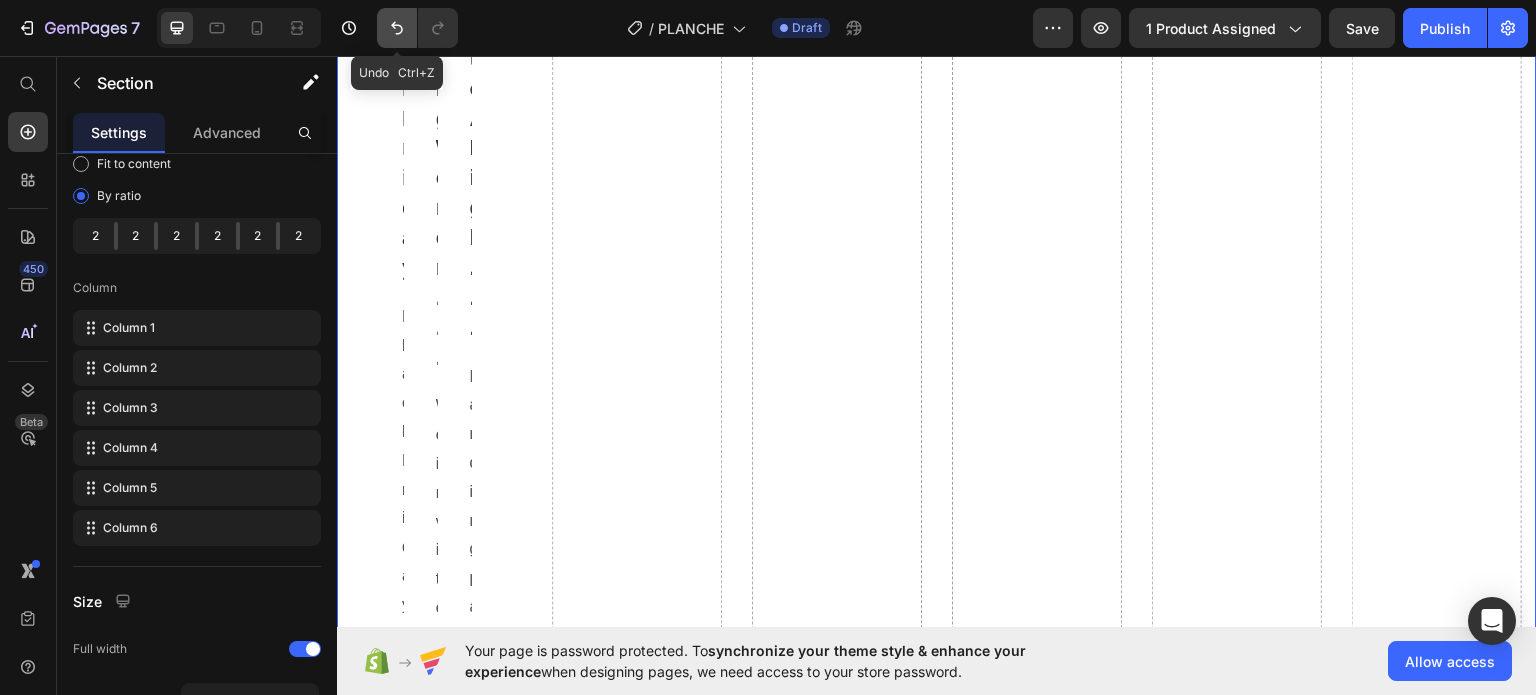 click 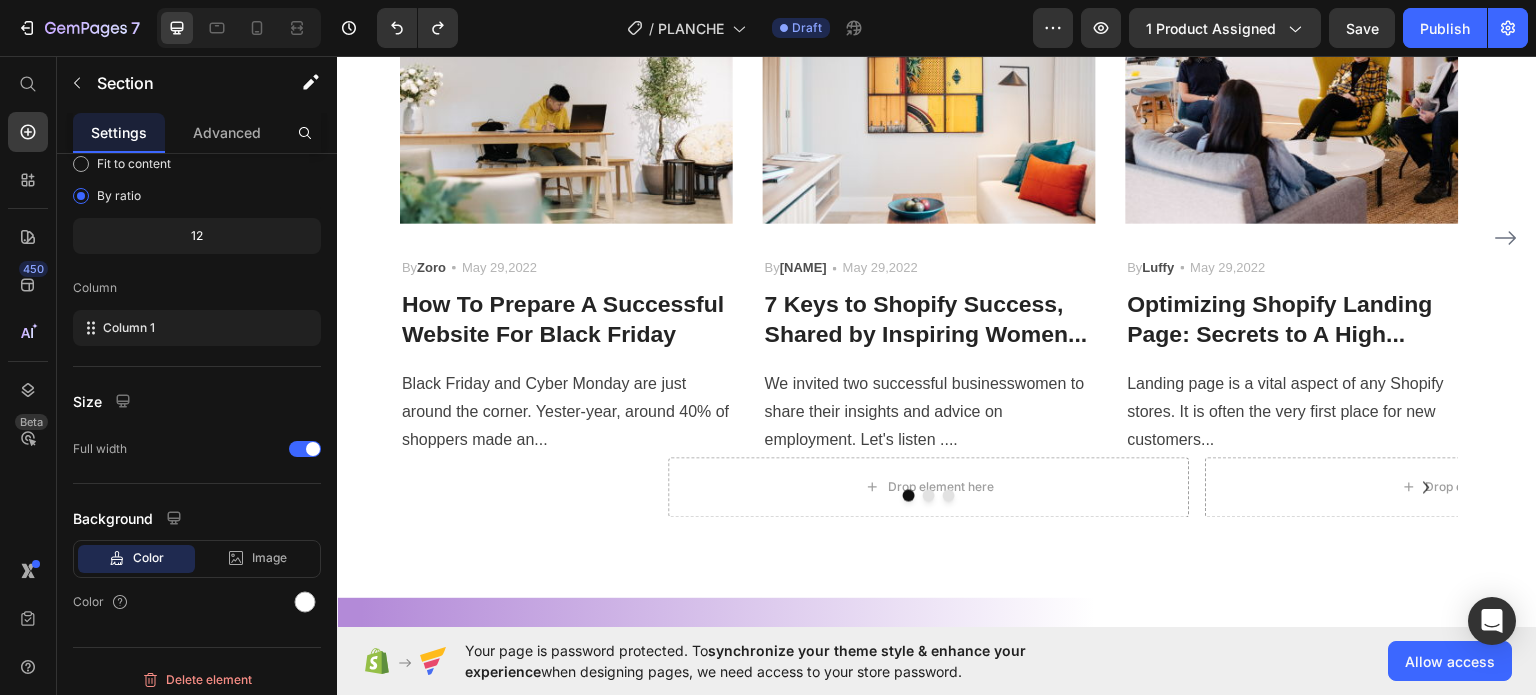 scroll, scrollTop: 1311, scrollLeft: 0, axis: vertical 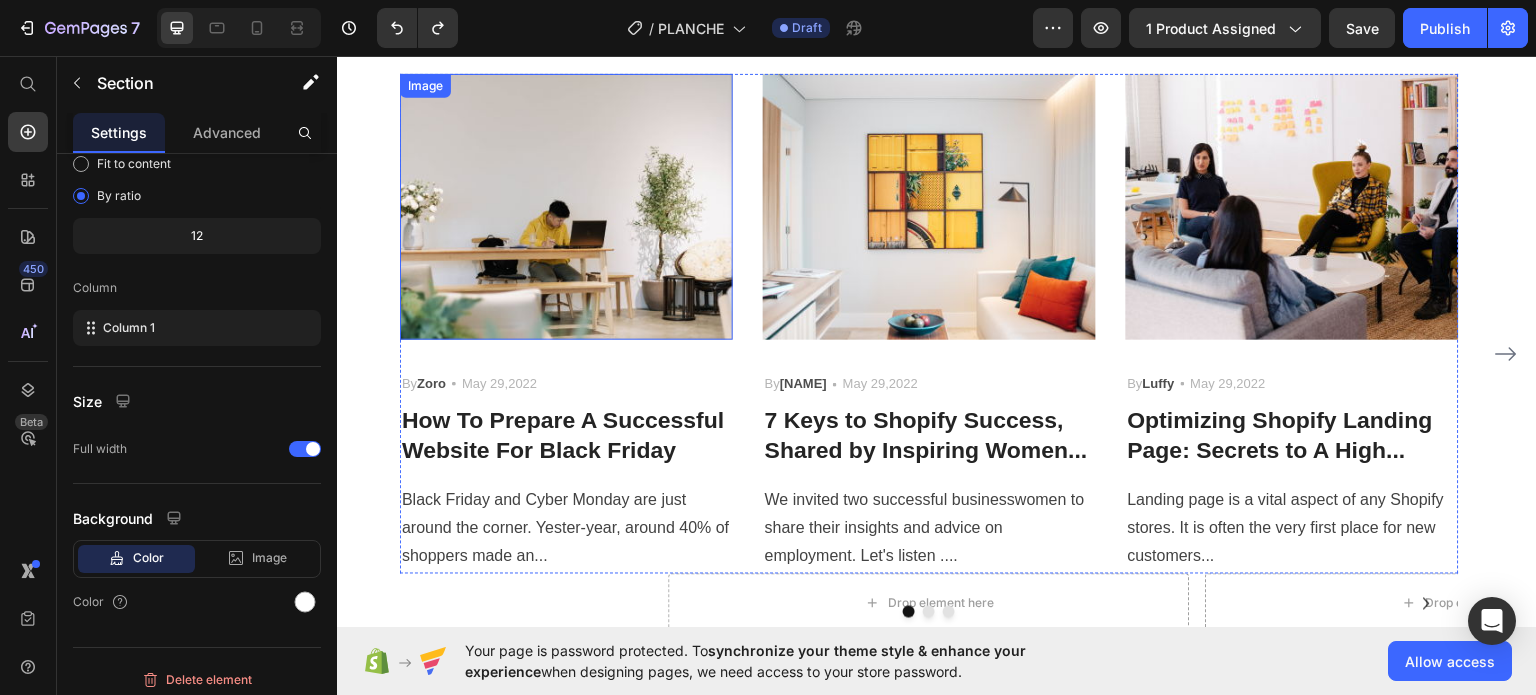 click at bounding box center [566, 206] 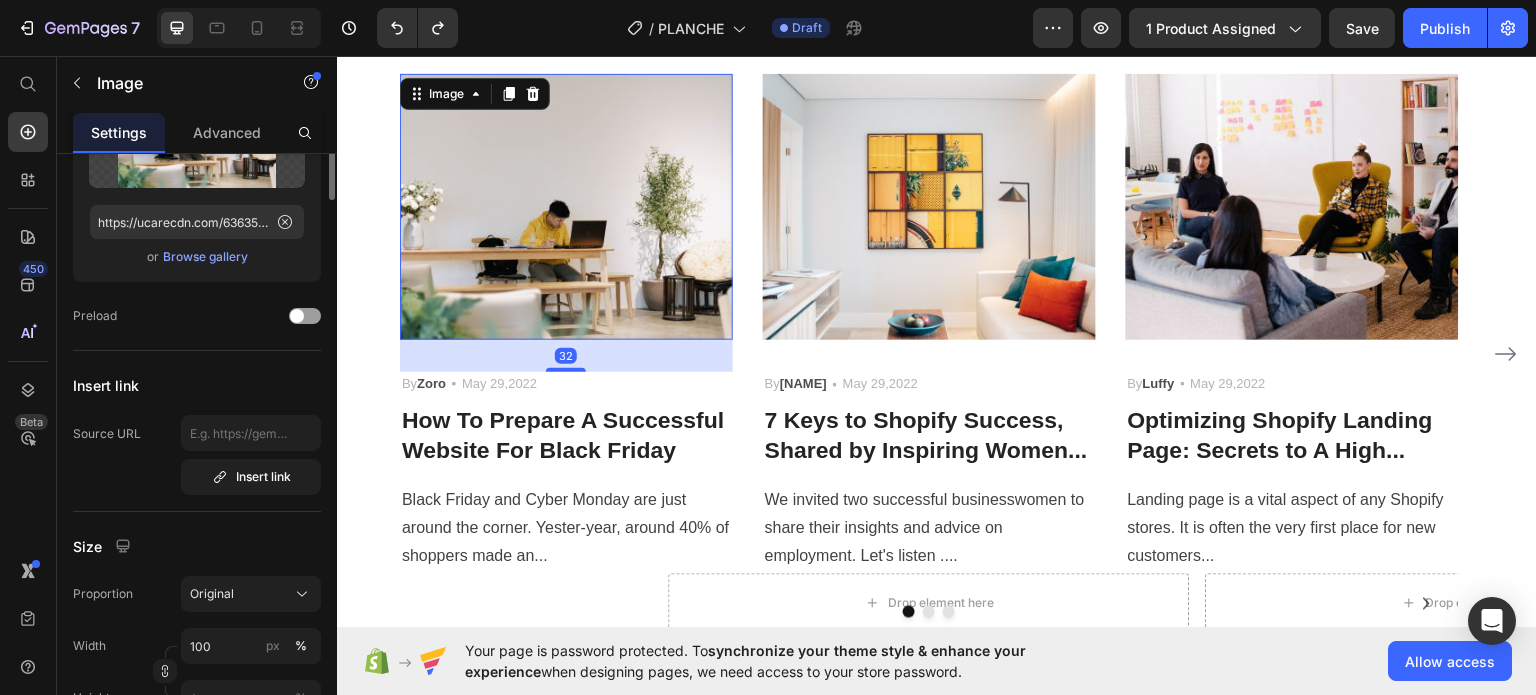 scroll, scrollTop: 0, scrollLeft: 0, axis: both 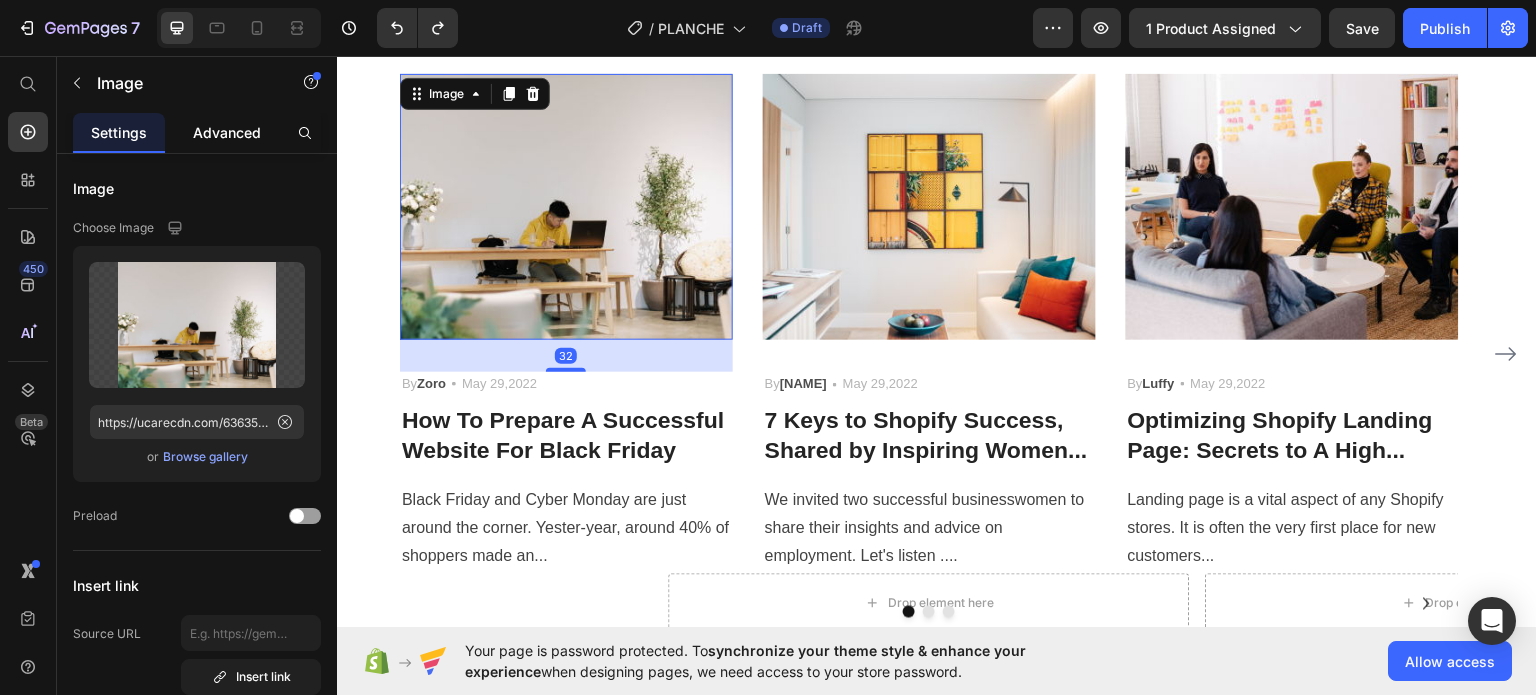 click on "Advanced" at bounding box center (227, 132) 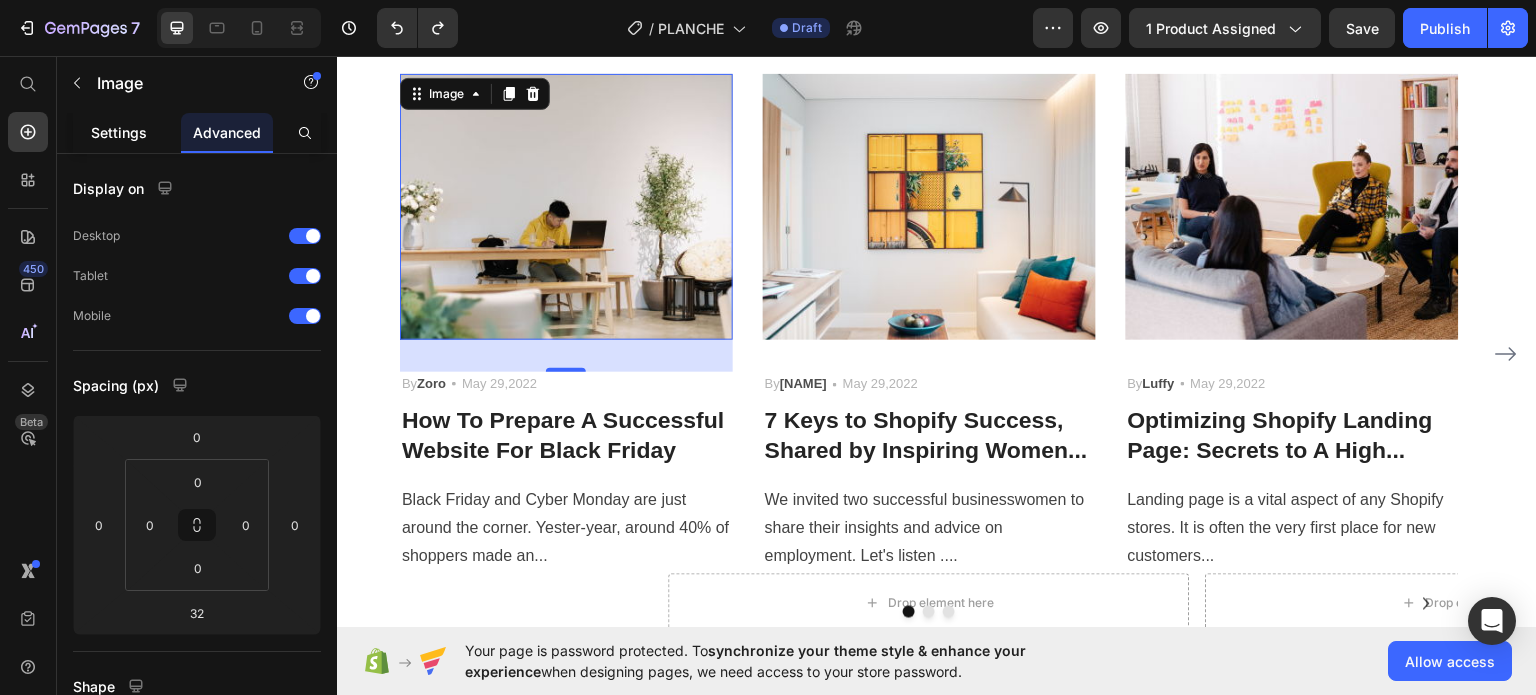 click on "Settings" at bounding box center [119, 132] 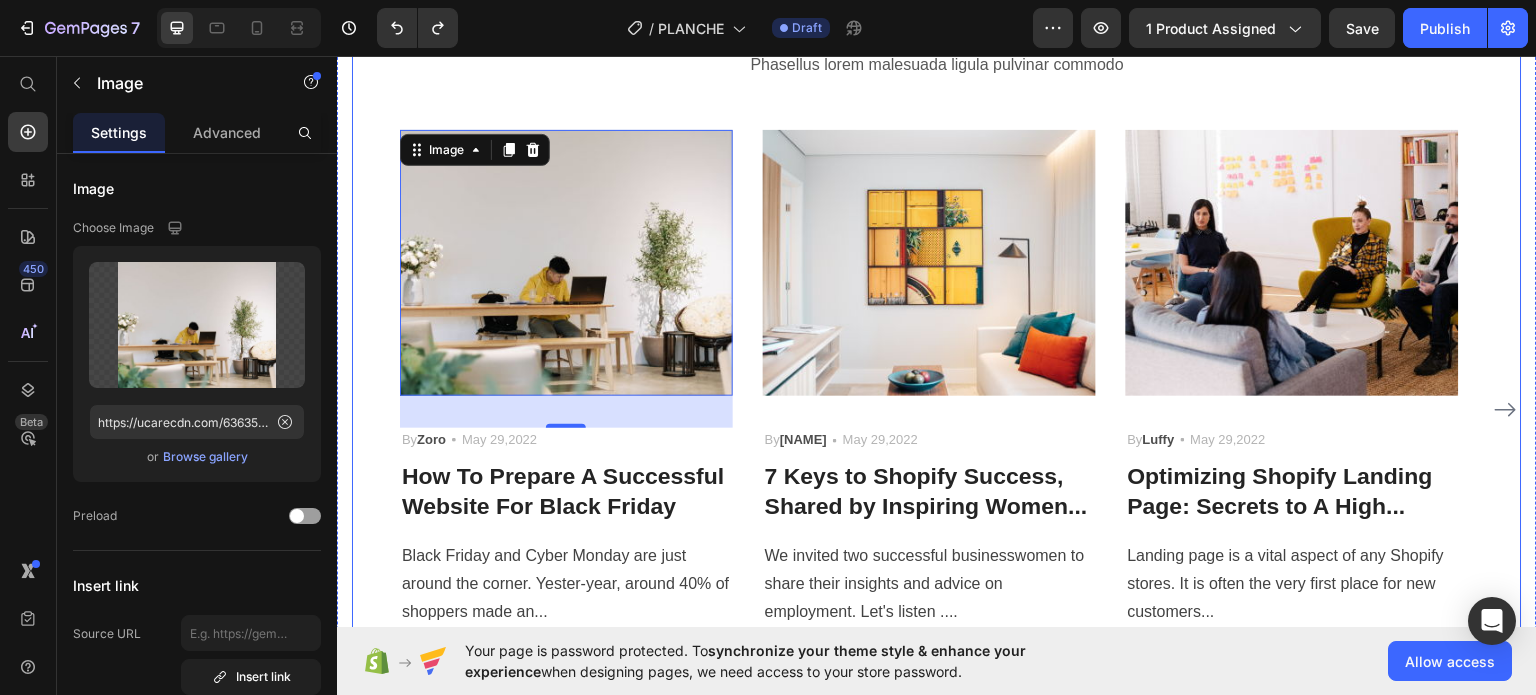 scroll, scrollTop: 1211, scrollLeft: 0, axis: vertical 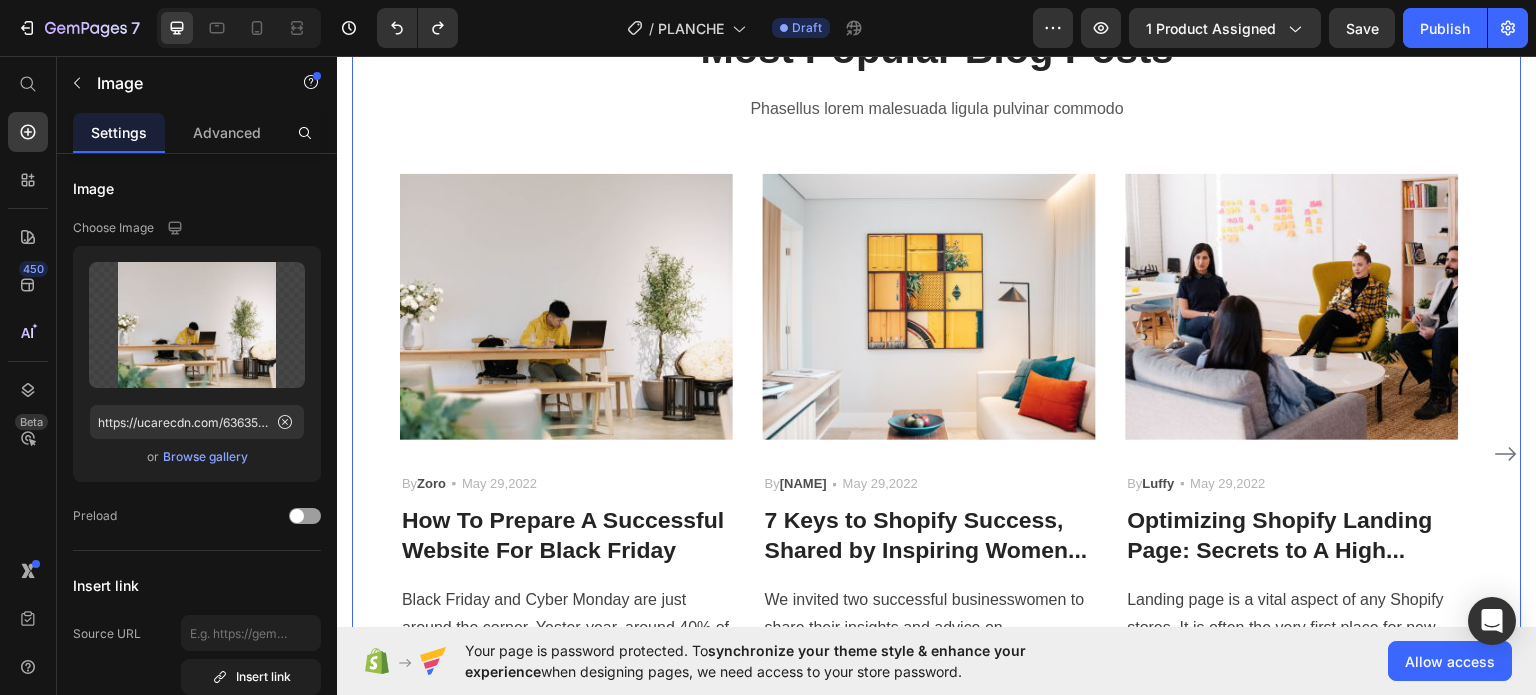 click on "Most Popular Blog Posts Heading Phasellus lorem malesuada ligula pulvinar commodo Text block
Image By  Zoro Text block
Icon May 29,2022 Text block Row How To Prepare A Successful Website For Black Friday Heading Black Friday and Cyber Monday are just around the corner. Yester-year, around 40% of shoppers made an... Text block Image By  Robin Text block
Icon May 29,2022 Text block Row 7 Keys to Shopify Success, Shared by Inspiring Women... Heading We invited two successful businesswomen to share their insights and advice on employment. Let's listen .... Text block Image By  Luffy Text block
Icon May 29,2022 Text block Row Optimizing Shopify Landing Page: Secrets to A High... Heading Landing page is a vital aspect of any Shopify stores. It is often the very first place for new customers... Text block Row
Drop element here
Drop element here
Carousel" at bounding box center (937, 376) 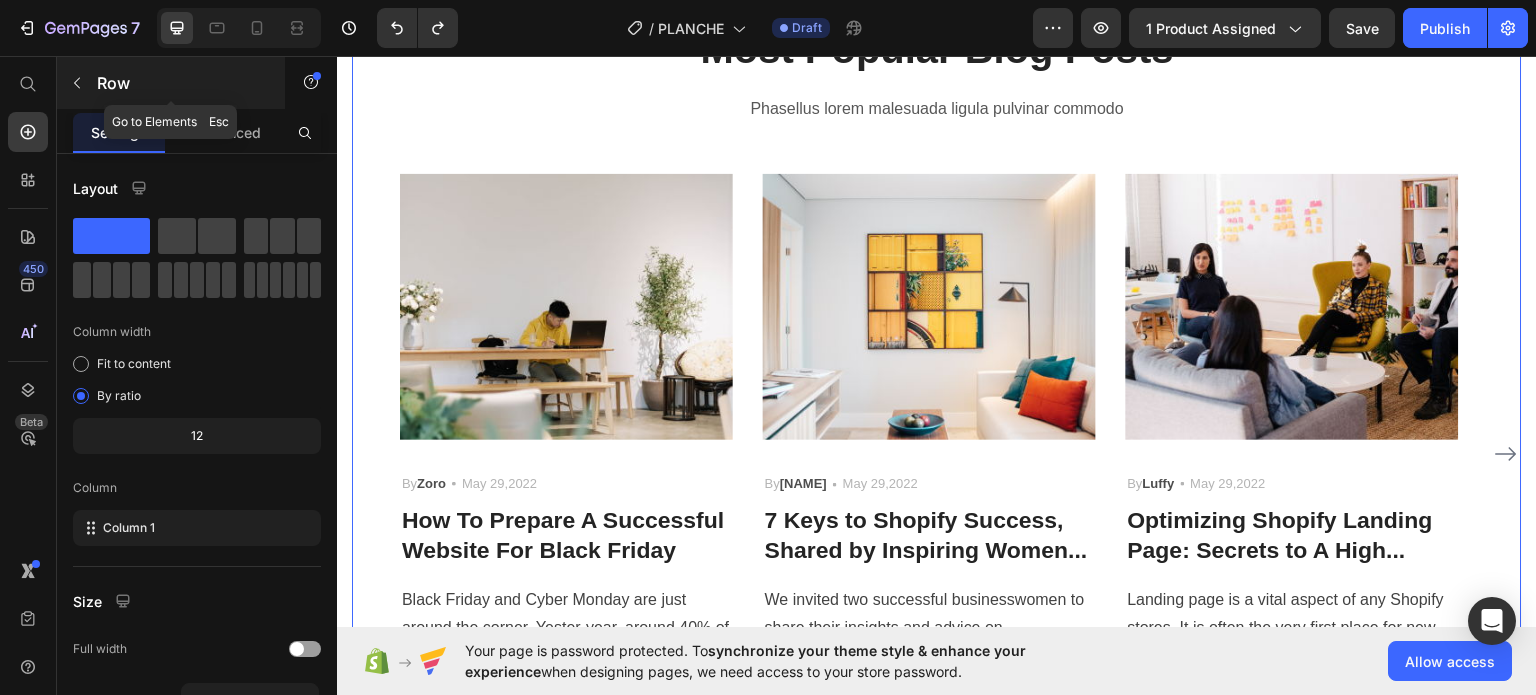 click 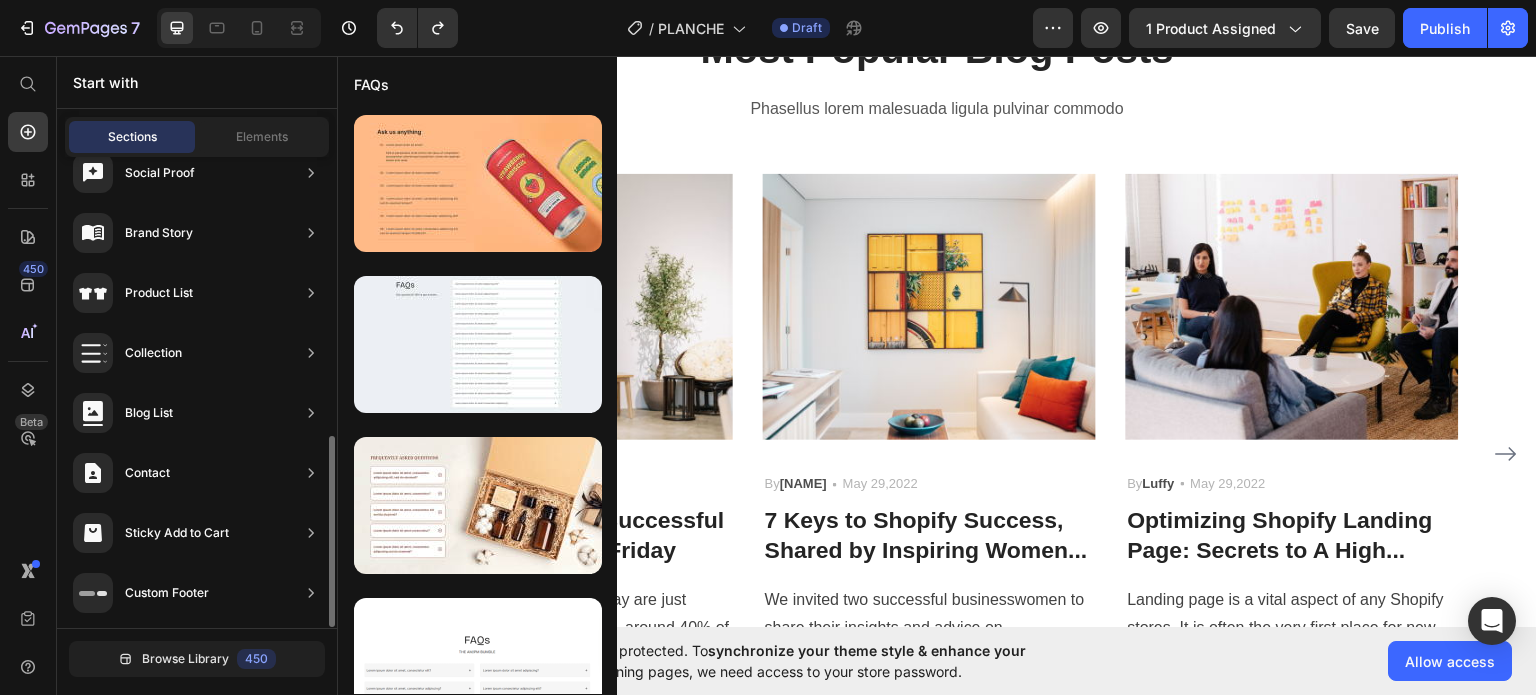 scroll, scrollTop: 588, scrollLeft: 0, axis: vertical 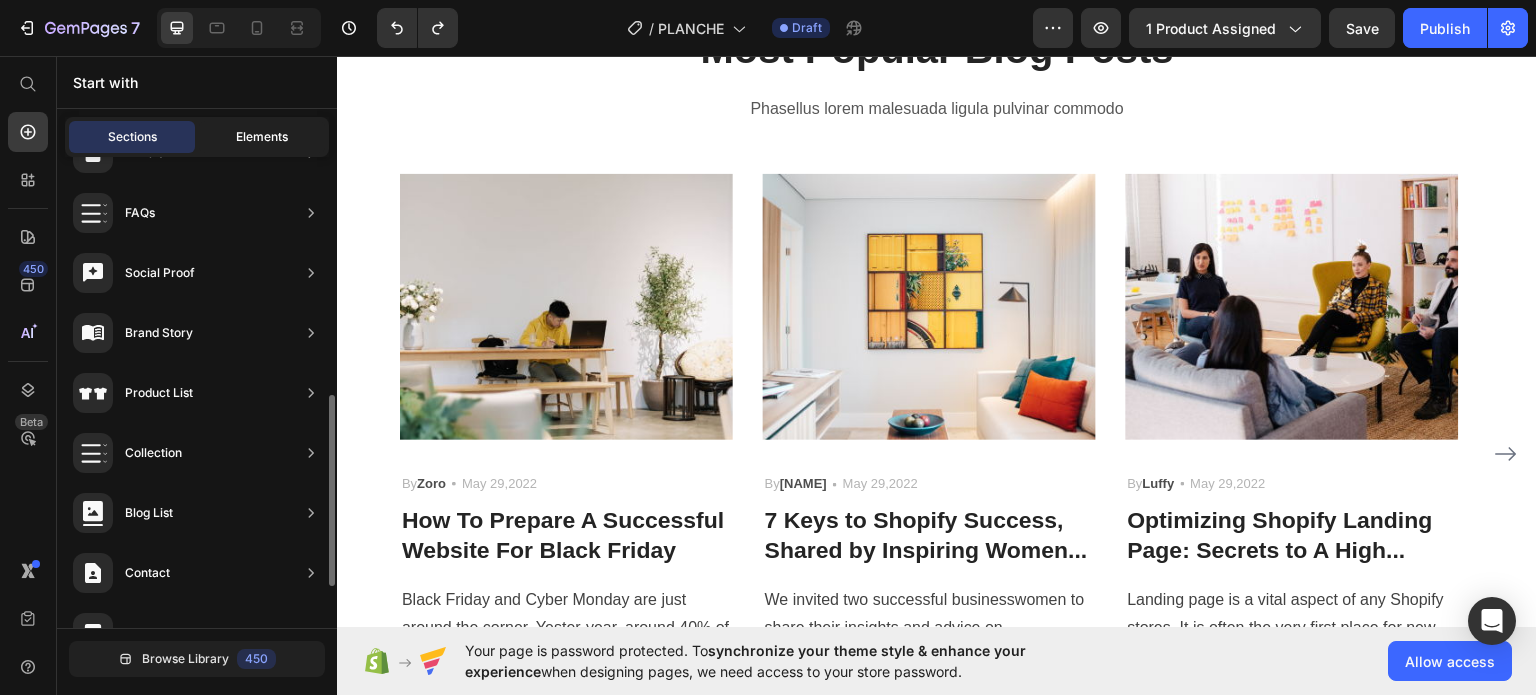 click on "Elements" at bounding box center [262, 137] 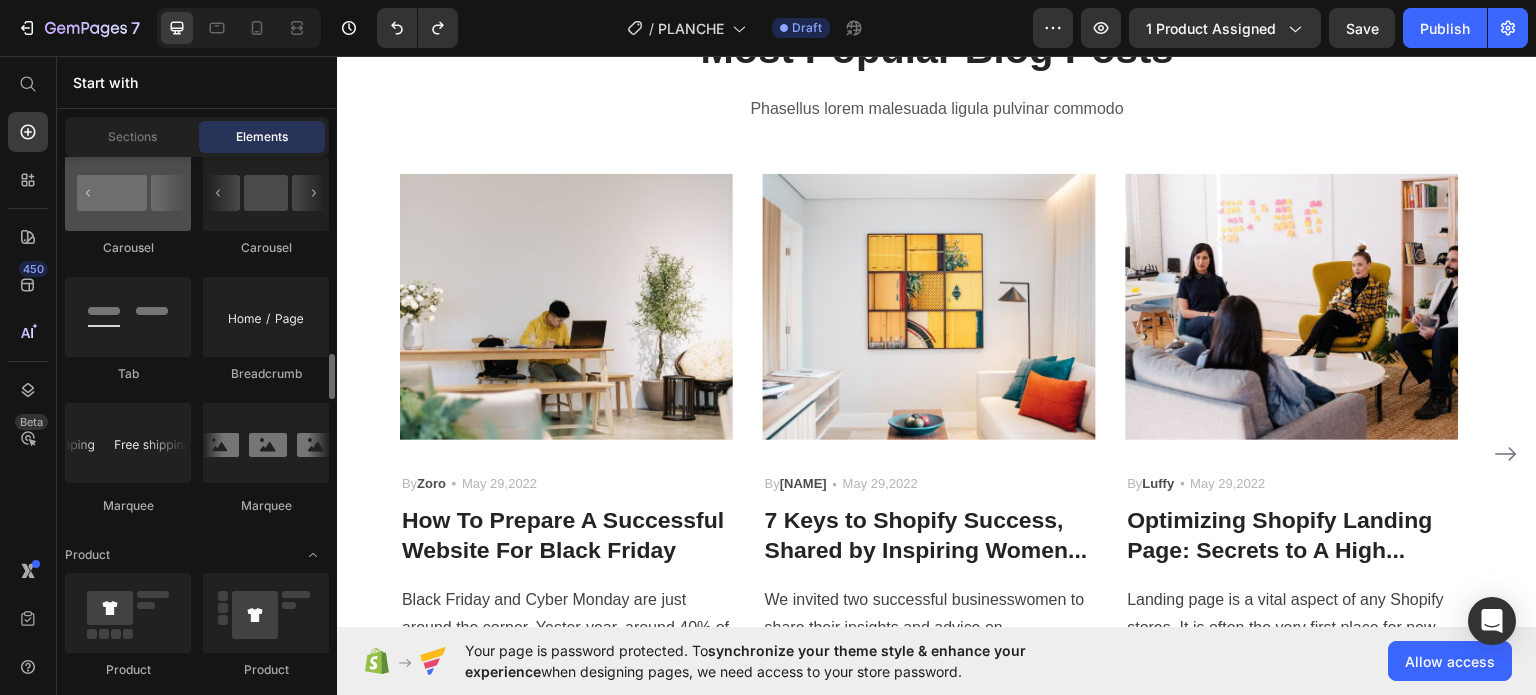 scroll, scrollTop: 2200, scrollLeft: 0, axis: vertical 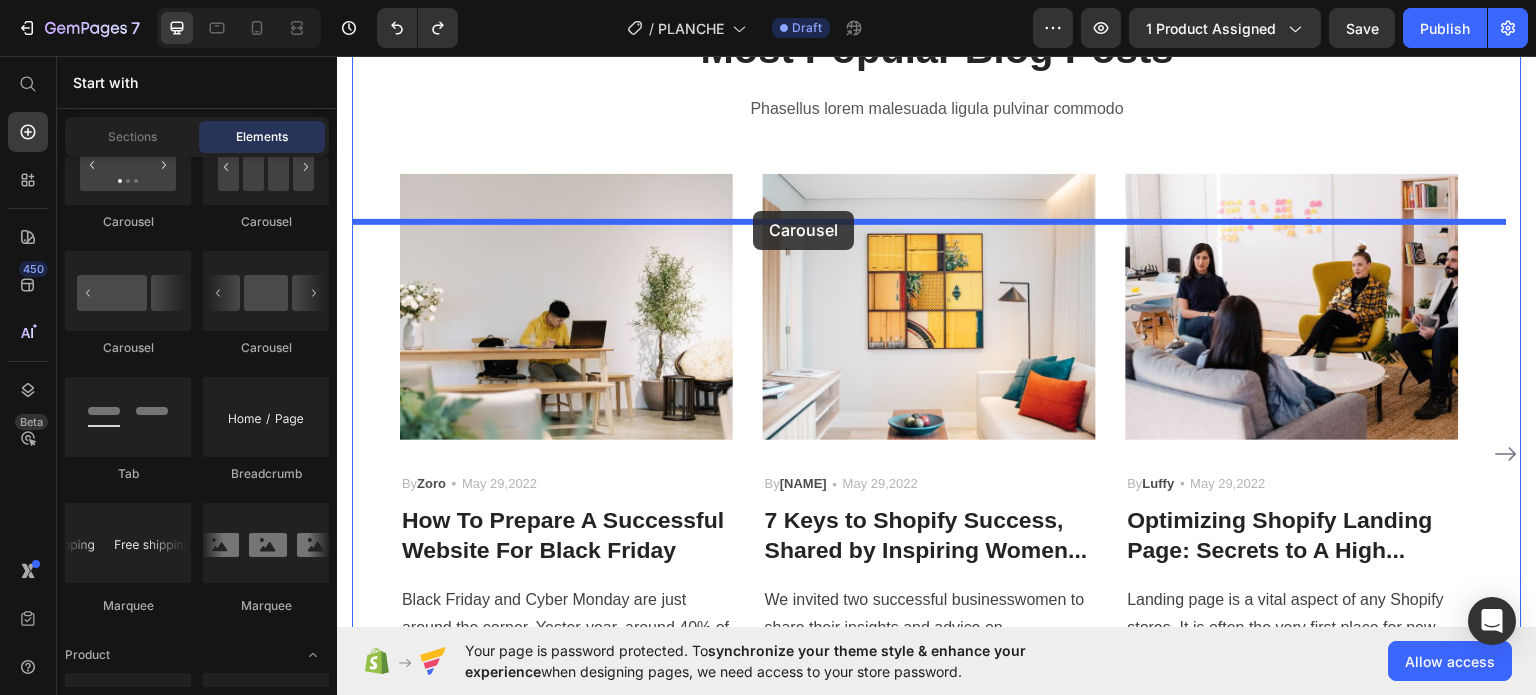 drag, startPoint x: 485, startPoint y: 352, endPoint x: 753, endPoint y: 210, distance: 303.29523 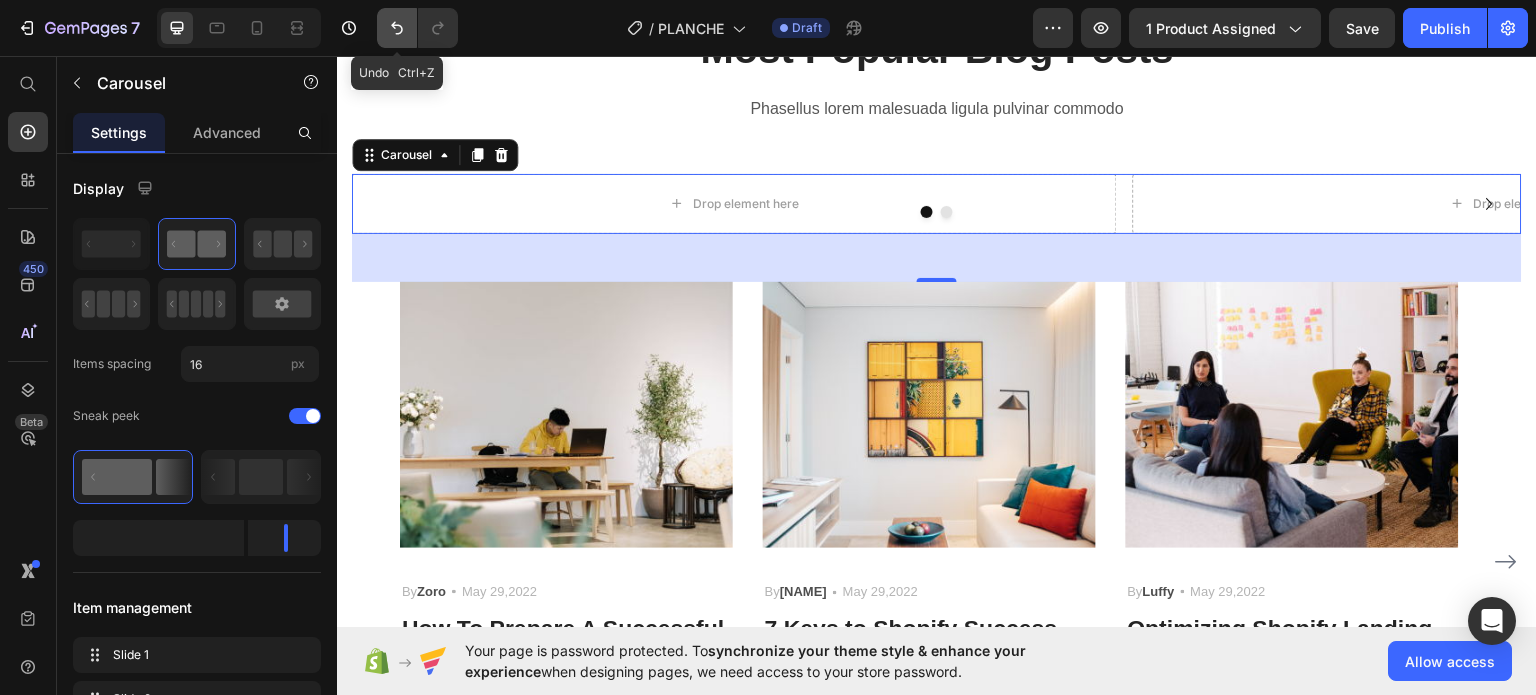 click 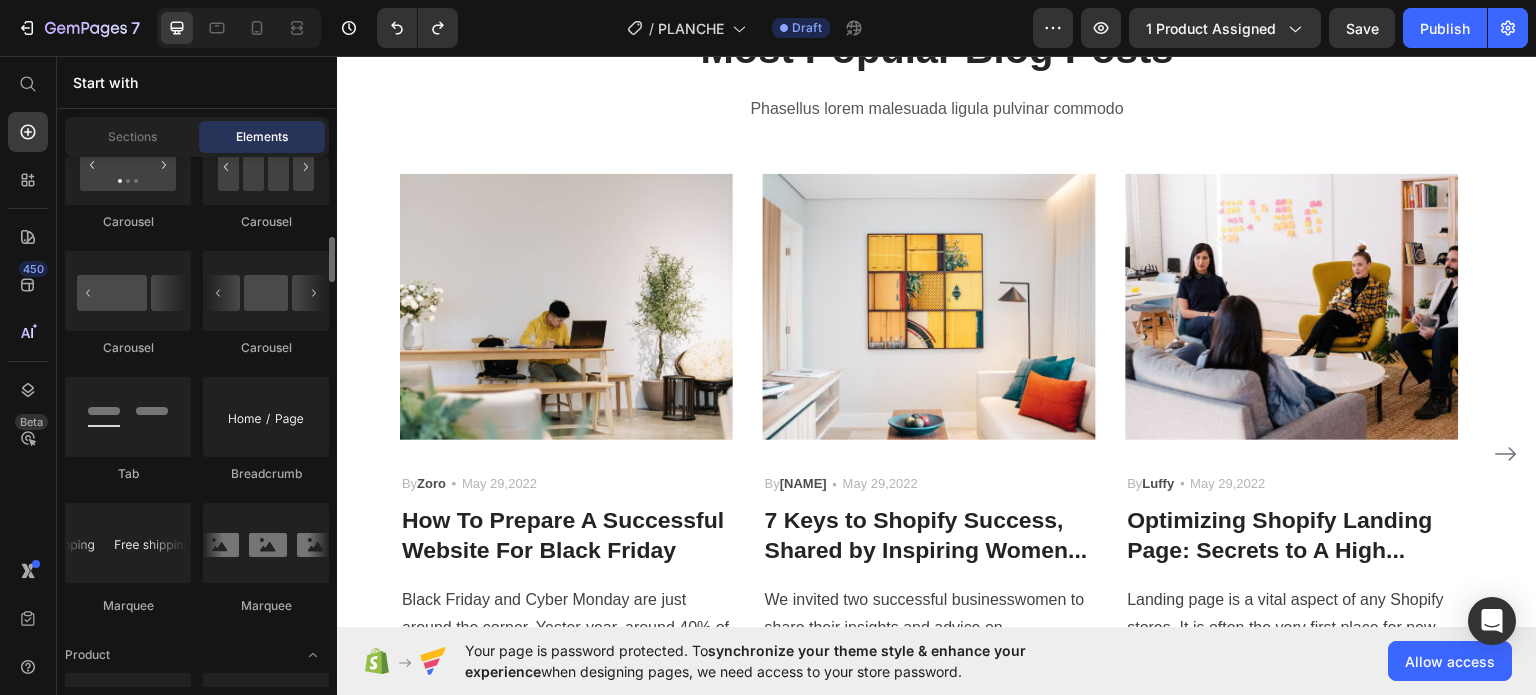 scroll, scrollTop: 2100, scrollLeft: 0, axis: vertical 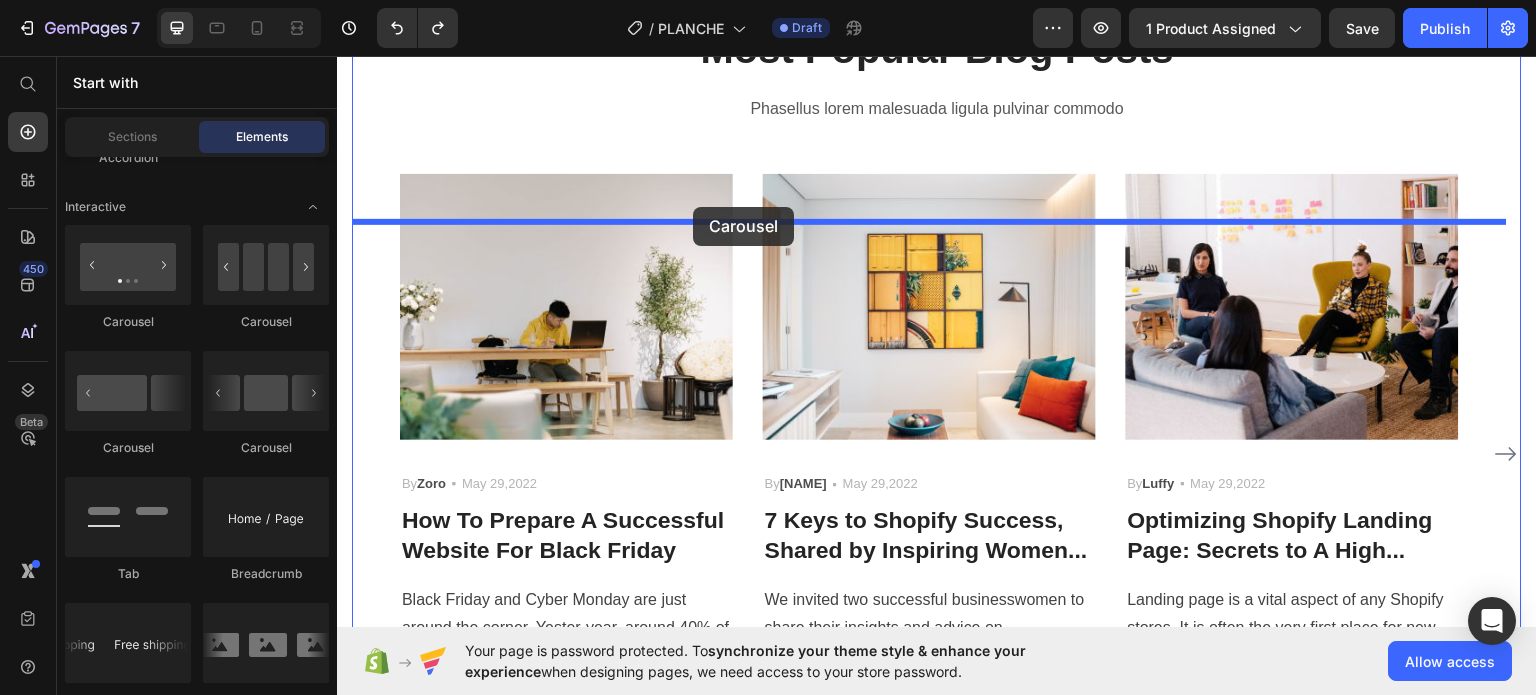 drag, startPoint x: 621, startPoint y: 338, endPoint x: 693, endPoint y: 206, distance: 150.35957 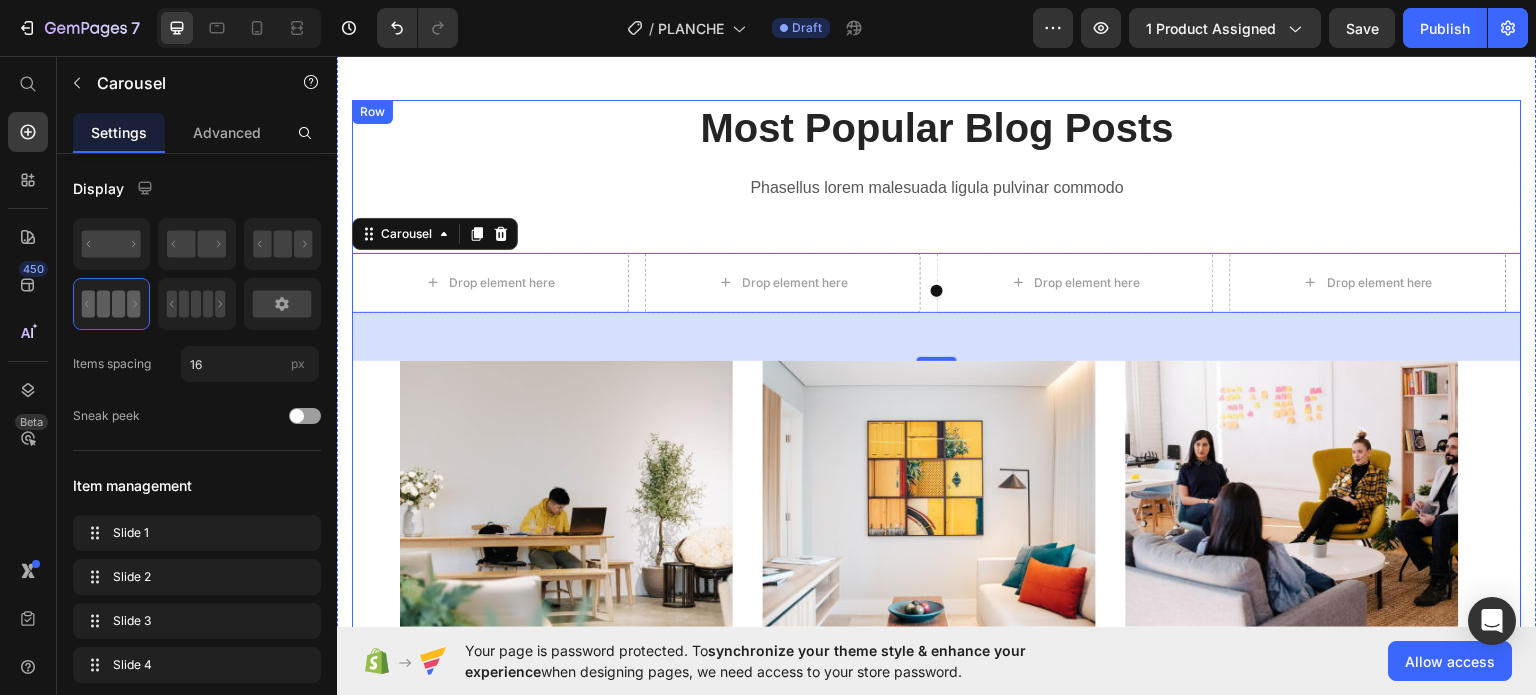 scroll, scrollTop: 1011, scrollLeft: 0, axis: vertical 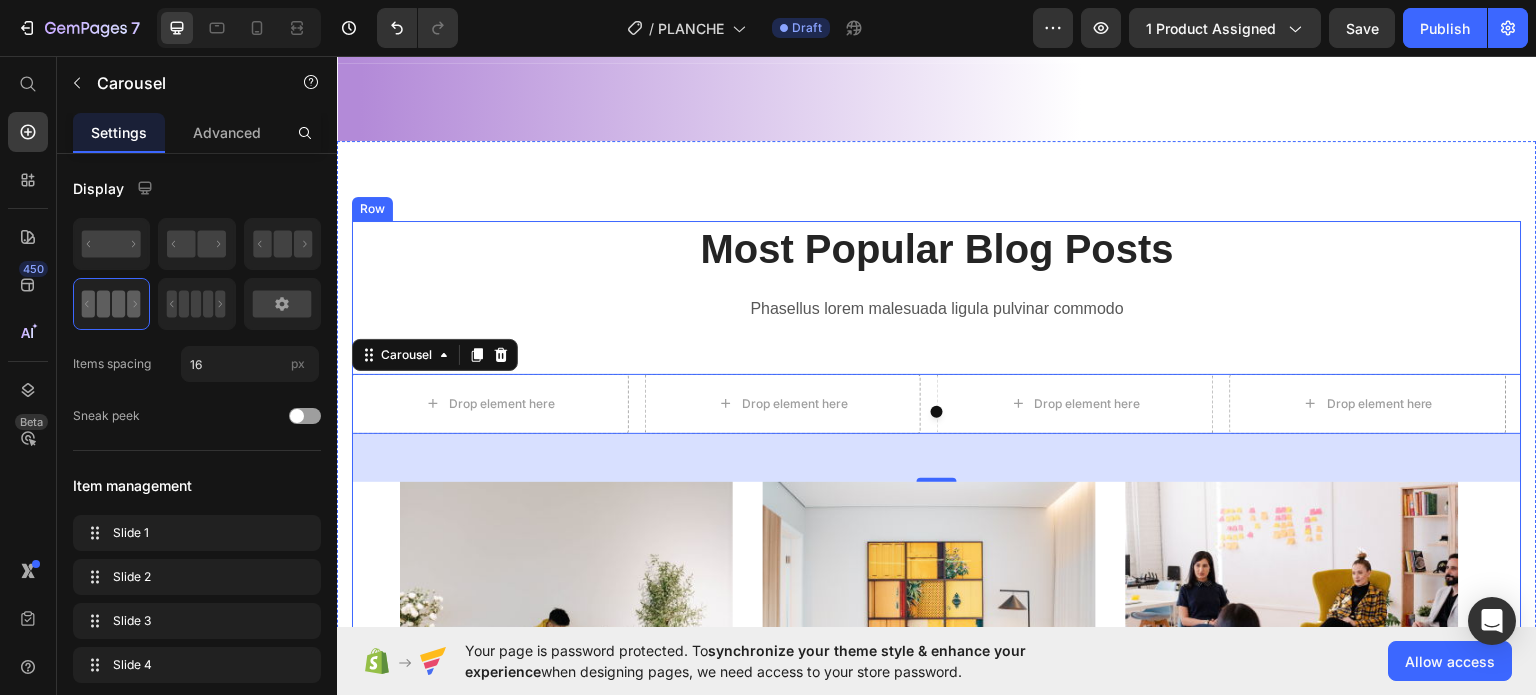 click on "Most Popular Blog Posts Heading Phasellus lorem malesuada ligula pulvinar commodo Text block
Drop element here
Drop element here
Drop element here
Drop element here
Carousel   48
Image By  Zoro Text block
Icon May 29,2022 Text block Row How To Prepare A Successful Website For Black Friday Heading Black Friday and Cyber Monday are just around the corner. Yester-year, around 40% of shoppers made an... Text block Image By  Robin Text block
Icon May 29,2022 Text block Row 7 Keys to Shopify Success, Shared by Inspiring Women... Heading We invited two successful businesswomen to share their insights and advice on employment. Let's listen .... Text block Image By  Luffy Text block
Icon May 29,2022 Text block Row Optimizing Shopify Landing Page: Secrets to A High... Heading Text block Row" at bounding box center [937, 630] 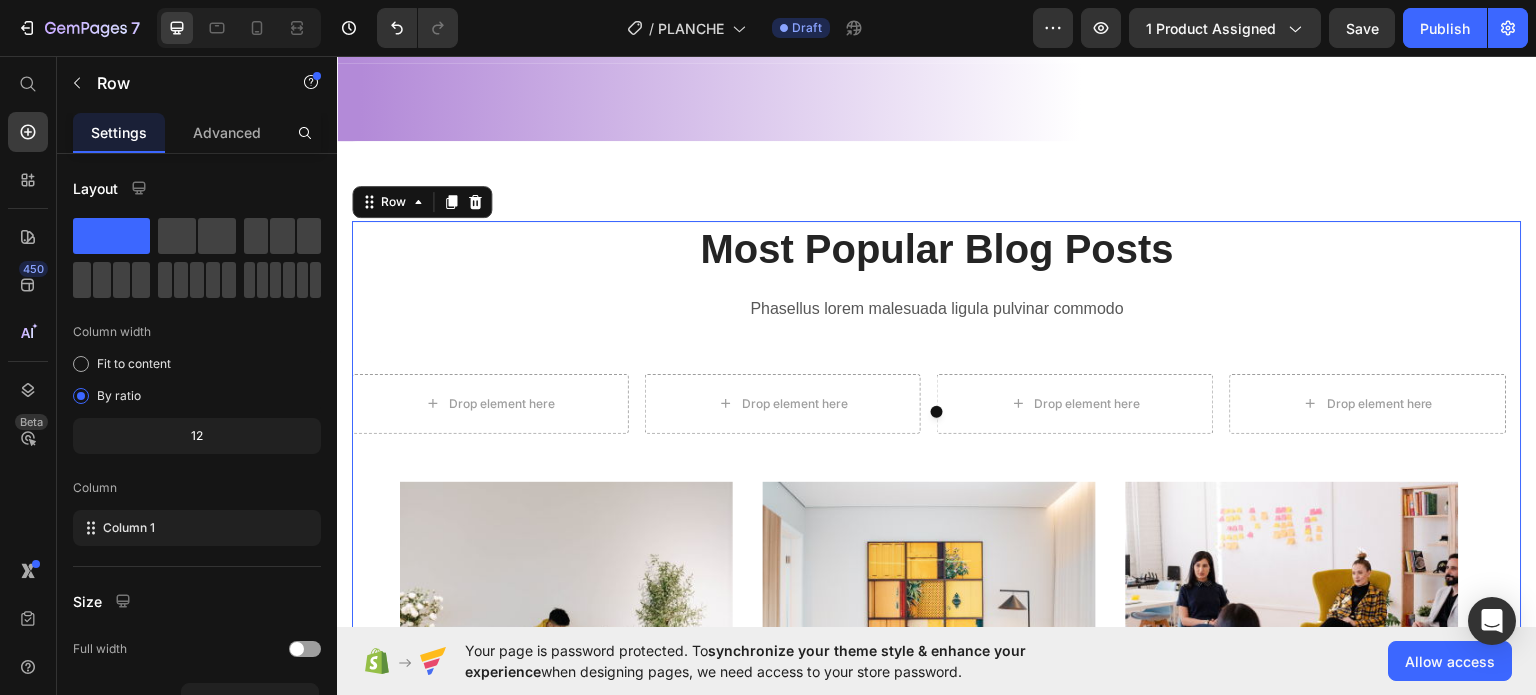 click 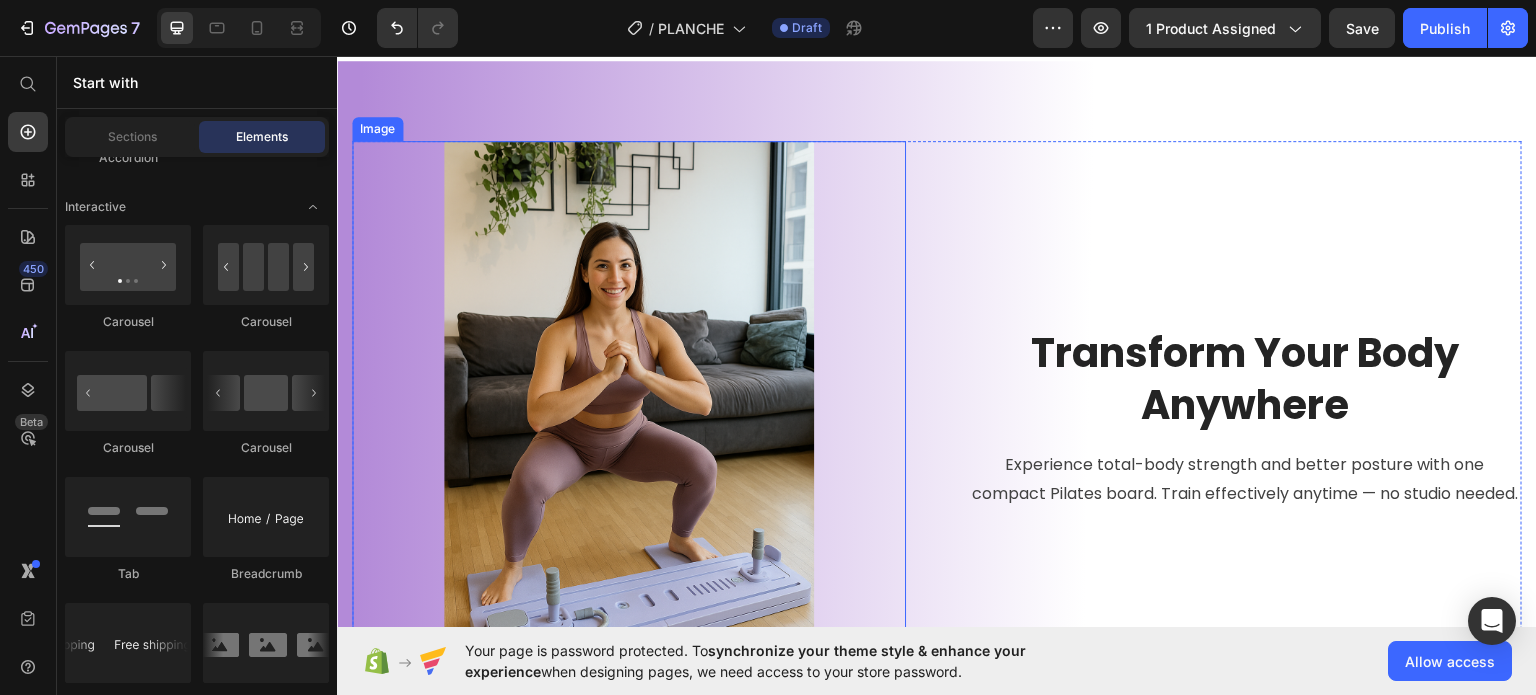 scroll, scrollTop: 1011, scrollLeft: 0, axis: vertical 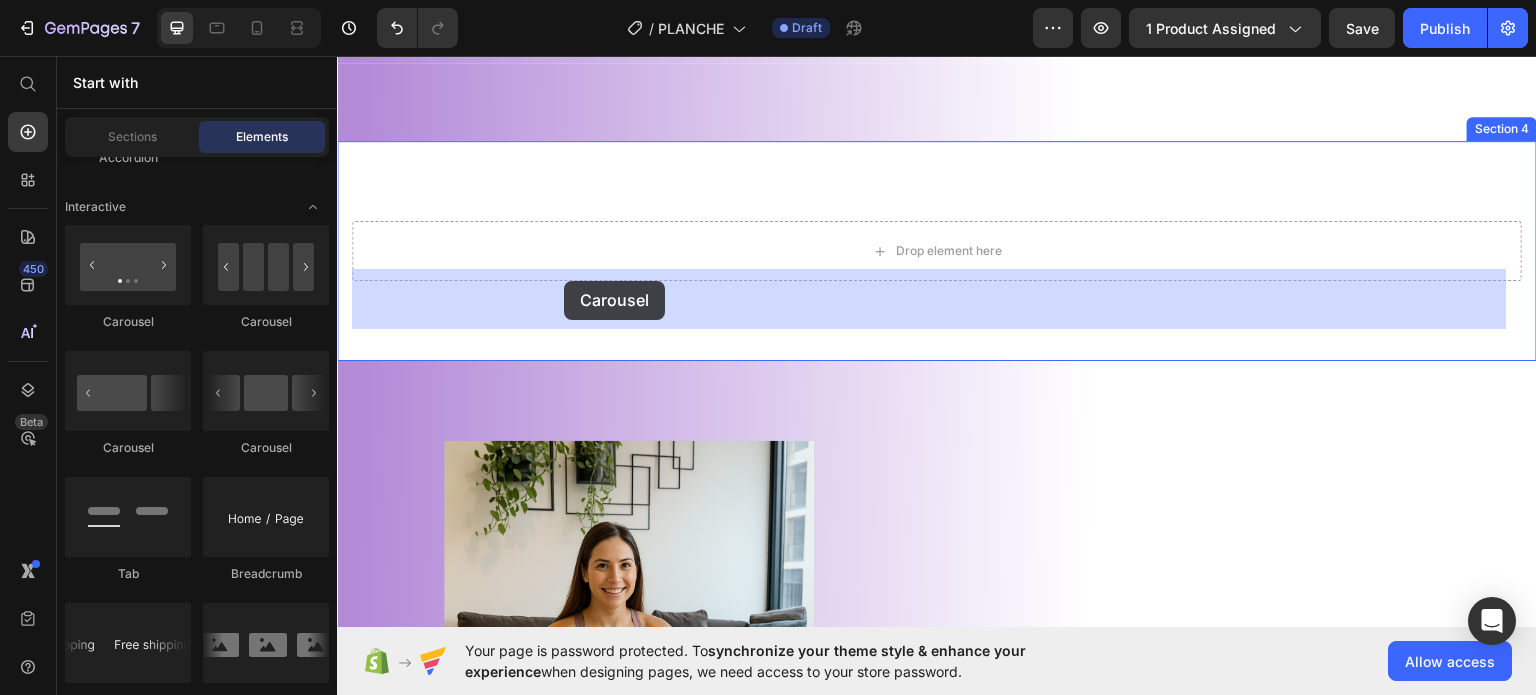 drag, startPoint x: 605, startPoint y: 341, endPoint x: 564, endPoint y: 280, distance: 73.4983 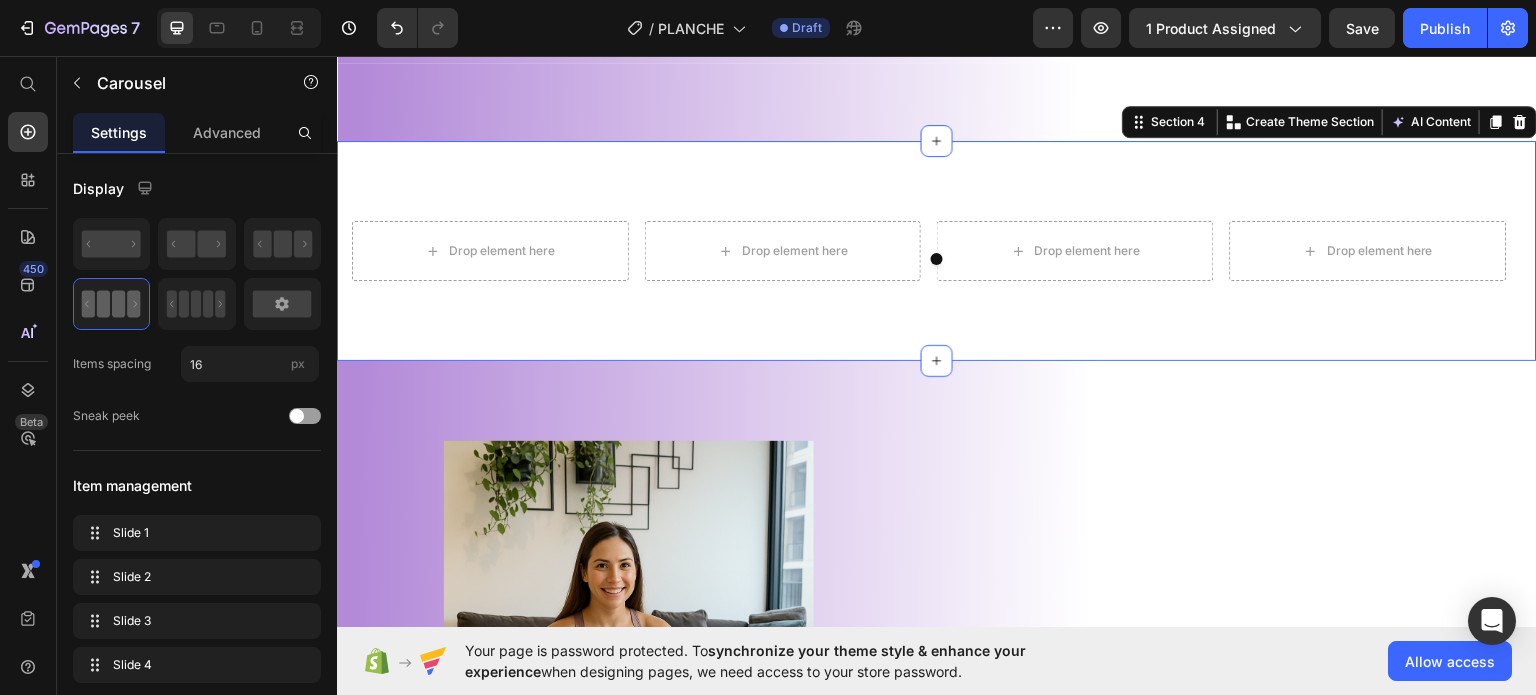 click on "Drop element here
Drop element here
Drop element here
Drop element here
Carousel Section 4   You can create reusable sections Create Theme Section AI Content Write with GemAI What would you like to describe here? Tone and Voice Persuasive Product Show more Generate" at bounding box center [937, 250] 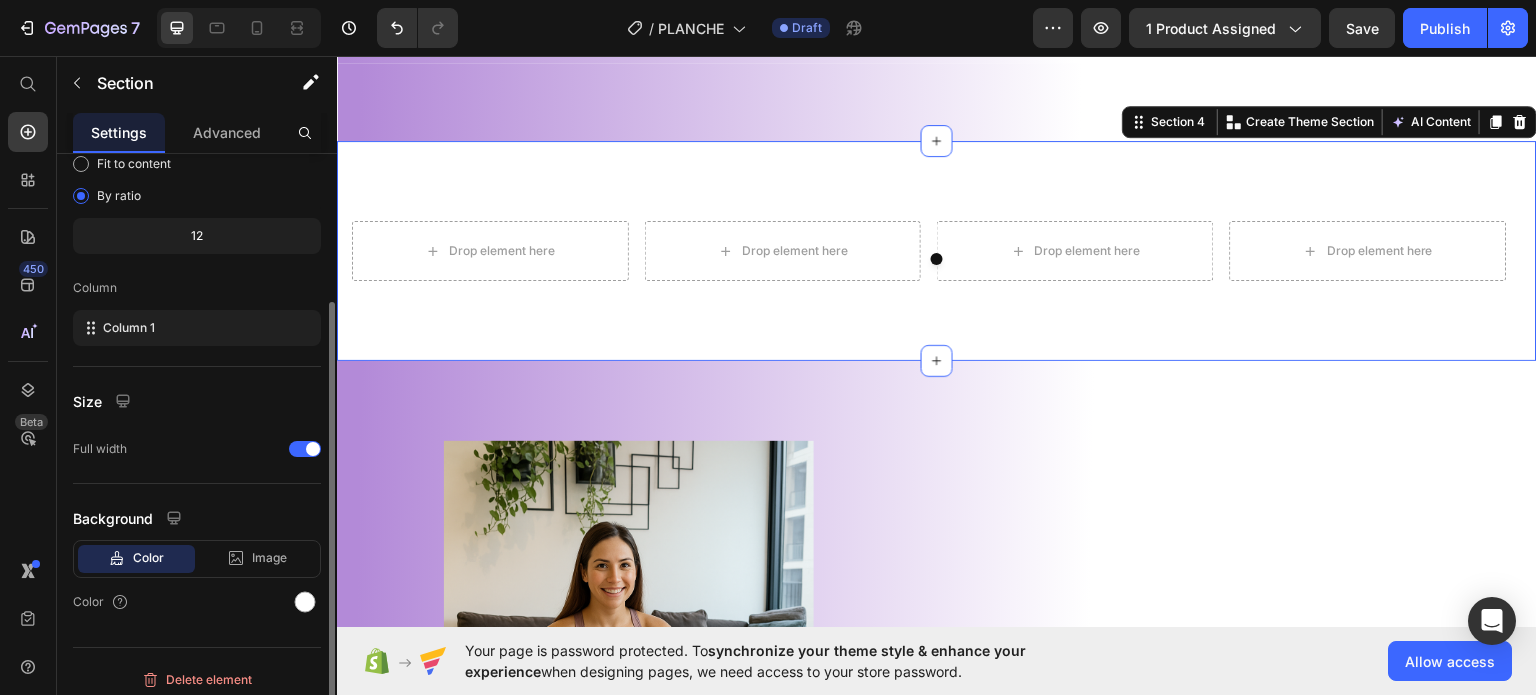 scroll, scrollTop: 208, scrollLeft: 0, axis: vertical 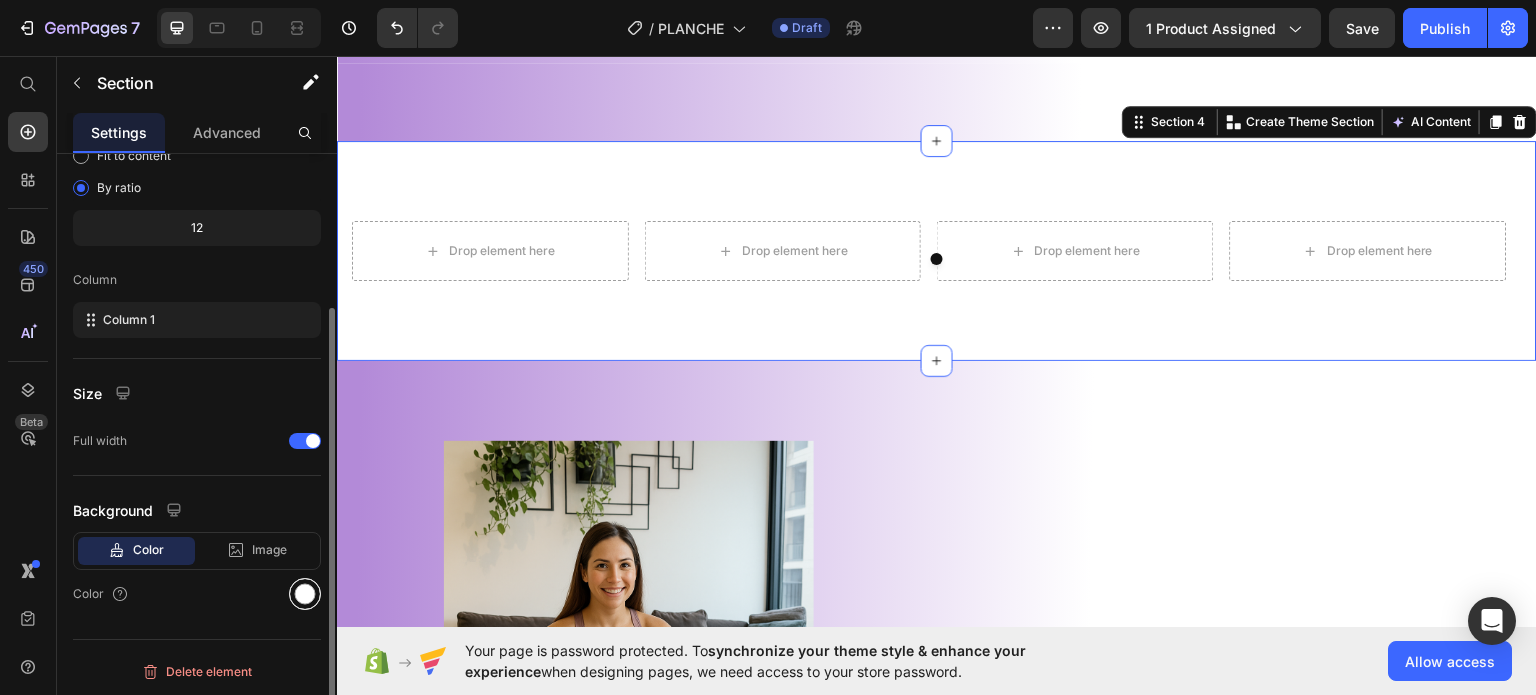 click at bounding box center (305, 594) 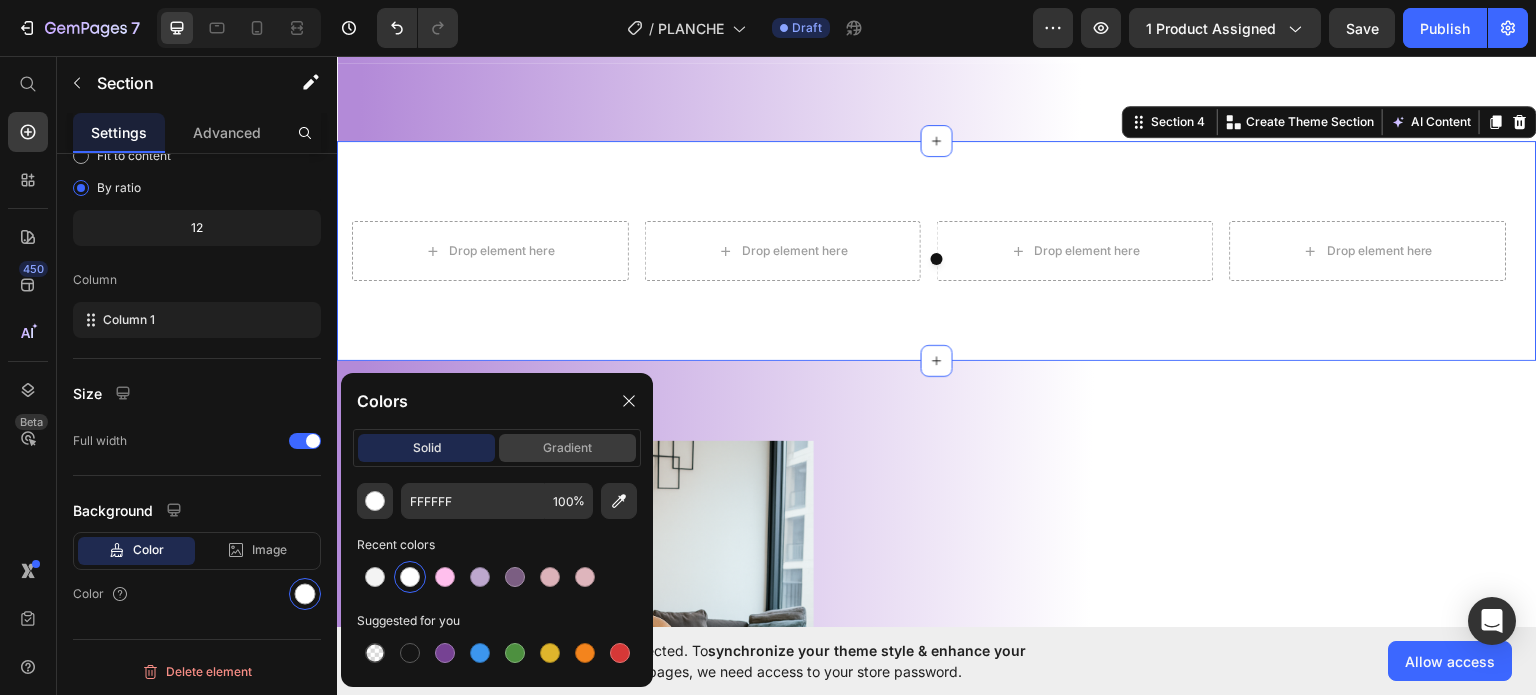 click on "gradient" 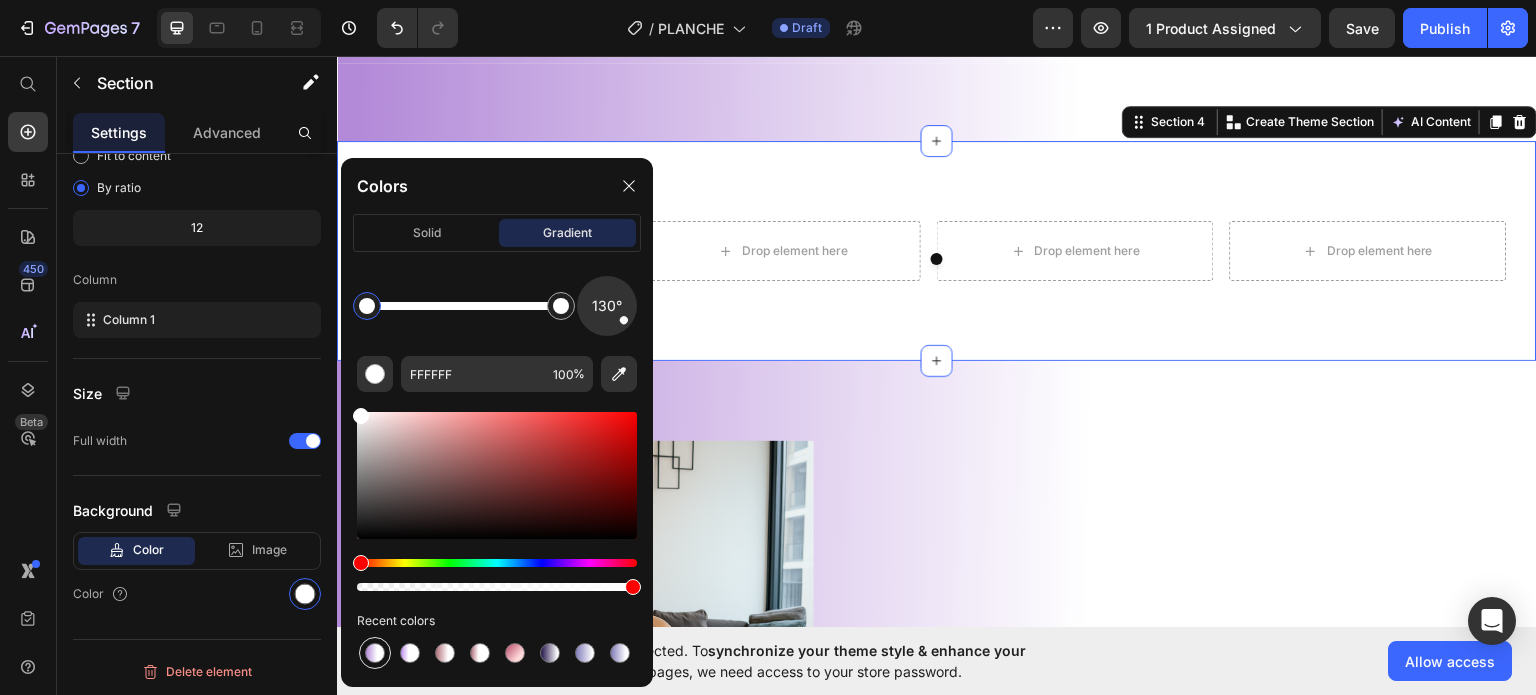 click at bounding box center [375, 653] 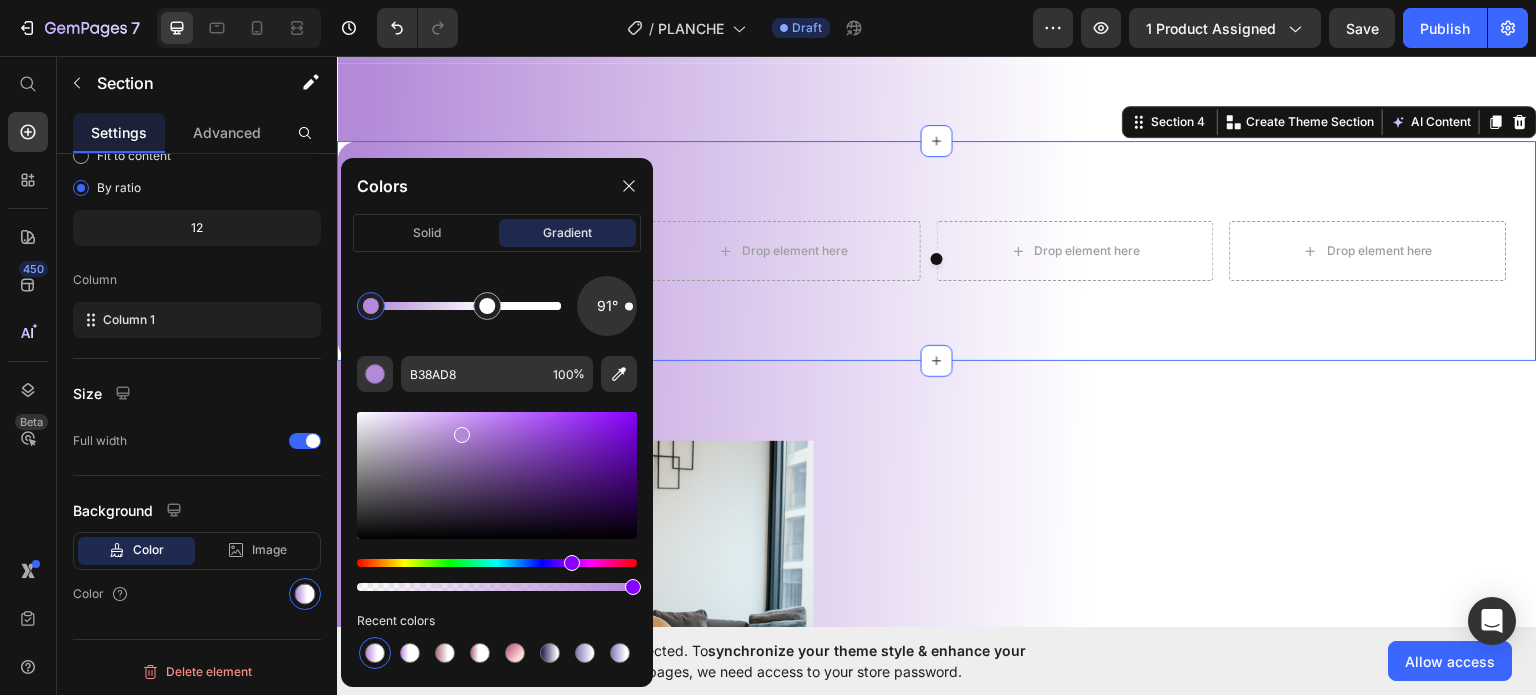 click on "Drop element here
Drop element here
Drop element here
Drop element here
Carousel Section 4   You can create reusable sections Create Theme Section AI Content Write with GemAI What would you like to describe here? Tone and Voice Persuasive Product VOLEA FITNESS PACK Show more Generate" at bounding box center [937, 250] 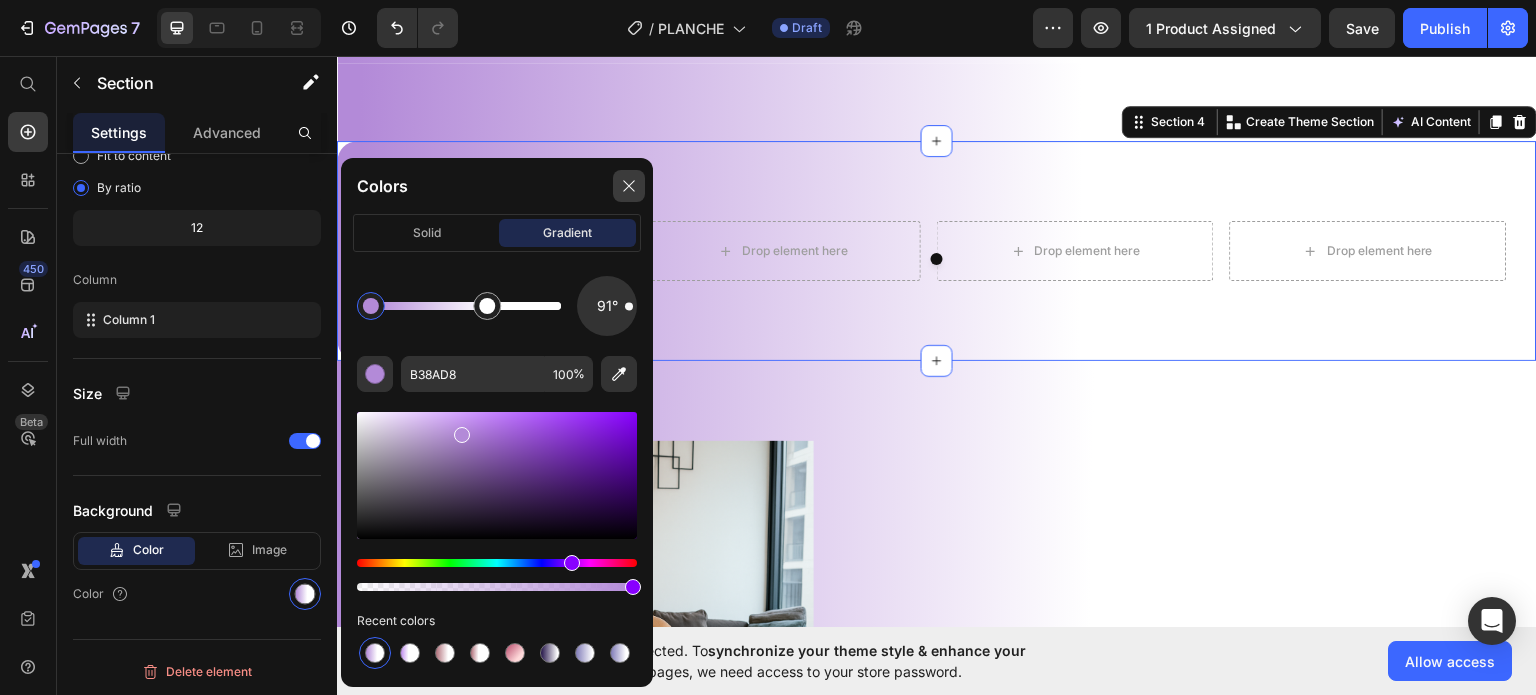 click 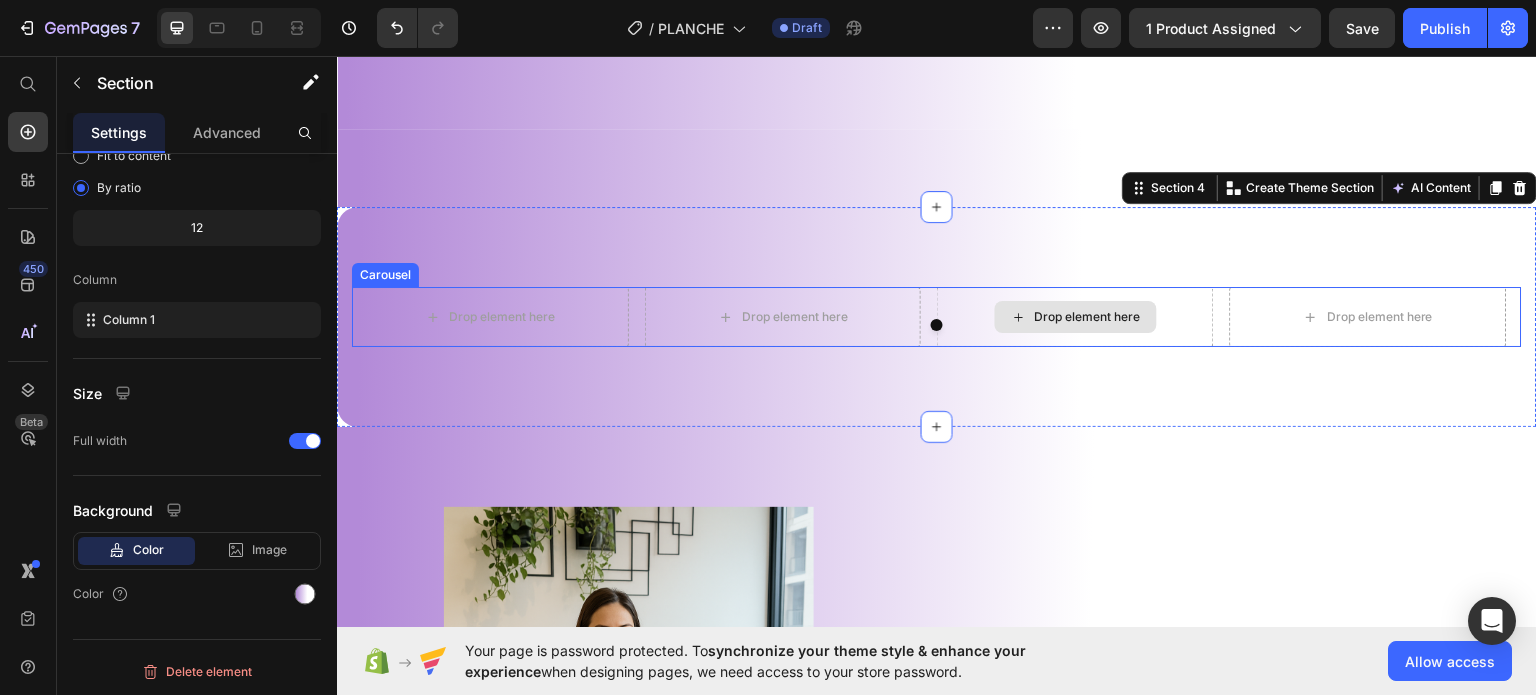 scroll, scrollTop: 911, scrollLeft: 0, axis: vertical 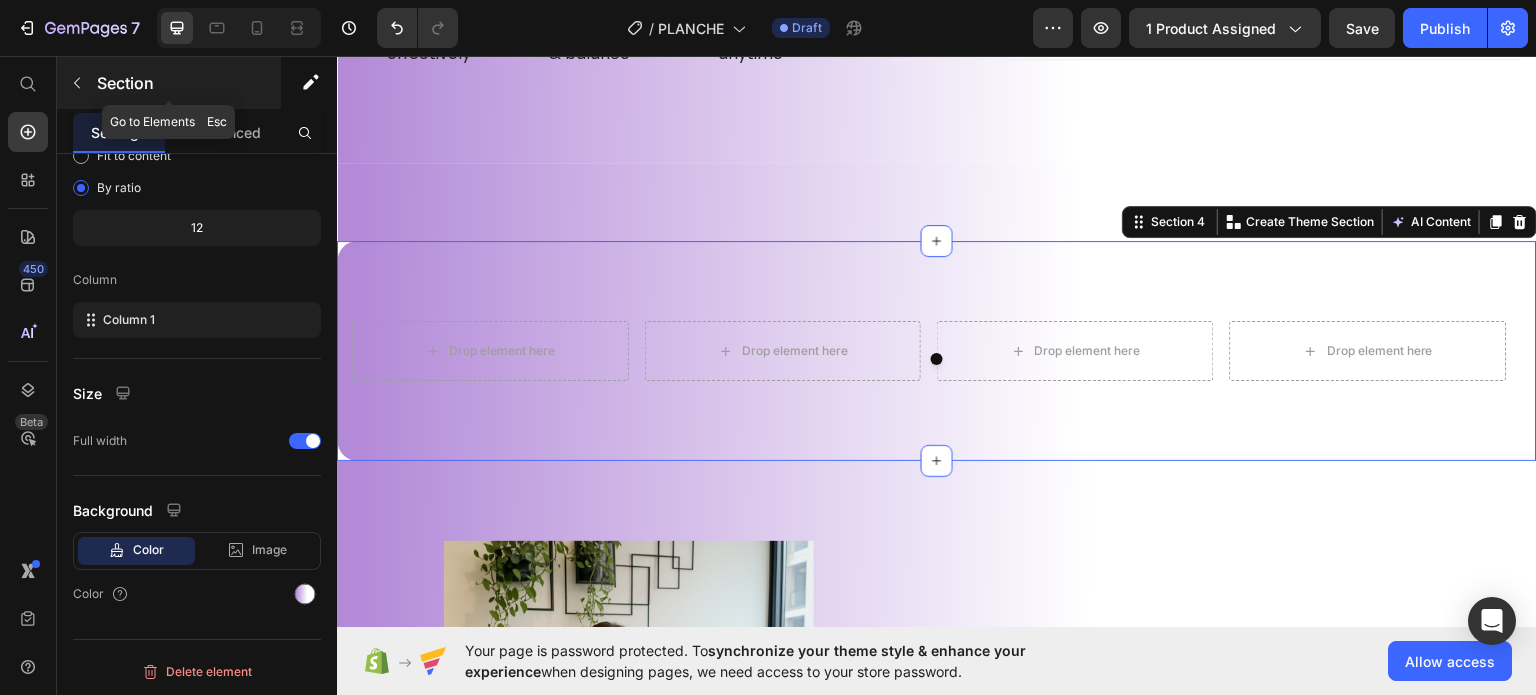 click 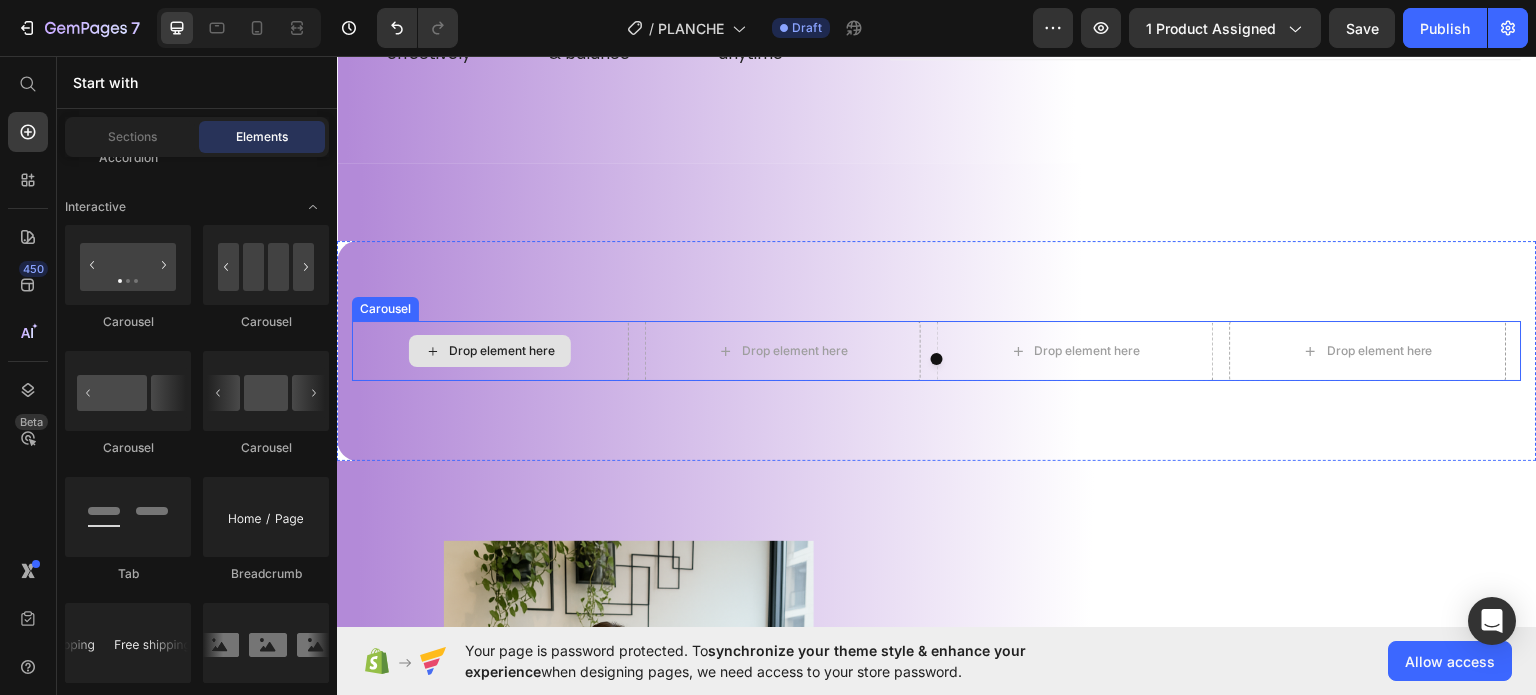 click on "Drop element here" at bounding box center (490, 350) 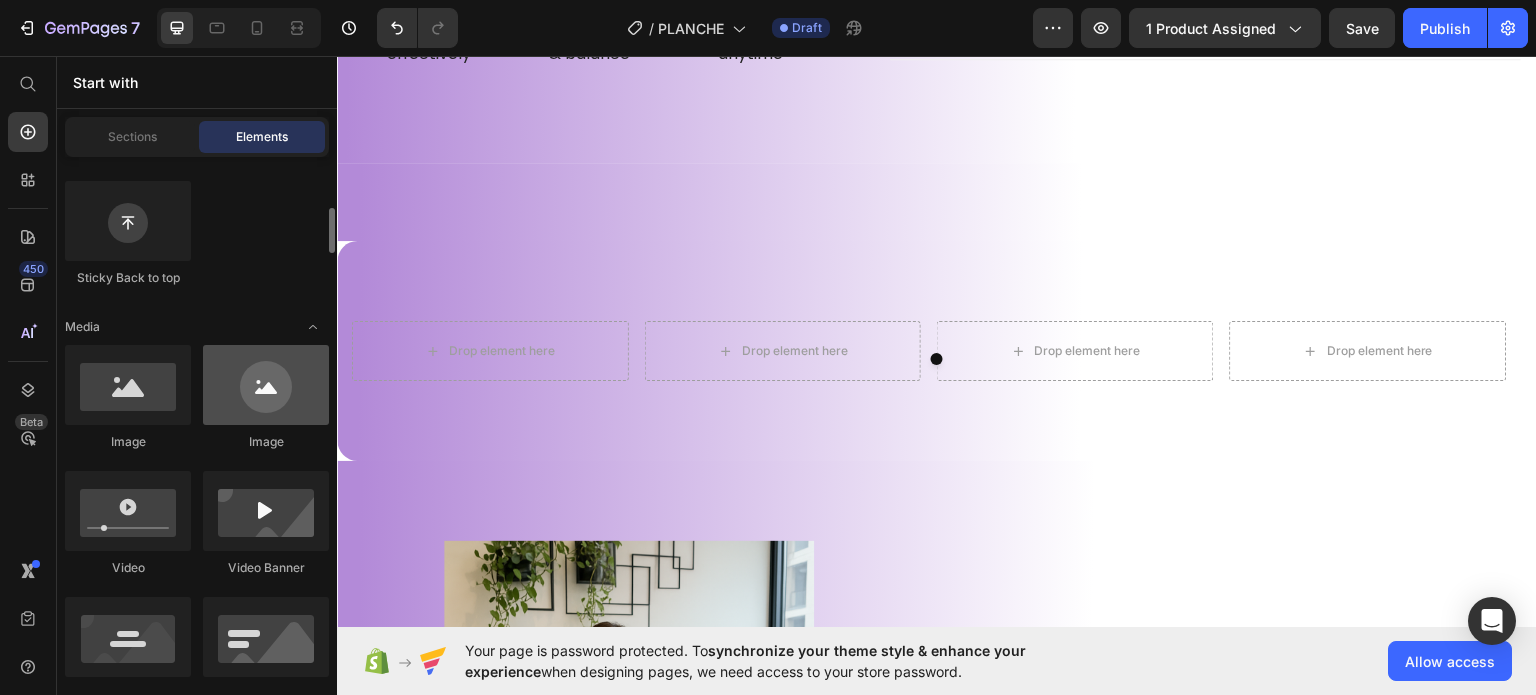 scroll, scrollTop: 700, scrollLeft: 0, axis: vertical 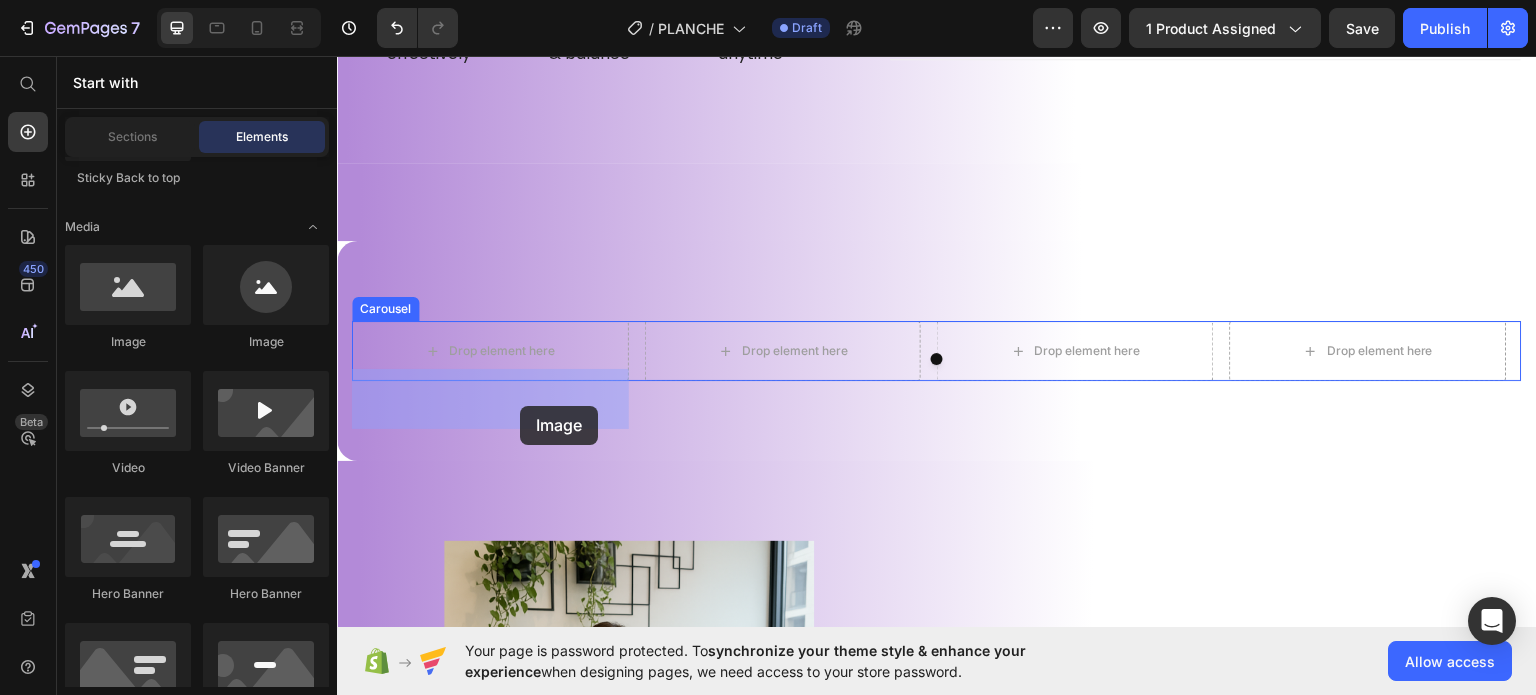 drag, startPoint x: 455, startPoint y: 346, endPoint x: 520, endPoint y: 405, distance: 87.78383 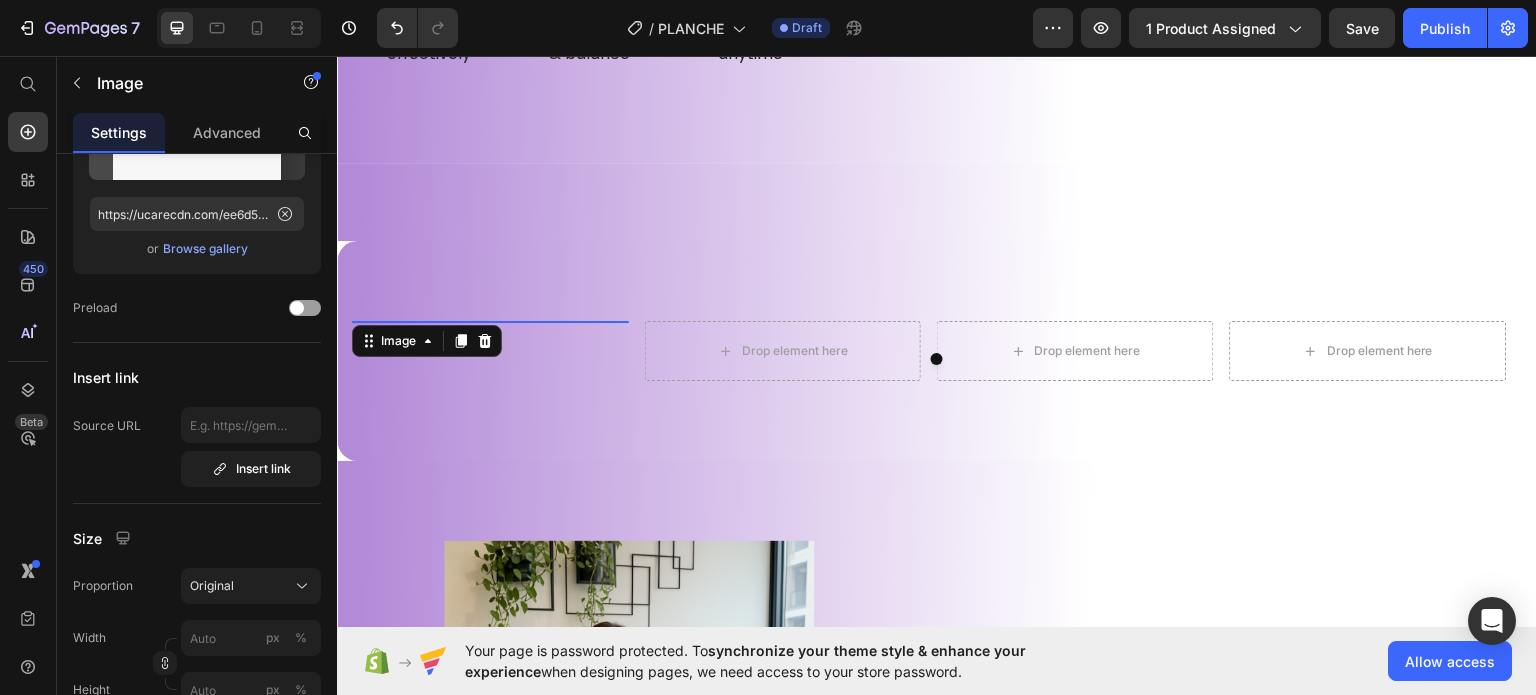 scroll, scrollTop: 0, scrollLeft: 0, axis: both 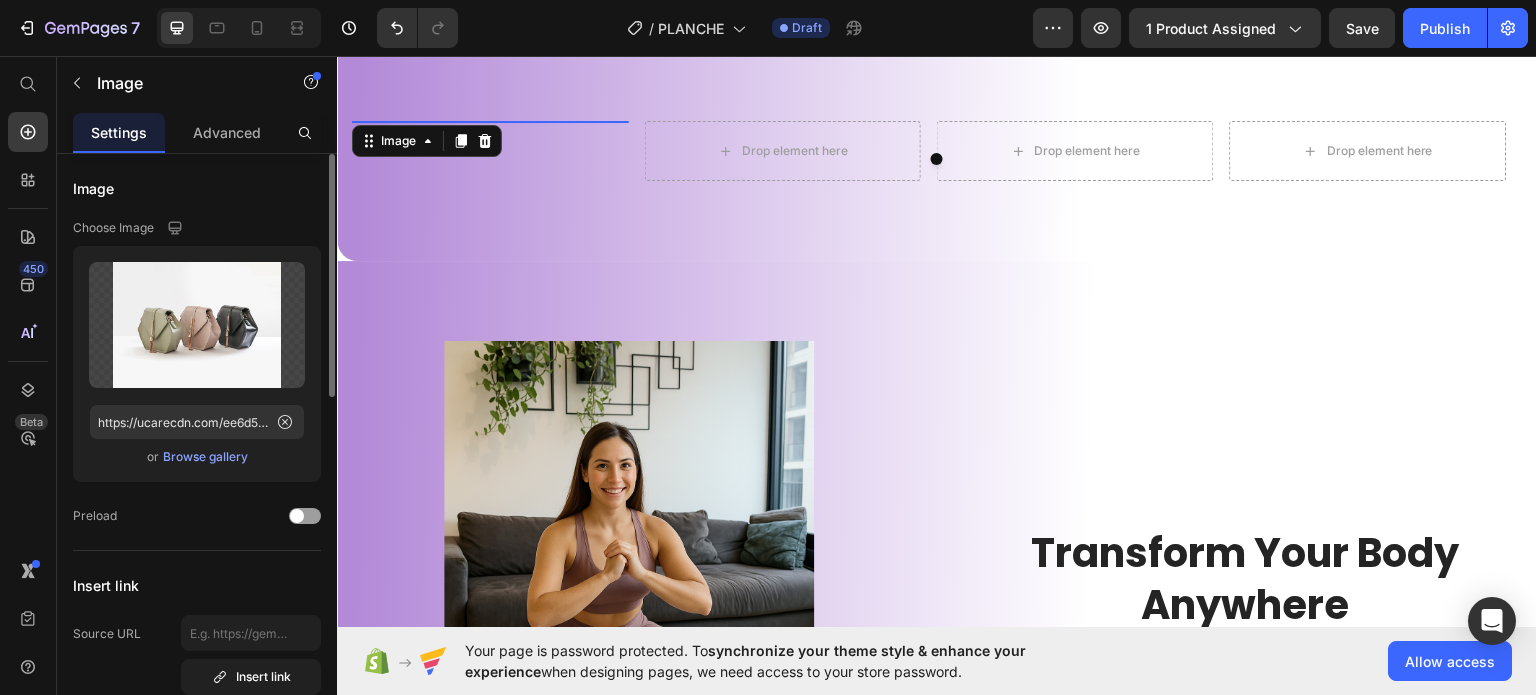 click on "Browse gallery" at bounding box center (205, 457) 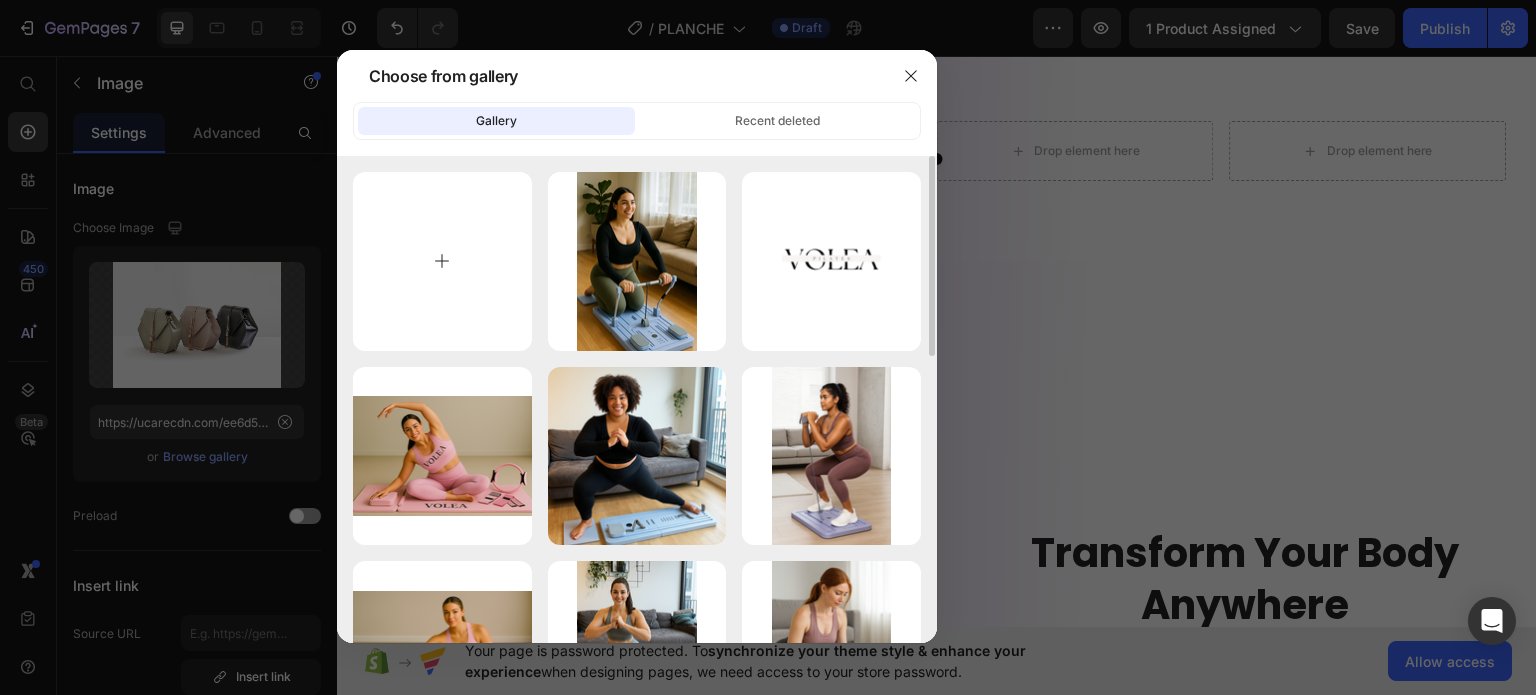 click at bounding box center (442, 261) 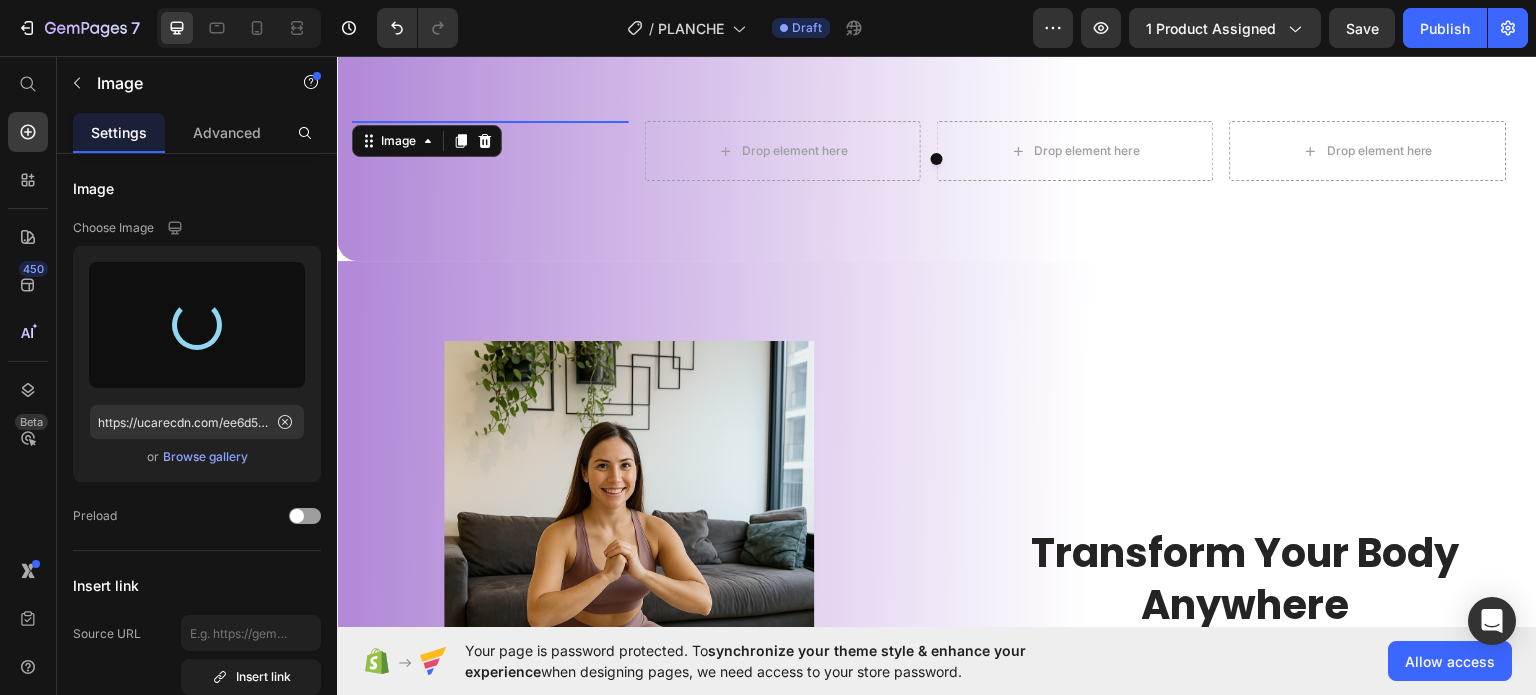 type on "https://cdn.shopify.com/s/files/1/0976/4844/3656/files/gempages_574856437667202277-f065d67c-f07b-4742-bcfa-d5347d5f7891.jpg" 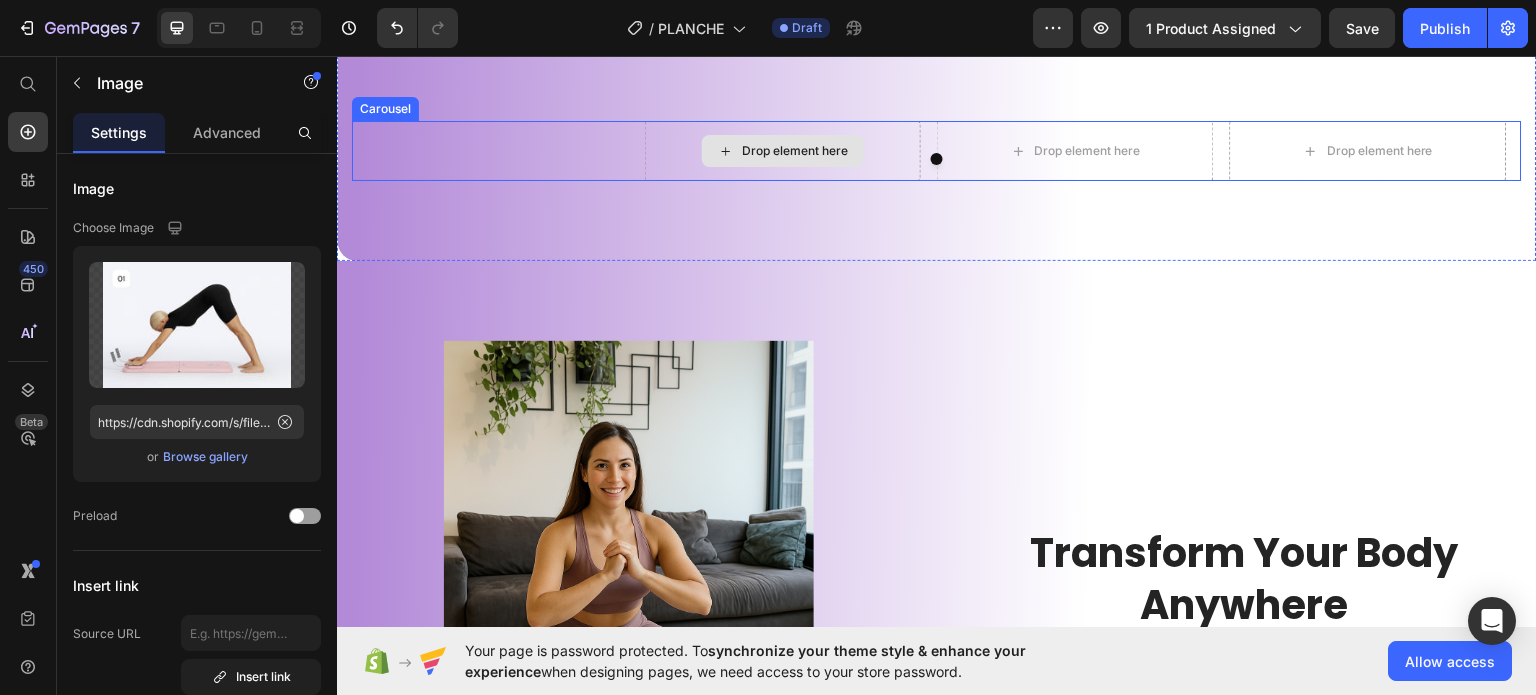 click on "Drop element here" at bounding box center (795, 150) 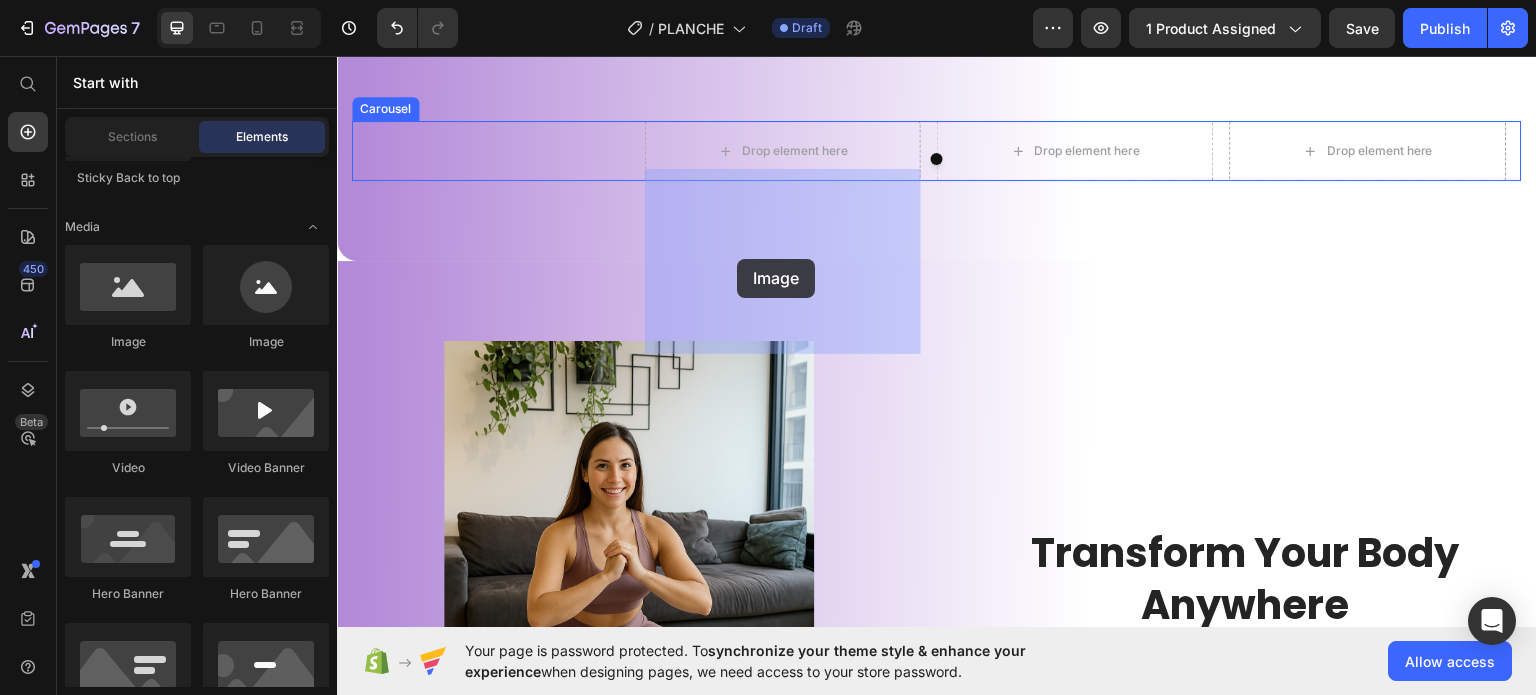 drag, startPoint x: 457, startPoint y: 354, endPoint x: 737, endPoint y: 258, distance: 296 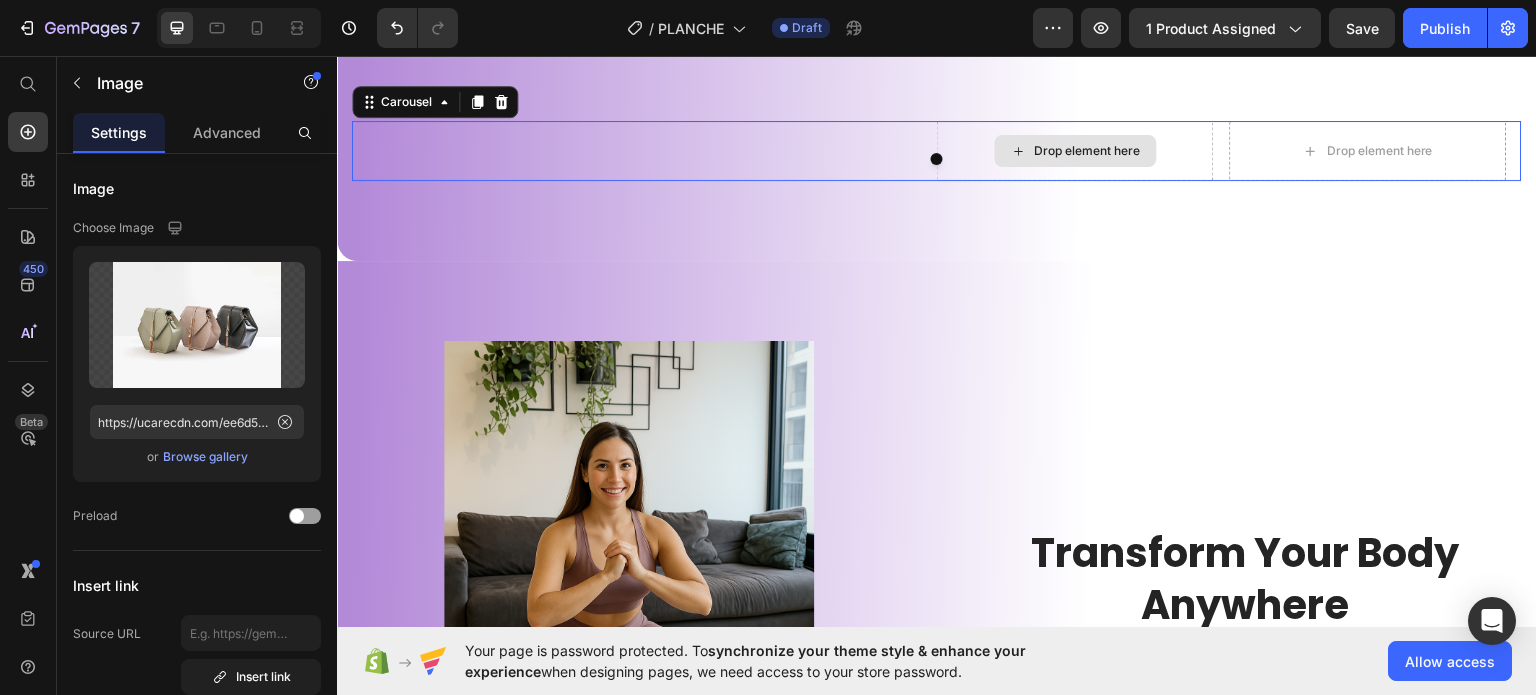 click on "Drop element here" at bounding box center [1075, 150] 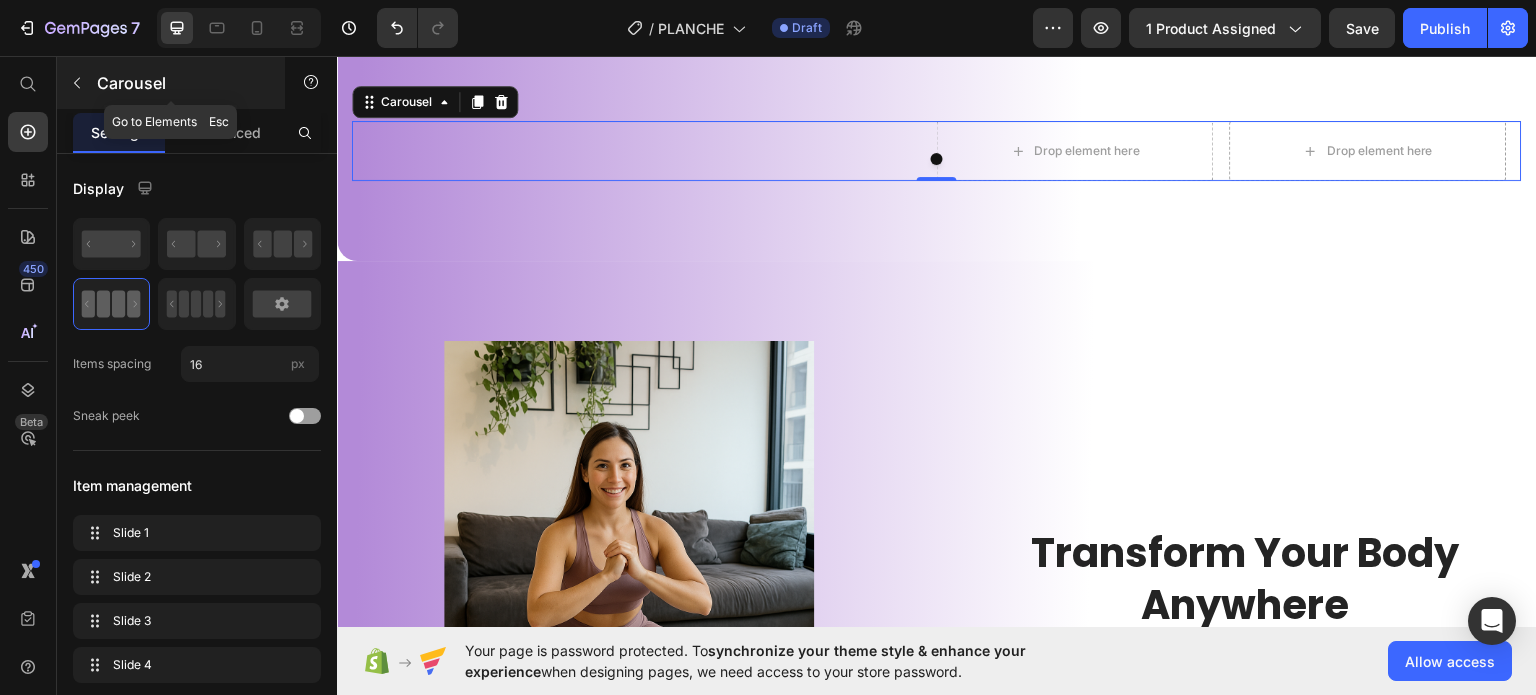 click 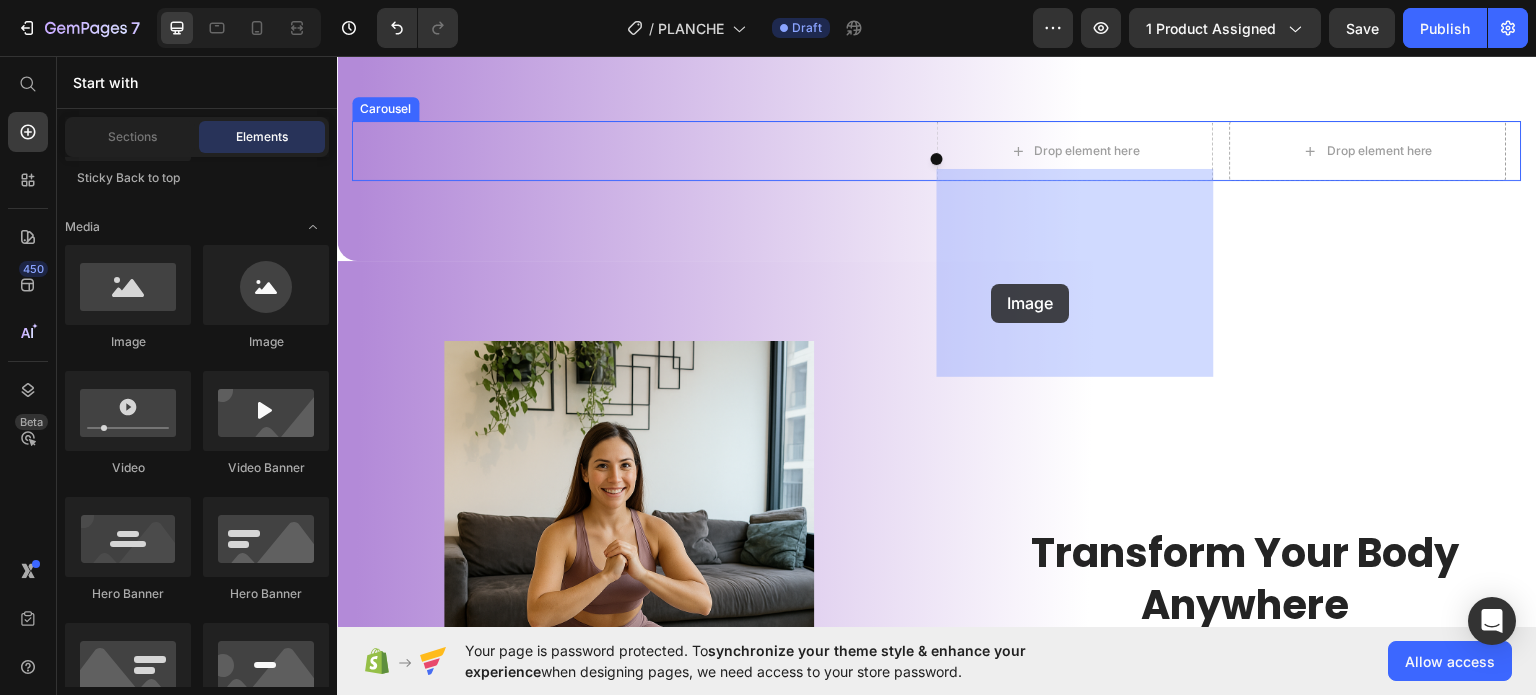 drag, startPoint x: 466, startPoint y: 370, endPoint x: 992, endPoint y: 283, distance: 533.1463 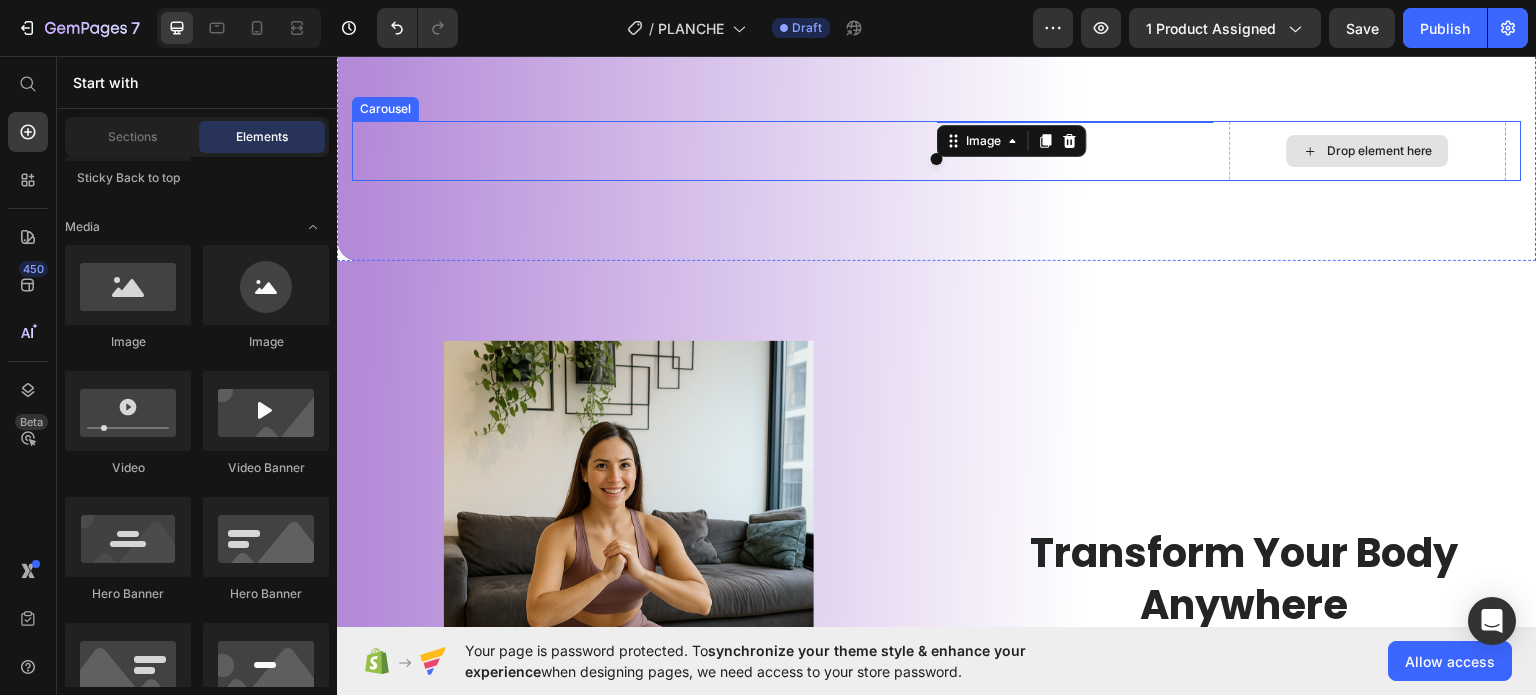 click on "Drop element here" at bounding box center [1368, 150] 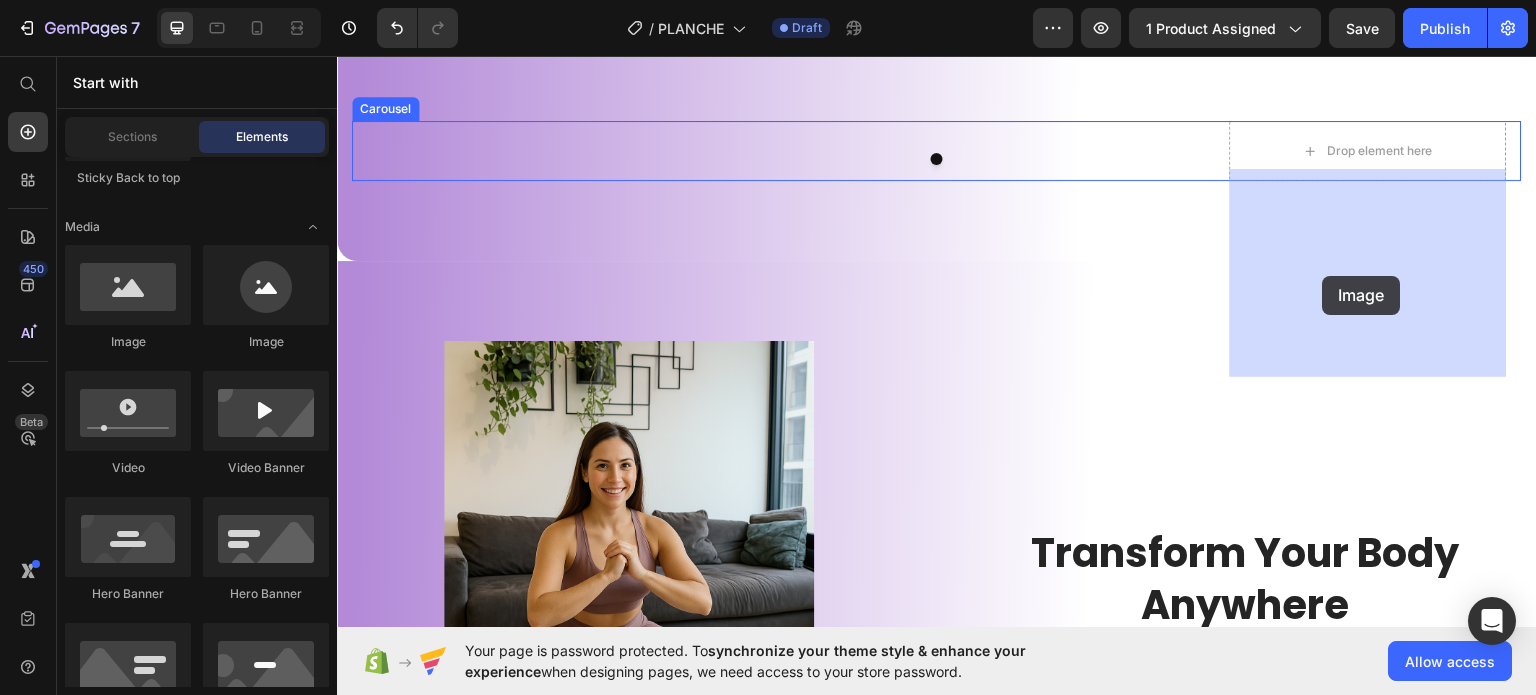 drag, startPoint x: 437, startPoint y: 351, endPoint x: 1326, endPoint y: 275, distance: 892.2427 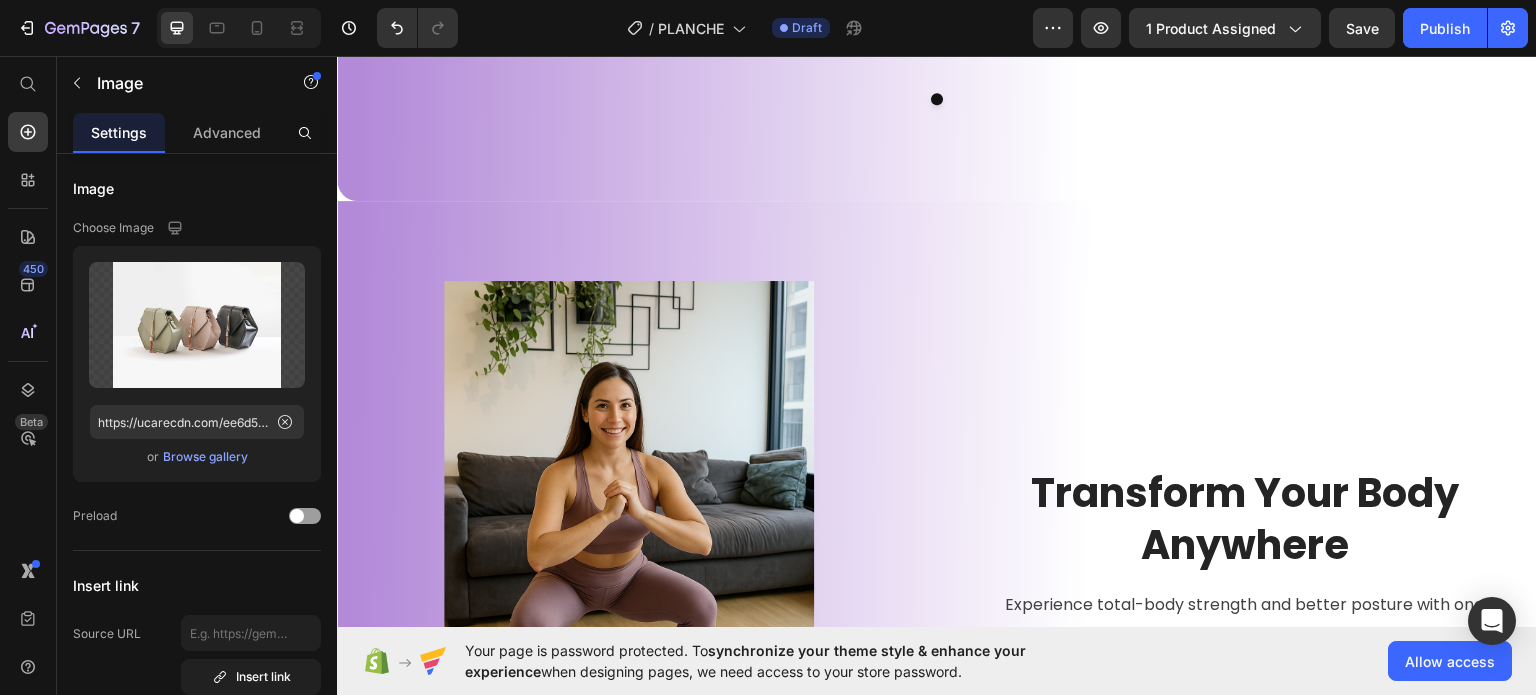 click at bounding box center (783, 120) 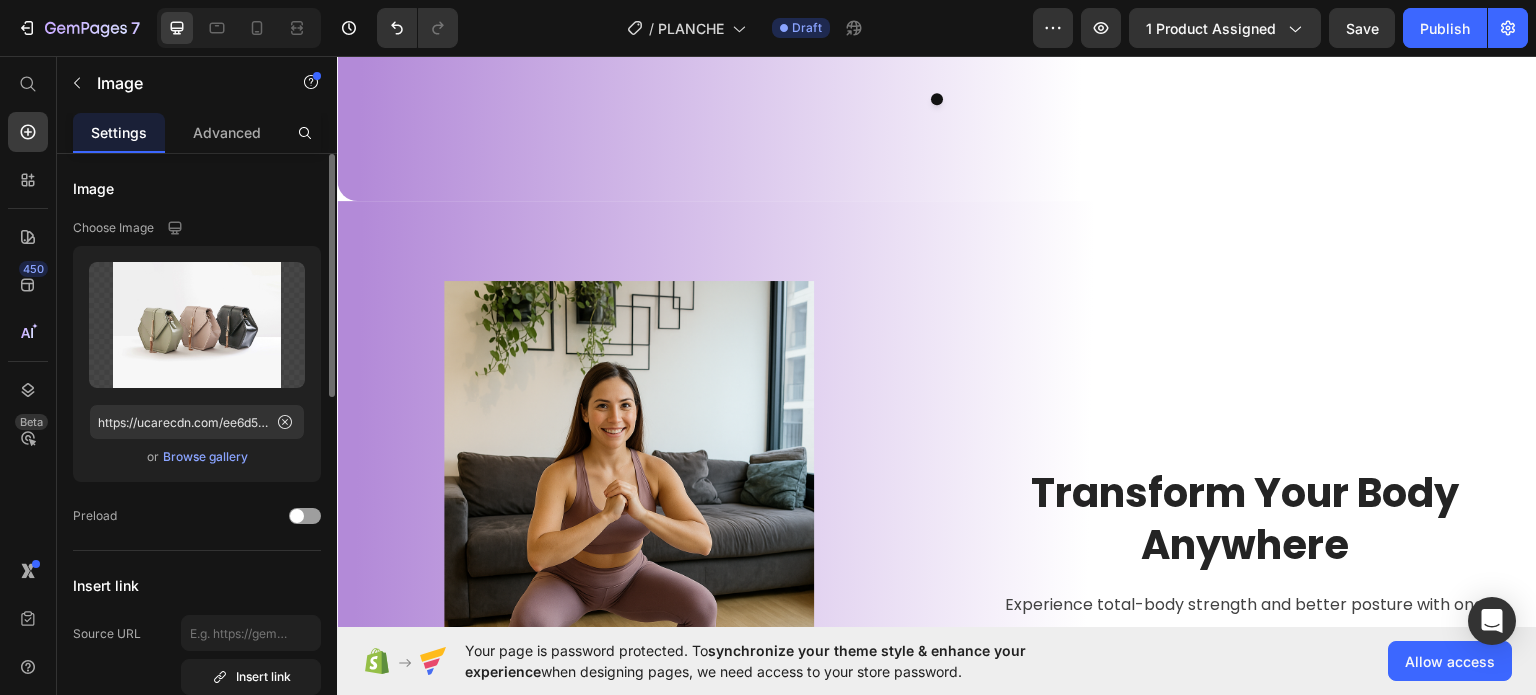 click on "Browse gallery" at bounding box center [205, 457] 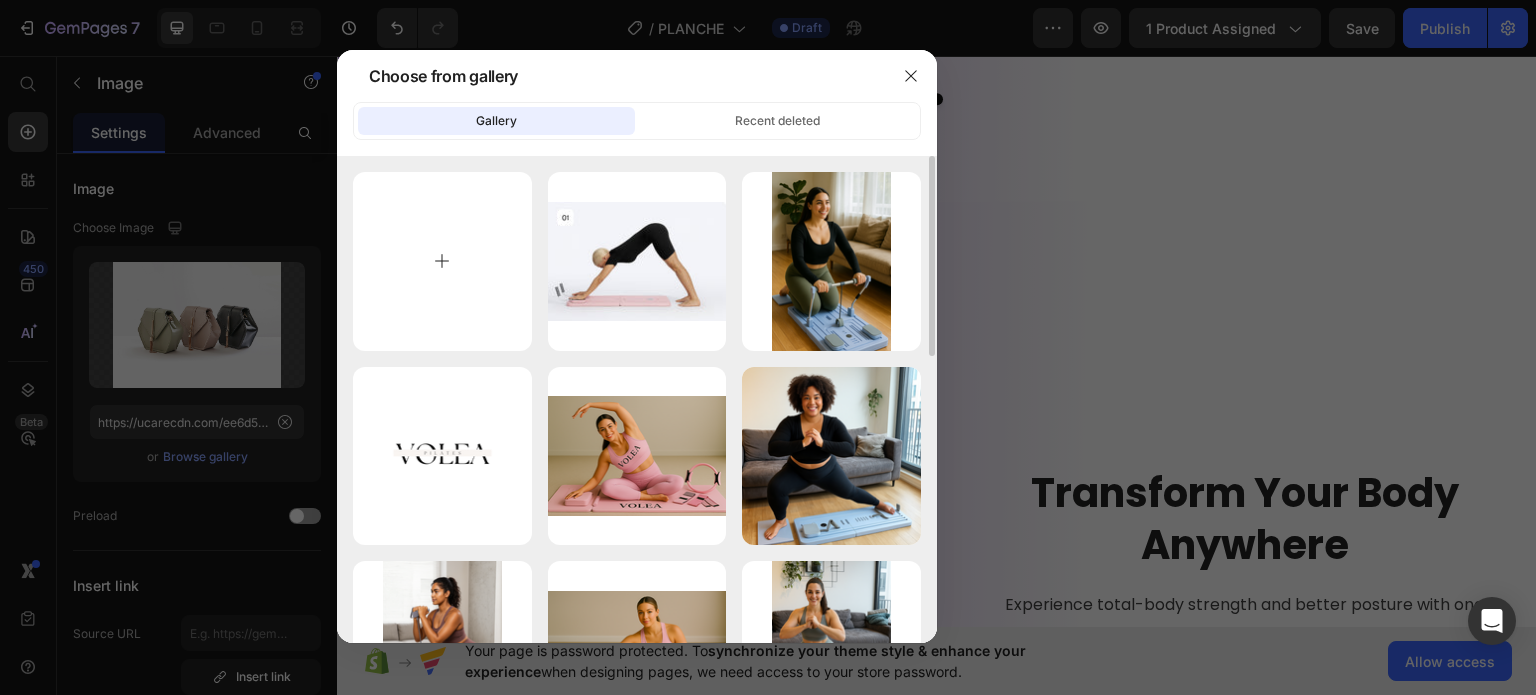 click at bounding box center [442, 261] 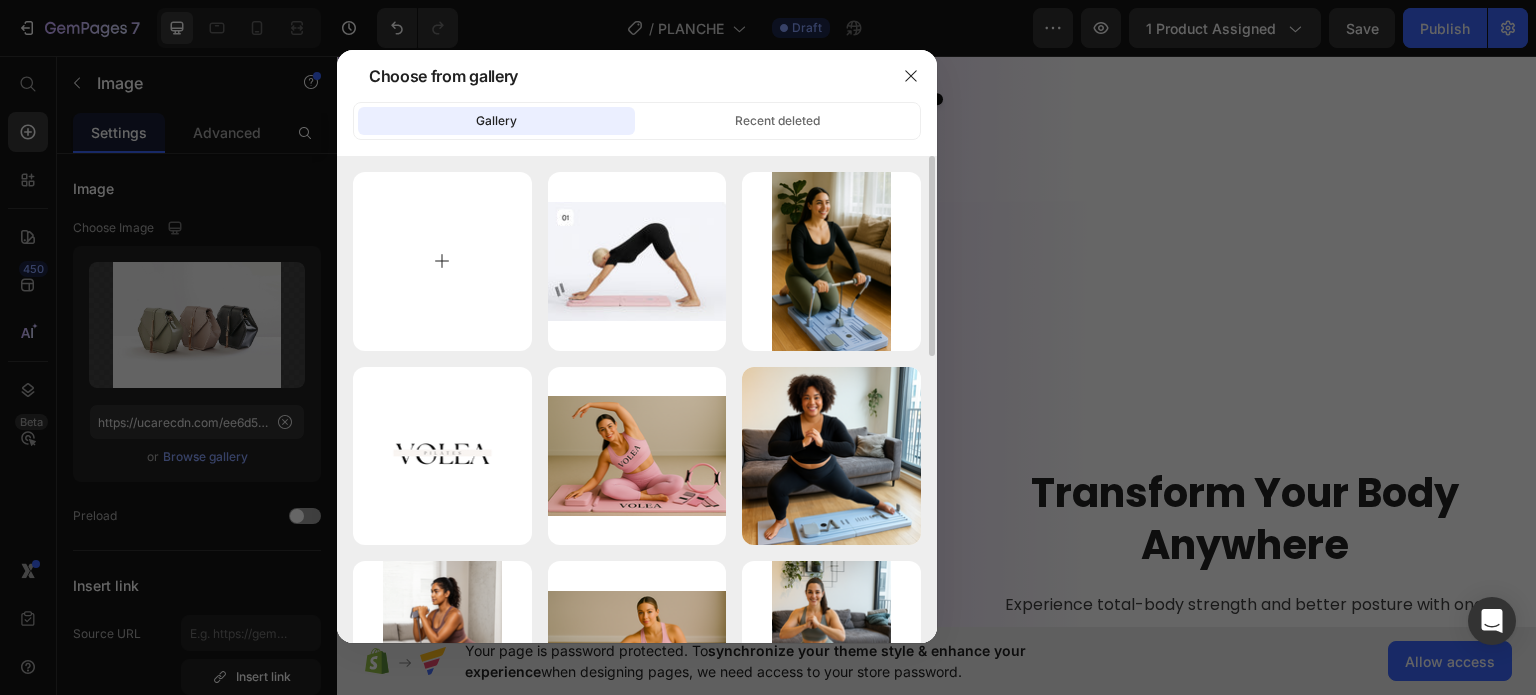 type on "C:\fakepath\thumbnail_2723B7F9-1436-4D01-BA5B-CAEE06A7C705.jpg" 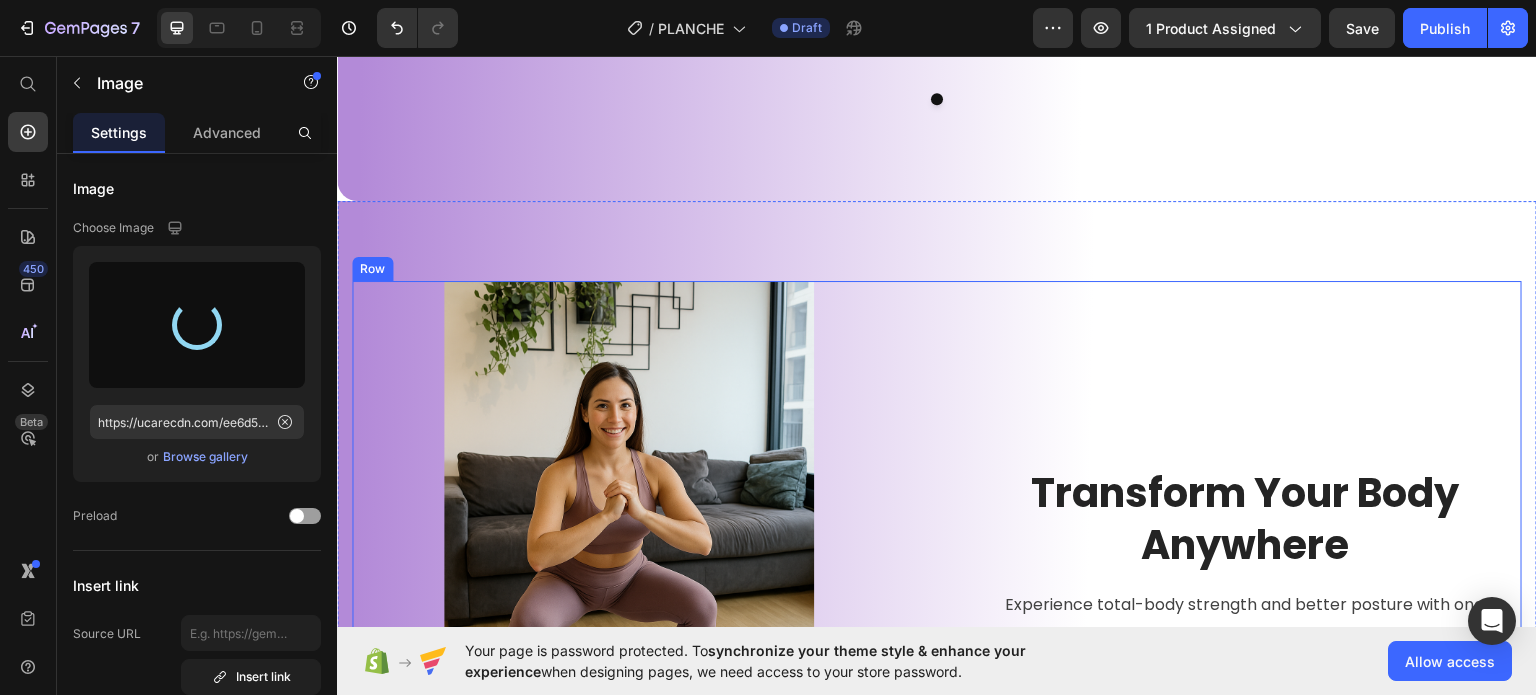 type on "https://cdn.shopify.com/s/files/1/0976/4844/3656/files/gempages_574856437667202277-361263a0-207a-48cb-b5c4-d9d3c2643787.jpg" 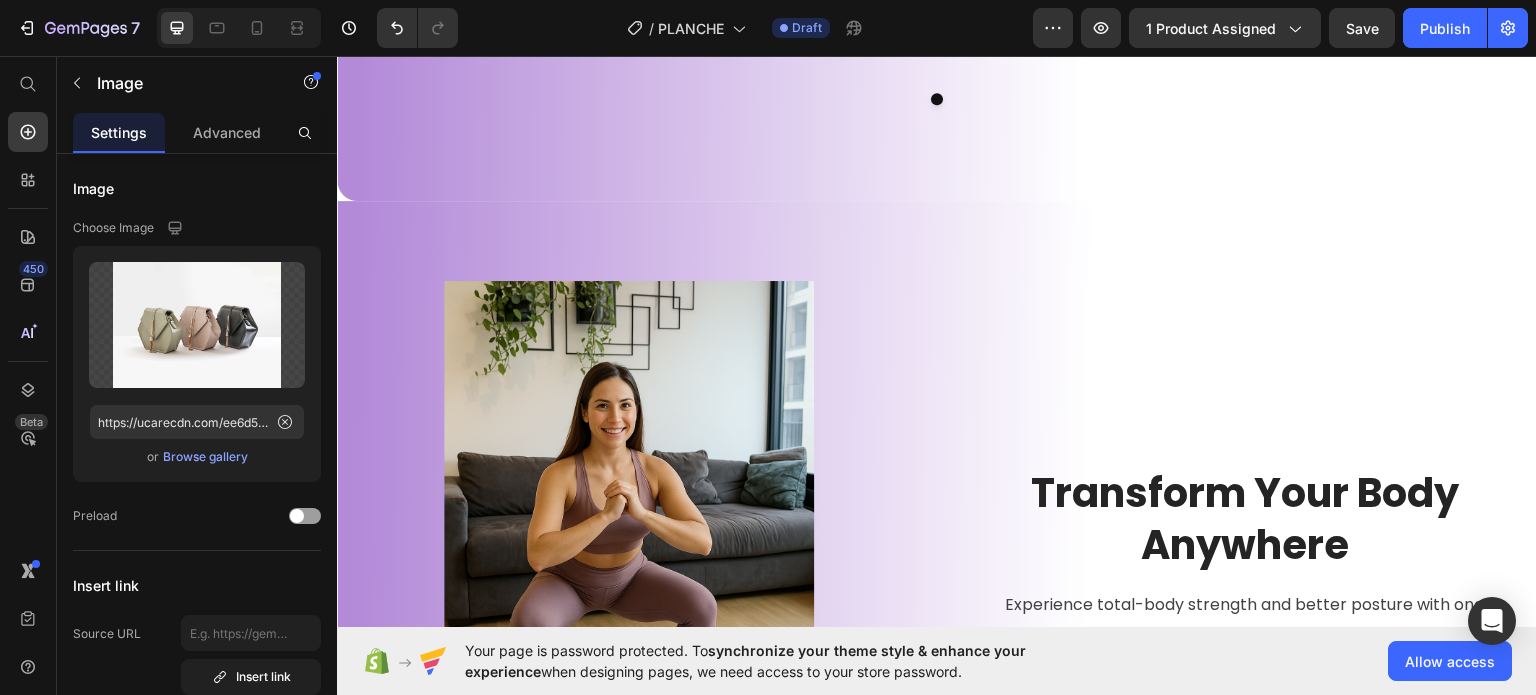 click at bounding box center [1075, 120] 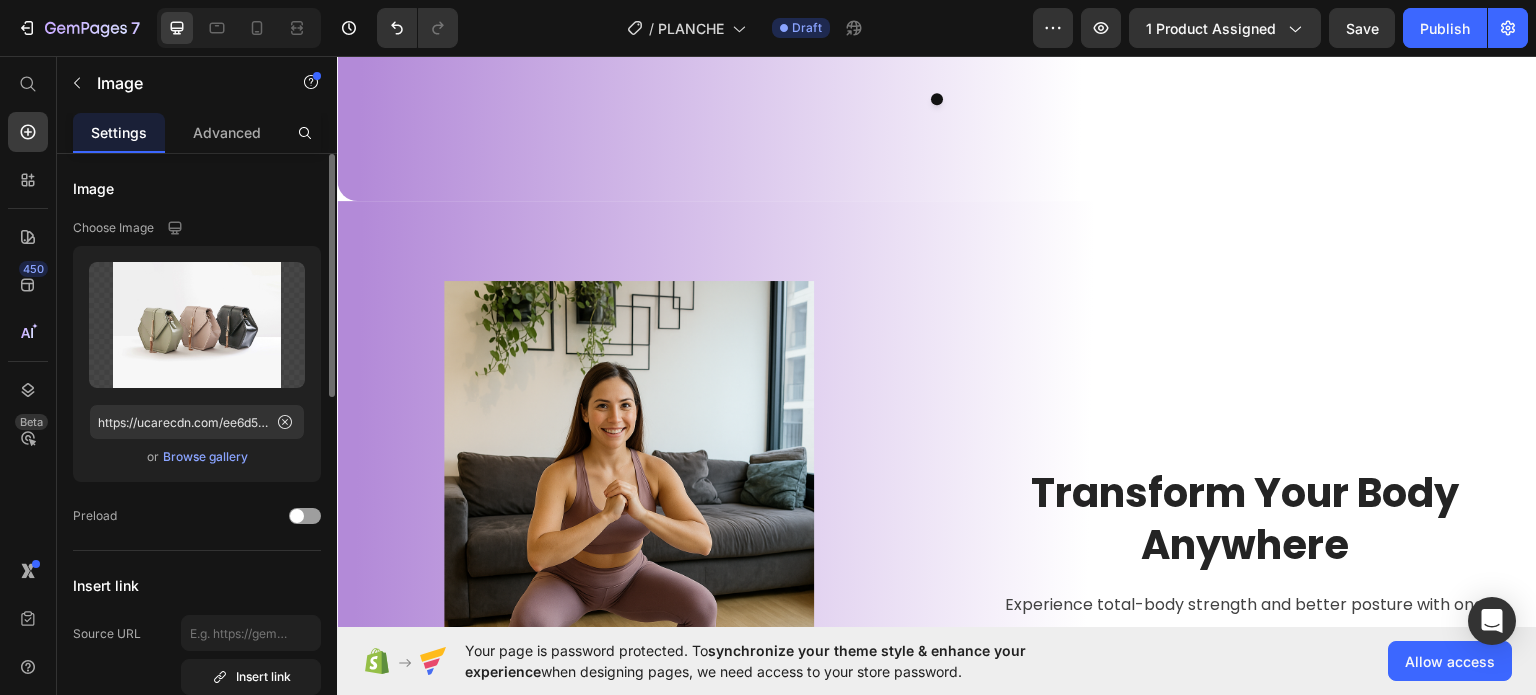 click on "Browse gallery" at bounding box center [205, 457] 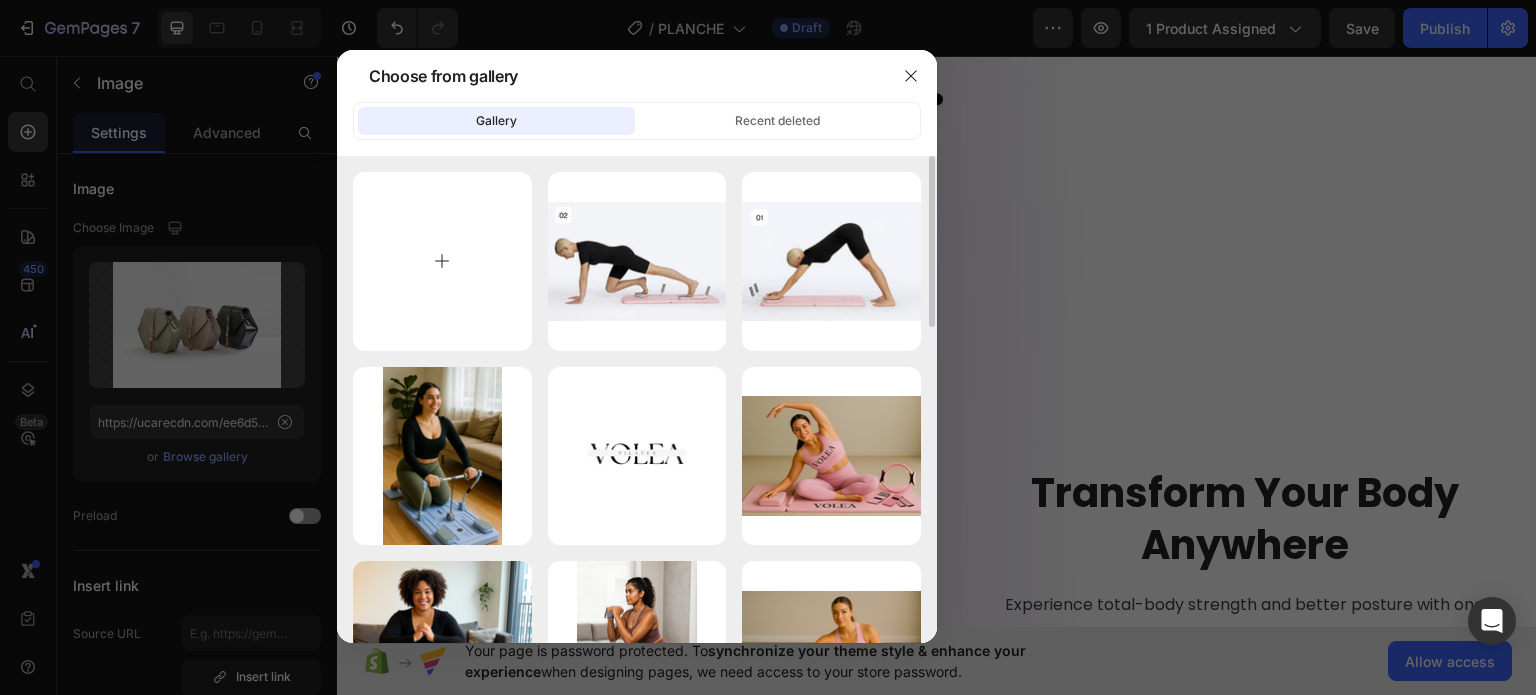 click at bounding box center (442, 261) 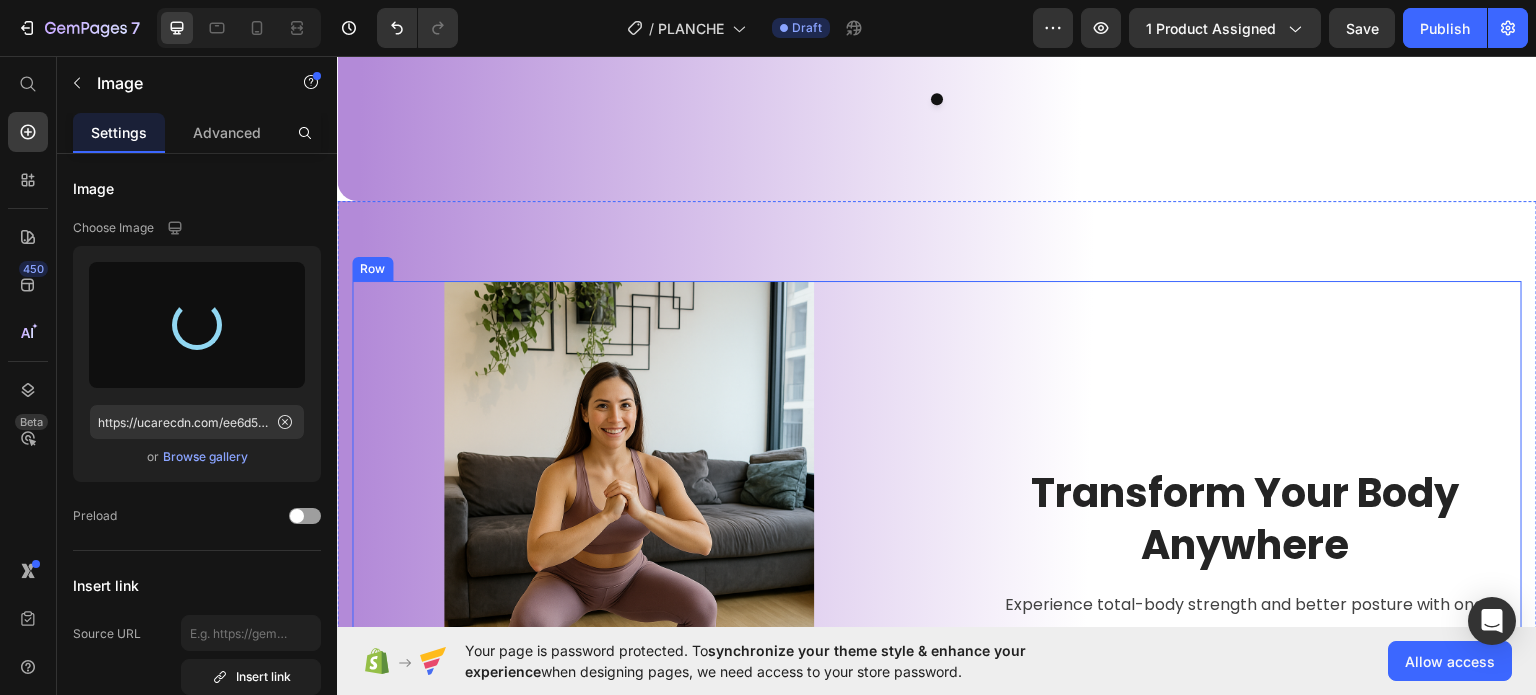 type on "https://cdn.shopify.com/s/files/1/0976/4844/3656/files/gempages_574856437667202277-e0affa47-f16f-4bea-a70f-0bb6e0b49e41.jpg" 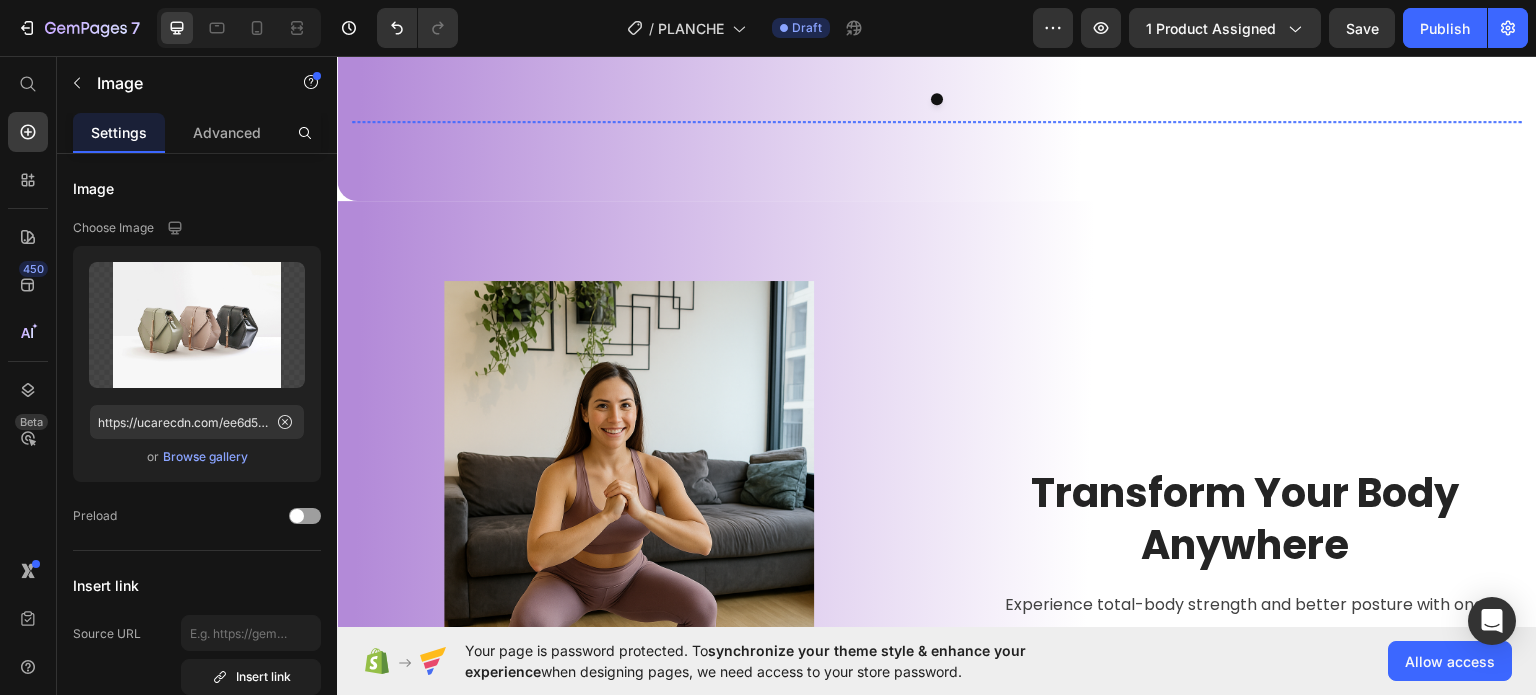 click at bounding box center [1368, 120] 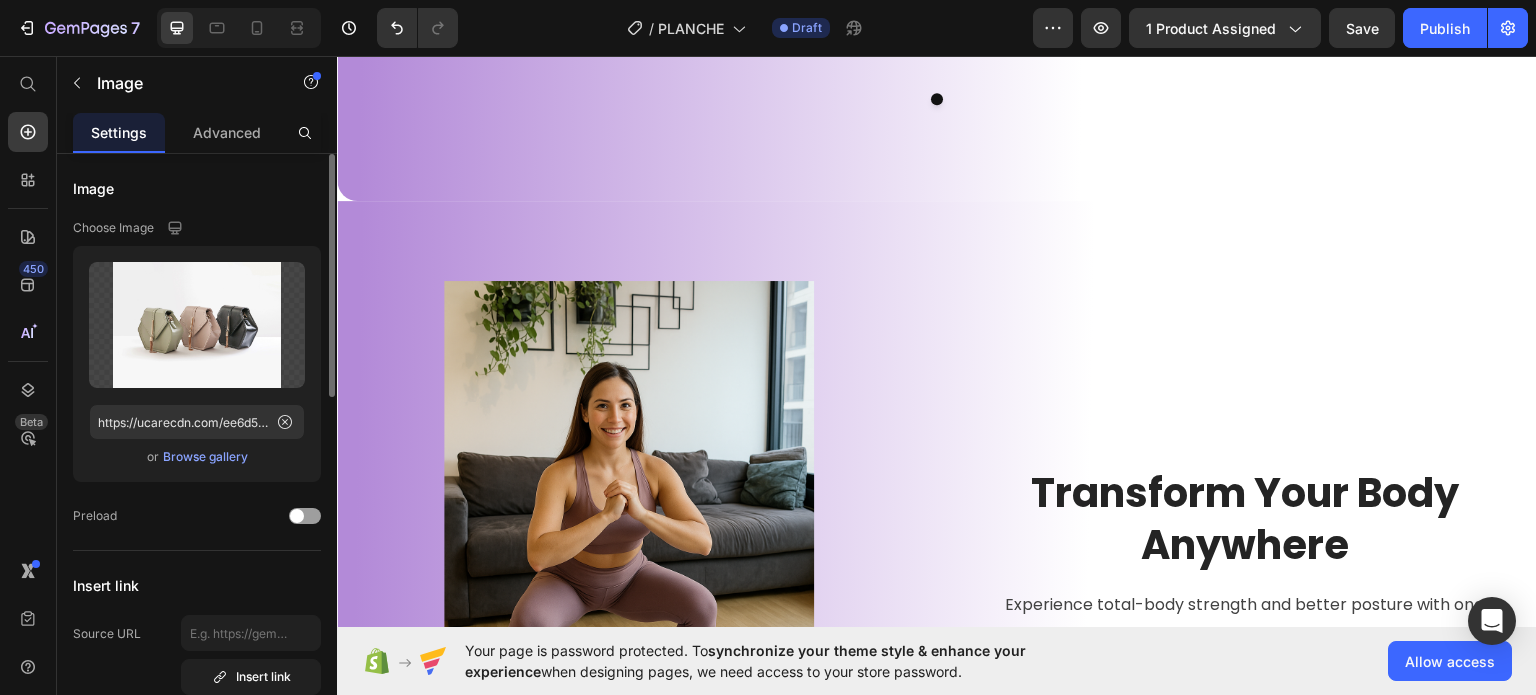 click on "Browse gallery" at bounding box center (205, 457) 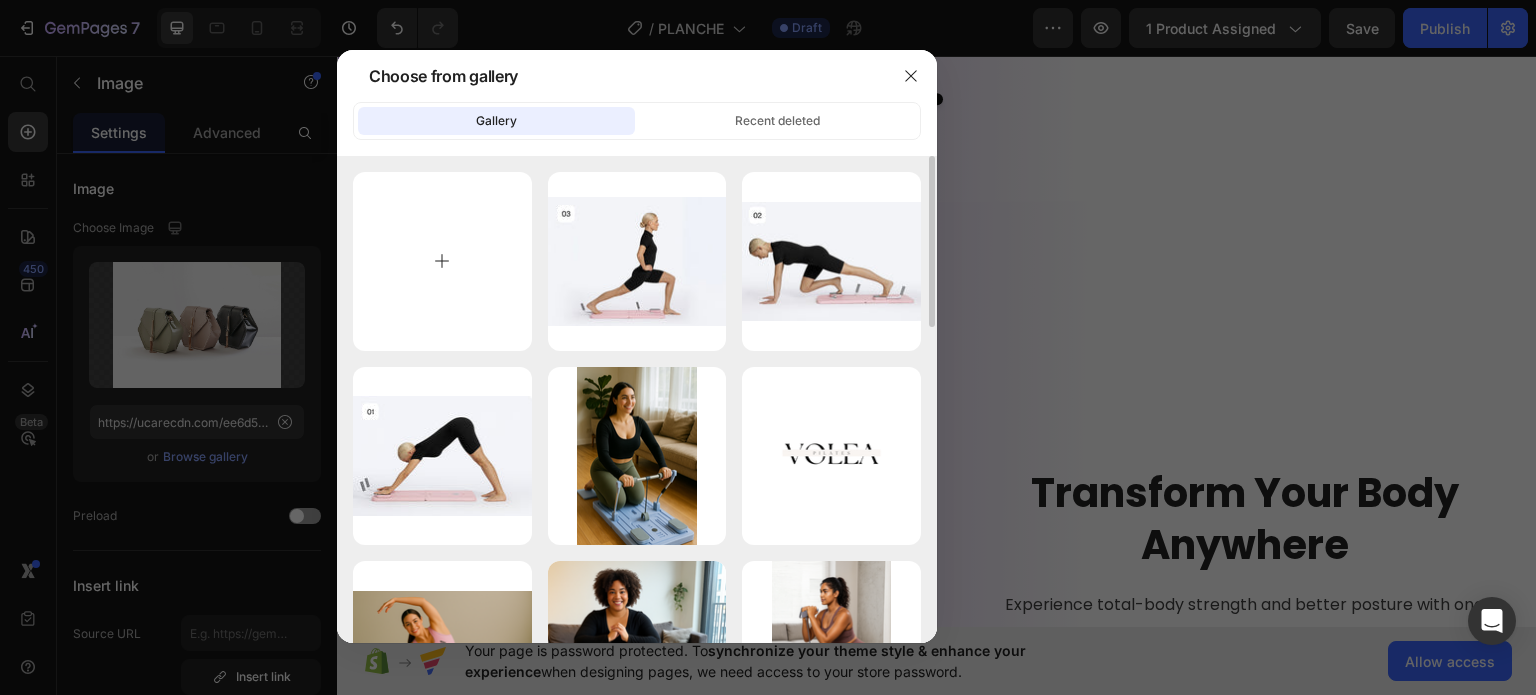 click at bounding box center (442, 261) 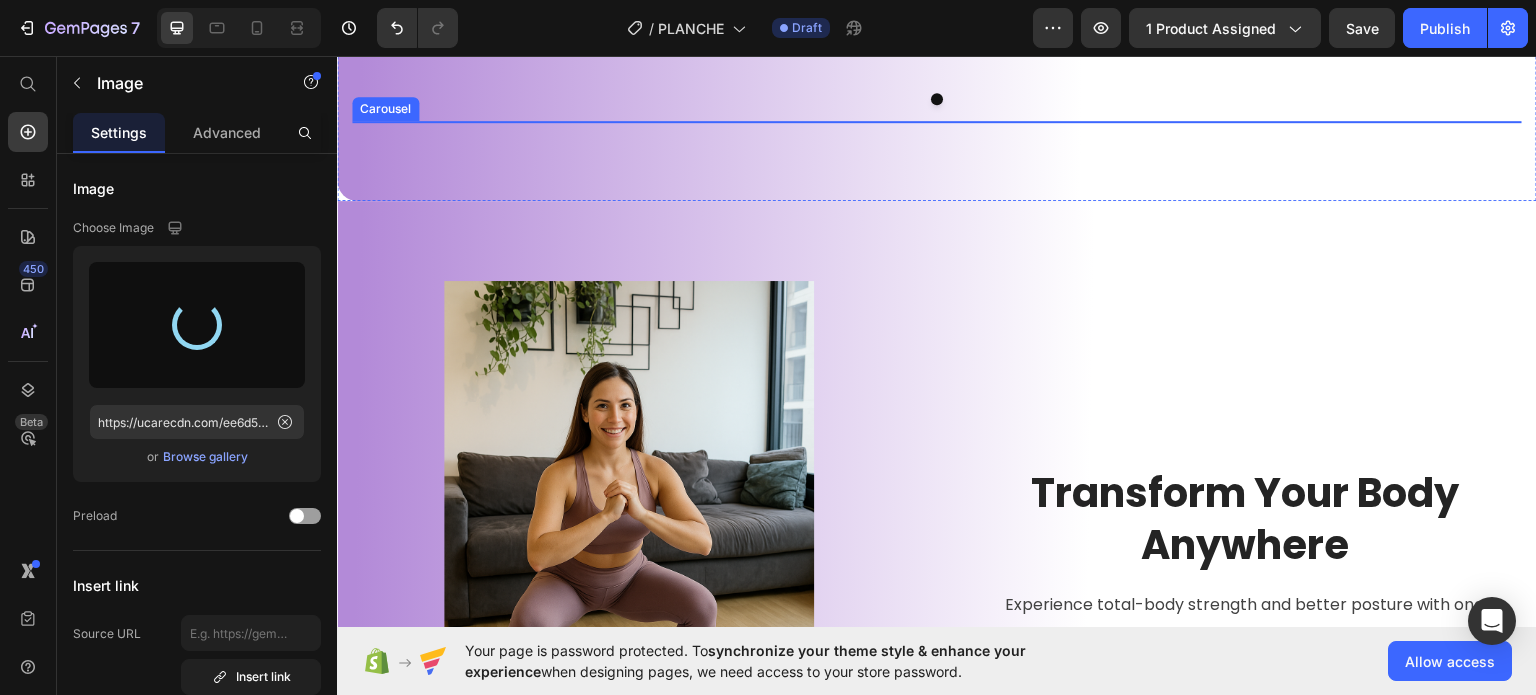type on "https://cdn.shopify.com/s/files/1/0976/4844/3656/files/gempages_574856437667202277-04993dec-4072-440a-9c2a-b87356dfd8e4.jpg" 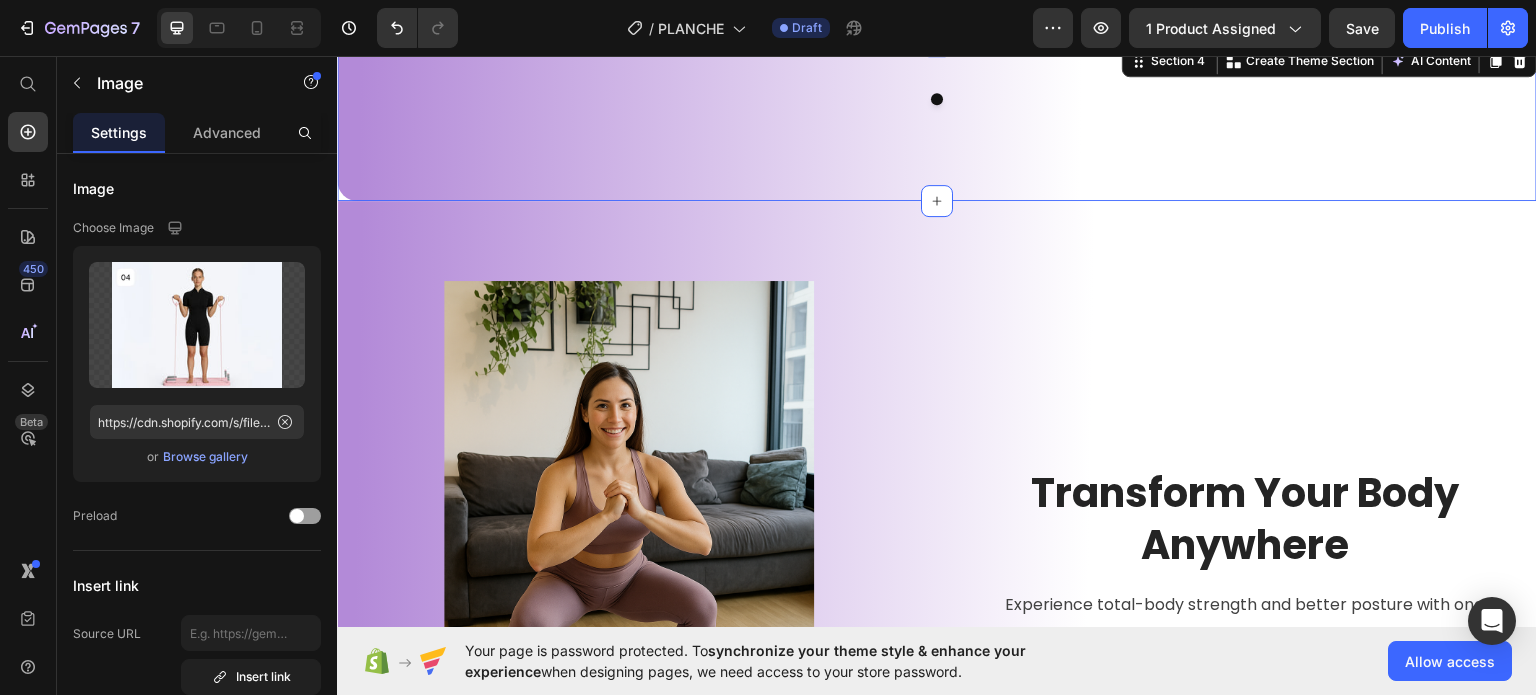 click on "Image Image Image Image
Carousel Section 4   You can create reusable sections Create Theme Section AI Content Write with GemAI What would you like to describe here? Tone and Voice Persuasive Product VOLEA FITNESS PACK Show more Generate" at bounding box center (937, 120) 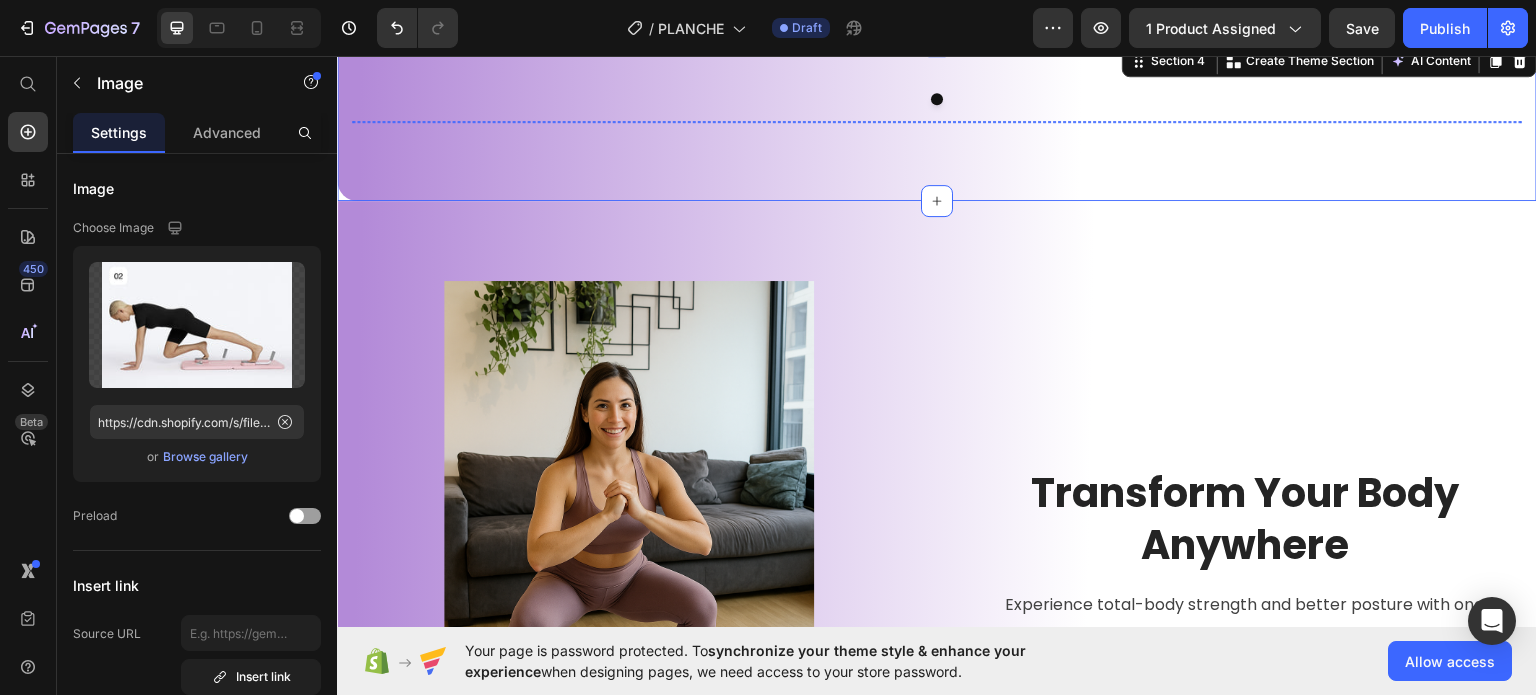 click at bounding box center [783, 120] 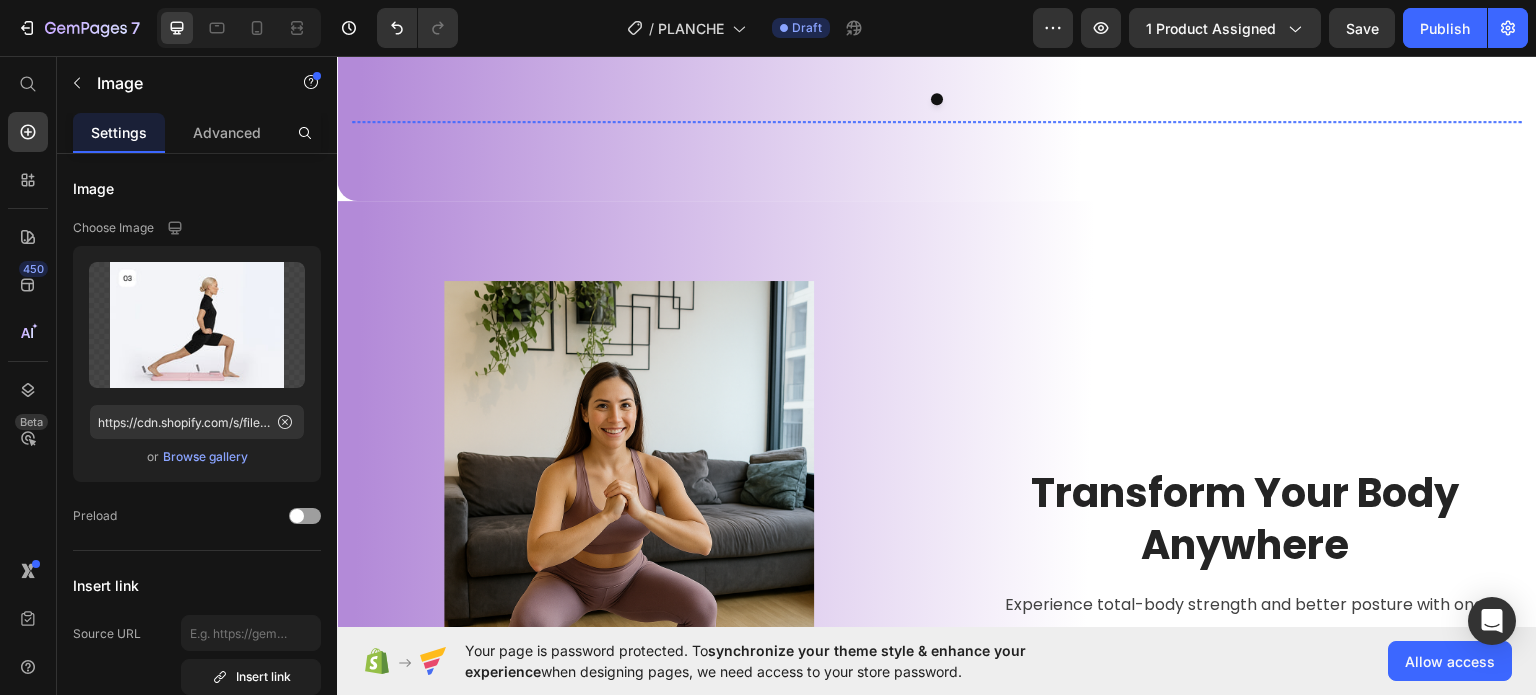 click at bounding box center [1075, 120] 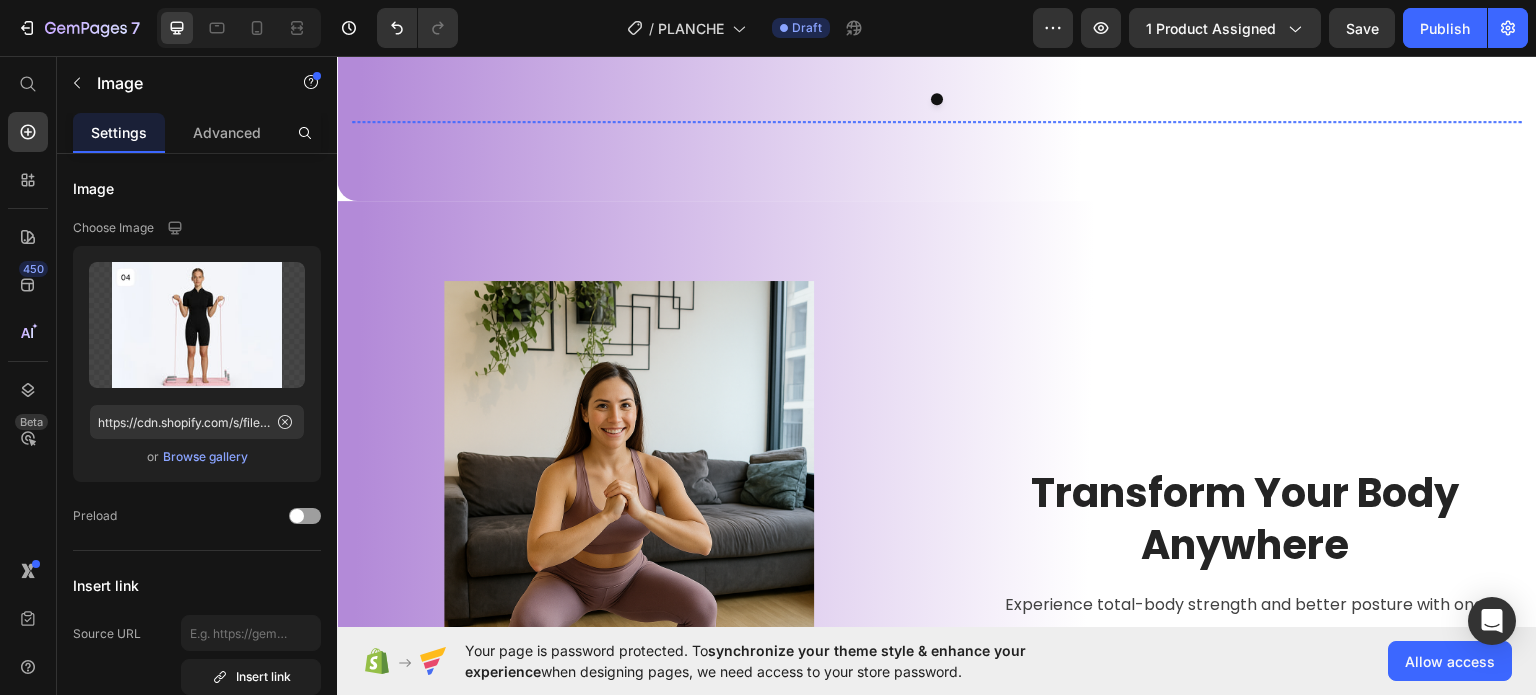click at bounding box center [1368, 120] 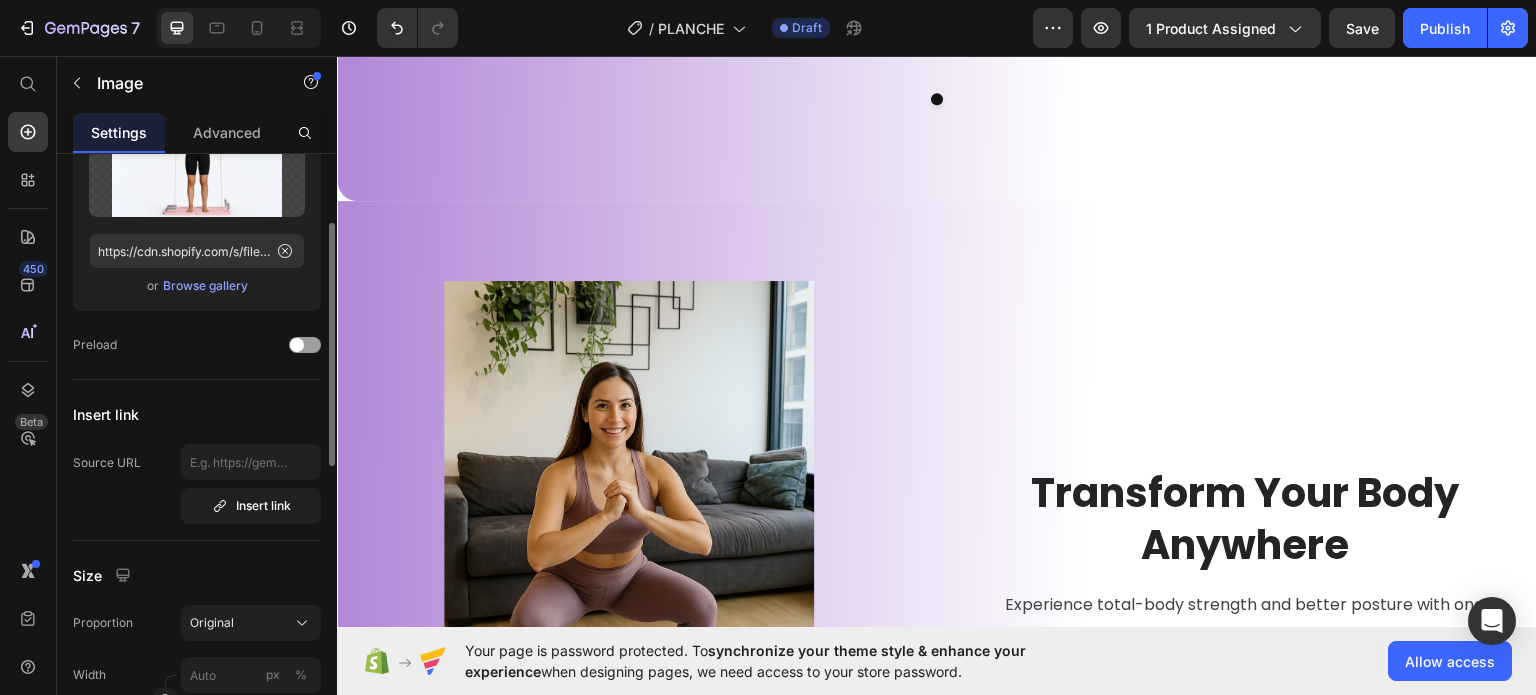 scroll, scrollTop: 0, scrollLeft: 0, axis: both 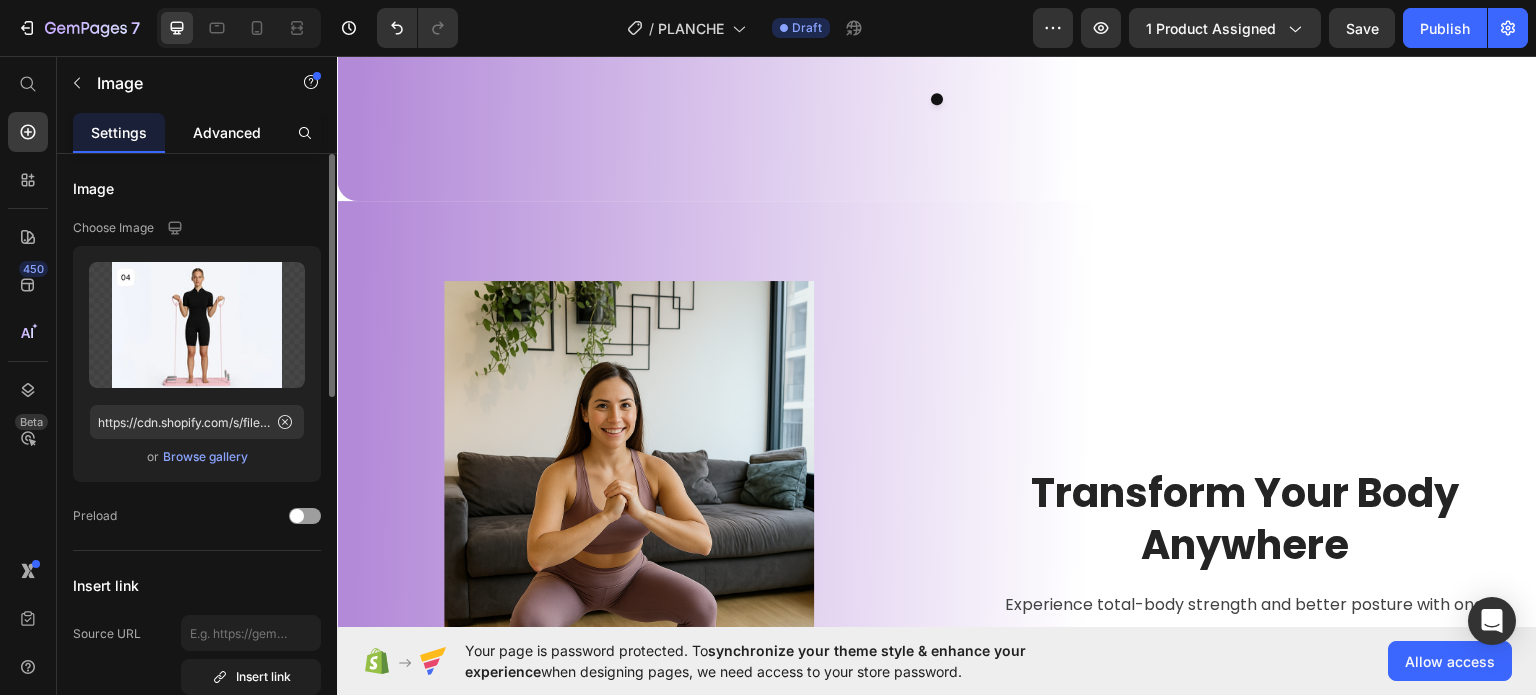 click on "Advanced" at bounding box center [227, 132] 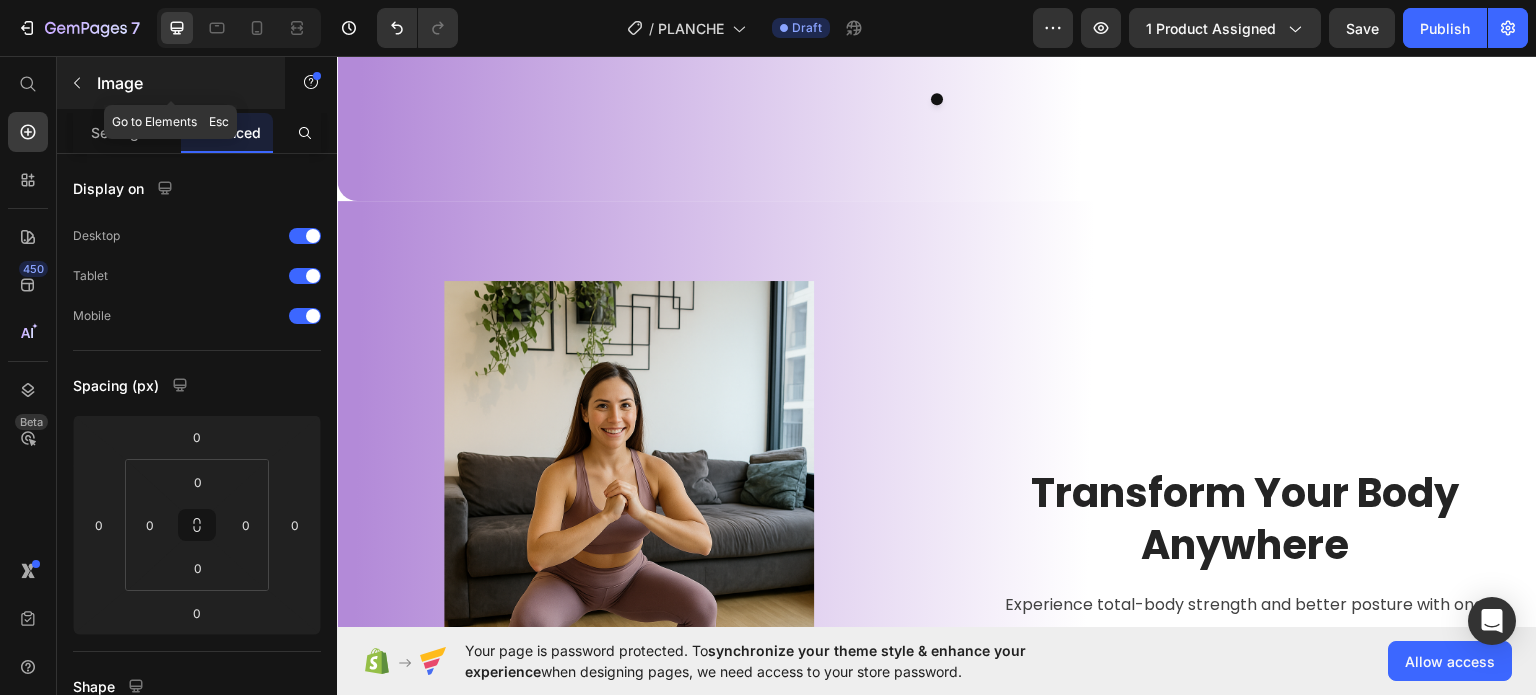 click at bounding box center (77, 83) 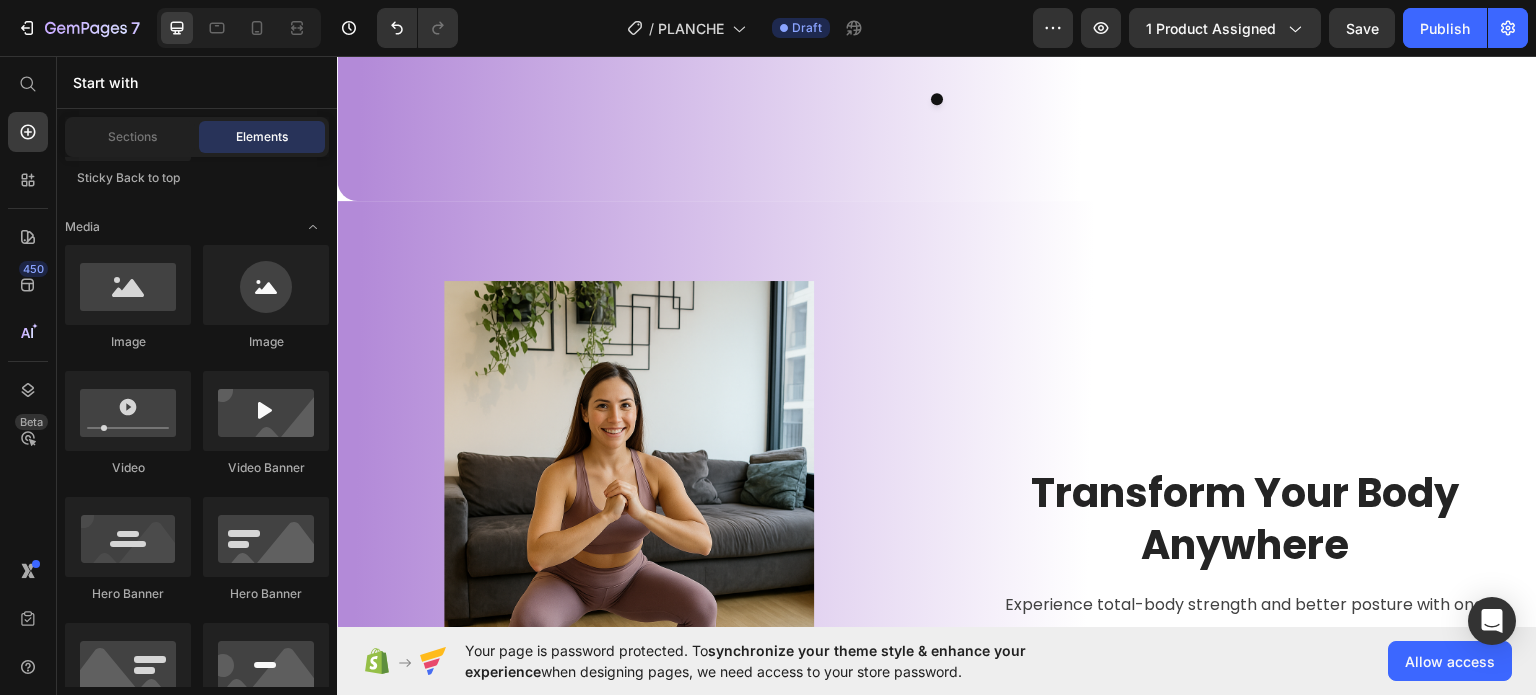 click at bounding box center (1368, 120) 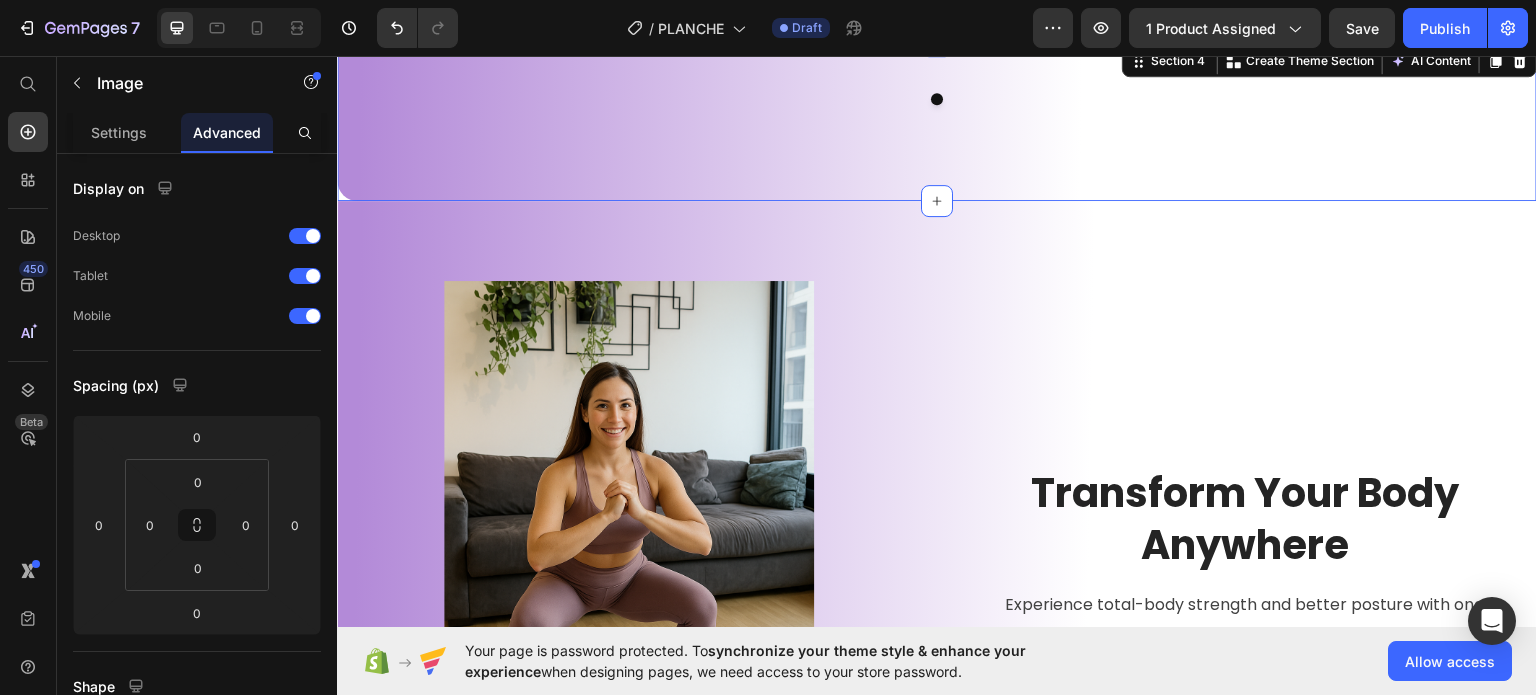 click on "Image Image Image Image
Carousel Section 4   You can create reusable sections Create Theme Section AI Content Write with GemAI What would you like to describe here? Tone and Voice Persuasive Product Show more Generate" at bounding box center (937, 120) 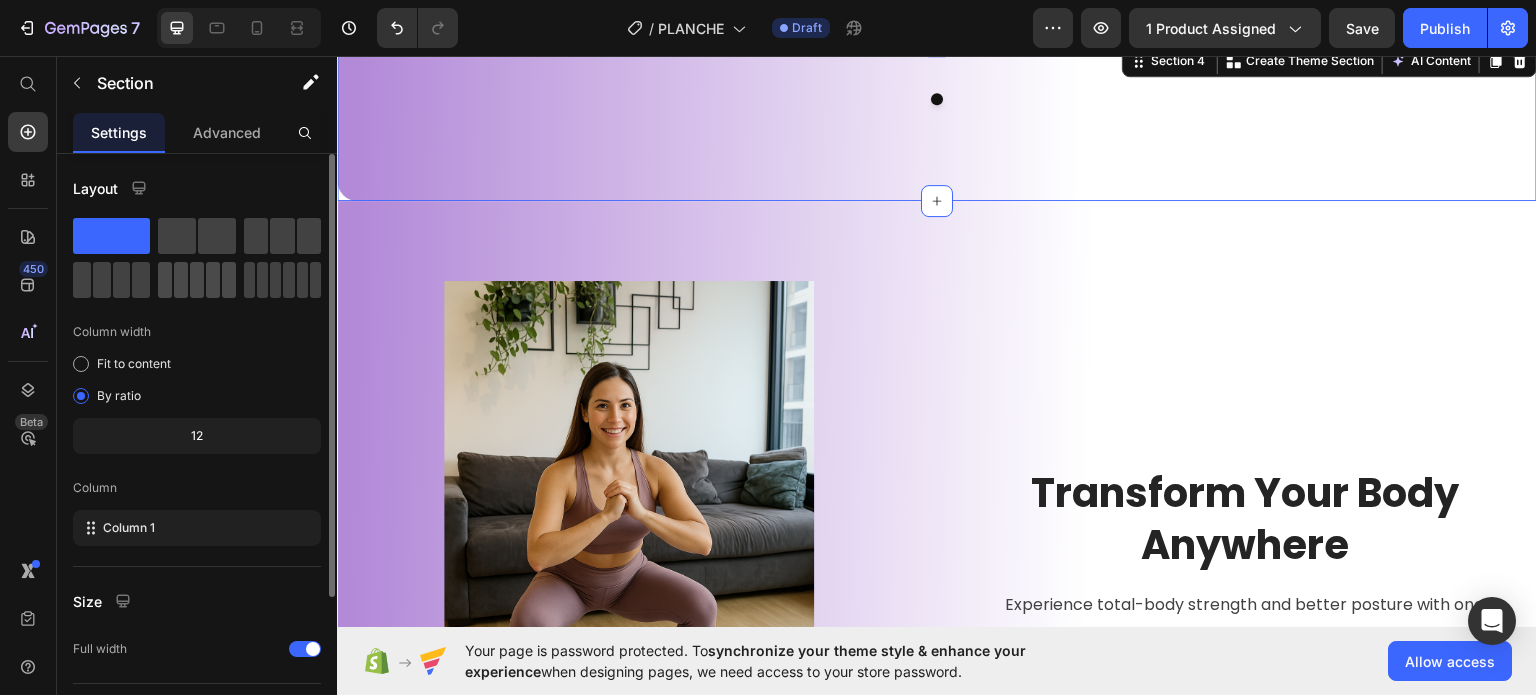 click 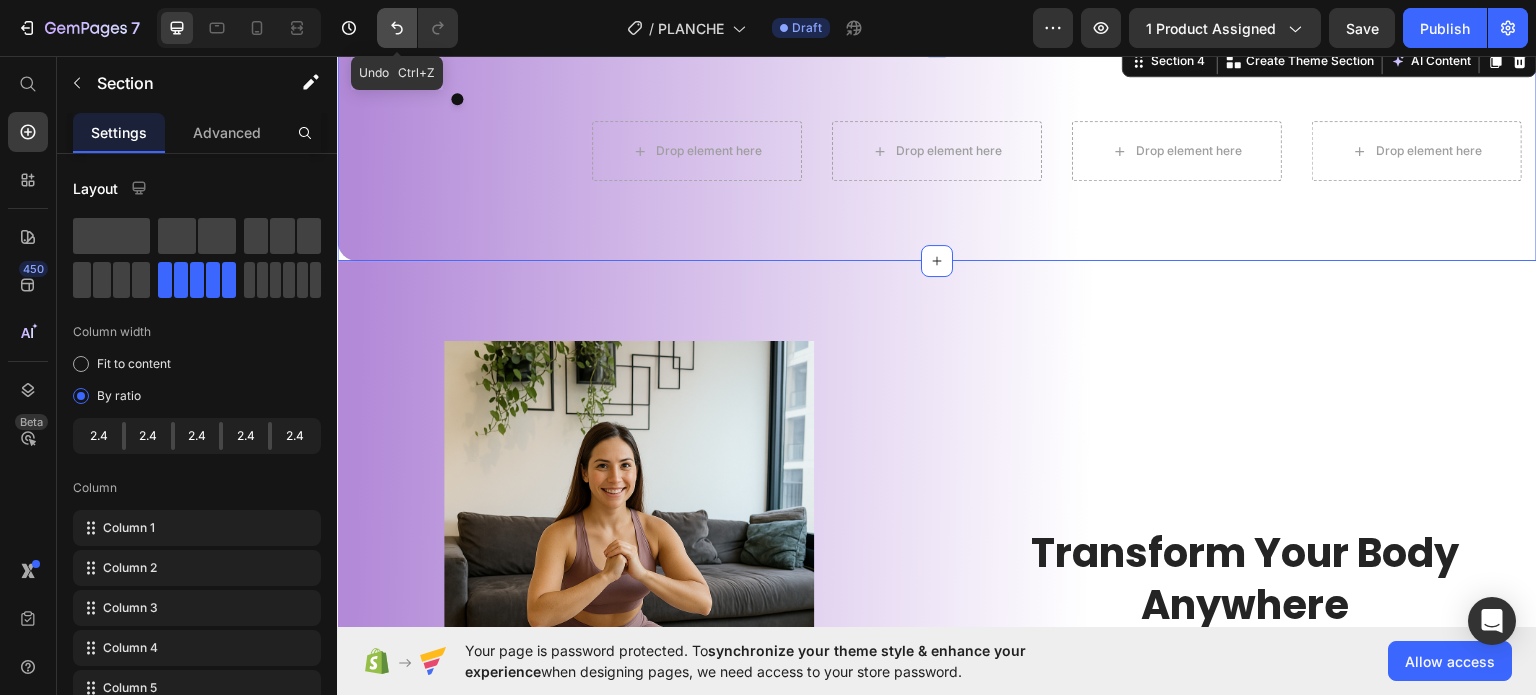 click 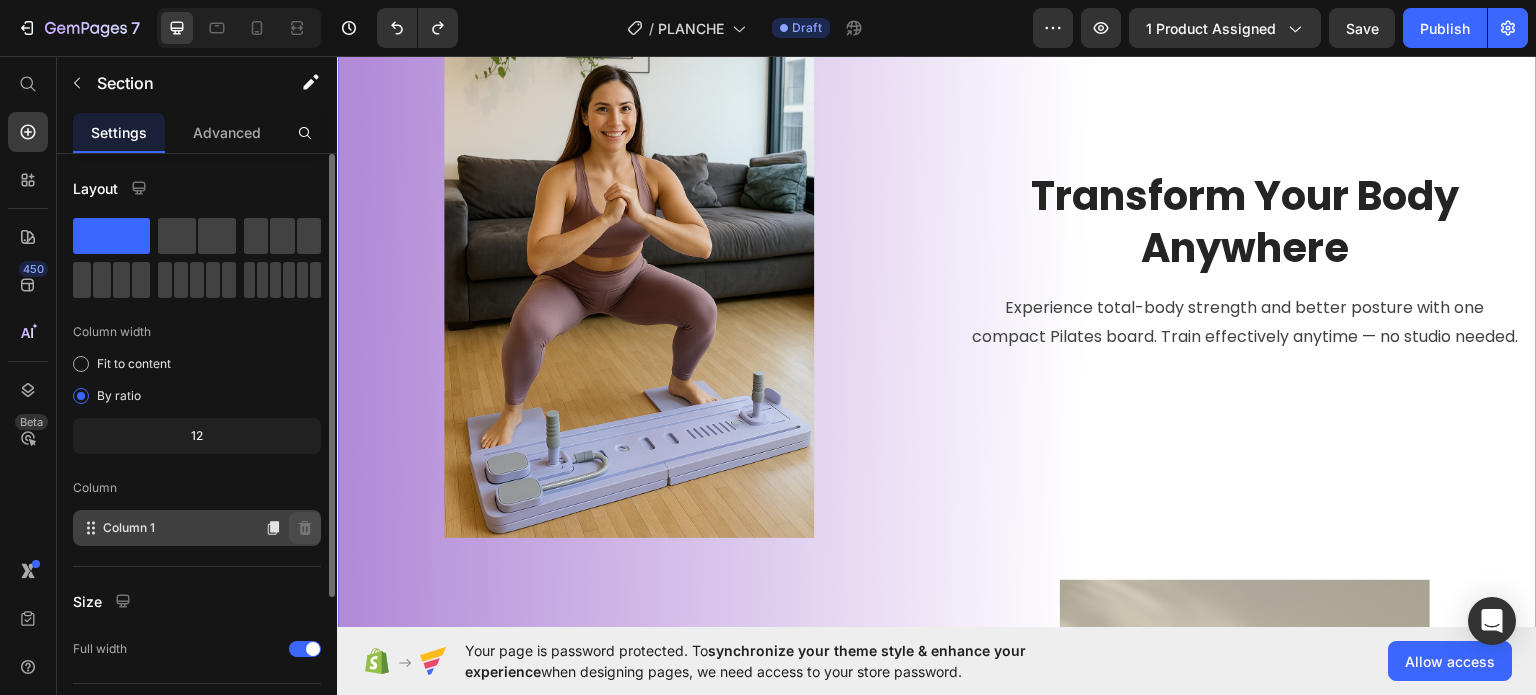 scroll, scrollTop: 1411, scrollLeft: 0, axis: vertical 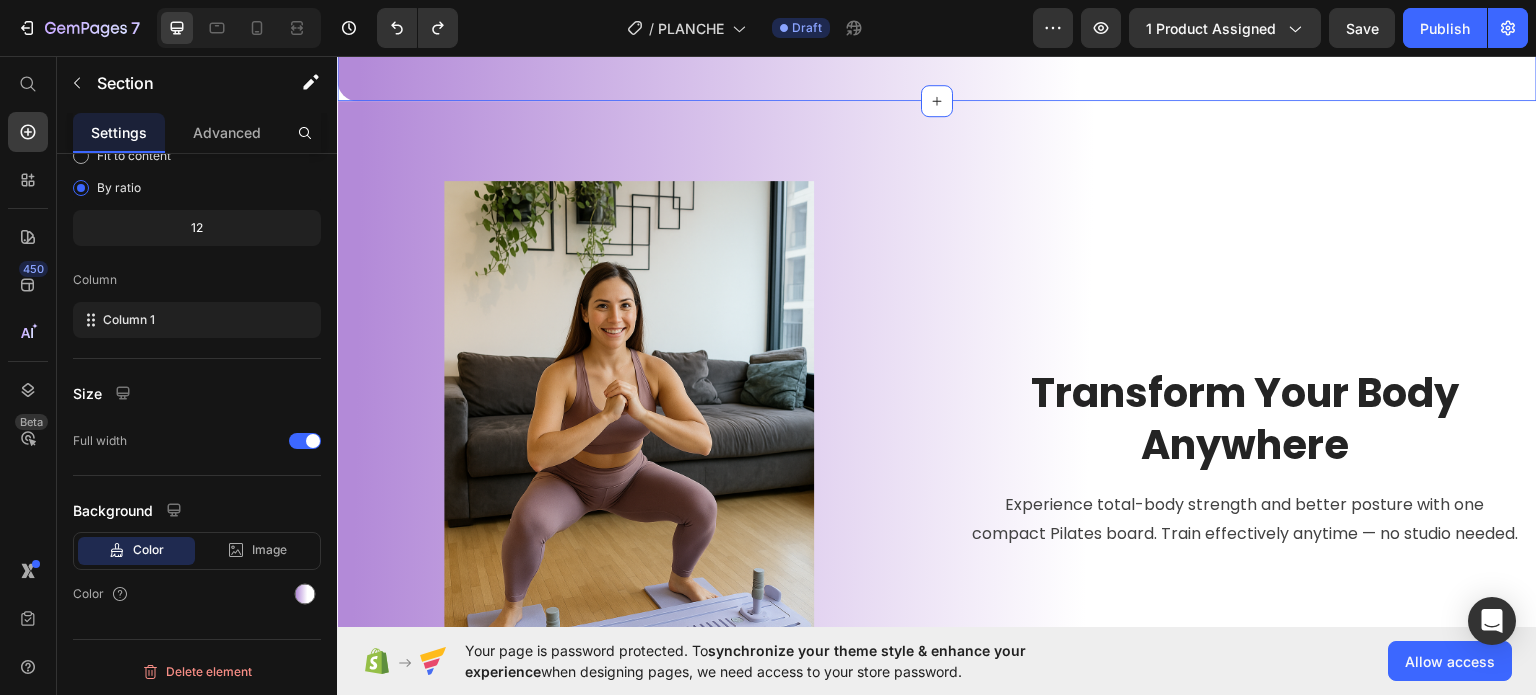 click on "Image Image Image Image
Carousel Section 4   You can create reusable sections Create Theme Section AI Content Write with GemAI What would you like to describe here? Tone and Voice Persuasive Product VOLEA FITNESS PACK Show more Generate" at bounding box center (937, 20) 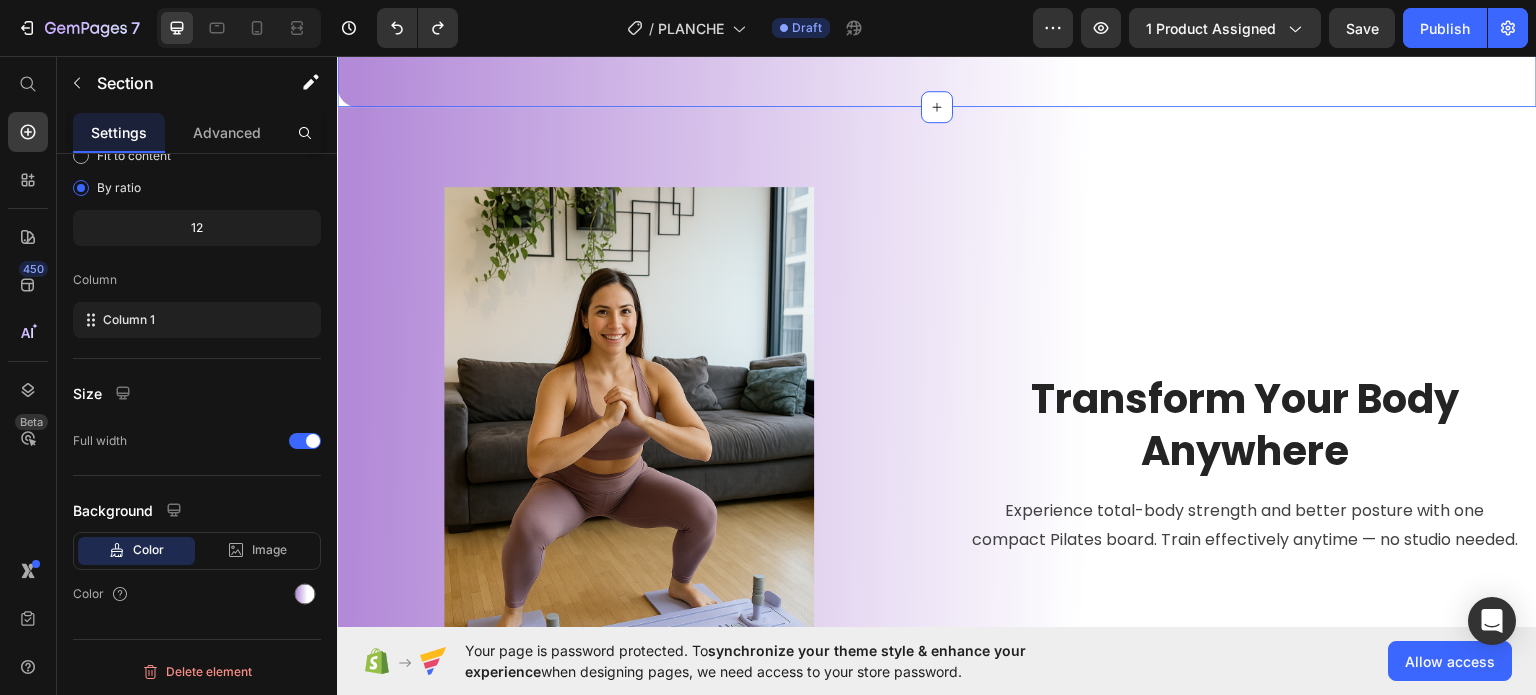 scroll, scrollTop: 1011, scrollLeft: 0, axis: vertical 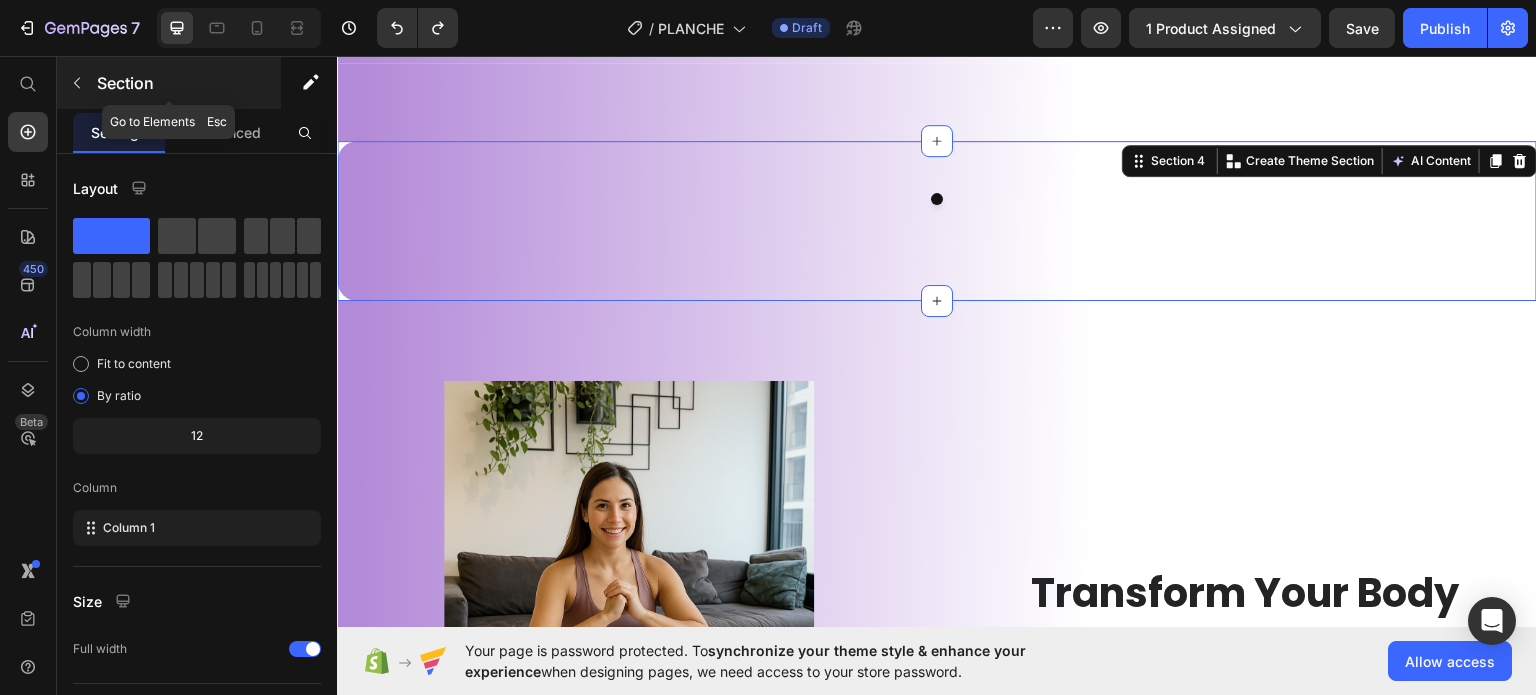 click at bounding box center (77, 83) 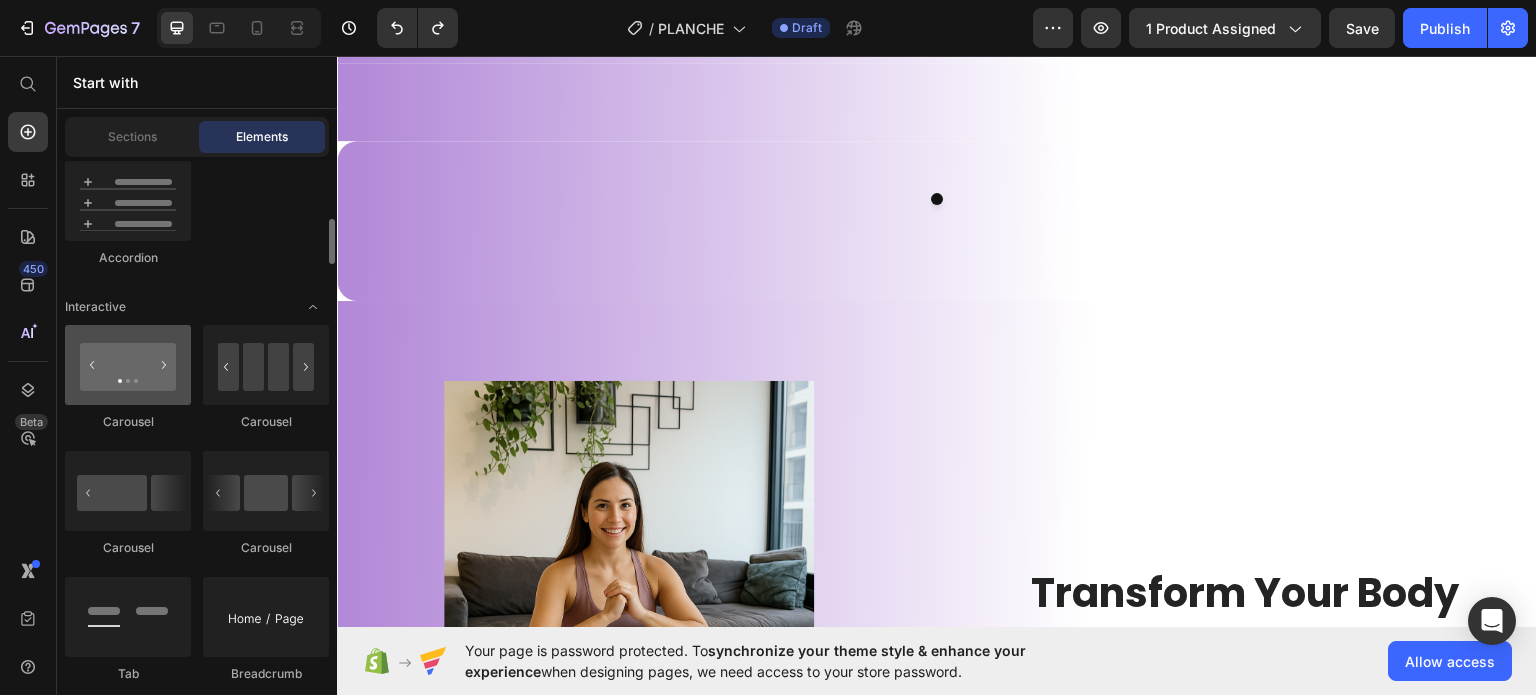 scroll, scrollTop: 2100, scrollLeft: 0, axis: vertical 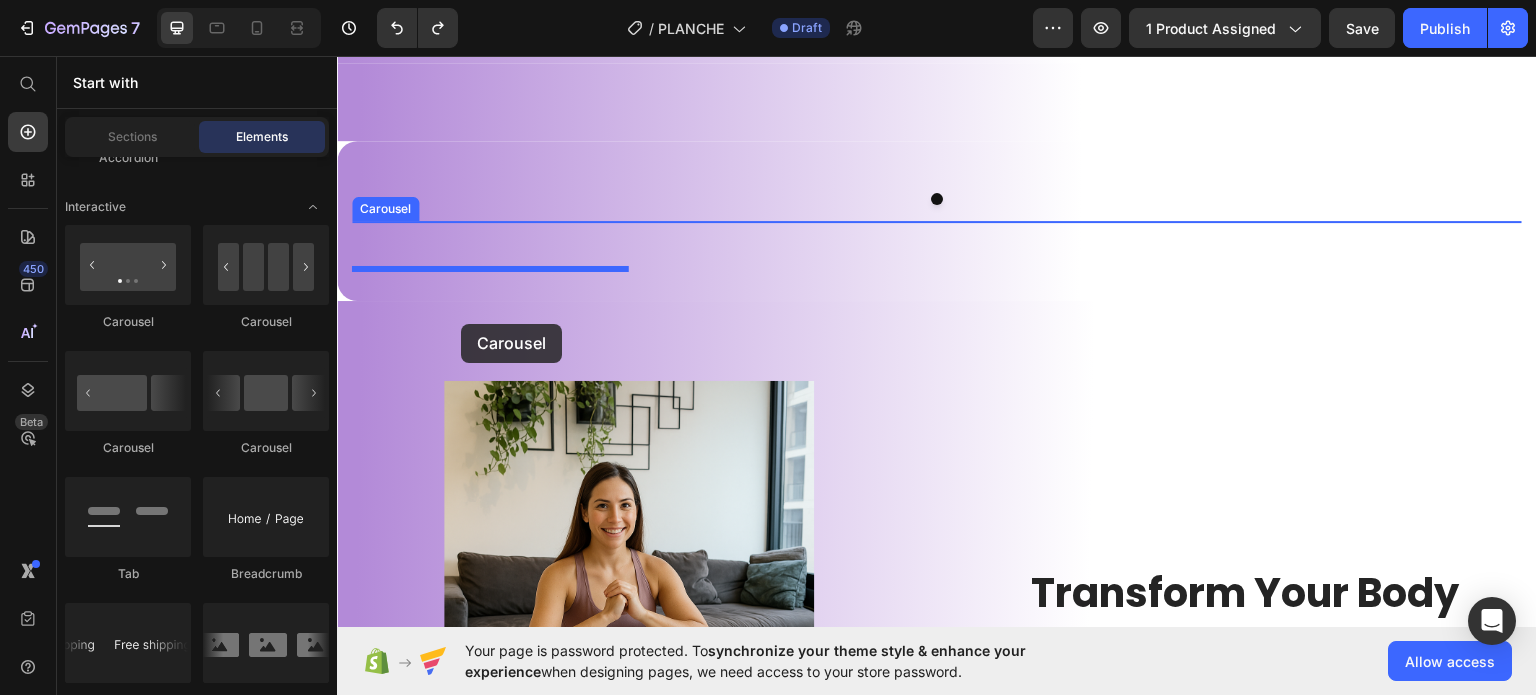 drag, startPoint x: 626, startPoint y: 334, endPoint x: 461, endPoint y: 323, distance: 165.36626 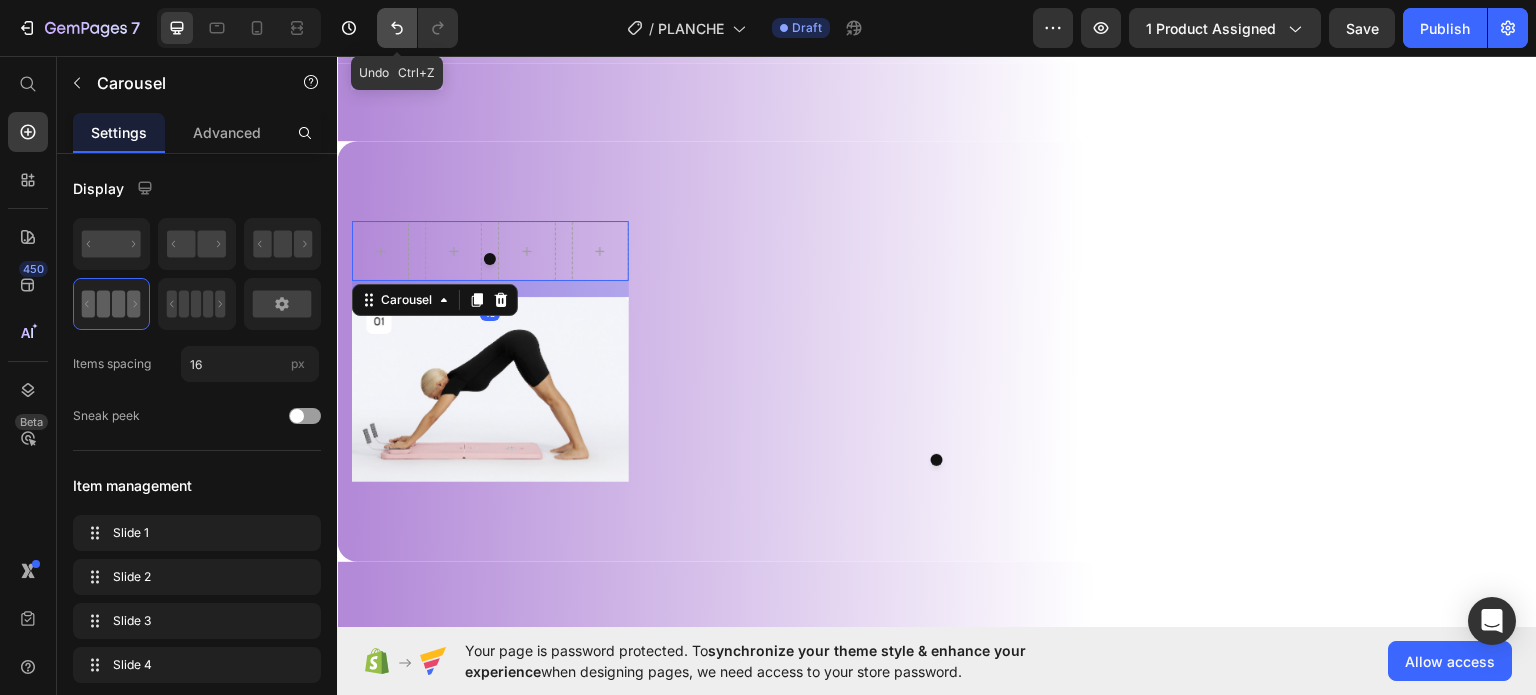 click 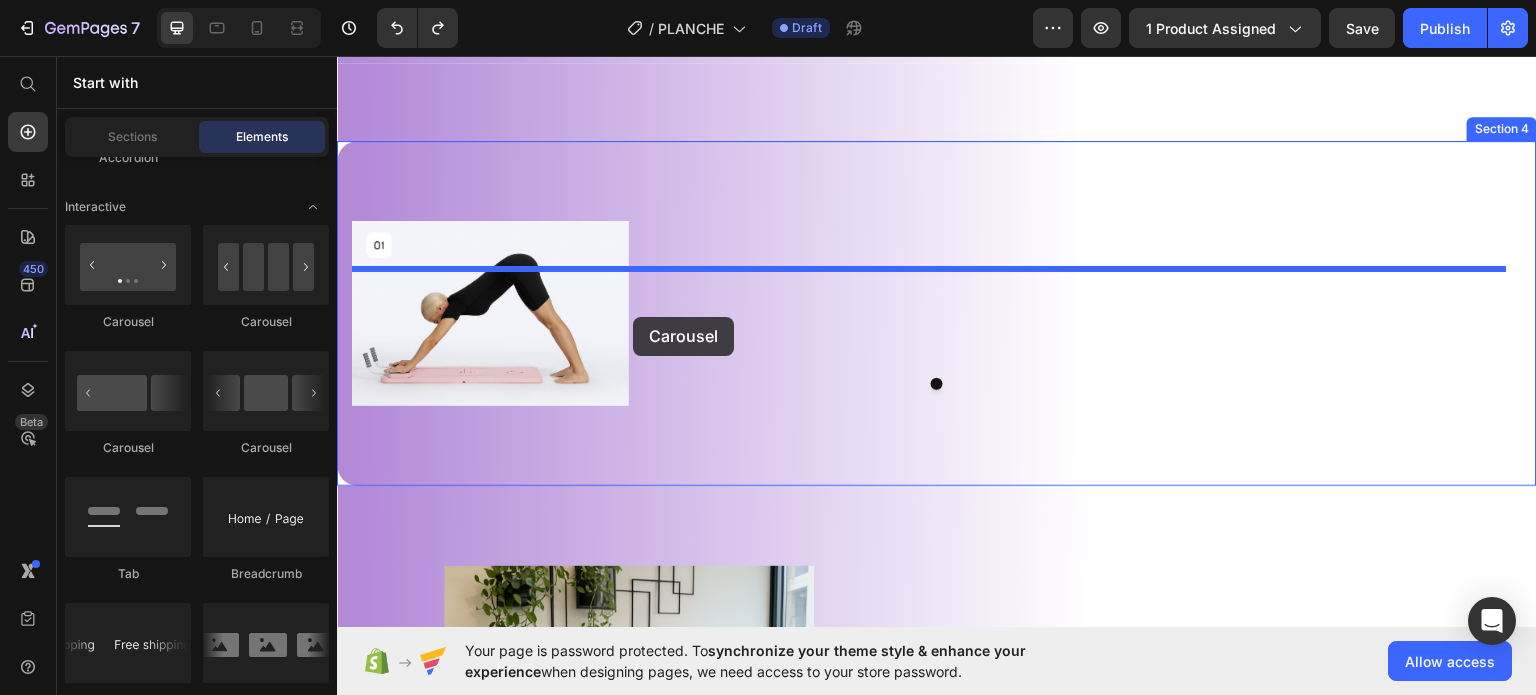 drag, startPoint x: 606, startPoint y: 477, endPoint x: 633, endPoint y: 316, distance: 163.24828 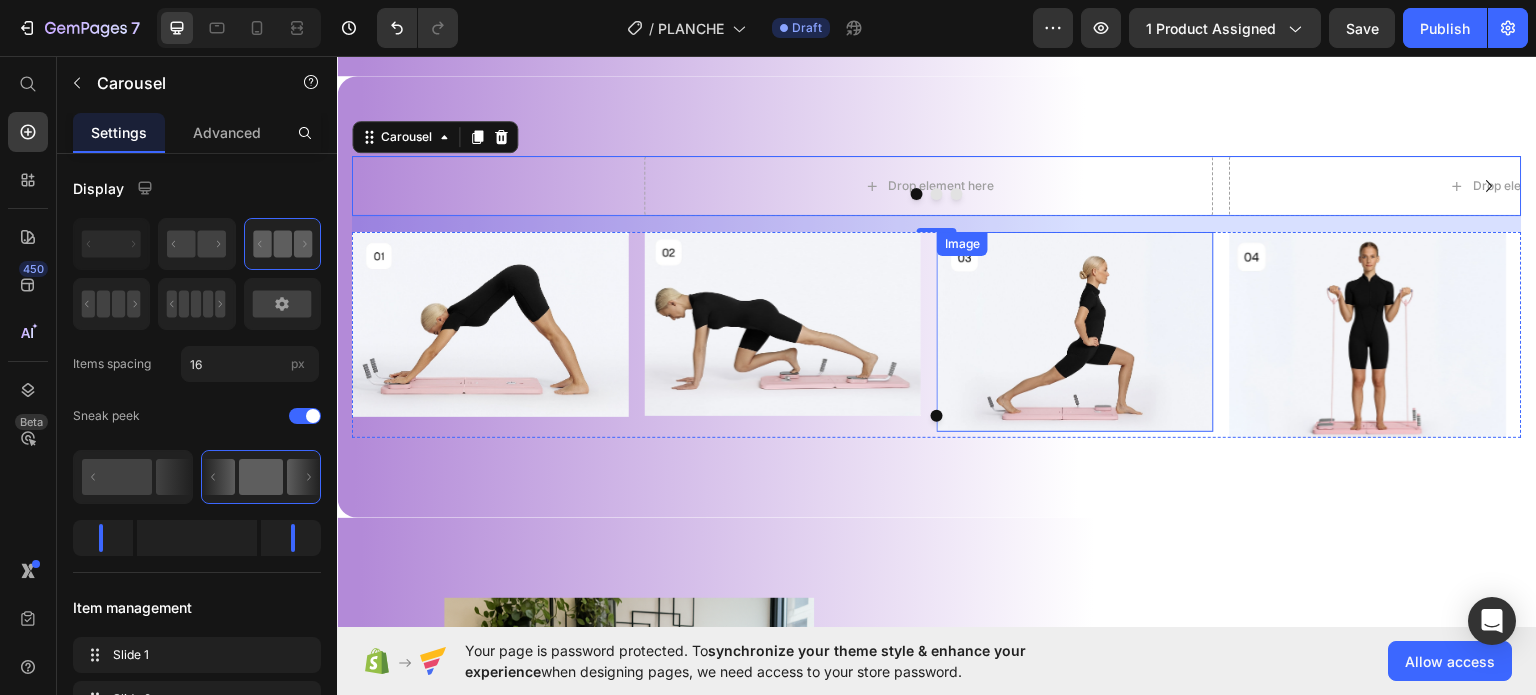 scroll, scrollTop: 1111, scrollLeft: 0, axis: vertical 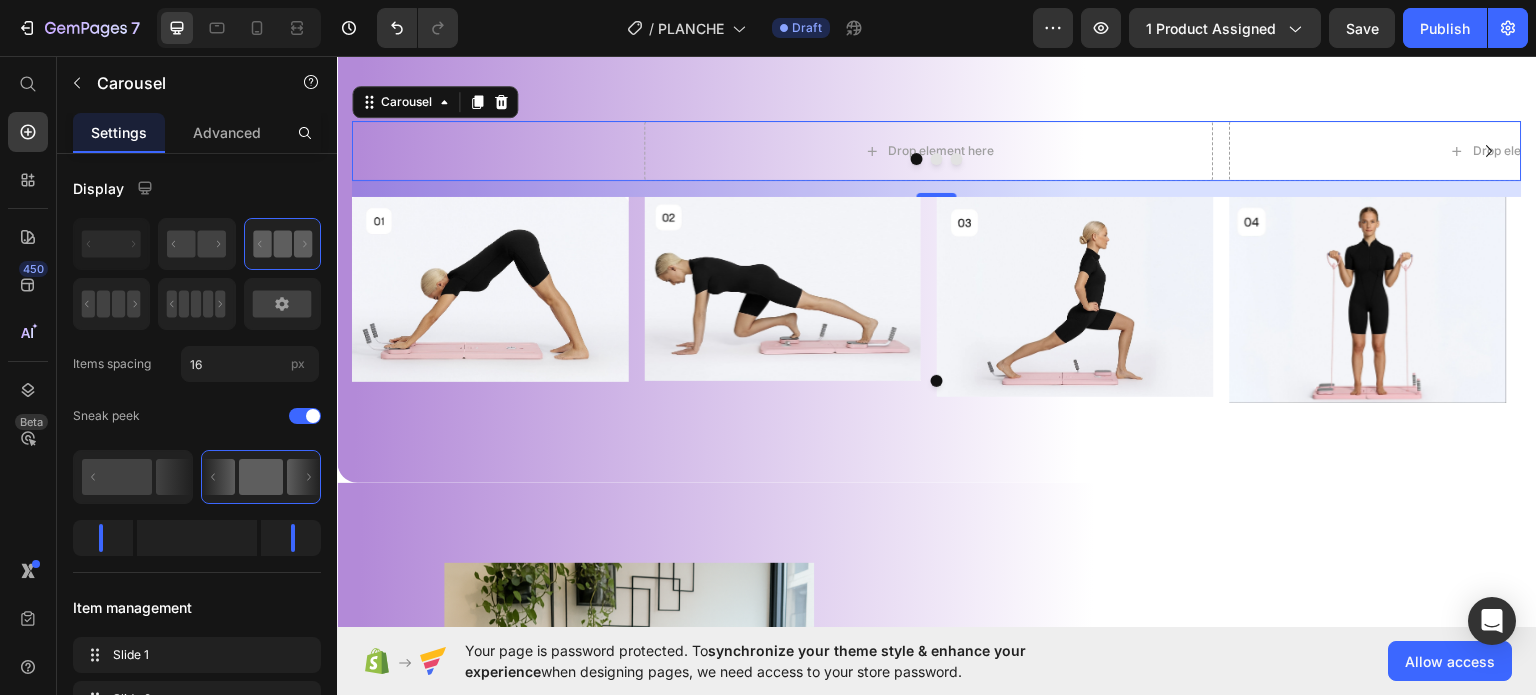click 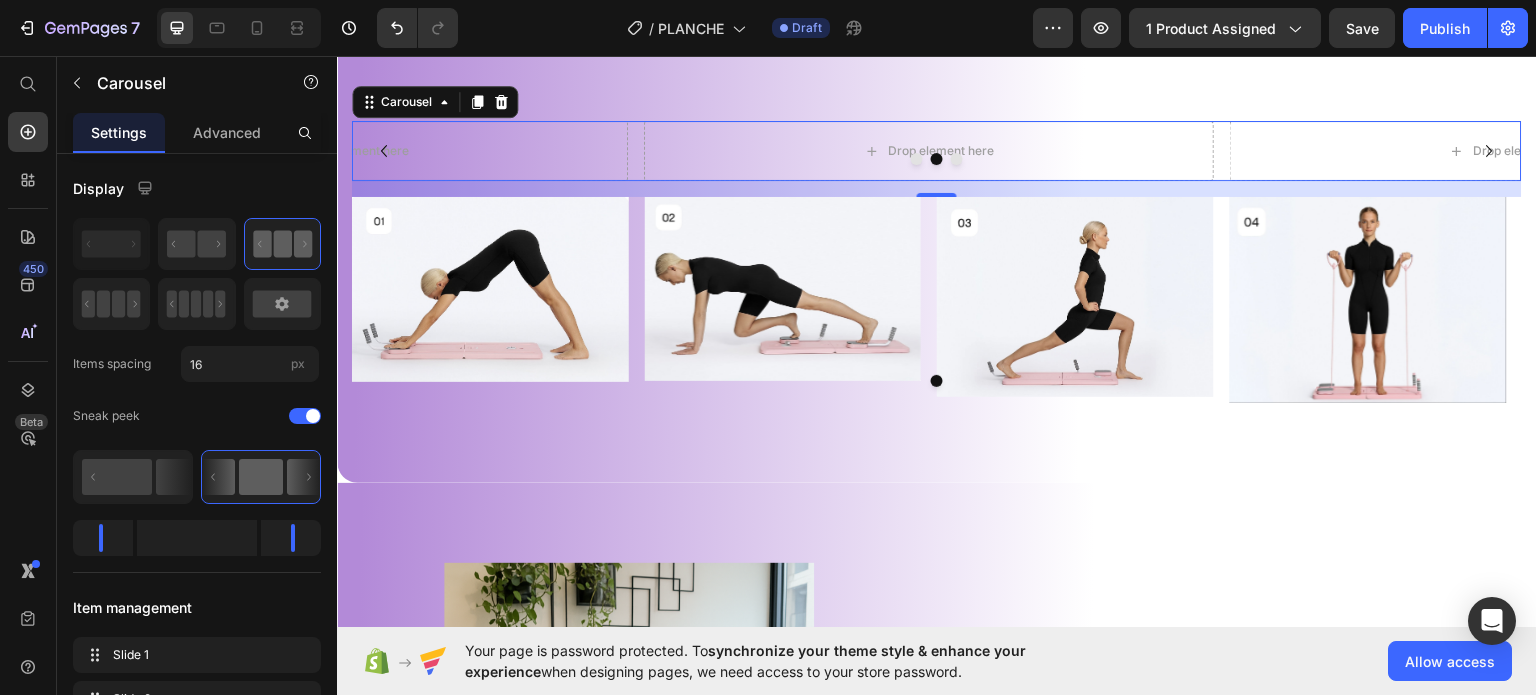 click 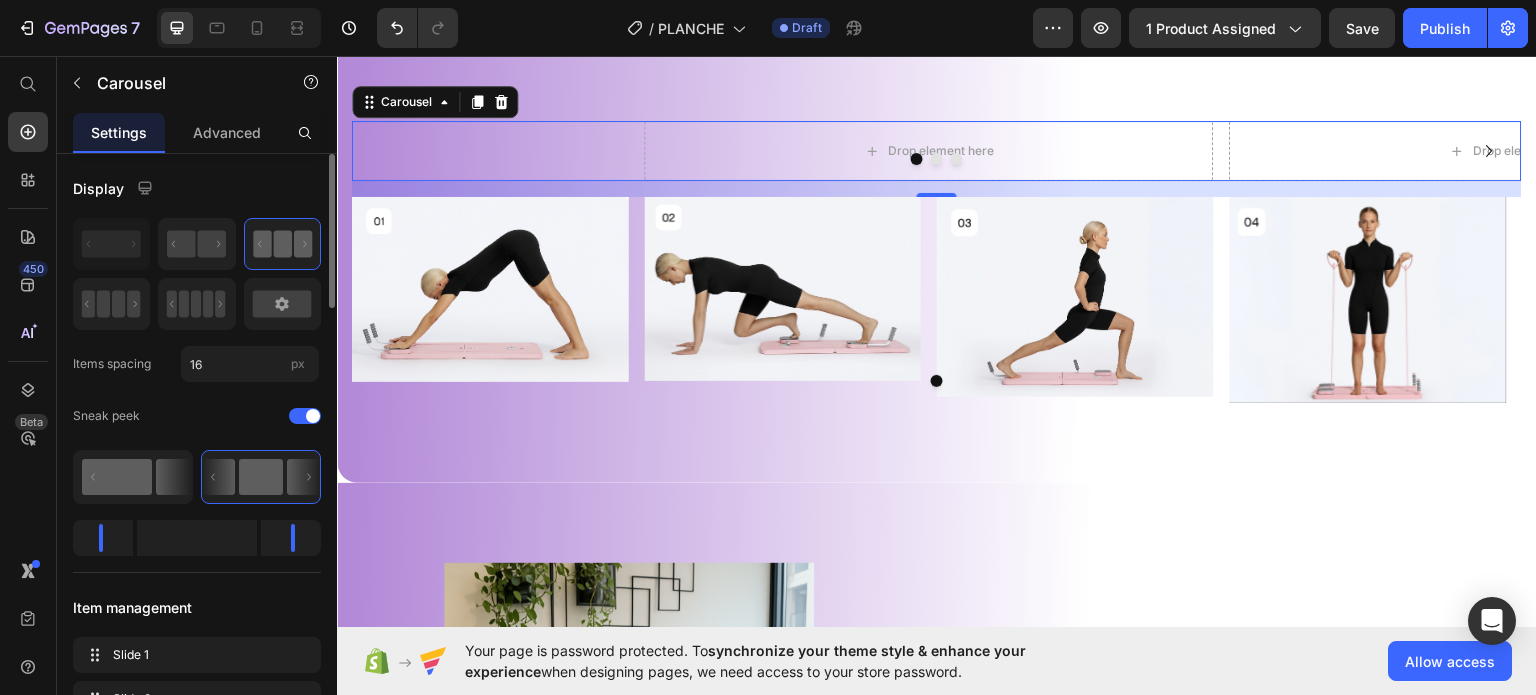 click 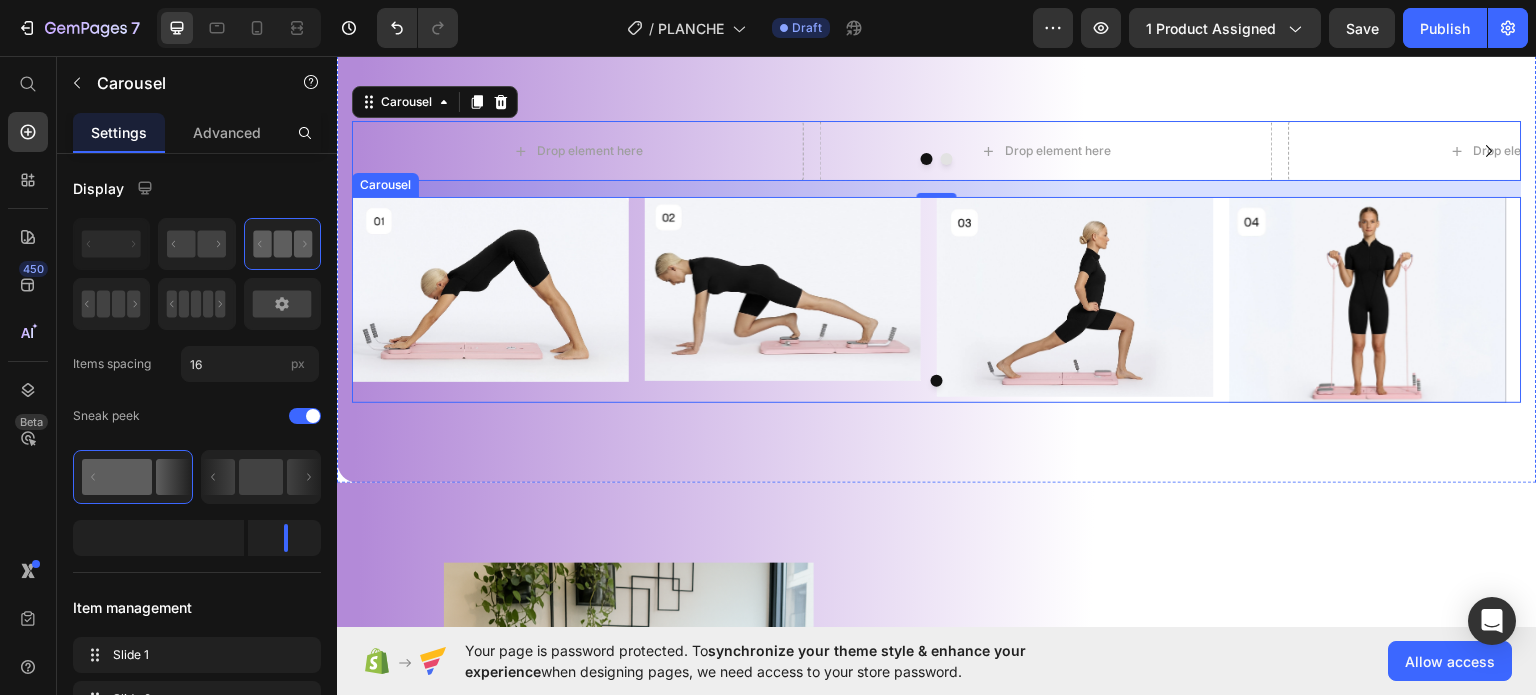 drag, startPoint x: 463, startPoint y: 537, endPoint x: 487, endPoint y: 427, distance: 112.587746 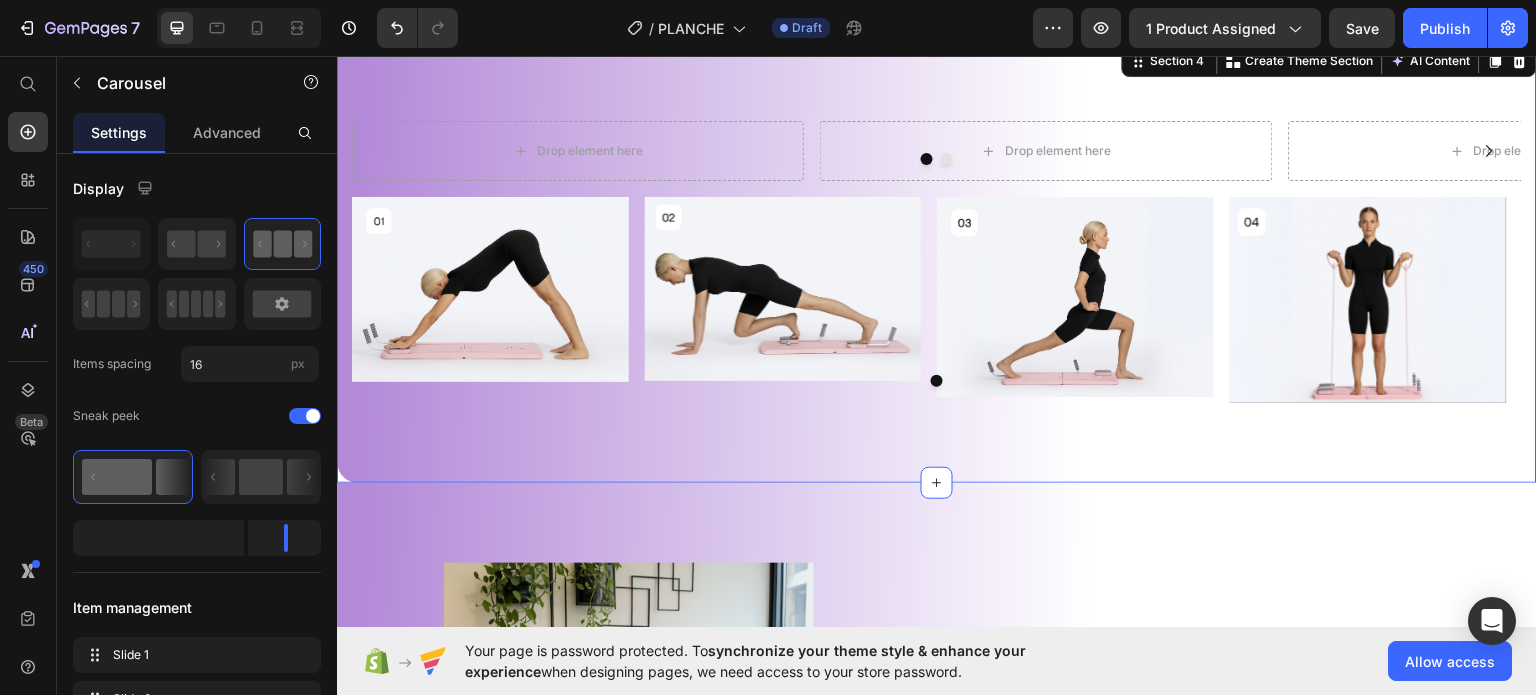 click on "Drop element here
Drop element here
Drop element here
Carousel
Image Image Image Image
Carousel Section 4   You can create reusable sections Create Theme Section AI Content Write with GemAI What would you like to describe here? Tone and Voice Persuasive Product Show more Generate" at bounding box center (937, 261) 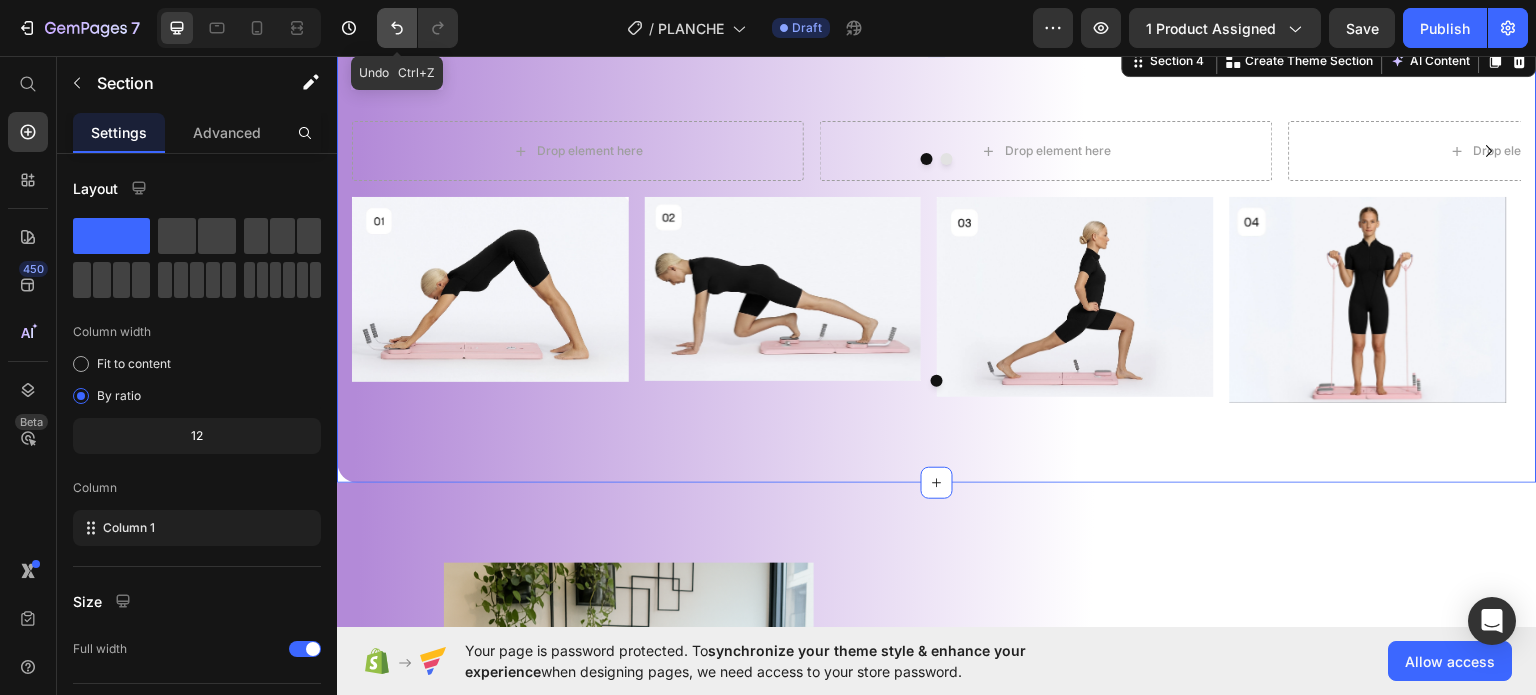 click 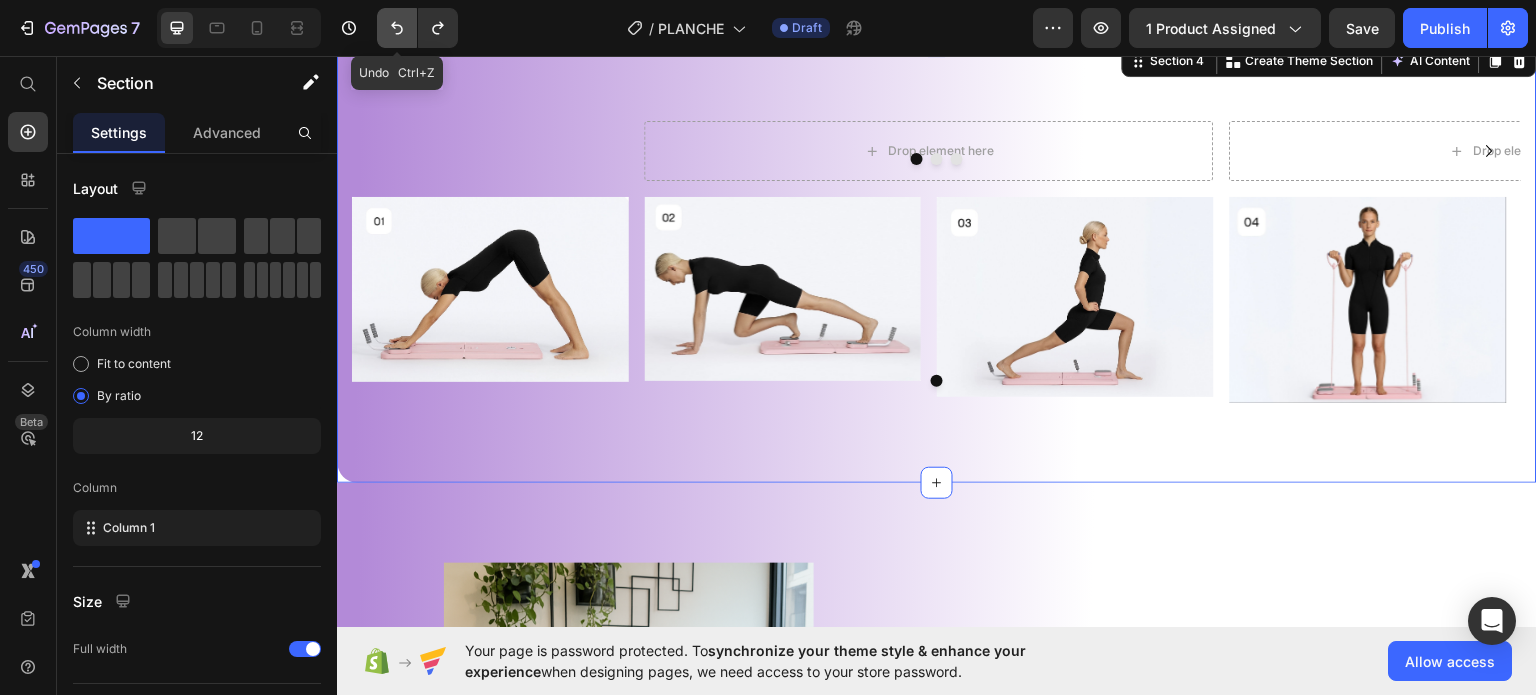 click 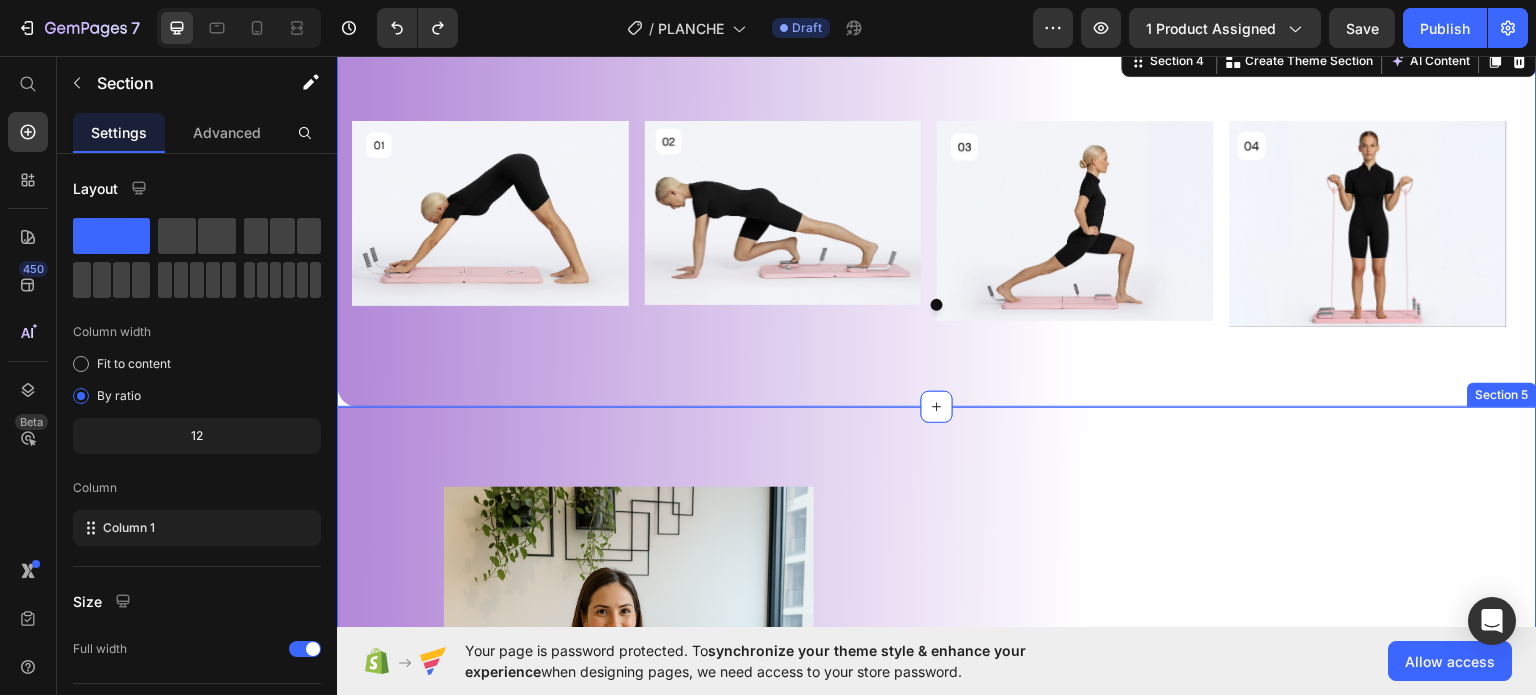 click on "Image Transform Your Body Anywhere Heading Experience total-body strength and better posture with one compact Pilates board. Train effectively anytime — no studio needed. Text block Row Train. Fold. Store. Heading Lightweight and foldable to fit your life. Use it anywhere, then pack it away in seconds. Effortless training. Simple storage. Text block Image Row Section 5" at bounding box center (937, 1061) 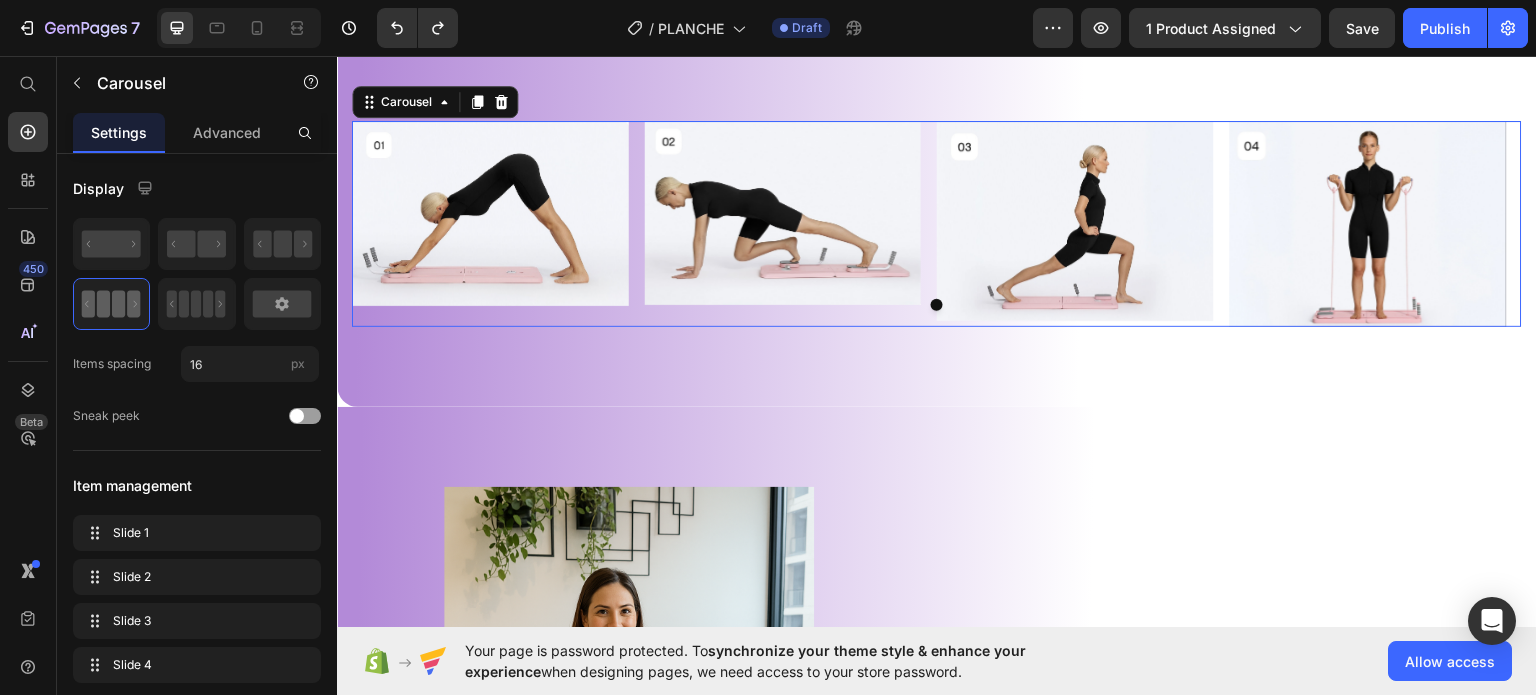 click at bounding box center [937, 304] 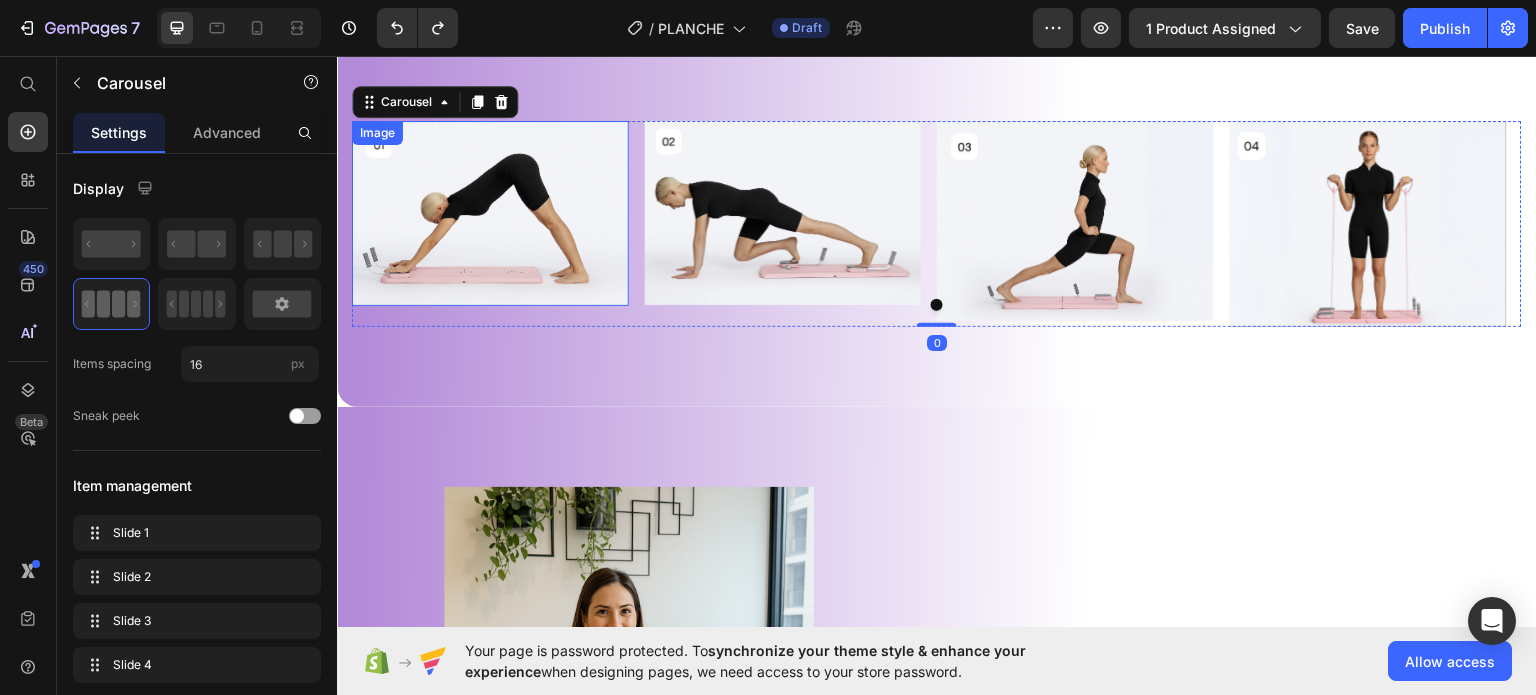 click at bounding box center [490, 212] 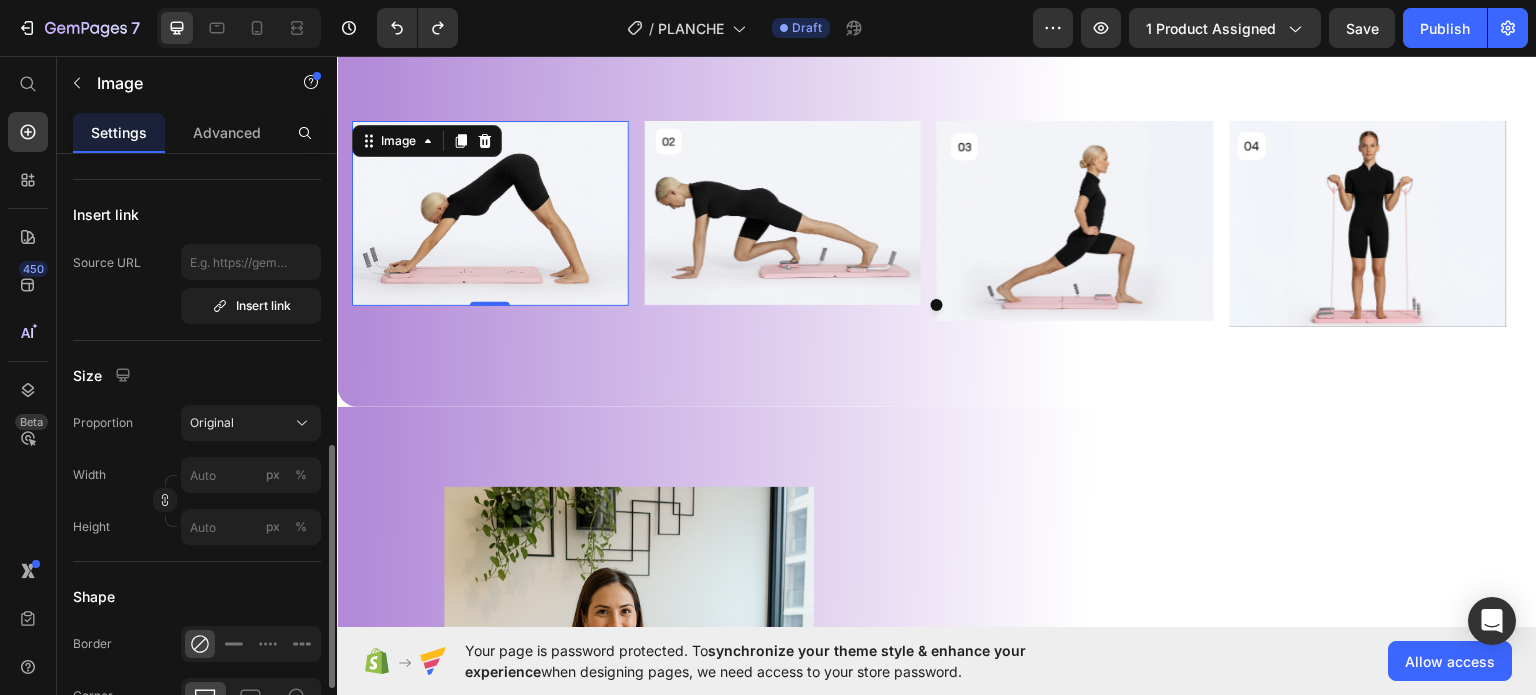 scroll, scrollTop: 471, scrollLeft: 0, axis: vertical 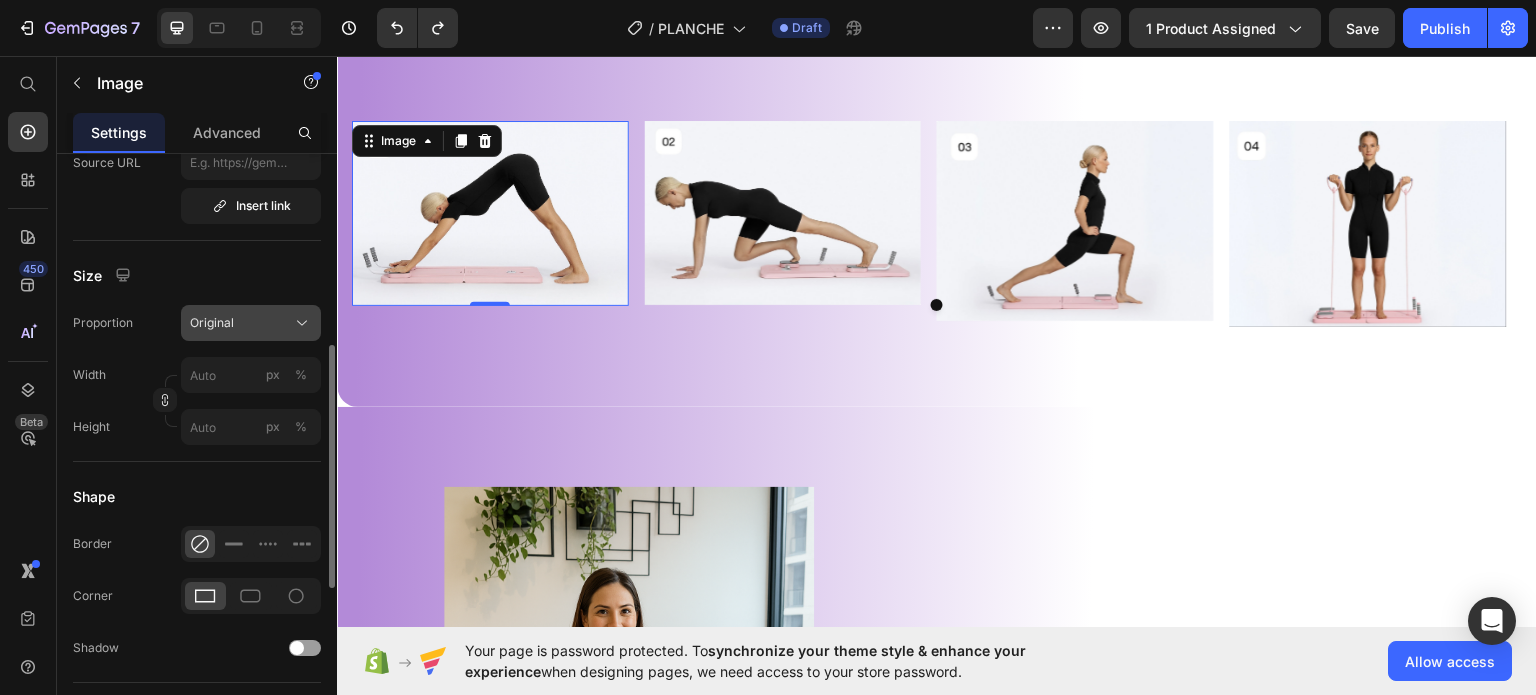click on "Original" at bounding box center (212, 323) 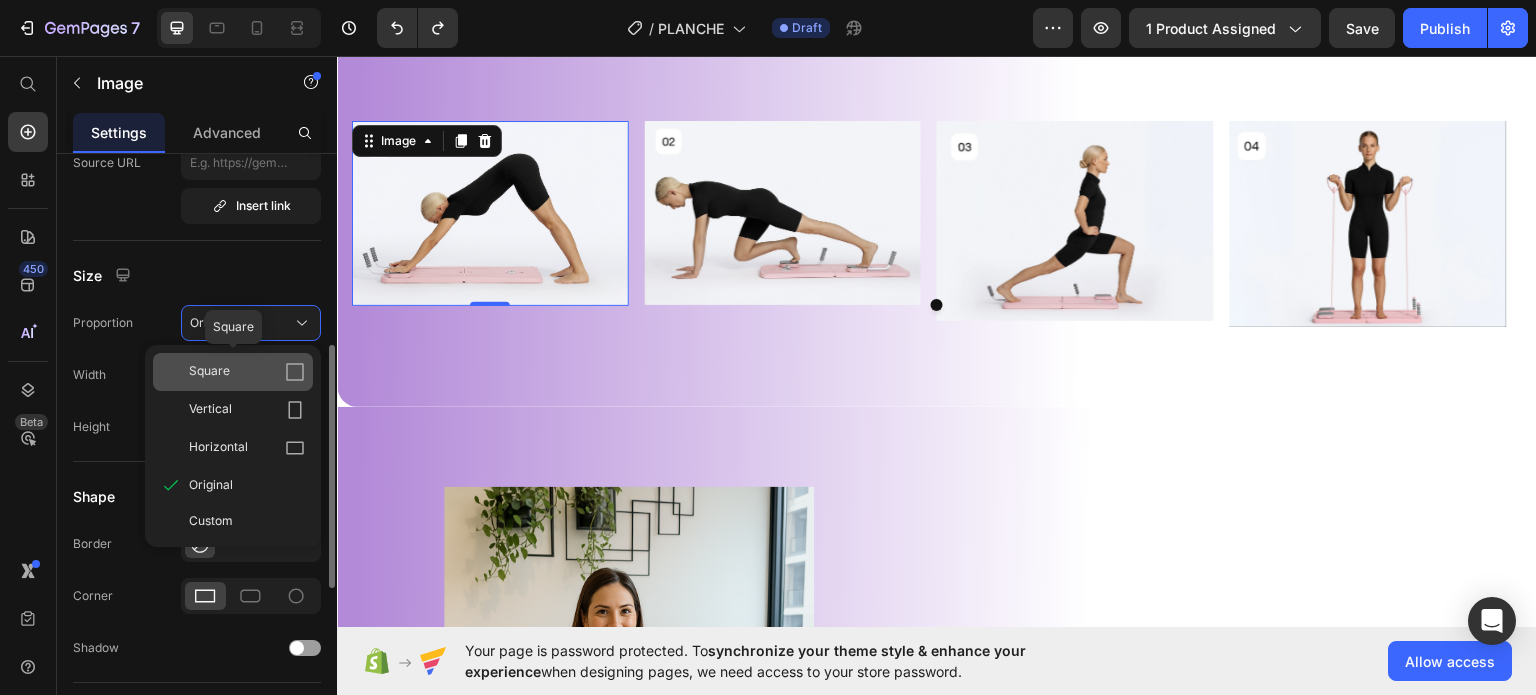 click on "Square" at bounding box center (209, 372) 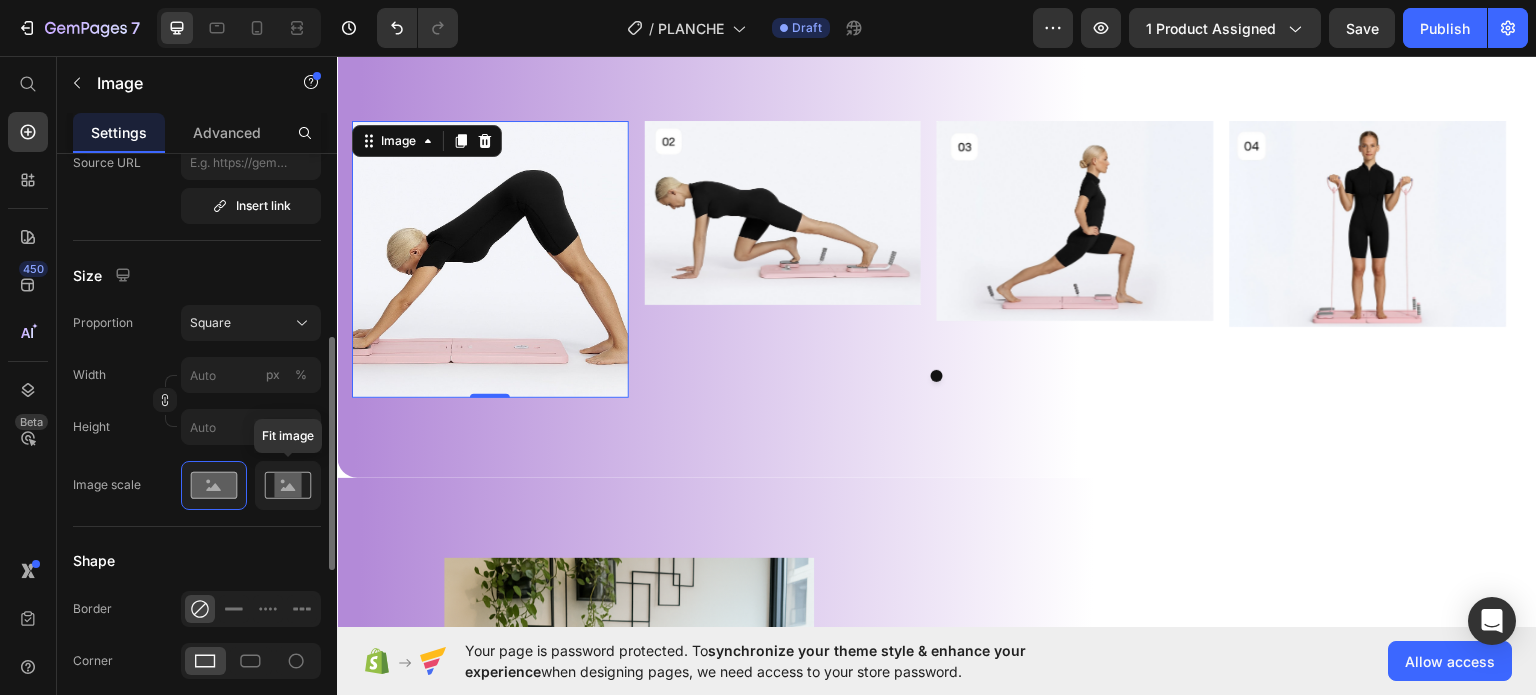 click 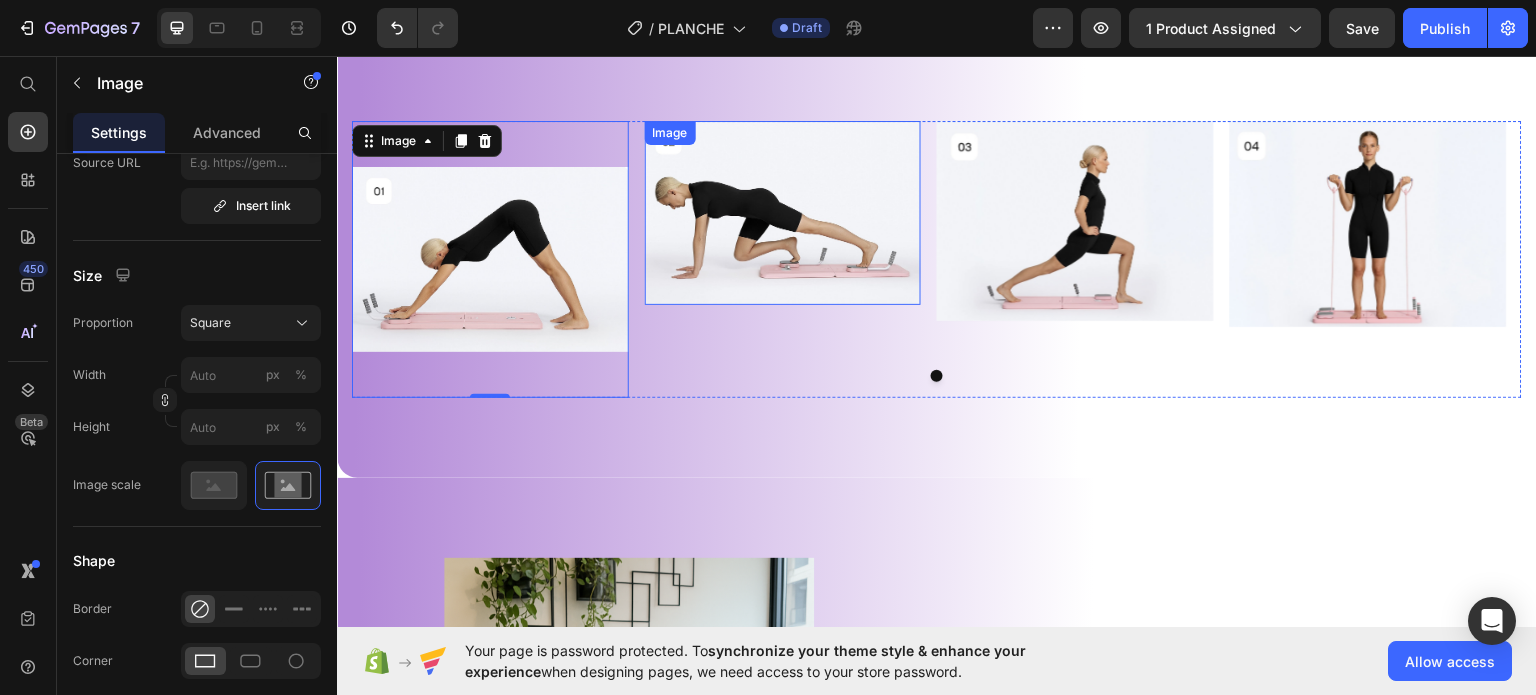 click at bounding box center (783, 212) 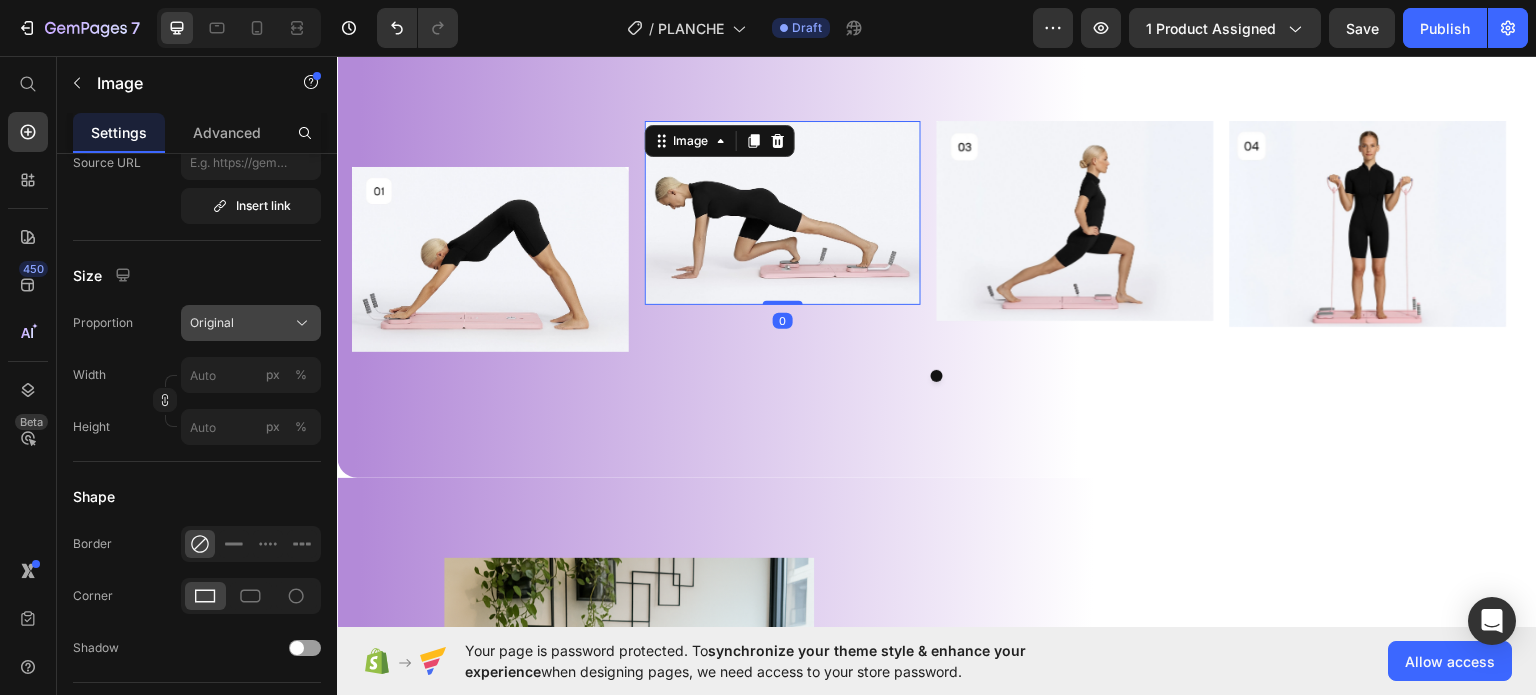click on "Original" 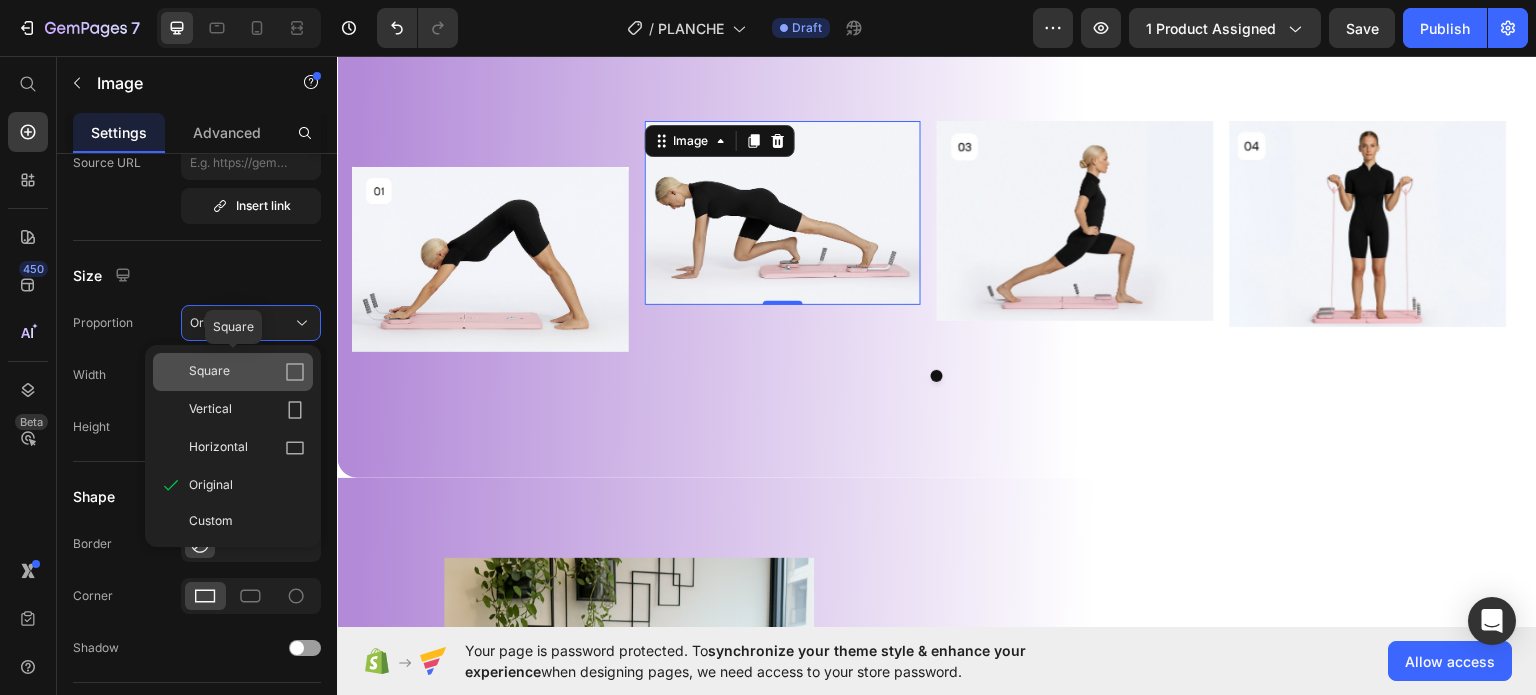 click on "Square" at bounding box center [247, 372] 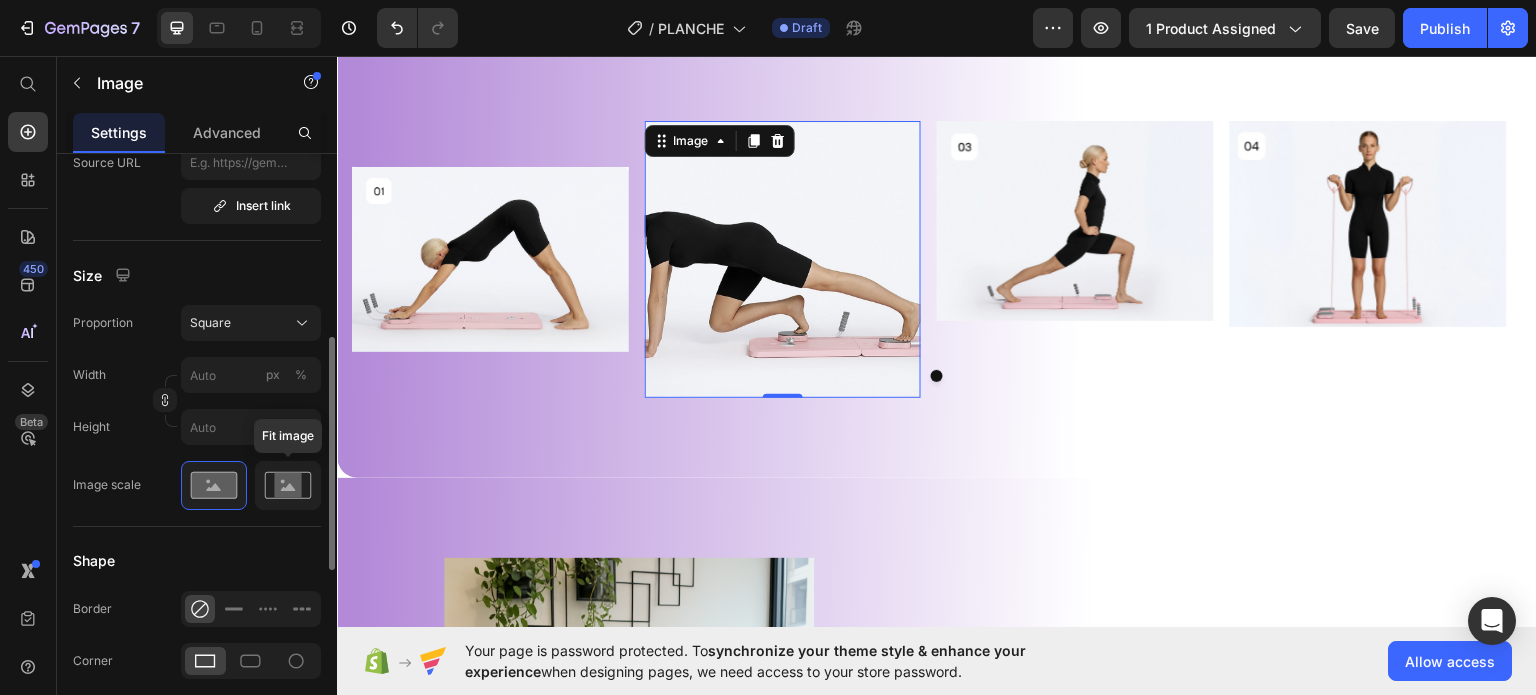 click 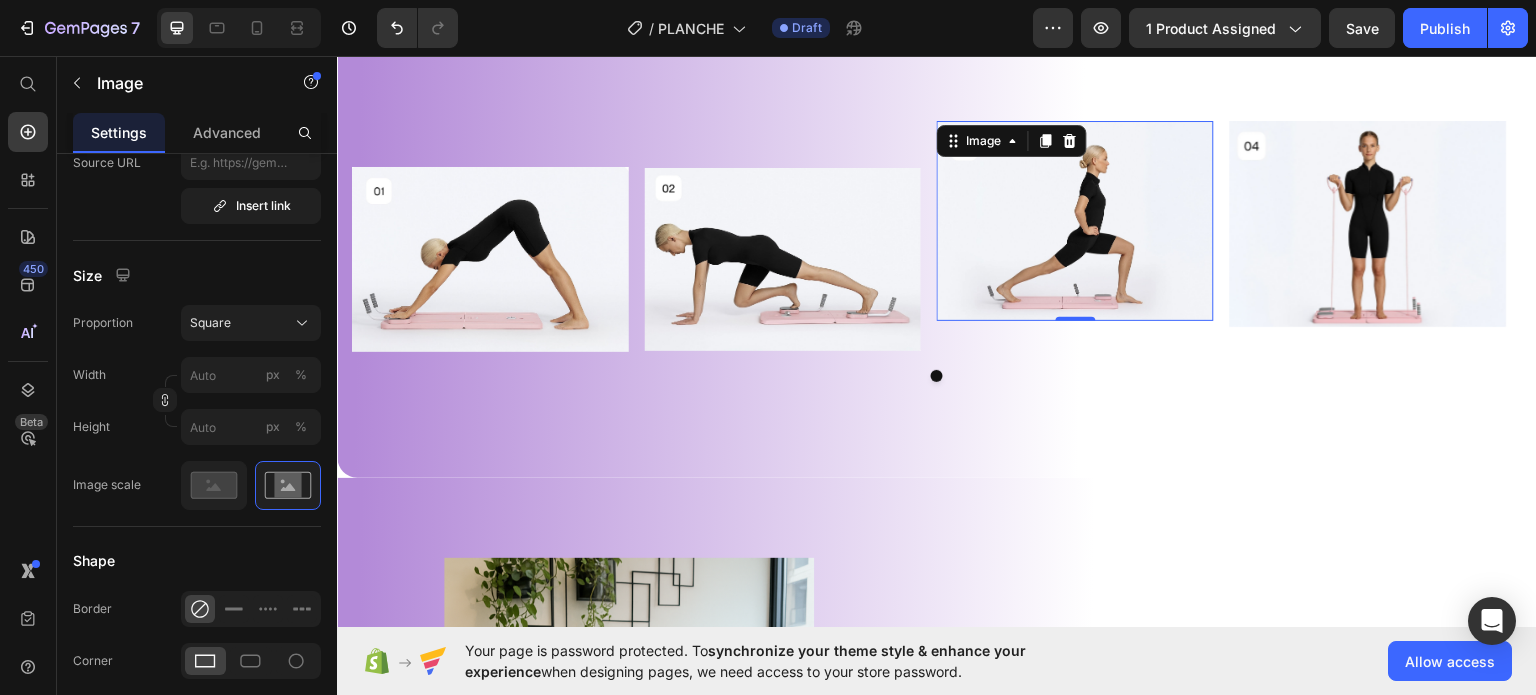 click at bounding box center [1075, 220] 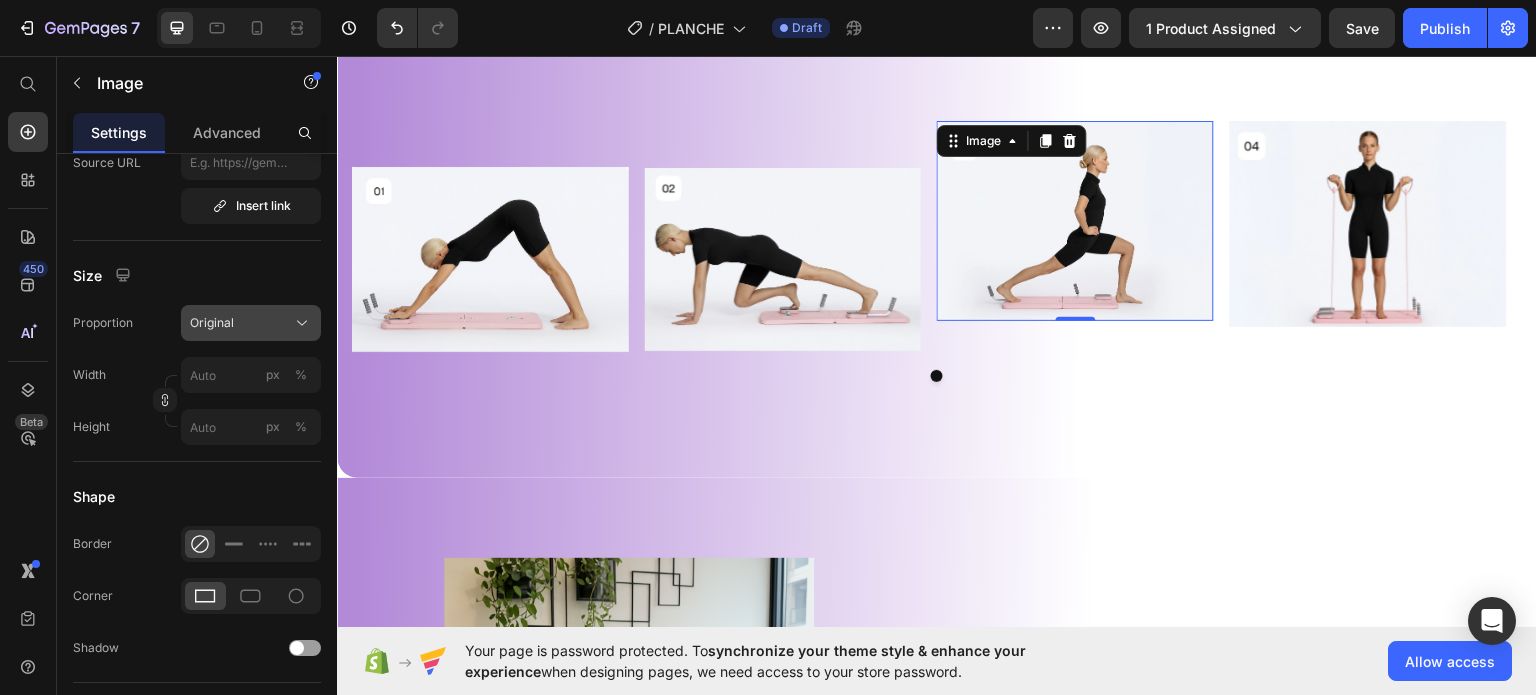click on "Original" at bounding box center (251, 323) 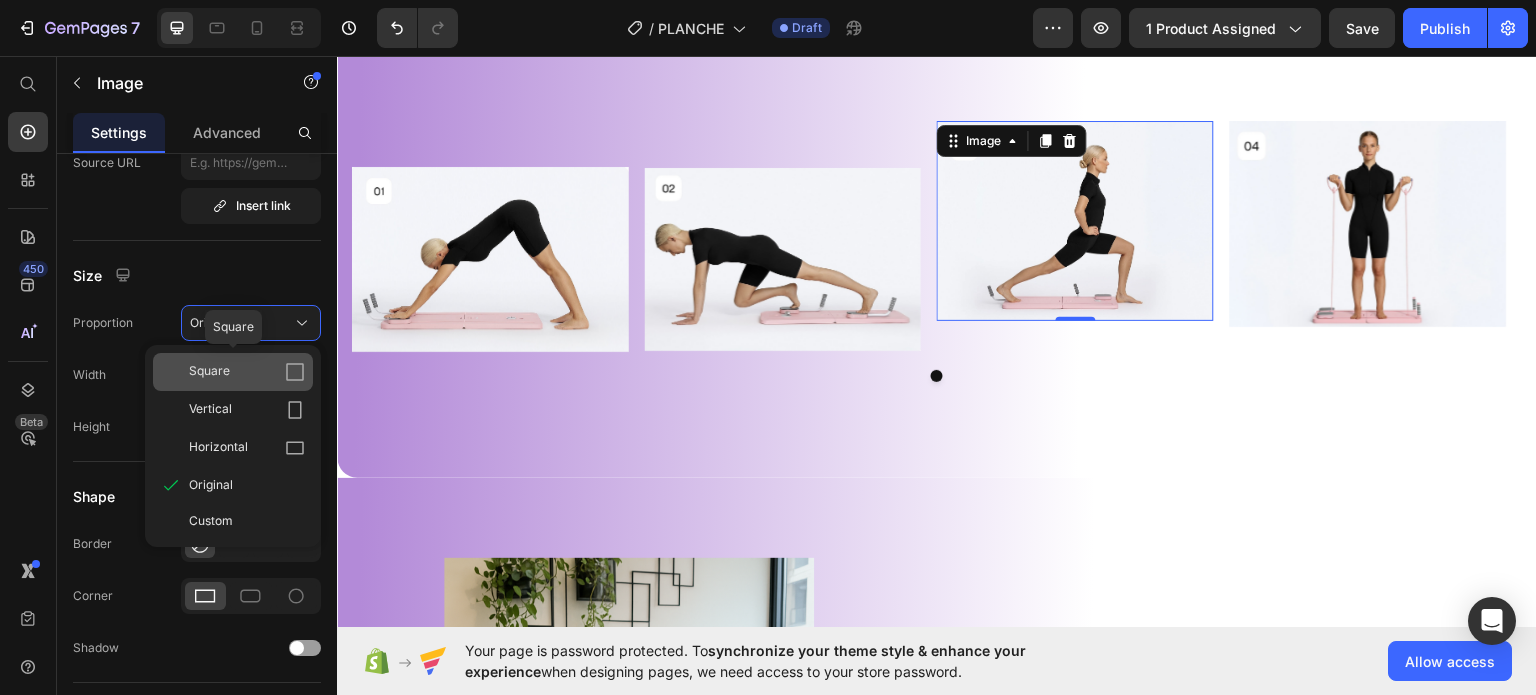 click on "Square" at bounding box center [247, 372] 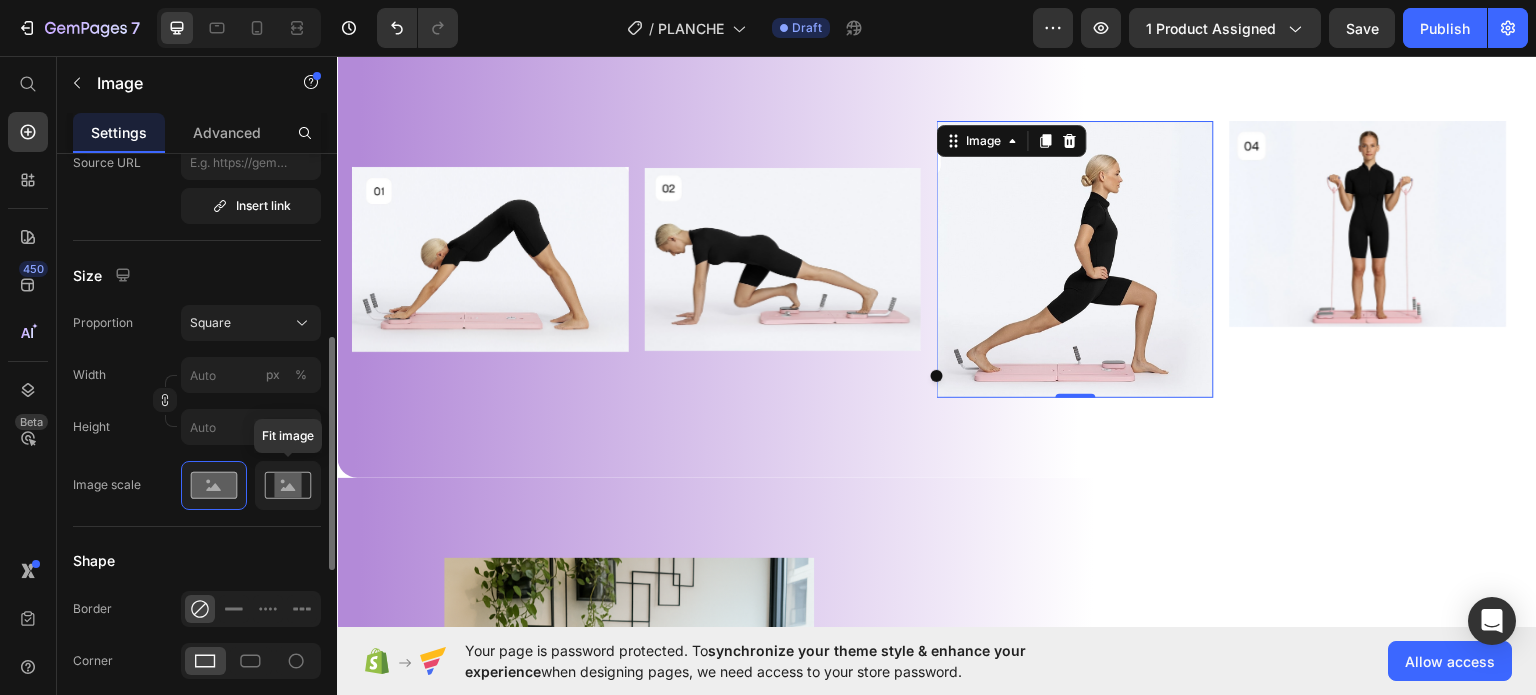click 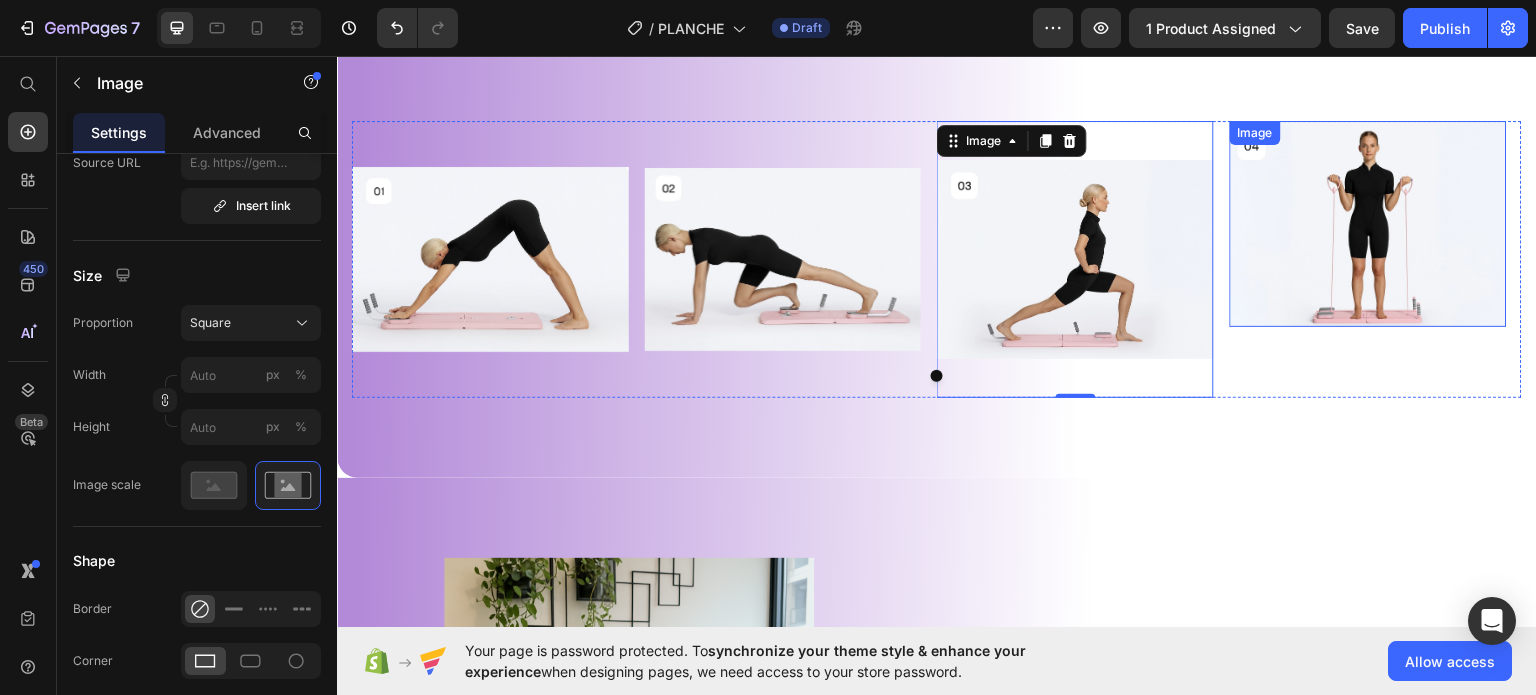 click at bounding box center [1368, 223] 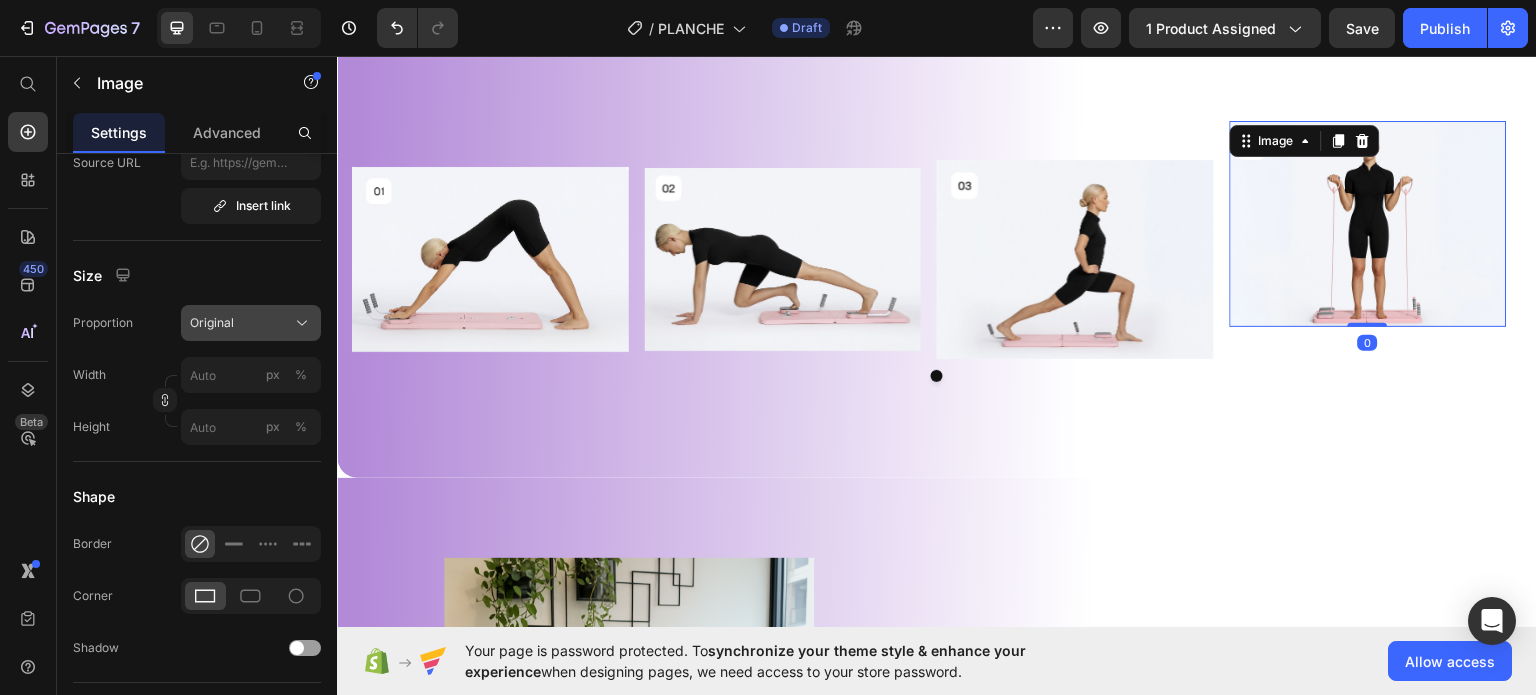 click on "Original" at bounding box center [251, 323] 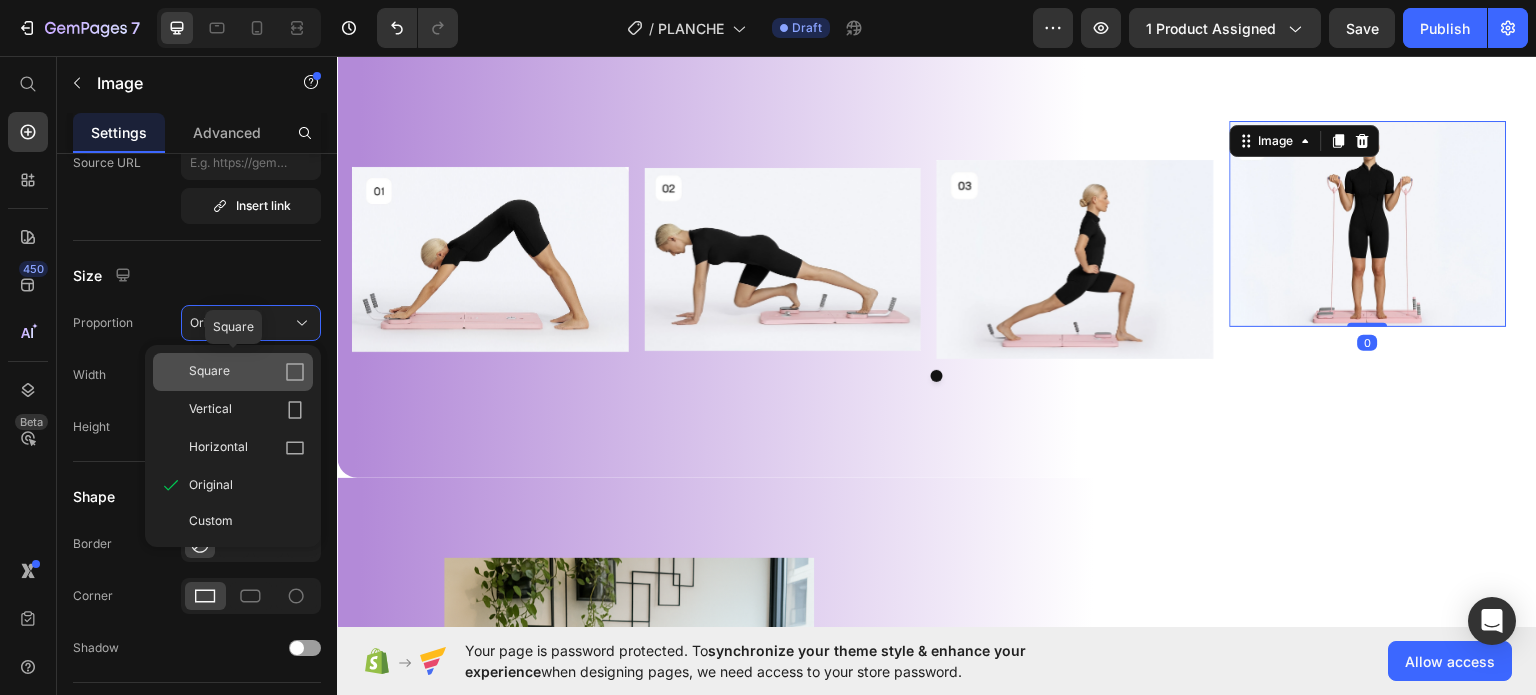 click on "Square" at bounding box center [209, 372] 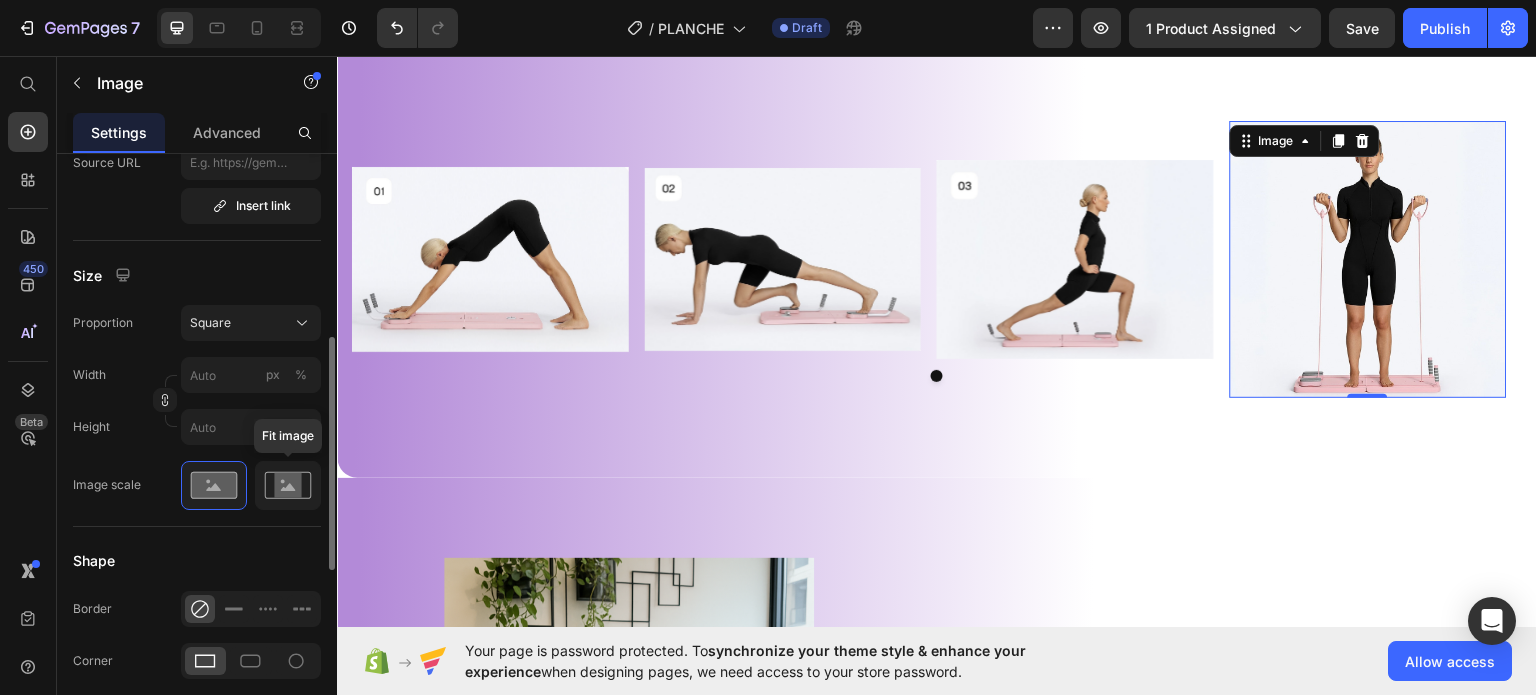 click 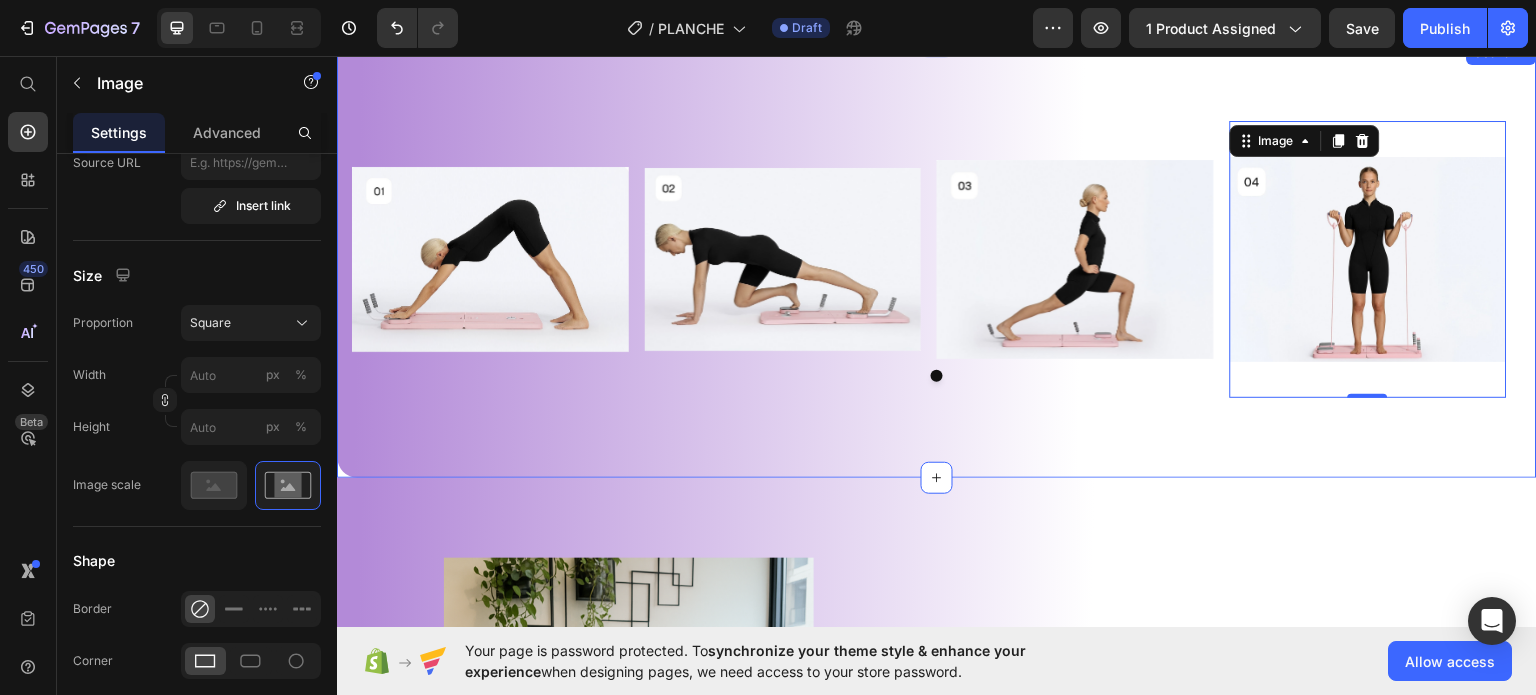 click on "Image Image Image Image   0
Carousel Section 4" at bounding box center (937, 258) 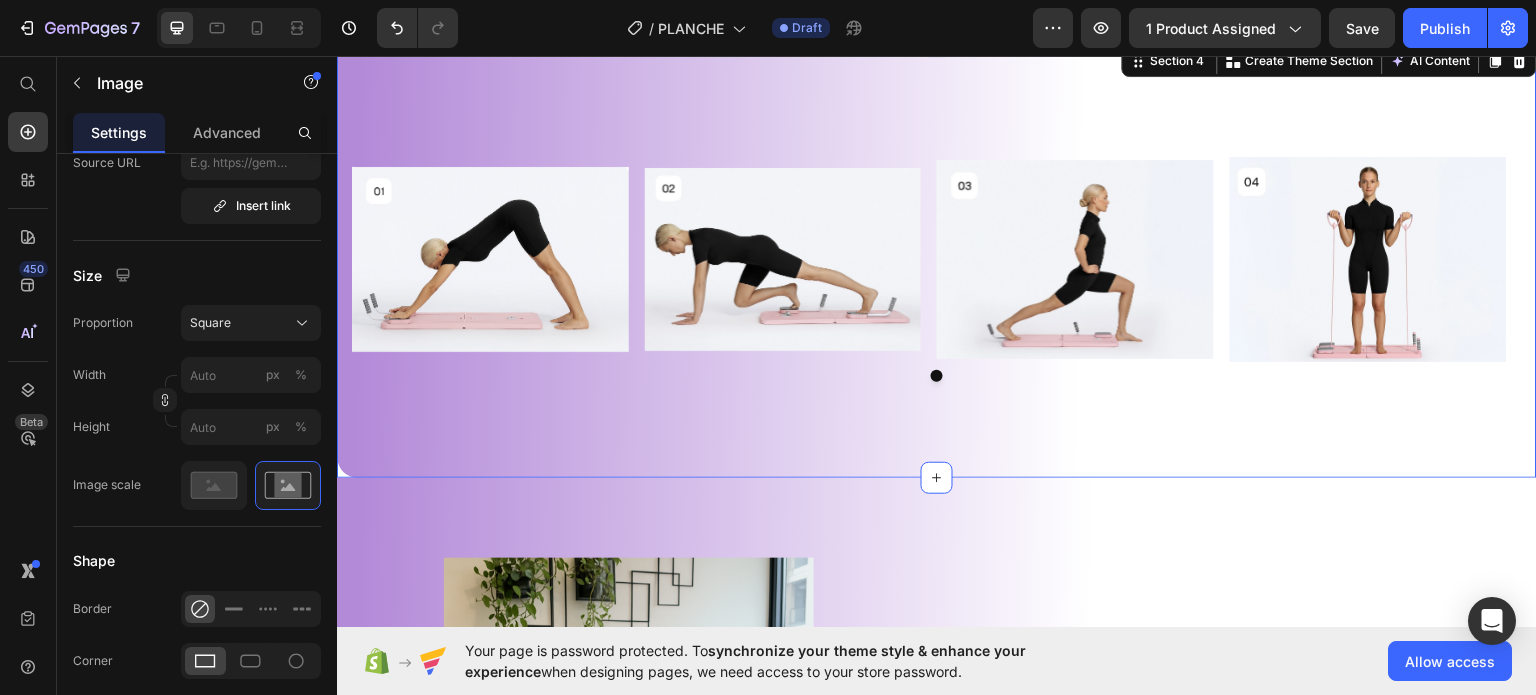 scroll, scrollTop: 0, scrollLeft: 0, axis: both 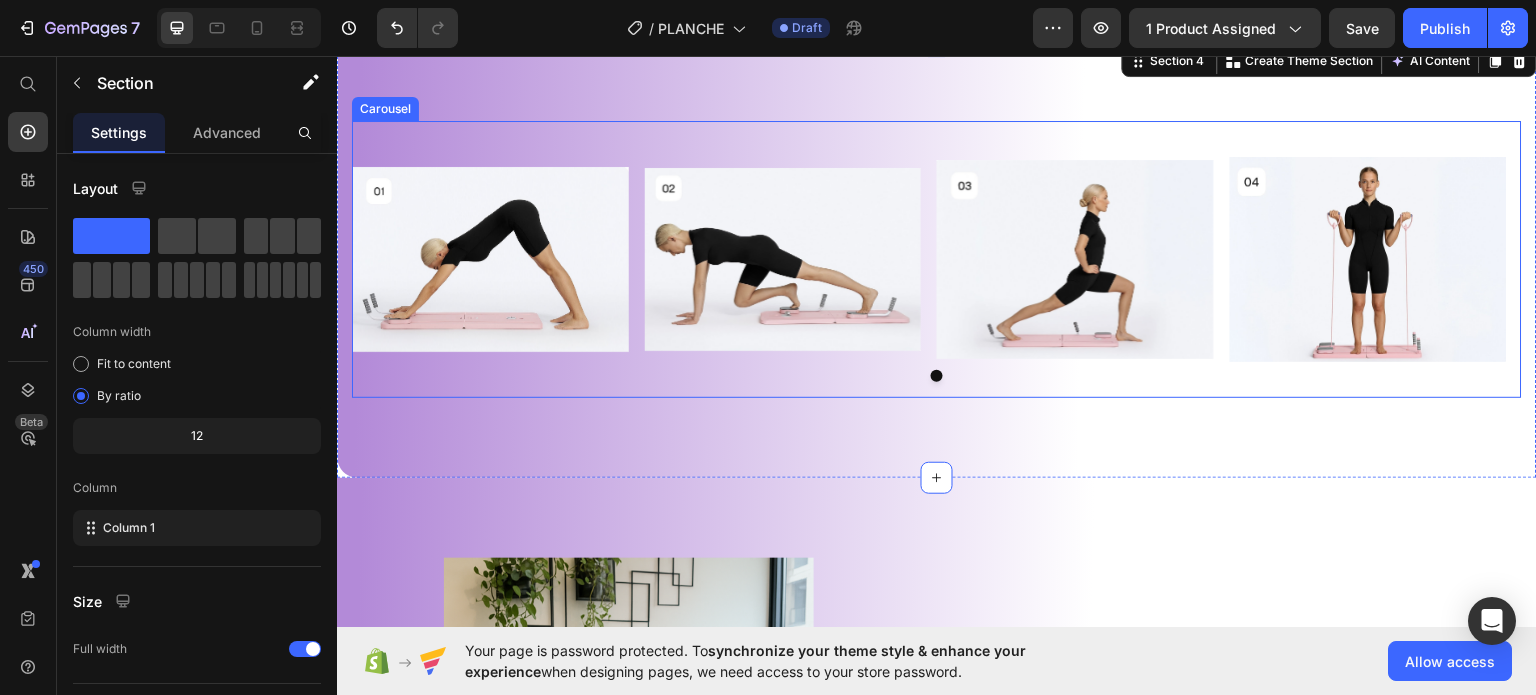 click at bounding box center [937, 375] 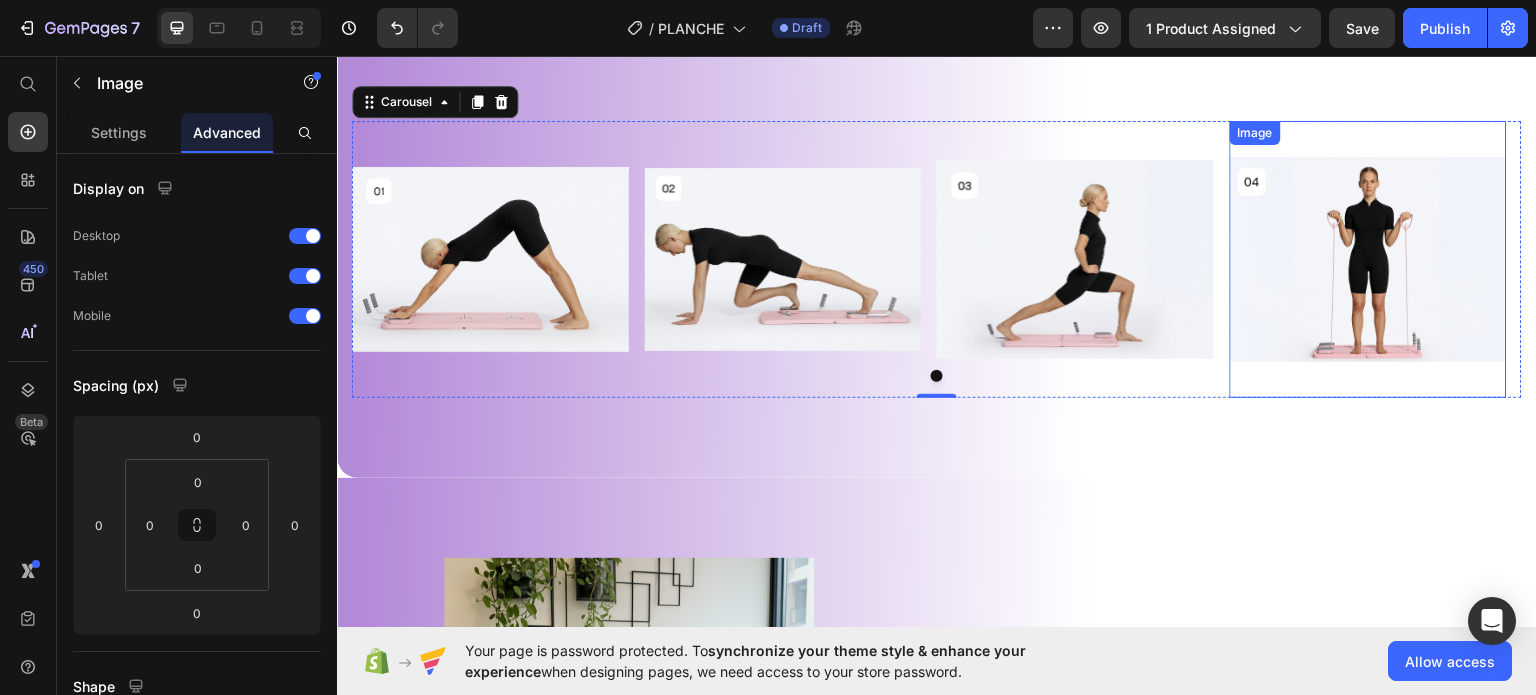 click at bounding box center (1368, 258) 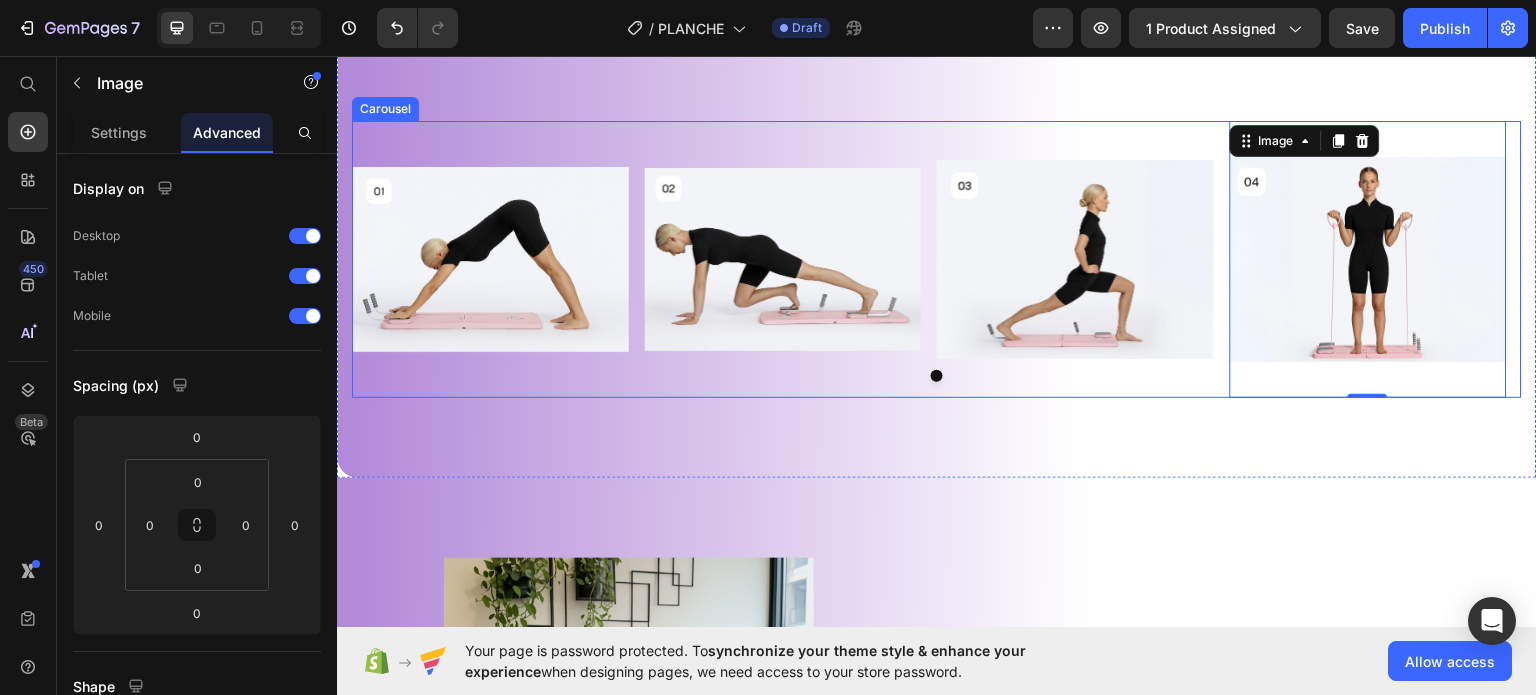 click at bounding box center [937, 375] 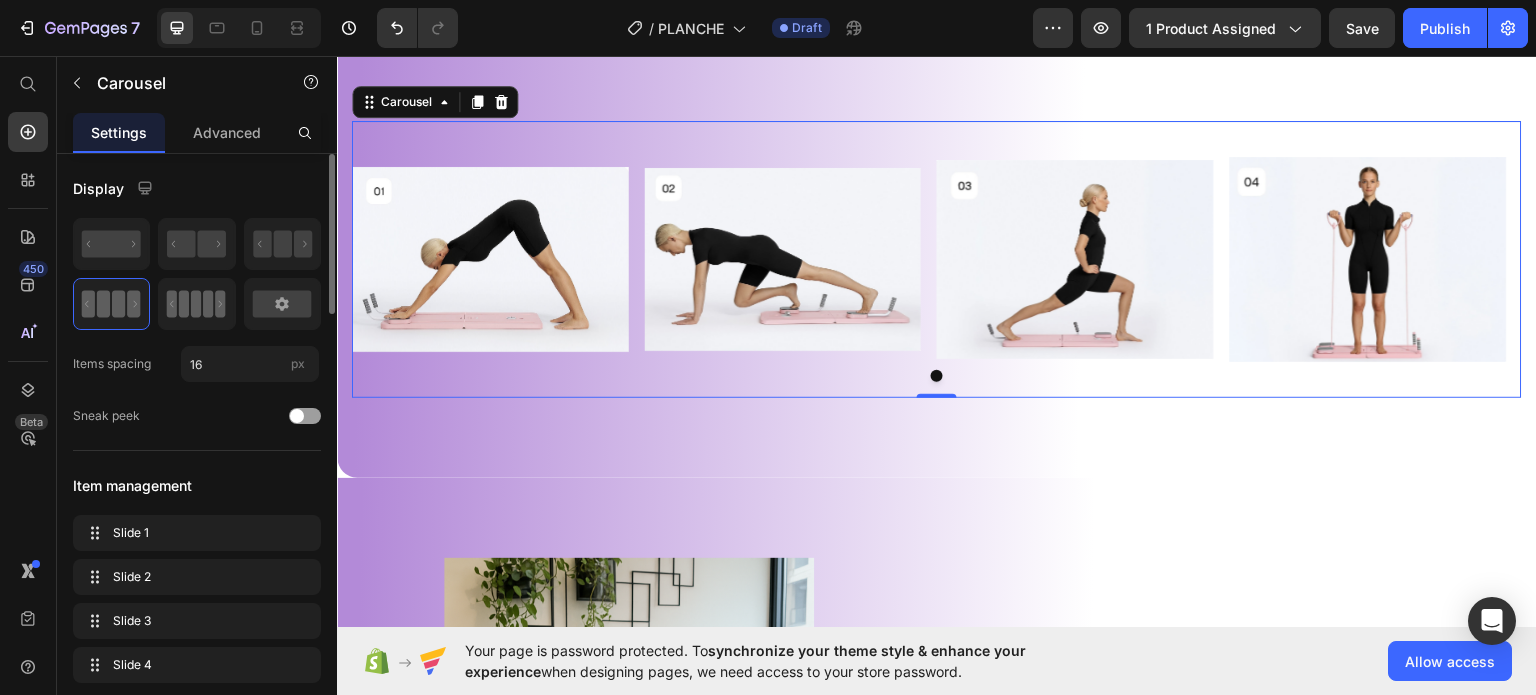 click 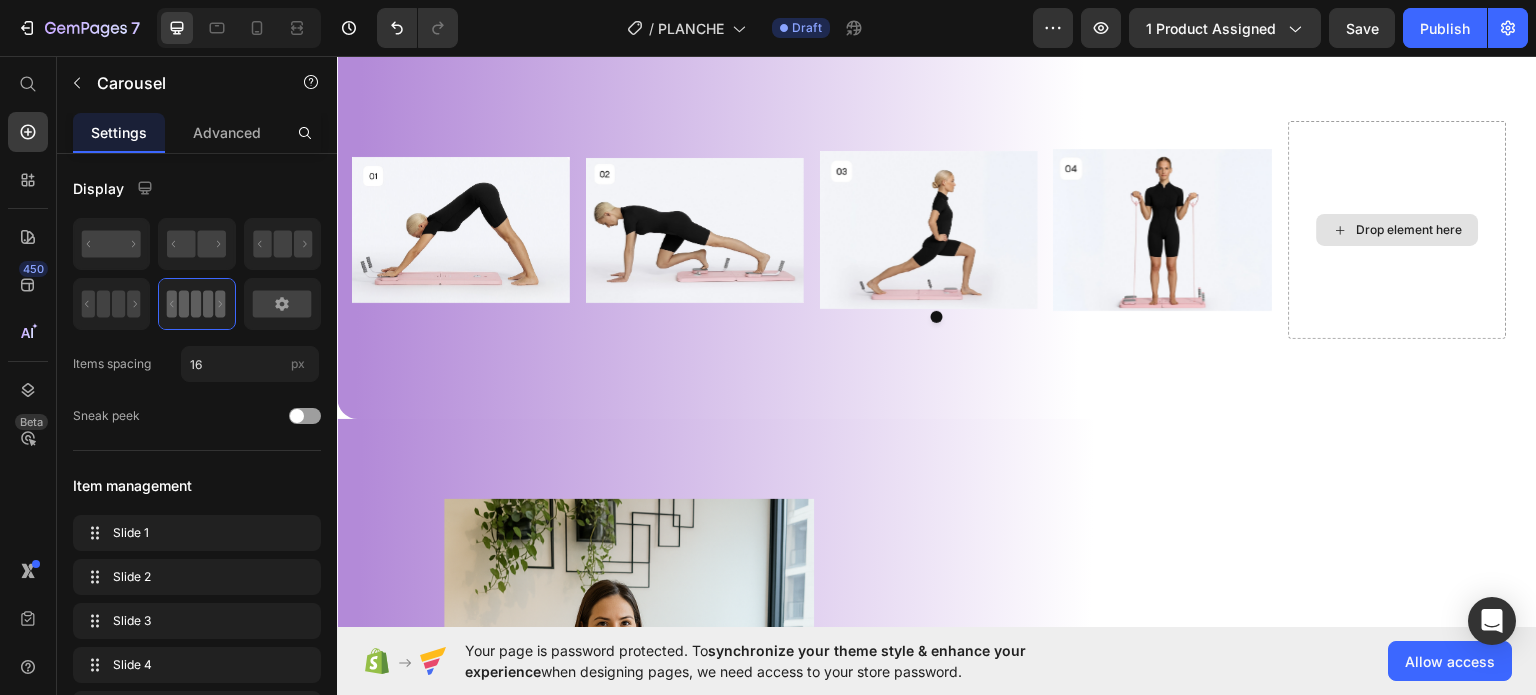 click on "Drop element here" at bounding box center (1398, 229) 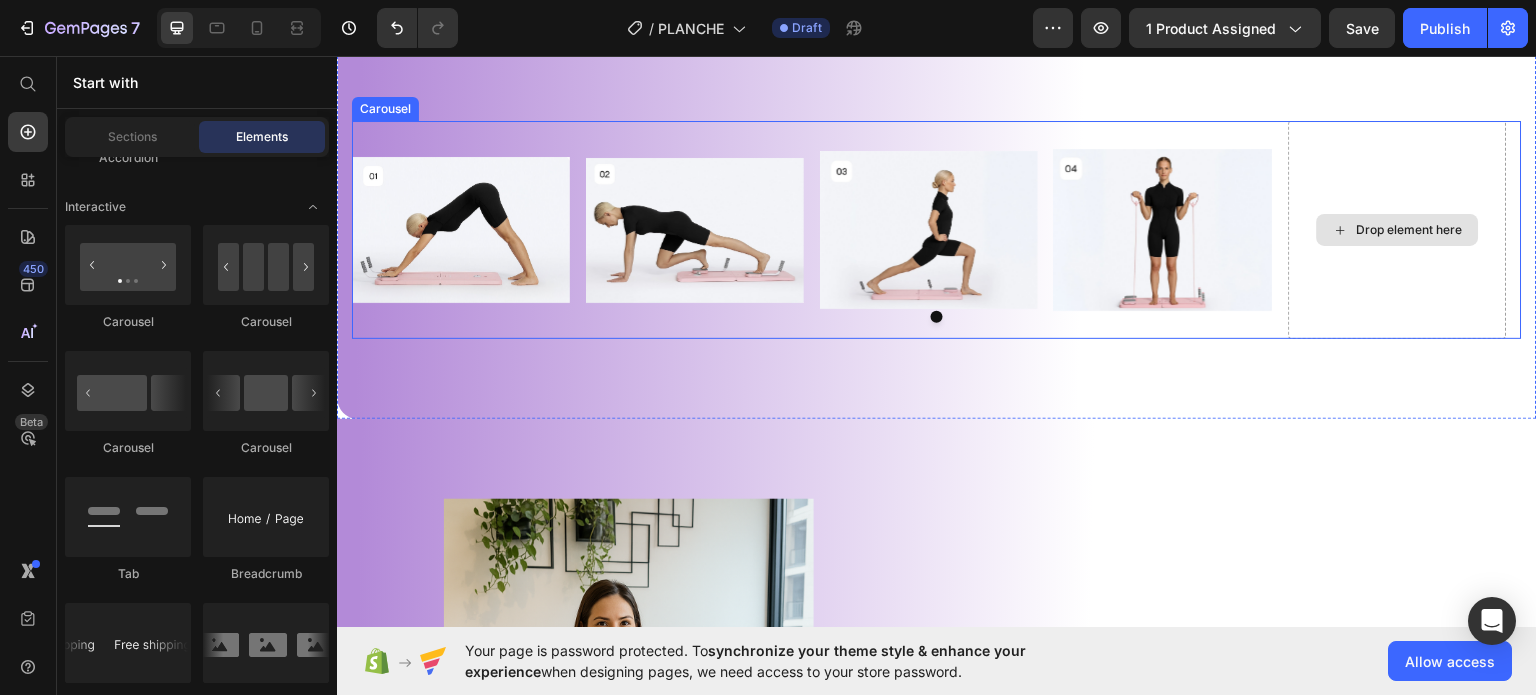 click on "Drop element here" at bounding box center [1410, 229] 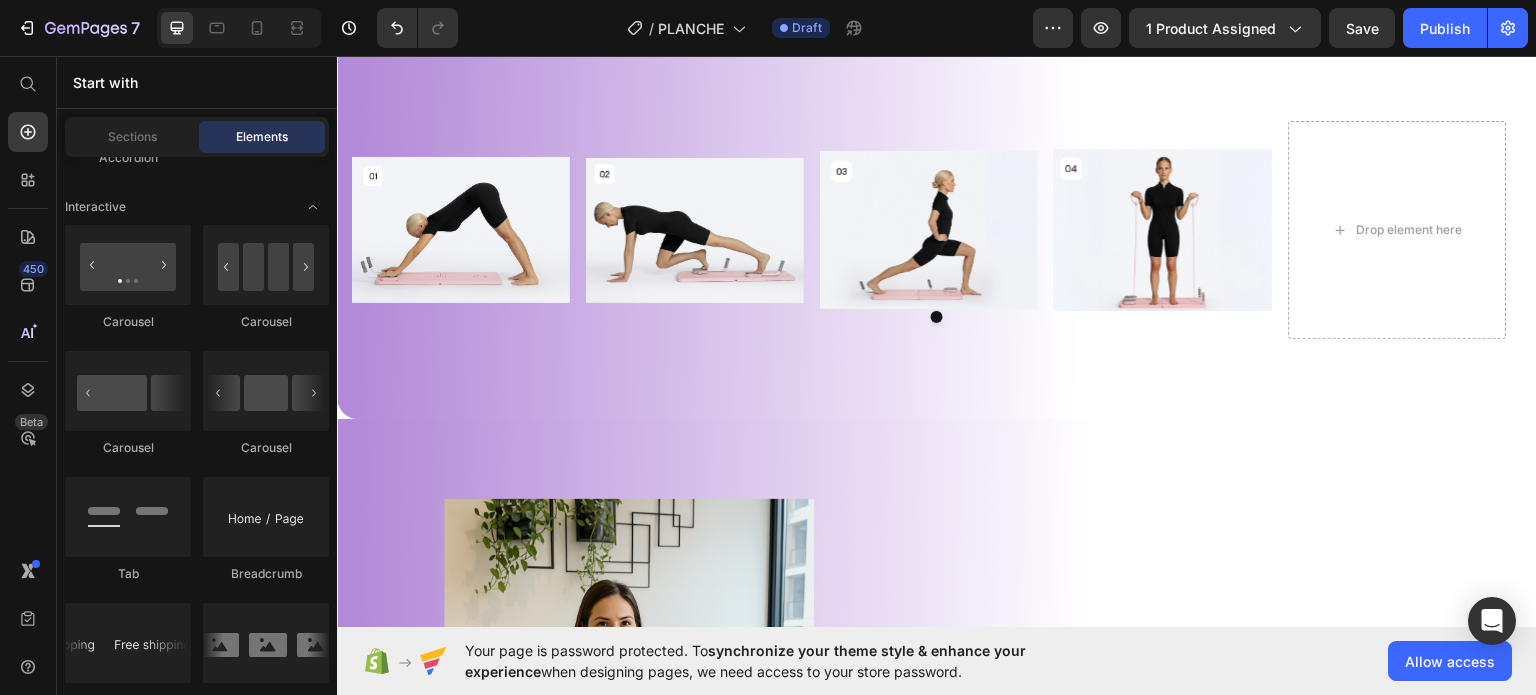 scroll, scrollTop: 1800, scrollLeft: 0, axis: vertical 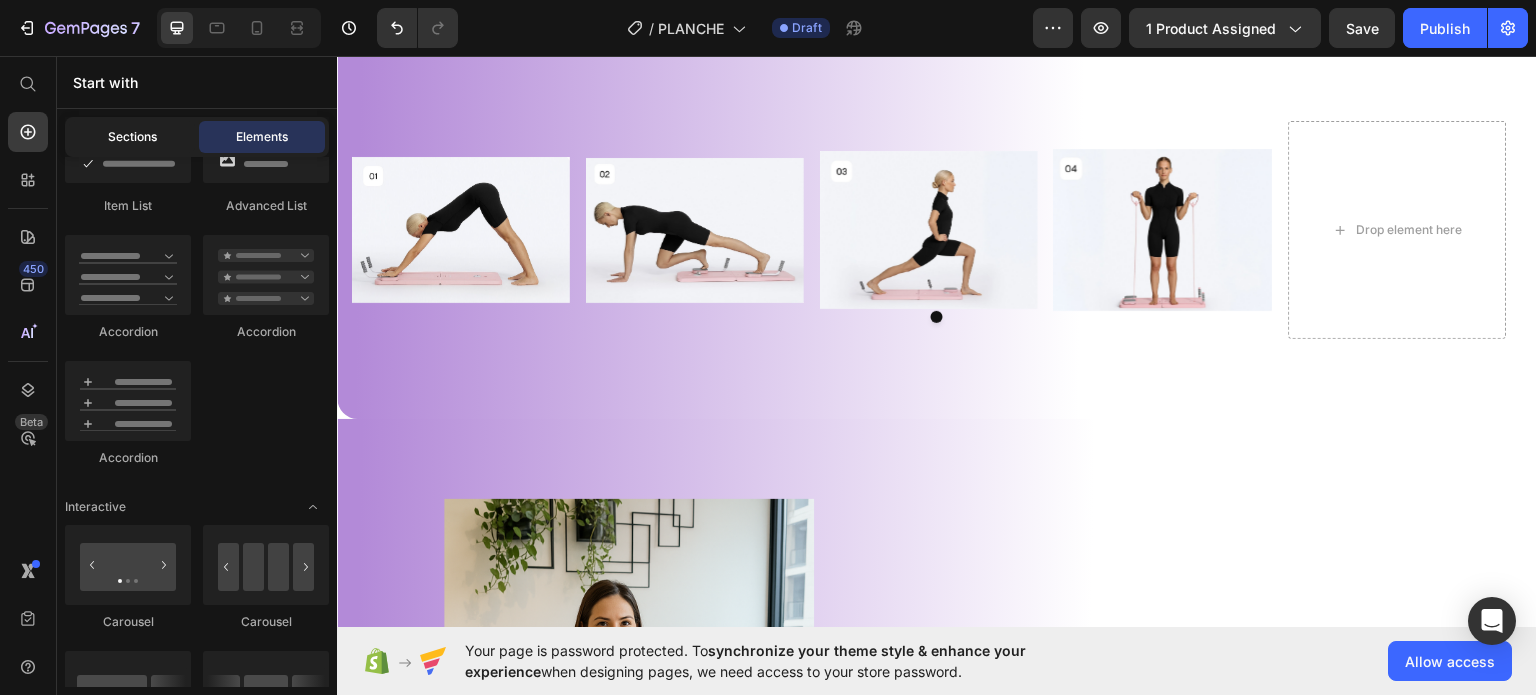 click on "Sections" at bounding box center [132, 137] 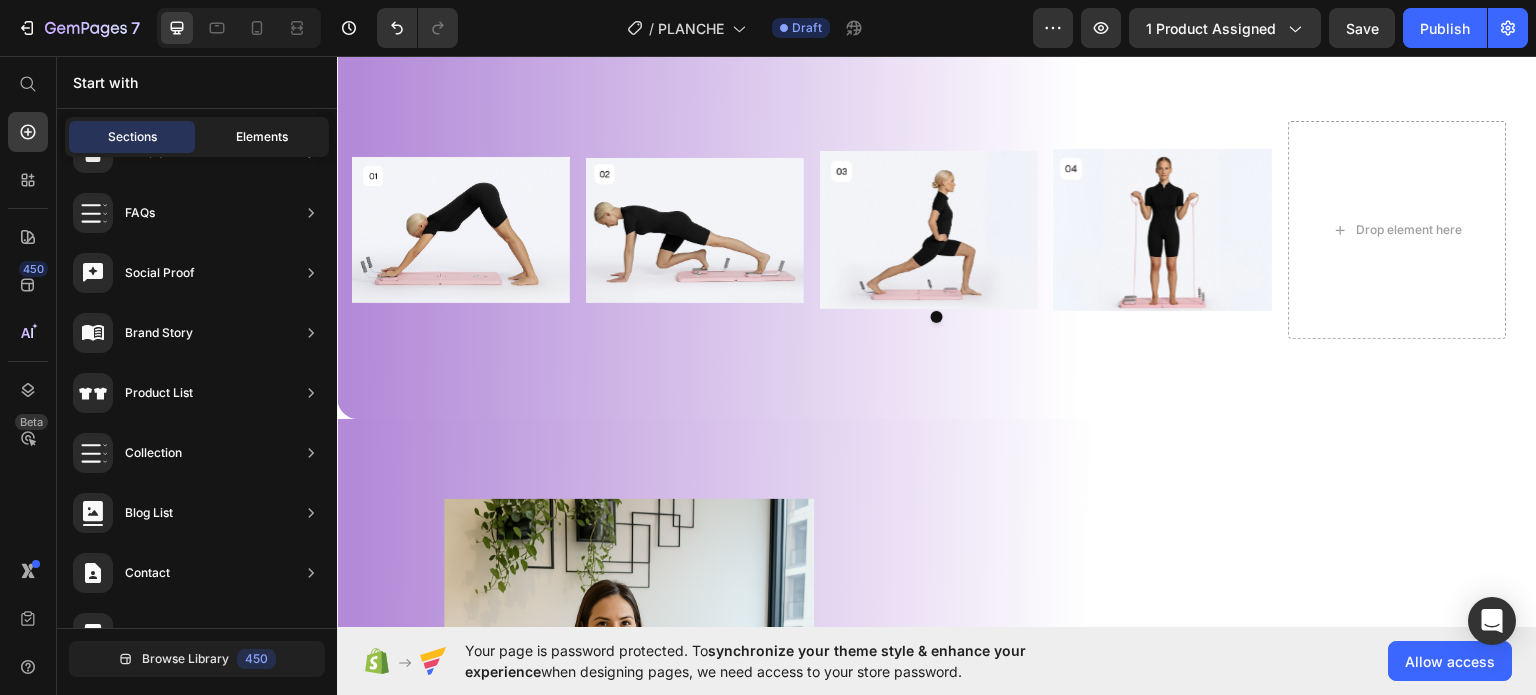 click on "Elements" at bounding box center [262, 137] 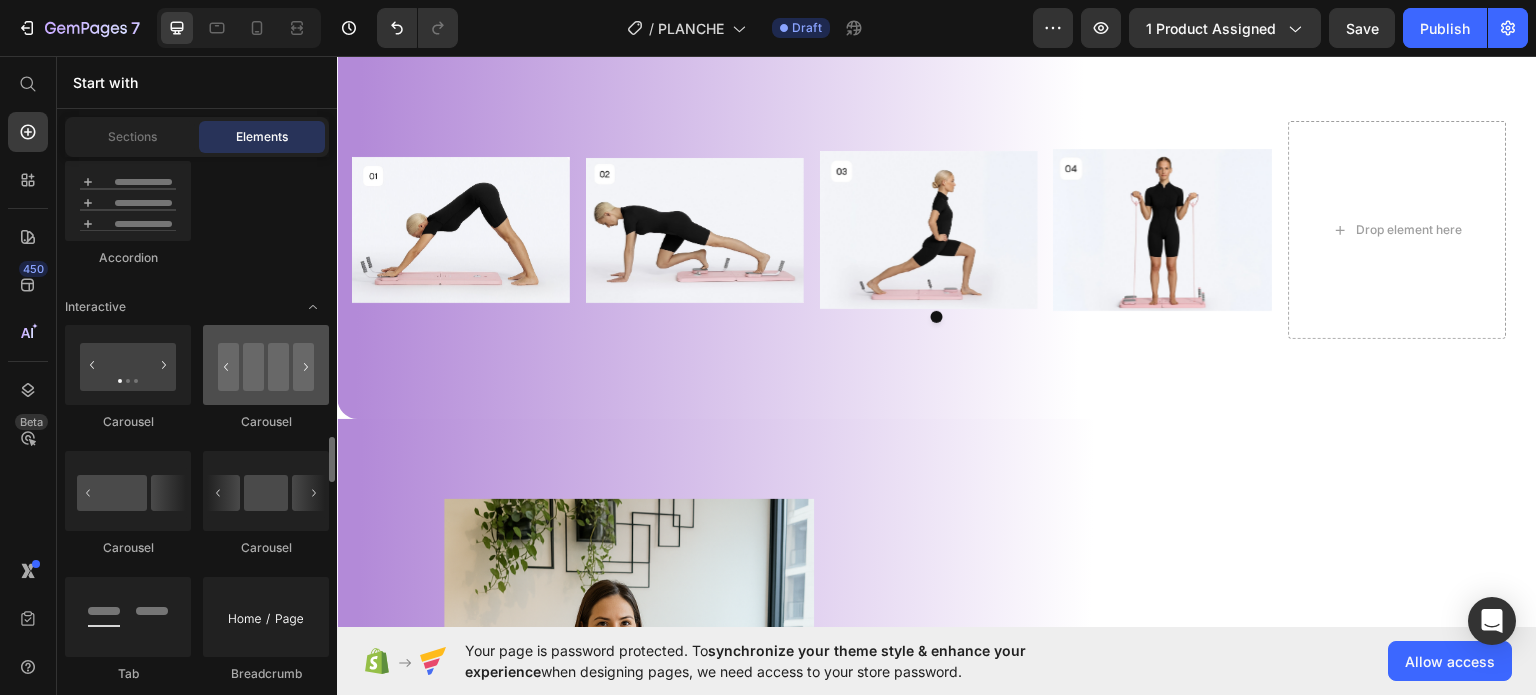scroll, scrollTop: 2100, scrollLeft: 0, axis: vertical 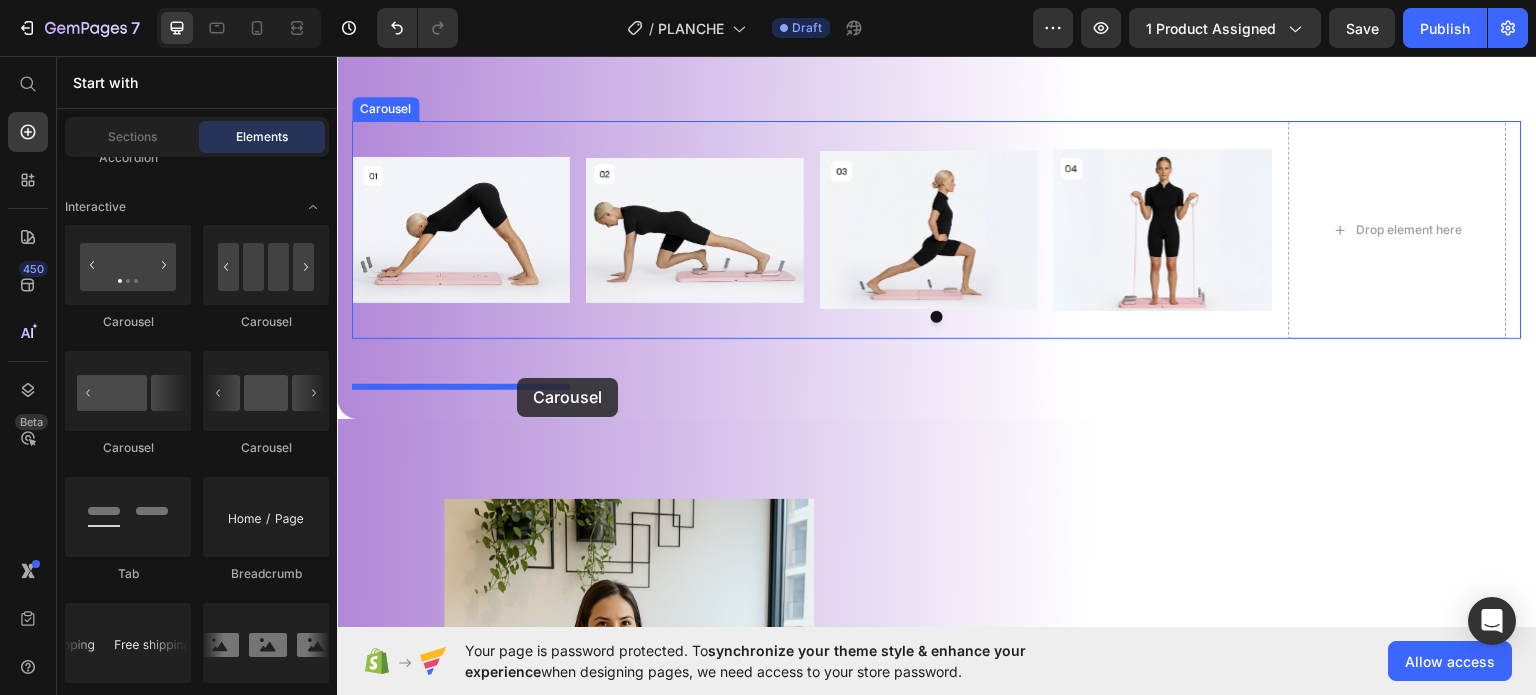 drag, startPoint x: 607, startPoint y: 466, endPoint x: 517, endPoint y: 377, distance: 126.57409 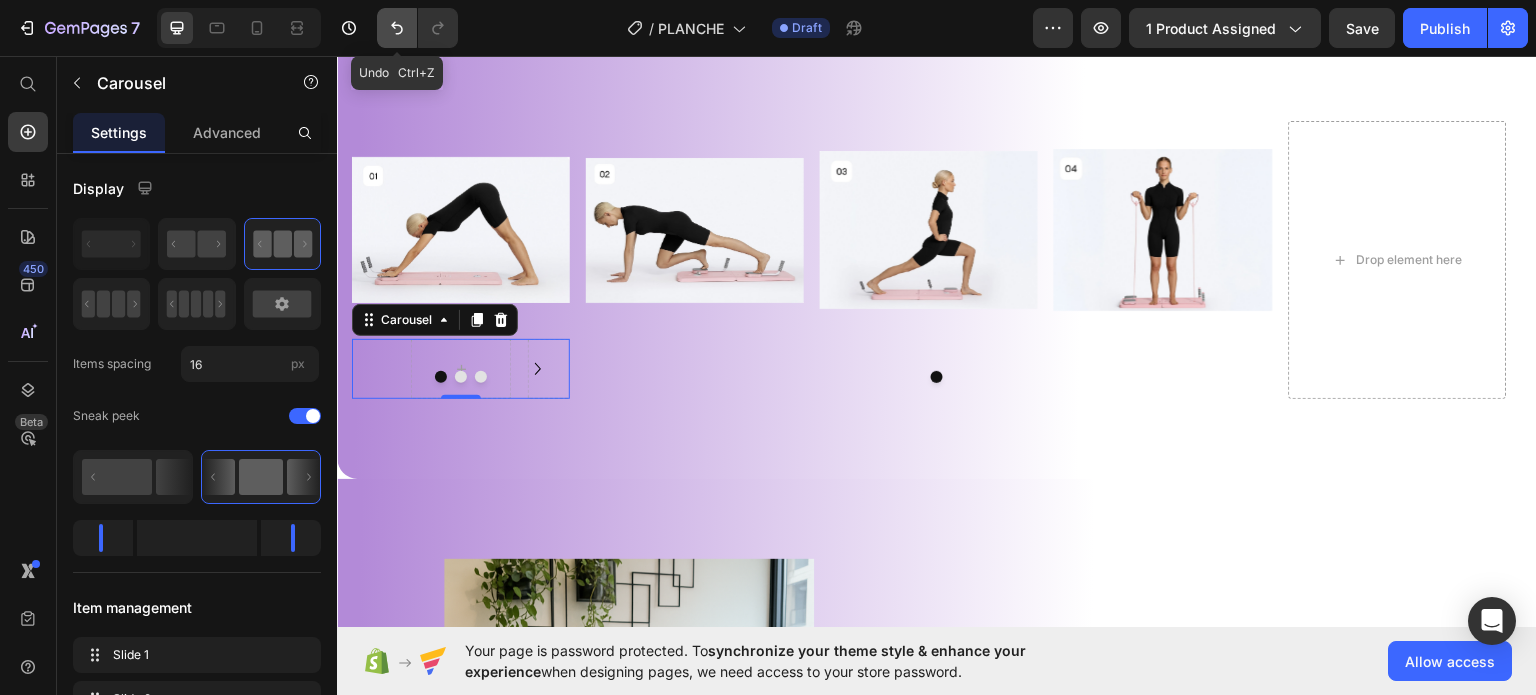 click 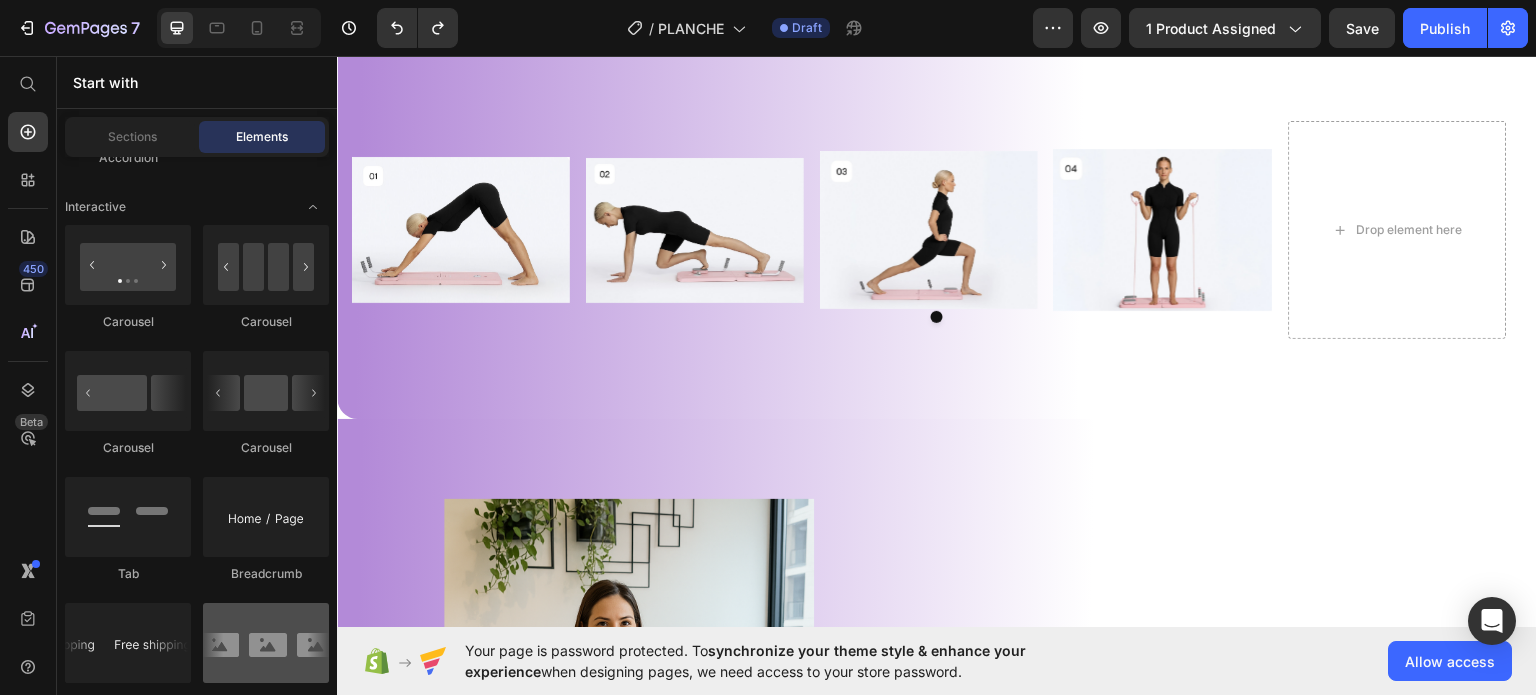 scroll, scrollTop: 2200, scrollLeft: 0, axis: vertical 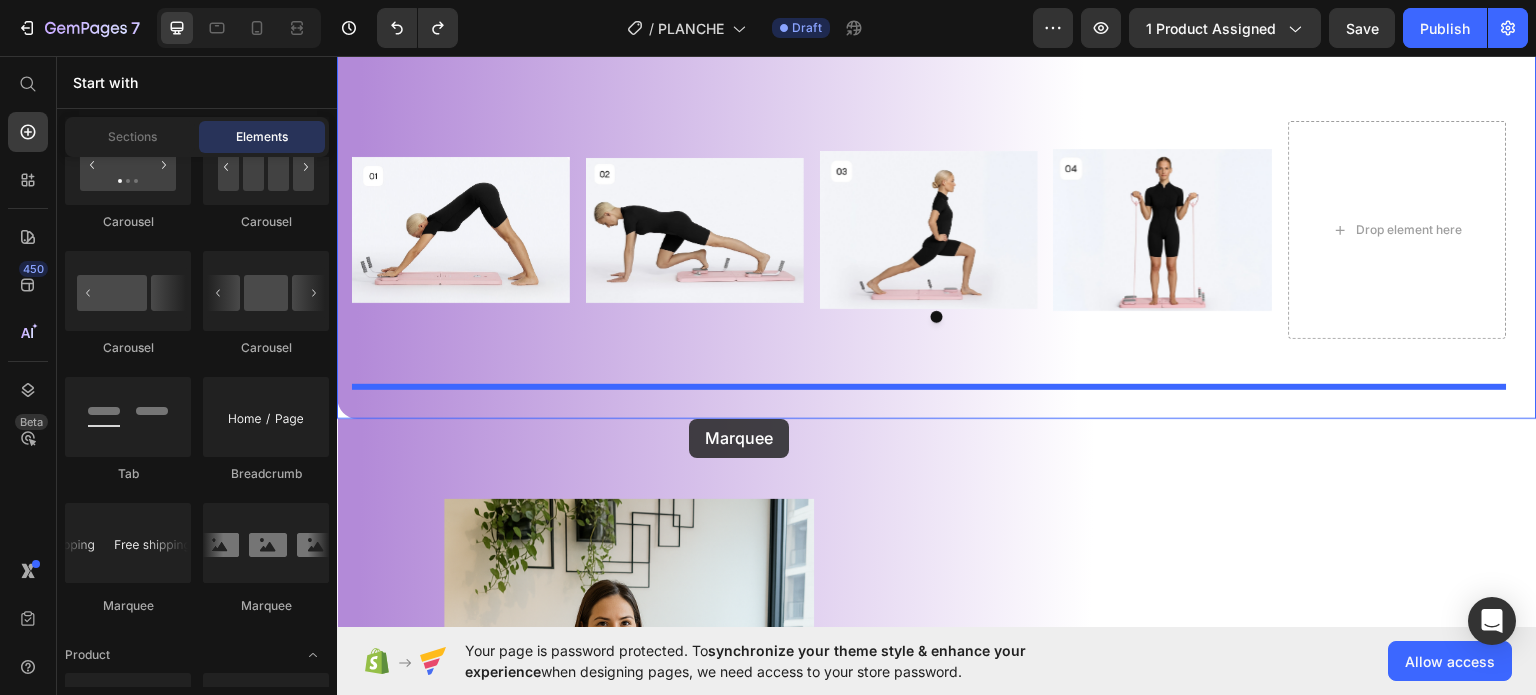drag, startPoint x: 578, startPoint y: 613, endPoint x: 689, endPoint y: 420, distance: 222.64322 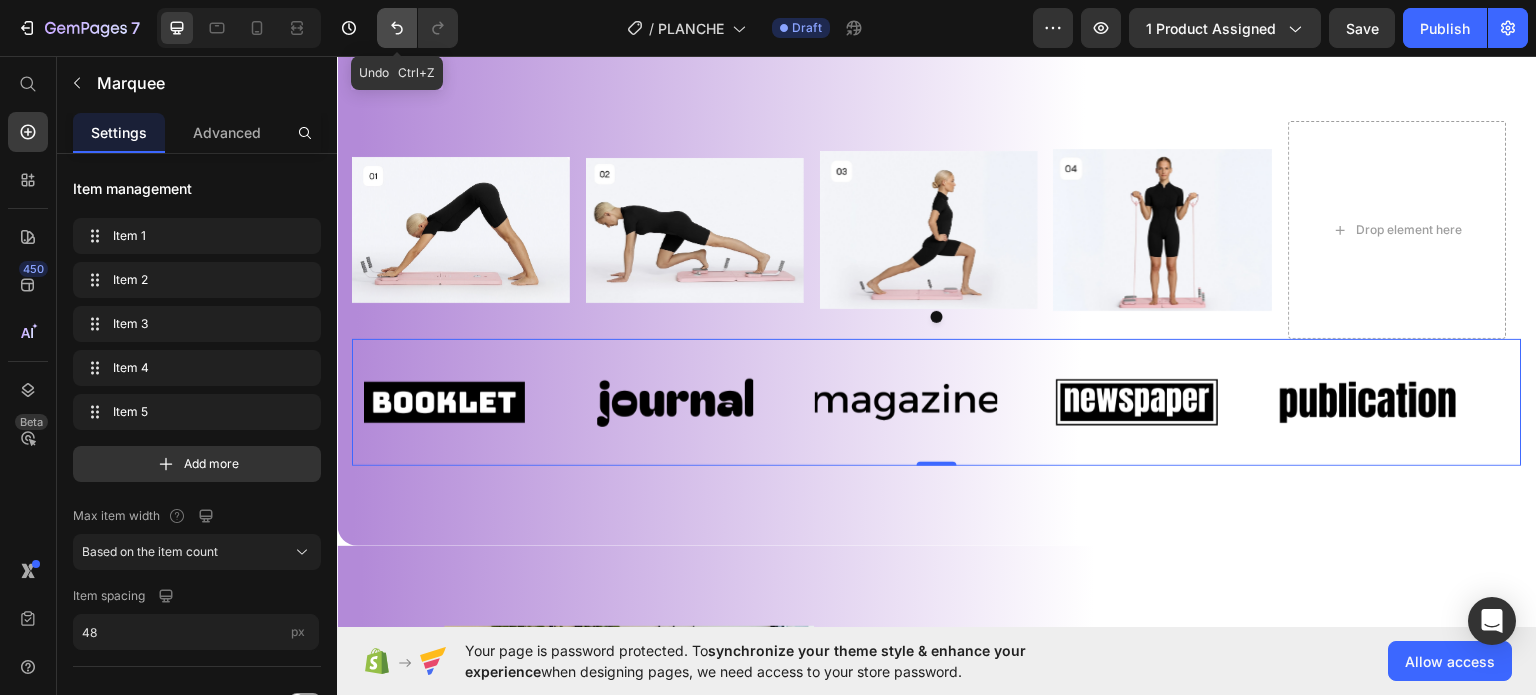 click 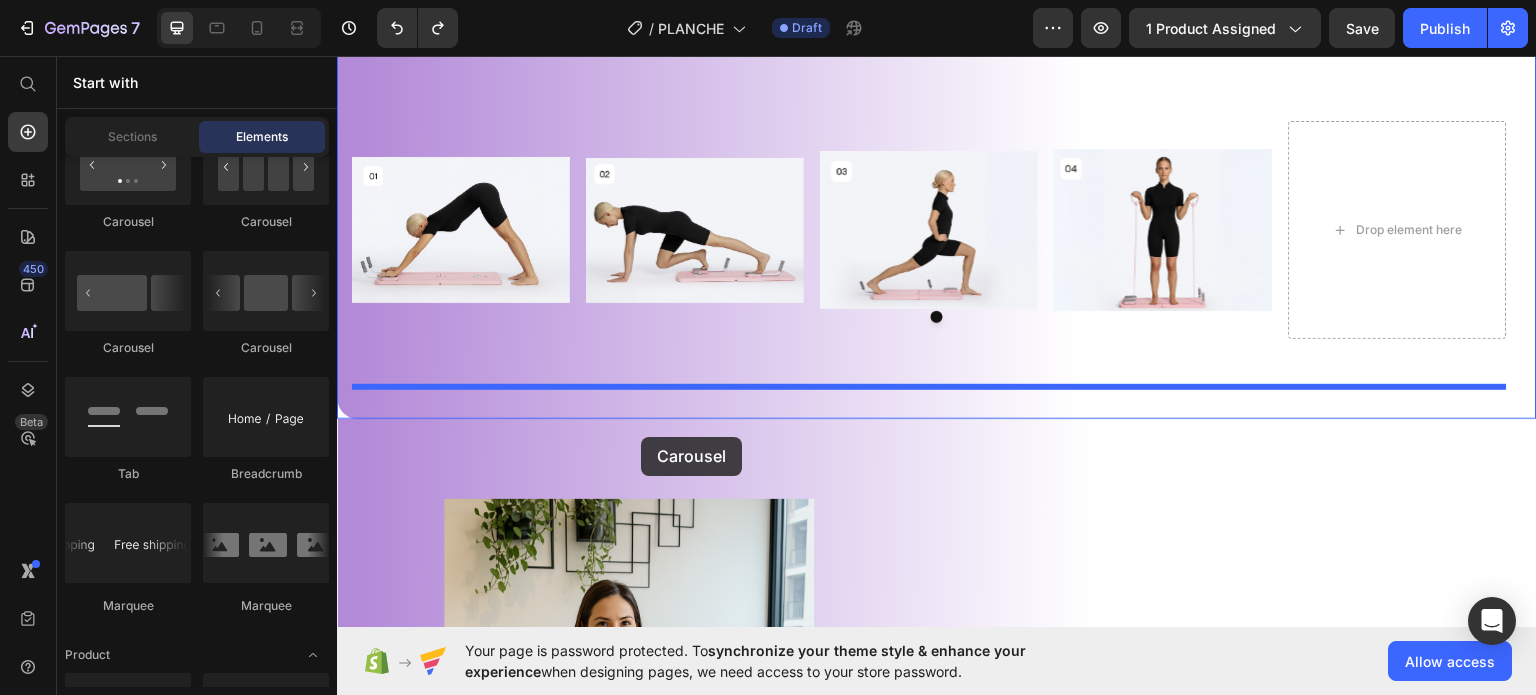 drag, startPoint x: 480, startPoint y: 356, endPoint x: 641, endPoint y: 436, distance: 179.78043 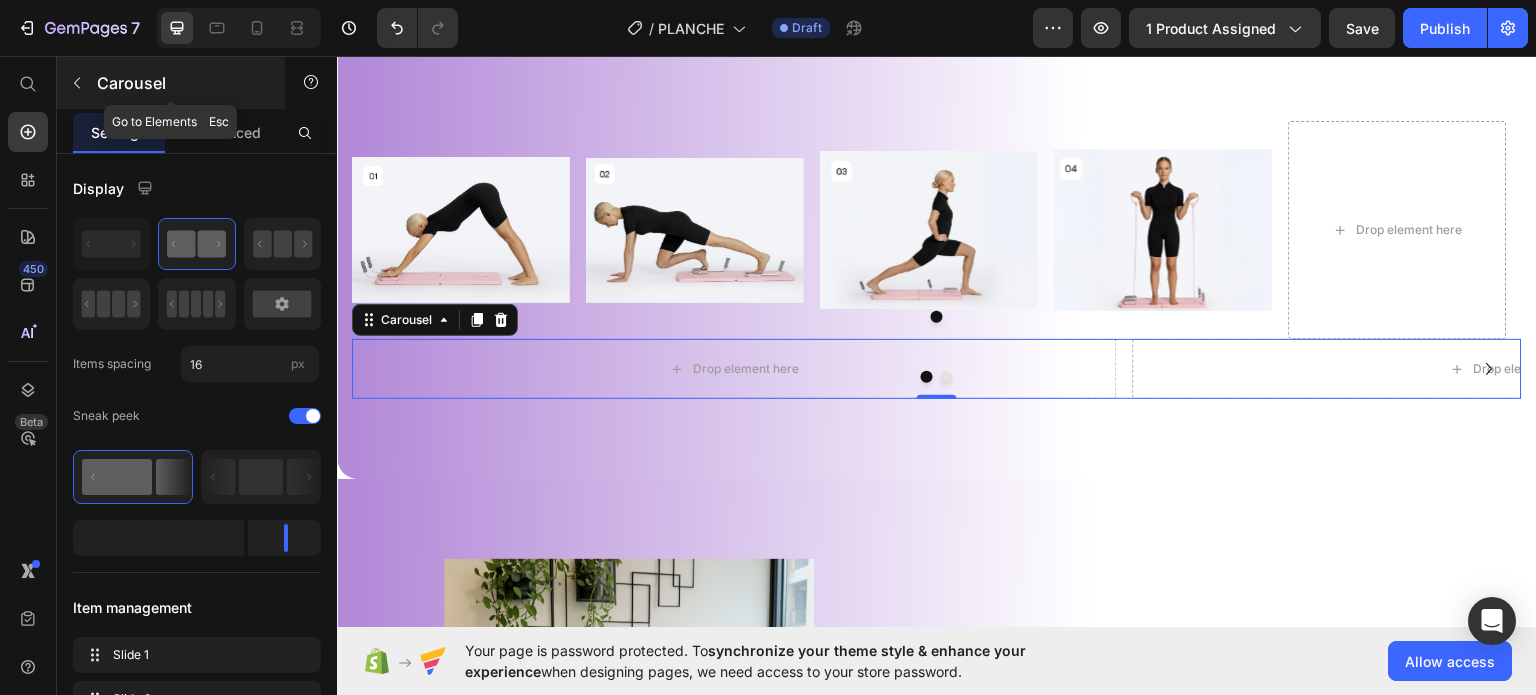 click 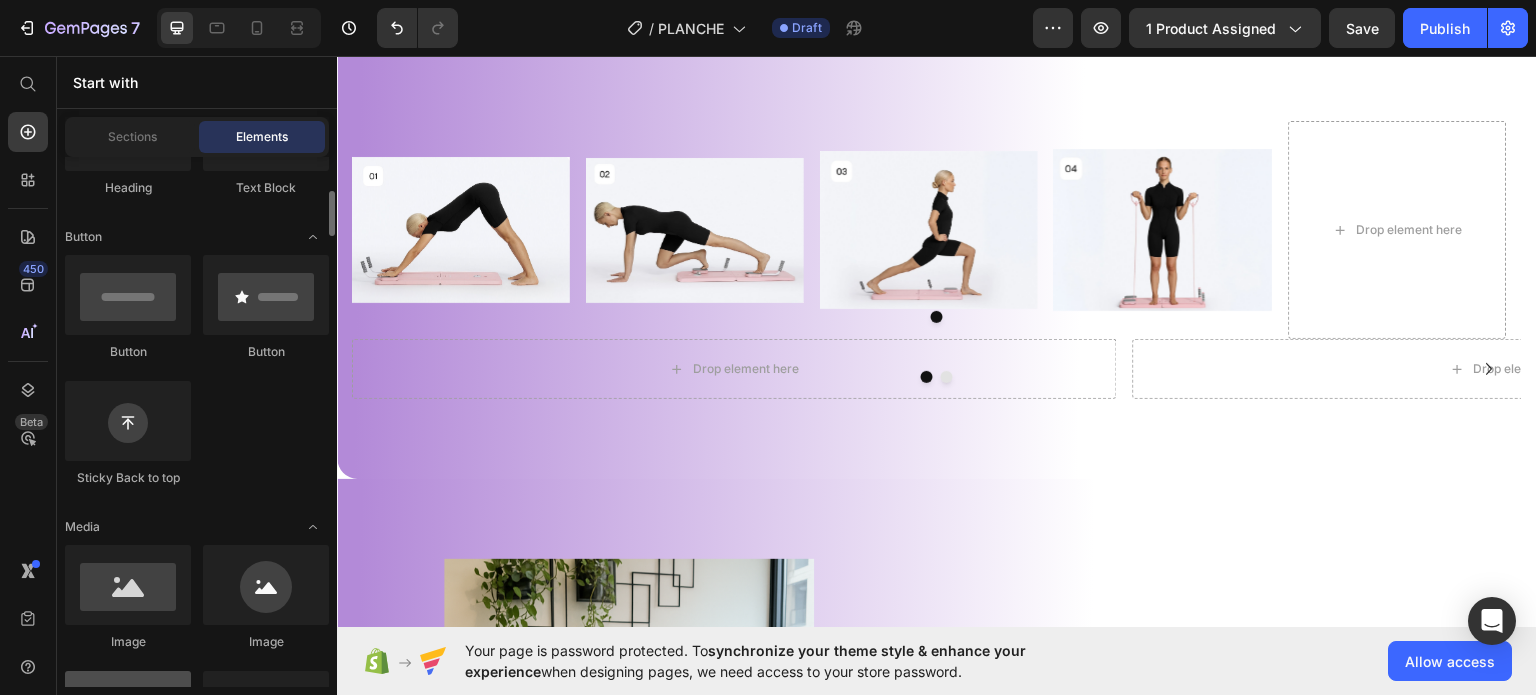 scroll, scrollTop: 700, scrollLeft: 0, axis: vertical 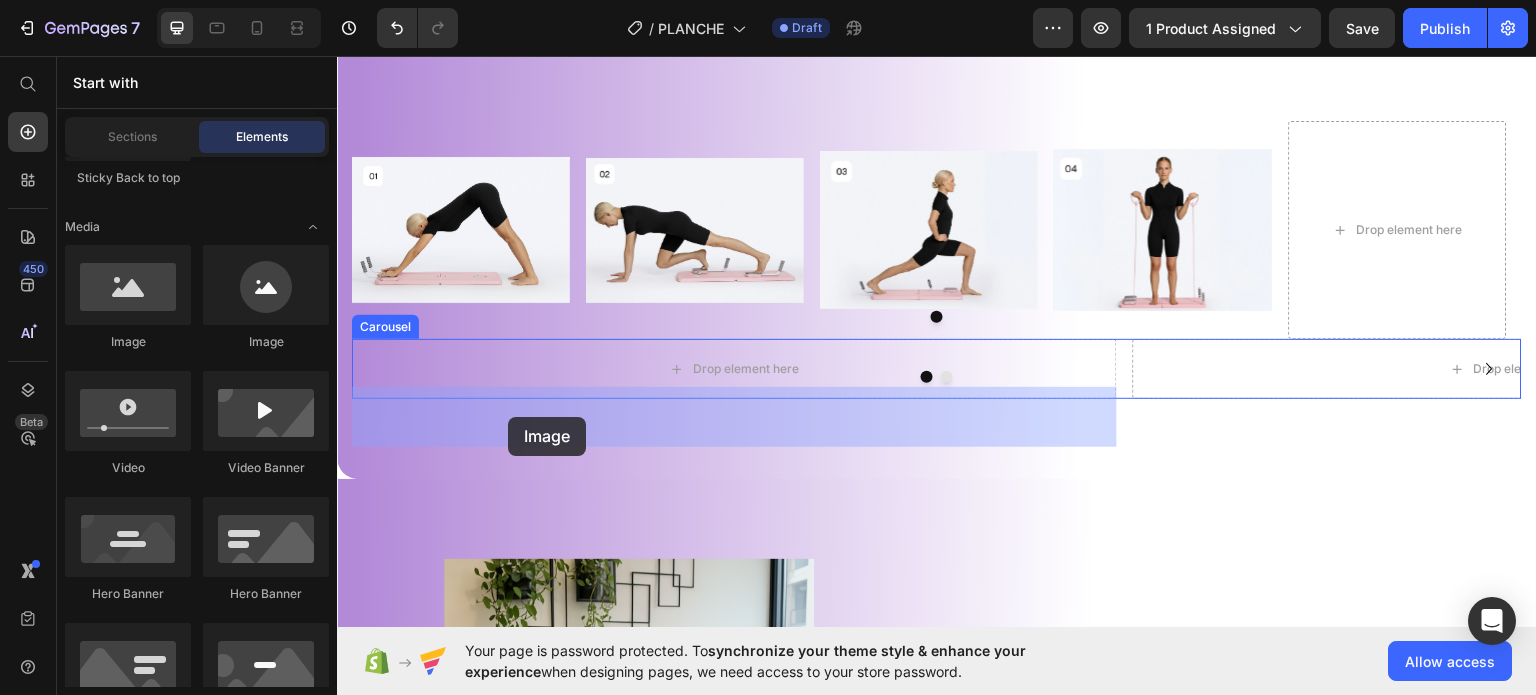 drag, startPoint x: 433, startPoint y: 366, endPoint x: 508, endPoint y: 416, distance: 90.13878 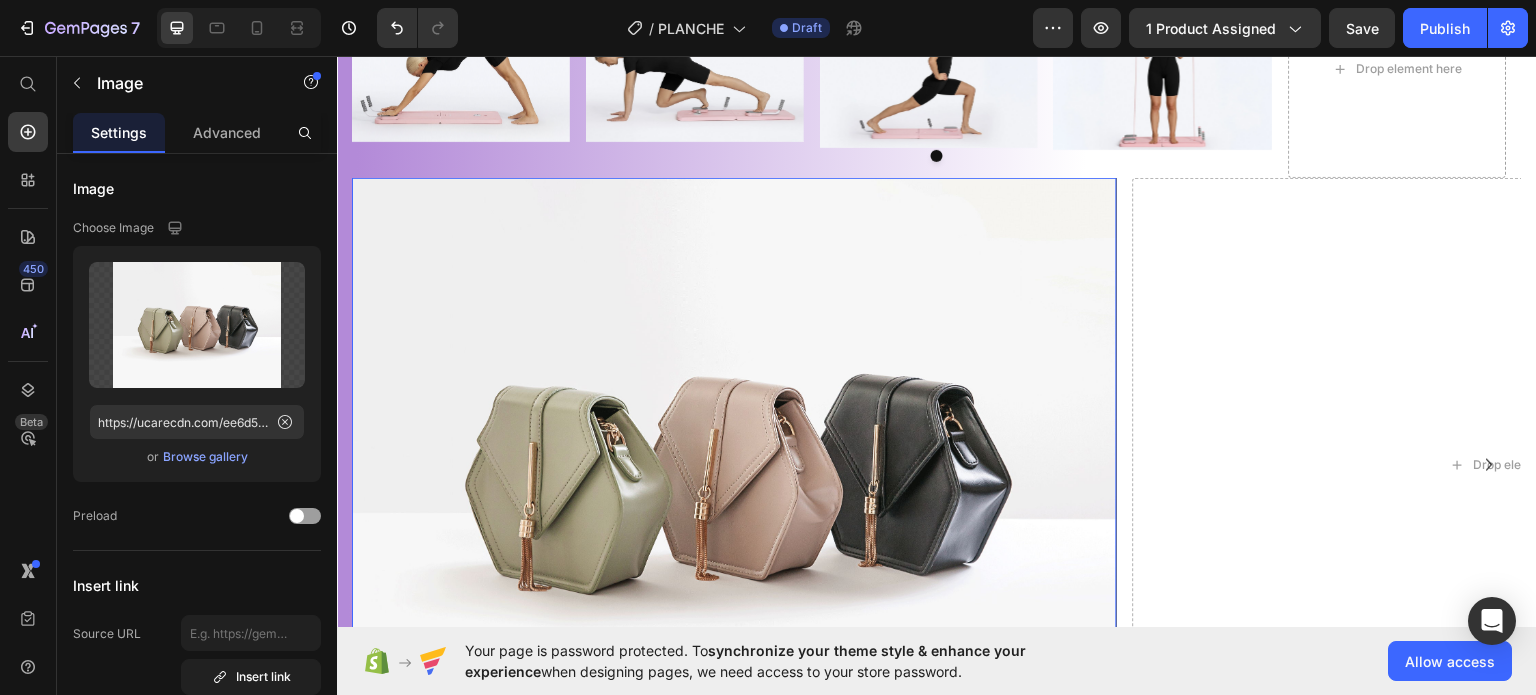 scroll, scrollTop: 1511, scrollLeft: 0, axis: vertical 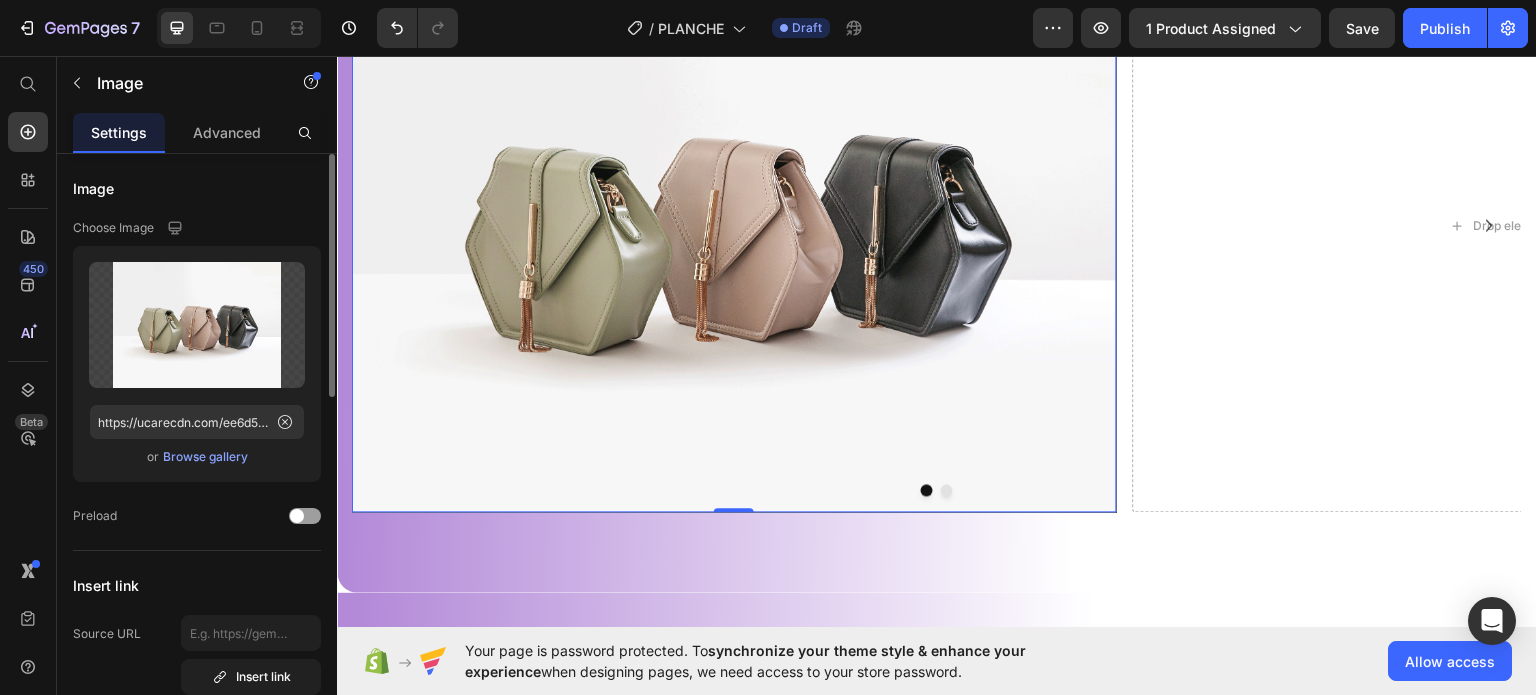 click on "Browse gallery" at bounding box center (205, 457) 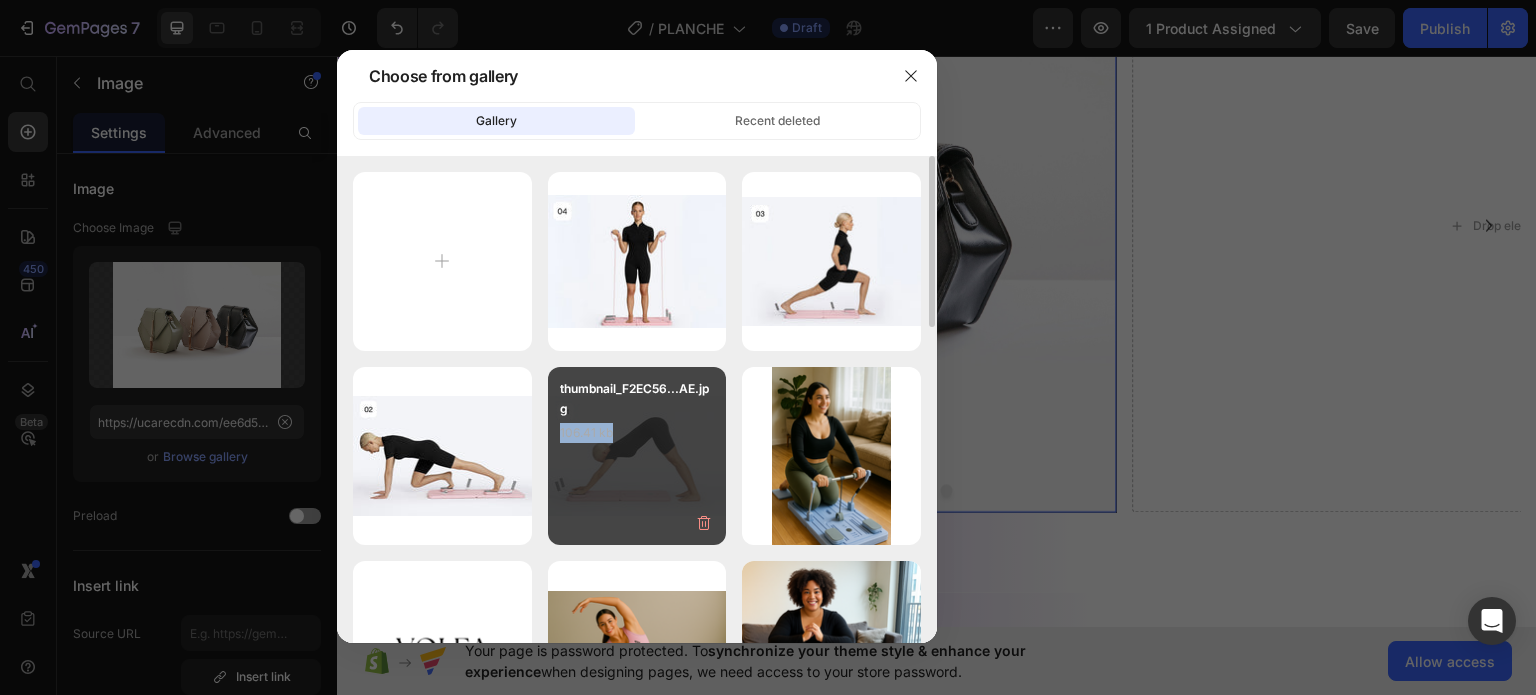 click on "thumbnail_F2EC56...AE.jpg 106.41 kb" at bounding box center (637, 419) 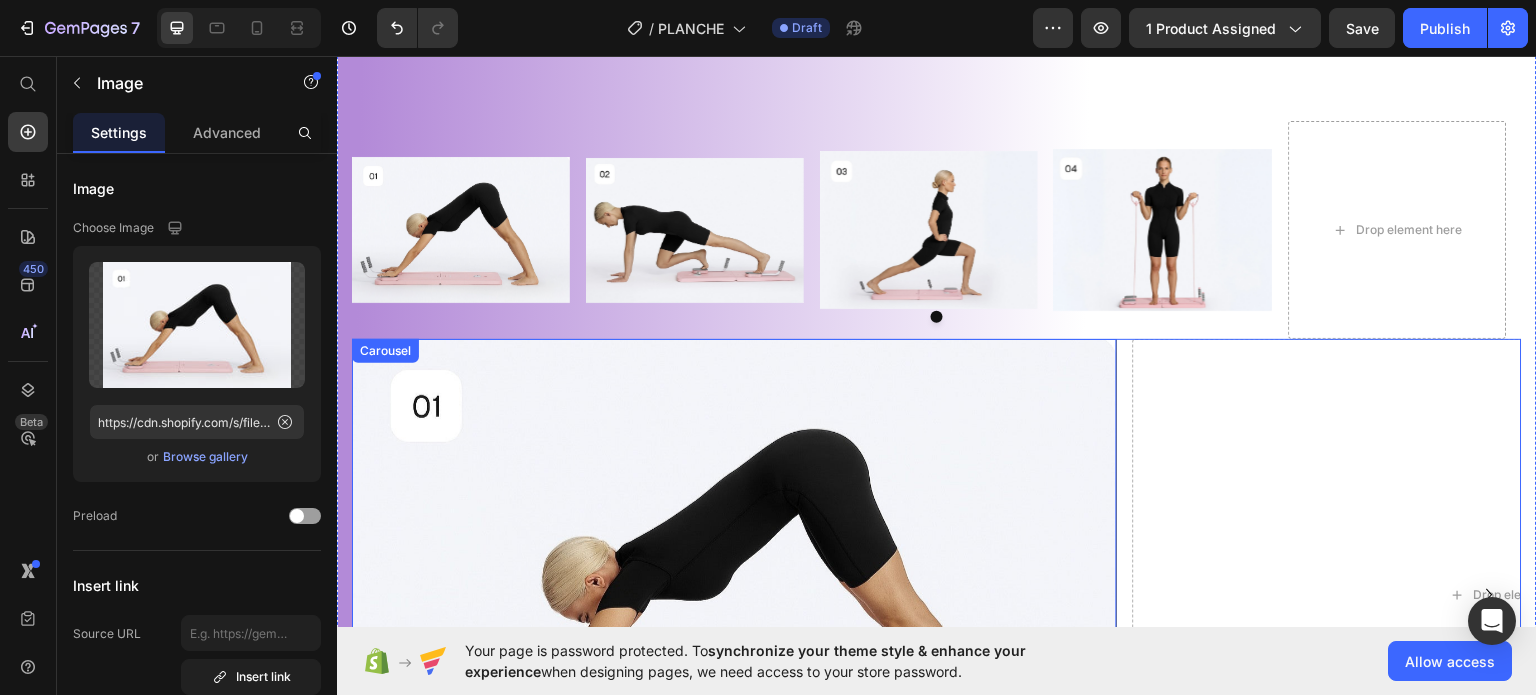 scroll, scrollTop: 1211, scrollLeft: 0, axis: vertical 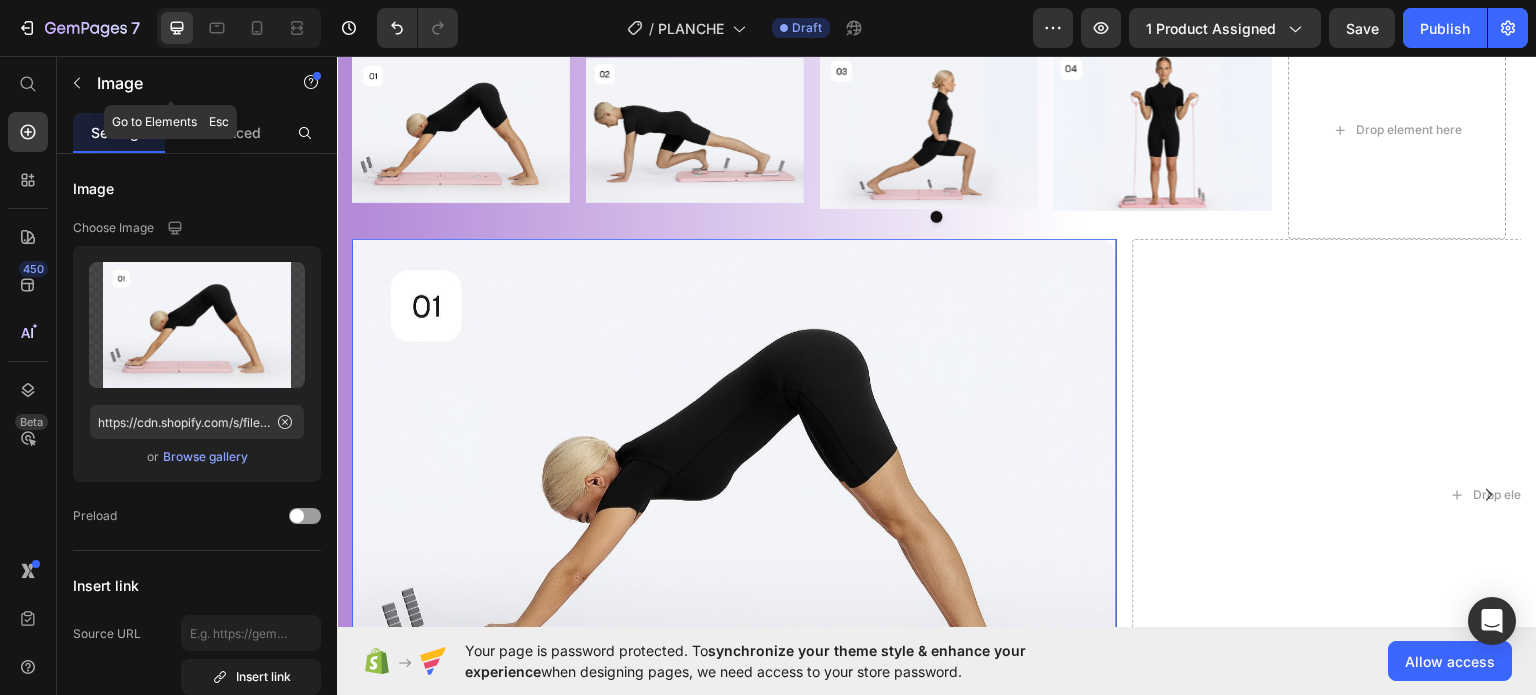 click 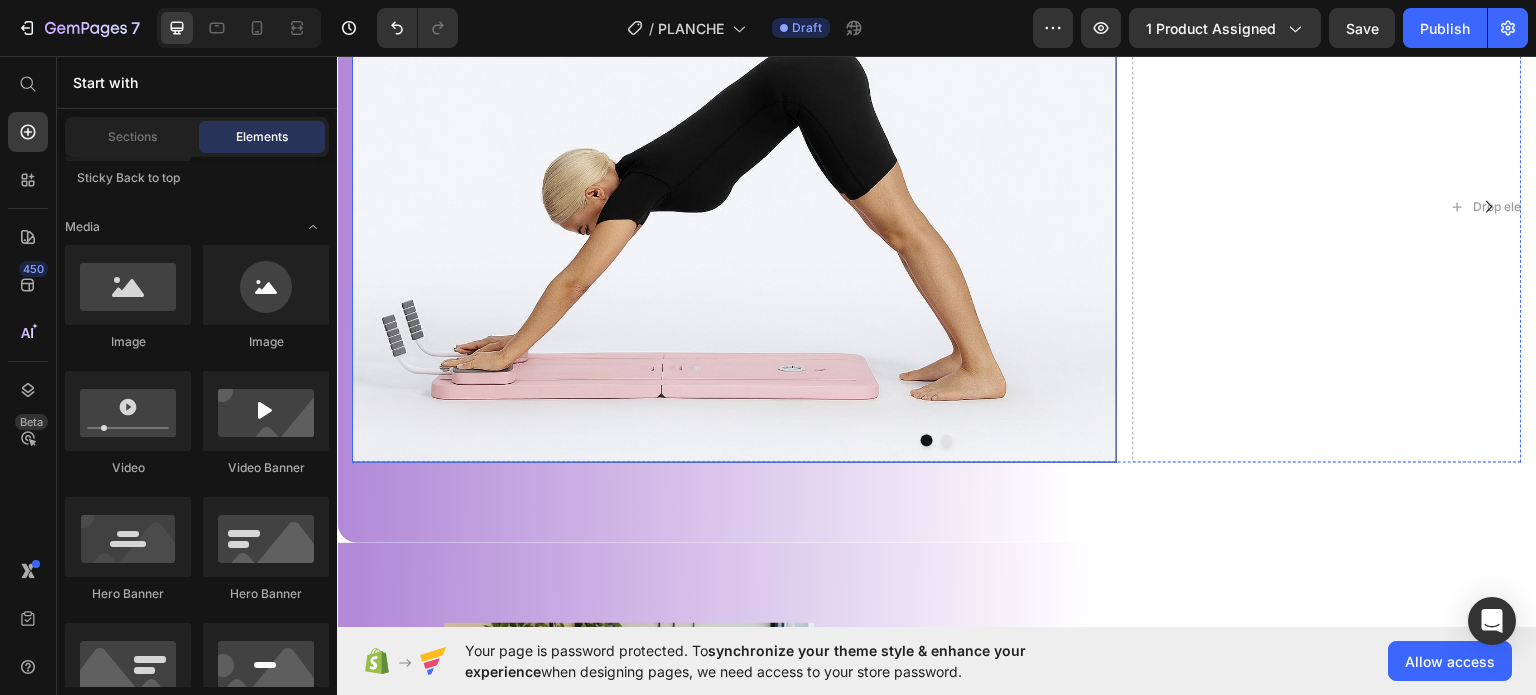 scroll, scrollTop: 1511, scrollLeft: 0, axis: vertical 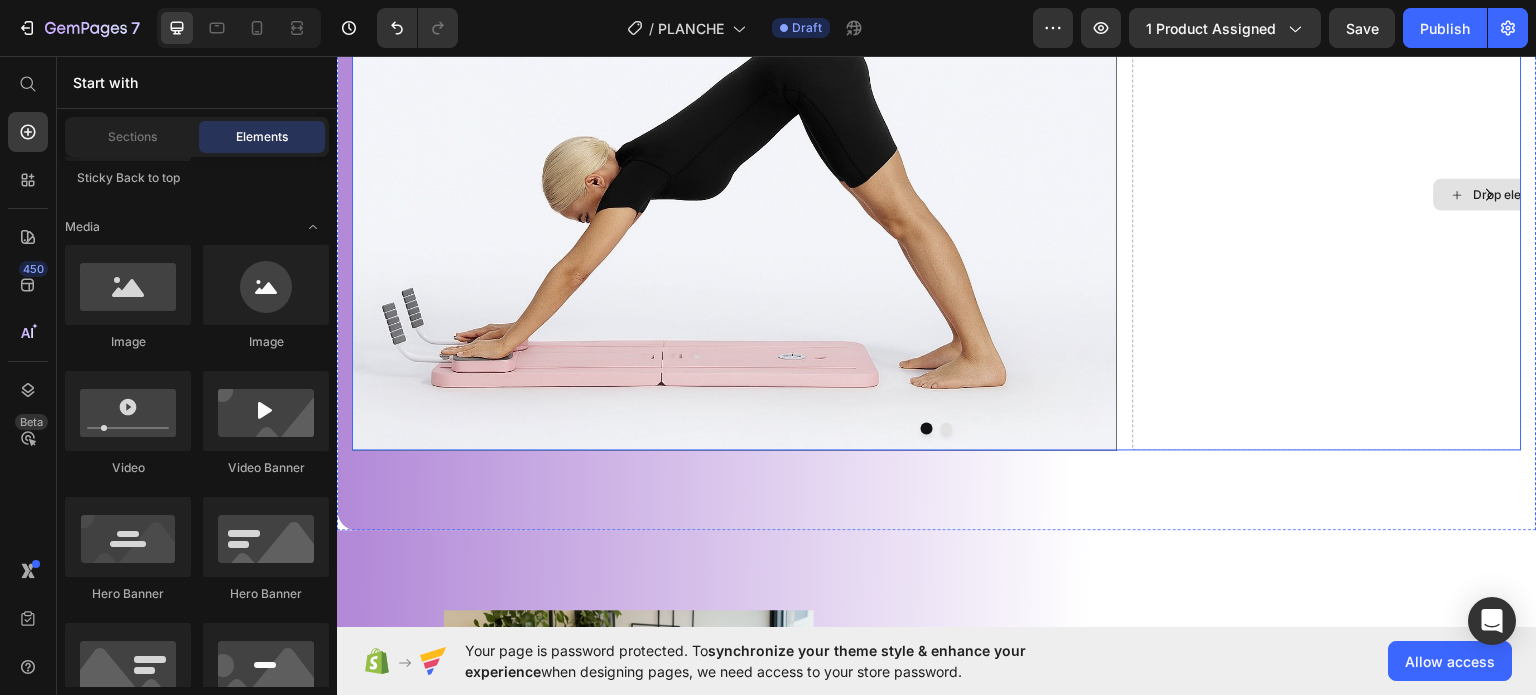 click on "Drop element here" at bounding box center [1515, 194] 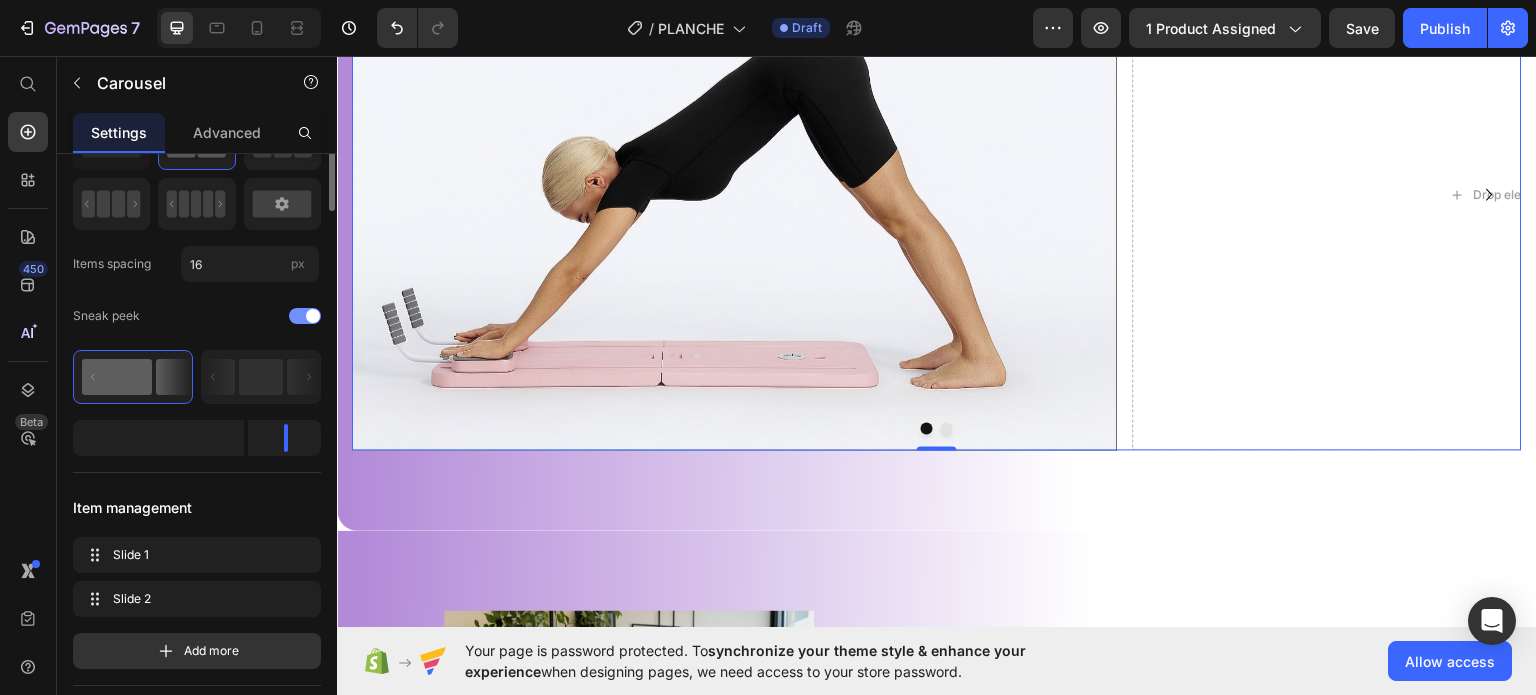 scroll, scrollTop: 0, scrollLeft: 0, axis: both 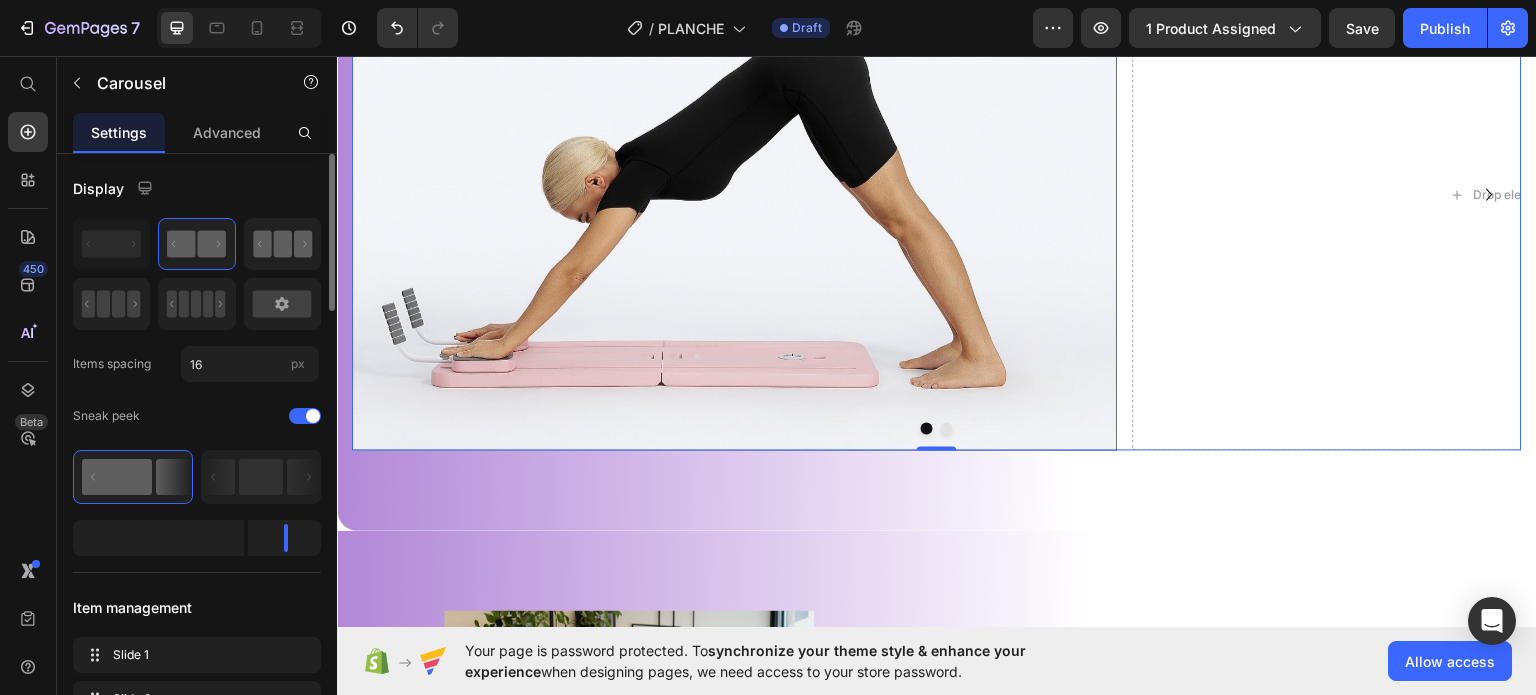 click 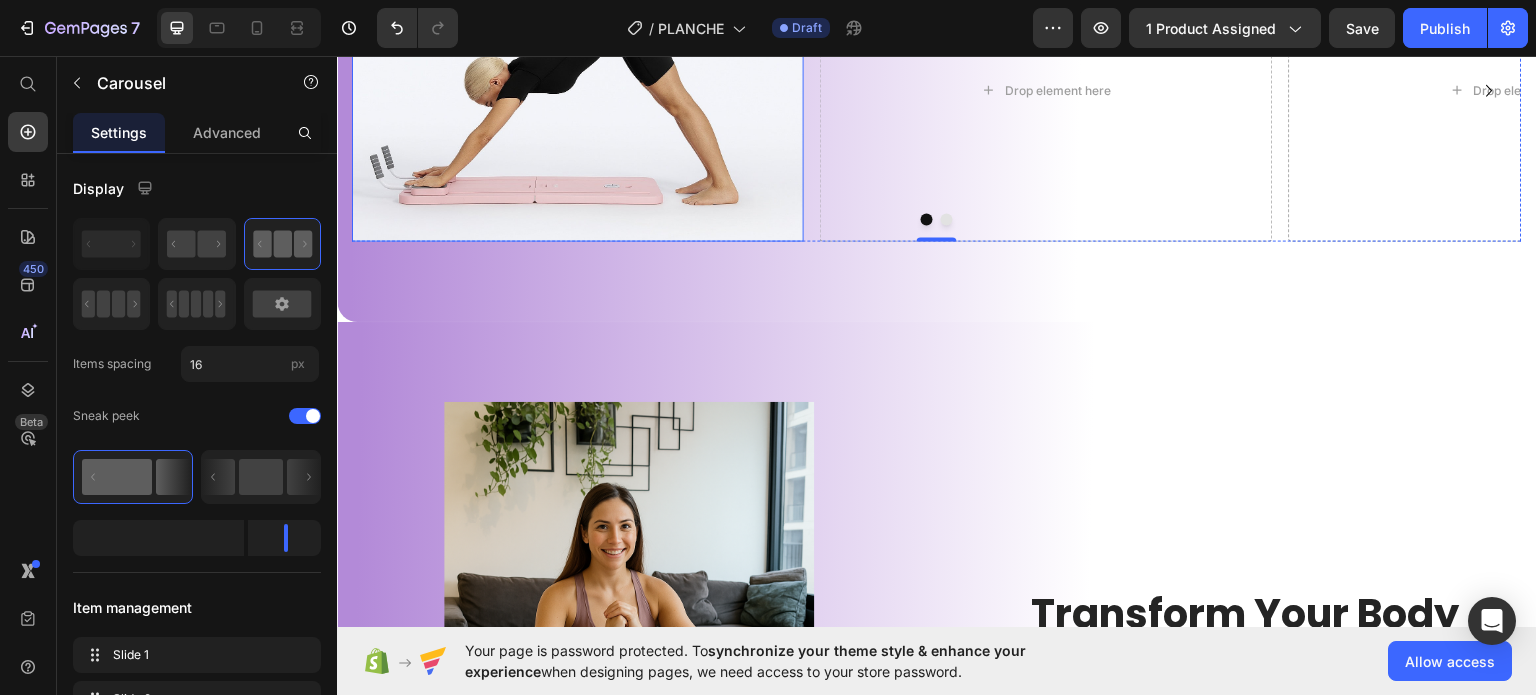 drag, startPoint x: 621, startPoint y: 300, endPoint x: 723, endPoint y: 178, distance: 159.02202 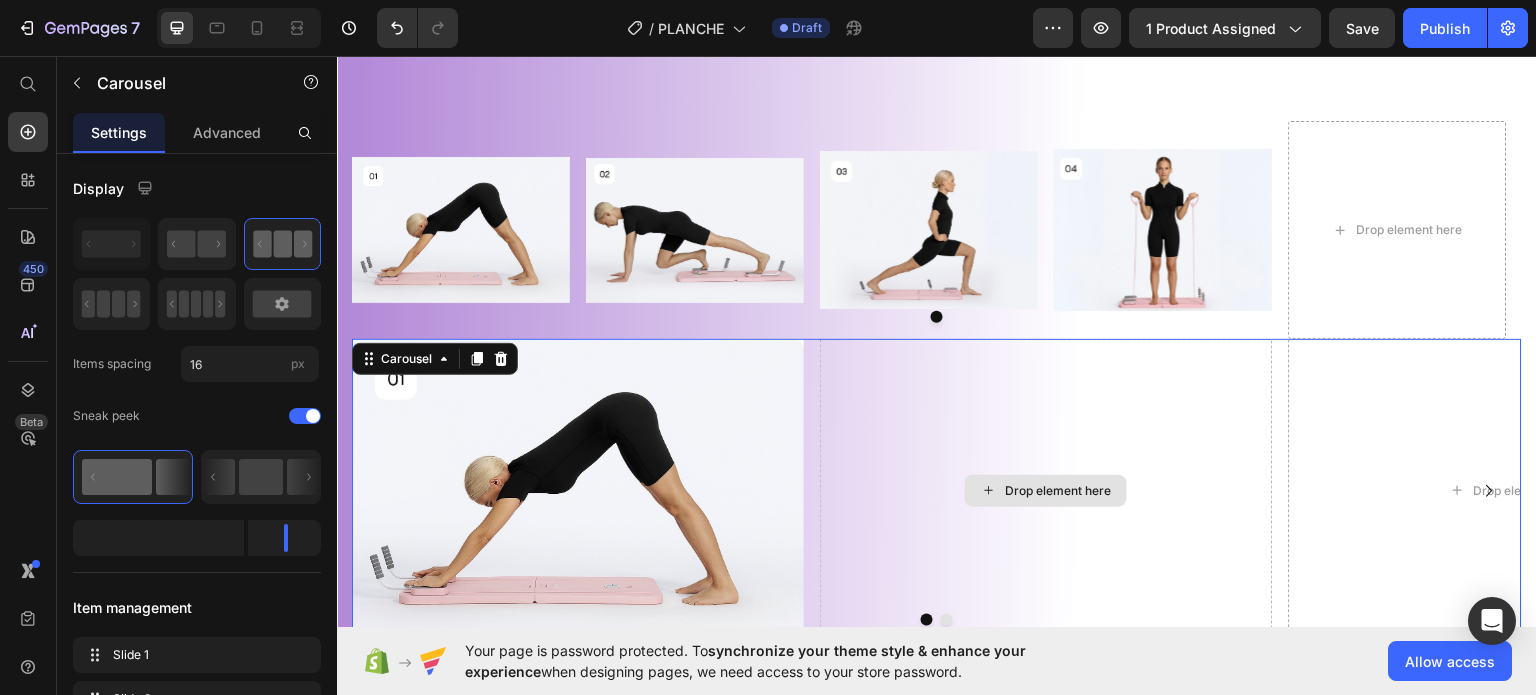 scroll, scrollTop: 1211, scrollLeft: 0, axis: vertical 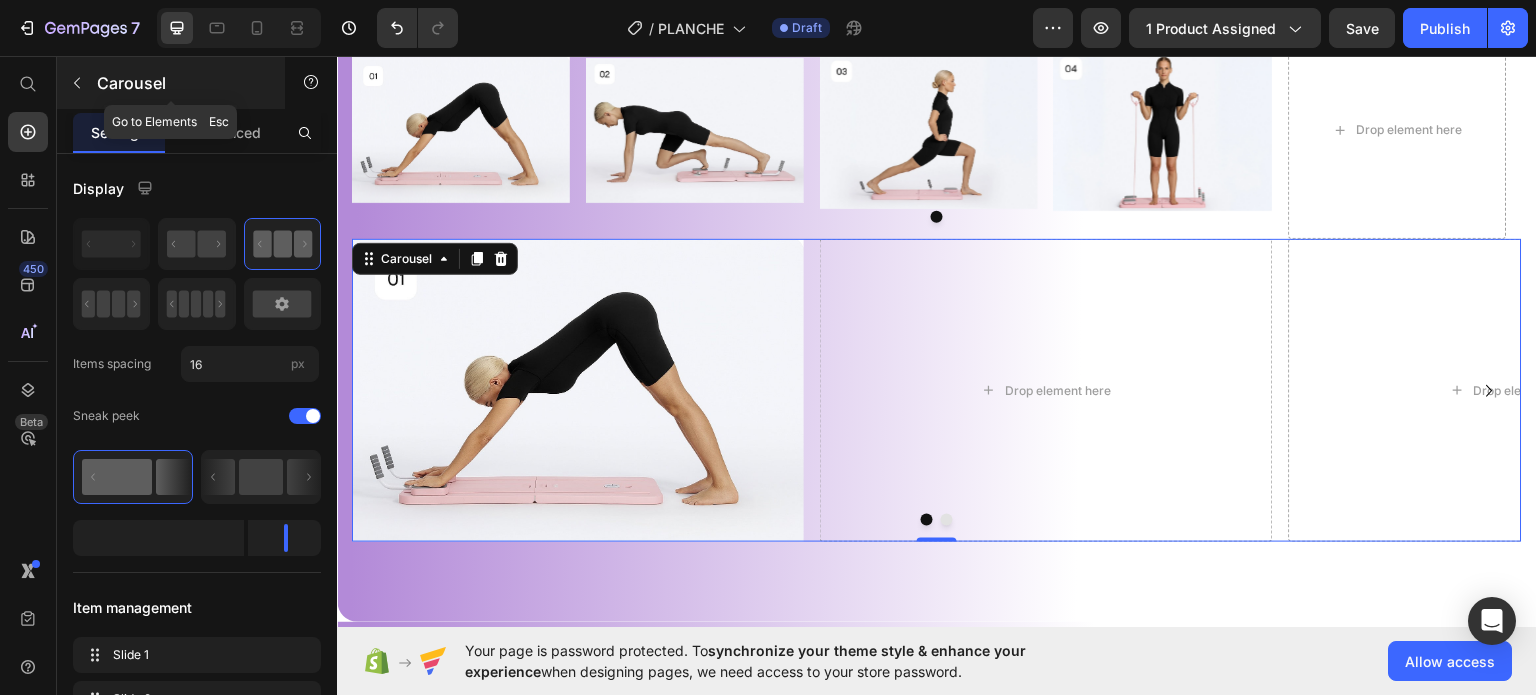 click at bounding box center (77, 83) 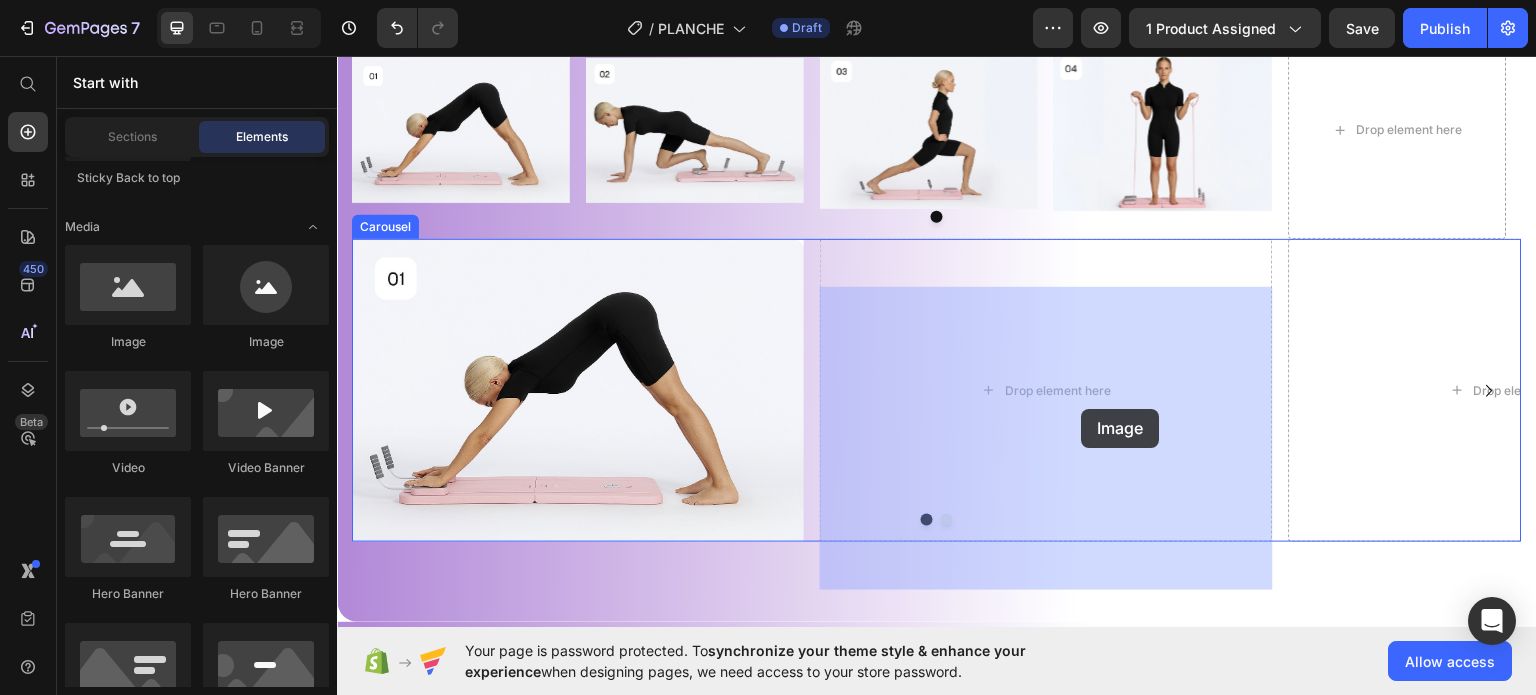 drag, startPoint x: 479, startPoint y: 346, endPoint x: 1082, endPoint y: 408, distance: 606.179 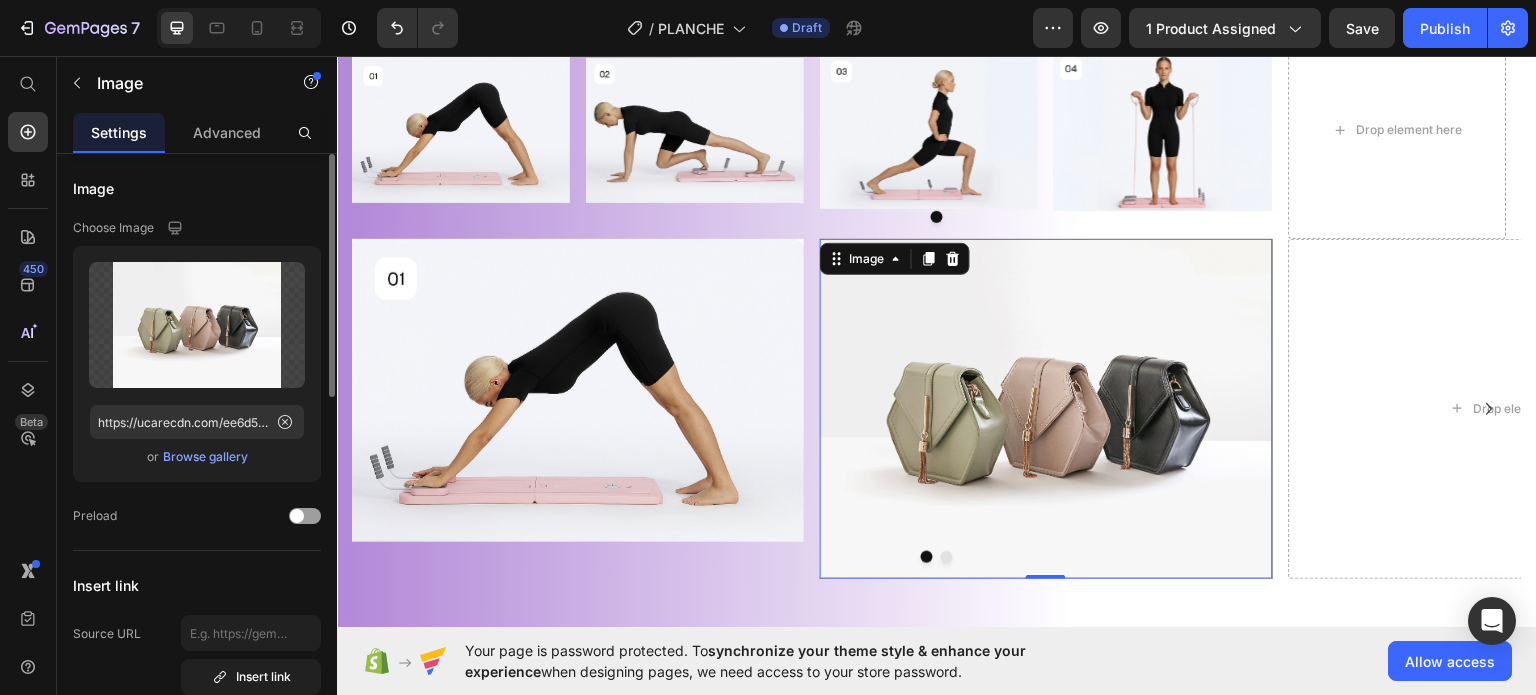 click on "Browse gallery" at bounding box center [205, 457] 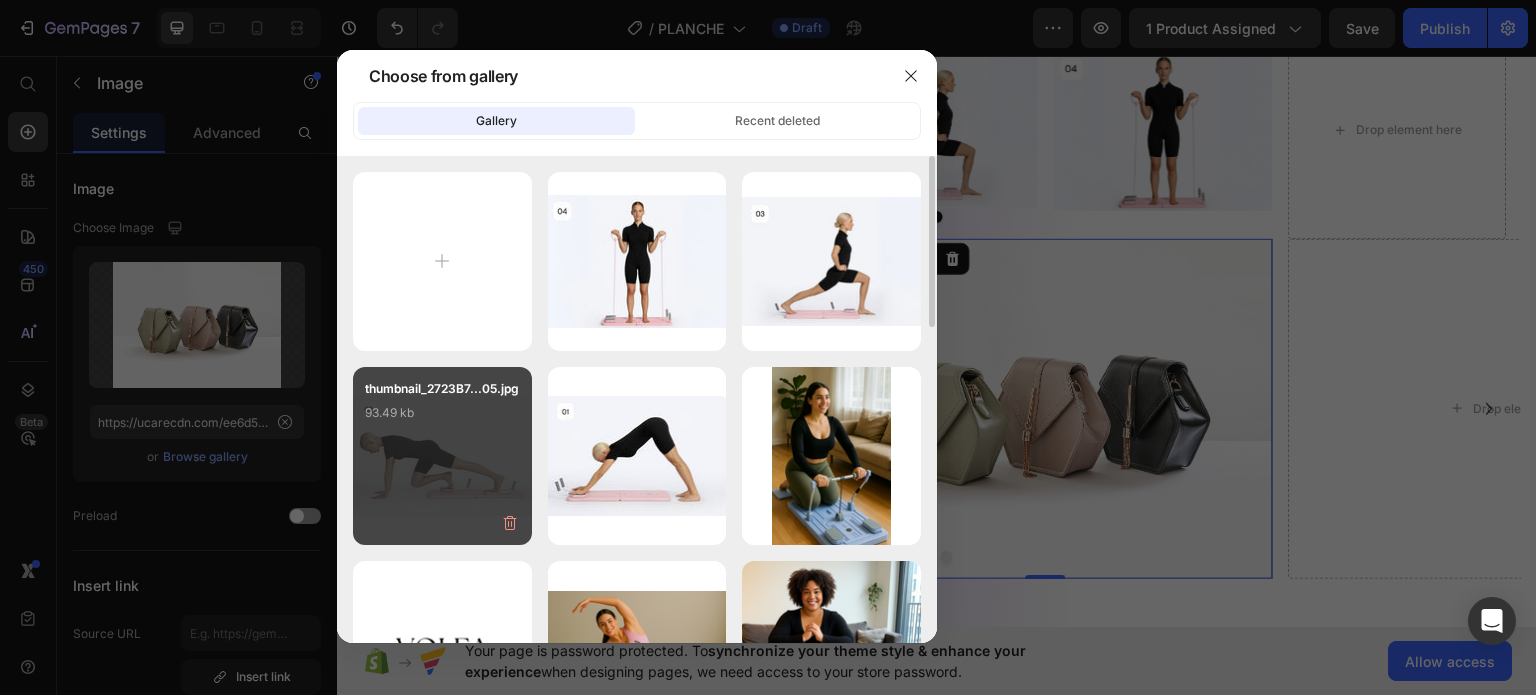 click on "93.49 kb" at bounding box center [442, 413] 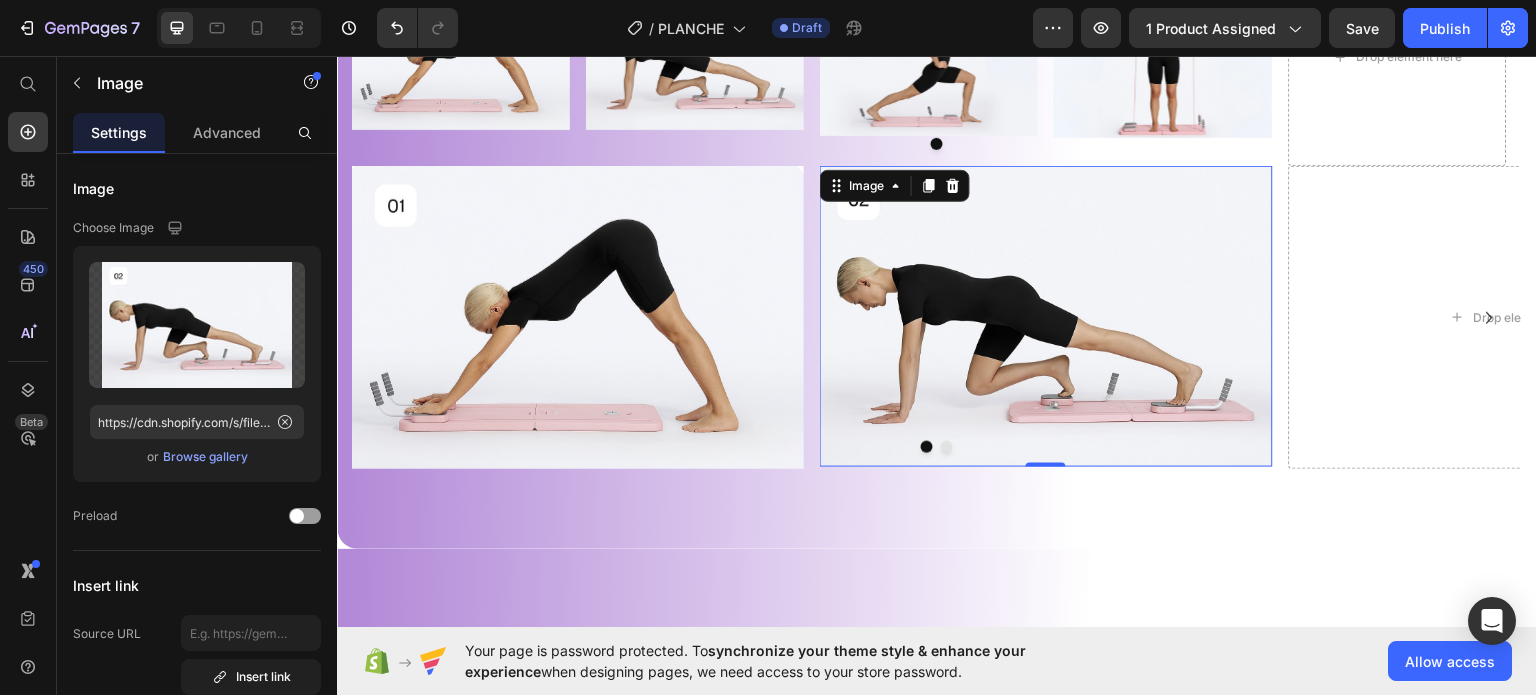 scroll, scrollTop: 1411, scrollLeft: 0, axis: vertical 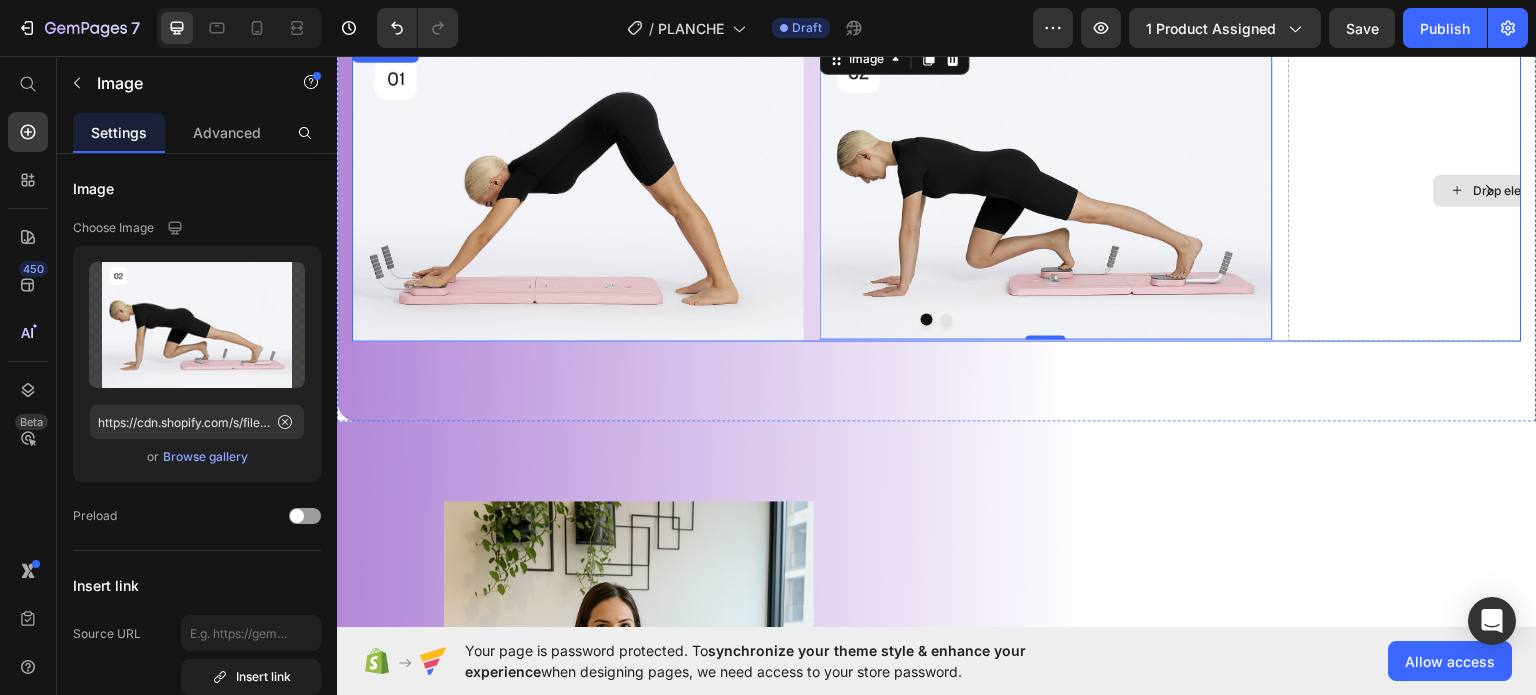 click on "Drop element here" at bounding box center (1515, 189) 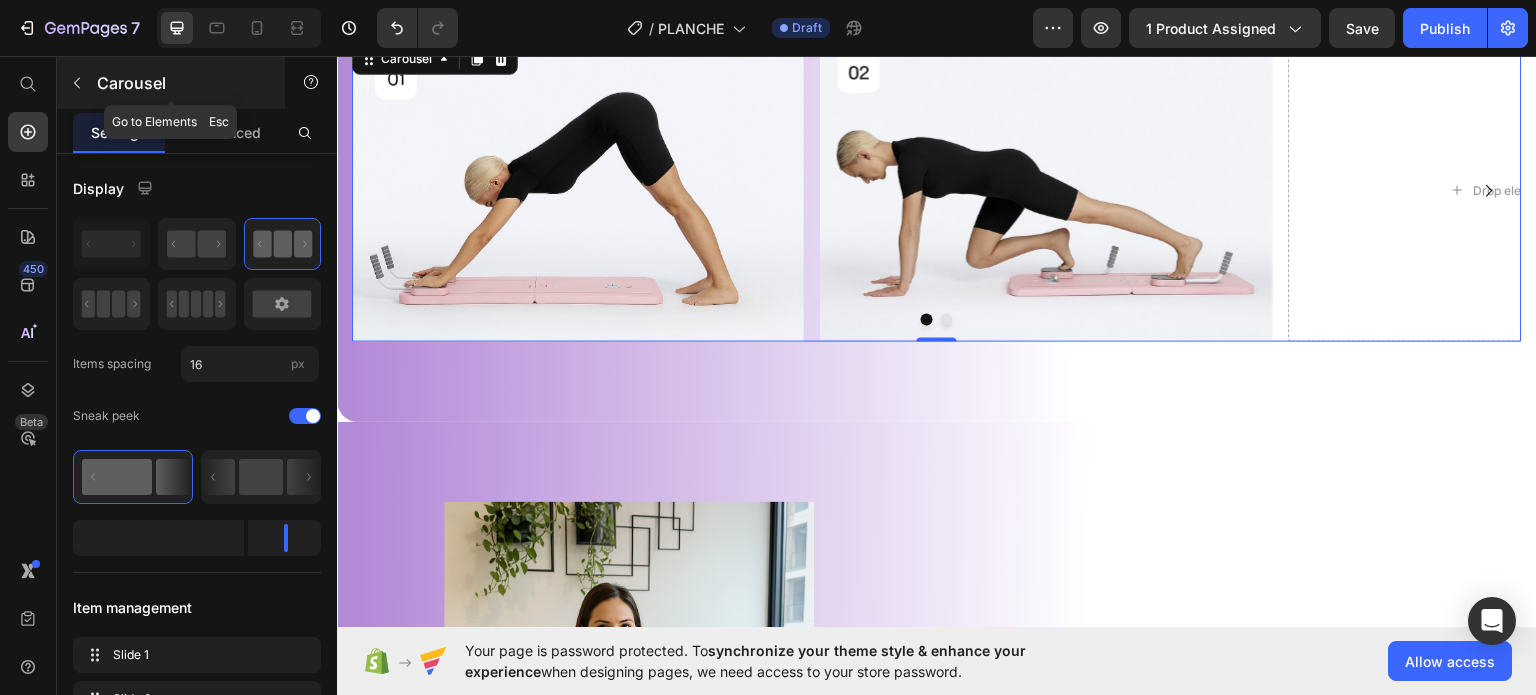 click at bounding box center (77, 83) 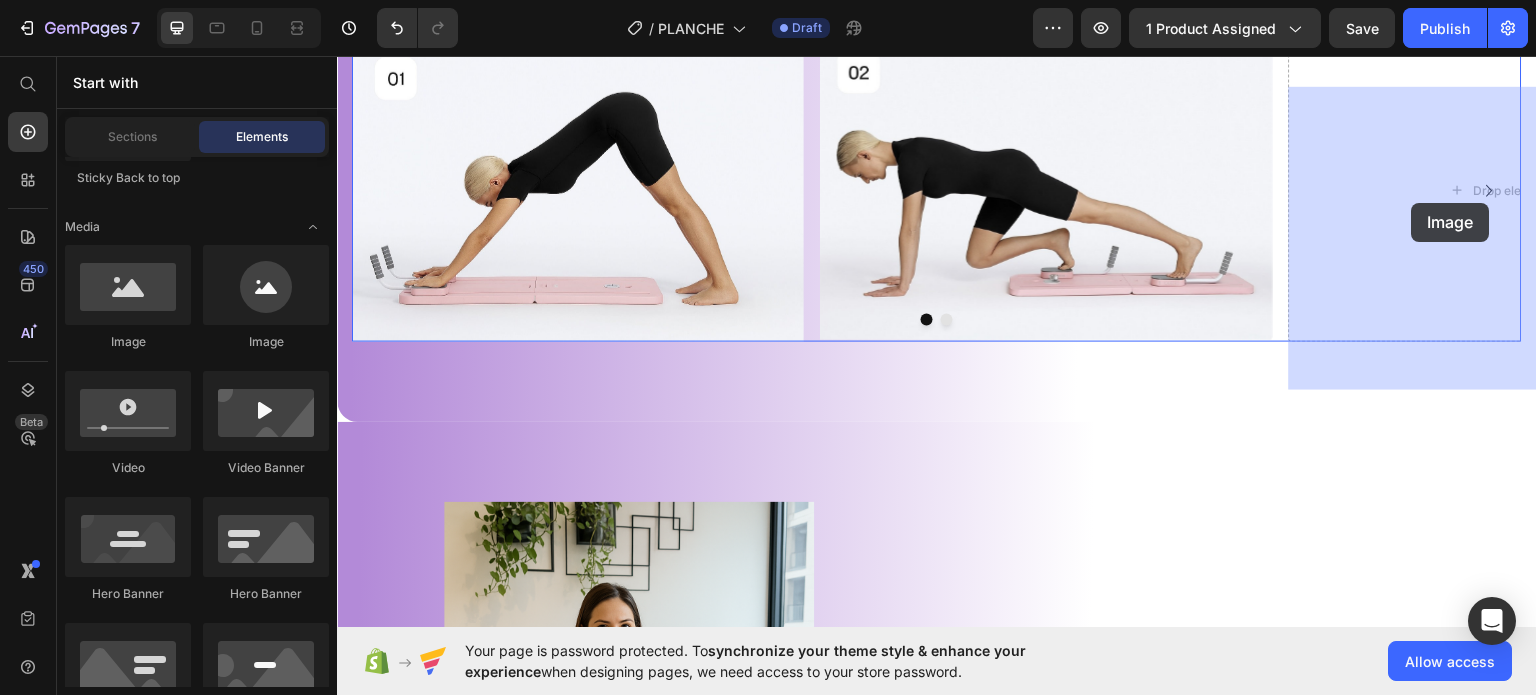 drag, startPoint x: 485, startPoint y: 355, endPoint x: 1412, endPoint y: 202, distance: 939.5414 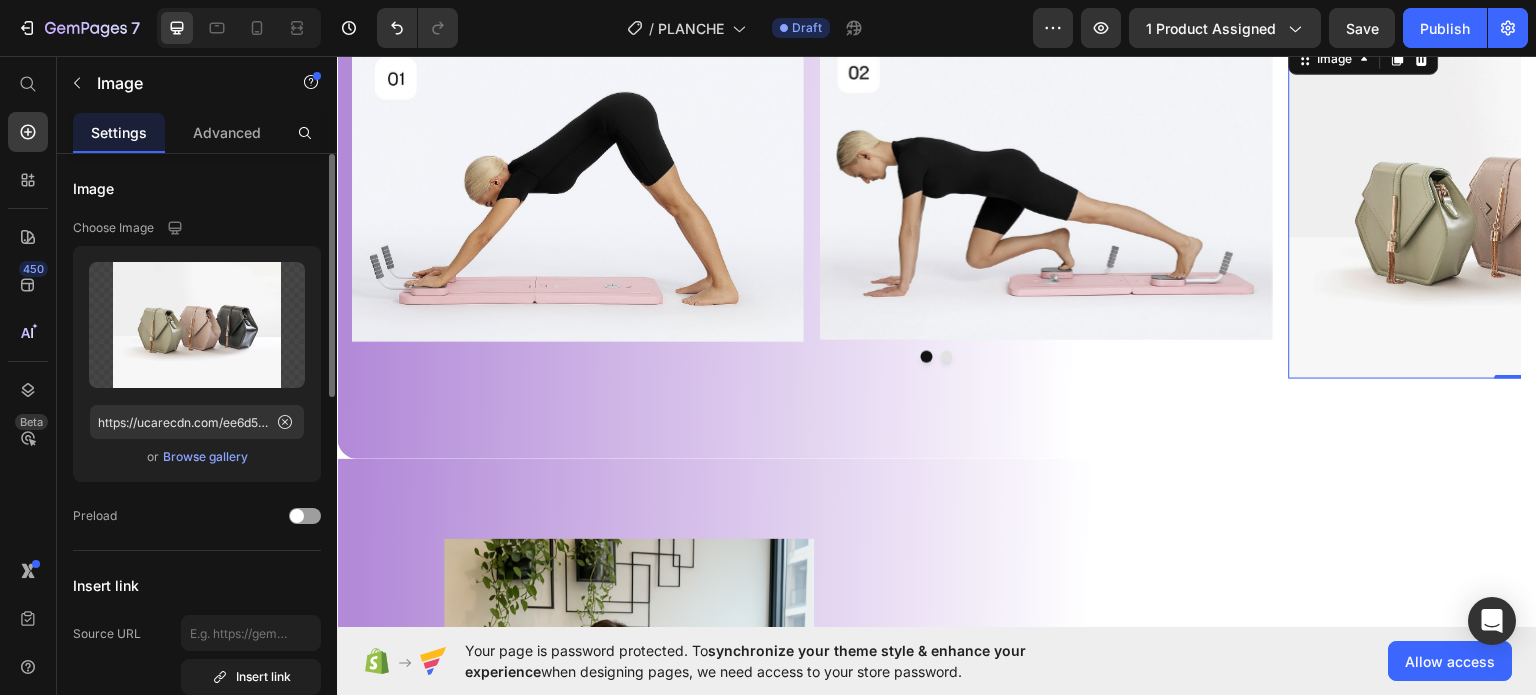 click on "Browse gallery" at bounding box center [205, 457] 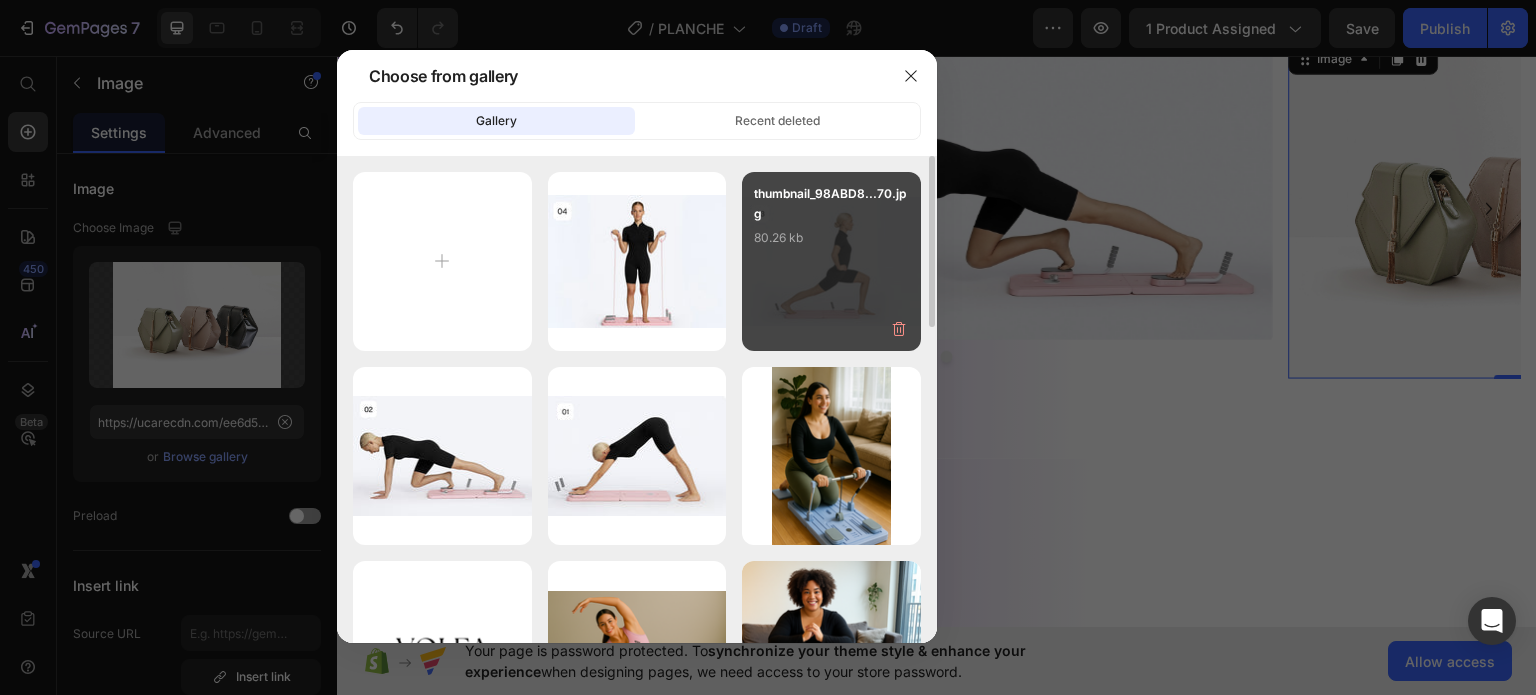 click on "thumbnail_98ABD8...70.jpg 80.26 kb" at bounding box center [831, 261] 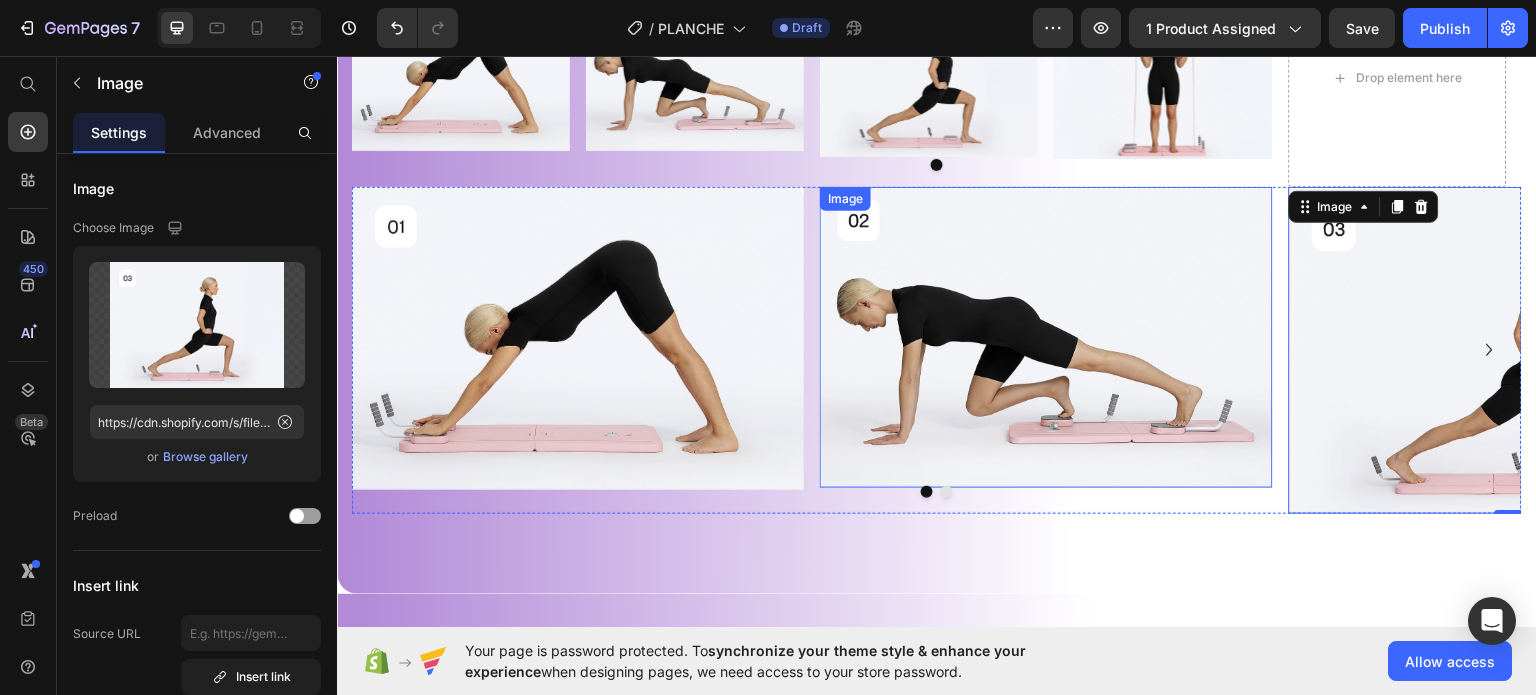 scroll, scrollTop: 1311, scrollLeft: 0, axis: vertical 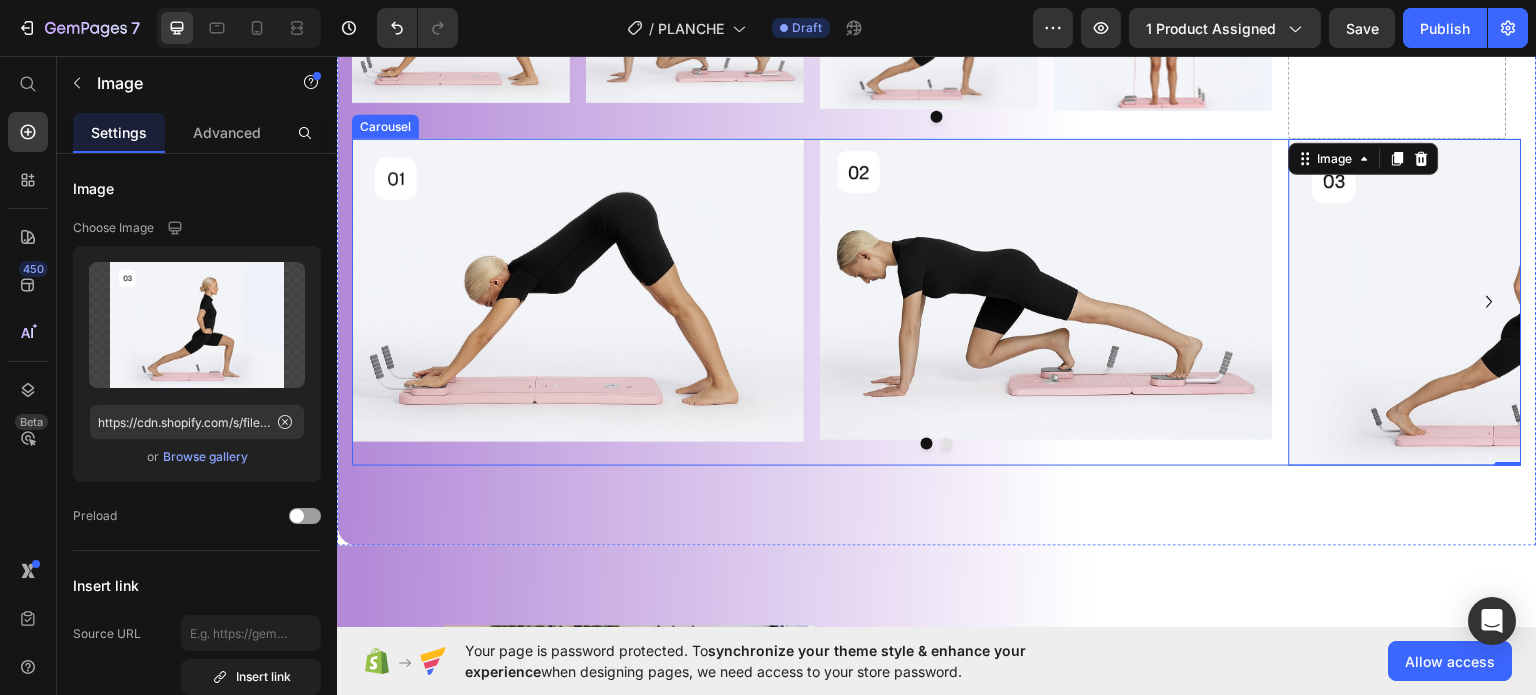 click 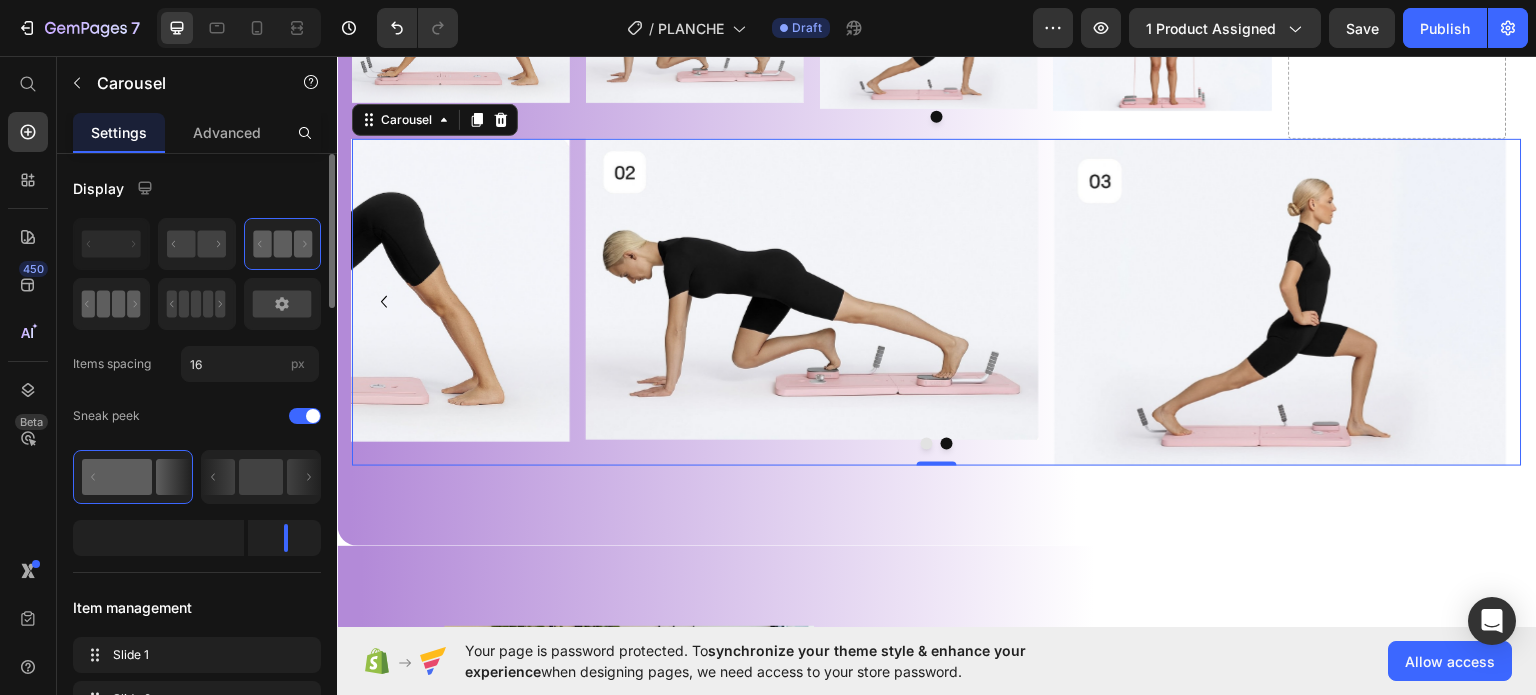 click 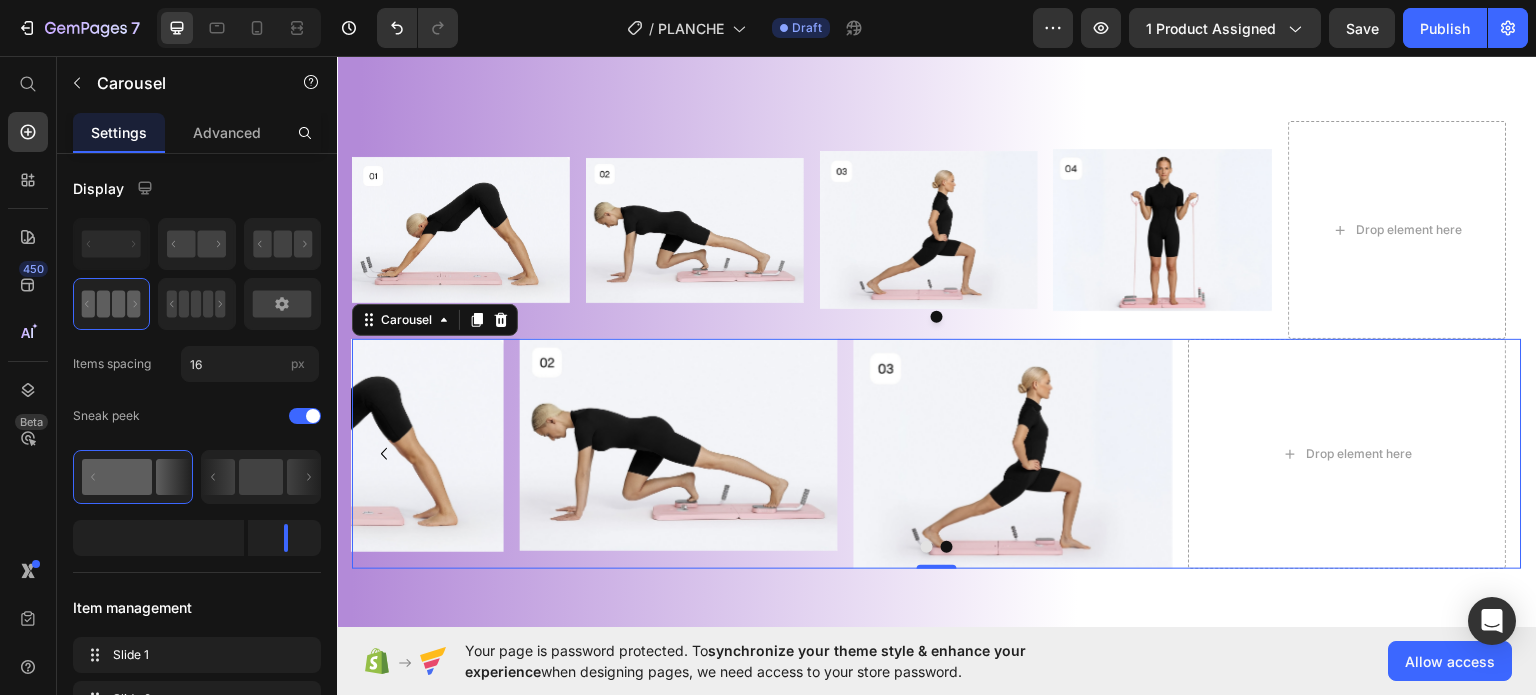 scroll, scrollTop: 1211, scrollLeft: 0, axis: vertical 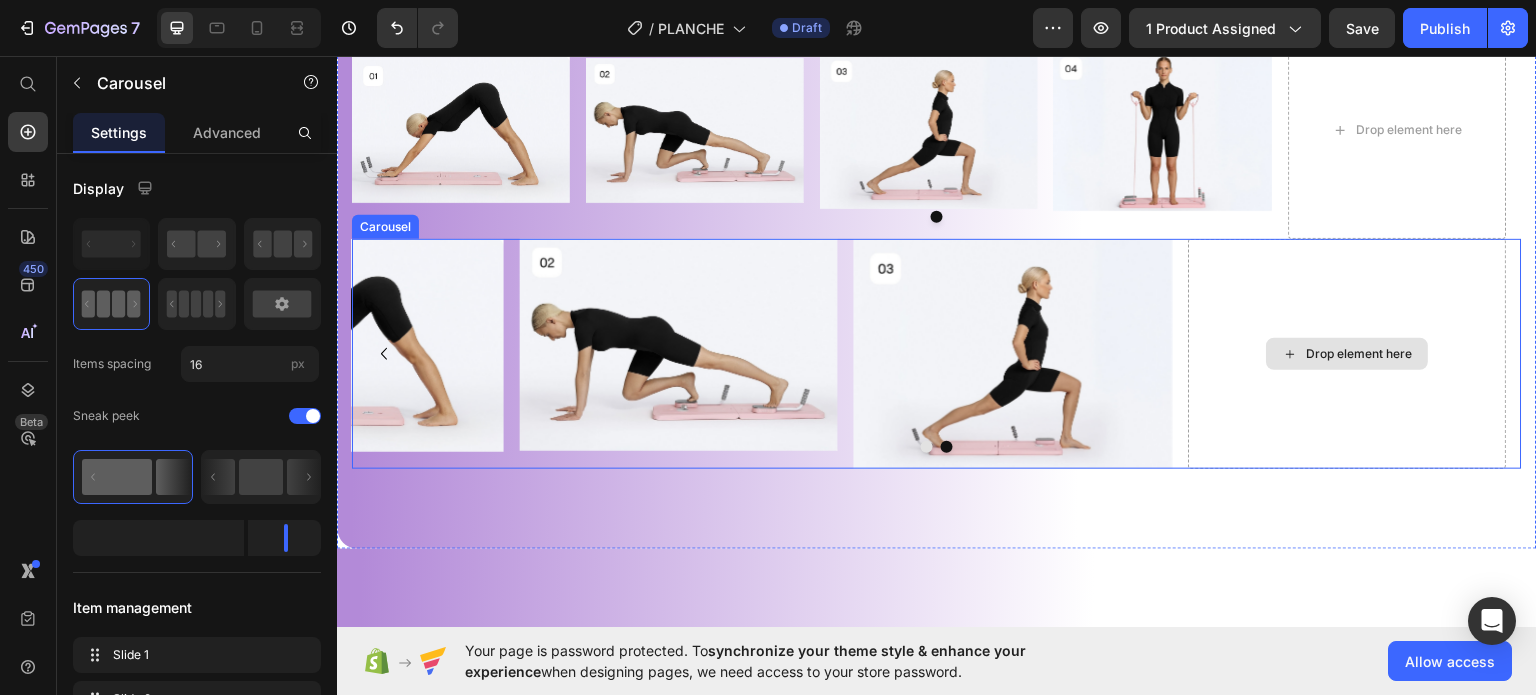 click on "Drop element here" at bounding box center (1347, 353) 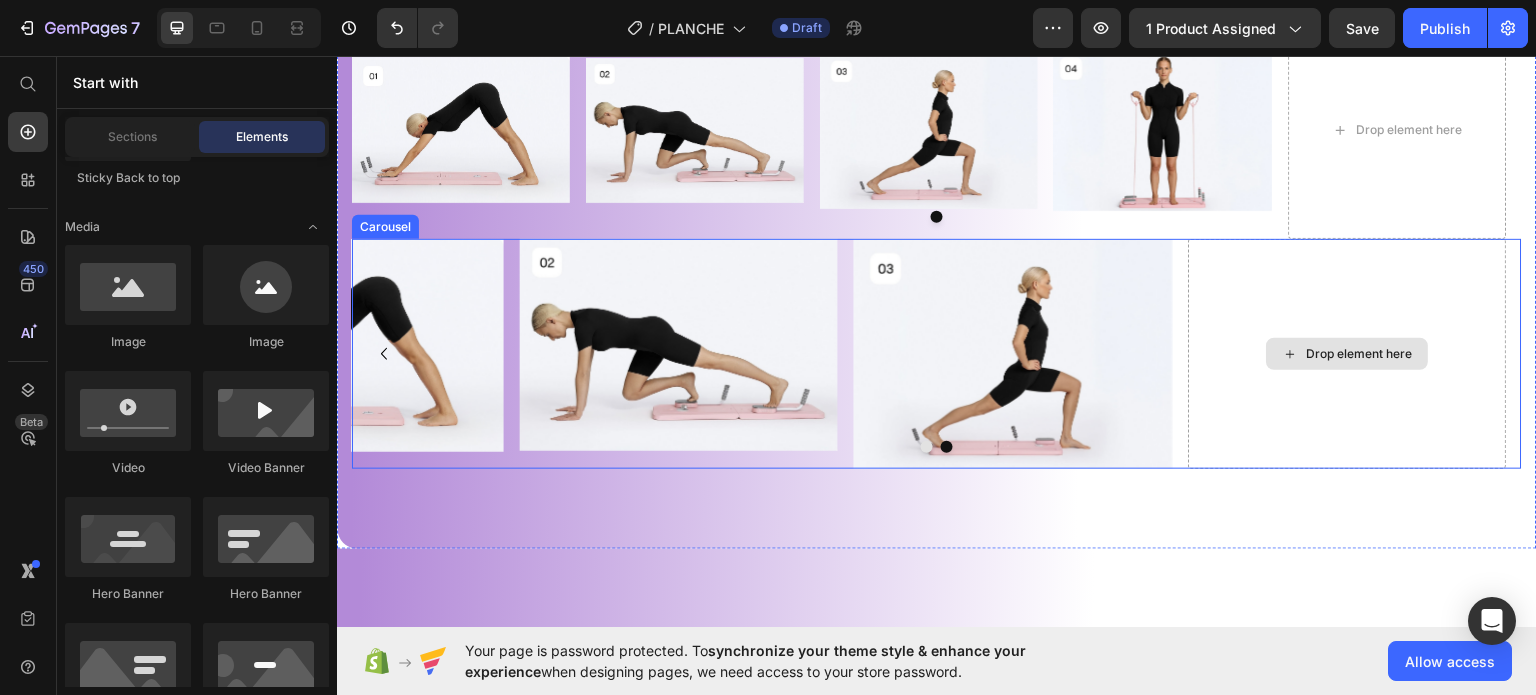 click on "Drop element here" at bounding box center [1359, 353] 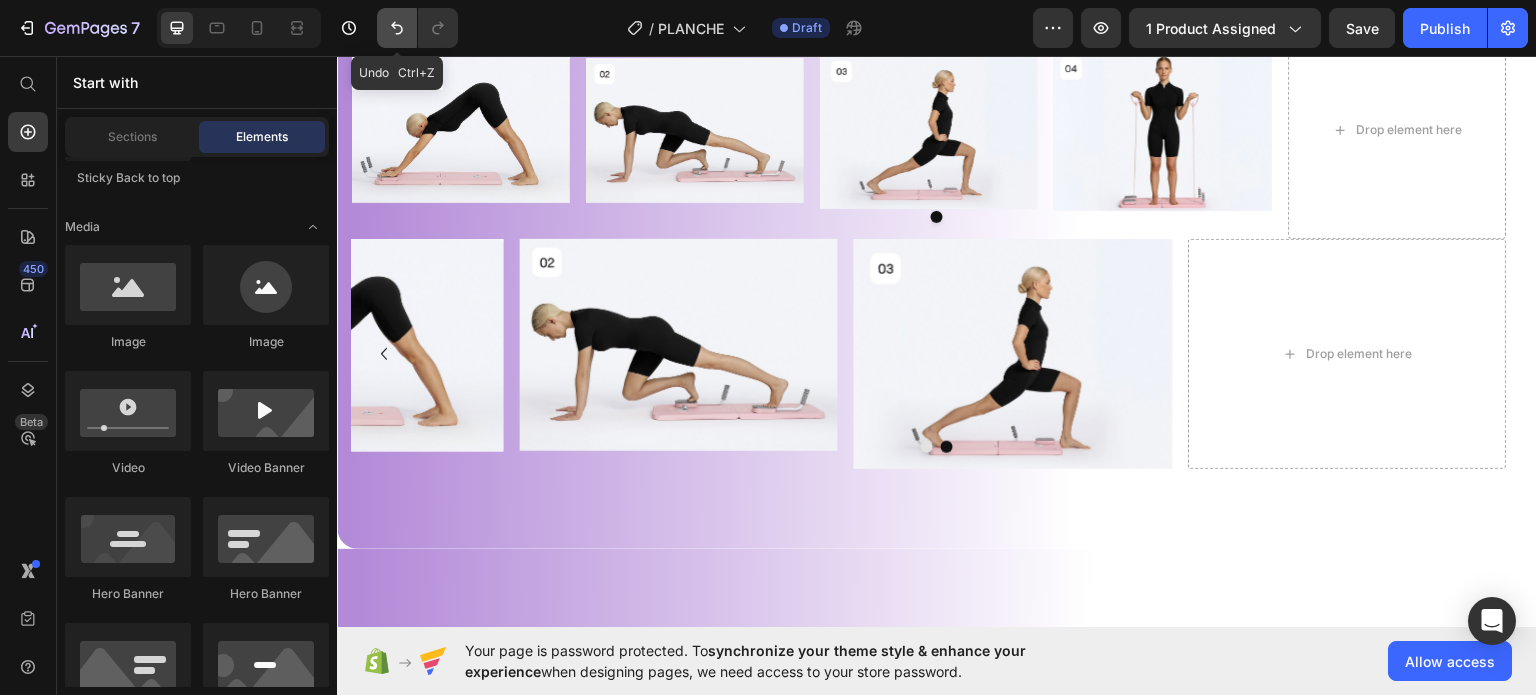 click 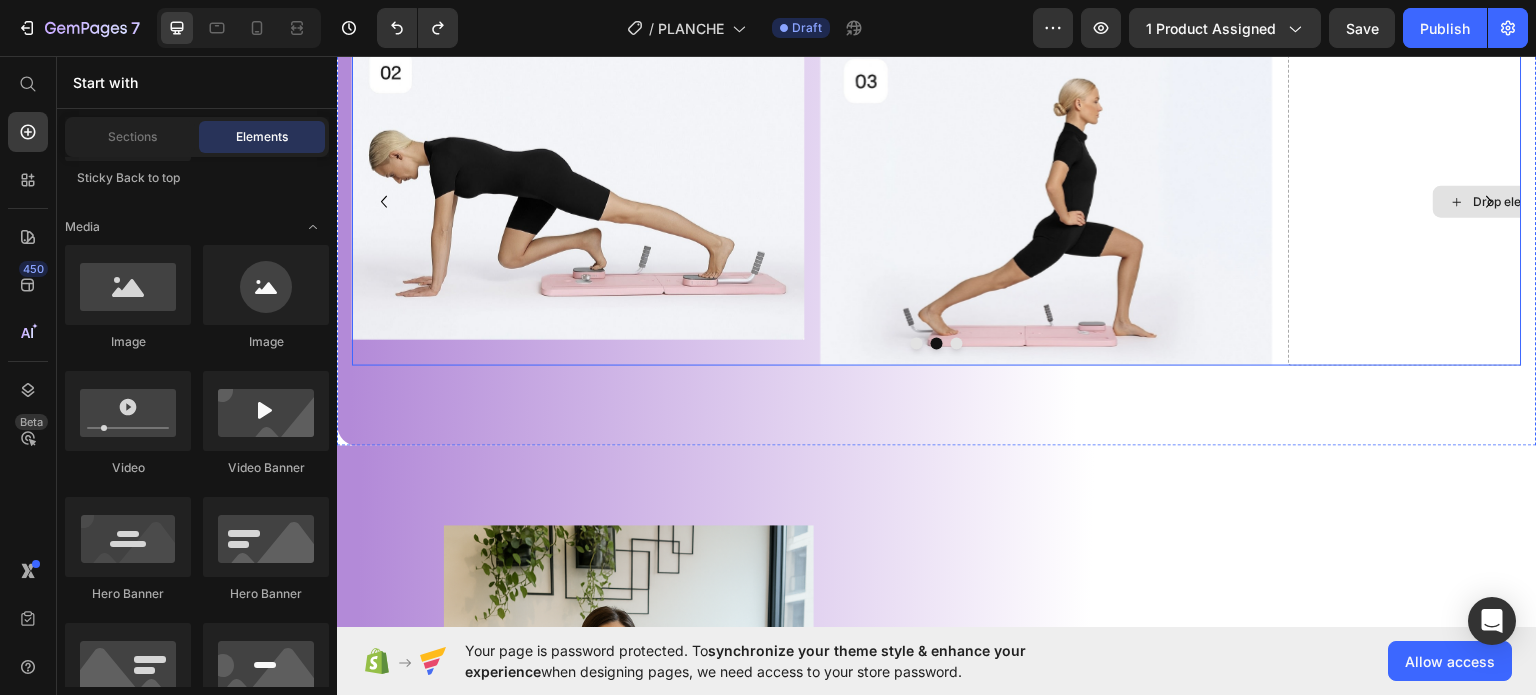 scroll, scrollTop: 1311, scrollLeft: 0, axis: vertical 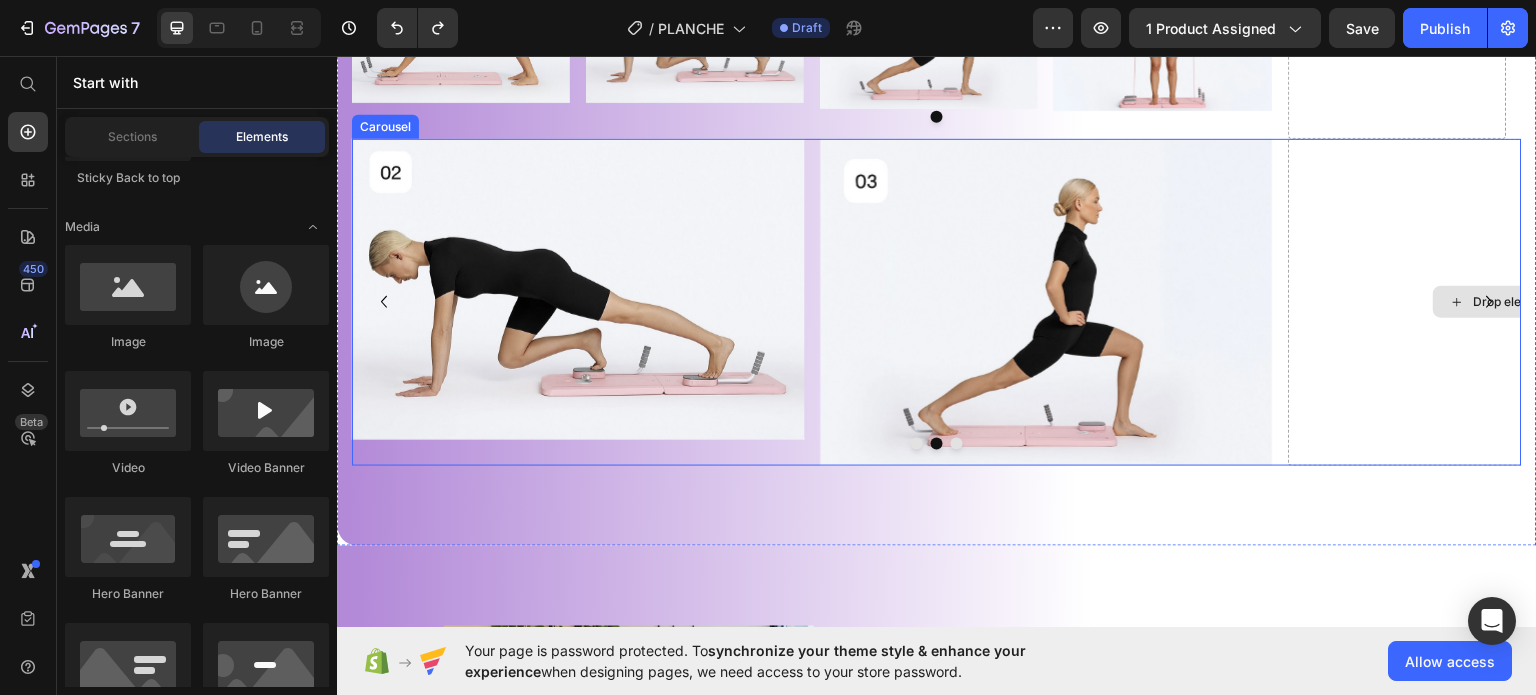 click 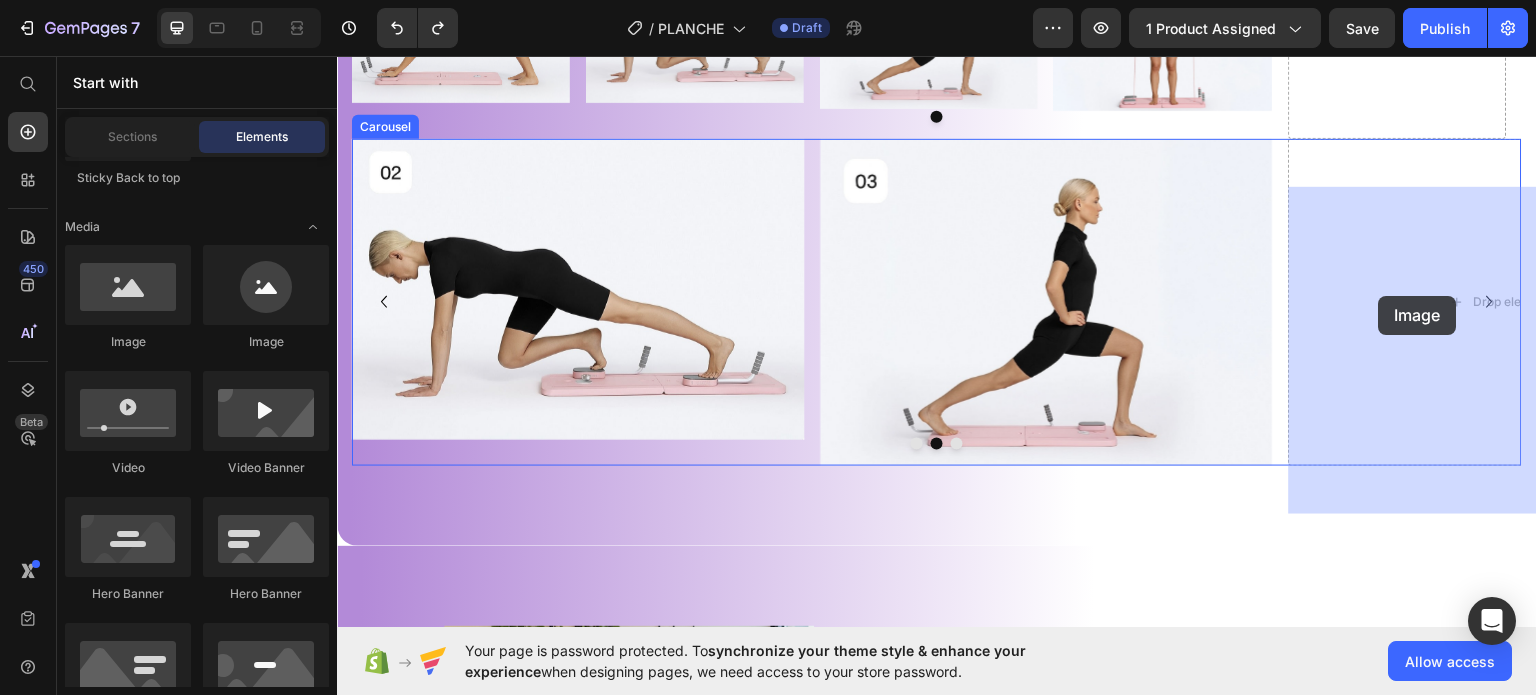 drag, startPoint x: 481, startPoint y: 353, endPoint x: 1379, endPoint y: 295, distance: 899.8711 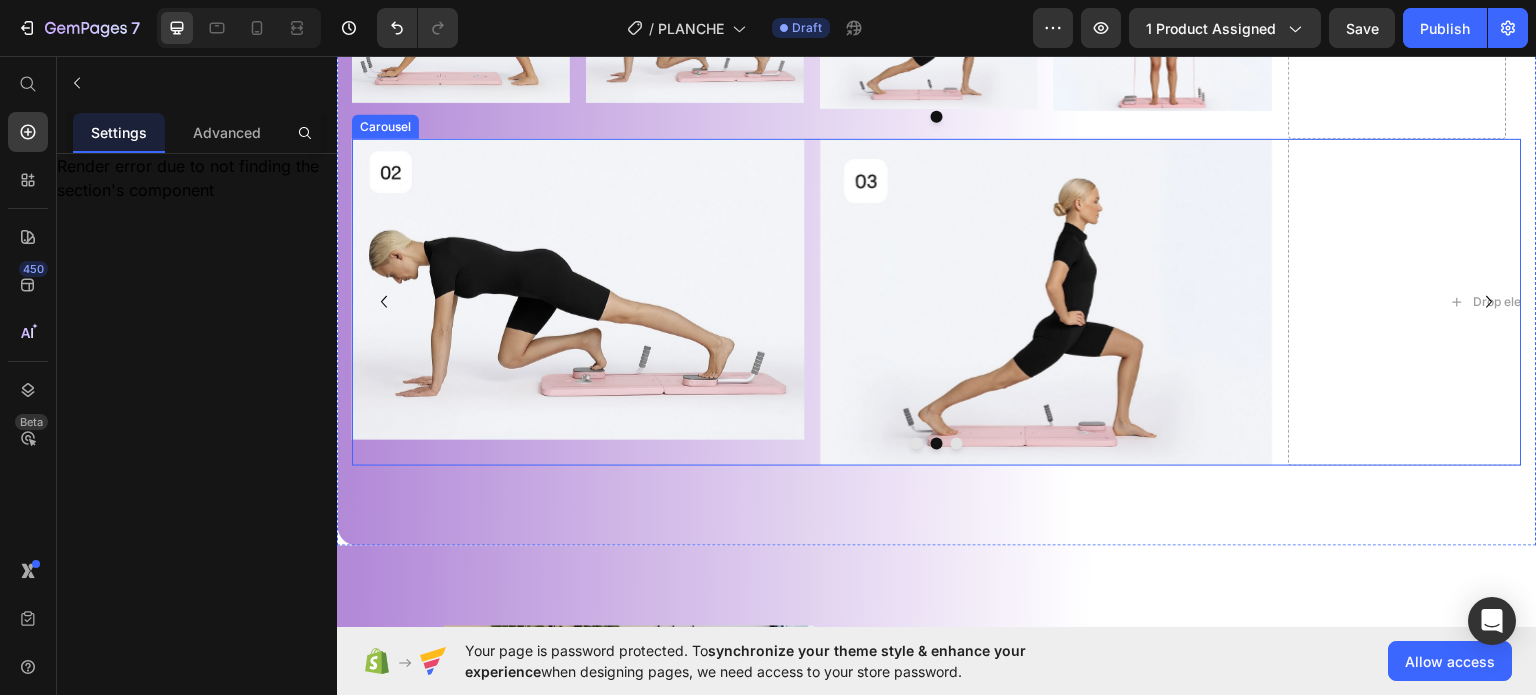 click 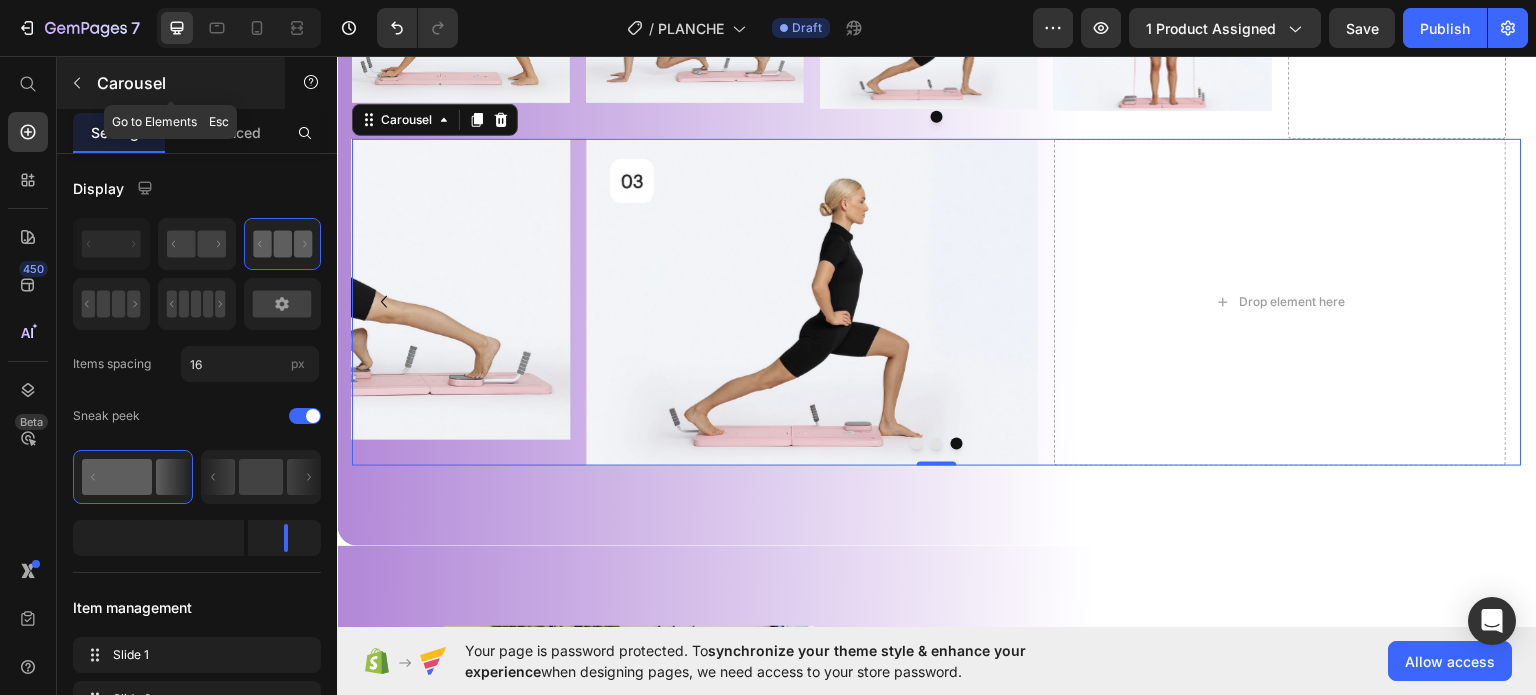 click 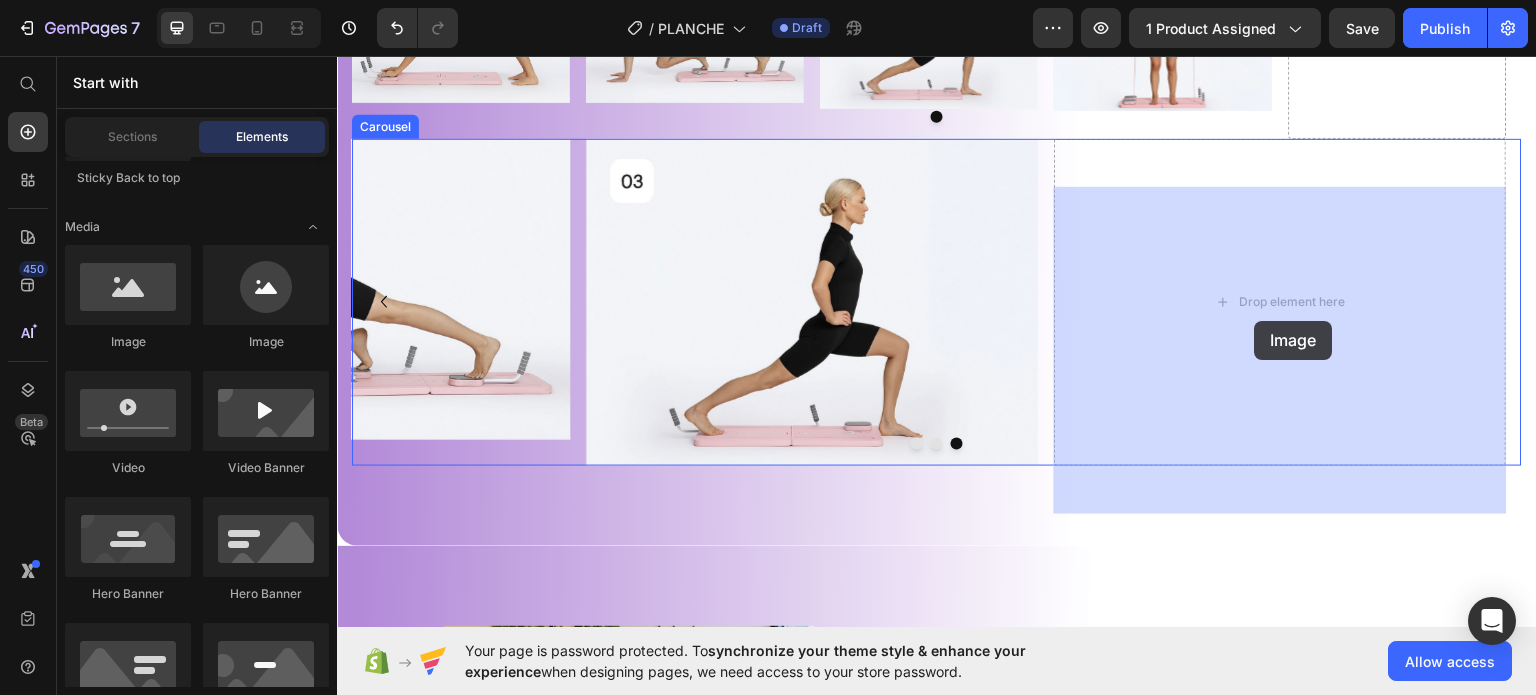 drag, startPoint x: 462, startPoint y: 329, endPoint x: 1255, endPoint y: 320, distance: 793.0511 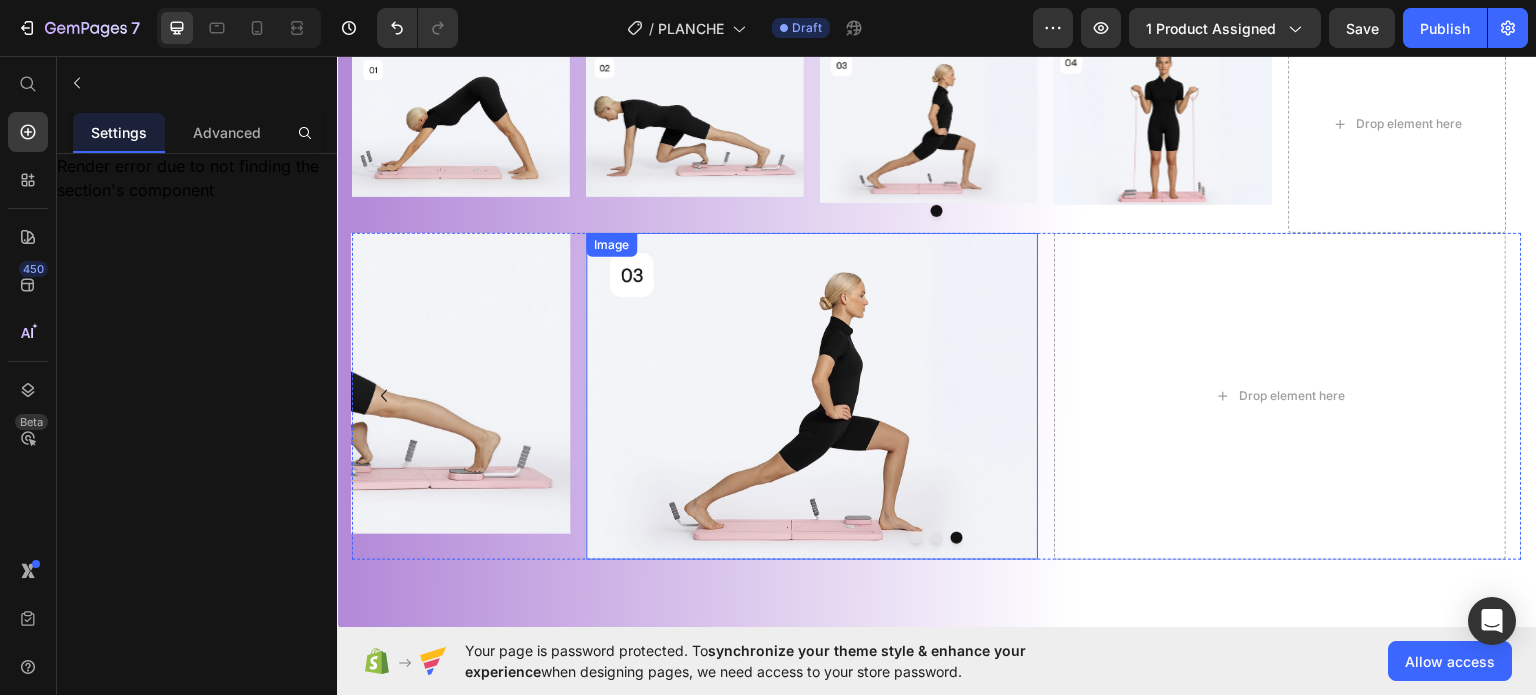 scroll, scrollTop: 1111, scrollLeft: 0, axis: vertical 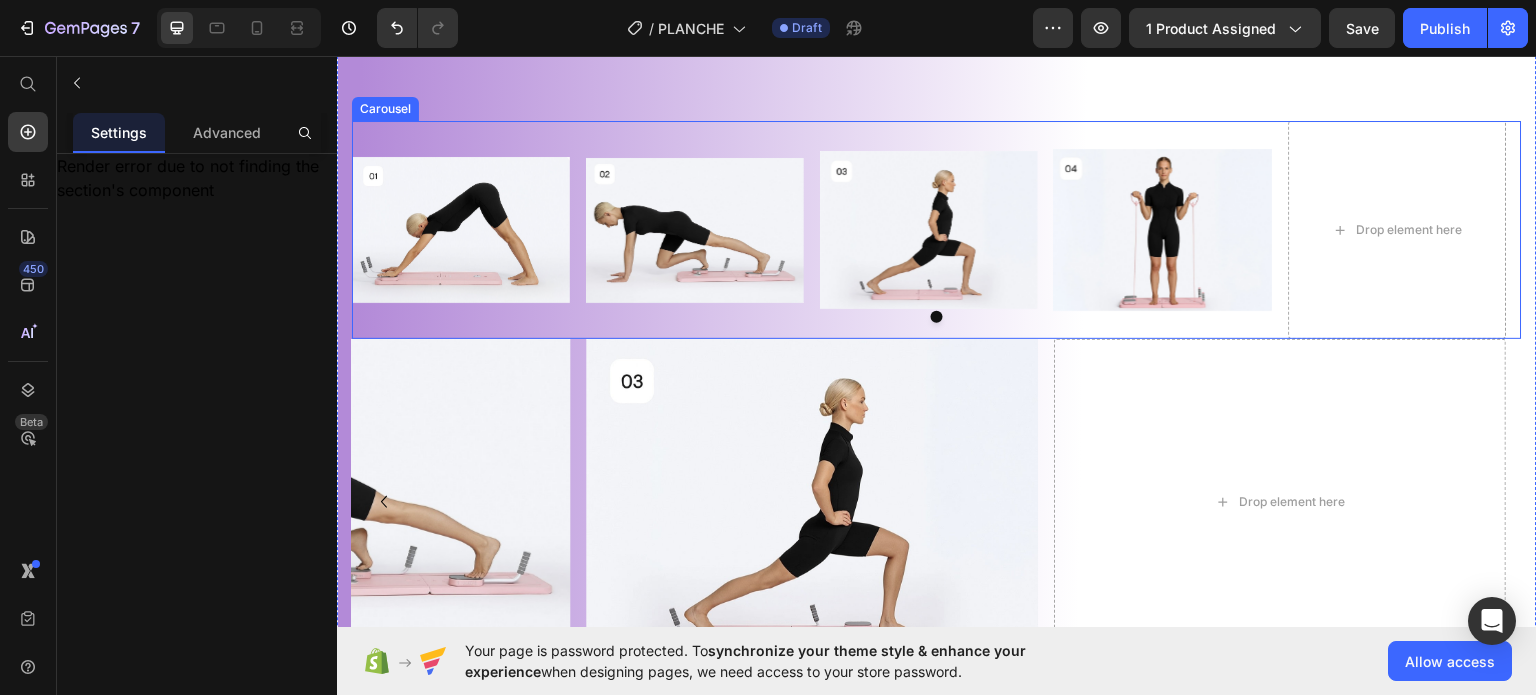 click on "Image Image Image Image
Drop element here" at bounding box center [937, 229] 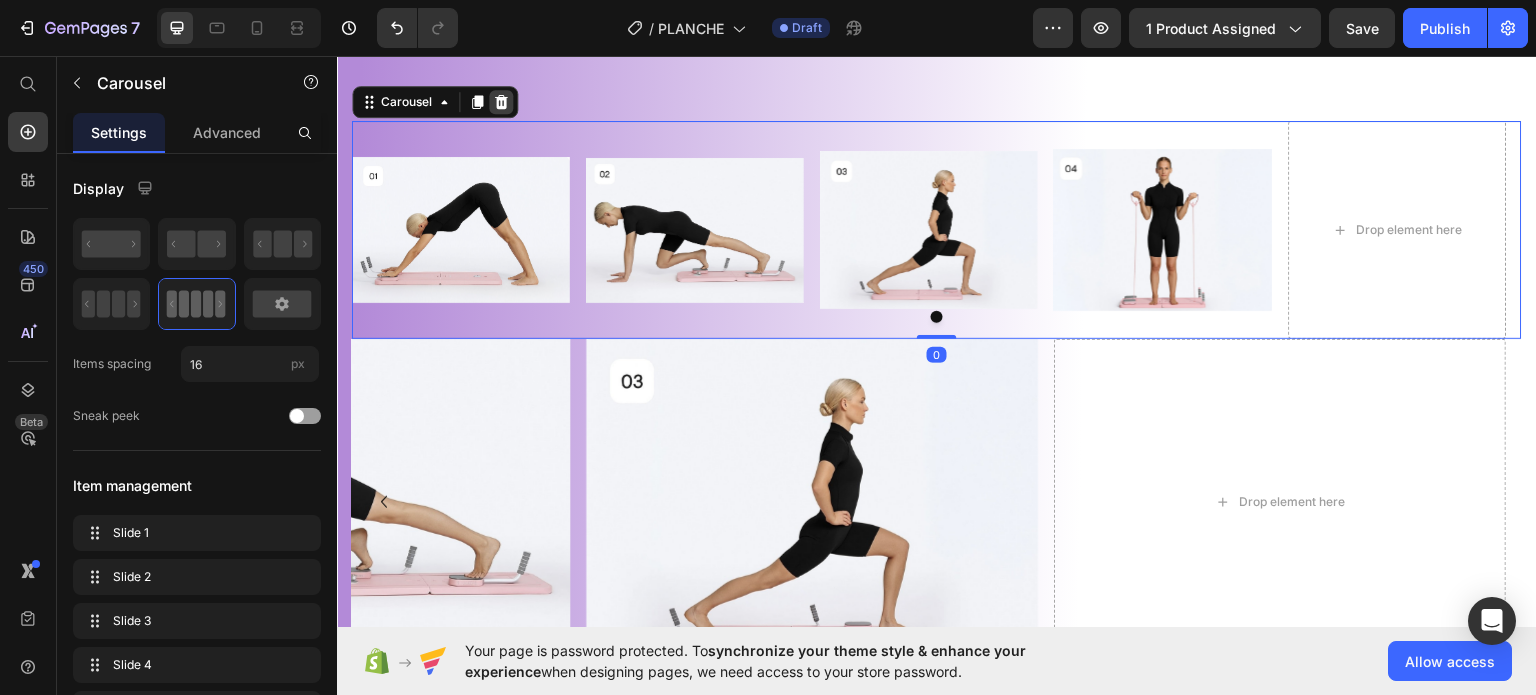 click 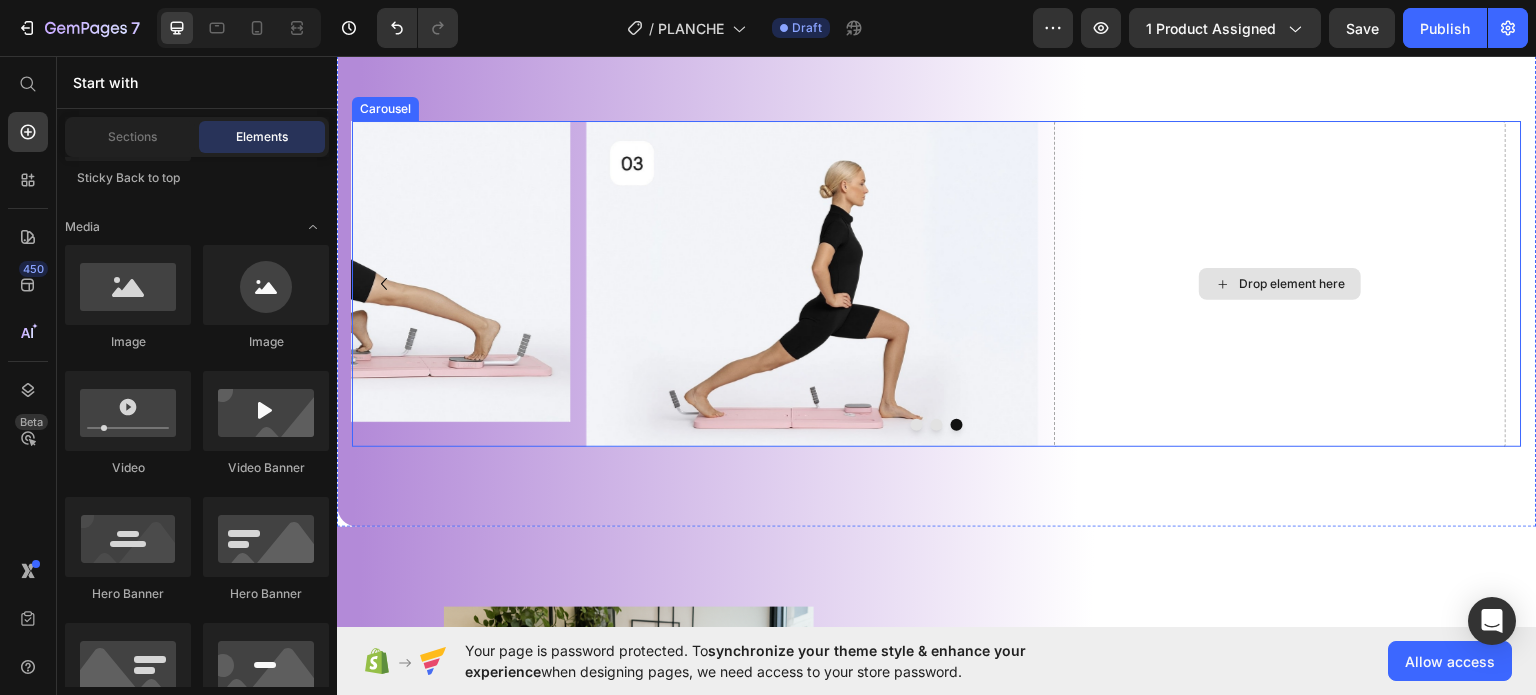click on "Drop element here" at bounding box center [1280, 283] 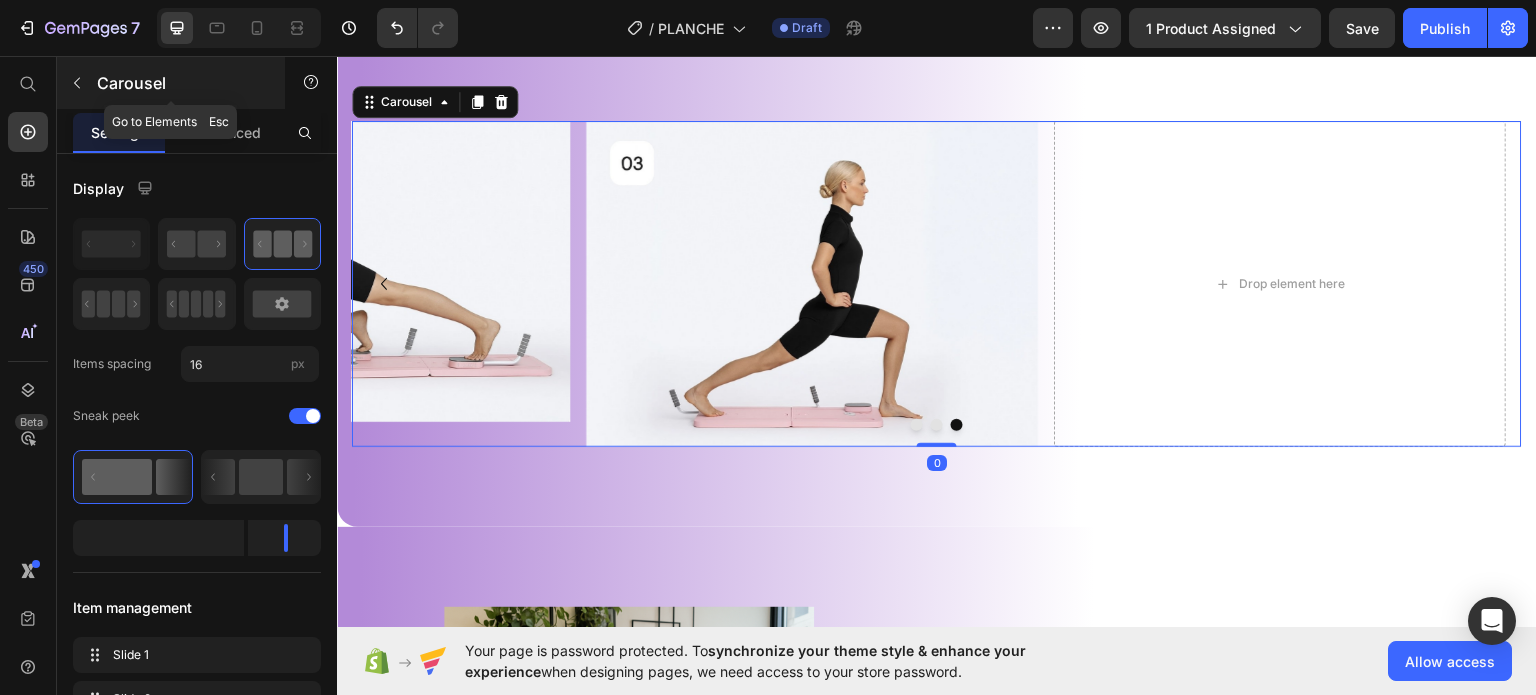 click at bounding box center (77, 83) 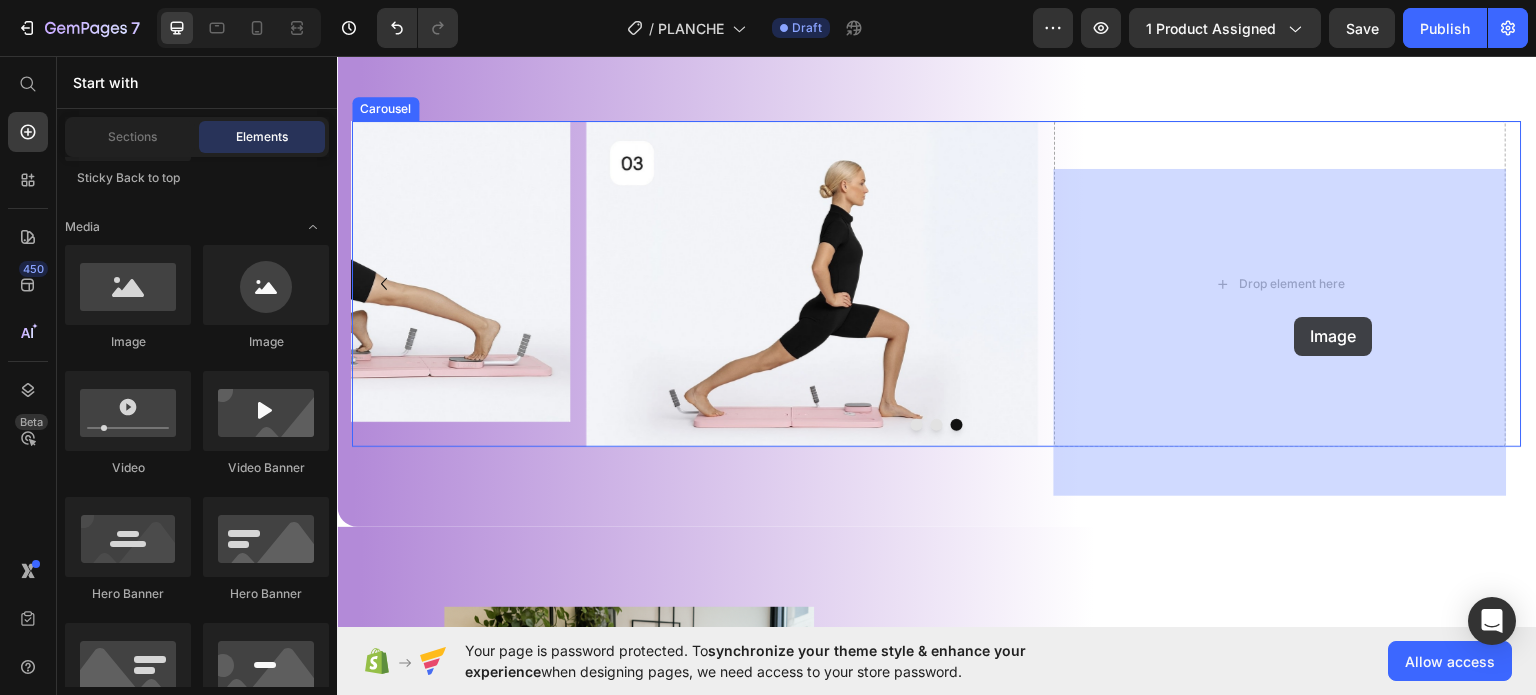 drag, startPoint x: 467, startPoint y: 351, endPoint x: 1295, endPoint y: 316, distance: 828.7394 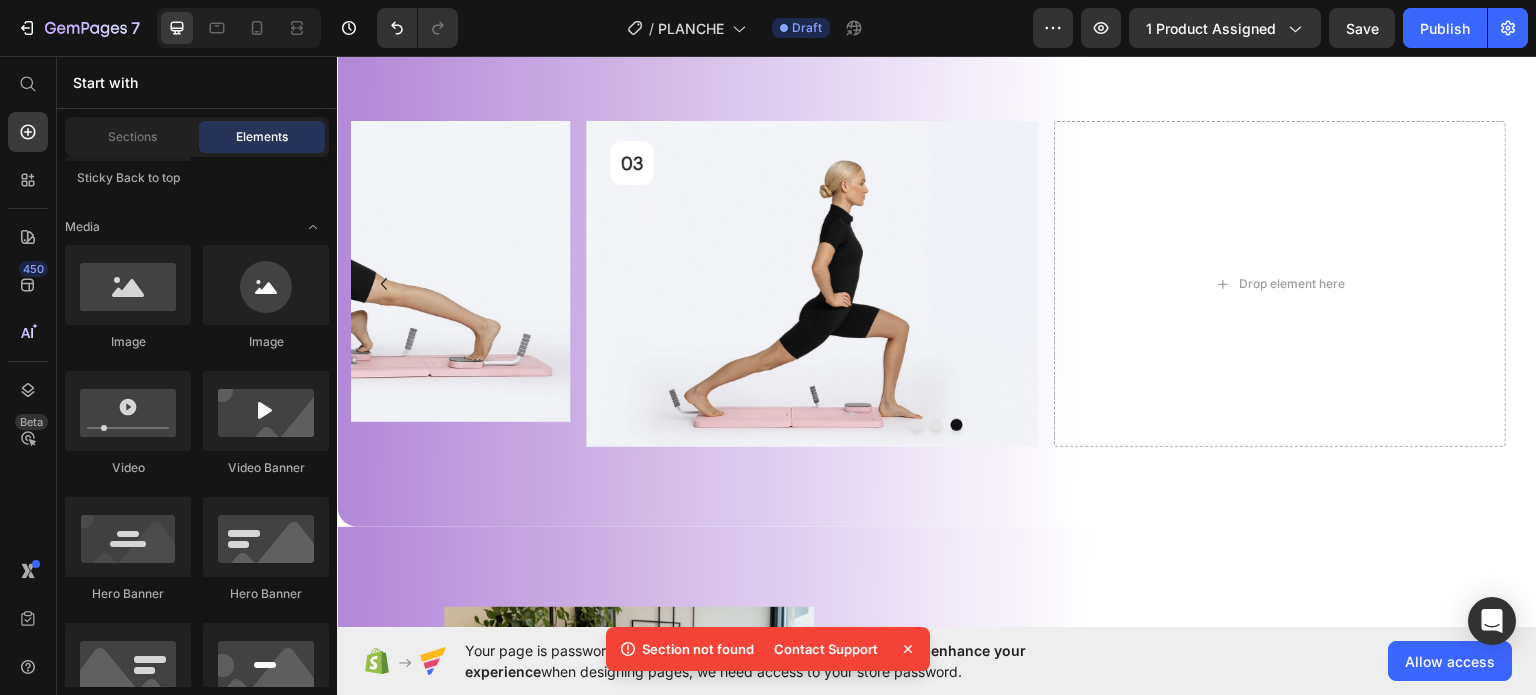 click 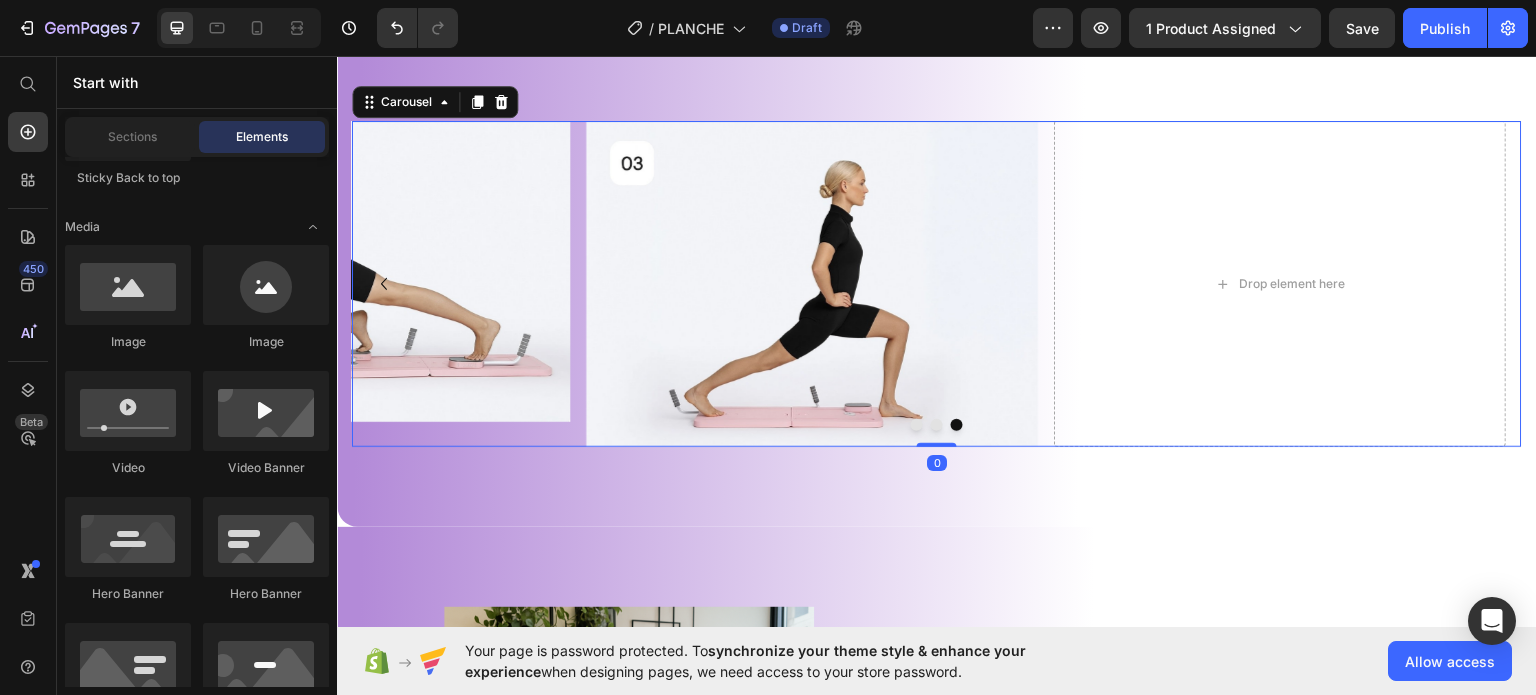 click 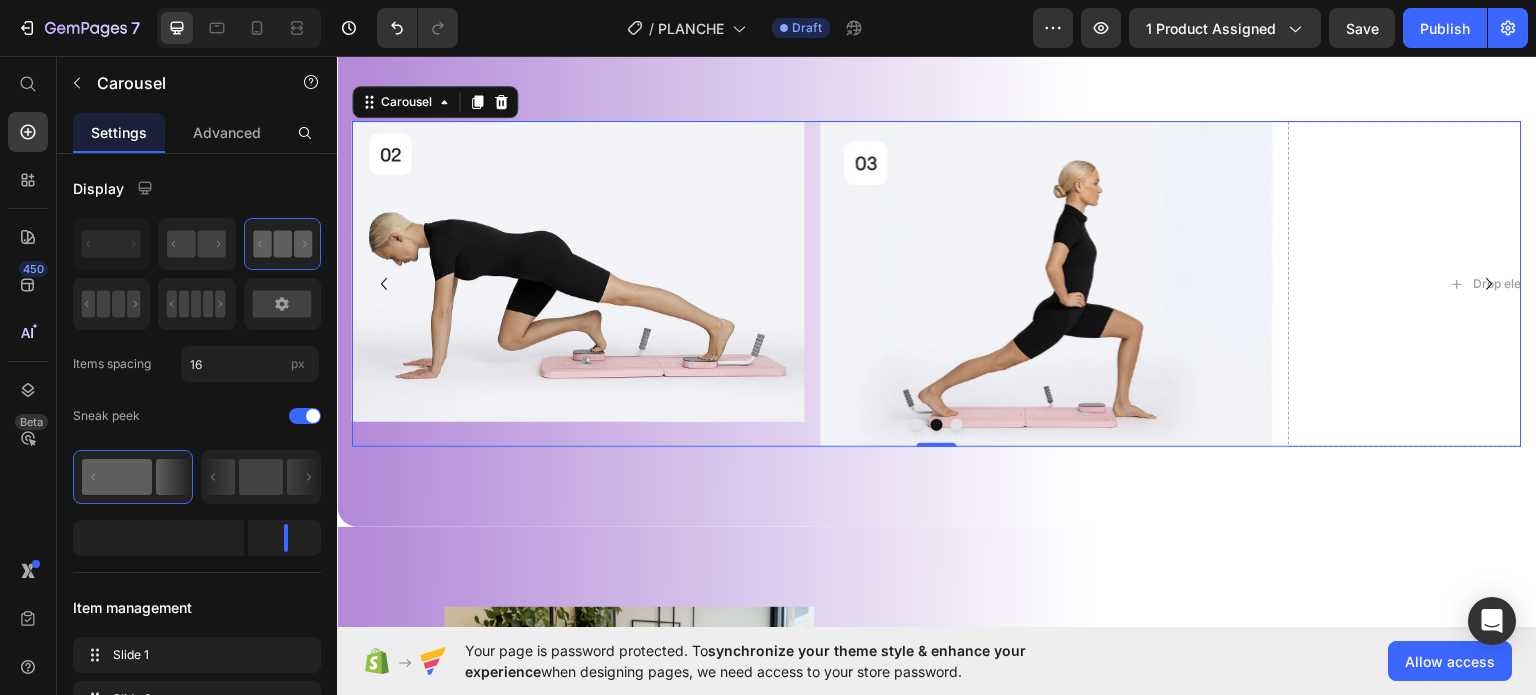 click 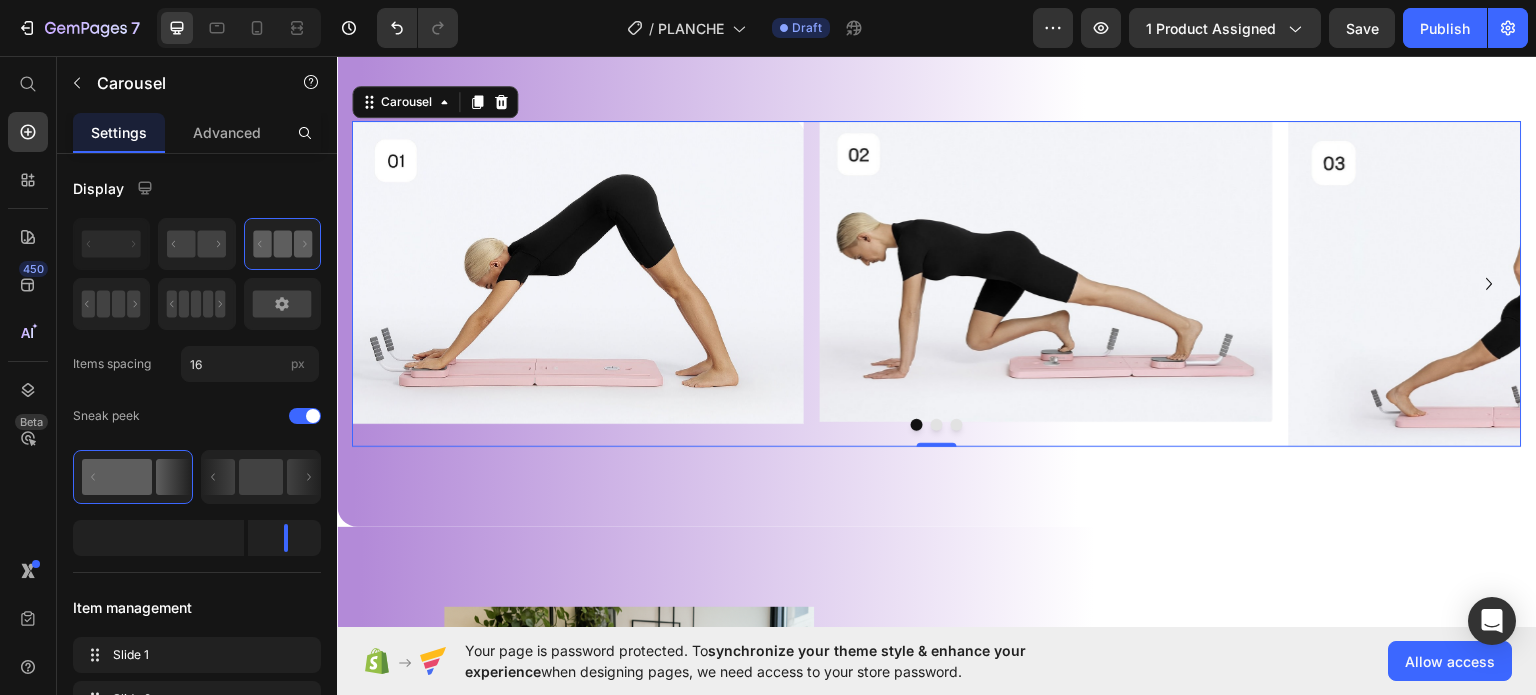 click 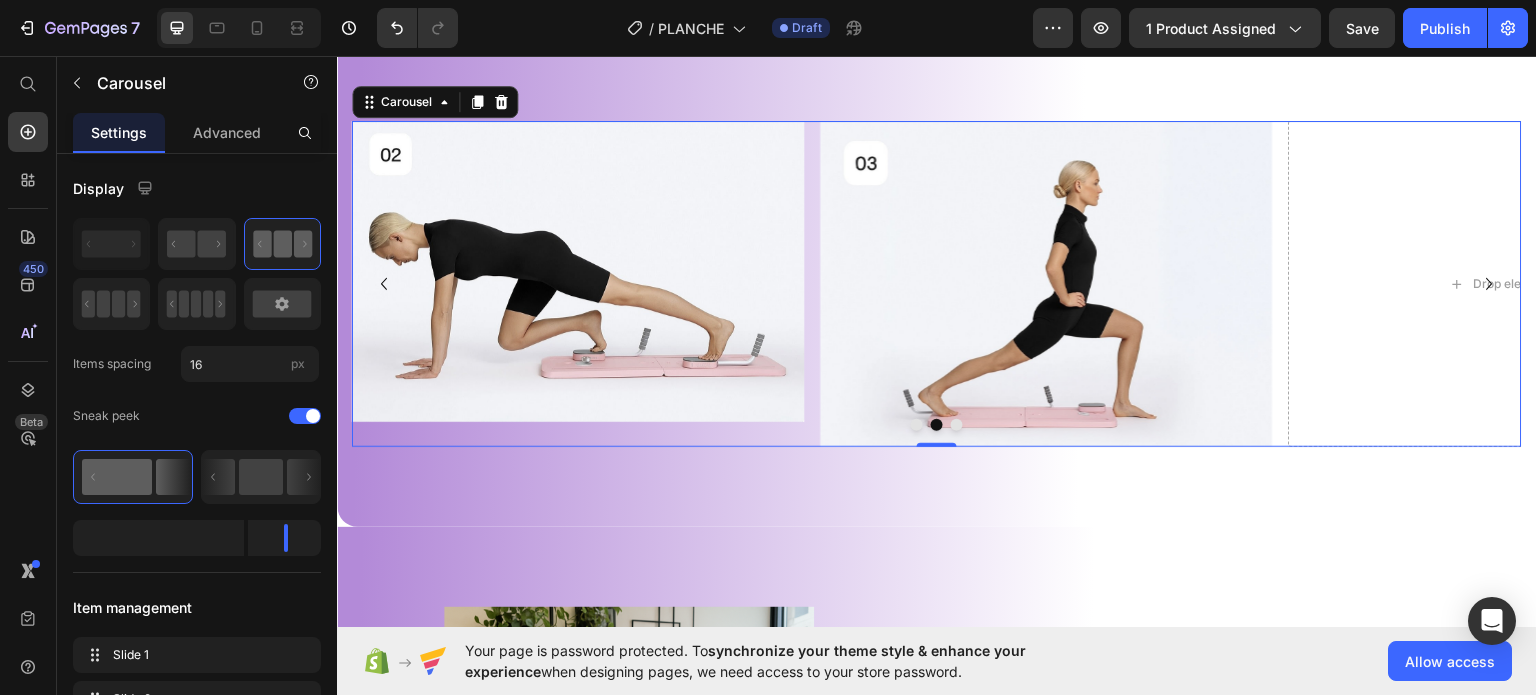 click 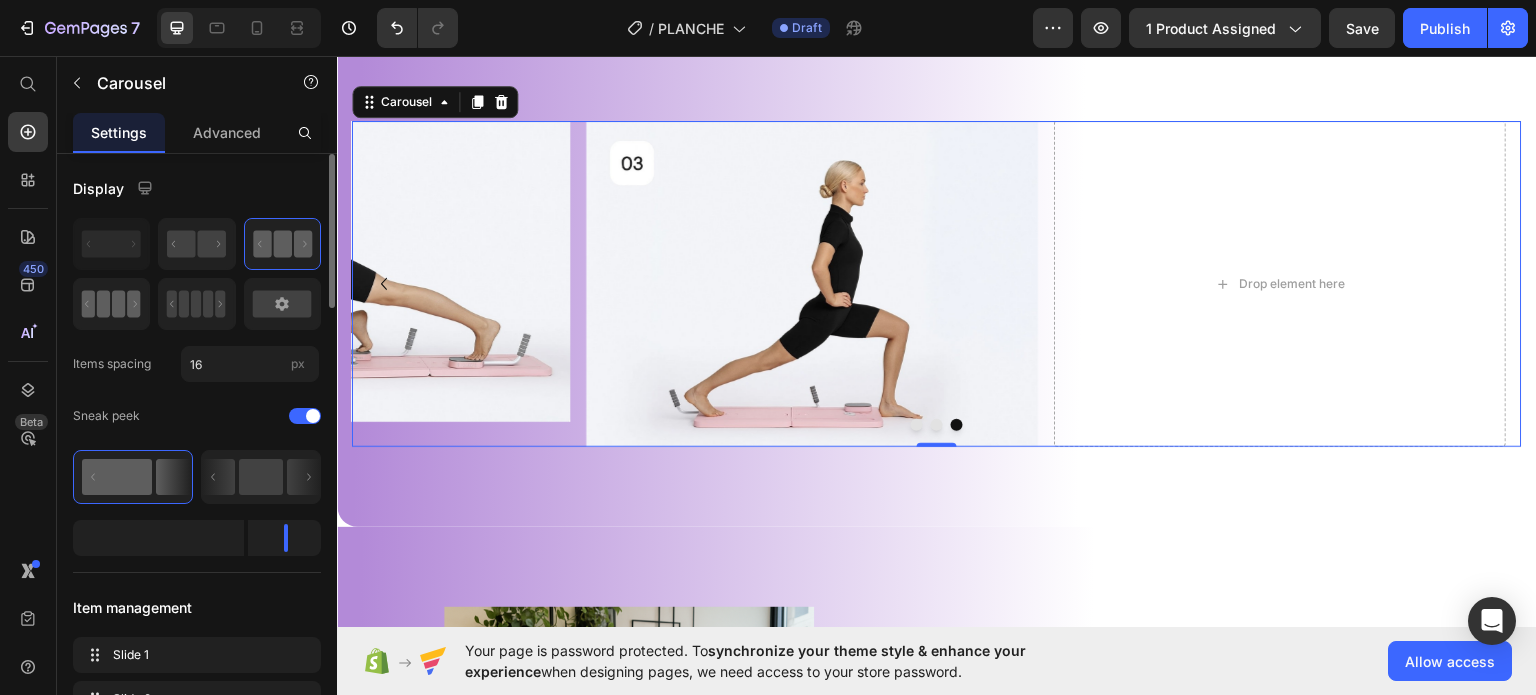 click 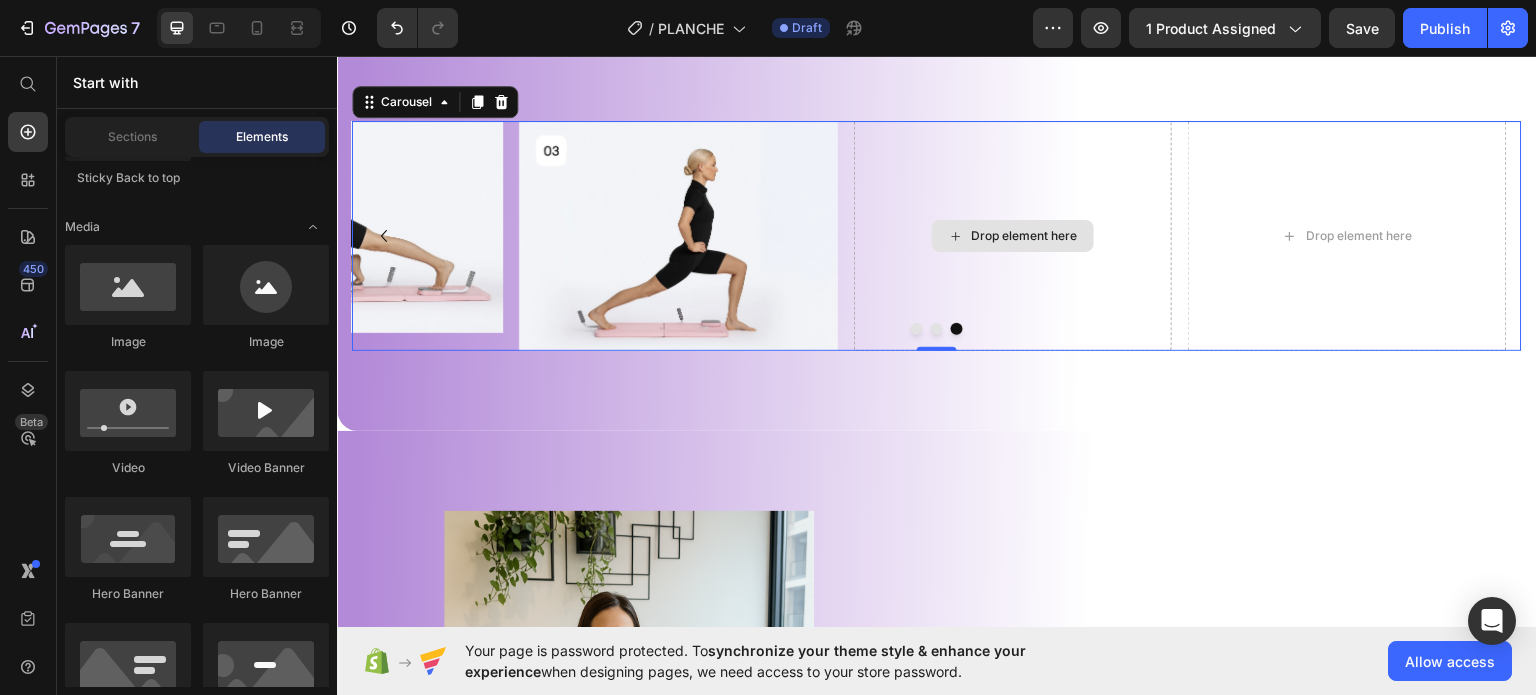 click on "Drop element here" at bounding box center [1025, 235] 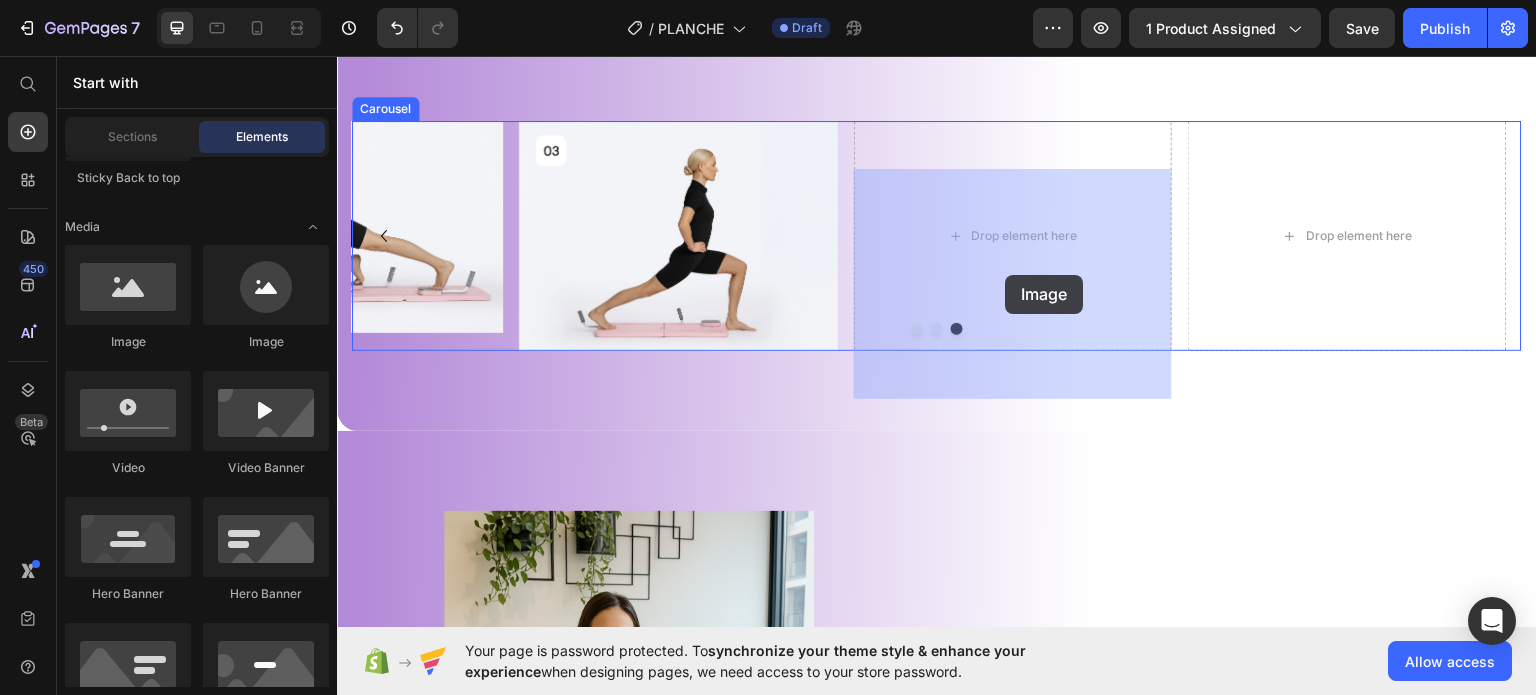 drag, startPoint x: 445, startPoint y: 361, endPoint x: 1006, endPoint y: 274, distance: 567.70593 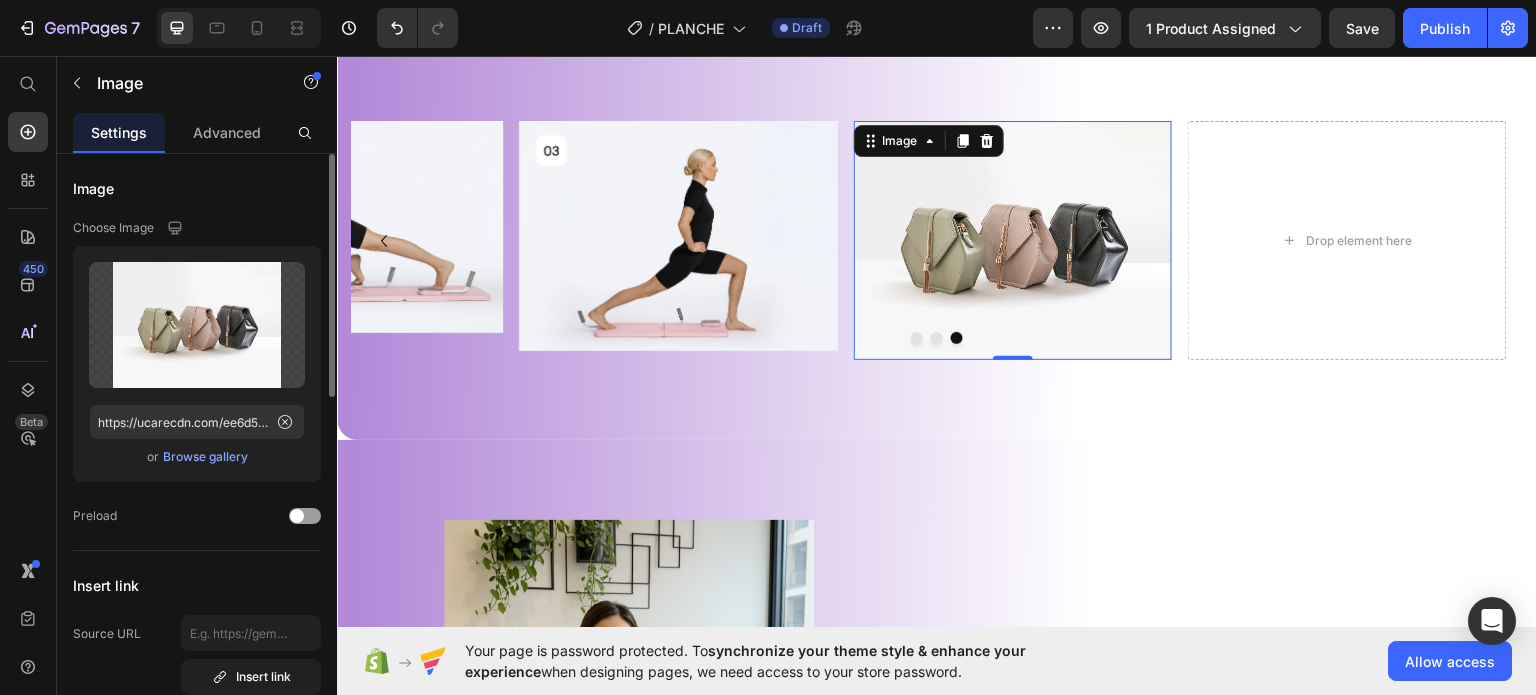 click on "Browse gallery" at bounding box center [205, 457] 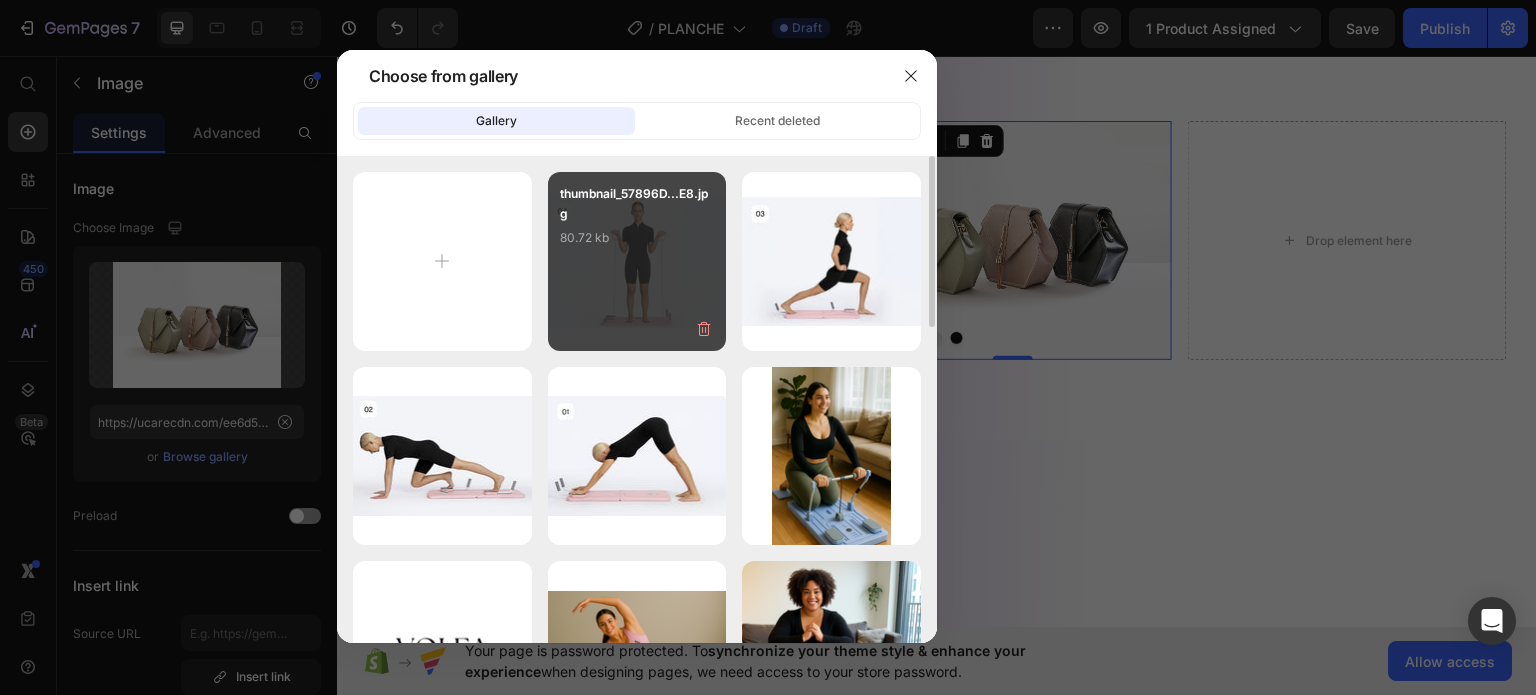 click on "thumbnail_57896D...E8.jpg 80.72 kb" at bounding box center (637, 224) 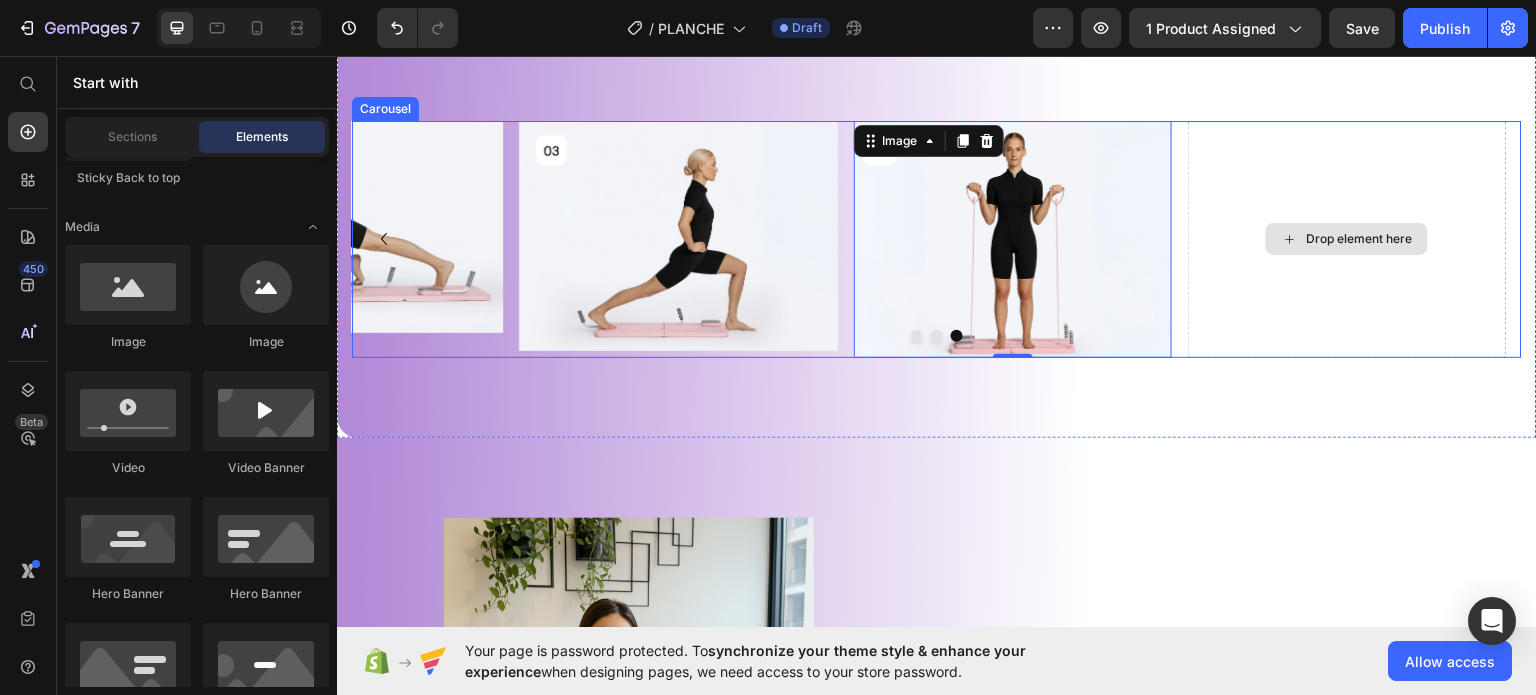 click on "Drop element here" at bounding box center (1359, 238) 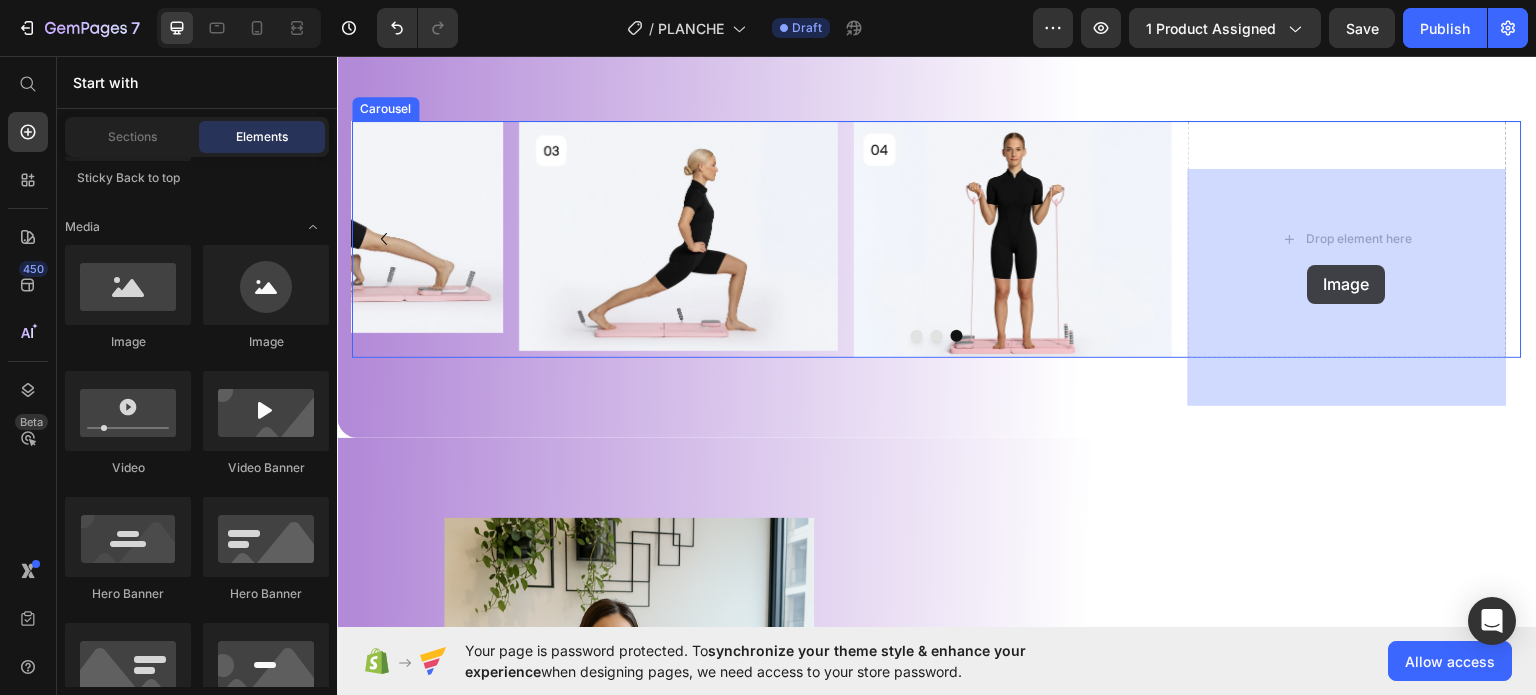 drag, startPoint x: 448, startPoint y: 365, endPoint x: 1306, endPoint y: 264, distance: 863.9242 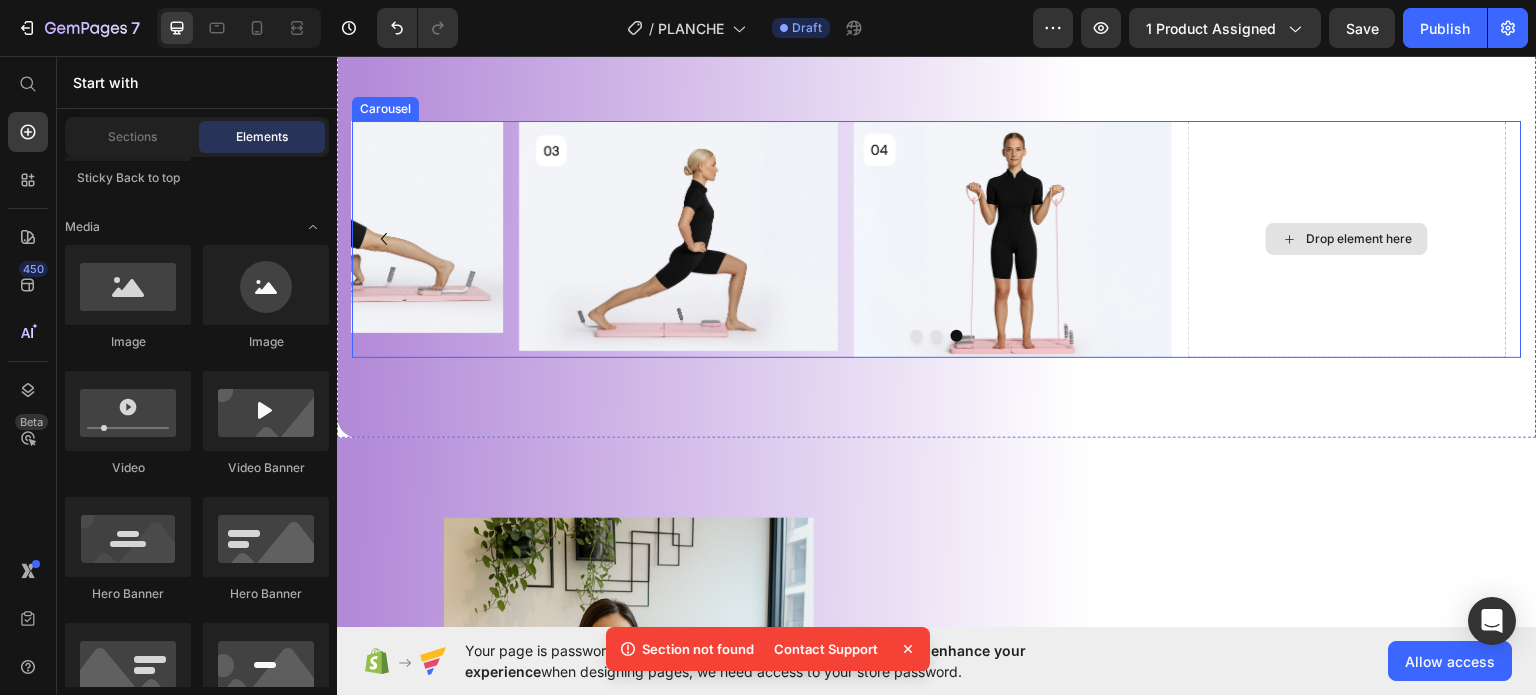 click on "Drop element here" at bounding box center (1347, 238) 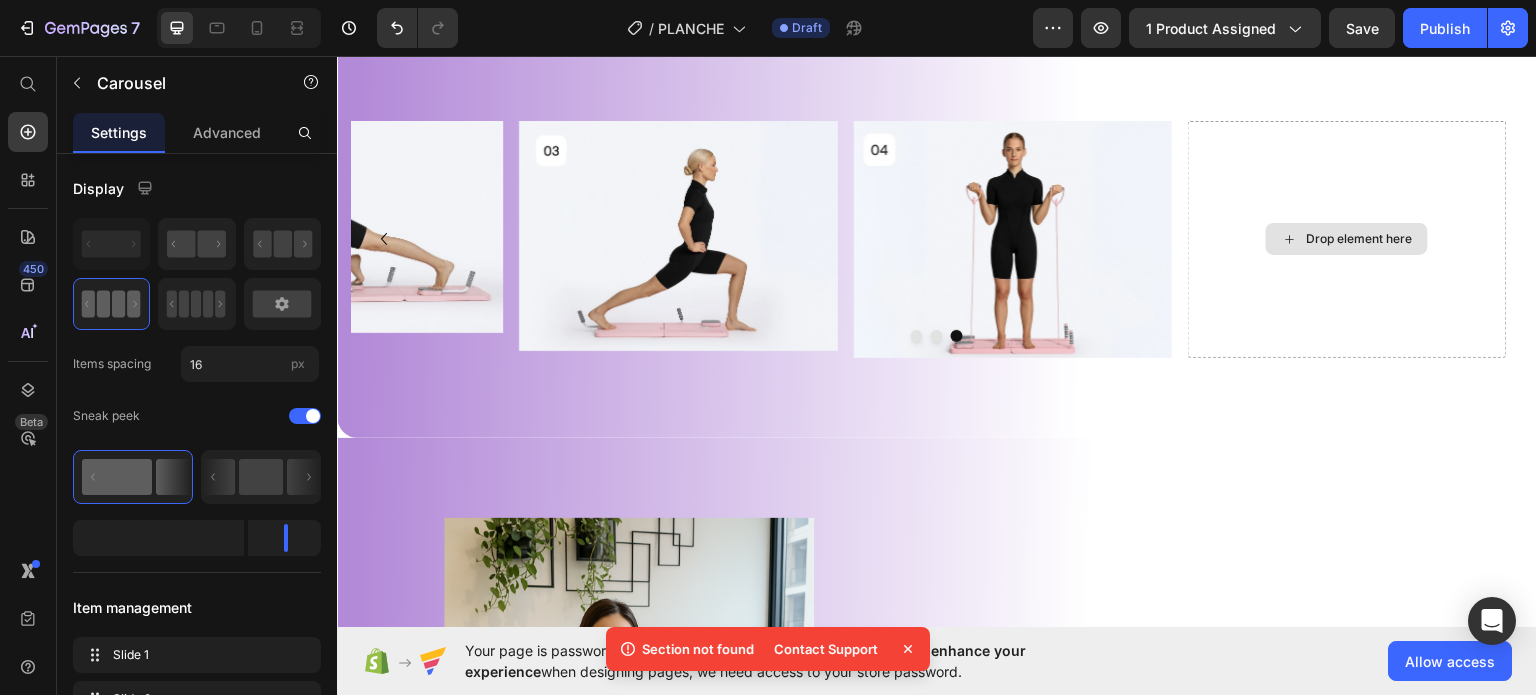 click on "Drop element here" at bounding box center [1347, 238] 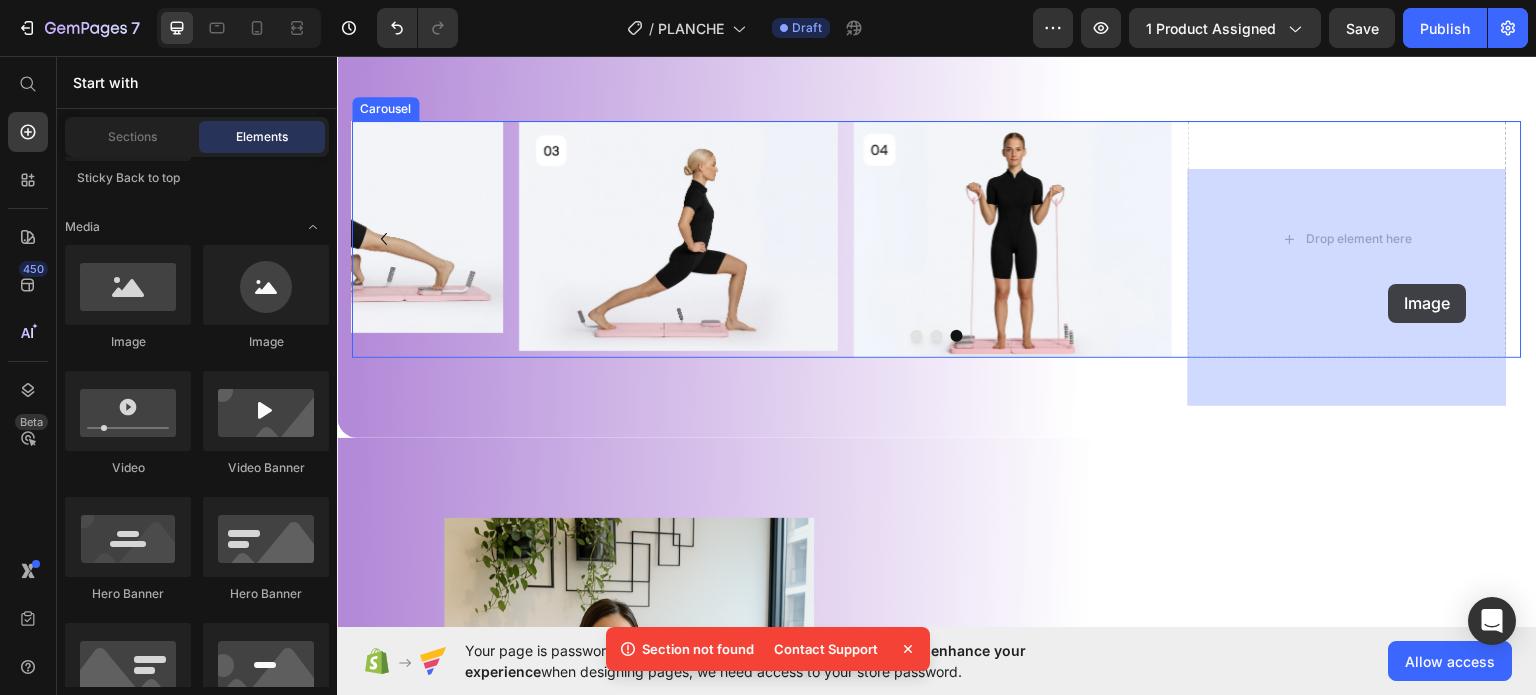 drag, startPoint x: 433, startPoint y: 360, endPoint x: 1376, endPoint y: 275, distance: 946.8231 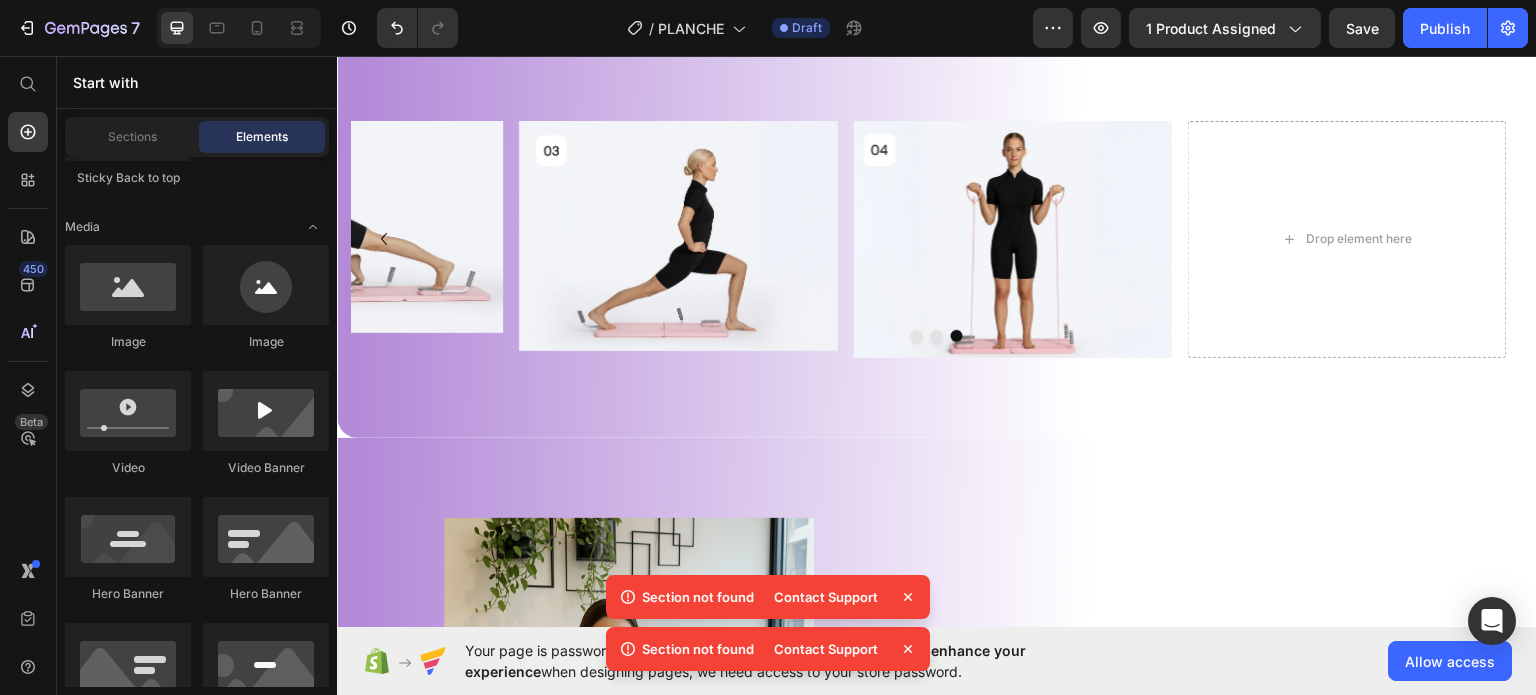 click 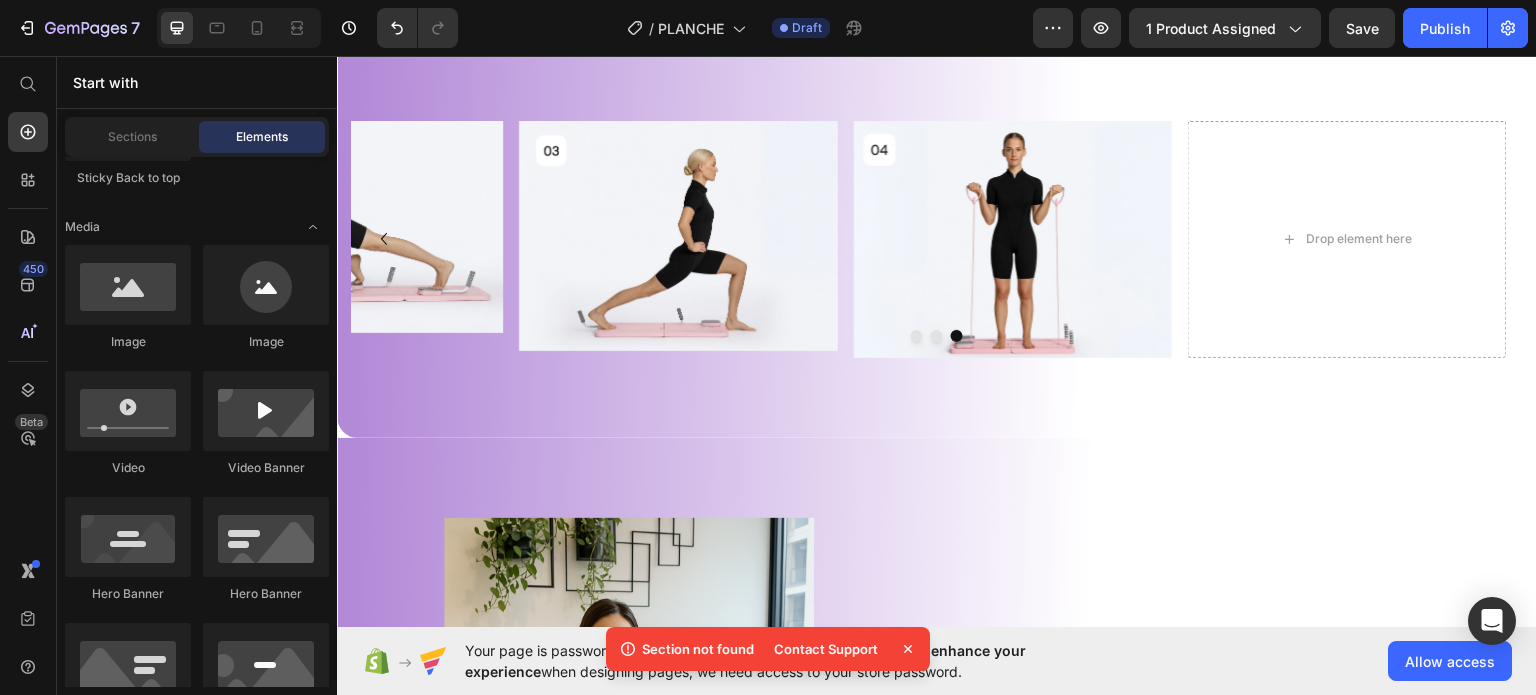 click 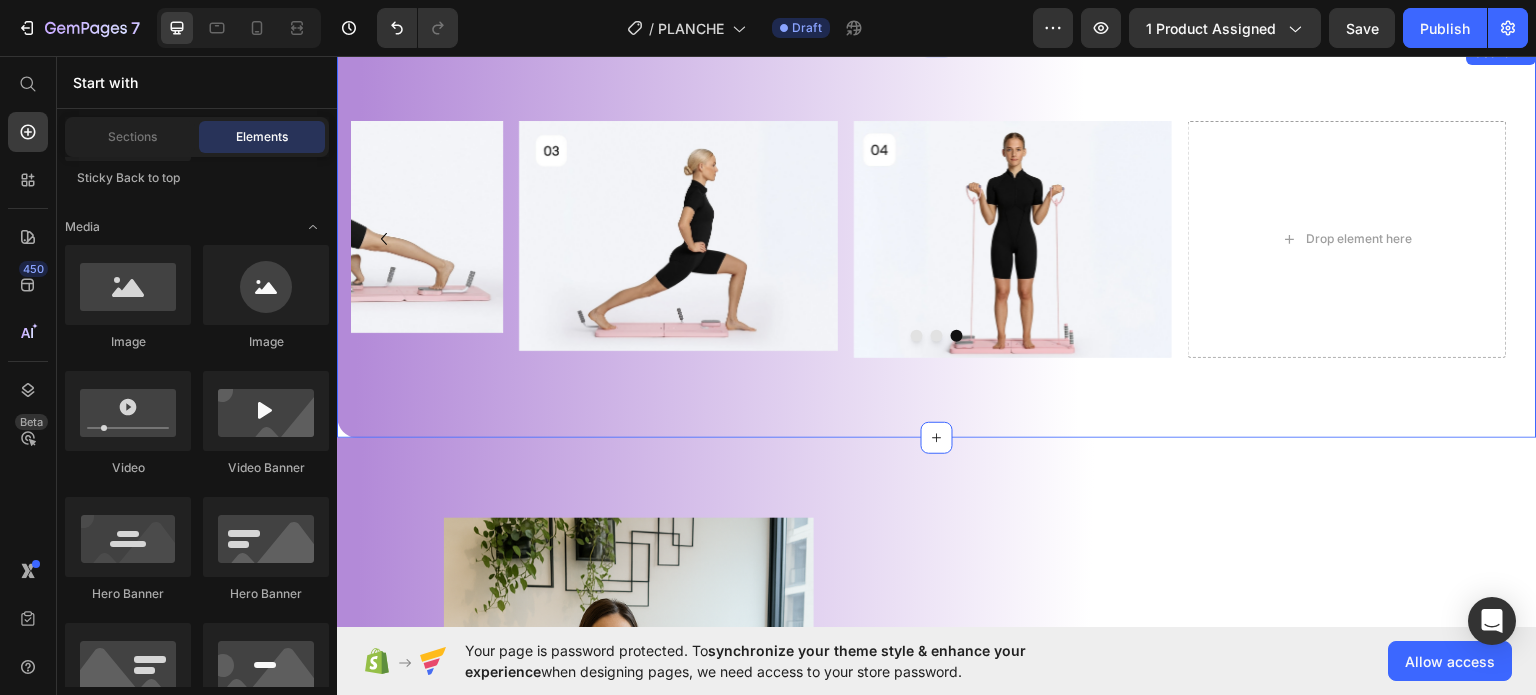 click on "Image Image Image Image
Drop element here
Carousel Section 4" at bounding box center [937, 238] 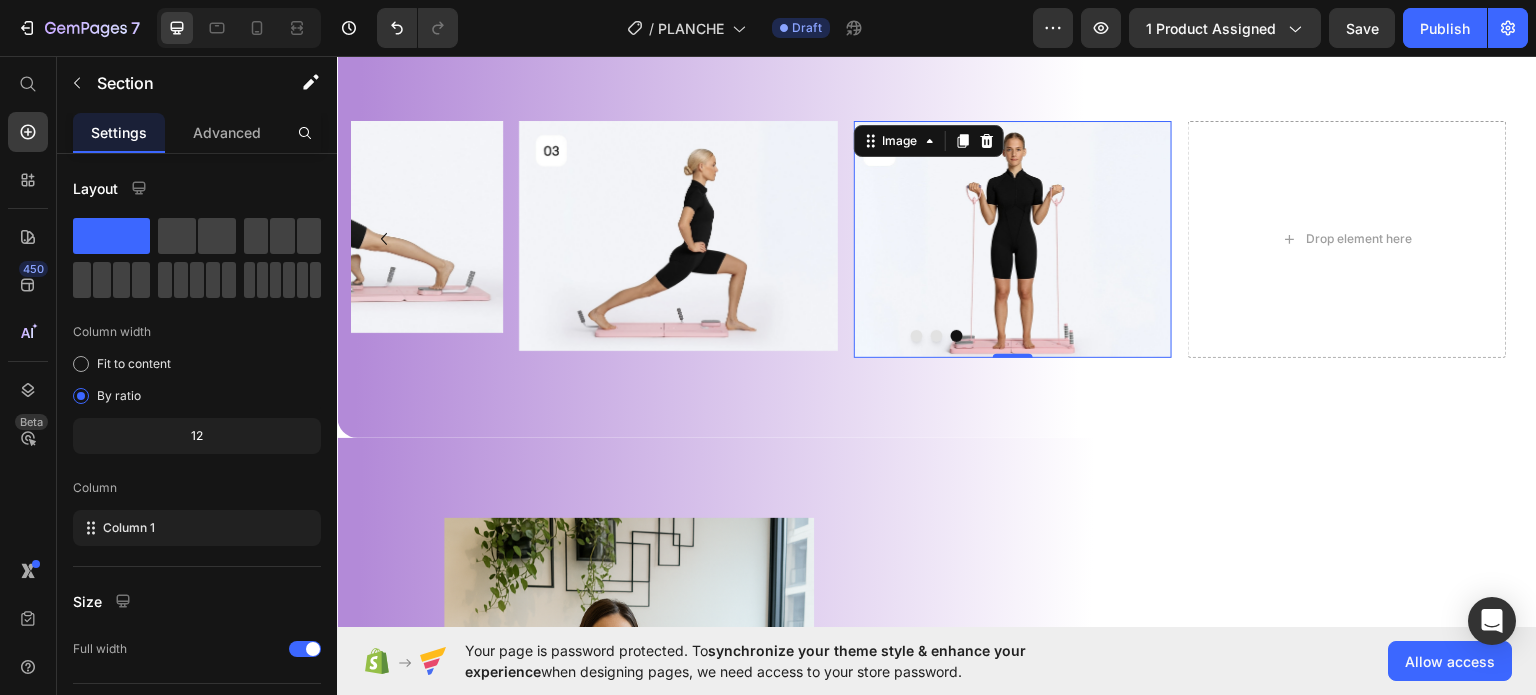 click at bounding box center [1013, 238] 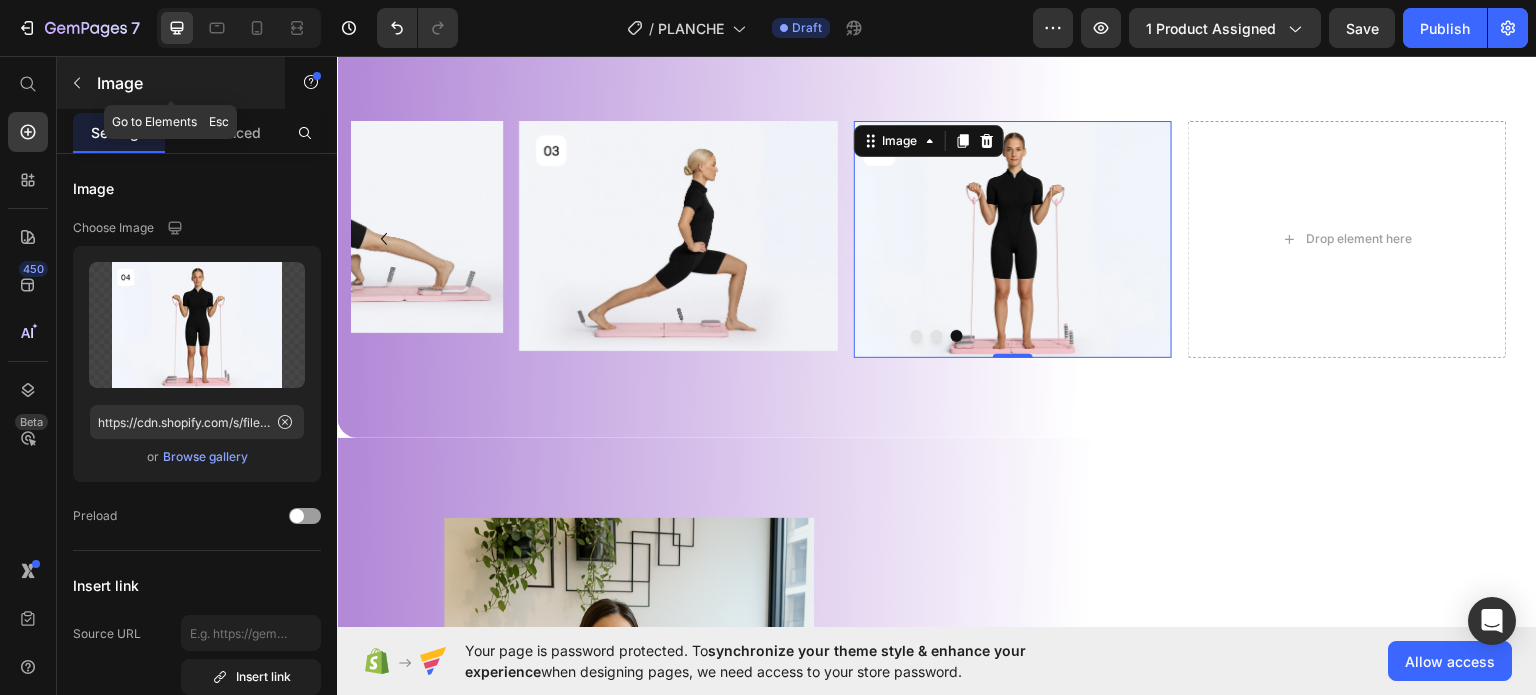 click at bounding box center (77, 83) 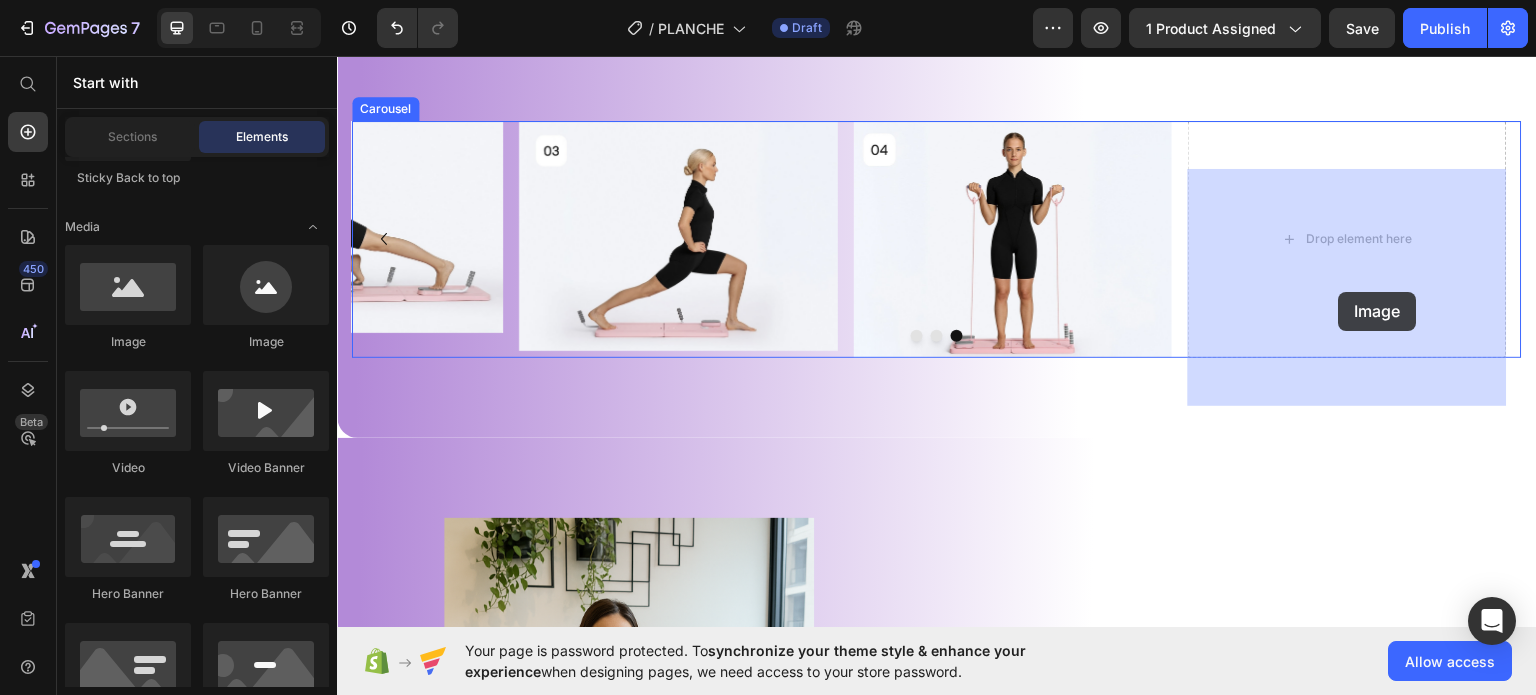 drag, startPoint x: 469, startPoint y: 348, endPoint x: 1336, endPoint y: 286, distance: 869.214 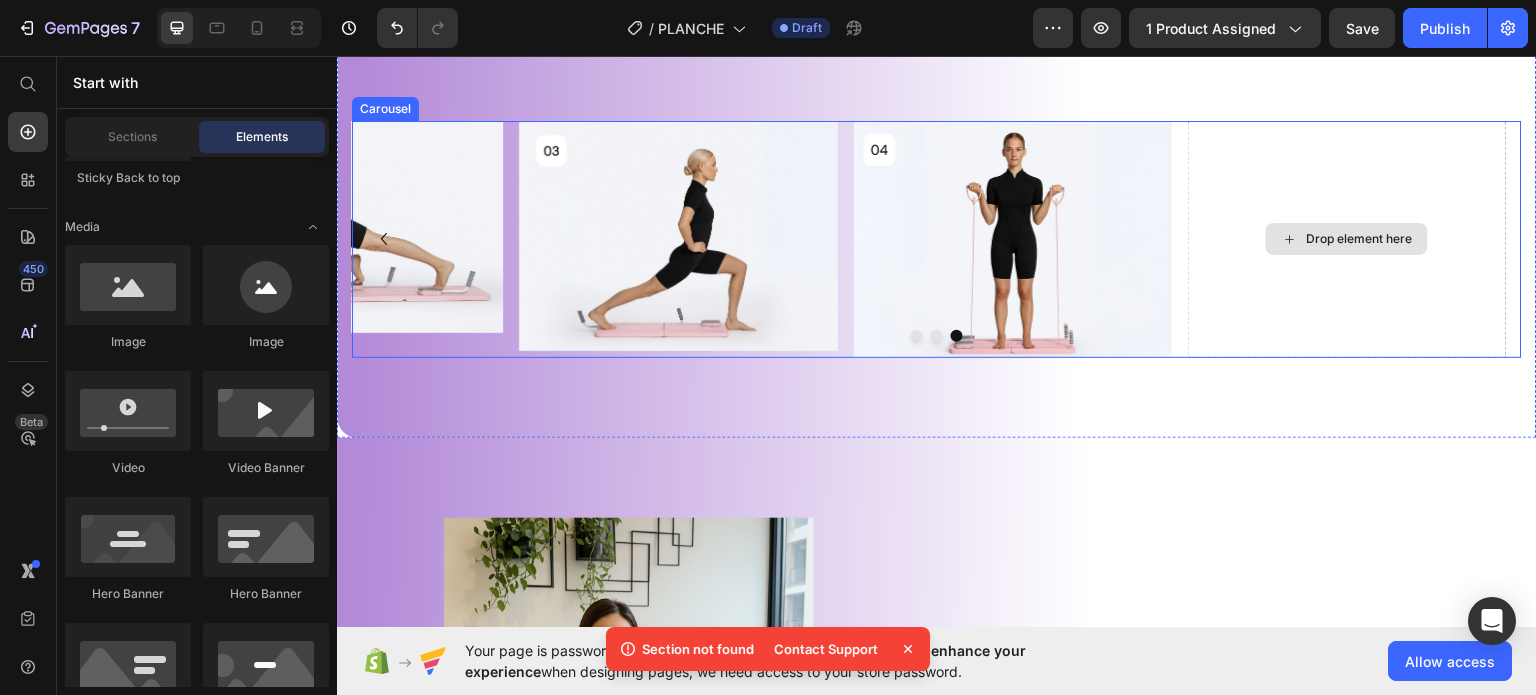 click on "Drop element here" at bounding box center (1359, 238) 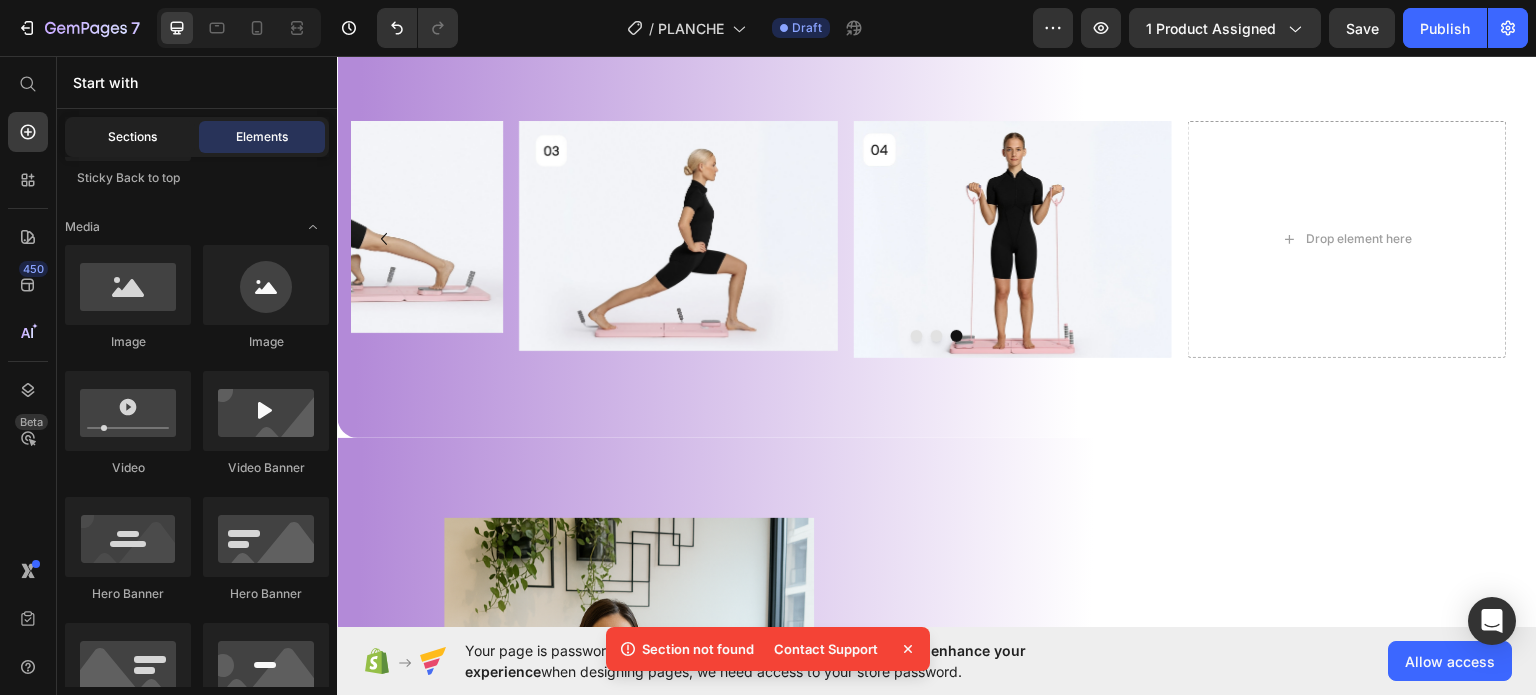 click on "Sections" at bounding box center (132, 137) 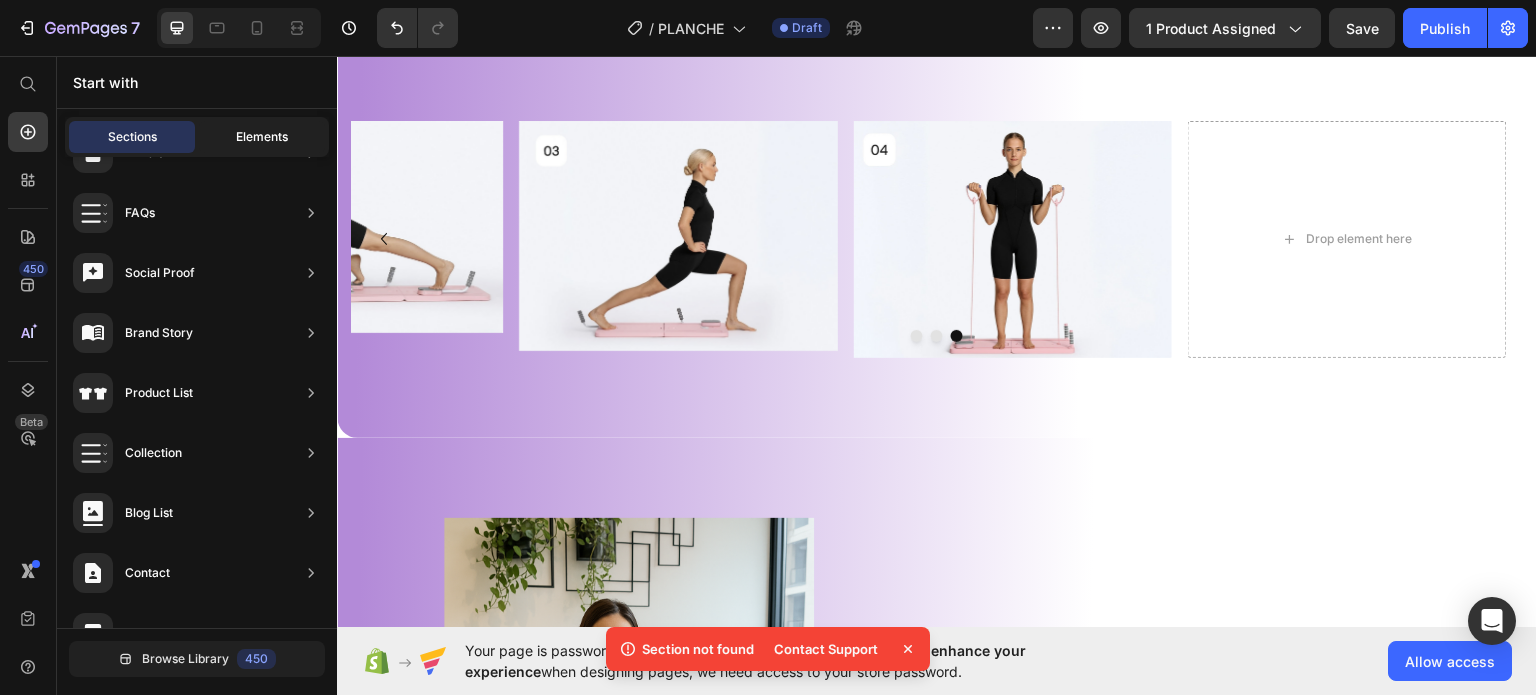 click on "Elements" at bounding box center [262, 137] 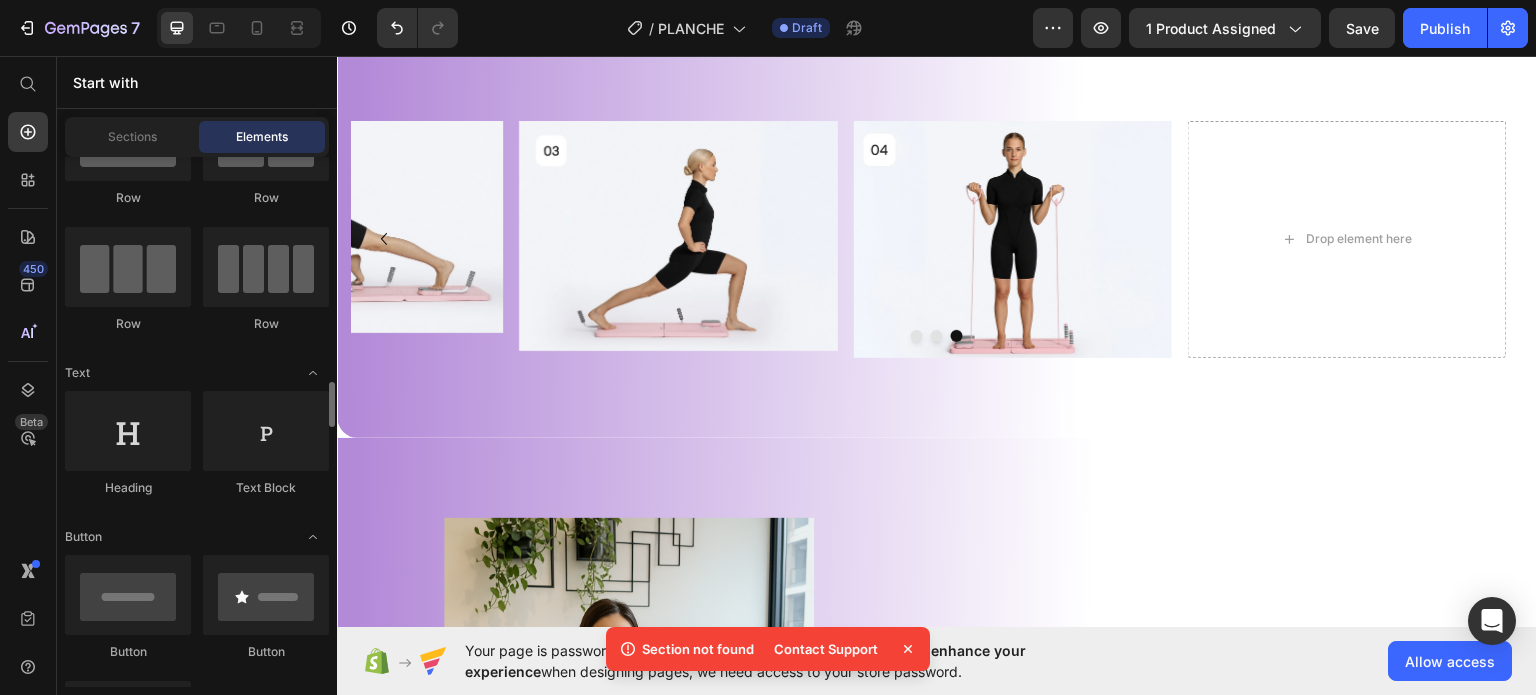 scroll, scrollTop: 0, scrollLeft: 0, axis: both 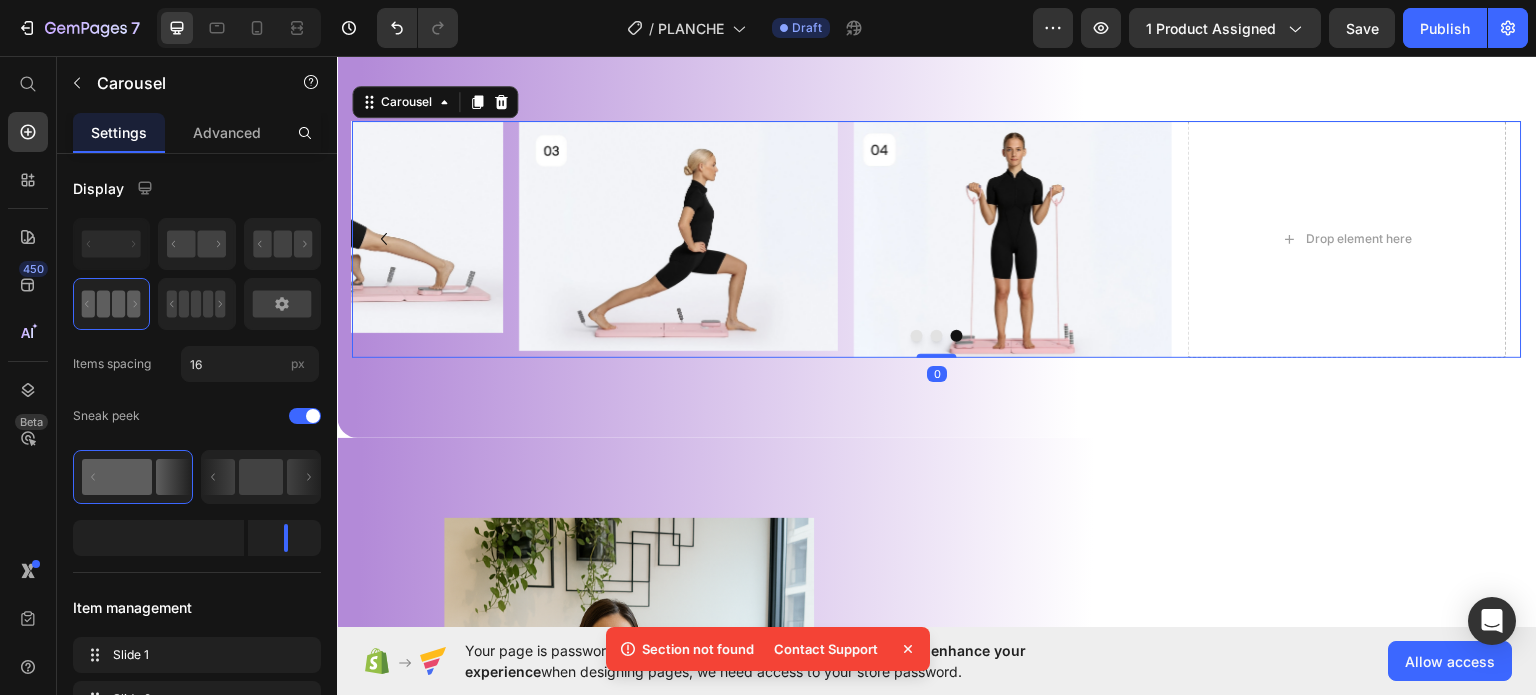 click 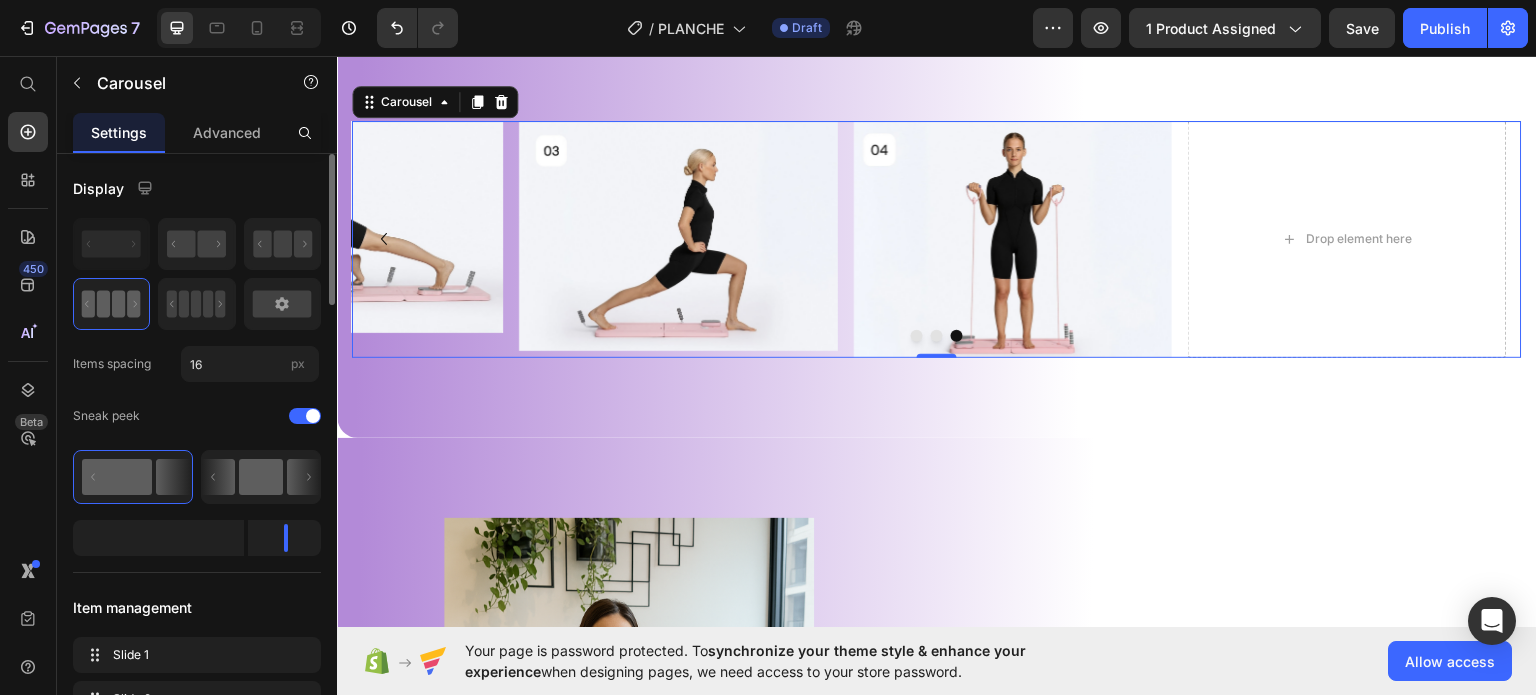 click 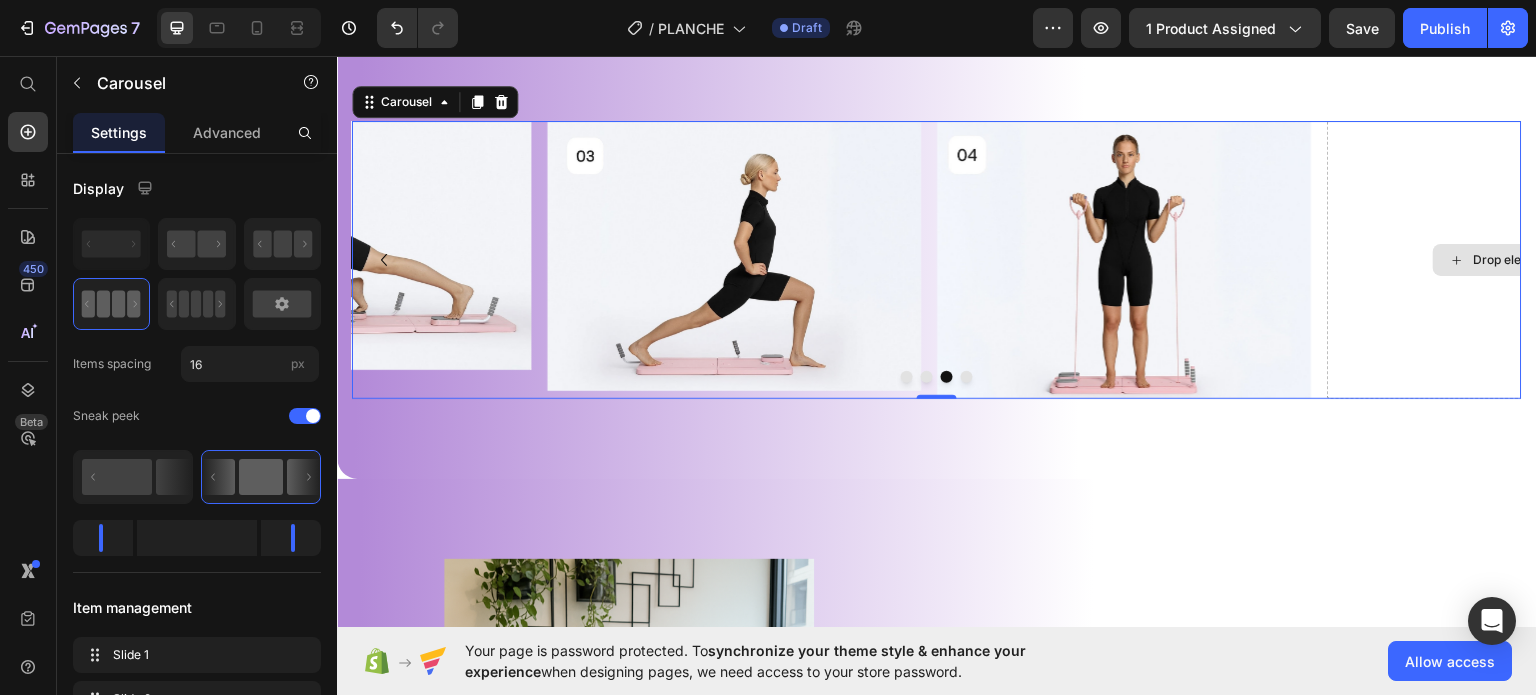 click on "Drop element here" at bounding box center [1515, 259] 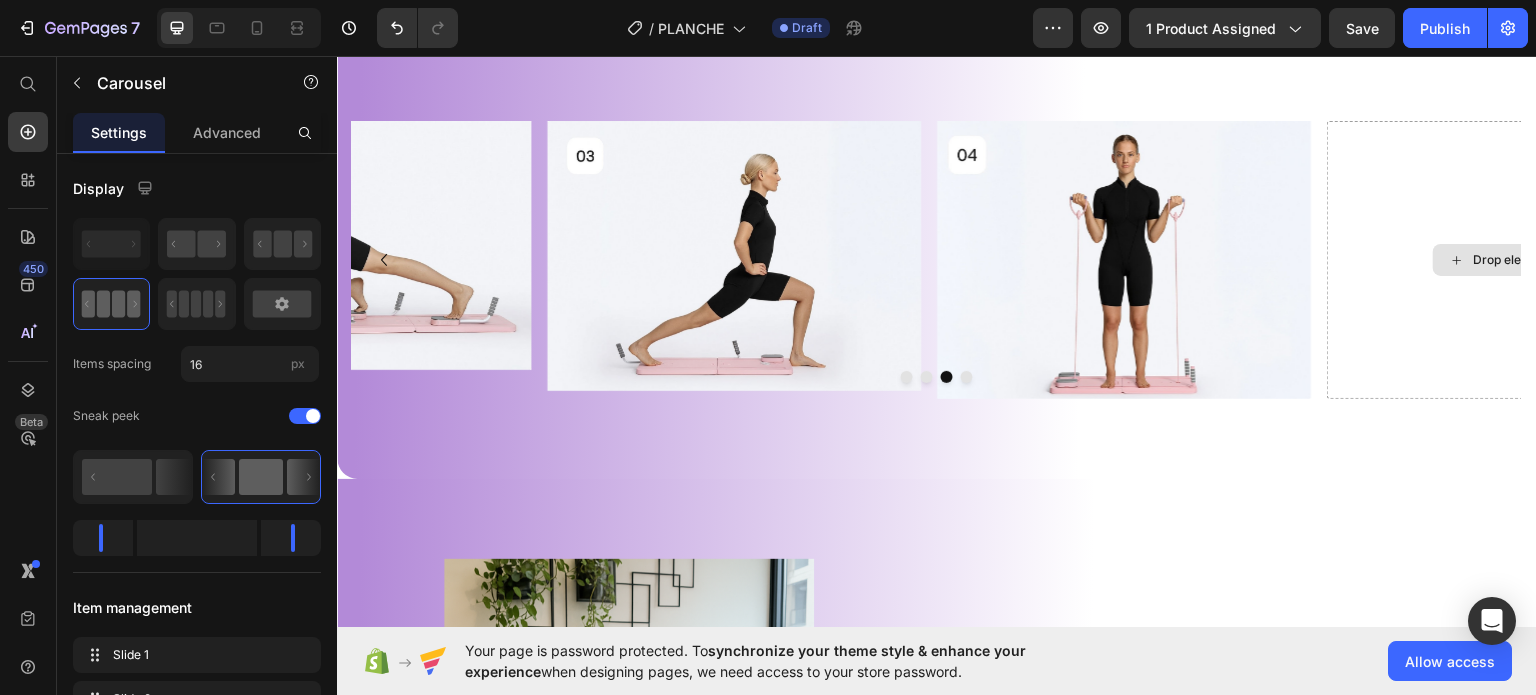 click on "Drop element here" at bounding box center [1515, 259] 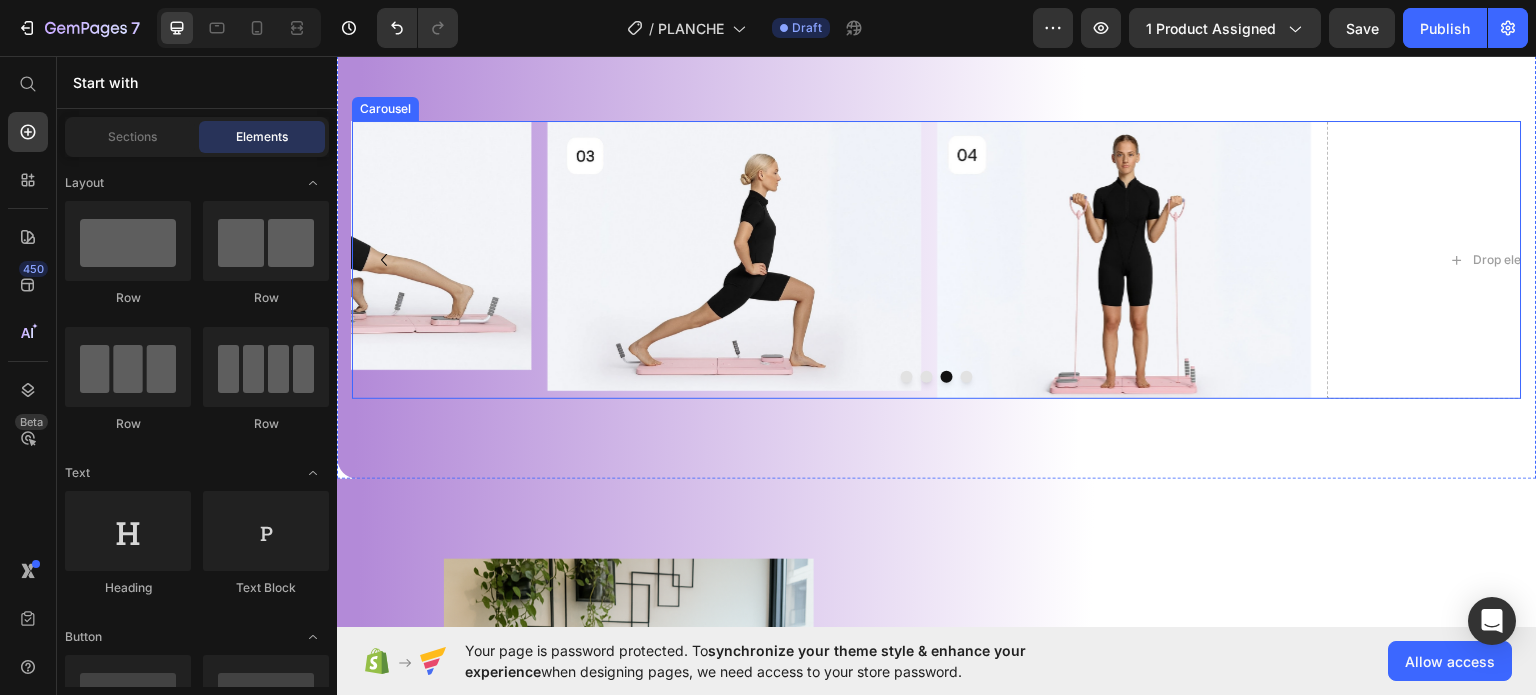 click at bounding box center [967, 376] 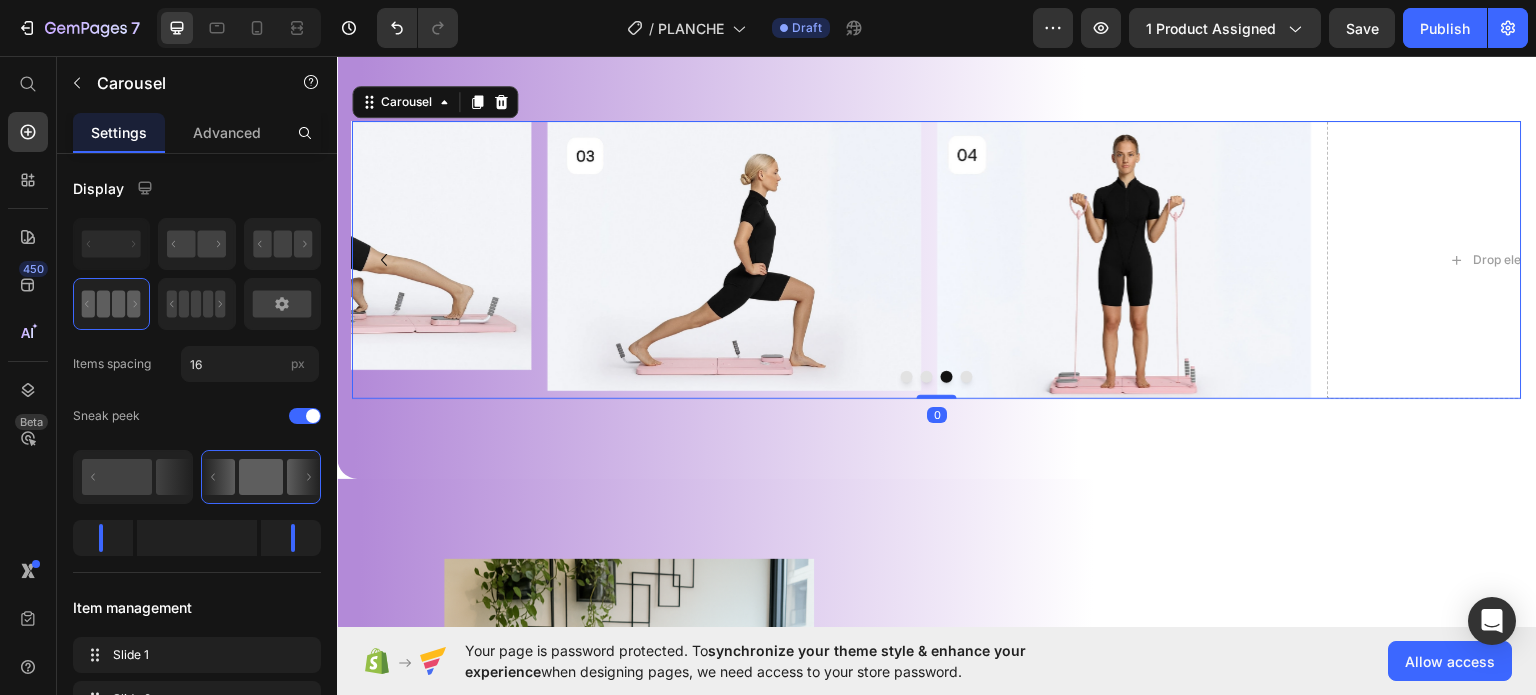 click at bounding box center (967, 376) 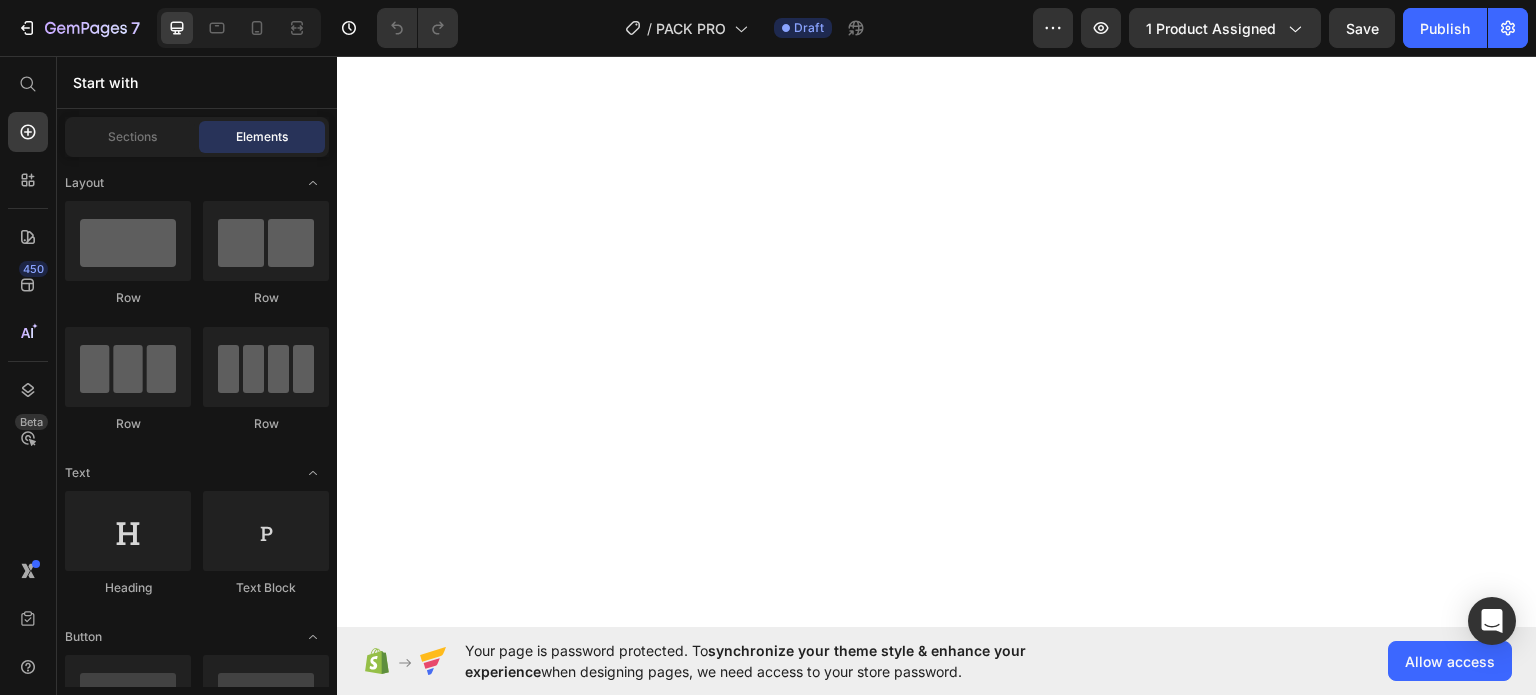 scroll, scrollTop: 0, scrollLeft: 0, axis: both 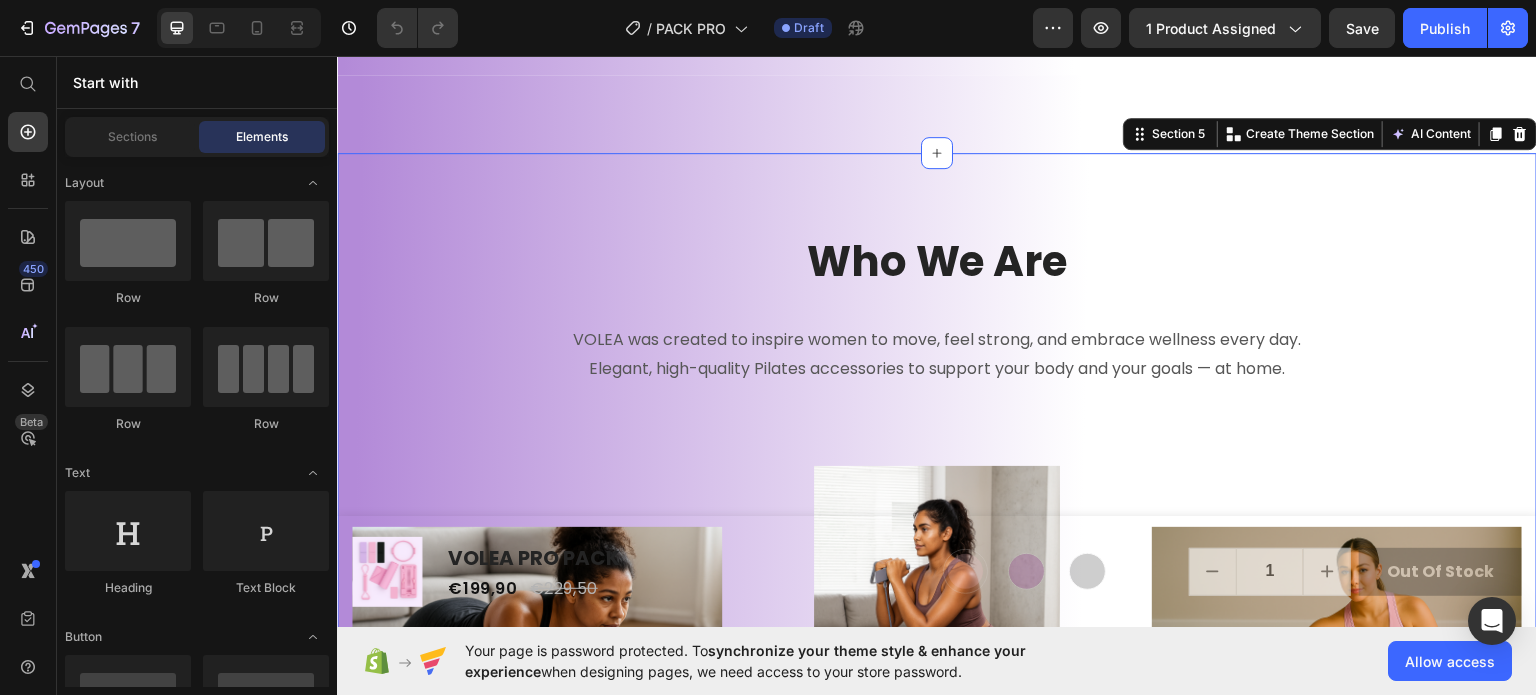 click on "Who We Are Heading VOLEA was created to inspire women to move, feel strong, and embrace wellness every day. Elegant, high-quality Pilates accessories to support your body and your goals — at home. Text block Row Image Empowering 💪 Text block Image Feminine🌸 Text block Image Functional🧘‍♀️ Text block Row Section 5   You can create reusable sections Create Theme Section AI Content Write with GemAI What would you like to describe here? Tone and Voice Persuasive Product Getting products... Show more Generate" at bounding box center [937, 567] 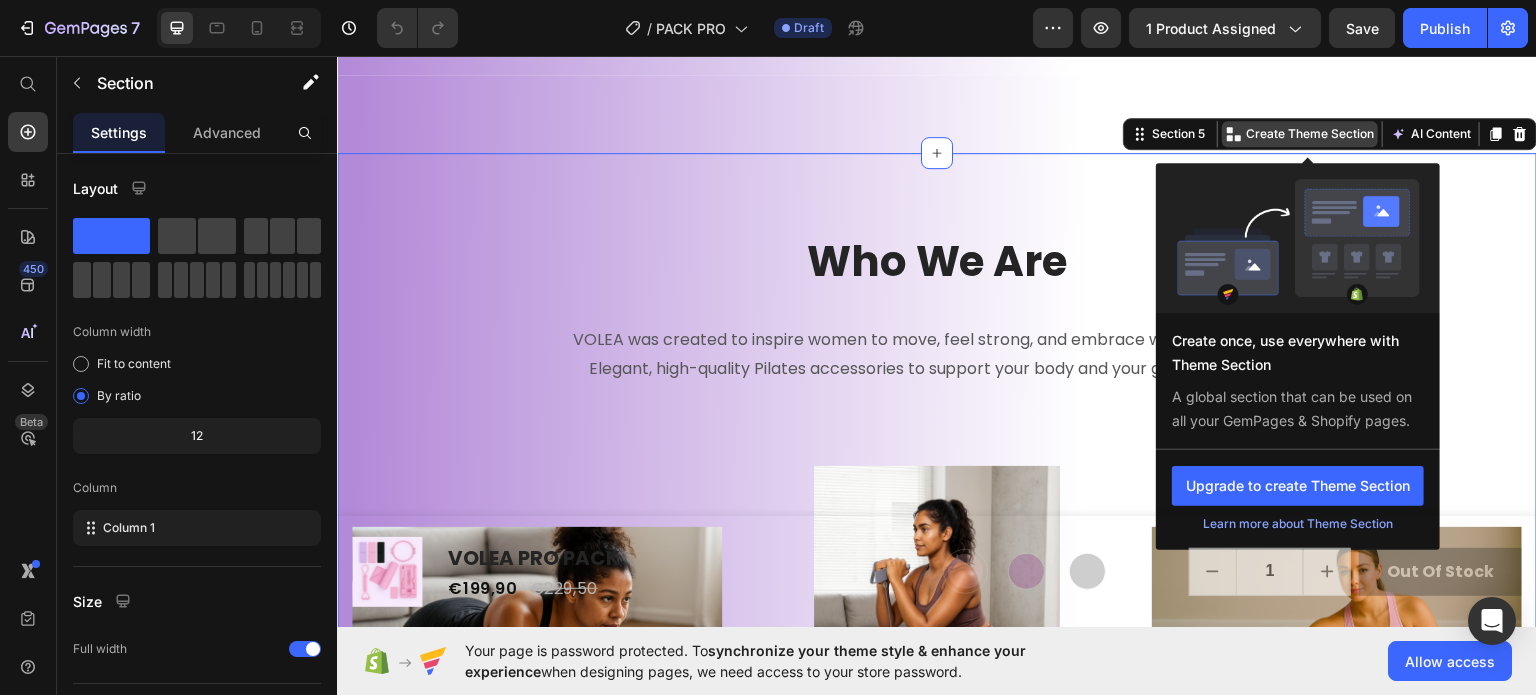 click on "Create Theme Section" at bounding box center [1310, 133] 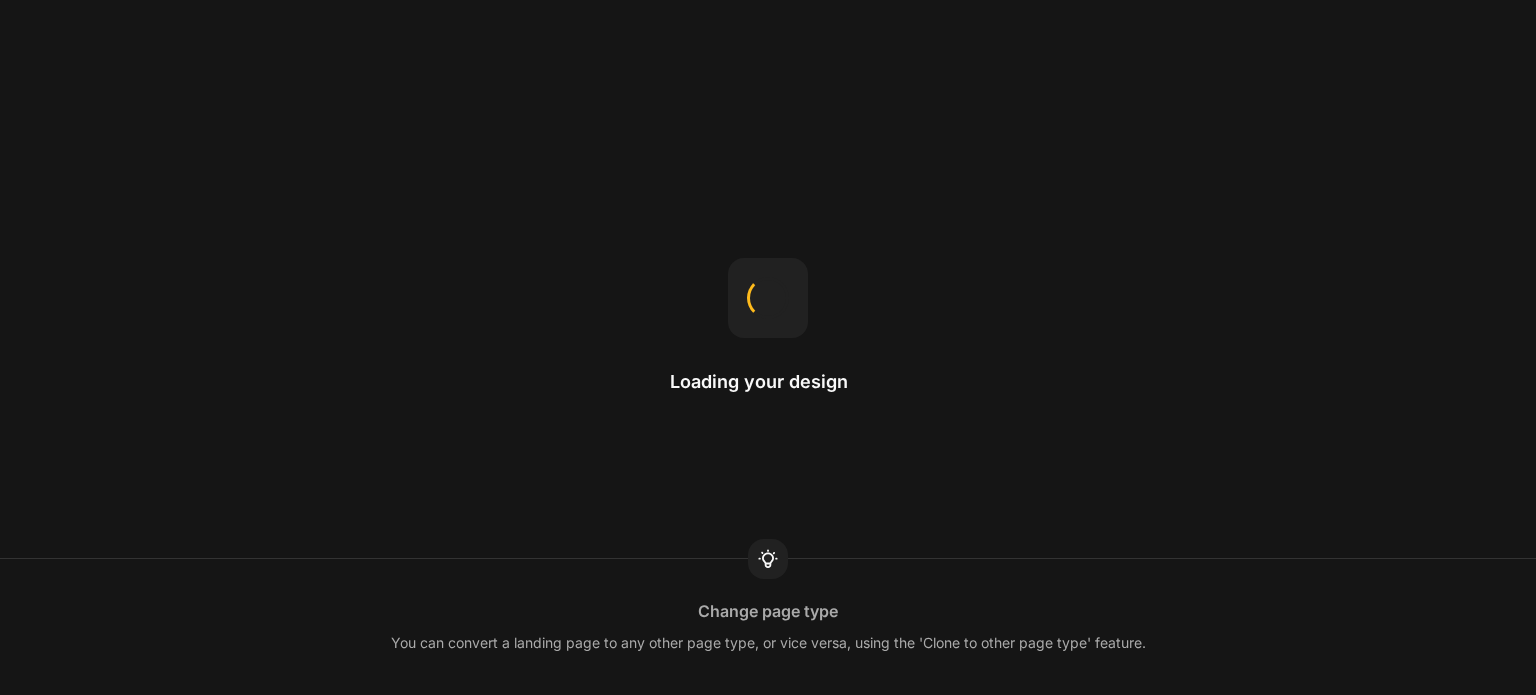 scroll, scrollTop: 0, scrollLeft: 0, axis: both 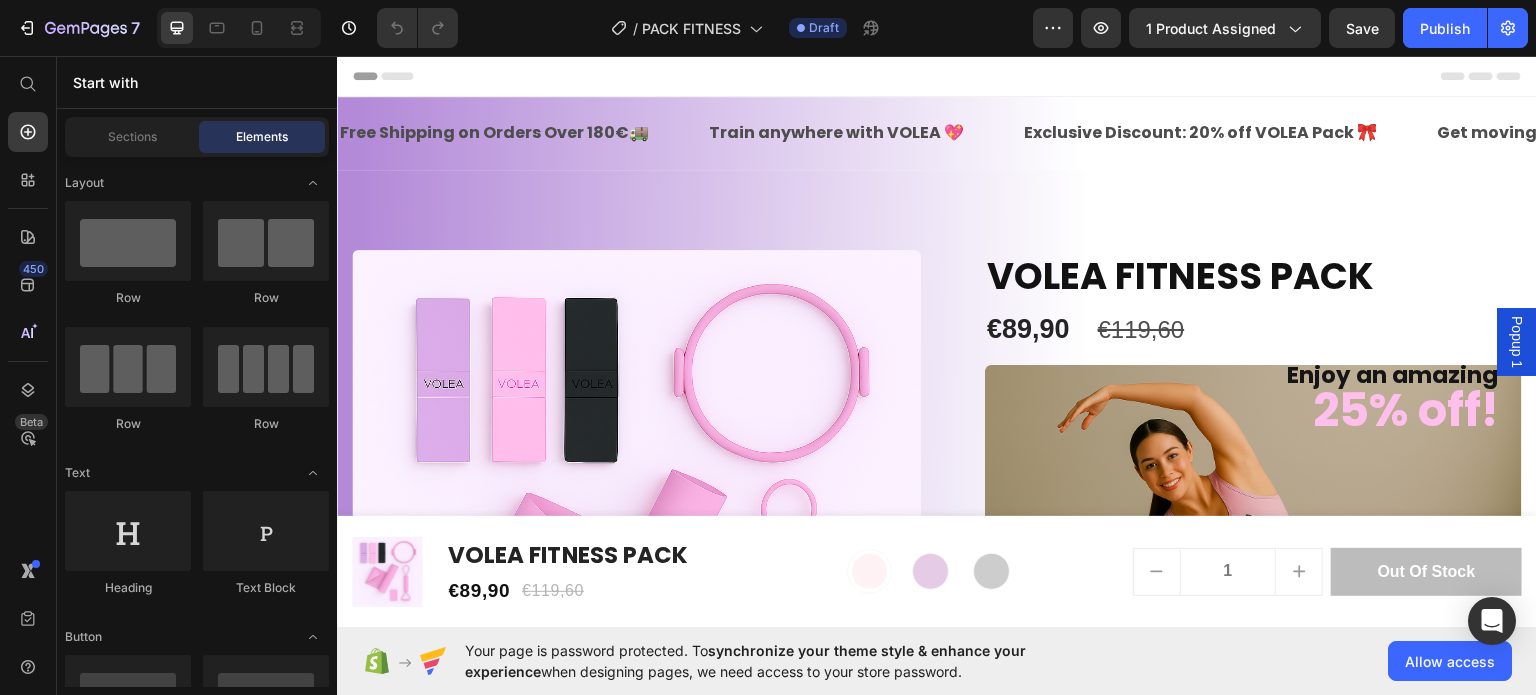 radio on "false" 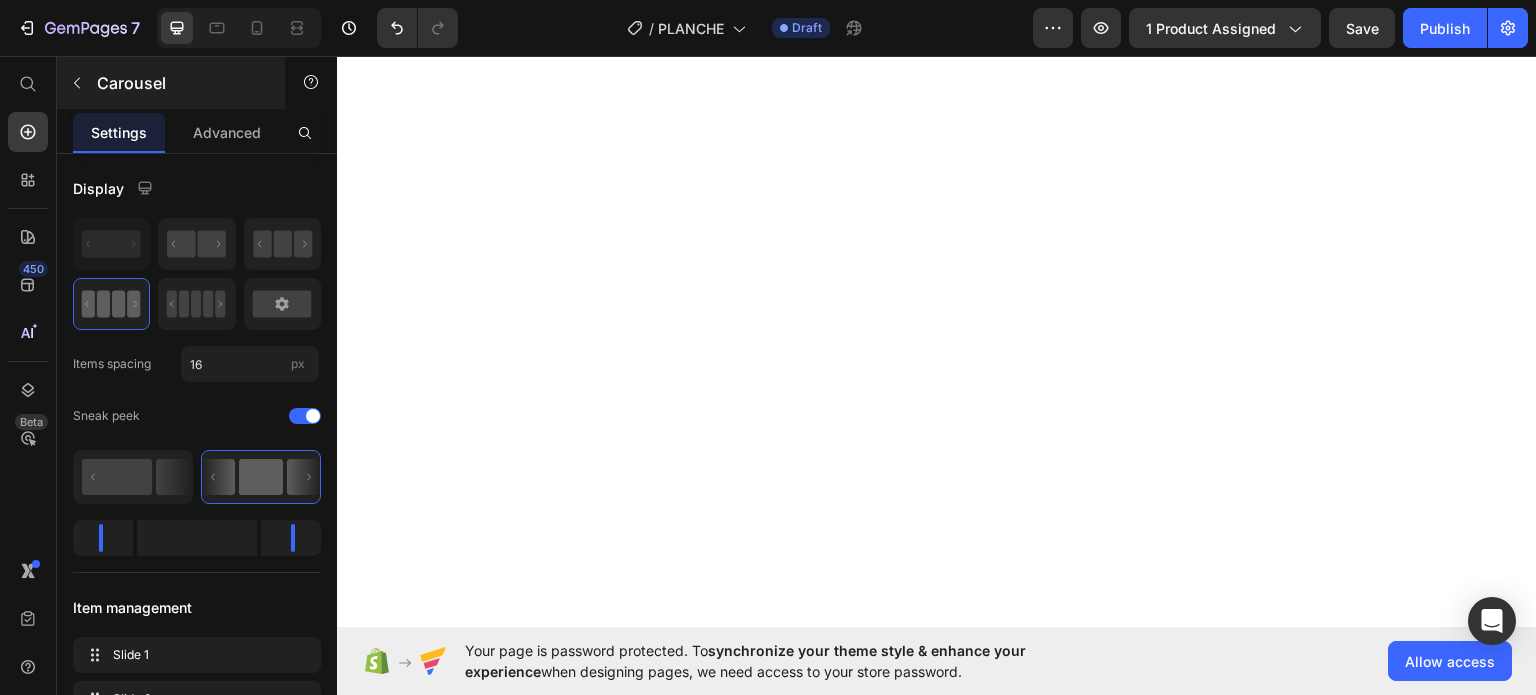 scroll, scrollTop: 0, scrollLeft: 0, axis: both 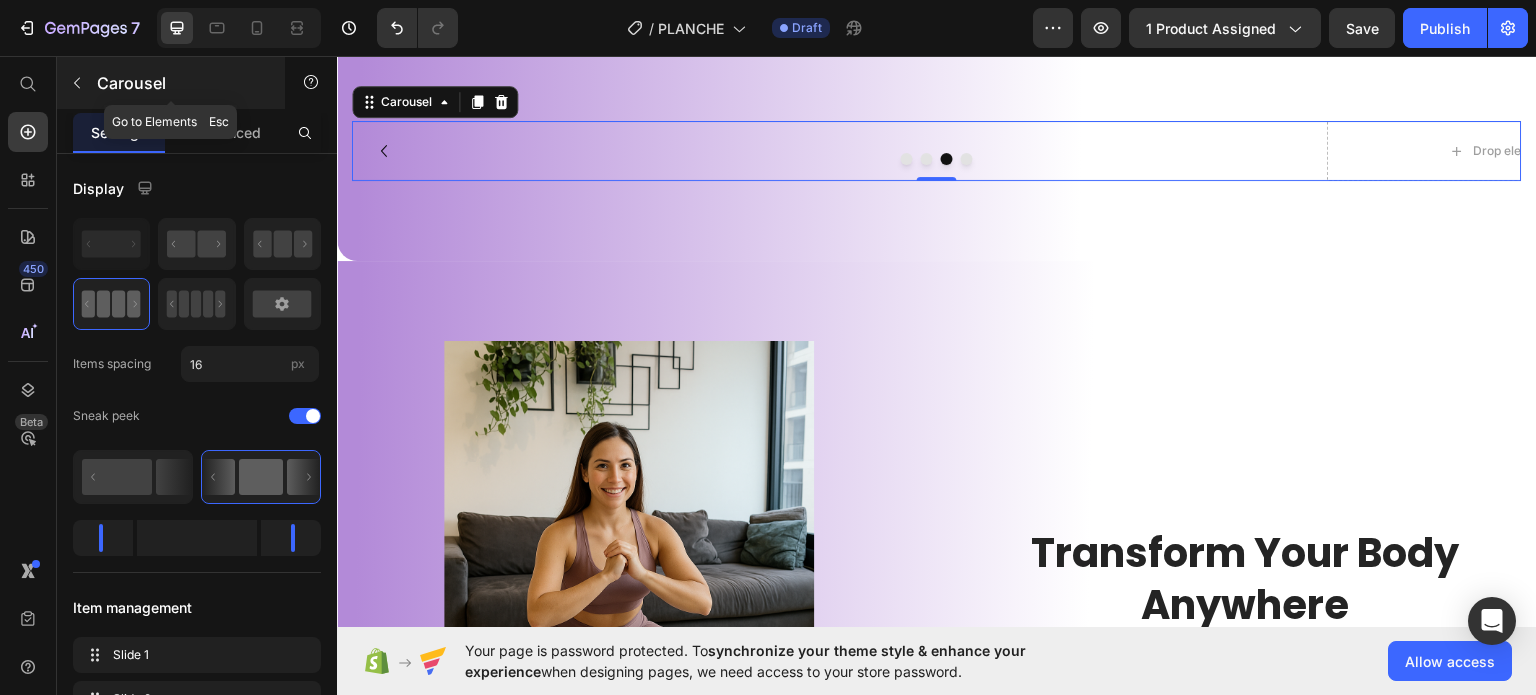click at bounding box center (77, 83) 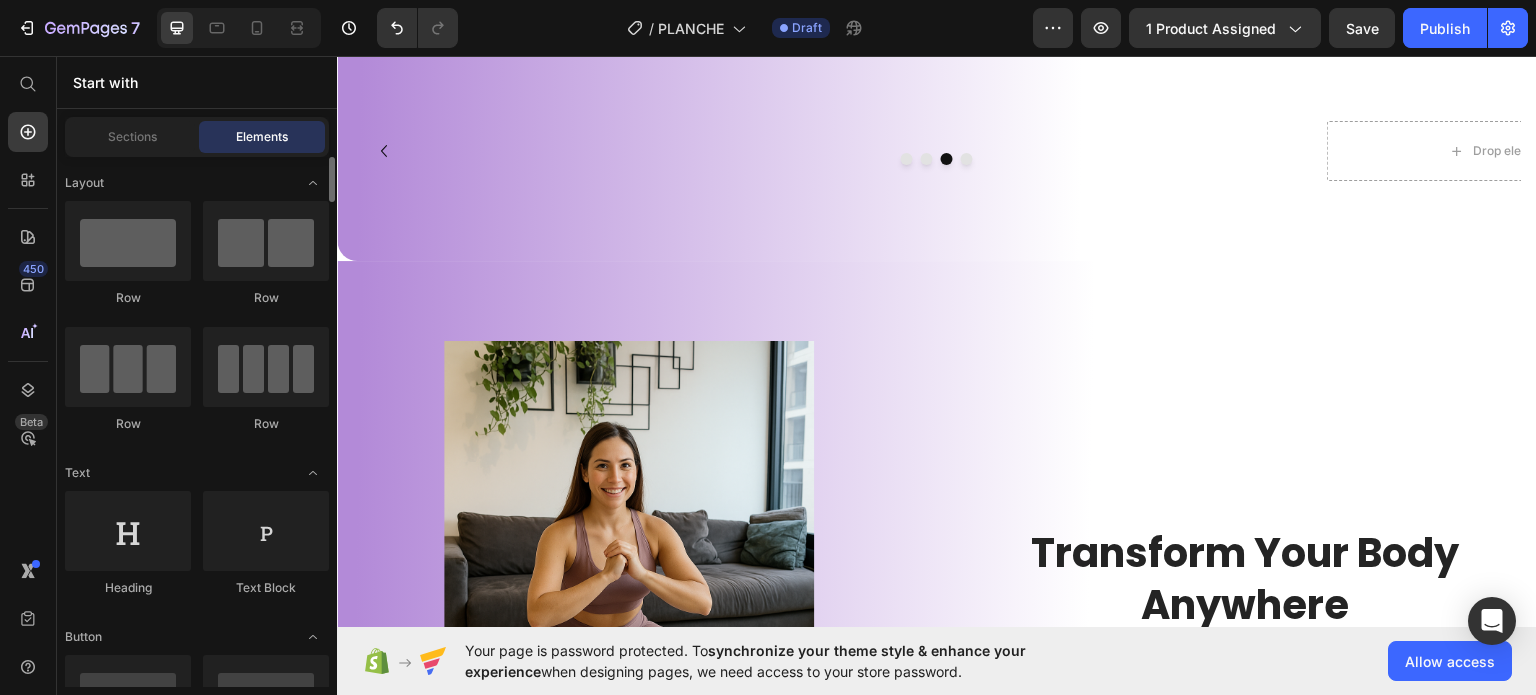 scroll, scrollTop: 400, scrollLeft: 0, axis: vertical 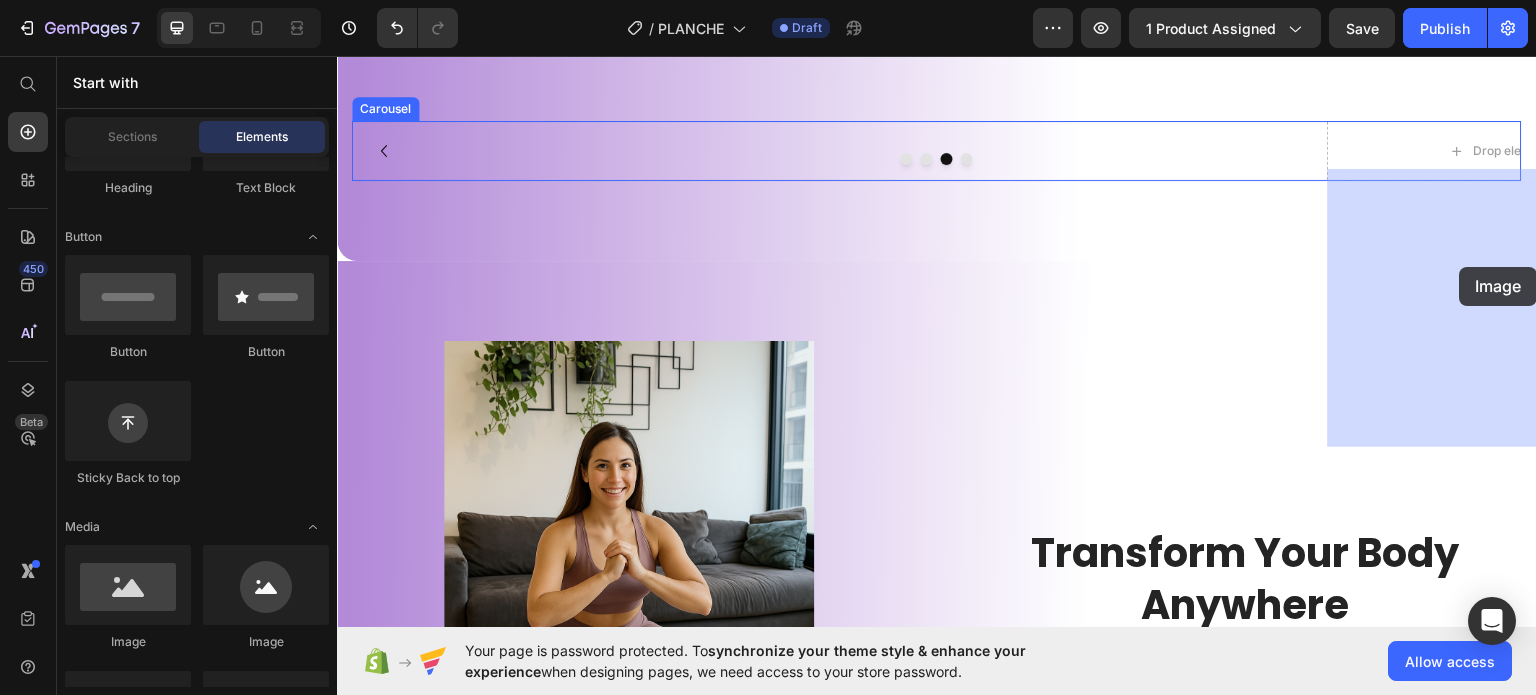 drag, startPoint x: 469, startPoint y: 641, endPoint x: 1455, endPoint y: 265, distance: 1055.2592 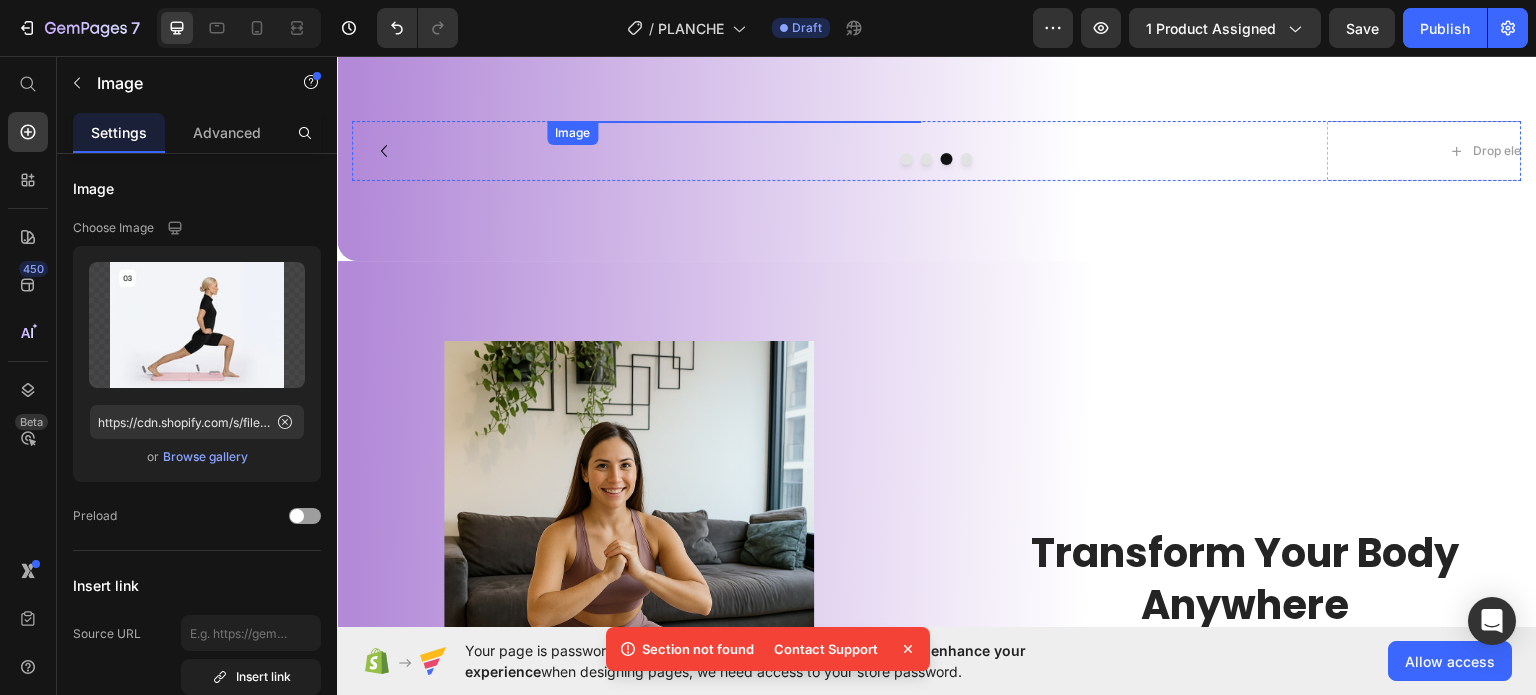 click at bounding box center (734, 120) 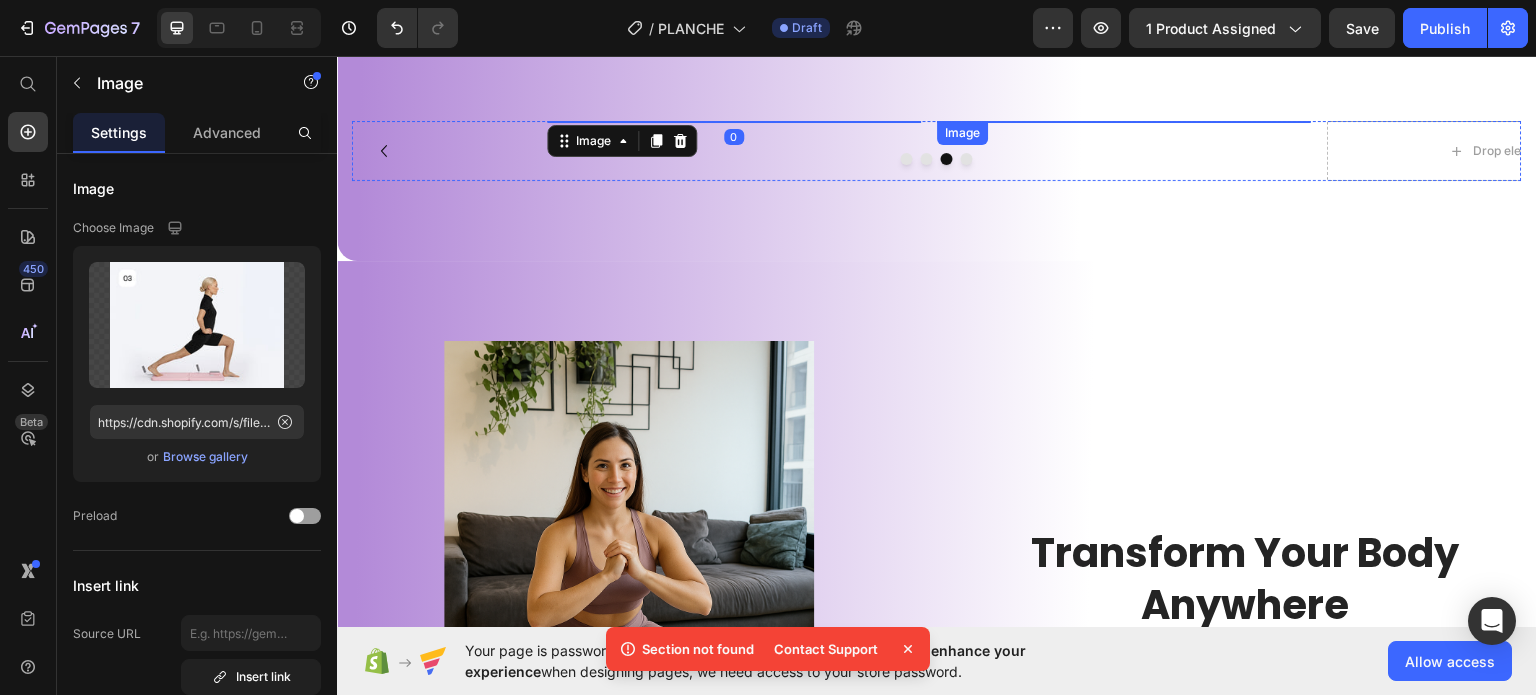 click at bounding box center (1124, 120) 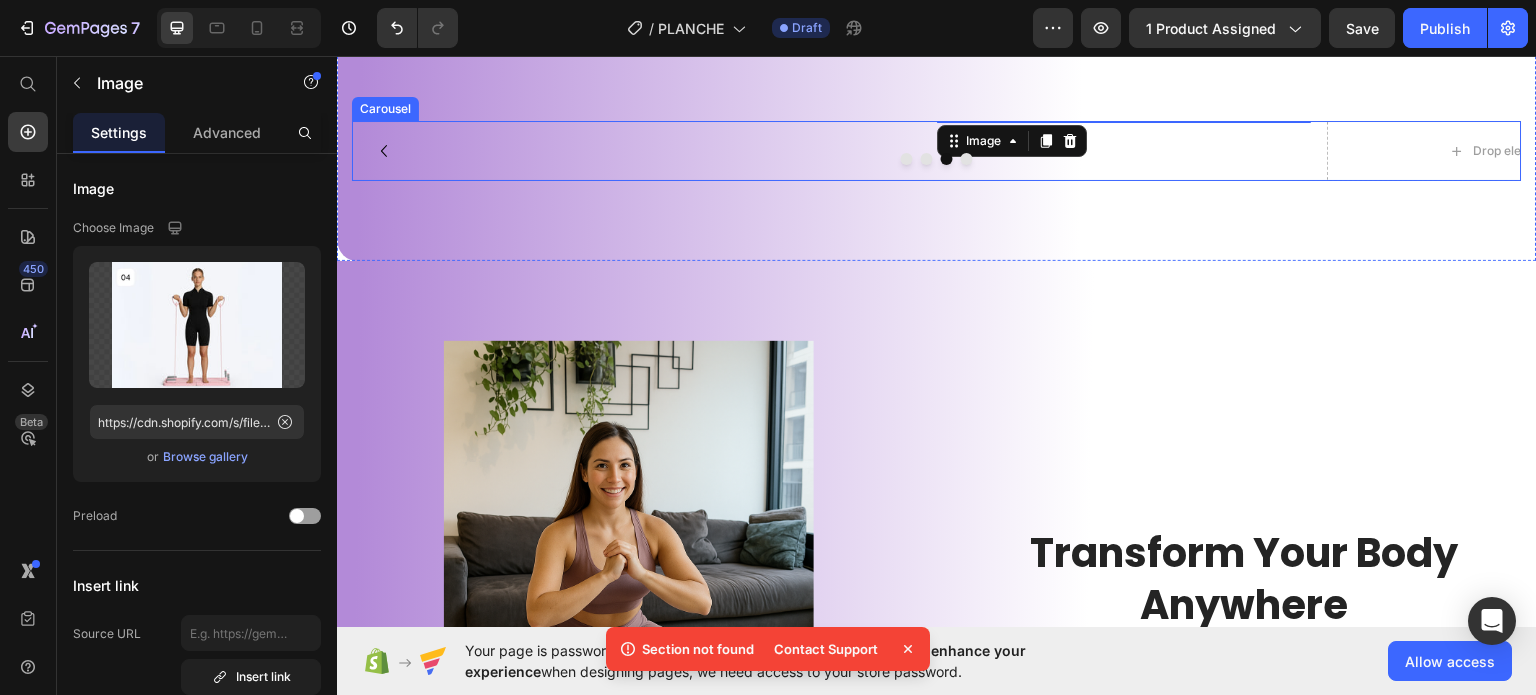 click at bounding box center (947, 158) 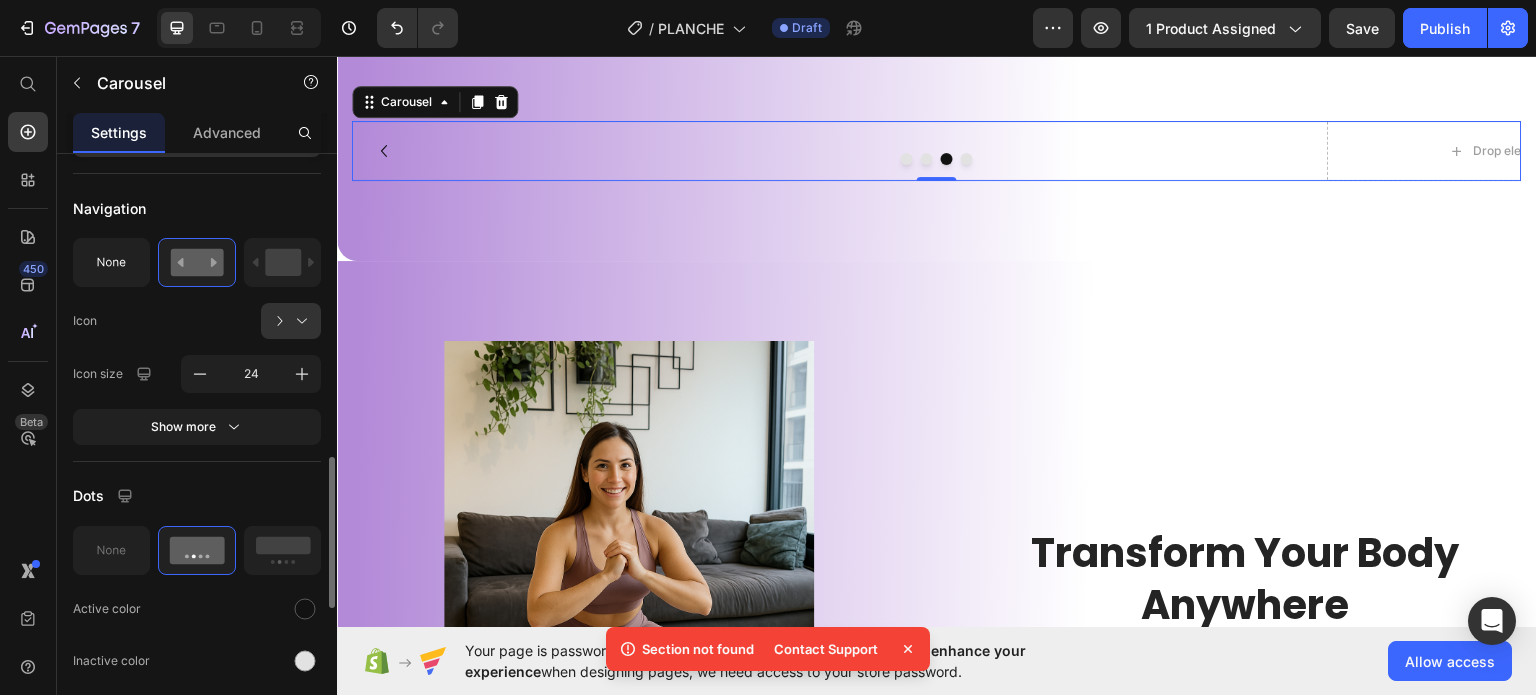 scroll, scrollTop: 800, scrollLeft: 0, axis: vertical 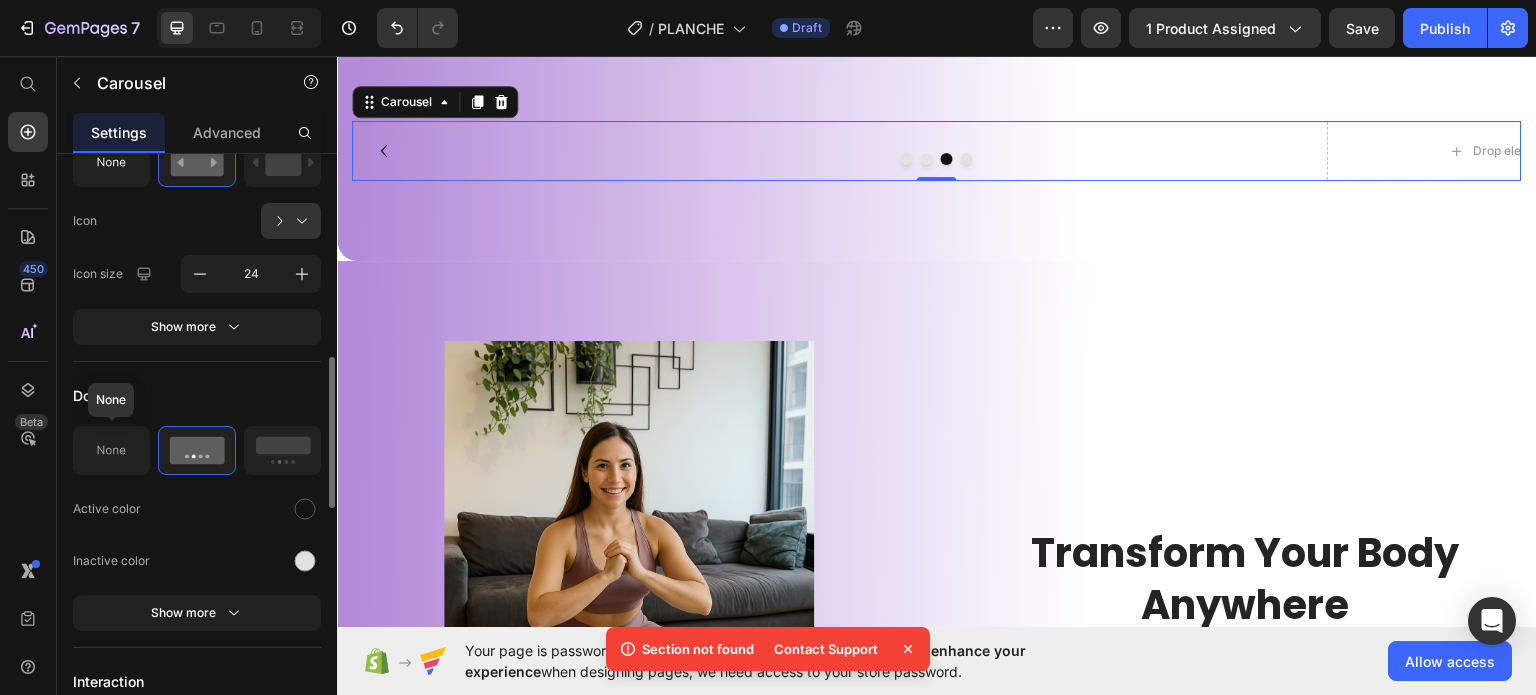 click 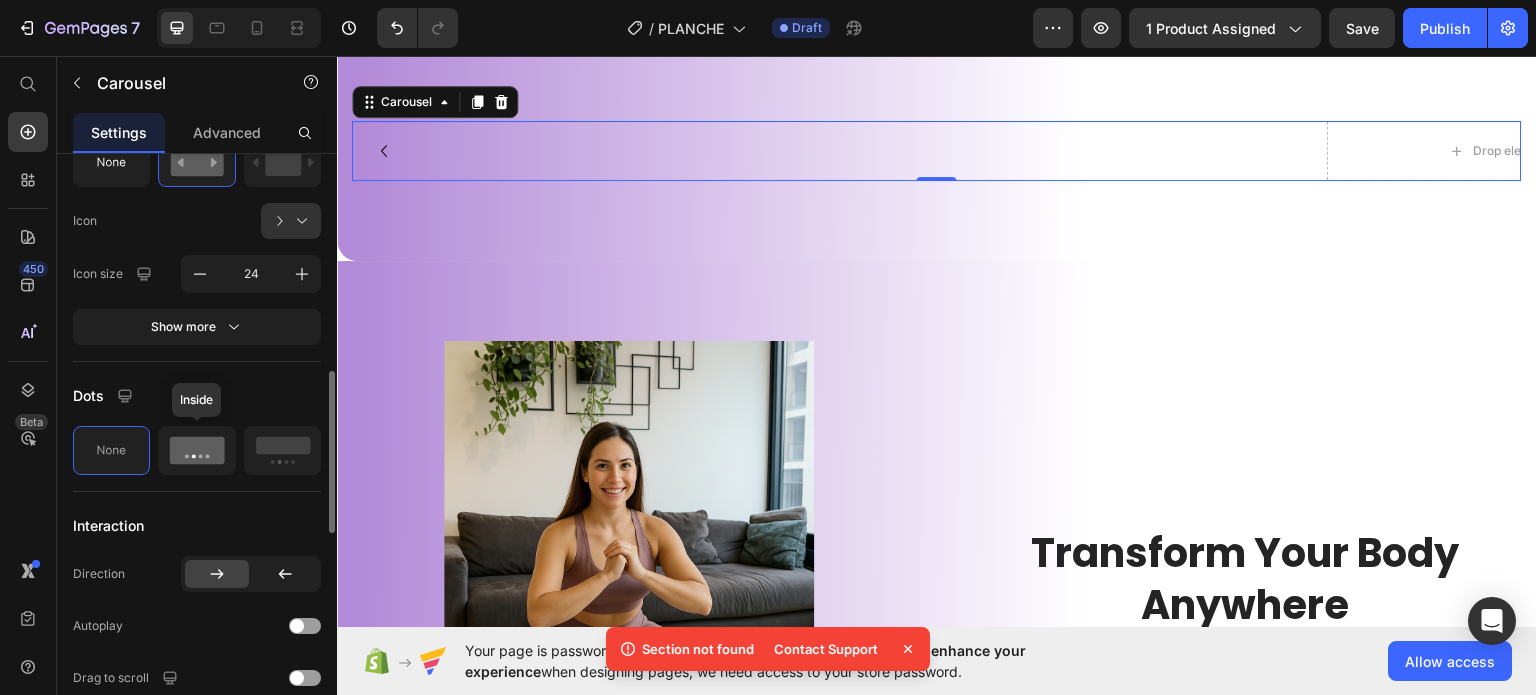 click 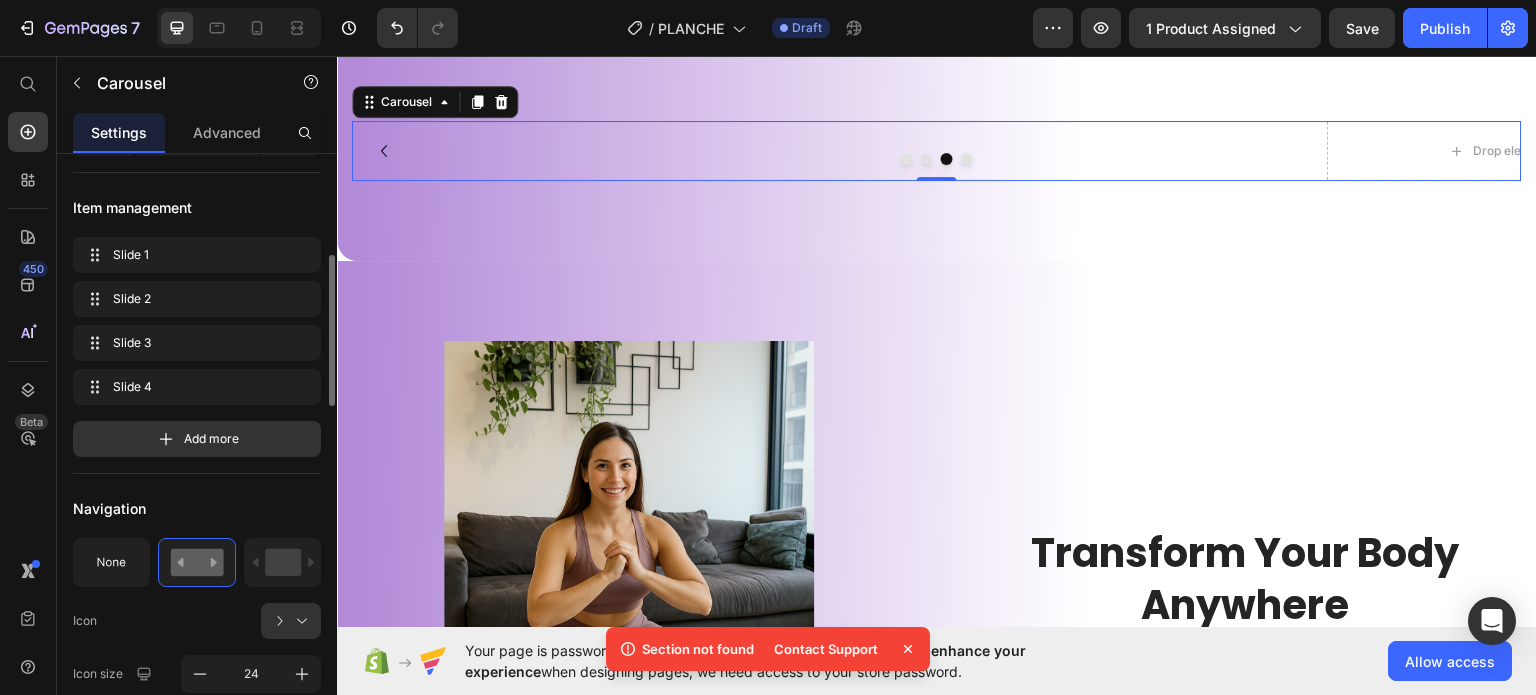 scroll, scrollTop: 500, scrollLeft: 0, axis: vertical 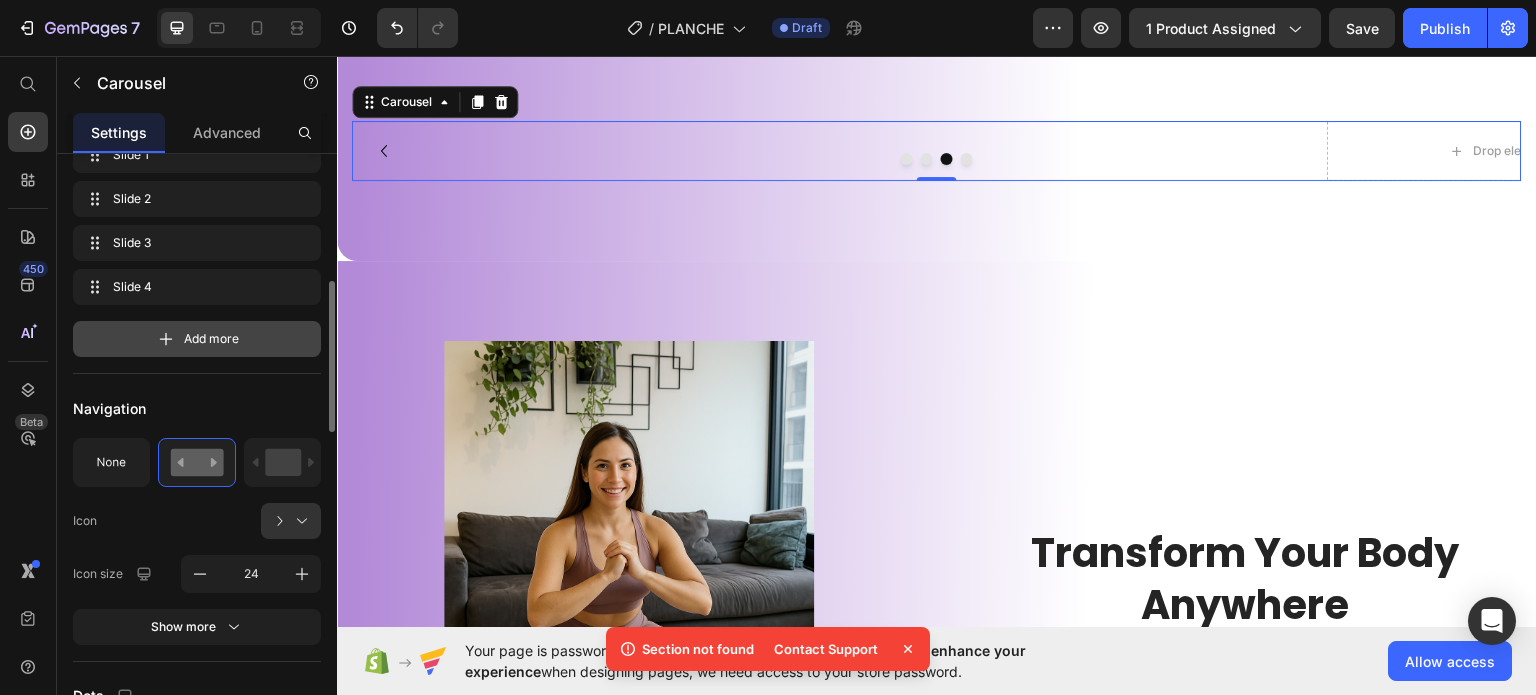 click on "Add more" at bounding box center [197, 339] 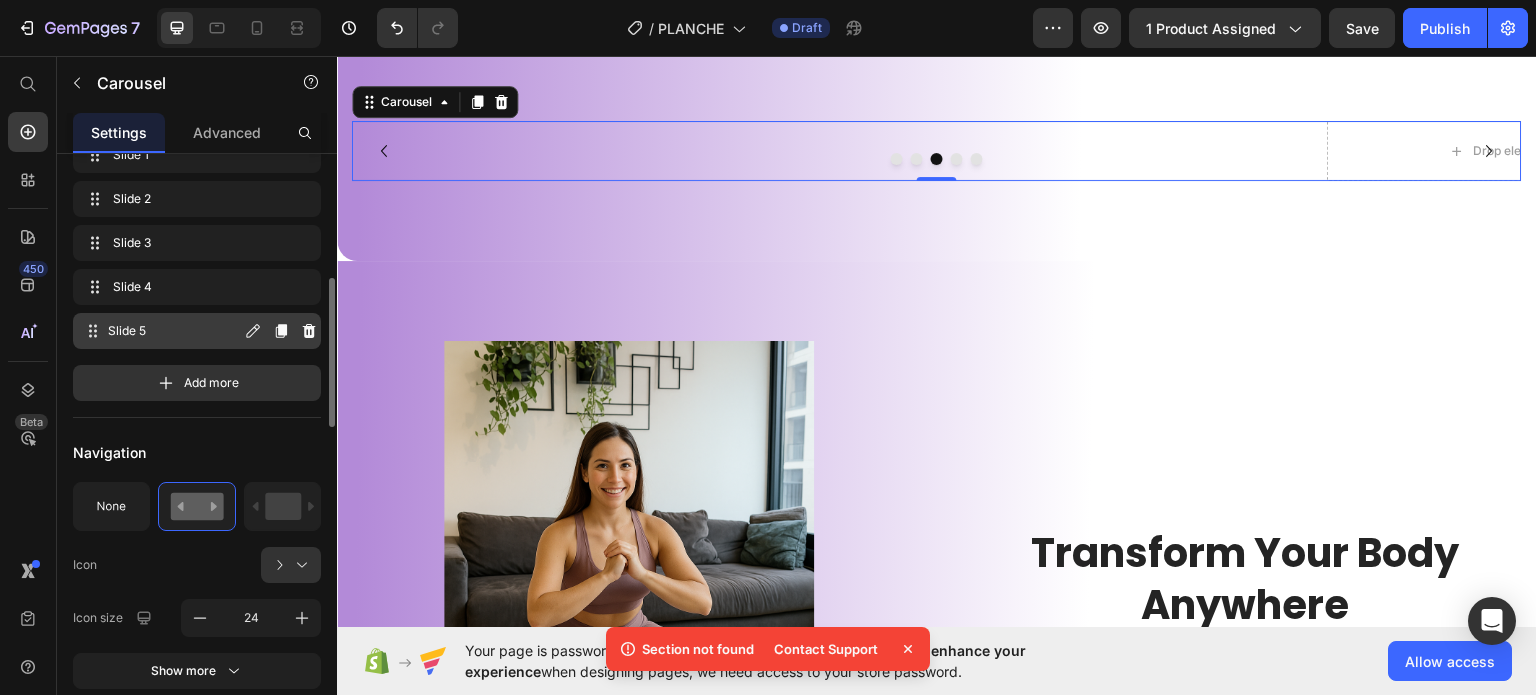 click on "Slide 5" at bounding box center [174, 331] 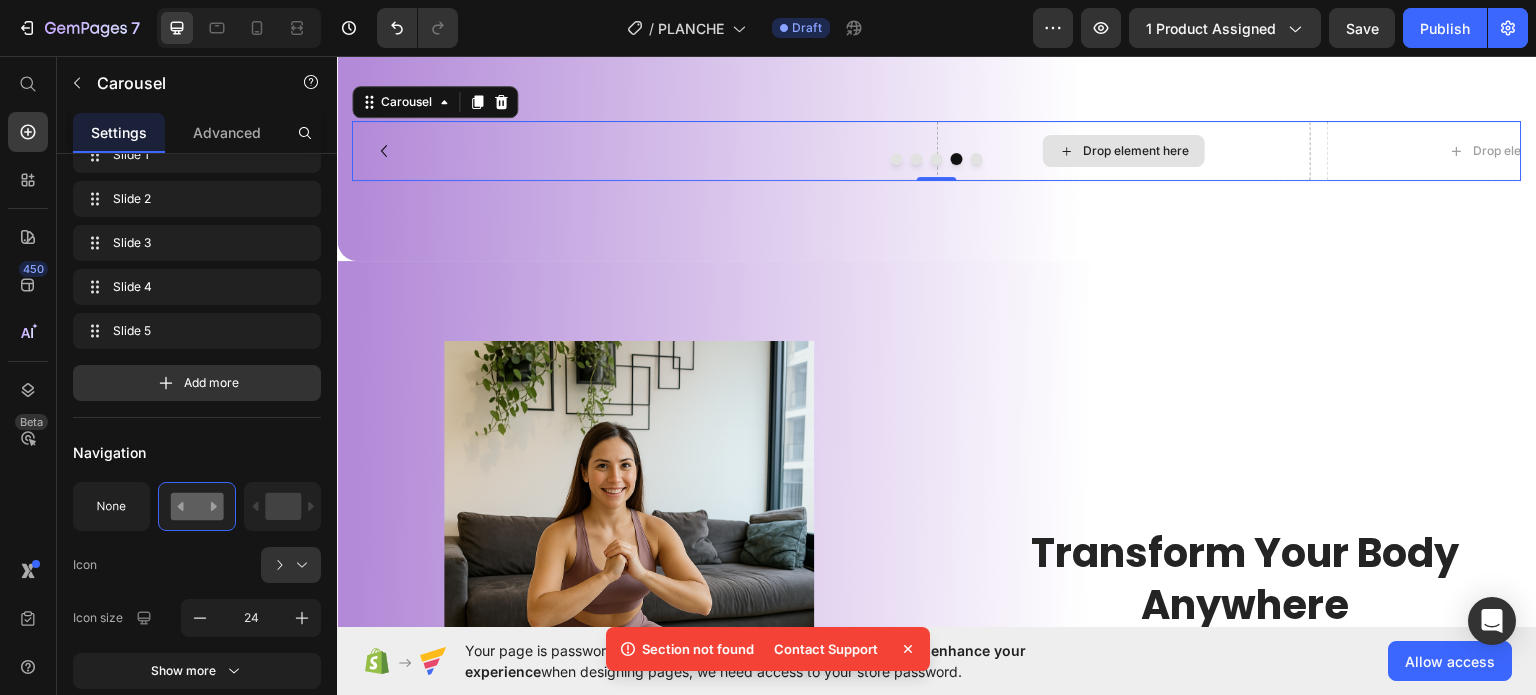 click on "Drop element here" at bounding box center (1137, 150) 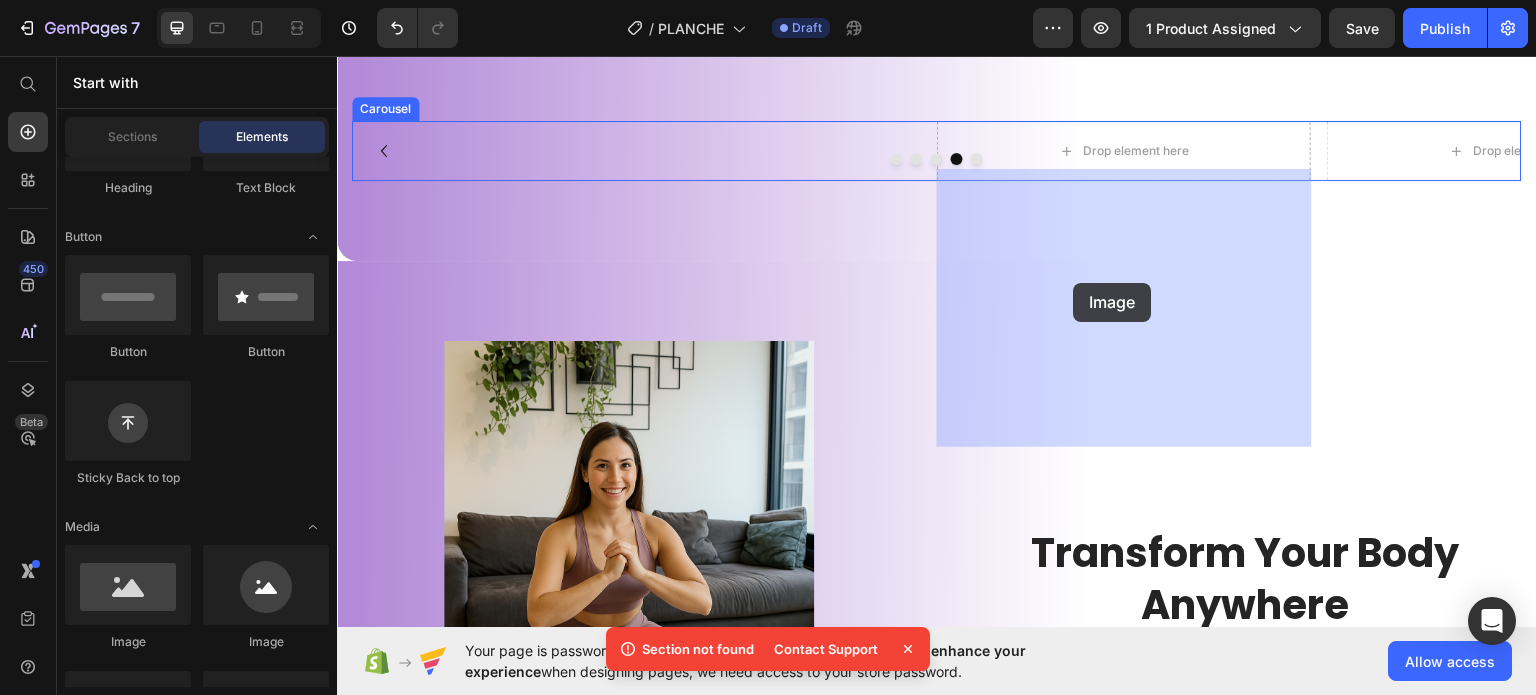 drag, startPoint x: 481, startPoint y: 671, endPoint x: 1074, endPoint y: 282, distance: 709.2038 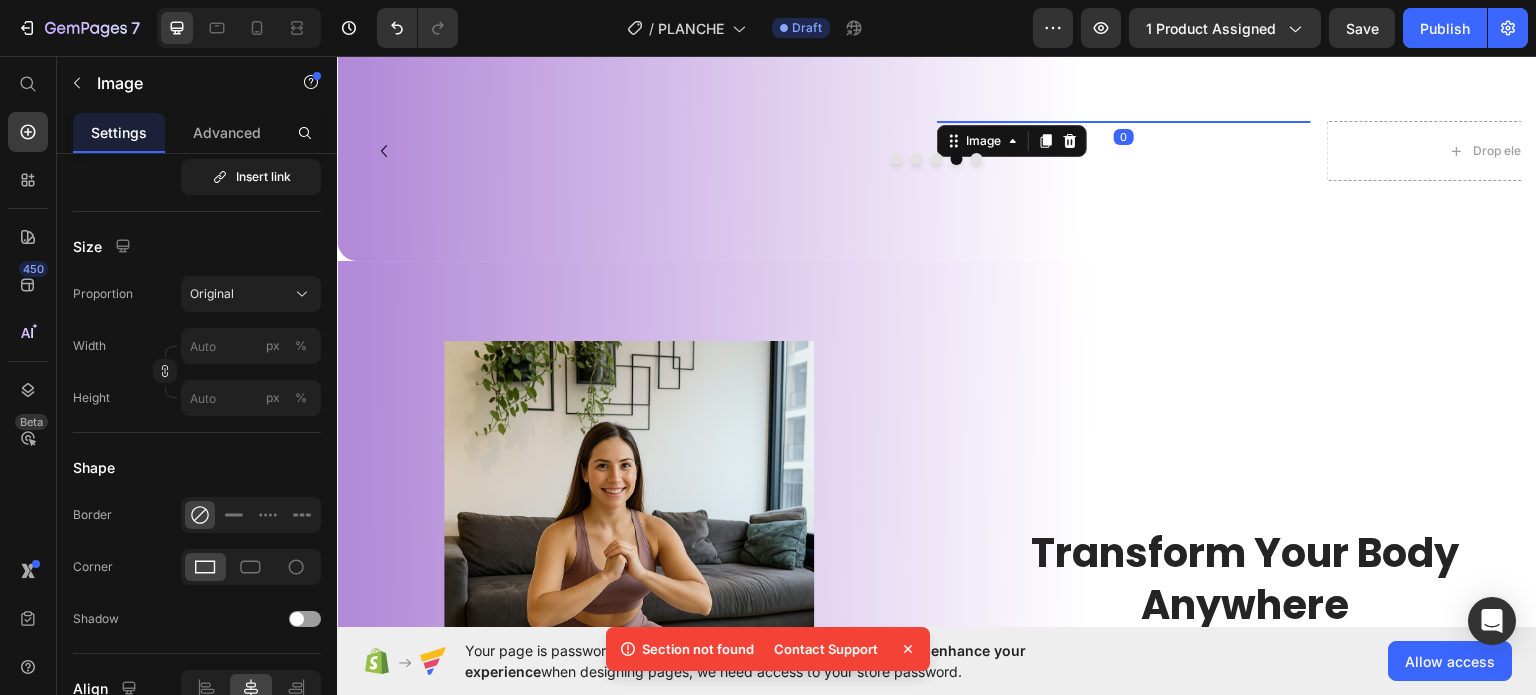 scroll, scrollTop: 0, scrollLeft: 0, axis: both 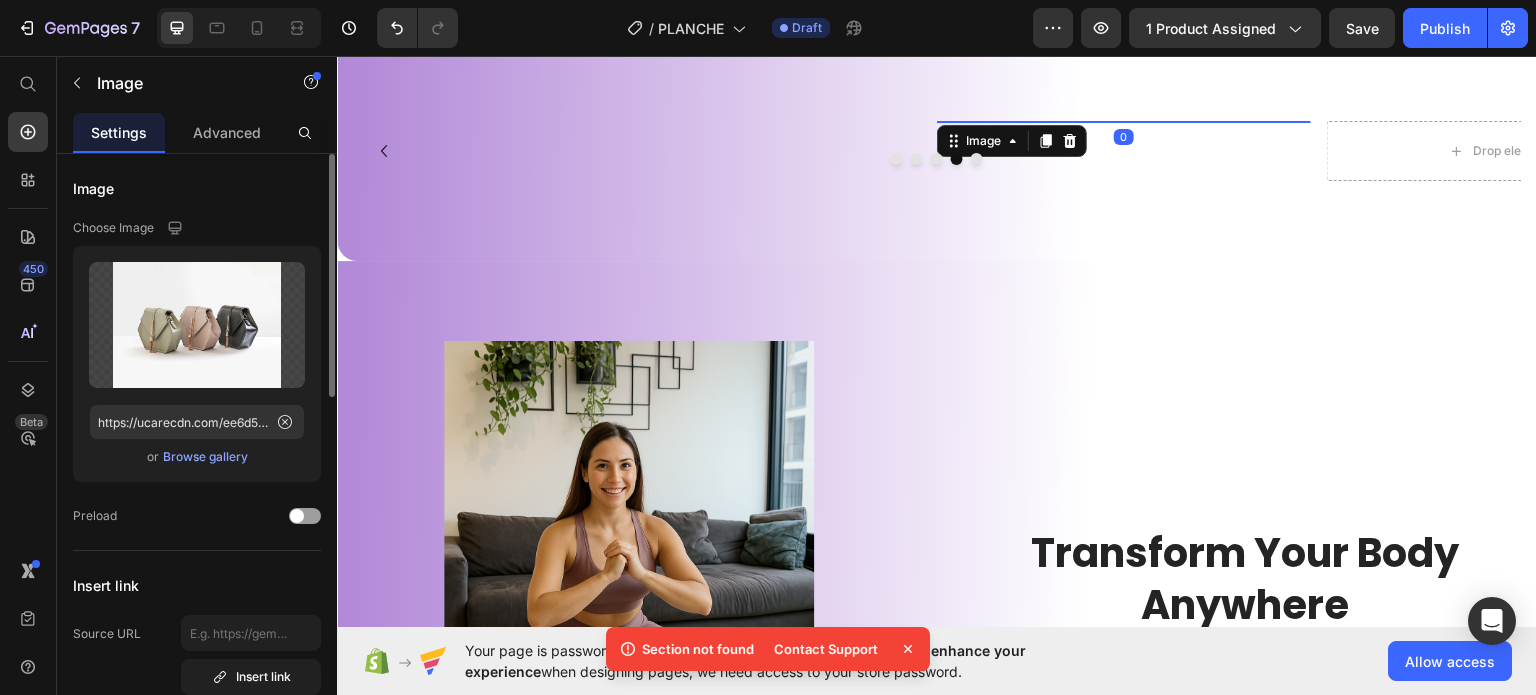 click on "Browse gallery" at bounding box center (205, 457) 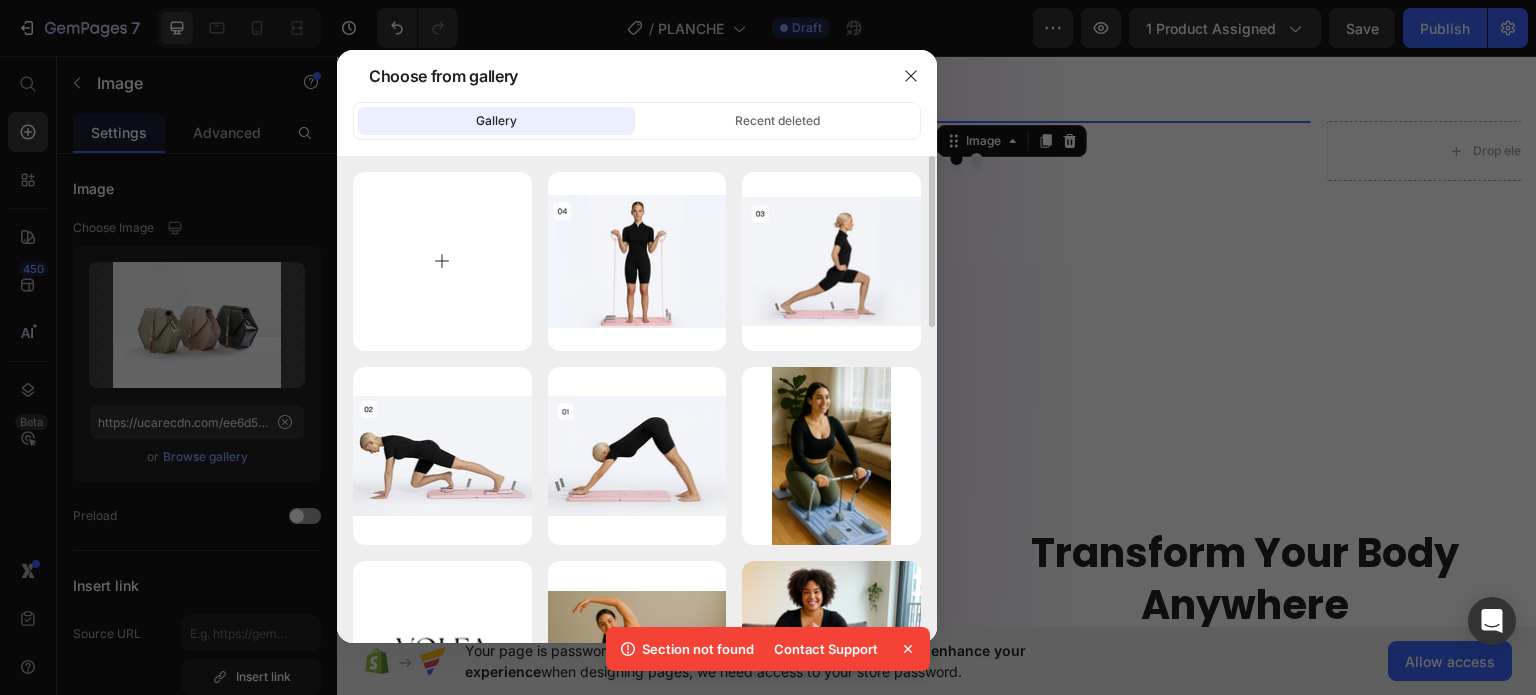 click at bounding box center (442, 261) 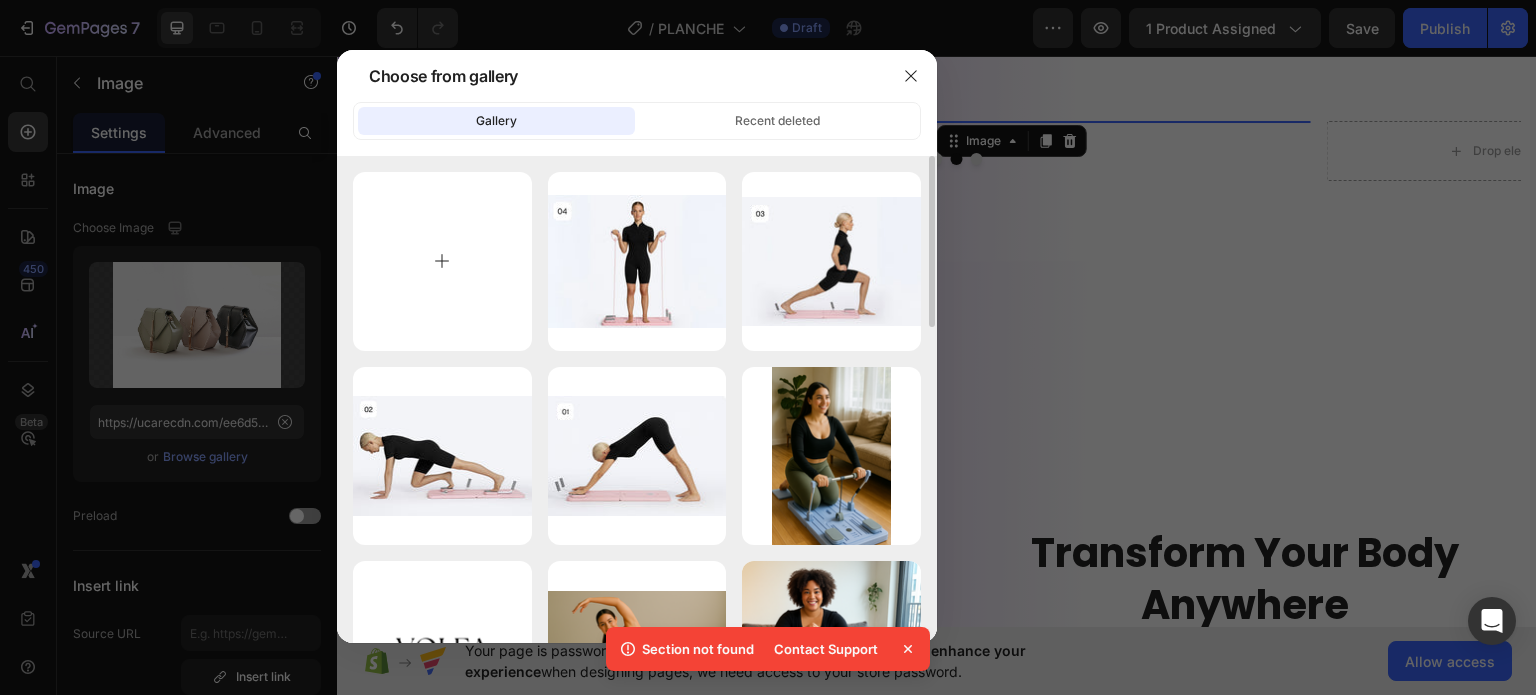 type on "C:\fakepath\thumbnail_CC3D148A-4AA3-499C-96DD-74C9E82442DC.jpg" 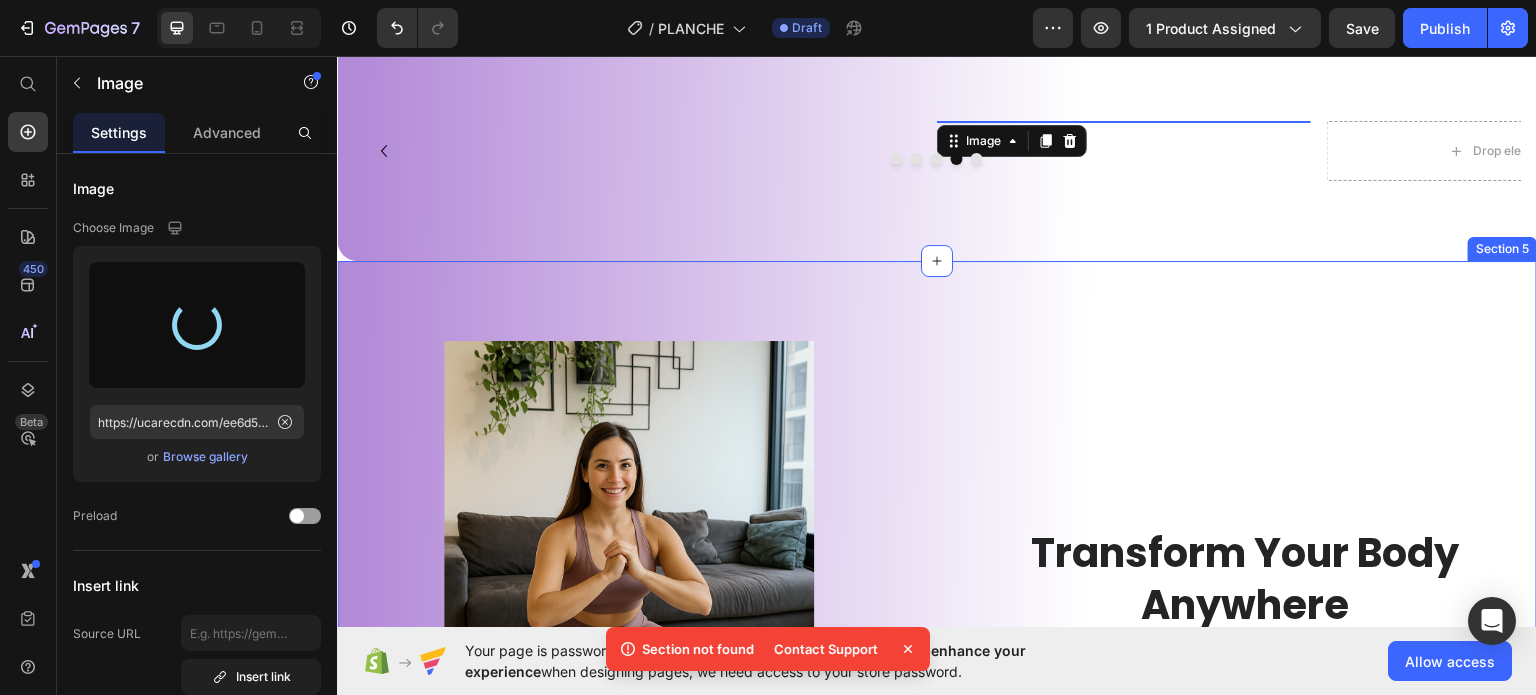 type on "https://cdn.shopify.com/s/files/1/0976/4844/3656/files/gempages_574856437667202277-3a238d16-4c09-4e40-a3cd-553516df4615.jpg" 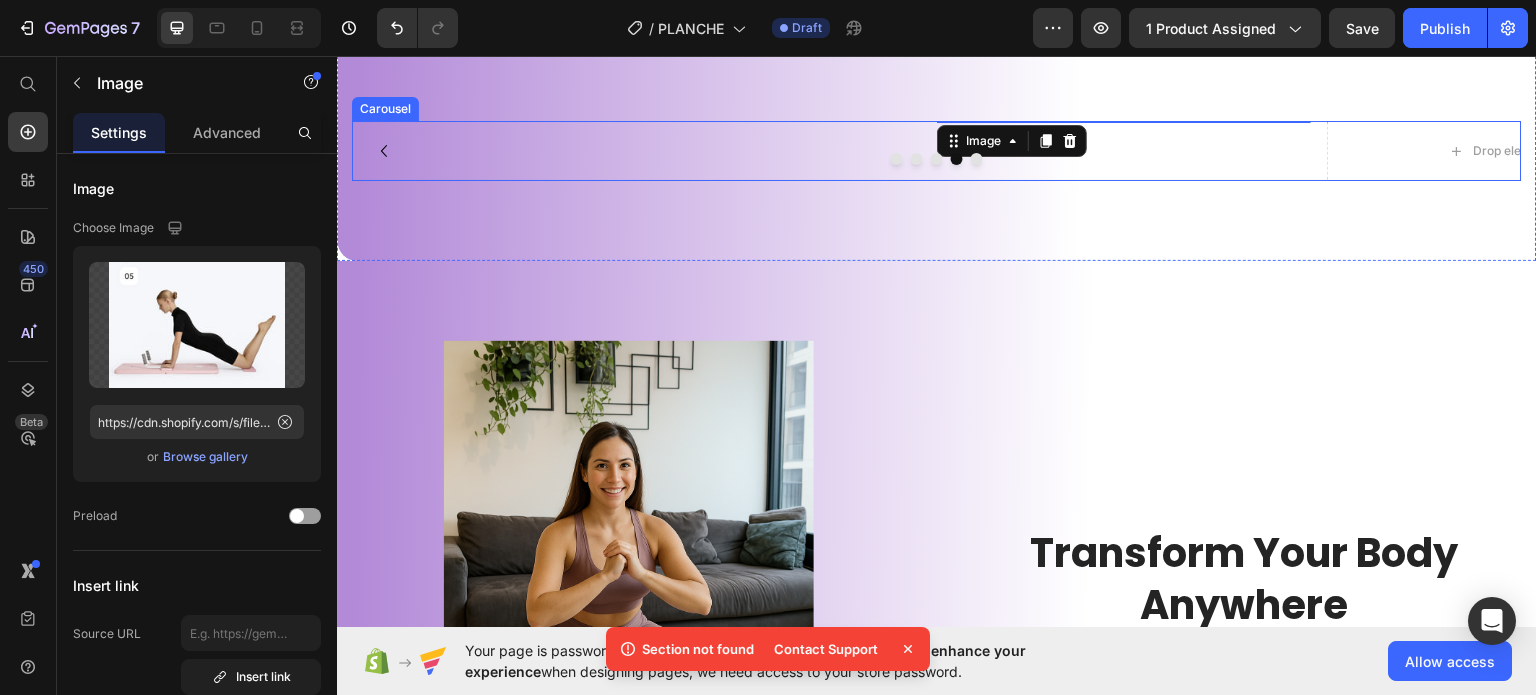 click 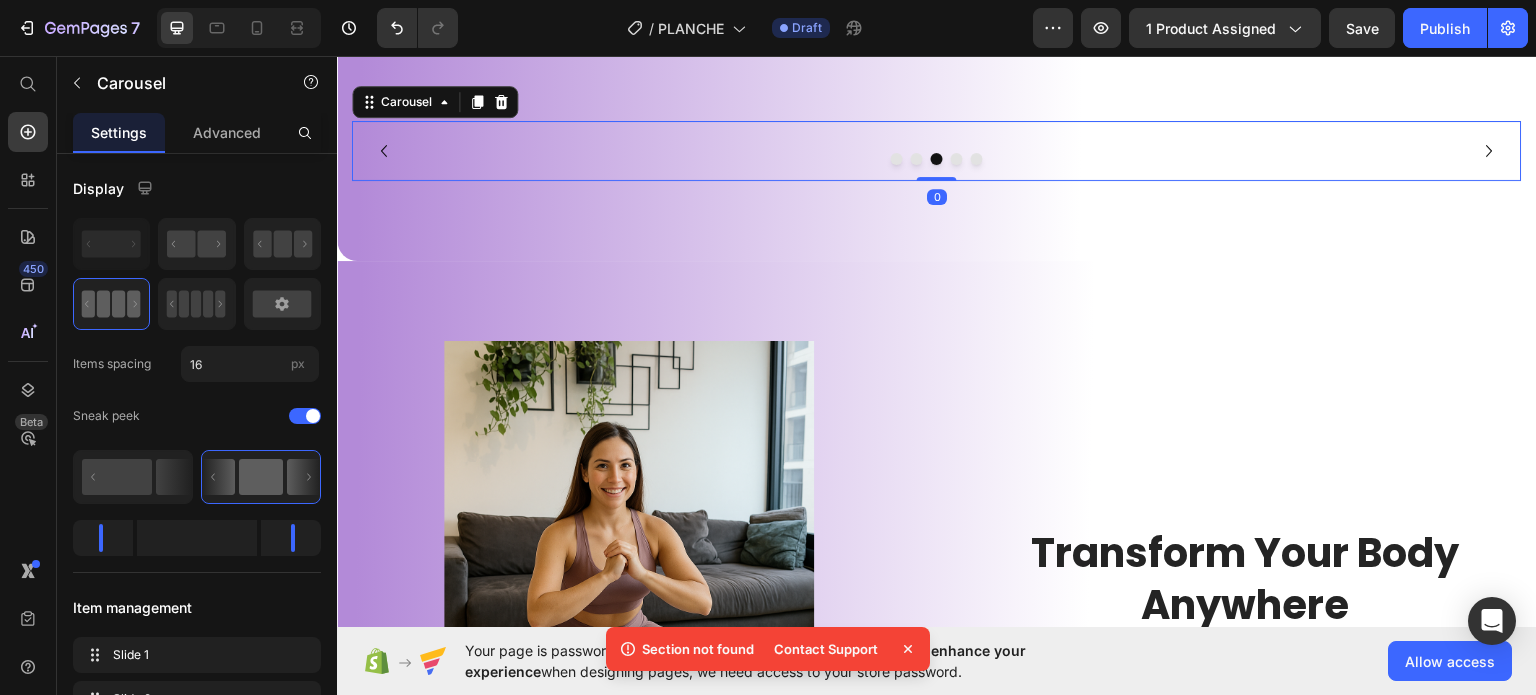 click 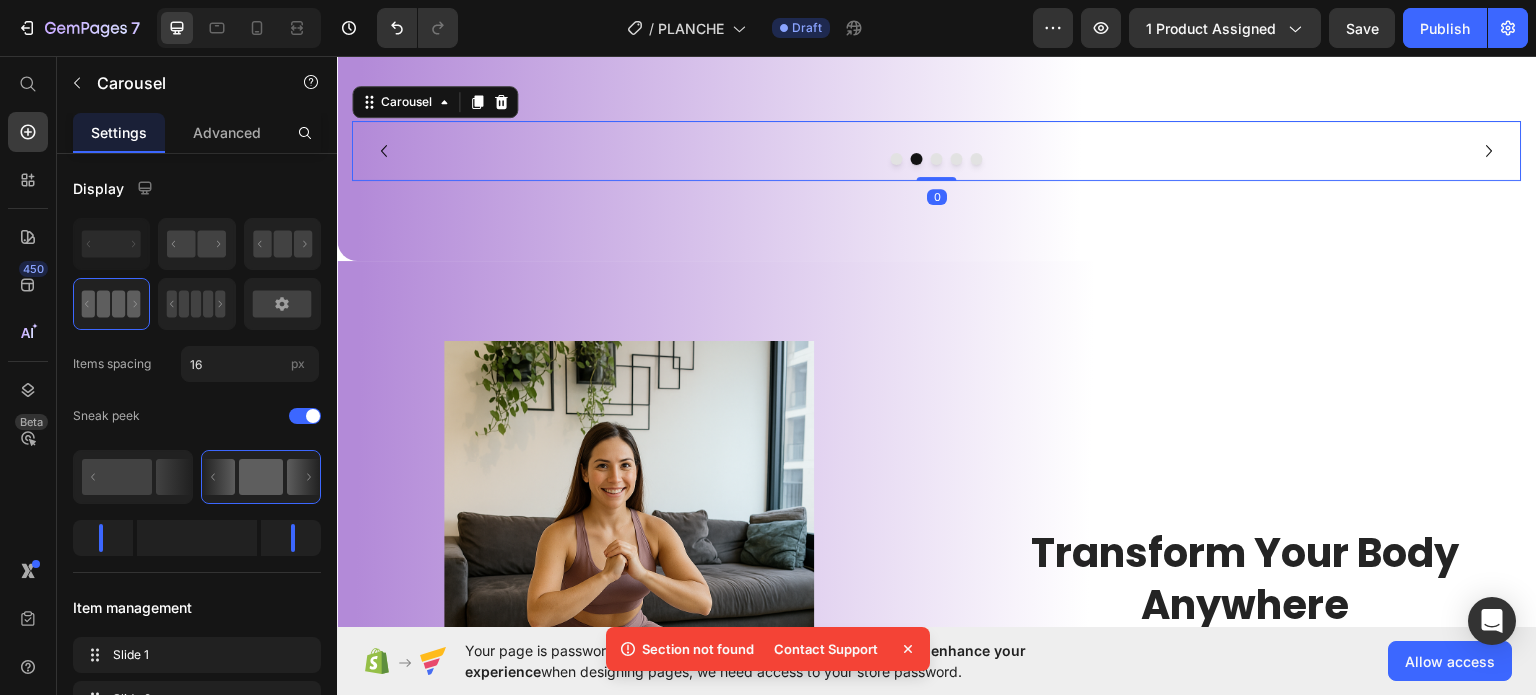 click 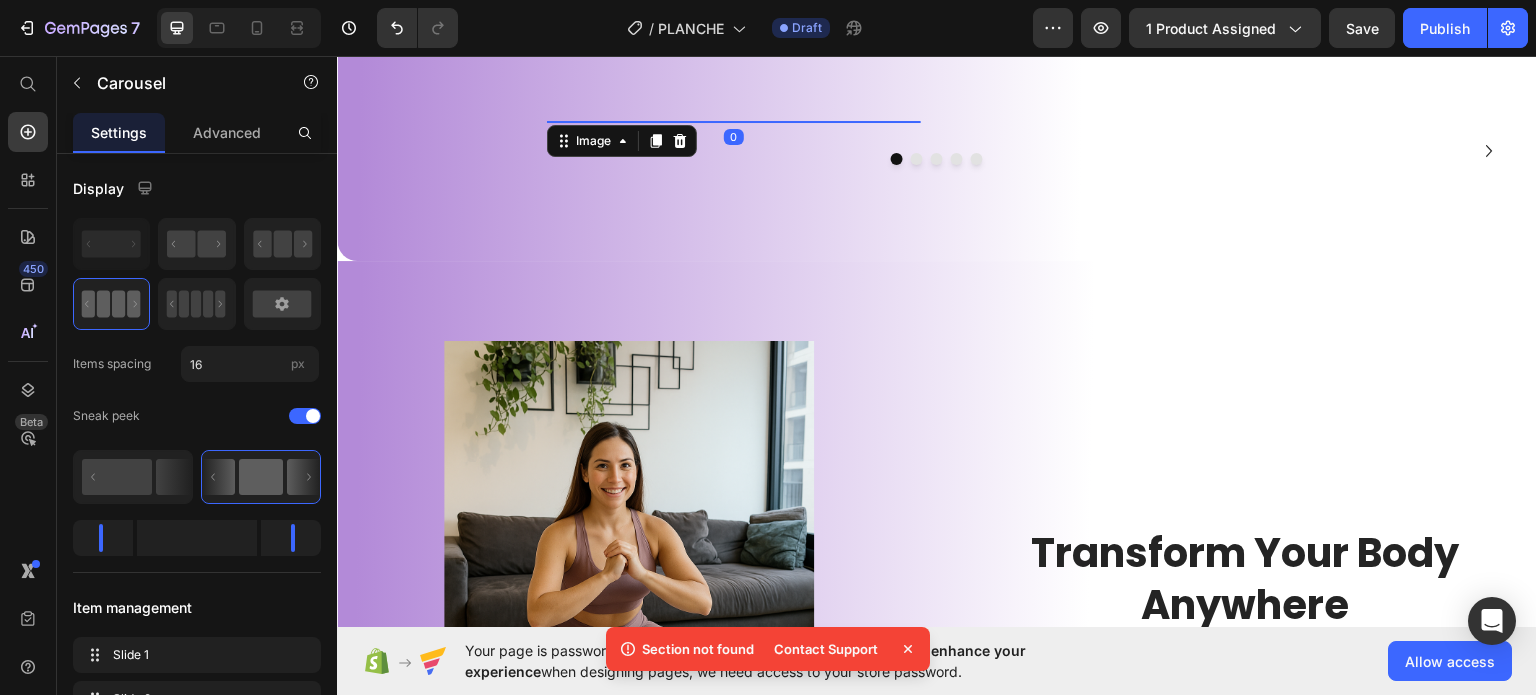 click at bounding box center [734, 120] 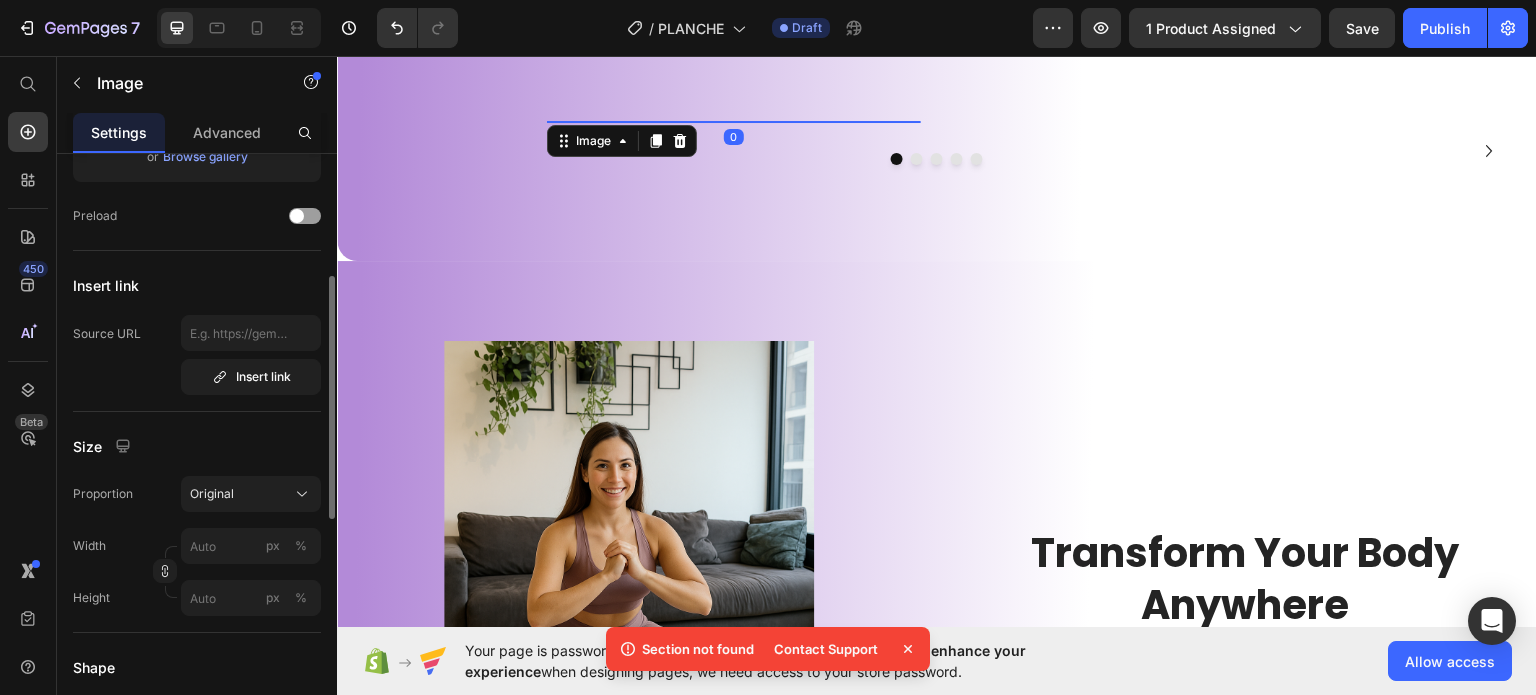 scroll, scrollTop: 400, scrollLeft: 0, axis: vertical 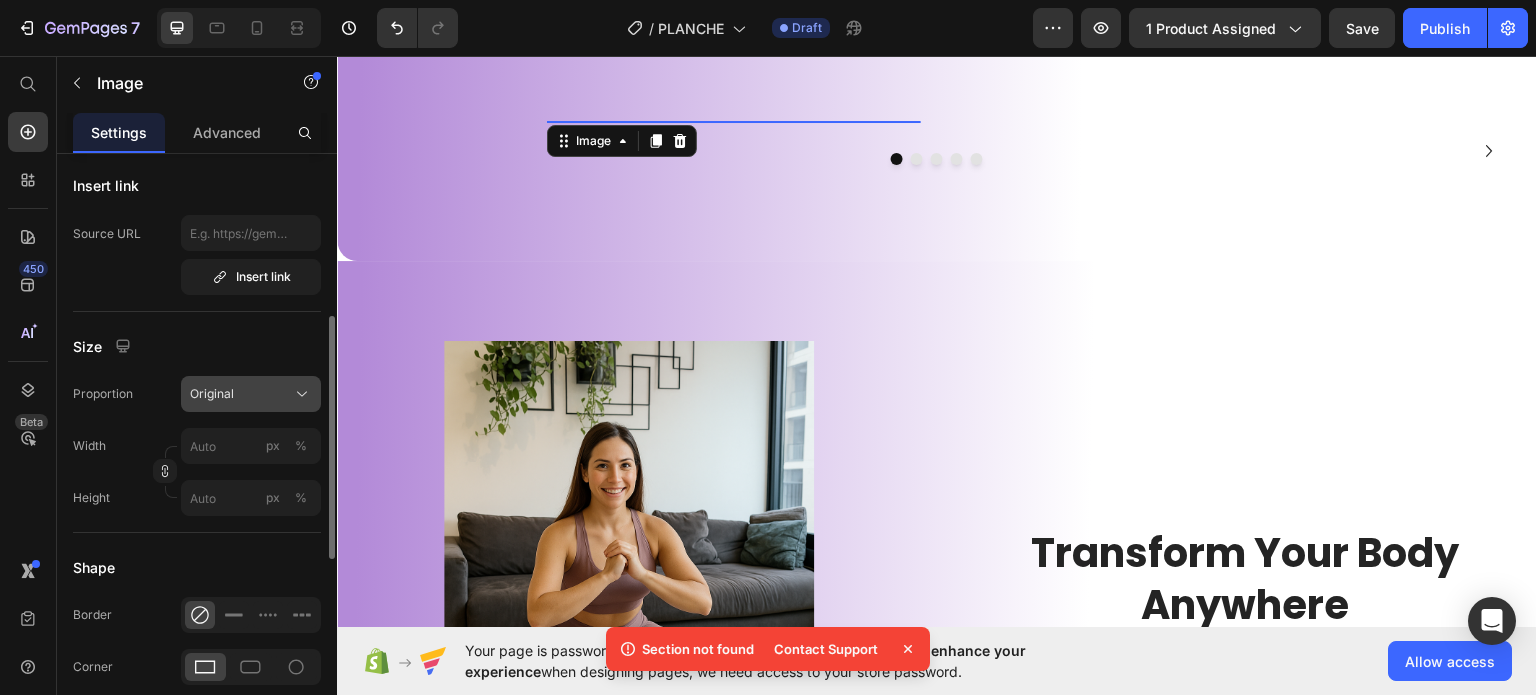 click on "Original" at bounding box center [251, 394] 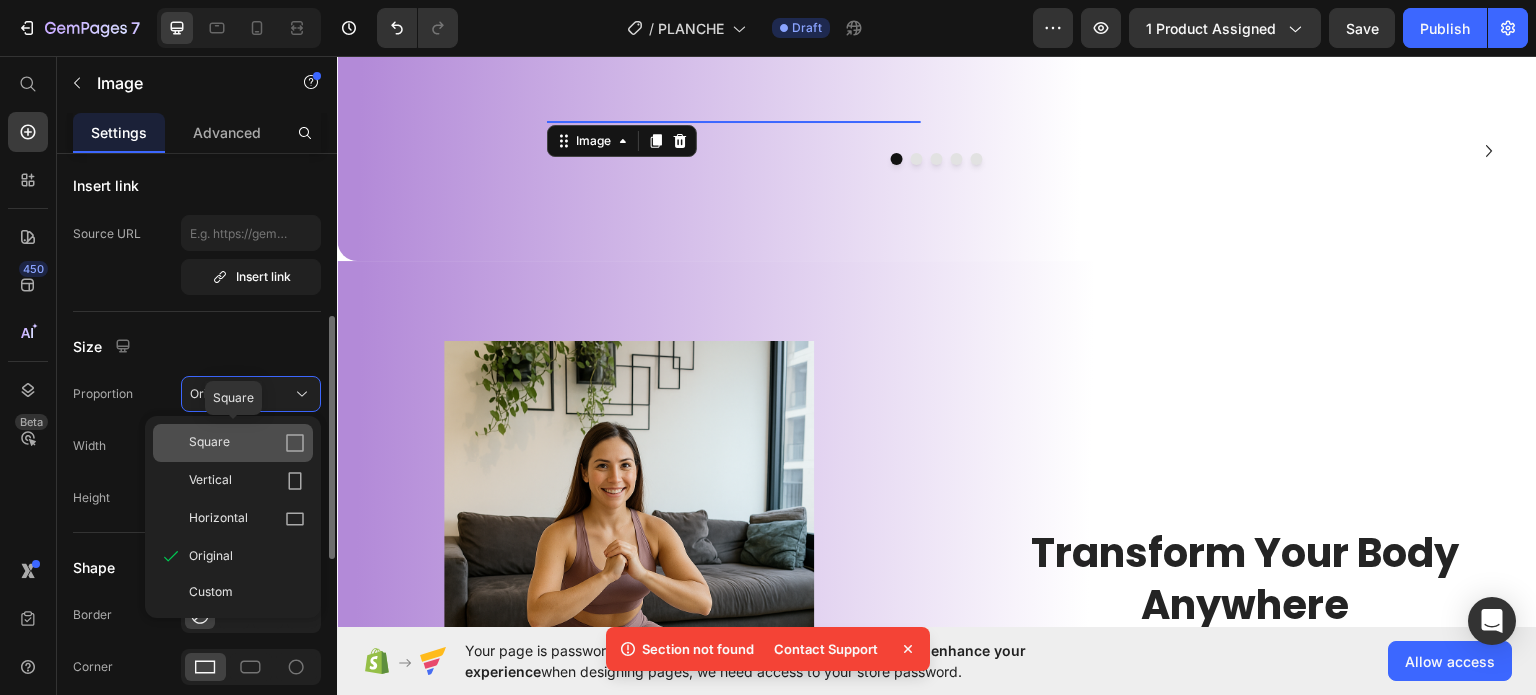 click on "Square" 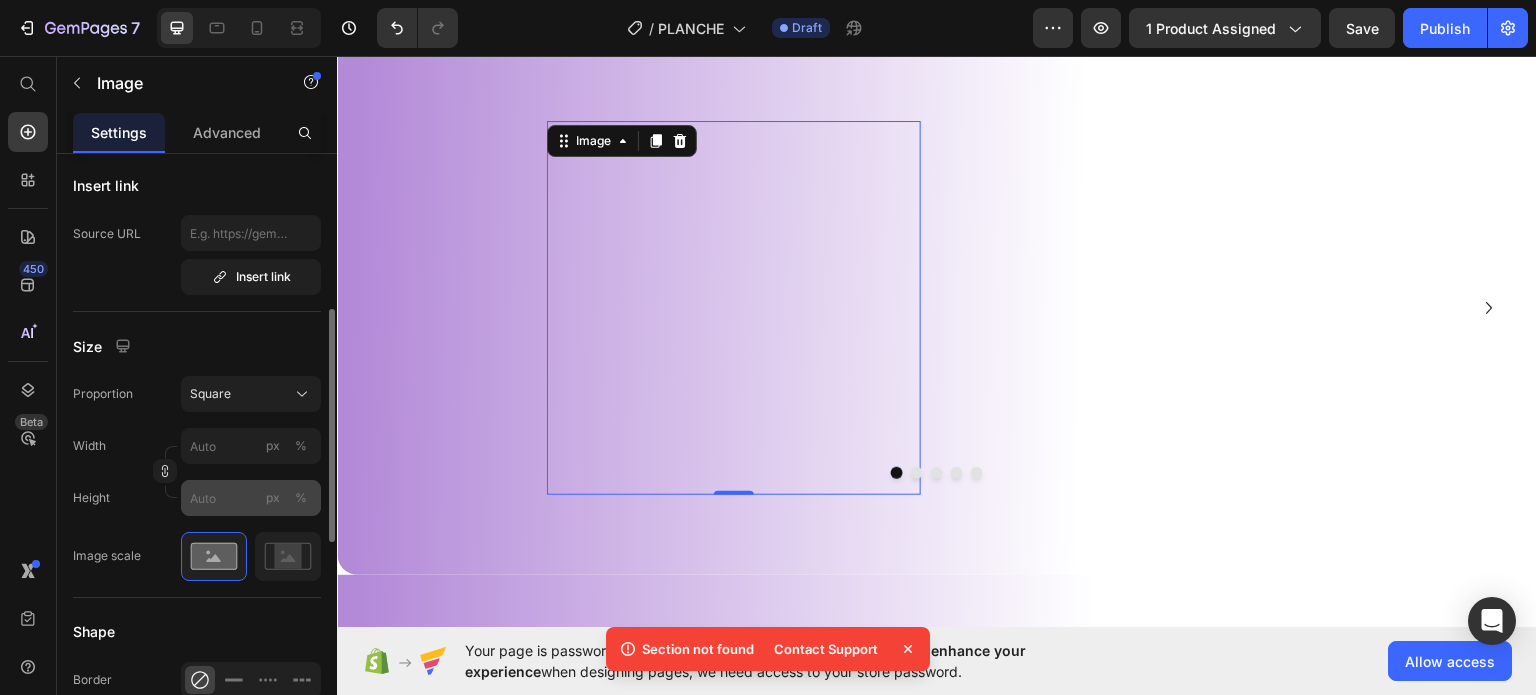 scroll, scrollTop: 600, scrollLeft: 0, axis: vertical 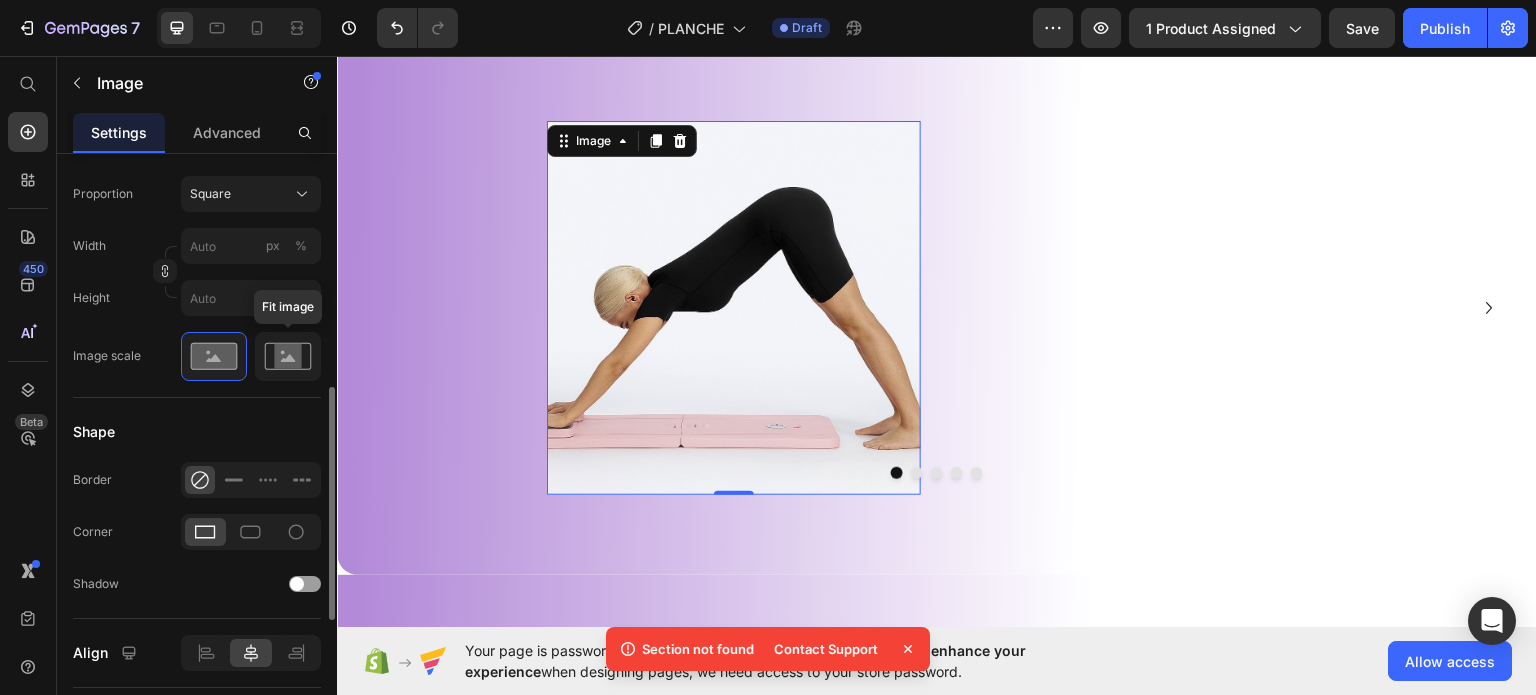 click 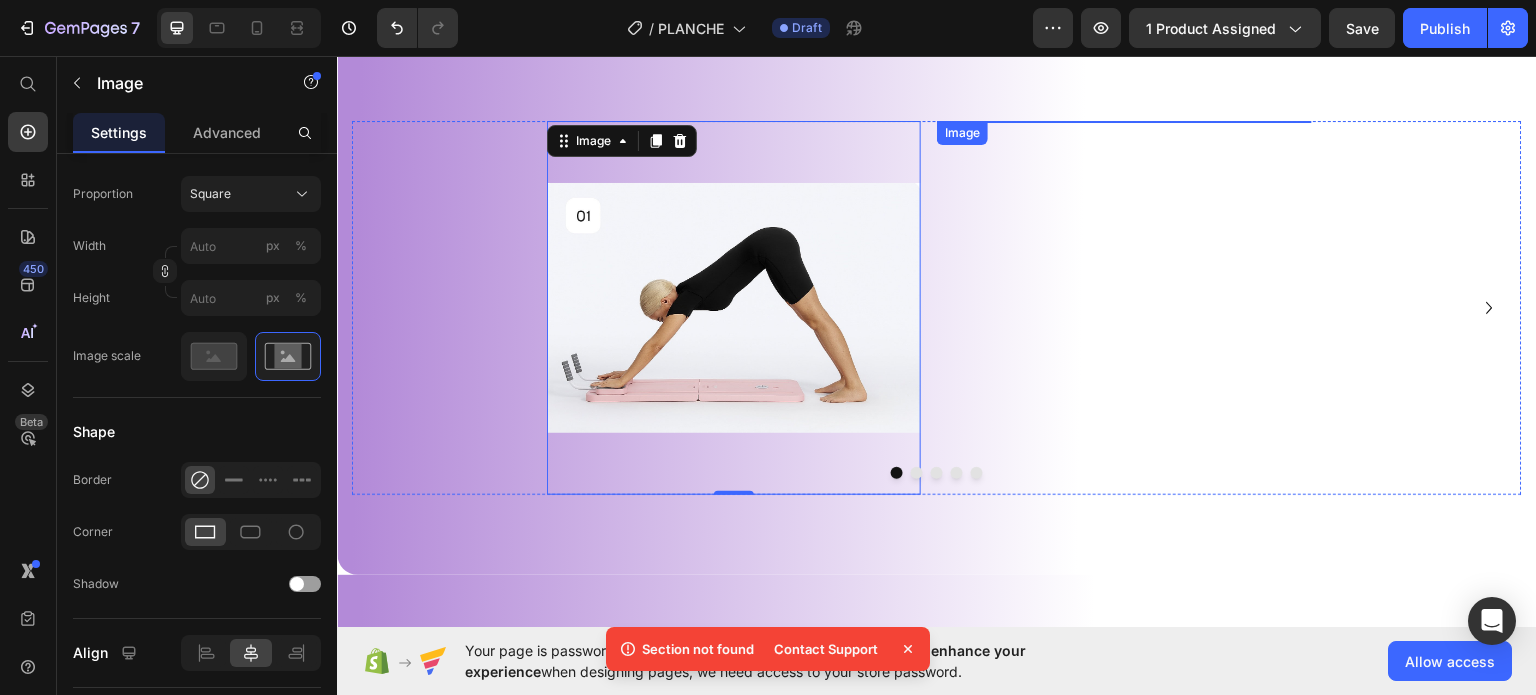 click at bounding box center (1124, 120) 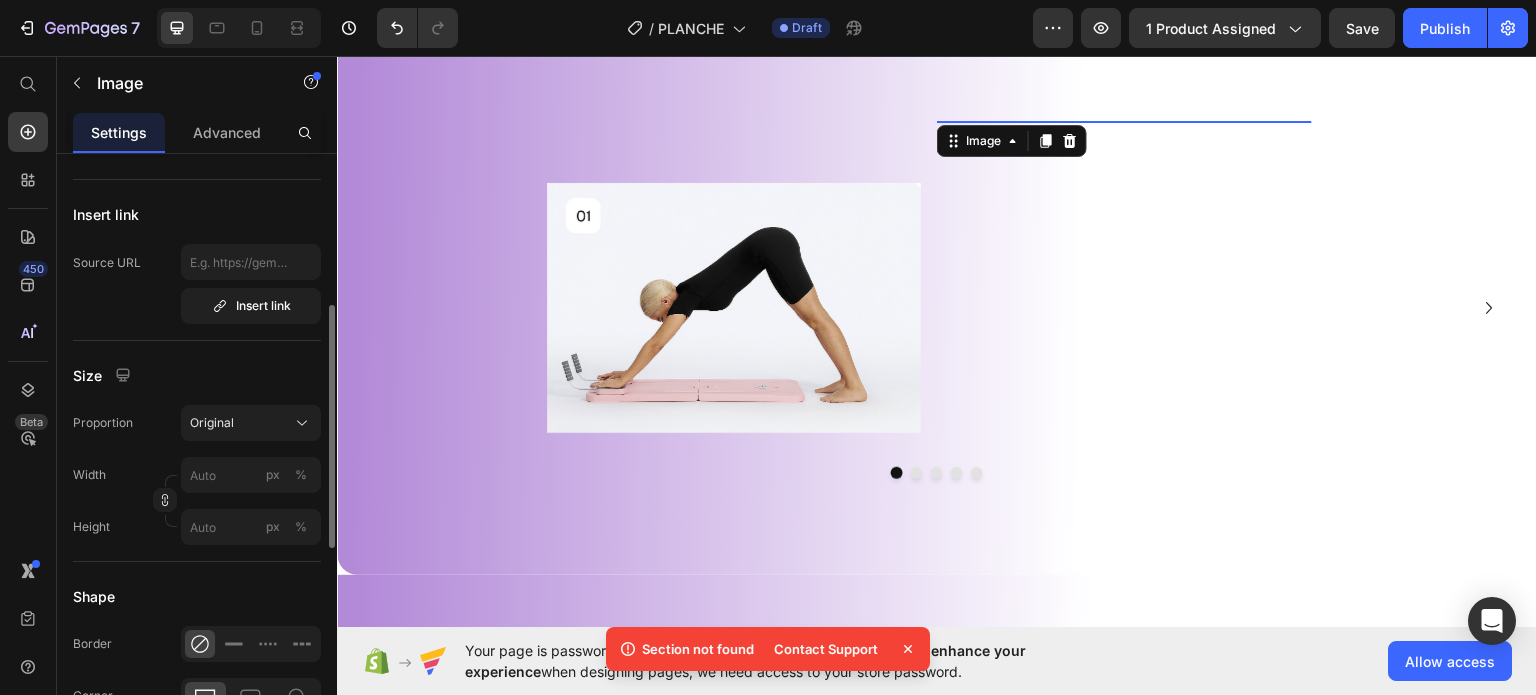 scroll, scrollTop: 71, scrollLeft: 0, axis: vertical 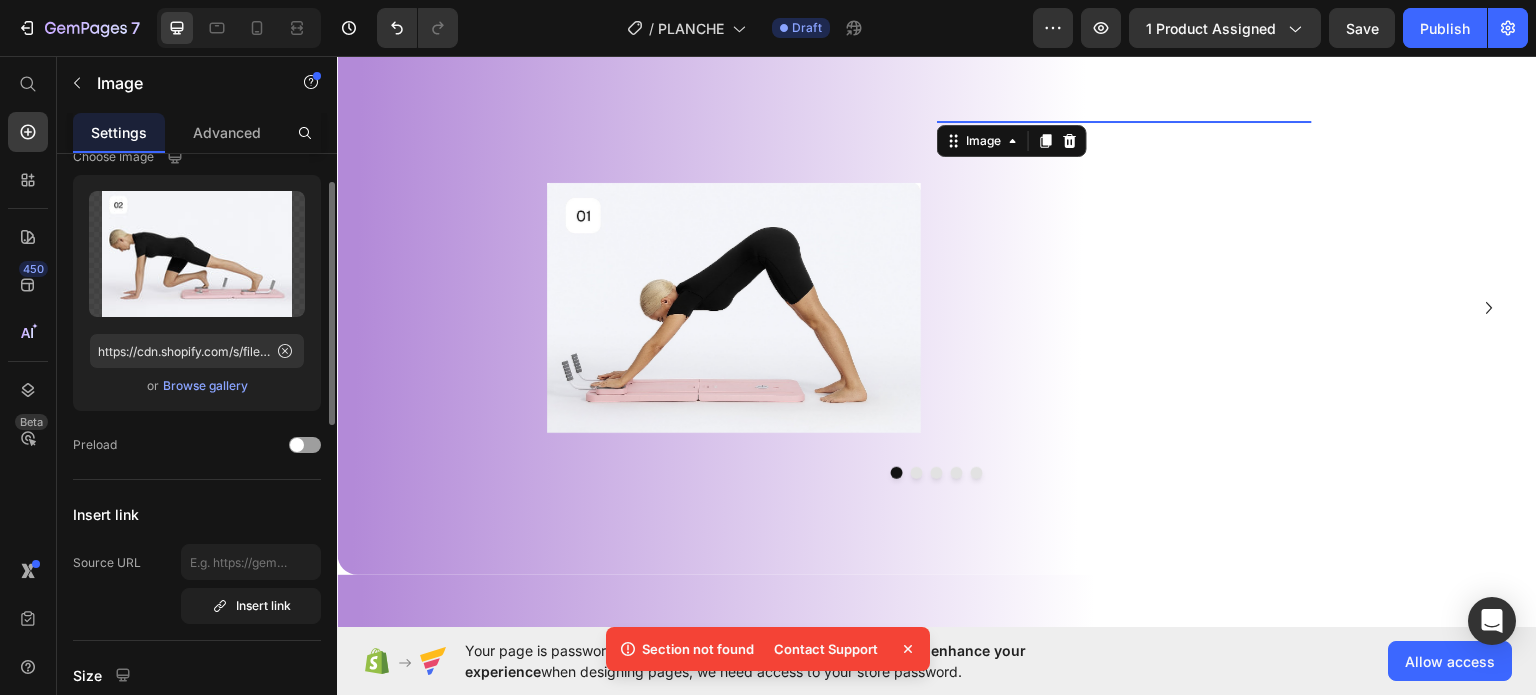 click at bounding box center [1124, 120] 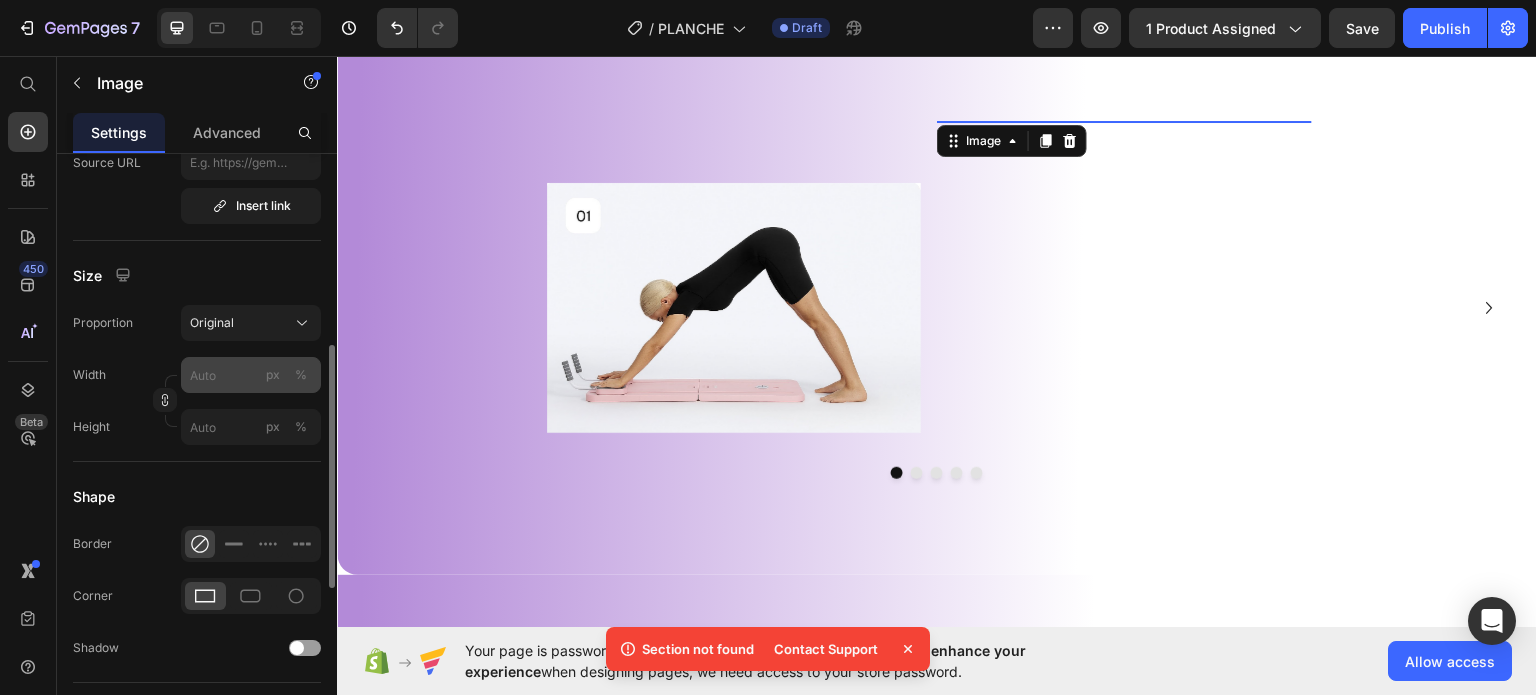 scroll, scrollTop: 571, scrollLeft: 0, axis: vertical 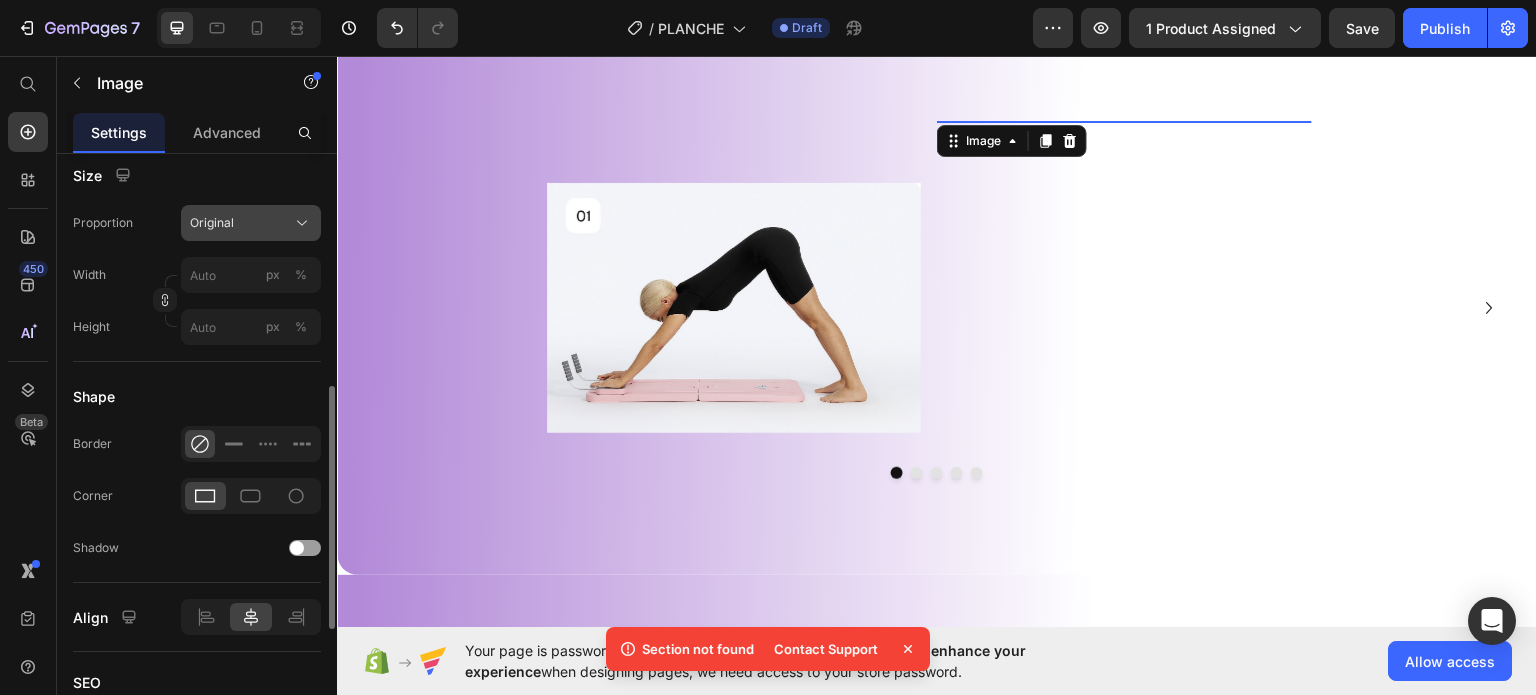 click on "Original" at bounding box center (212, 223) 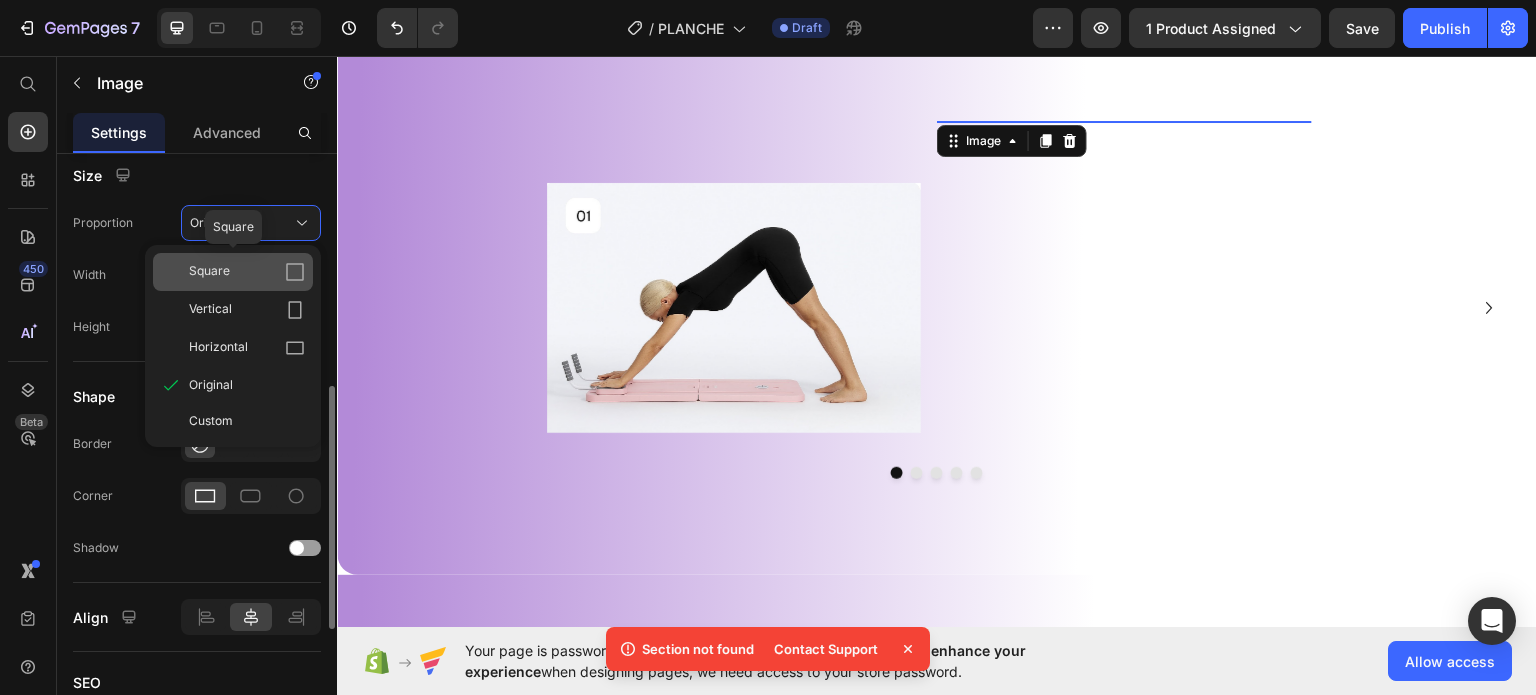 click on "Square" 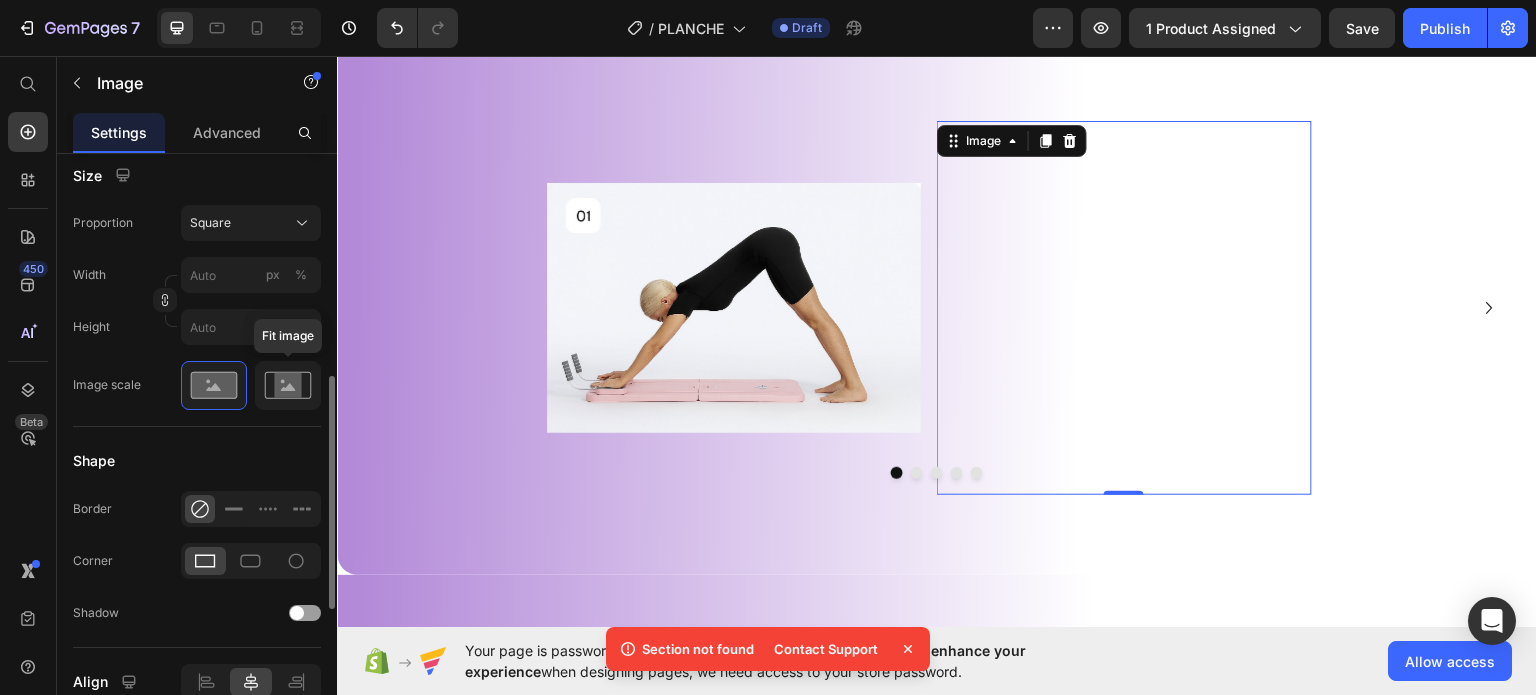 click 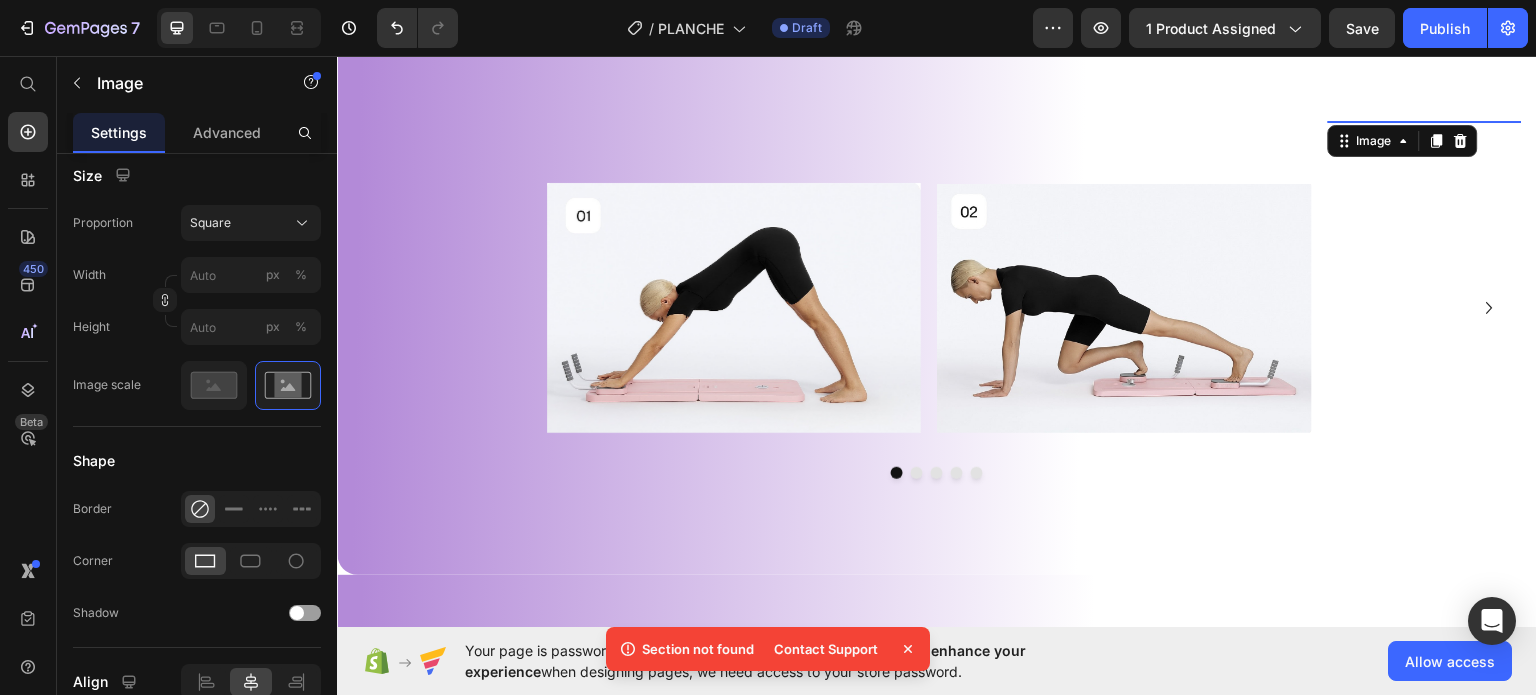 click at bounding box center [1515, 120] 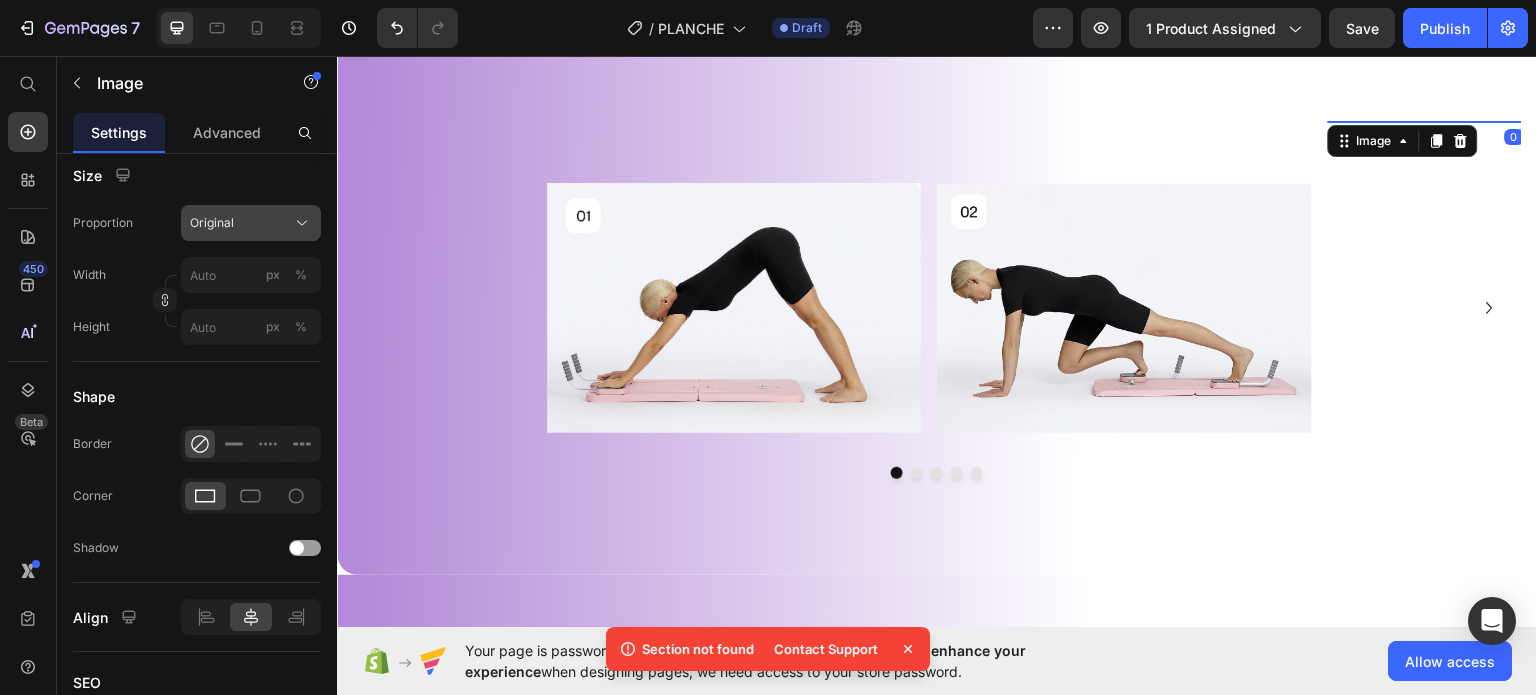 drag, startPoint x: 268, startPoint y: 192, endPoint x: 265, endPoint y: 215, distance: 23.194826 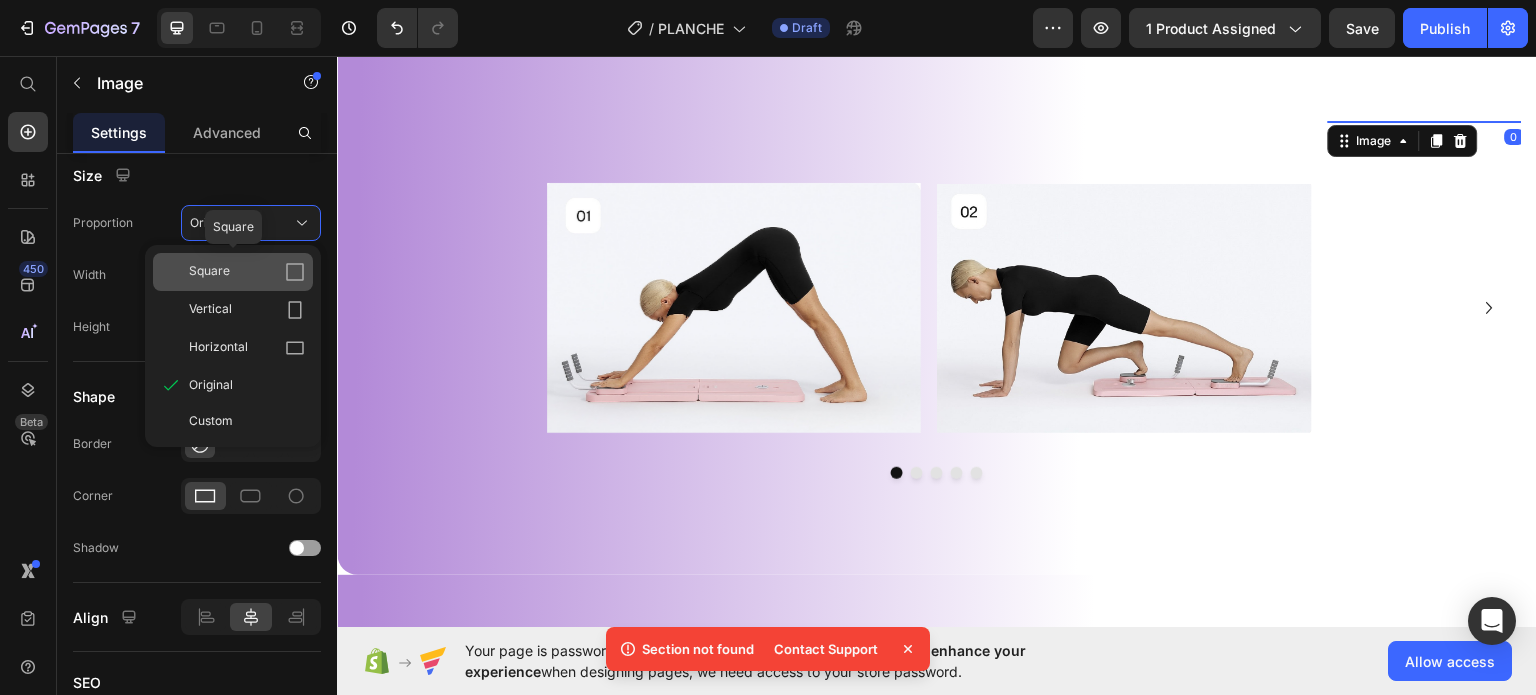 click on "Square" at bounding box center (247, 272) 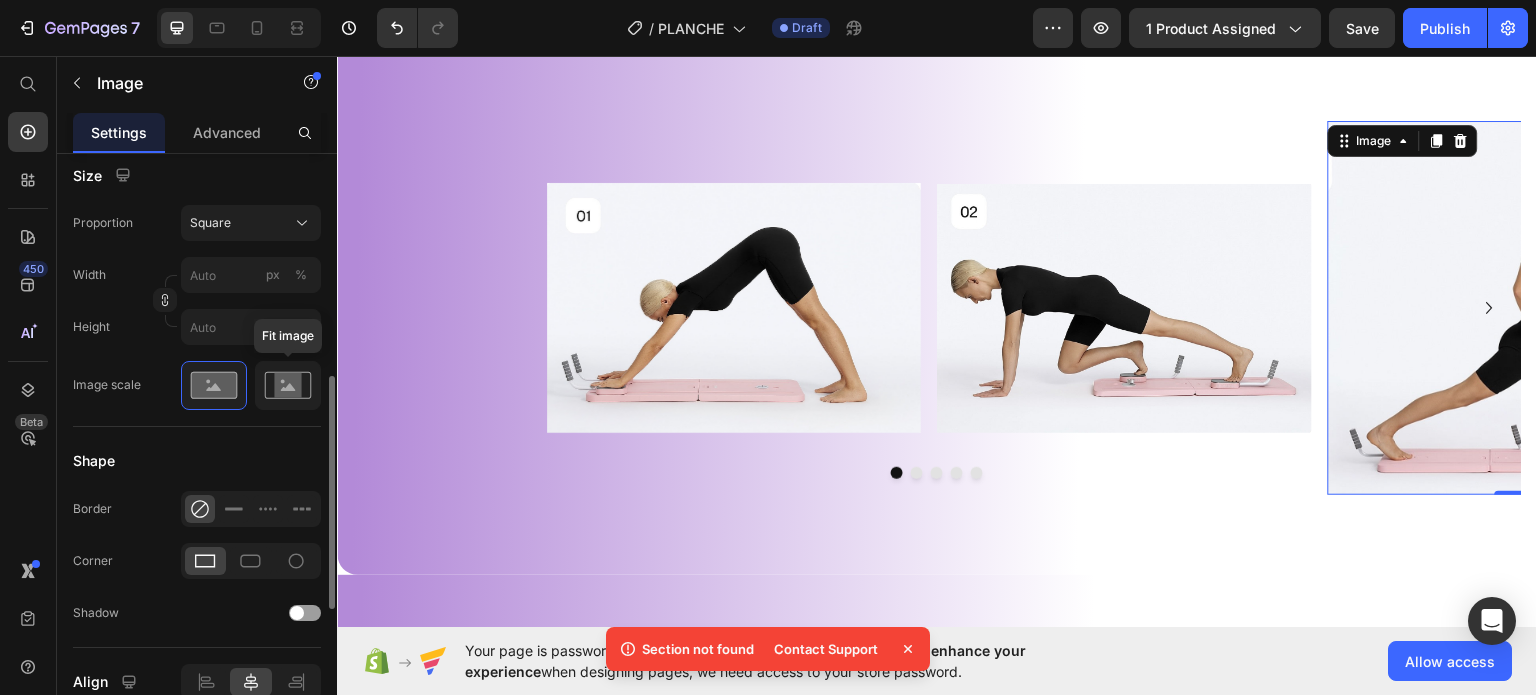 click 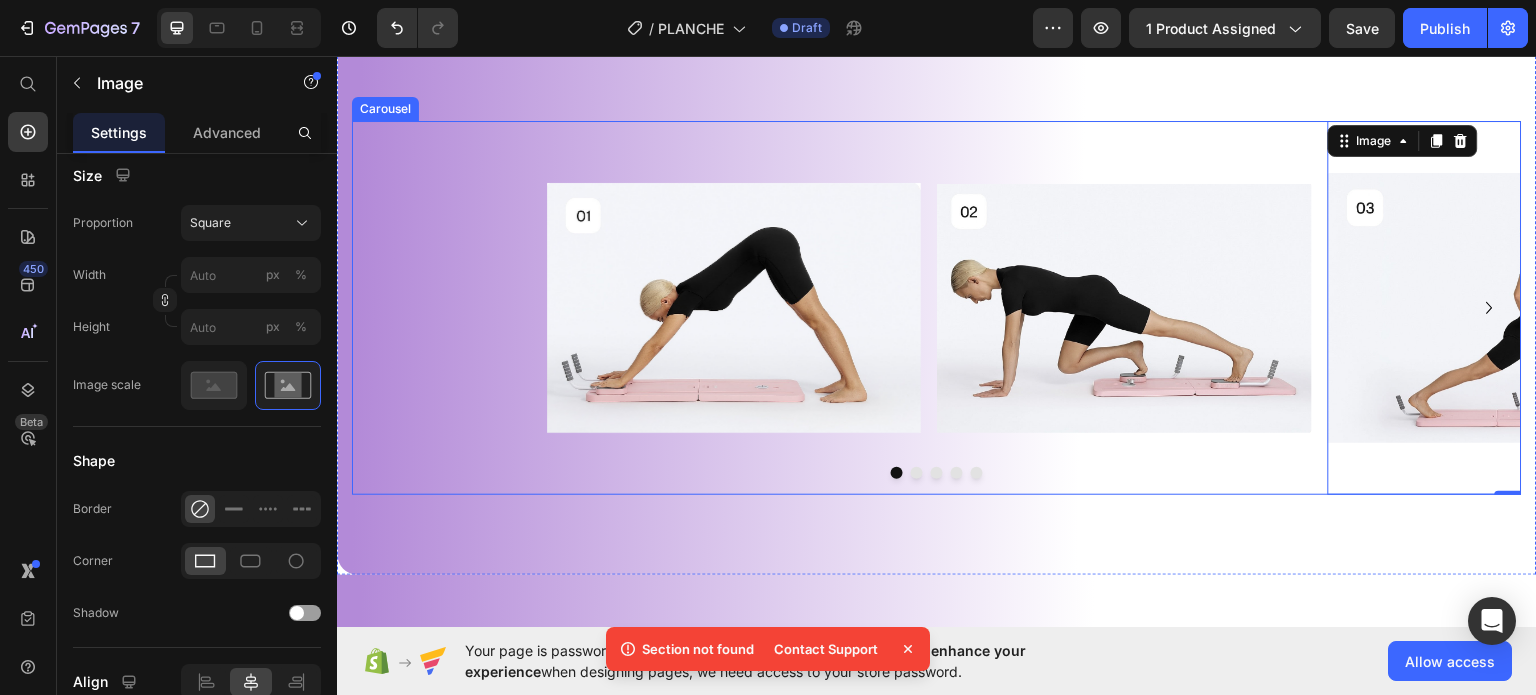 click 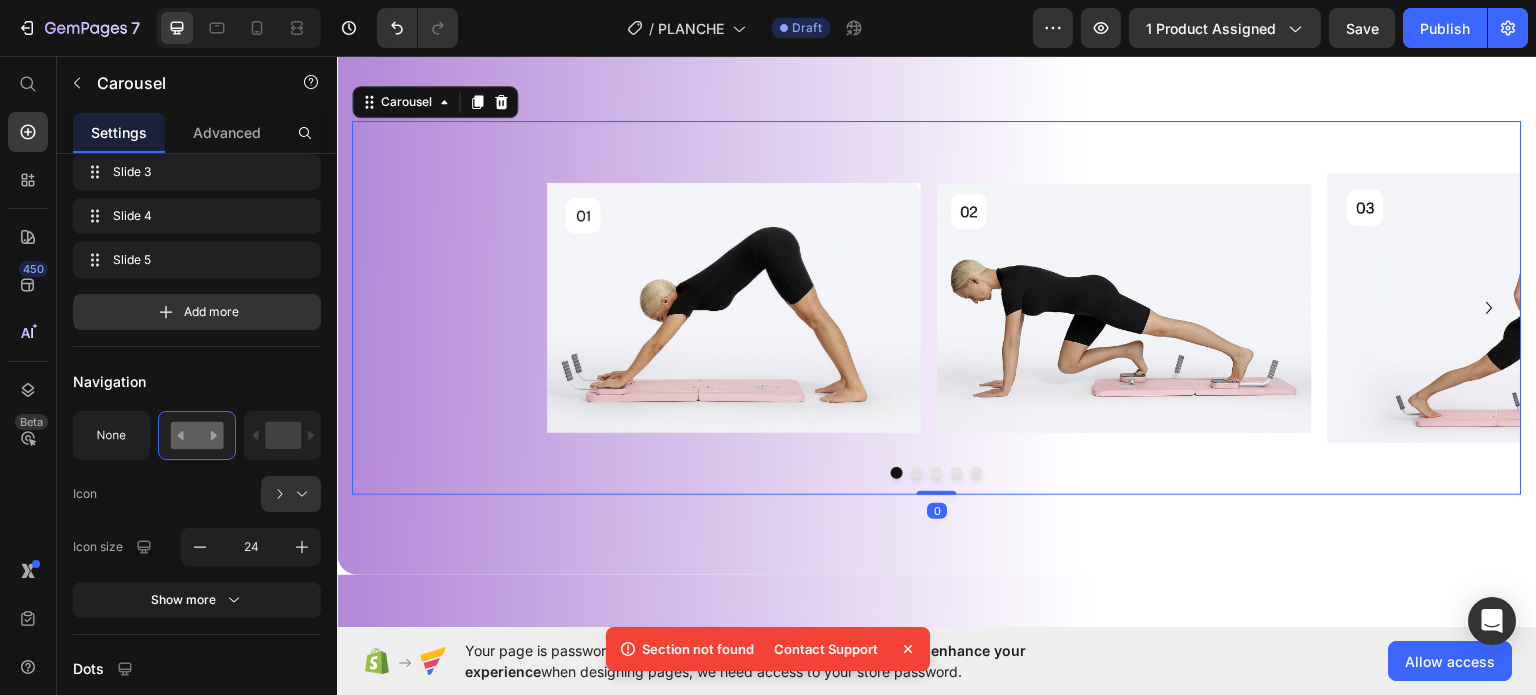 scroll, scrollTop: 0, scrollLeft: 0, axis: both 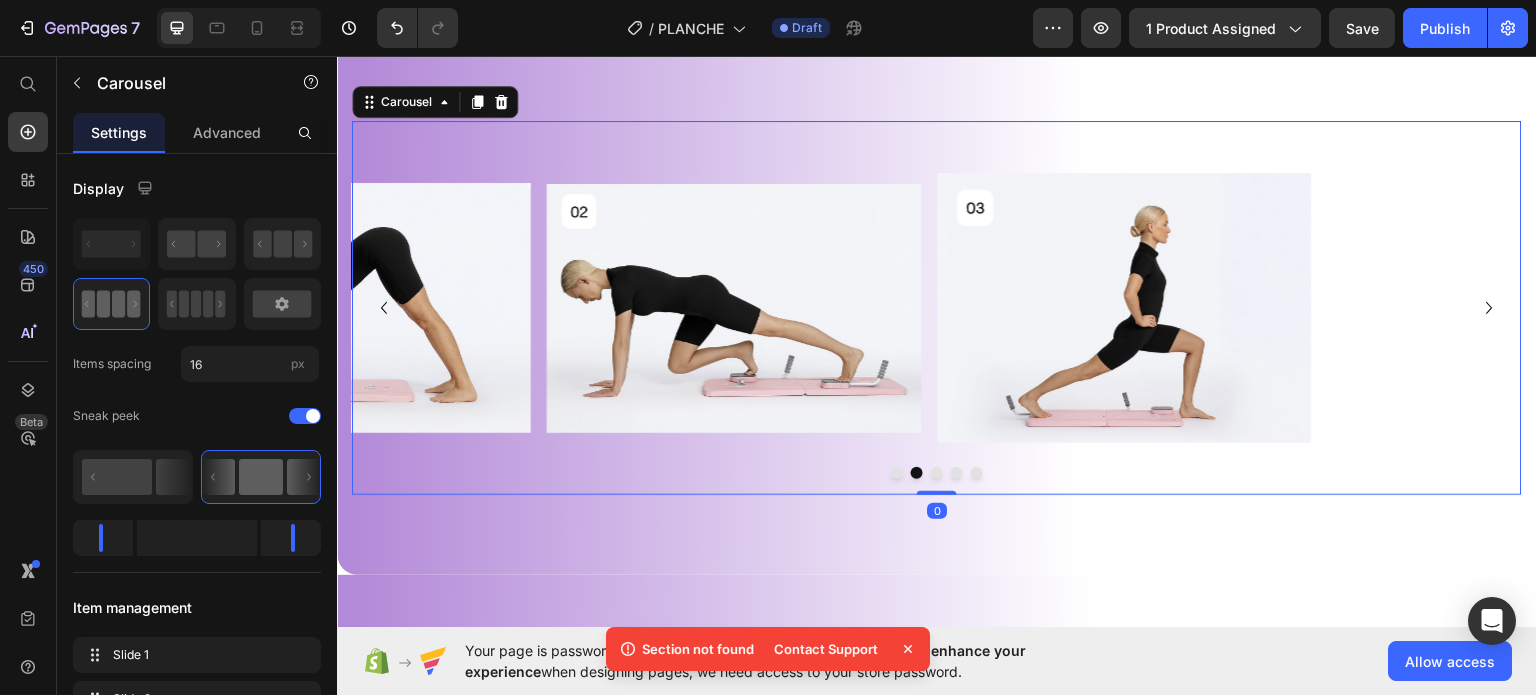 click 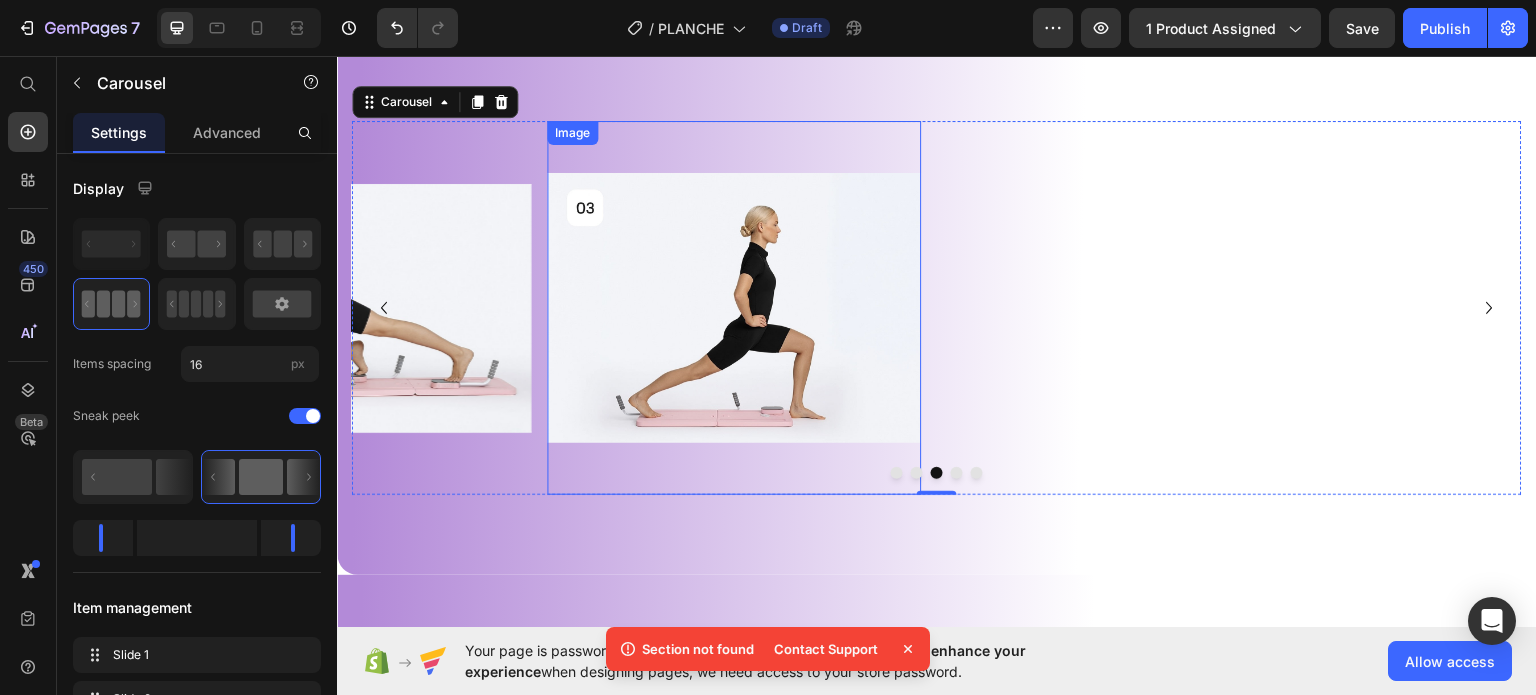 click at bounding box center (734, 307) 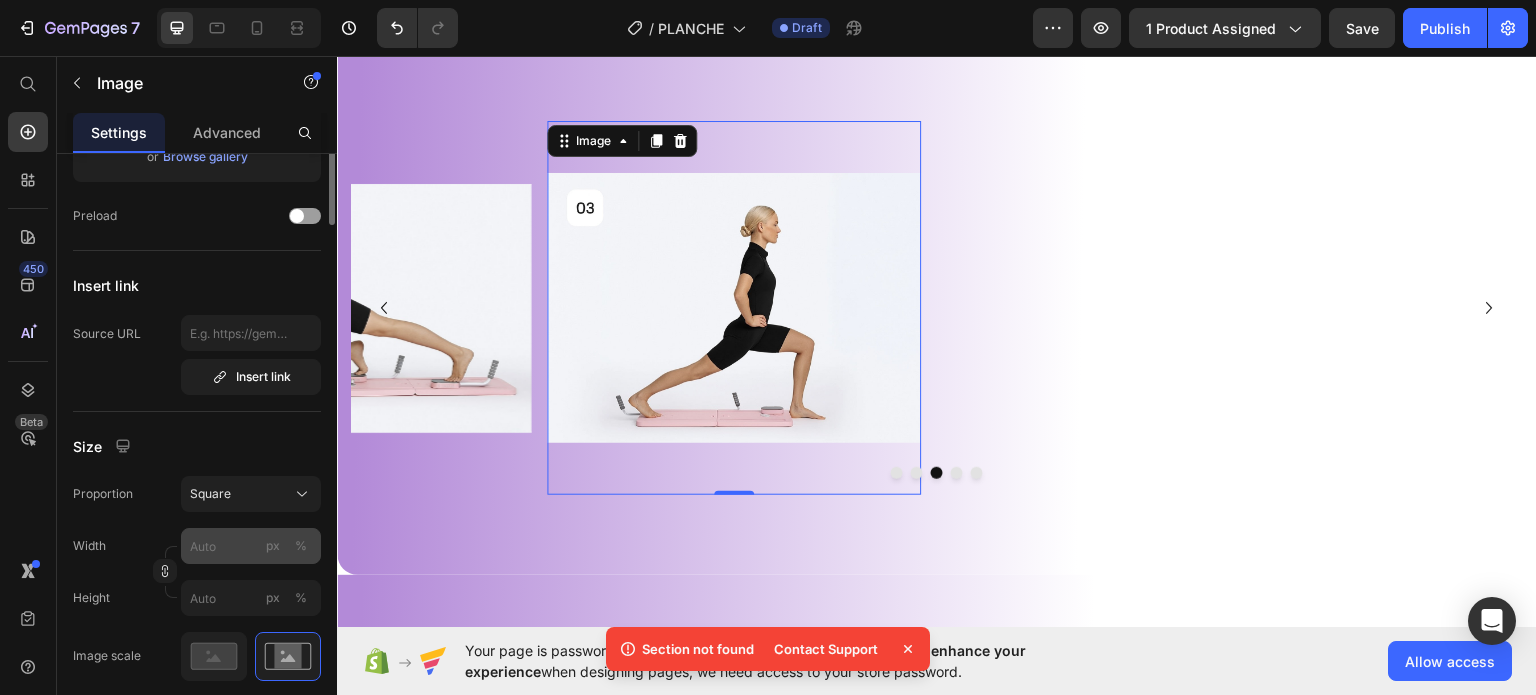 scroll, scrollTop: 400, scrollLeft: 0, axis: vertical 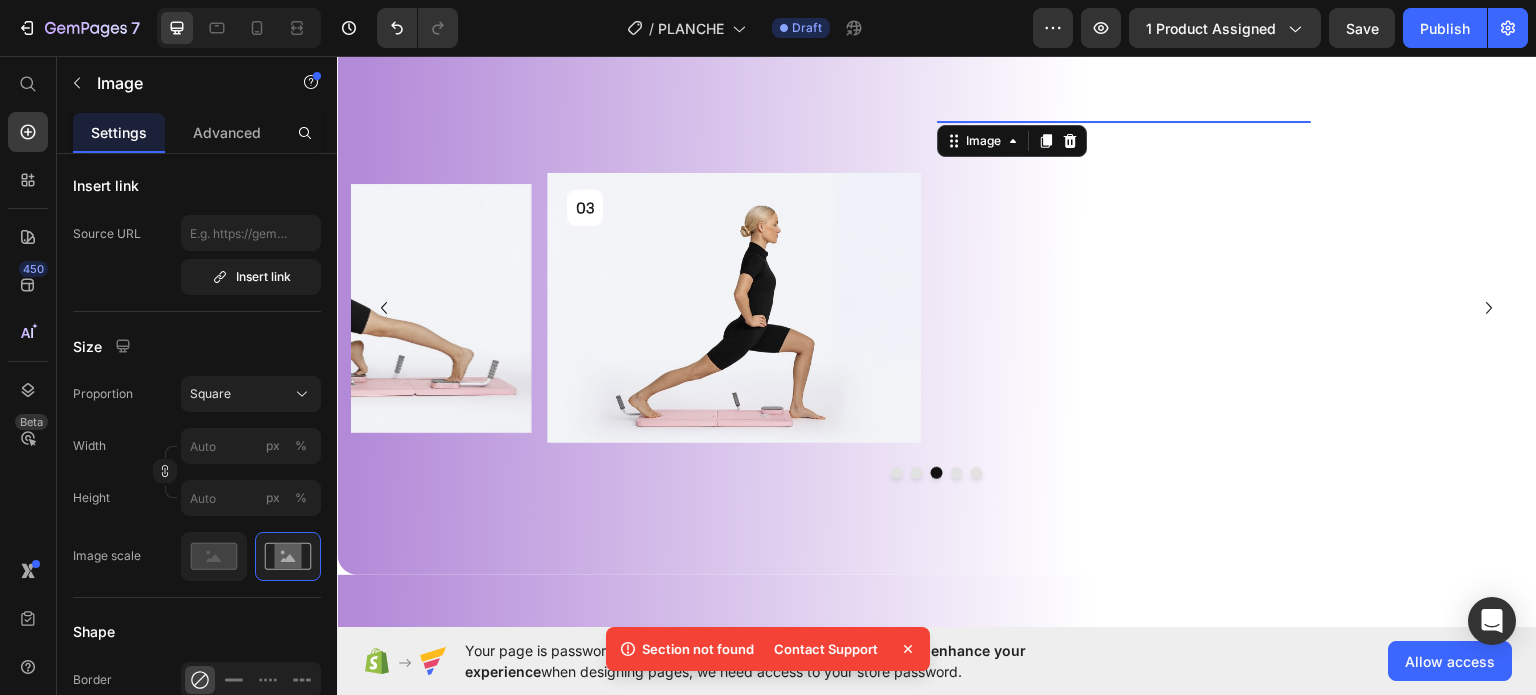 click at bounding box center [1124, 120] 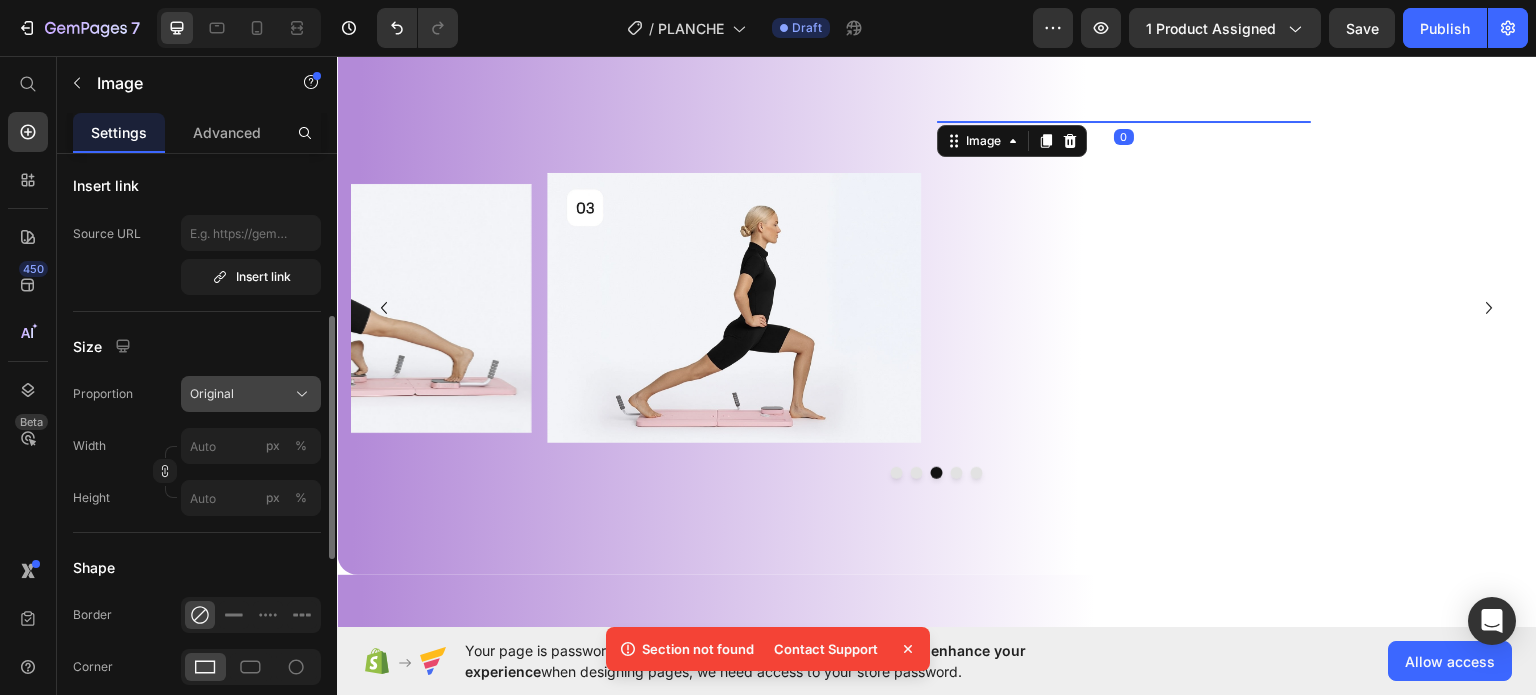 click on "Original" 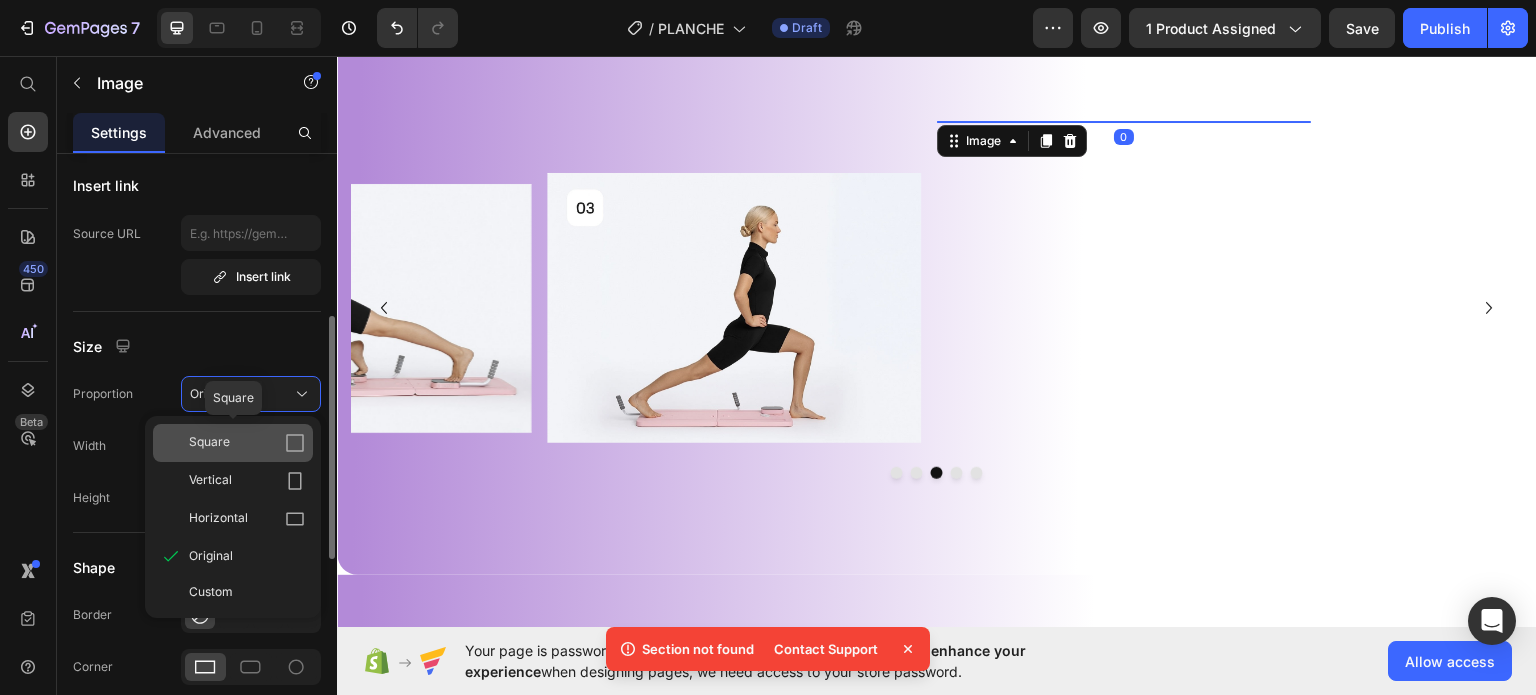 click on "Square" at bounding box center [209, 443] 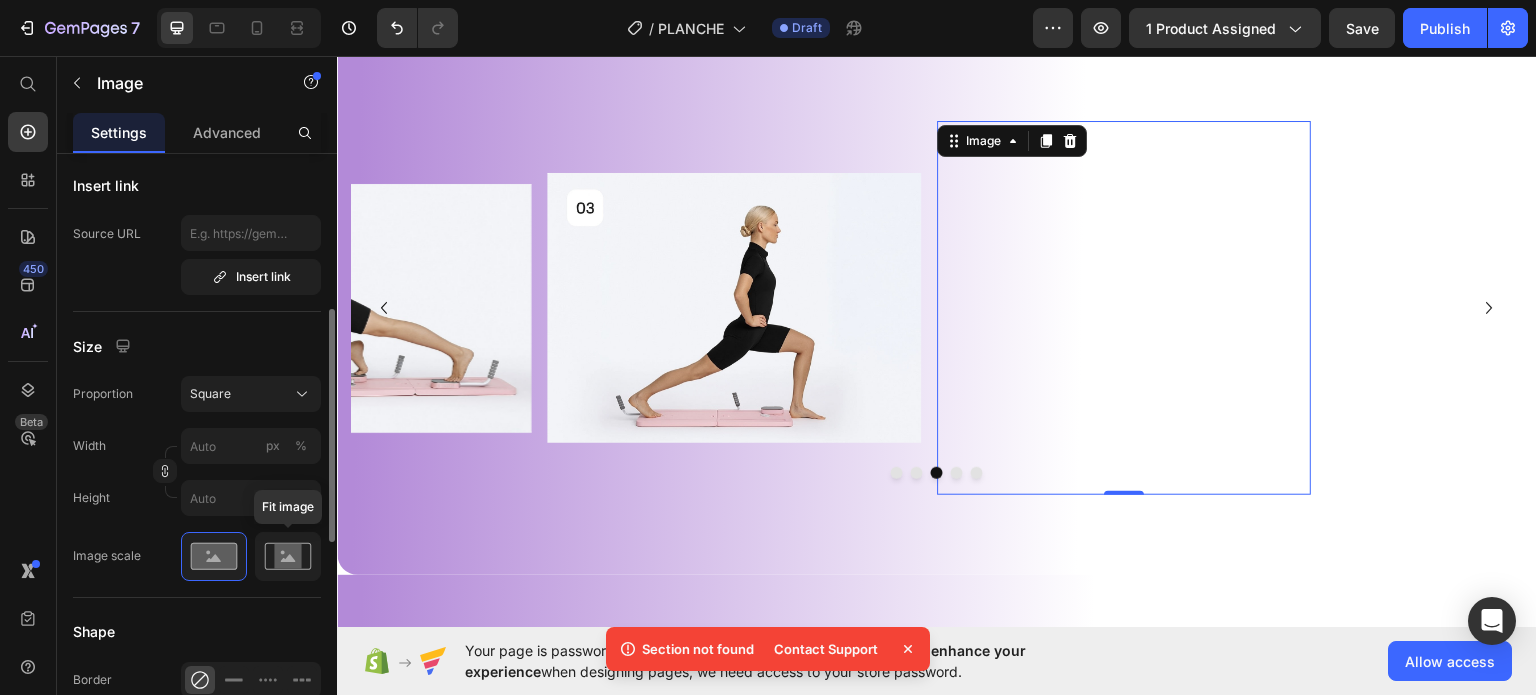 click 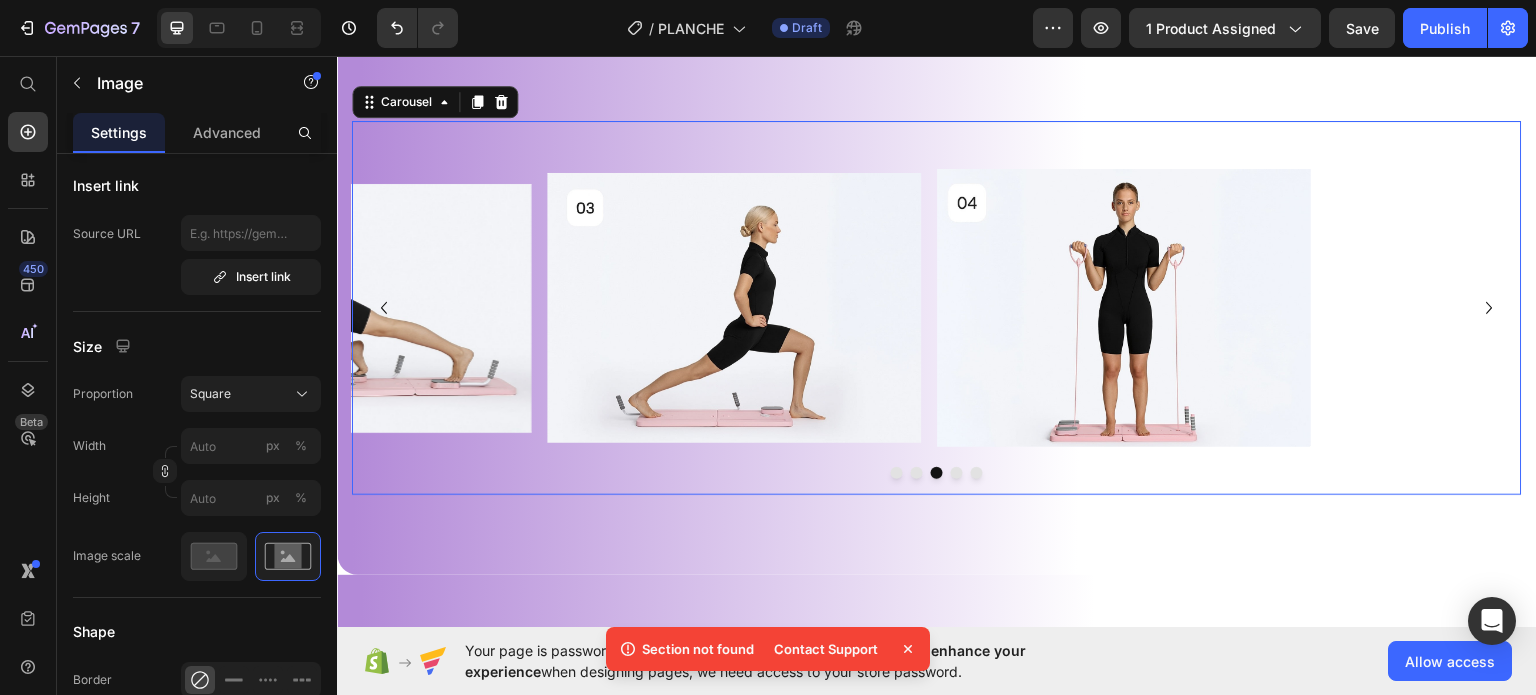 click 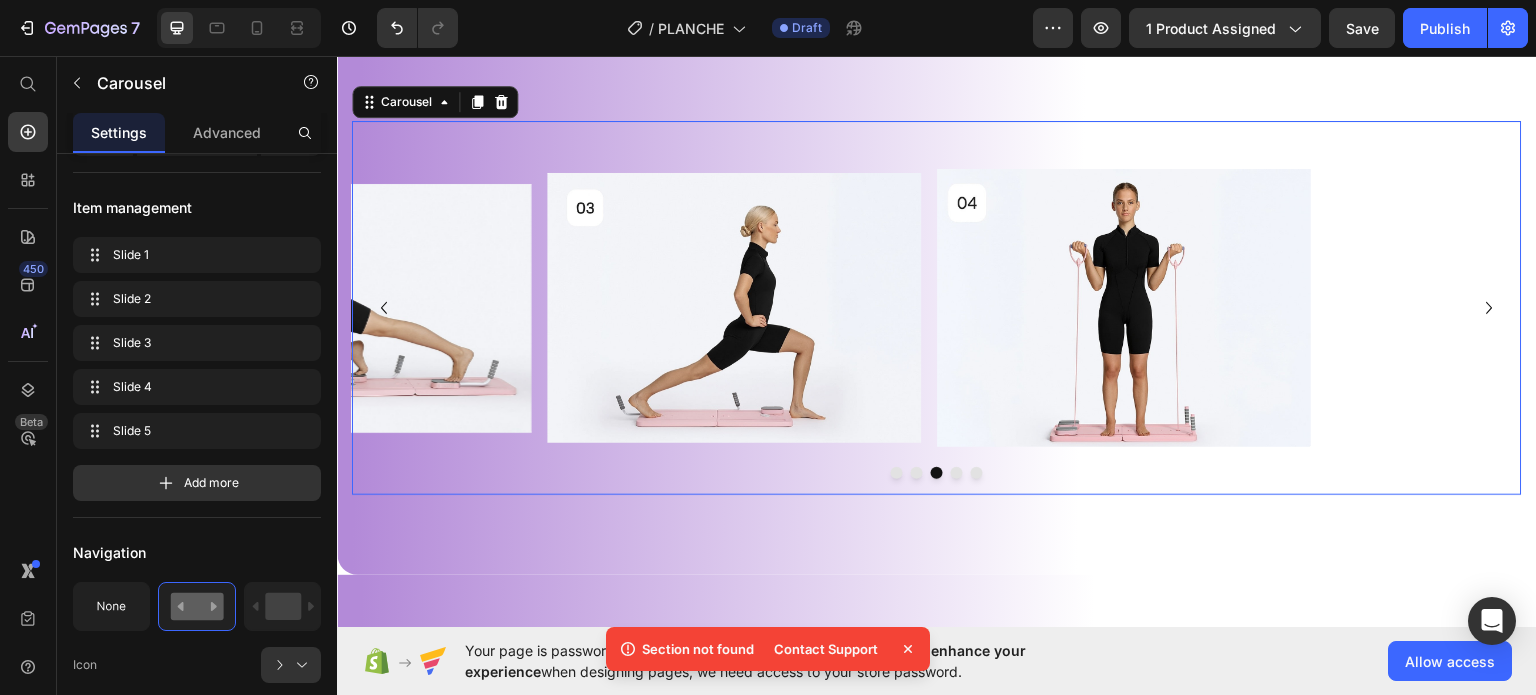 scroll, scrollTop: 0, scrollLeft: 0, axis: both 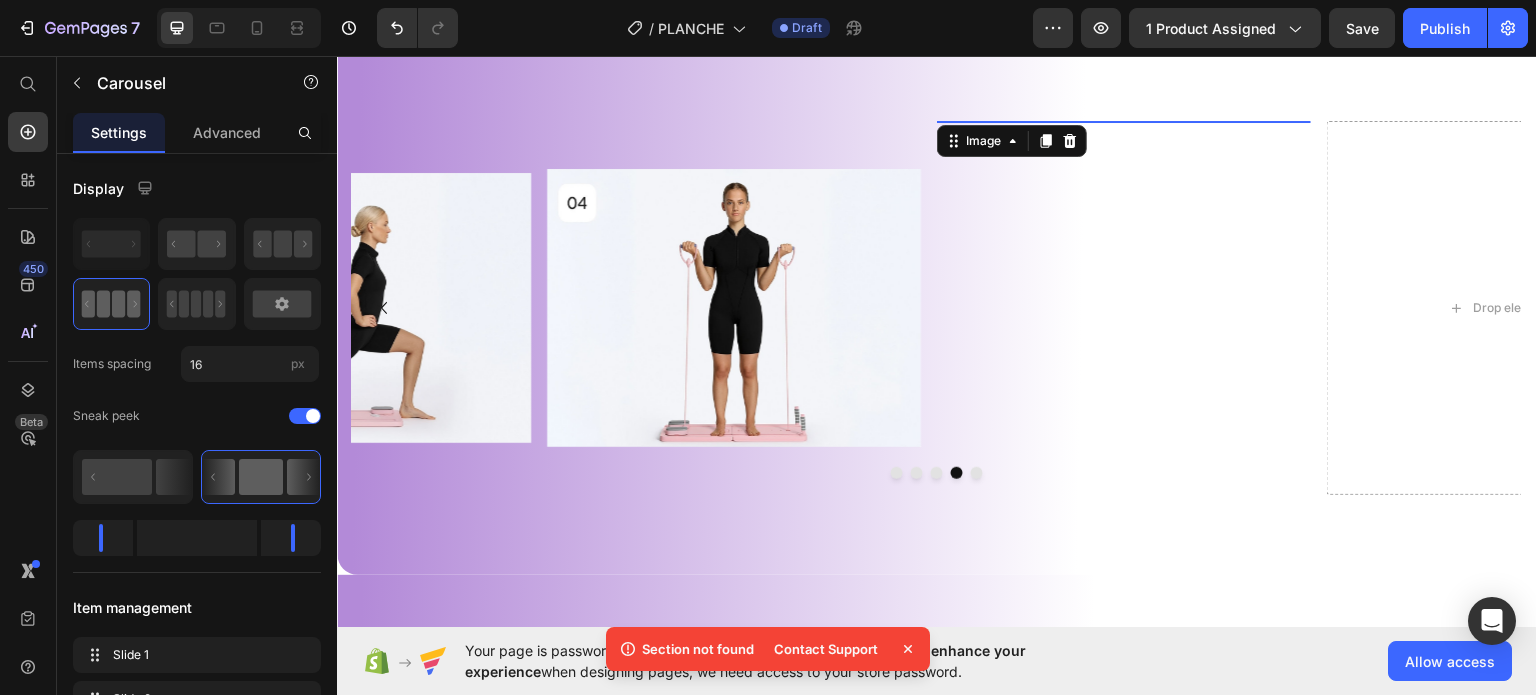 click at bounding box center [1124, 120] 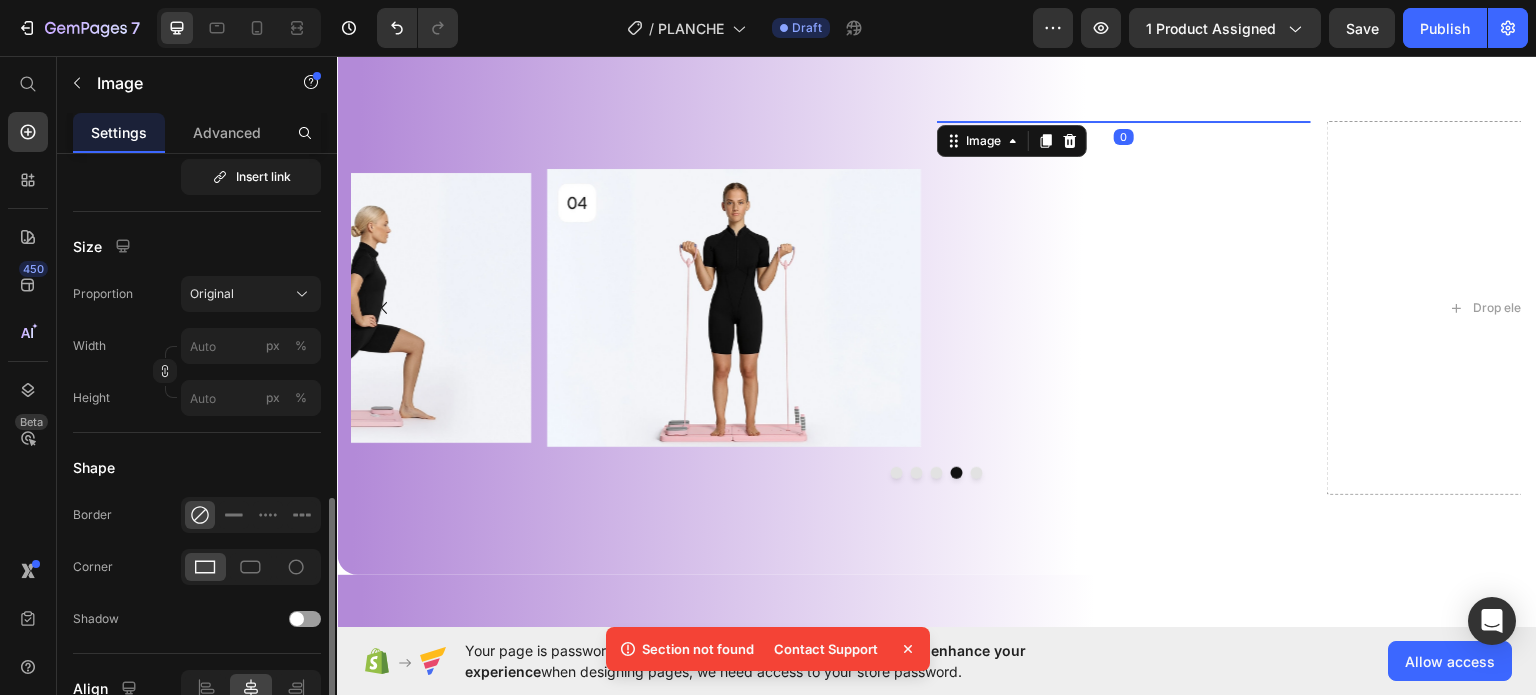 scroll, scrollTop: 600, scrollLeft: 0, axis: vertical 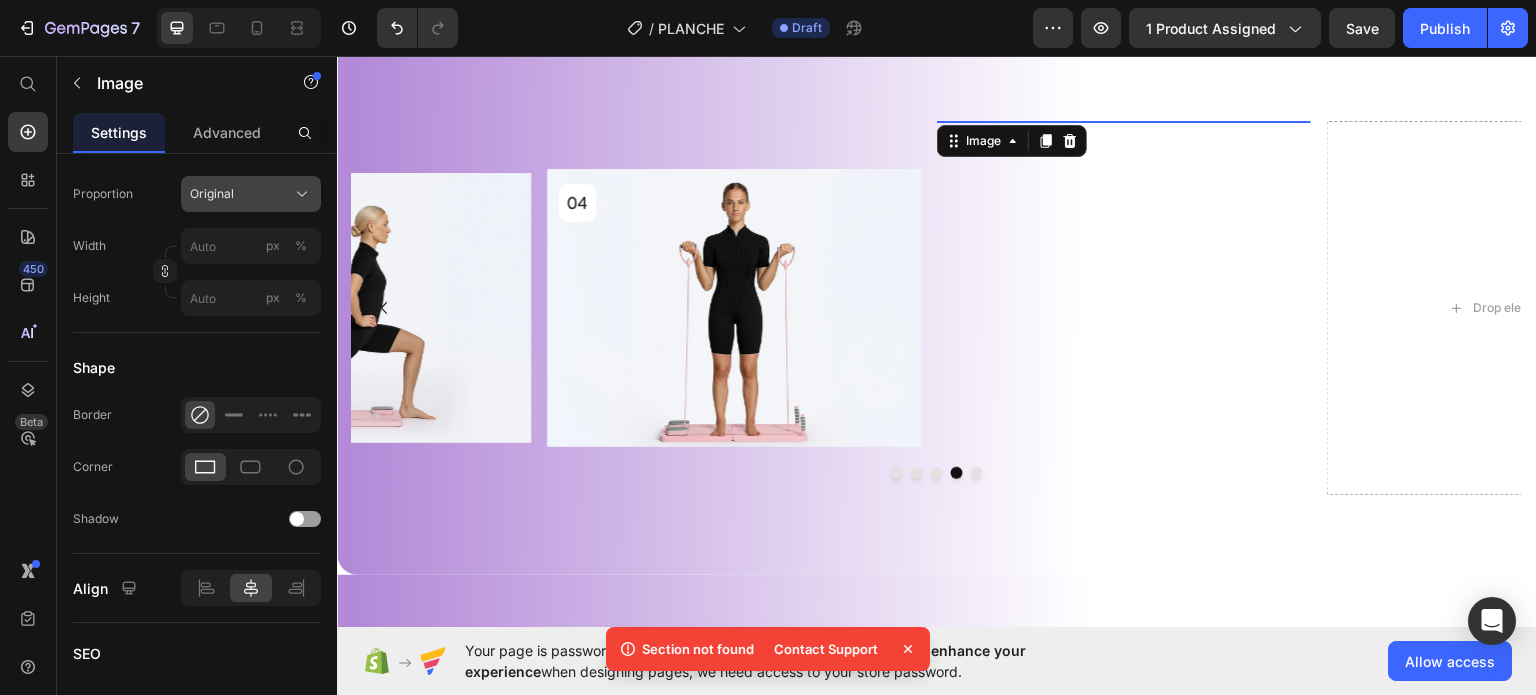 click on "Original" at bounding box center (251, 194) 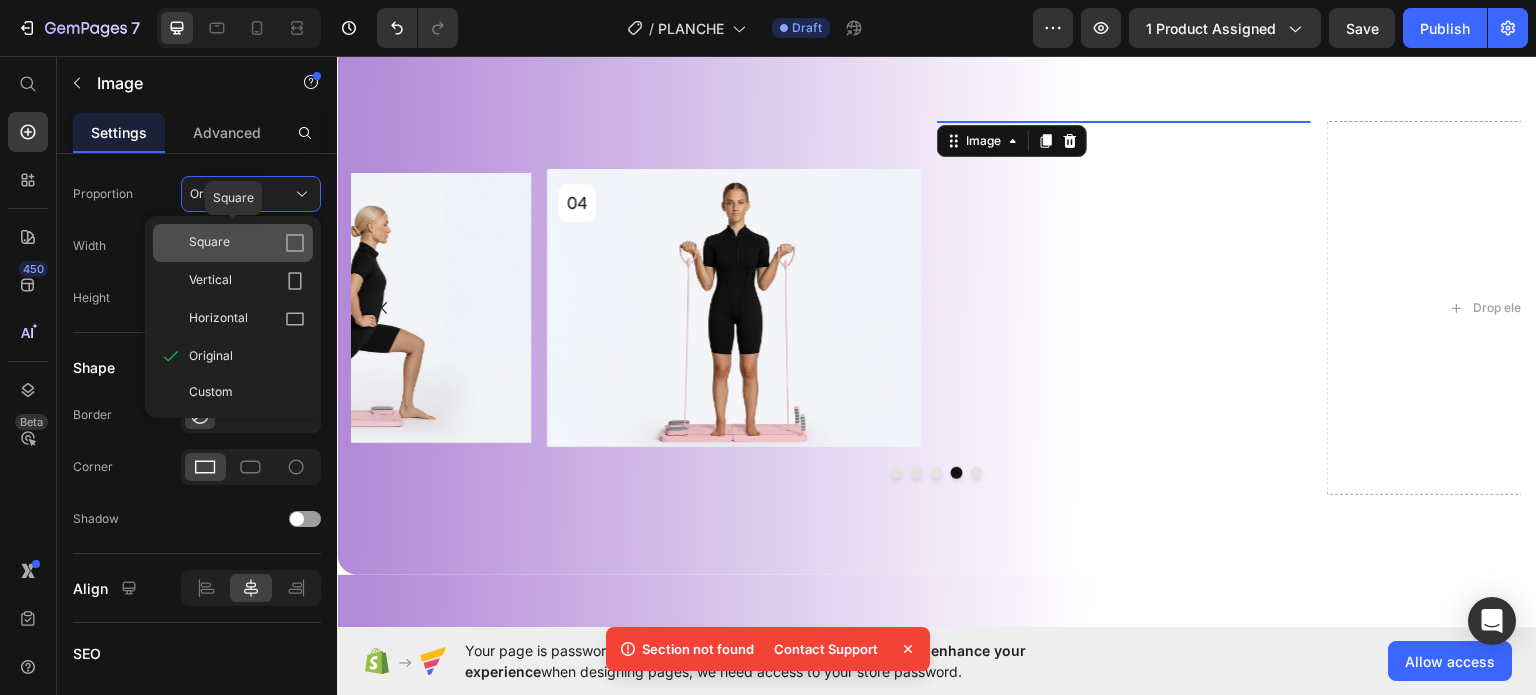 click on "Square" at bounding box center [247, 243] 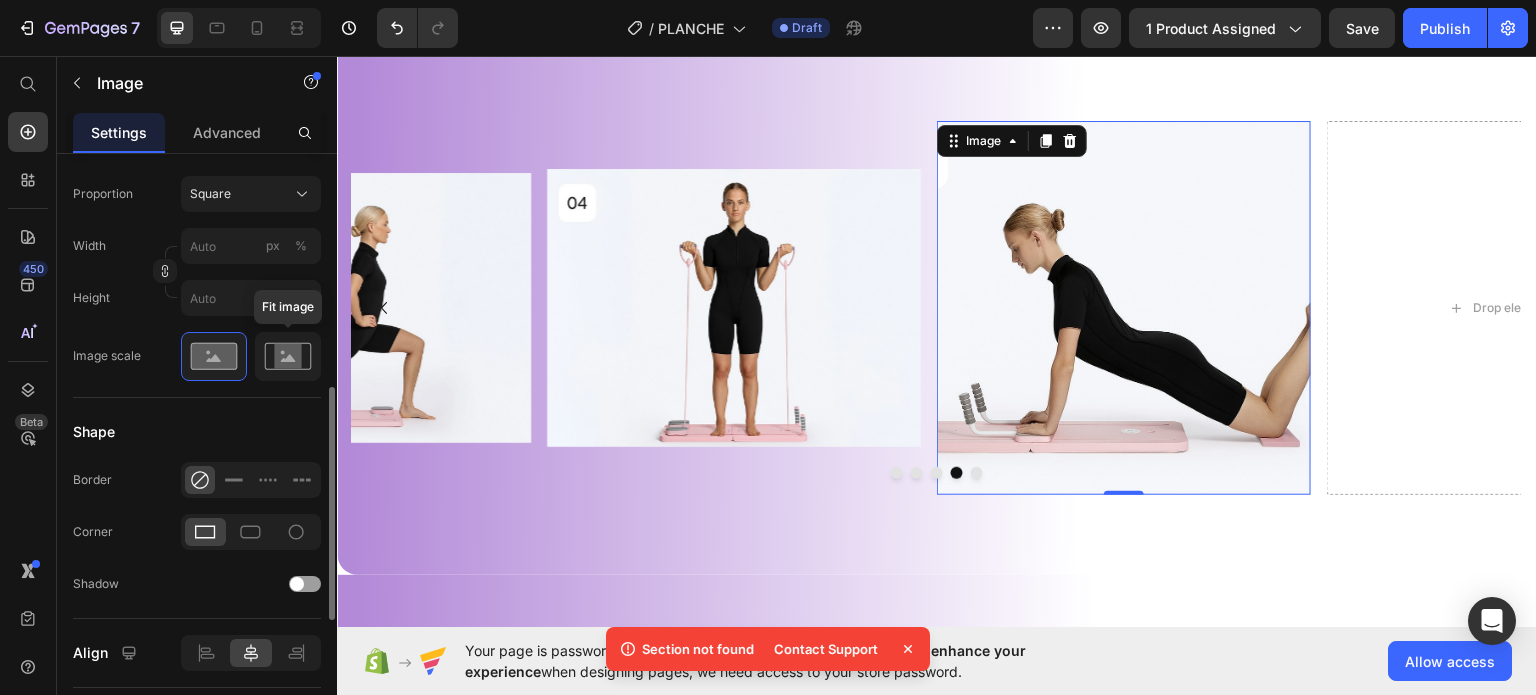 click 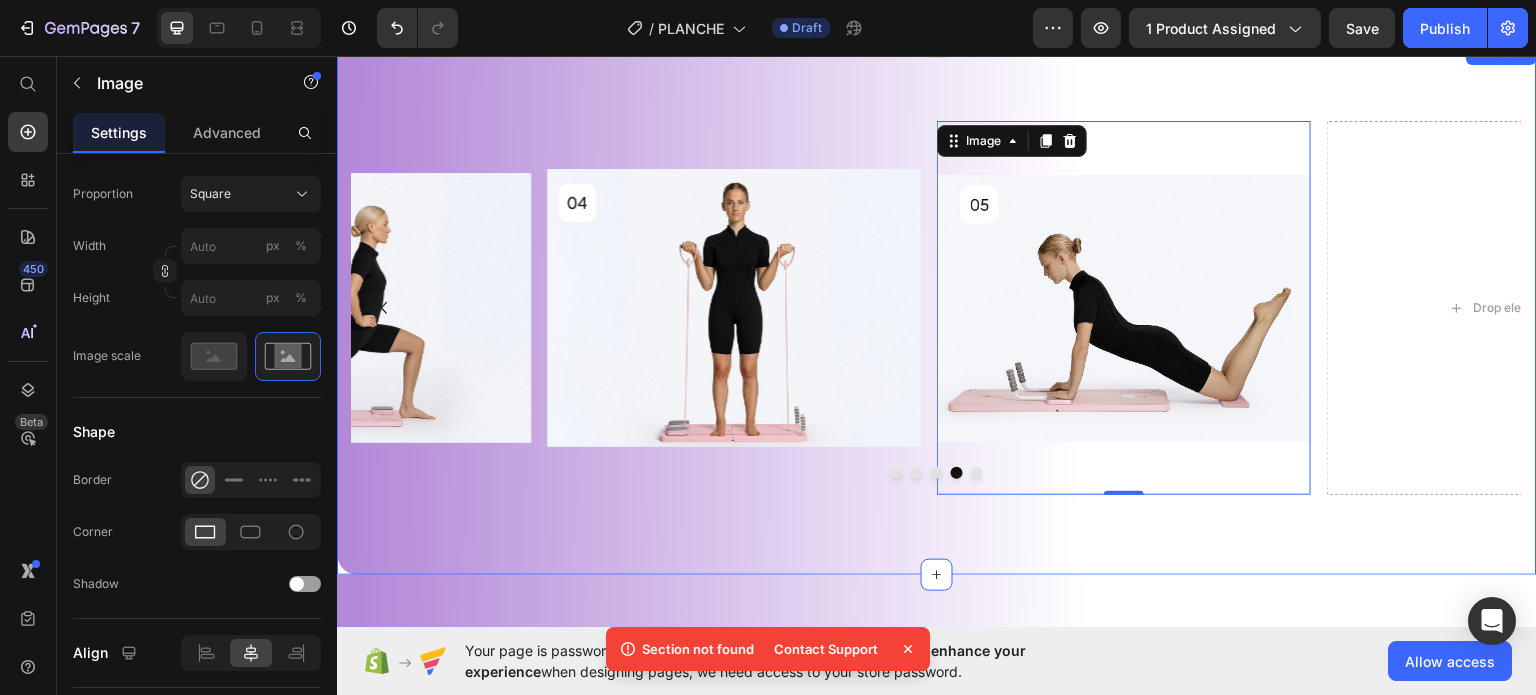 click on "Image Image Image Image Image   0
Drop element here
Carousel Section 4" at bounding box center (937, 307) 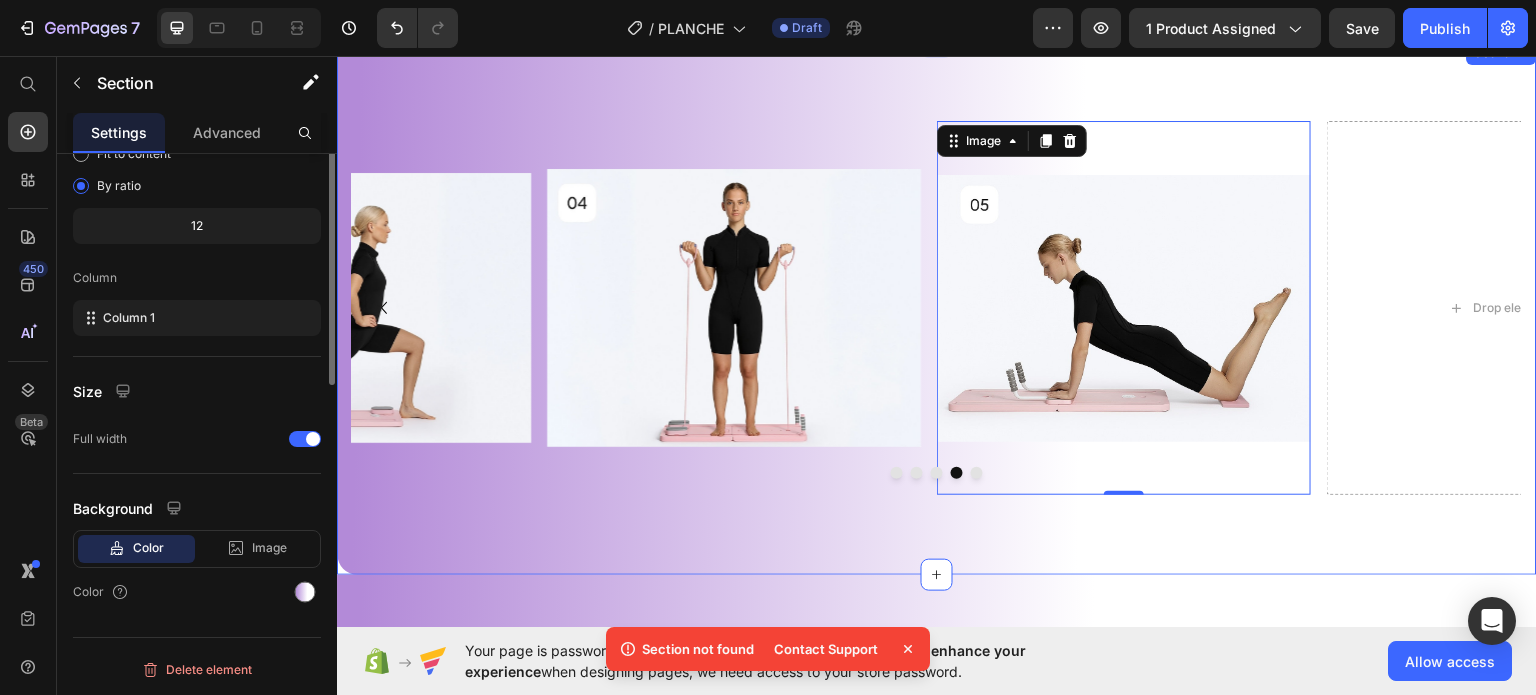 scroll, scrollTop: 0, scrollLeft: 0, axis: both 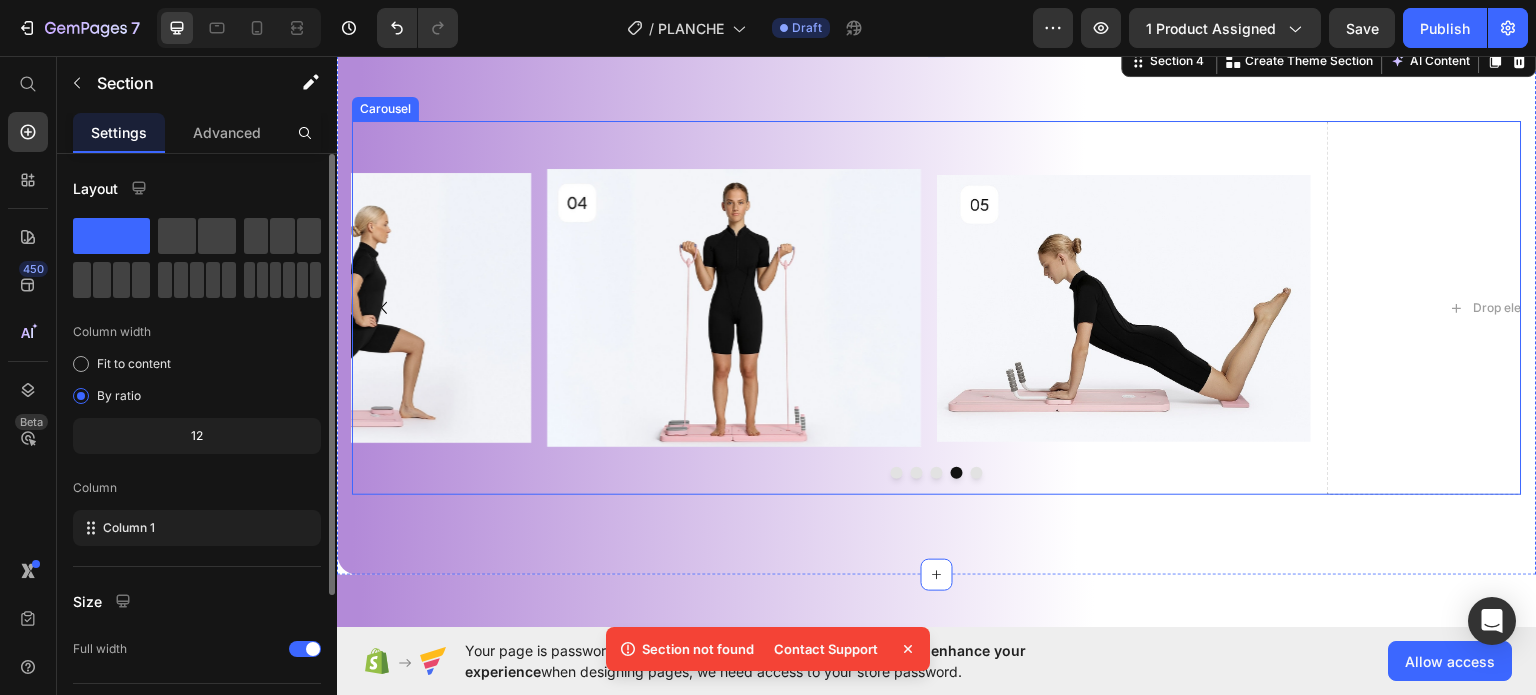 click 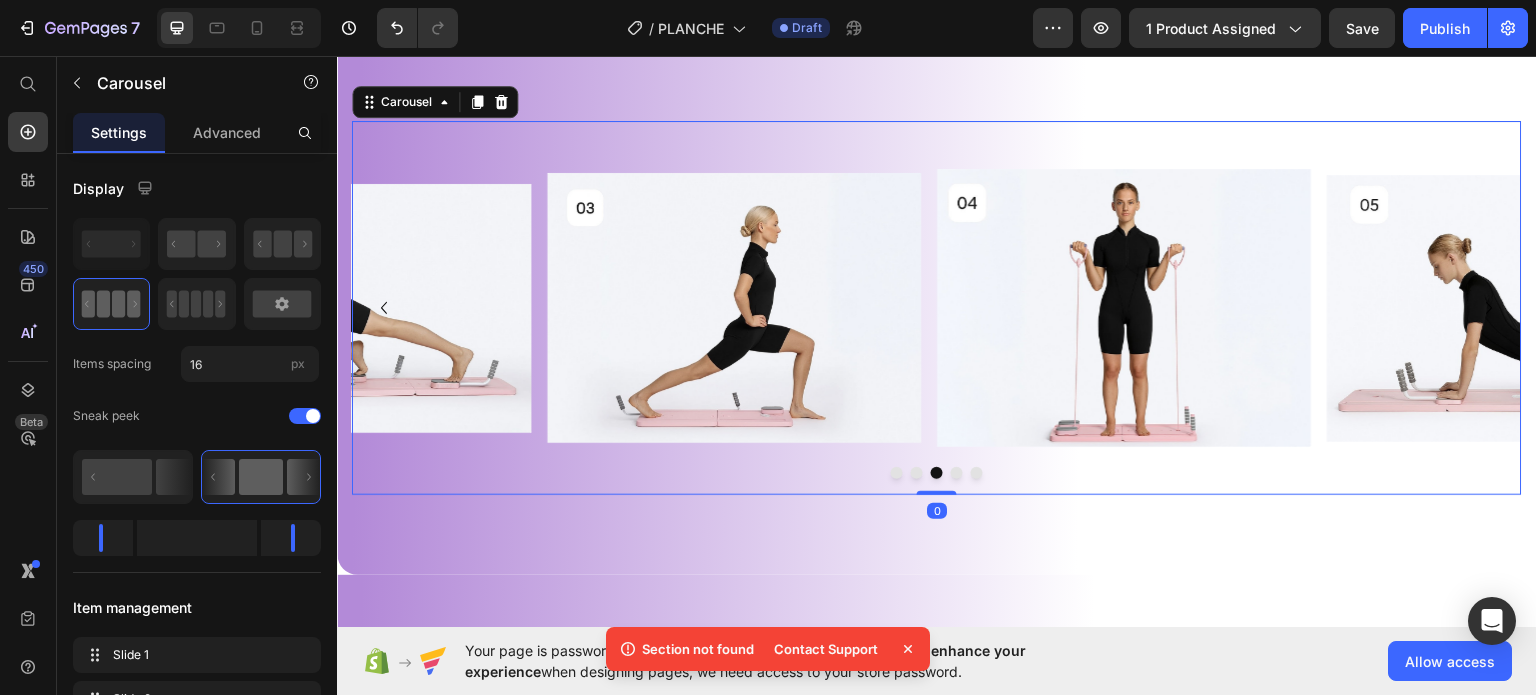 click 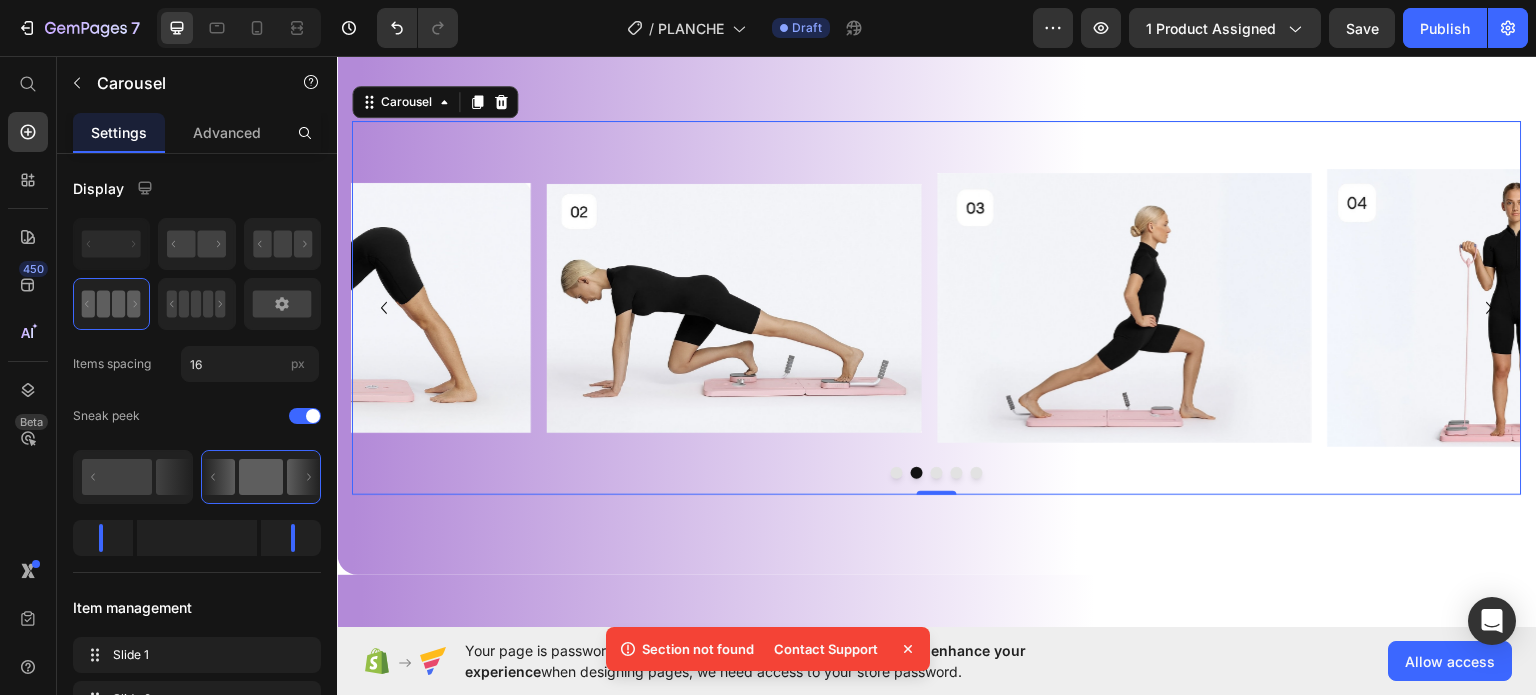 click 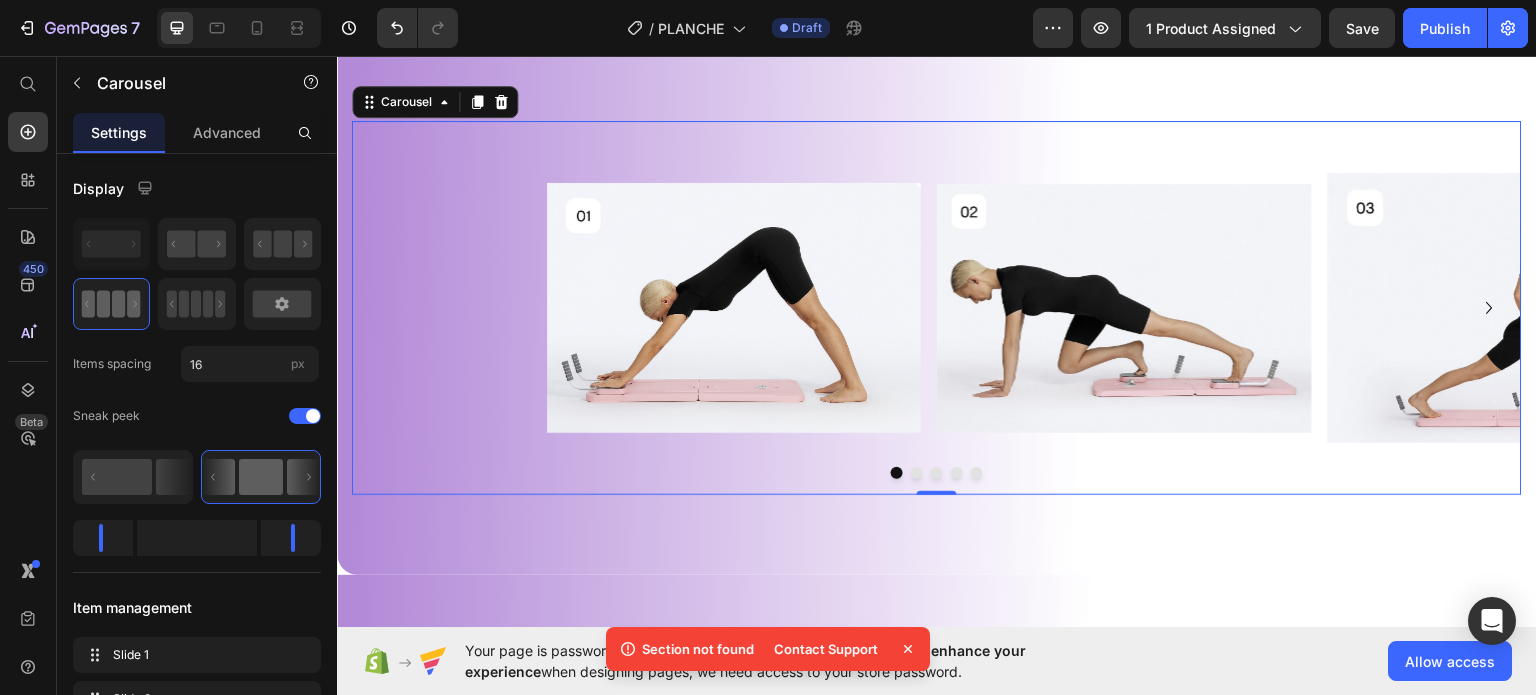 click 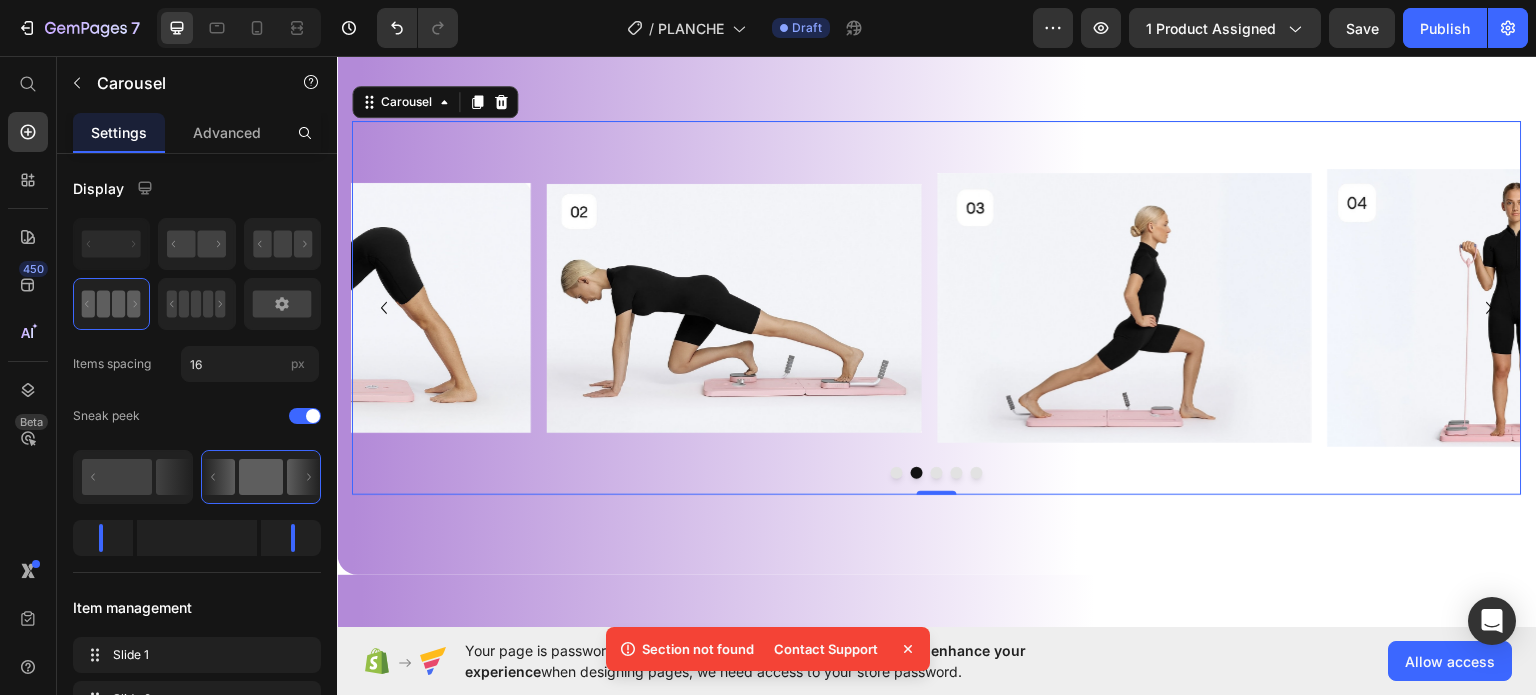 click 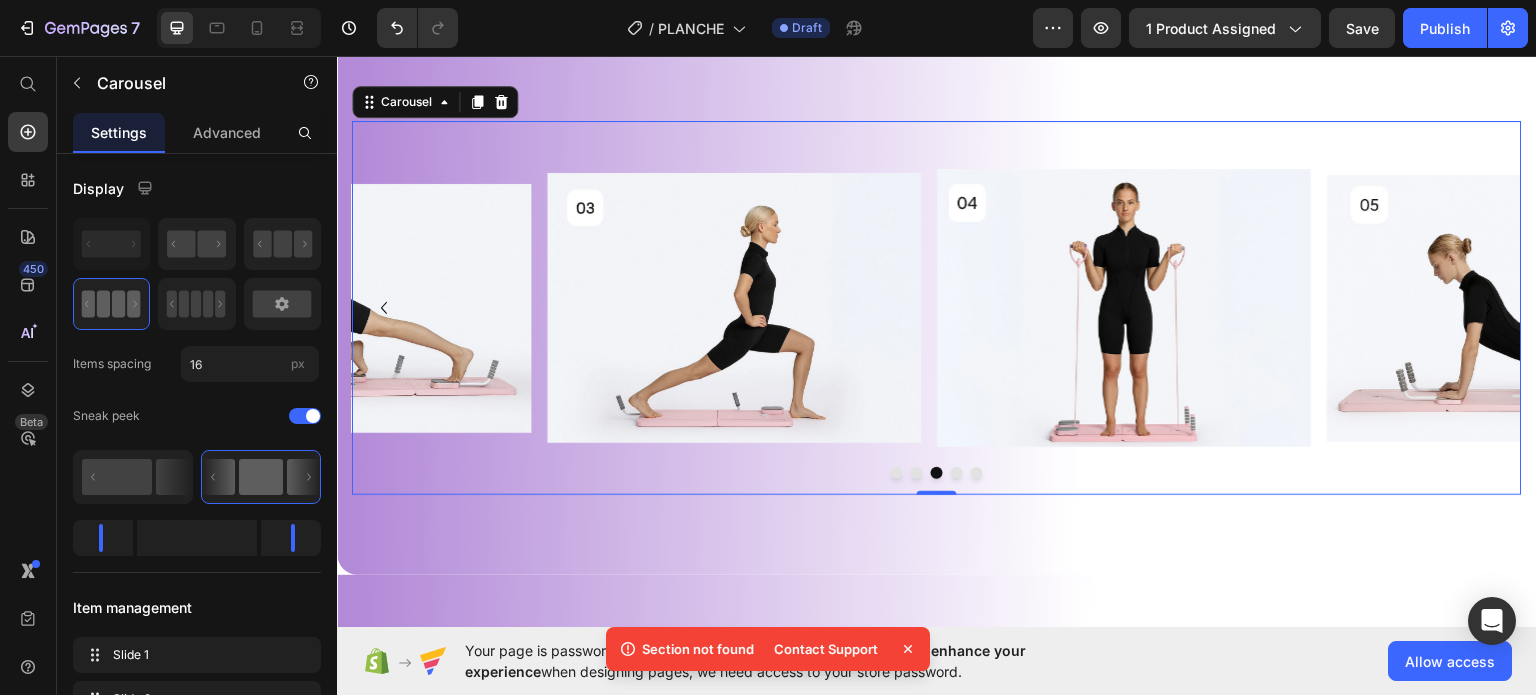 click 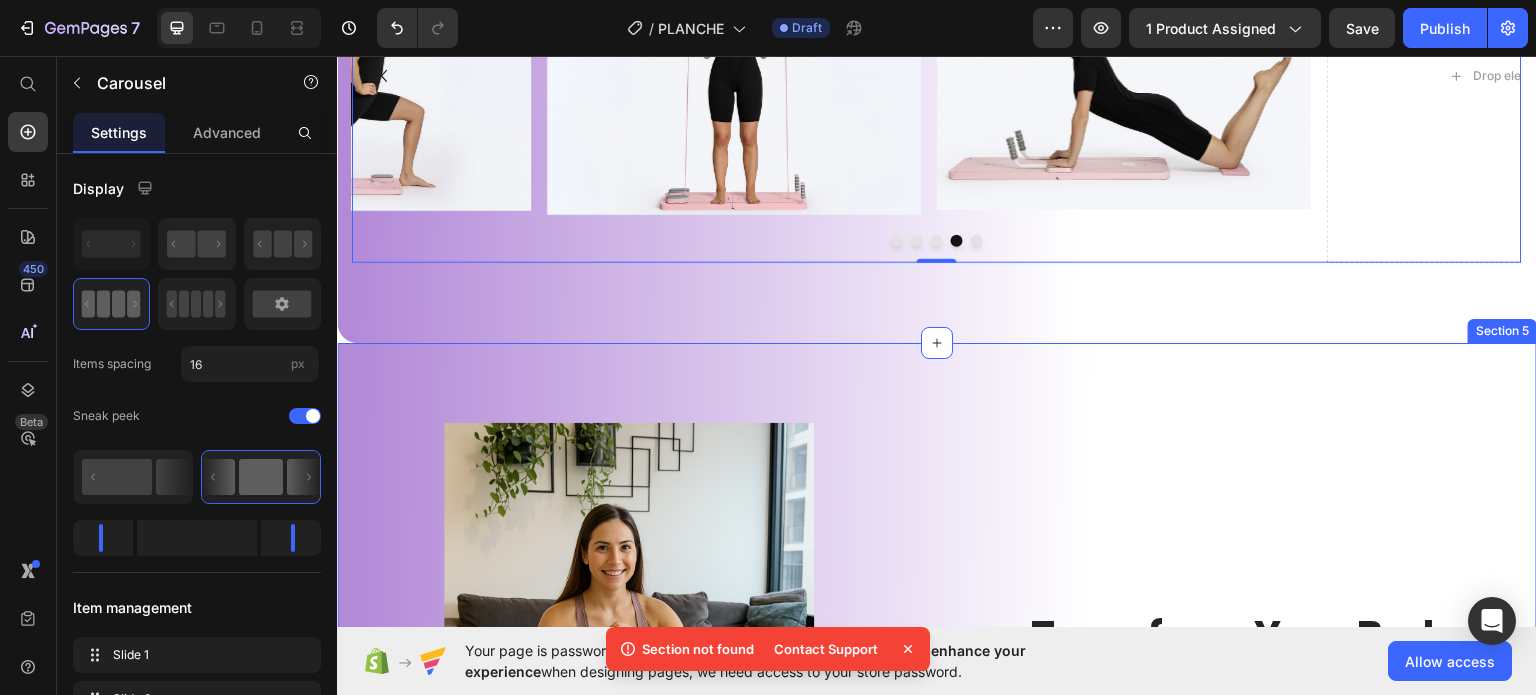 scroll, scrollTop: 1511, scrollLeft: 0, axis: vertical 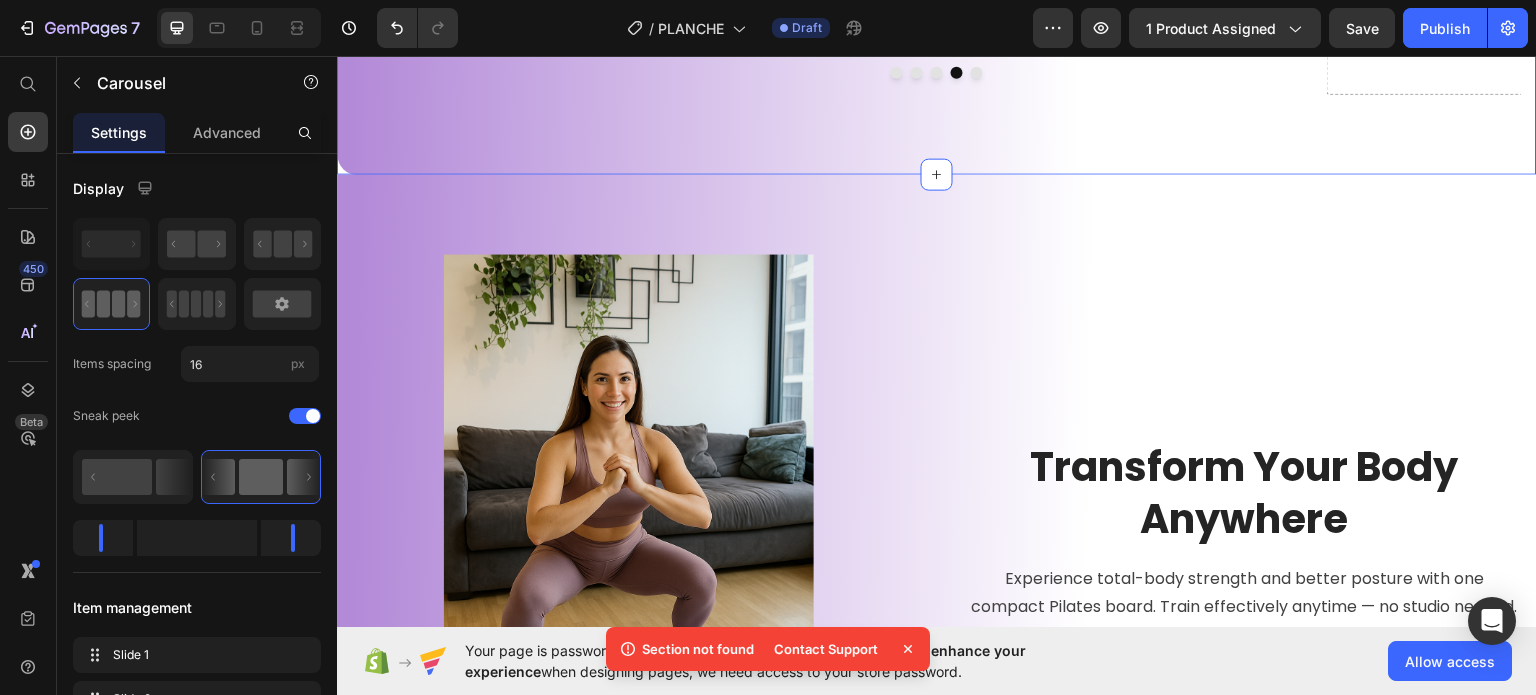 click on "Image Image Image Image Image
Drop element here
Carousel Section 4   You can create reusable sections Create Theme Section AI Content Write with GemAI What would you like to describe here? Tone and Voice Persuasive Product Show more Generate" at bounding box center [937, -93] 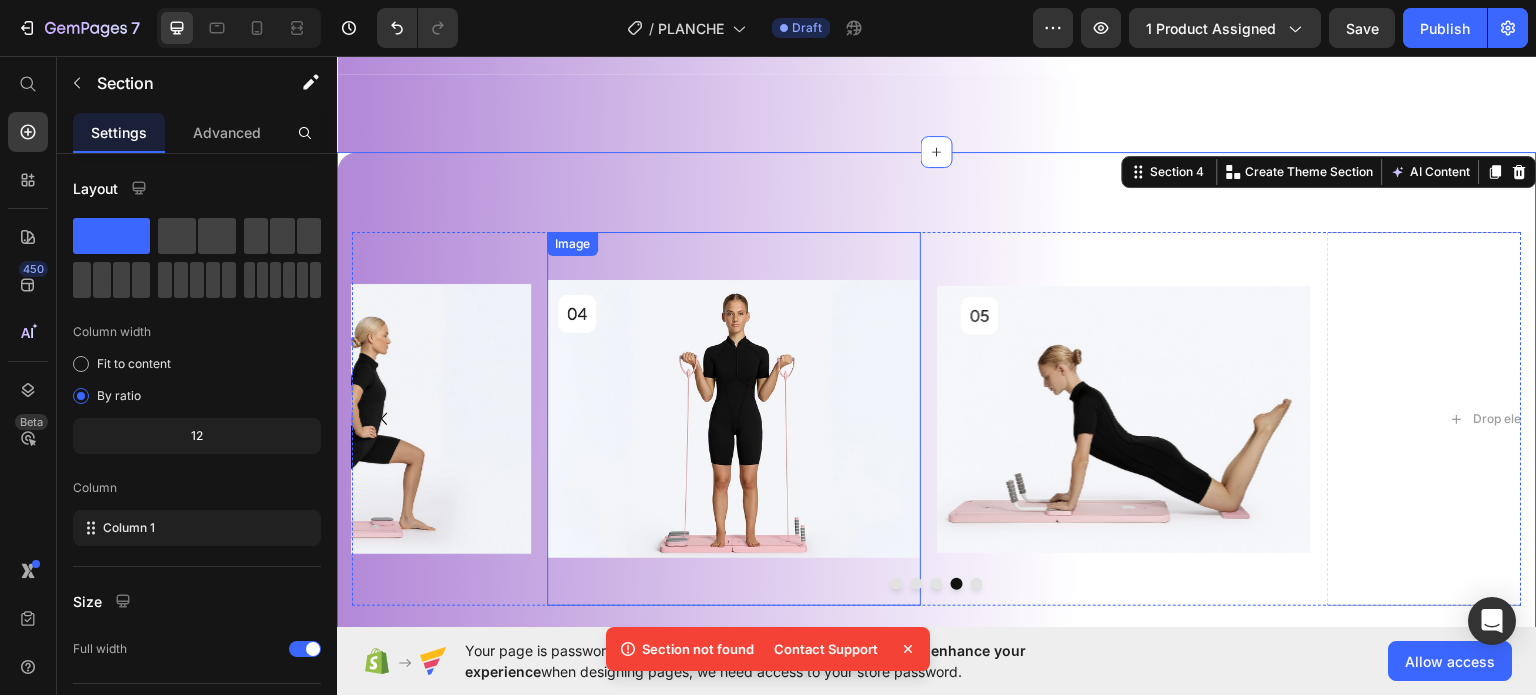 scroll, scrollTop: 811, scrollLeft: 0, axis: vertical 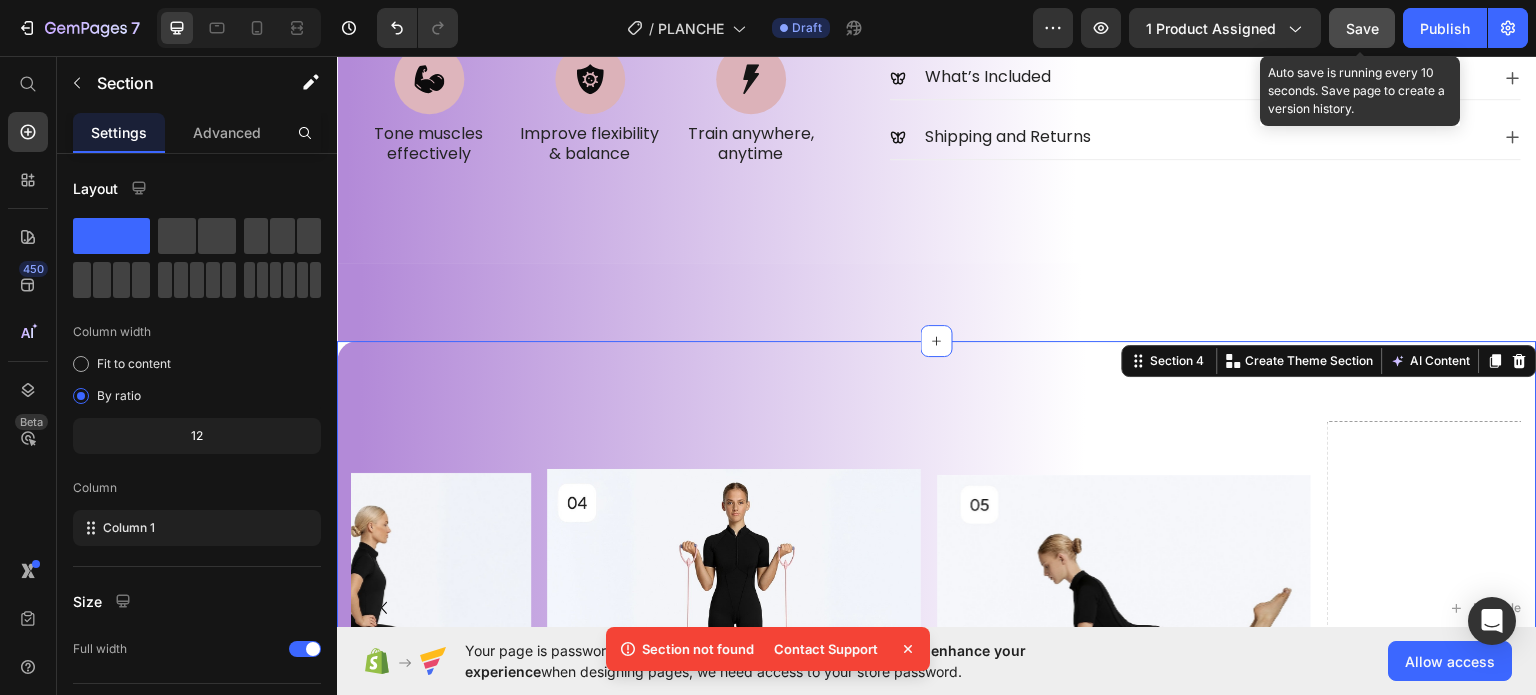 click on "Save" at bounding box center [1362, 28] 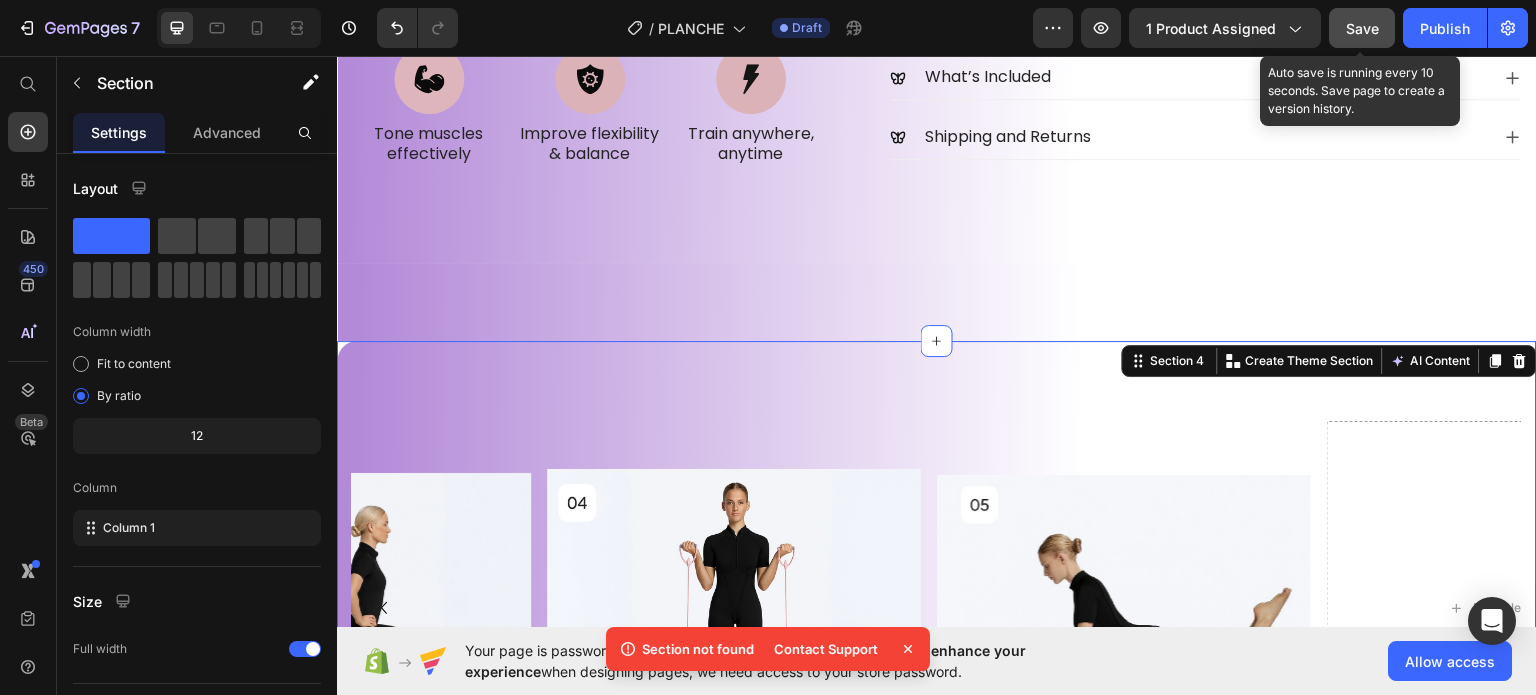 click on "Save" at bounding box center (1362, 28) 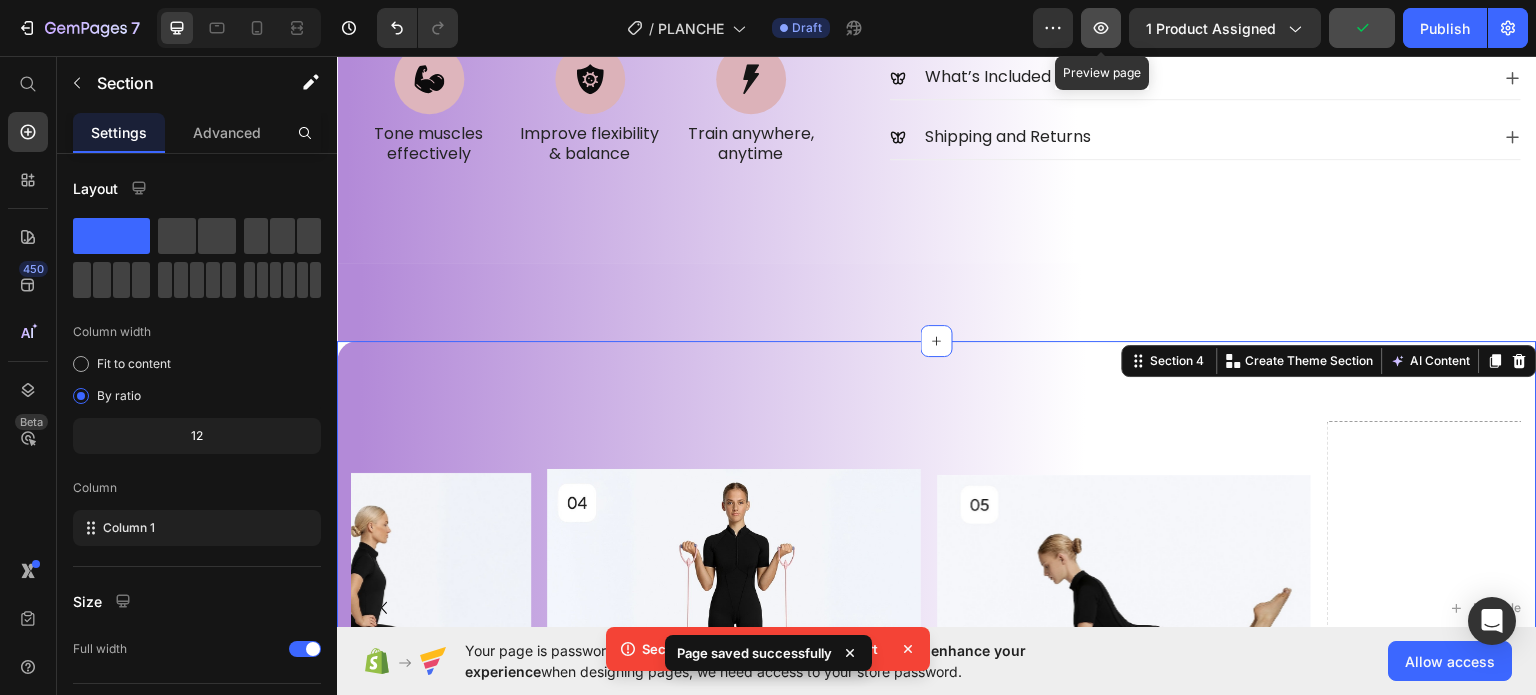 click 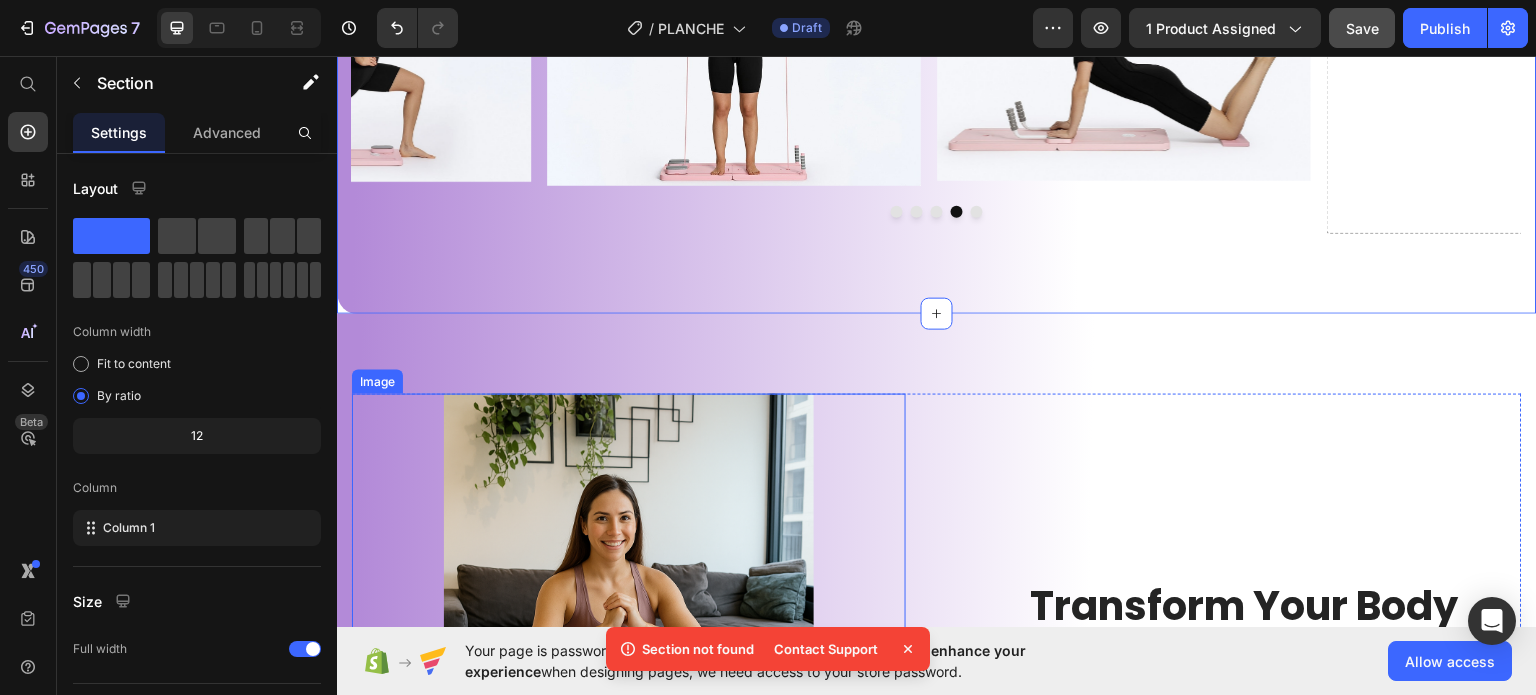 scroll, scrollTop: 1011, scrollLeft: 0, axis: vertical 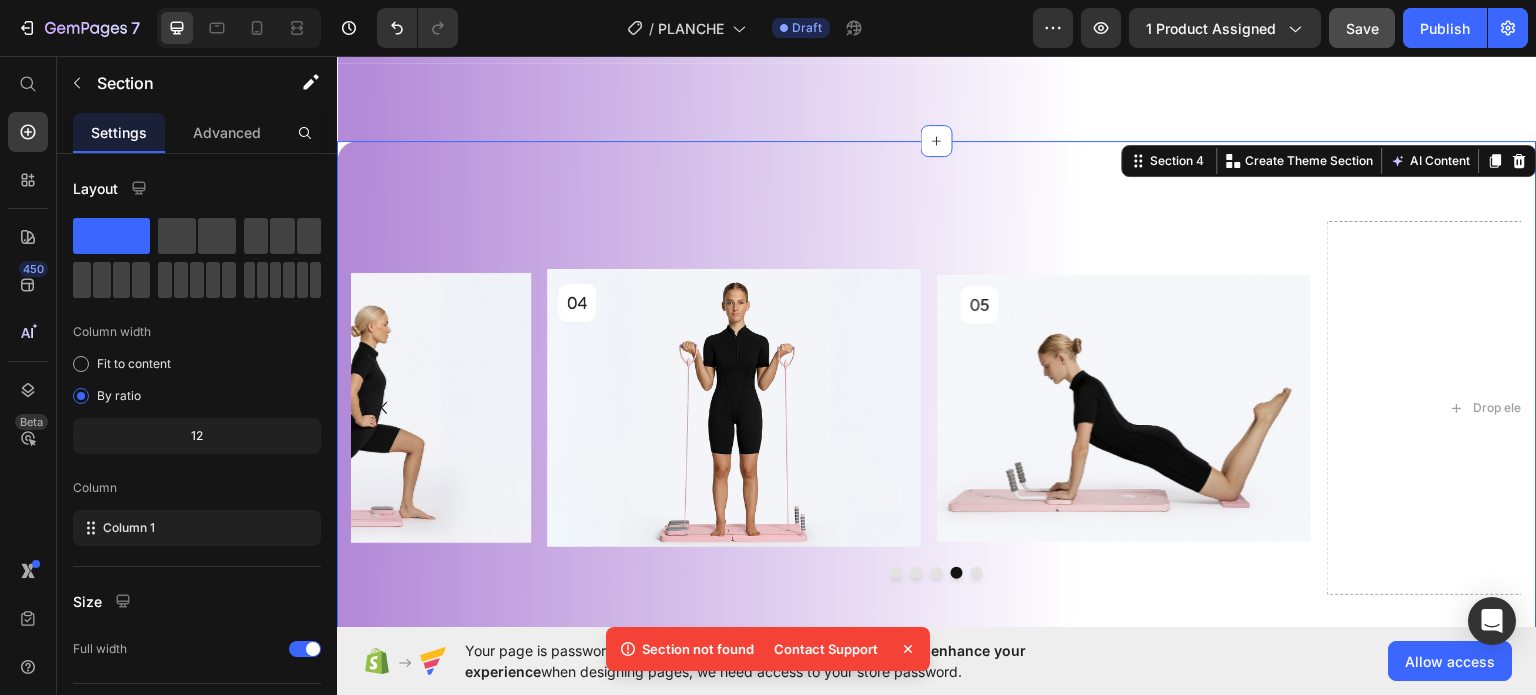 click on "Image Image Image Image Image
Drop element here
Carousel Section 4   You can create reusable sections Create Theme Section AI Content Write with GemAI What would you like to describe here? Tone and Voice Persuasive Product VOLEA FITNESS PACK Show more Generate" at bounding box center [937, 407] 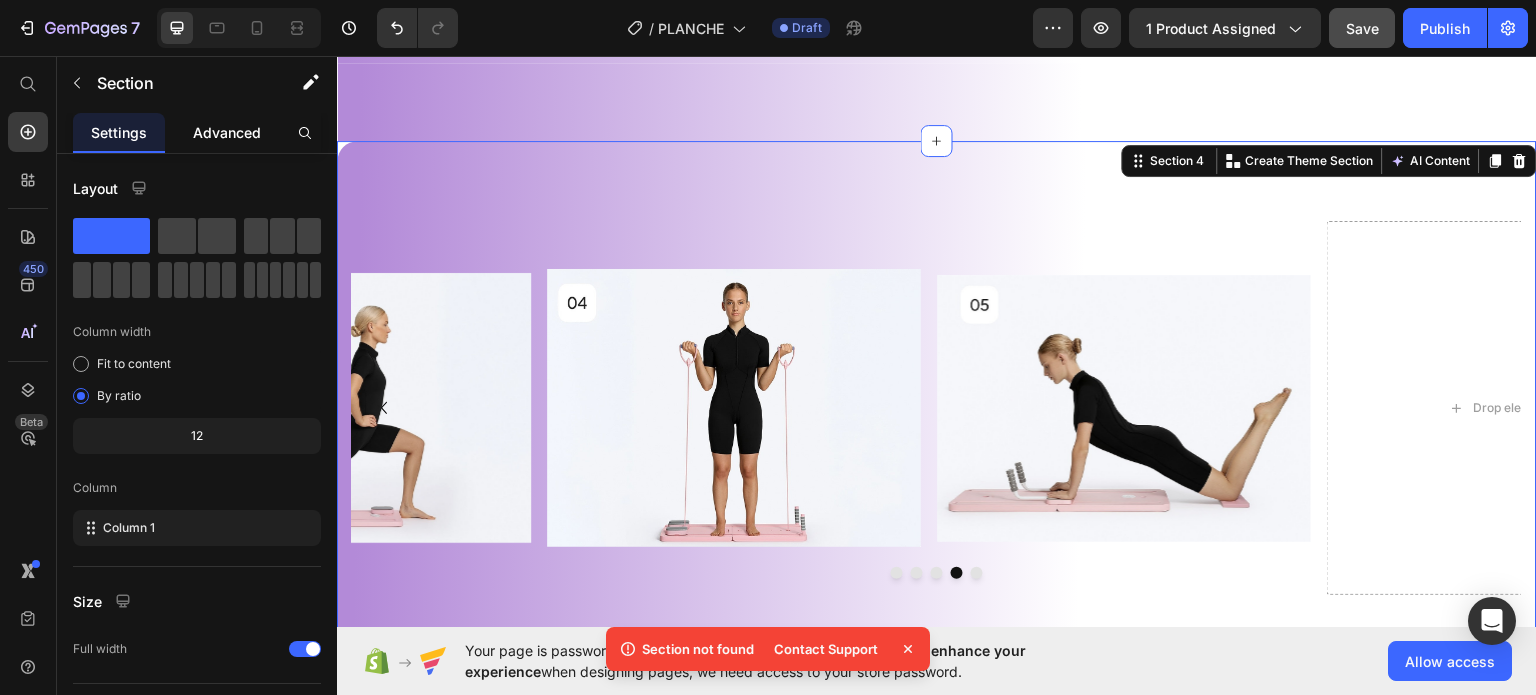 click on "Advanced" at bounding box center (227, 132) 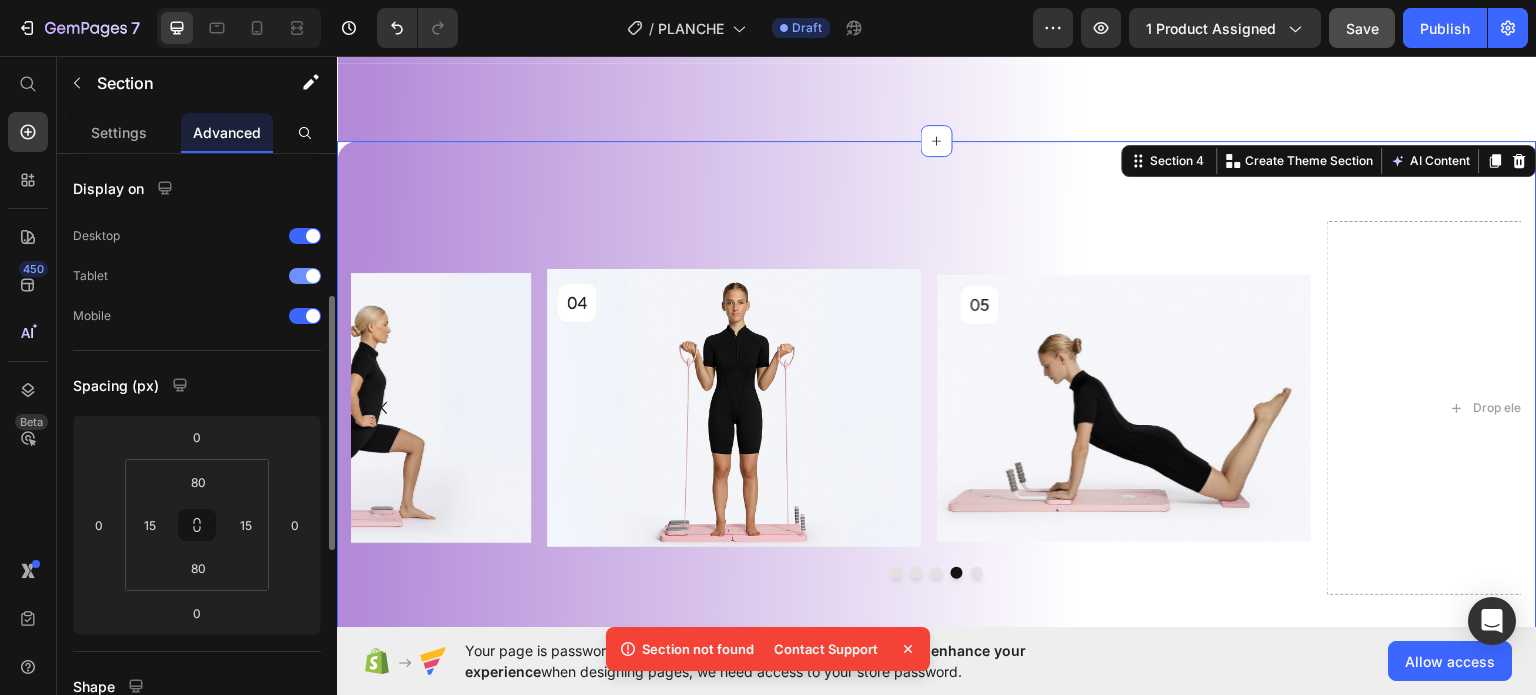 scroll, scrollTop: 100, scrollLeft: 0, axis: vertical 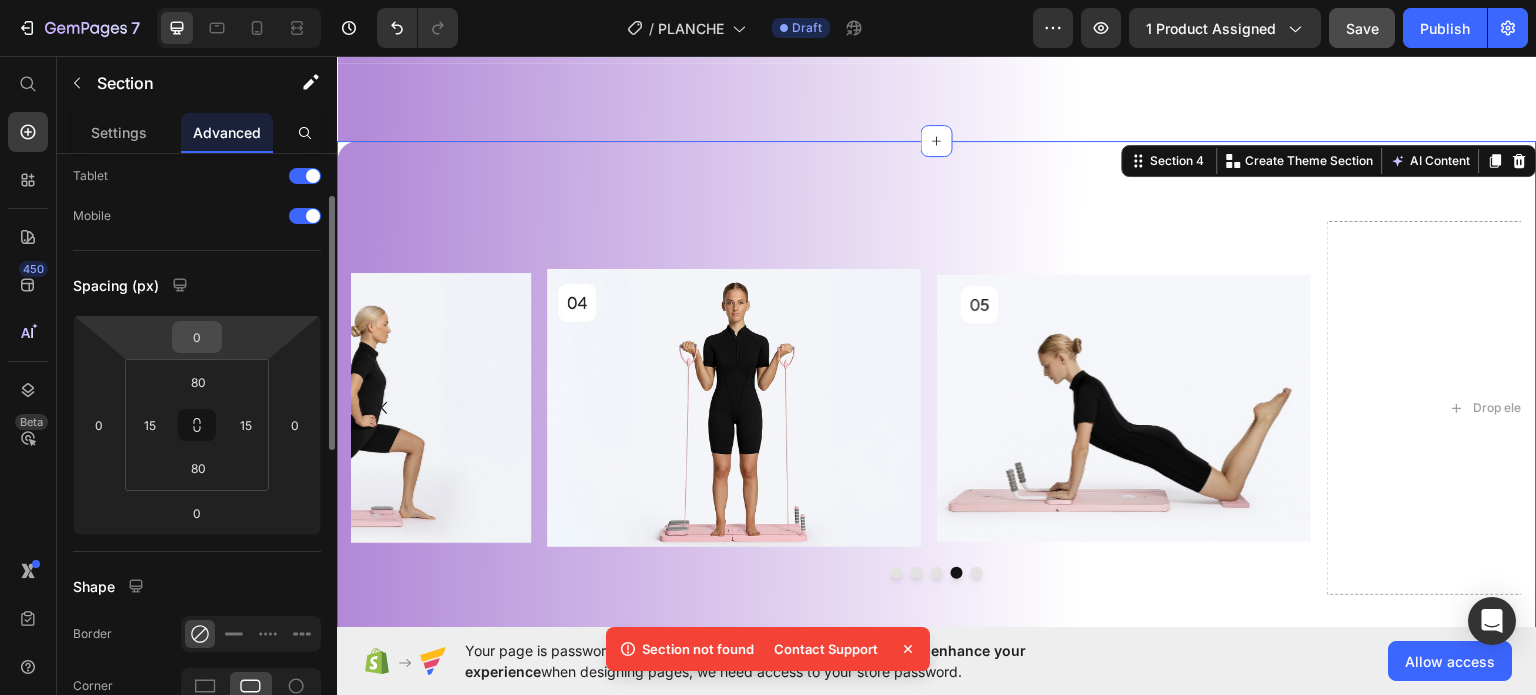 drag, startPoint x: 210, startPoint y: 315, endPoint x: 210, endPoint y: 351, distance: 36 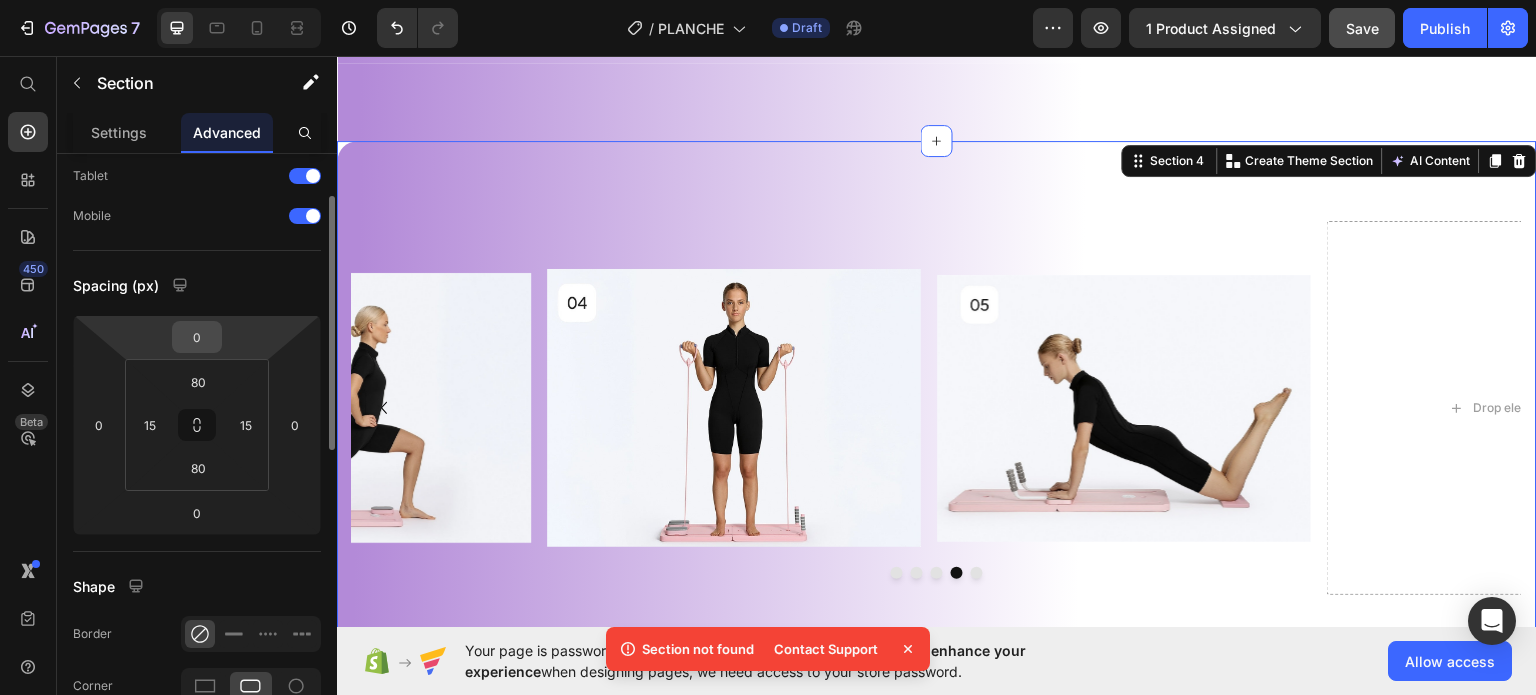 click on "0 0 0 0" at bounding box center (197, 425) 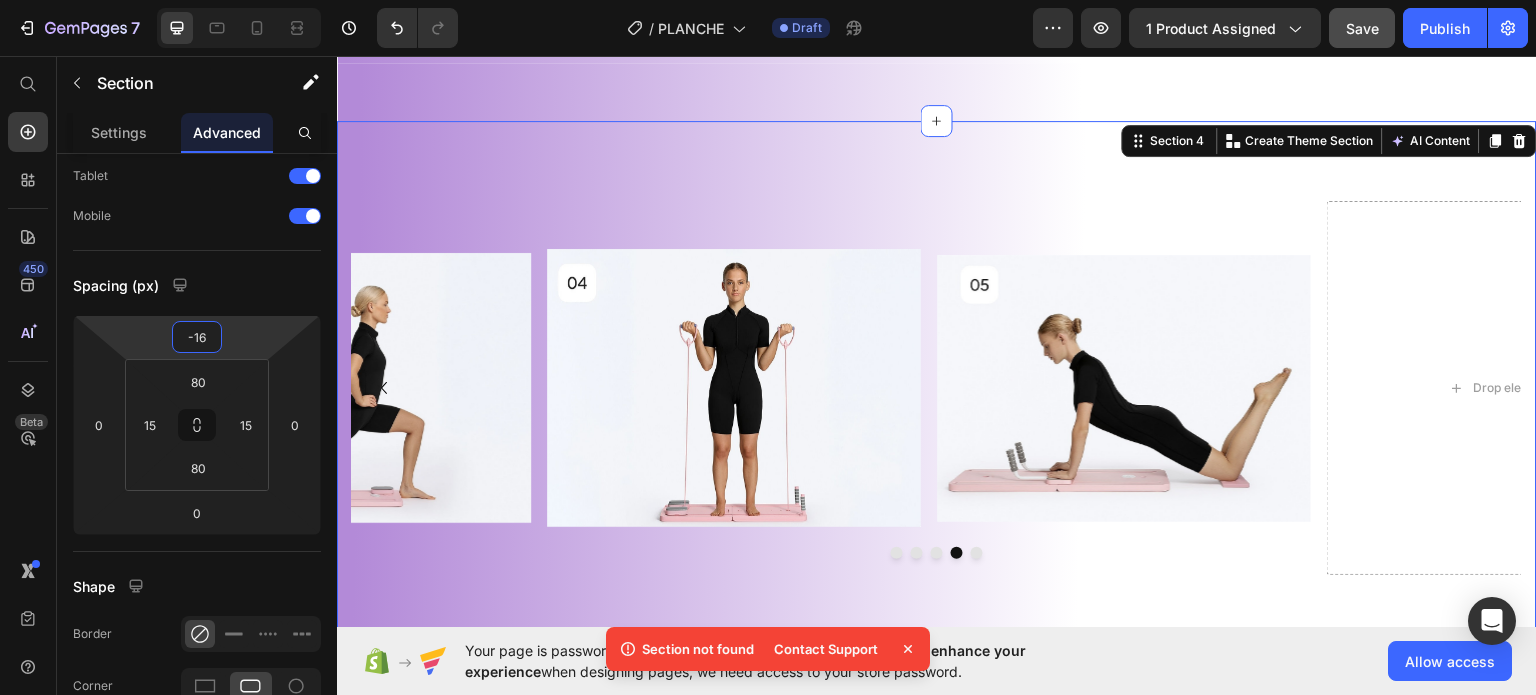 type on "-10" 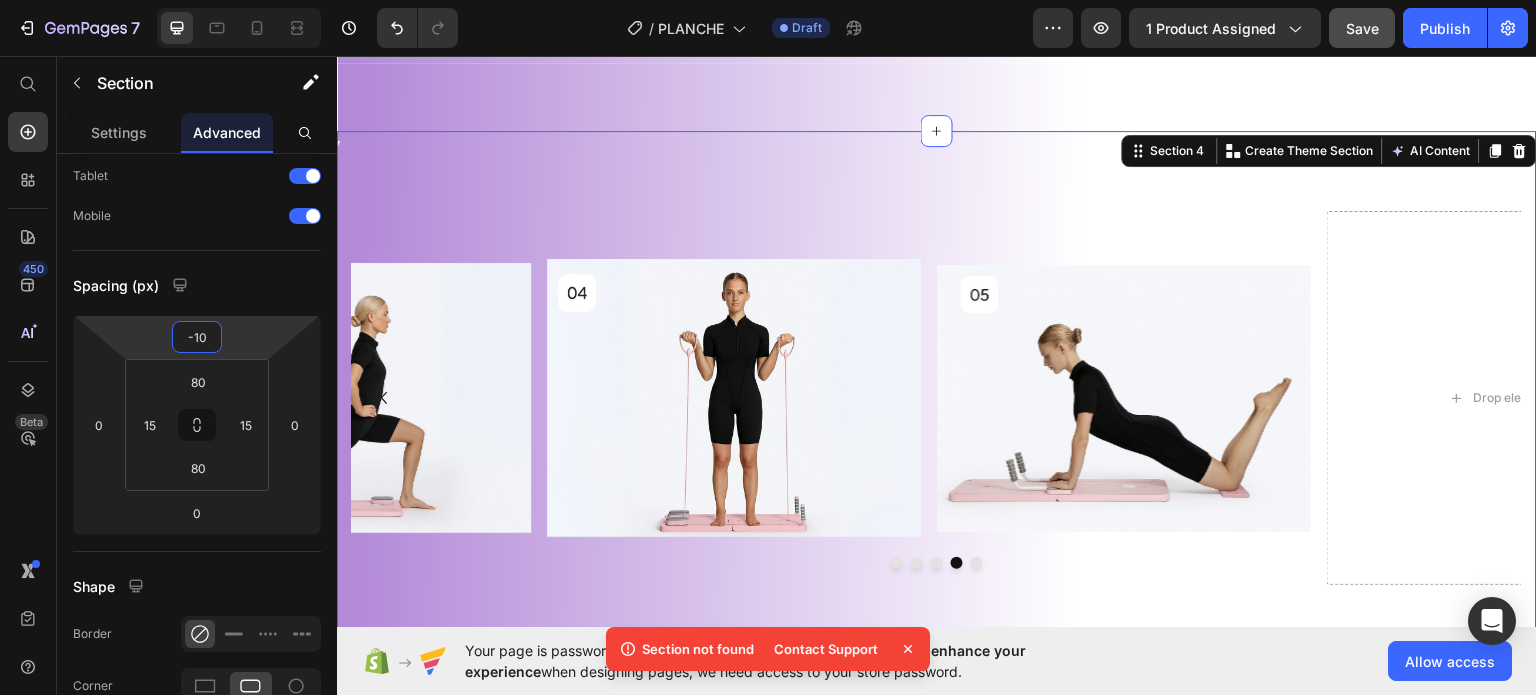 click on "7   /  PLANCHE Draft Preview 1 product assigned  Save   Publish  450 Beta Start with Sections Elements Hero Section Product Detail Brands Trusted Badges Guarantee Product Breakdown How to use Testimonials Compare Bundle FAQs Social Proof Brand Story Product List Collection Blog List Contact Sticky Add to Cart Custom Footer Browse Library 450 Layout
Row
Row
Row
Row Text
Heading
Text Block Button
Button
Button
Sticky Back to top Media
Image
Image" at bounding box center [768, 0] 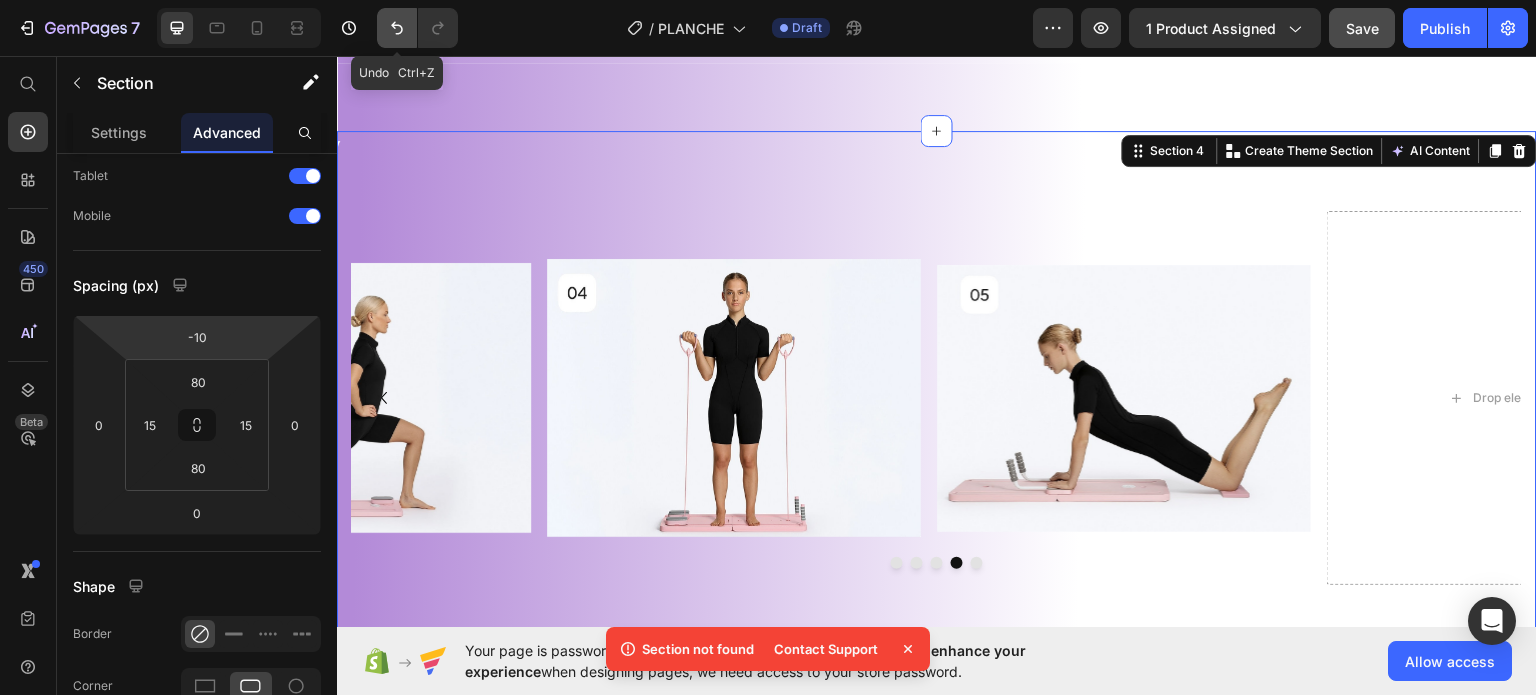 click 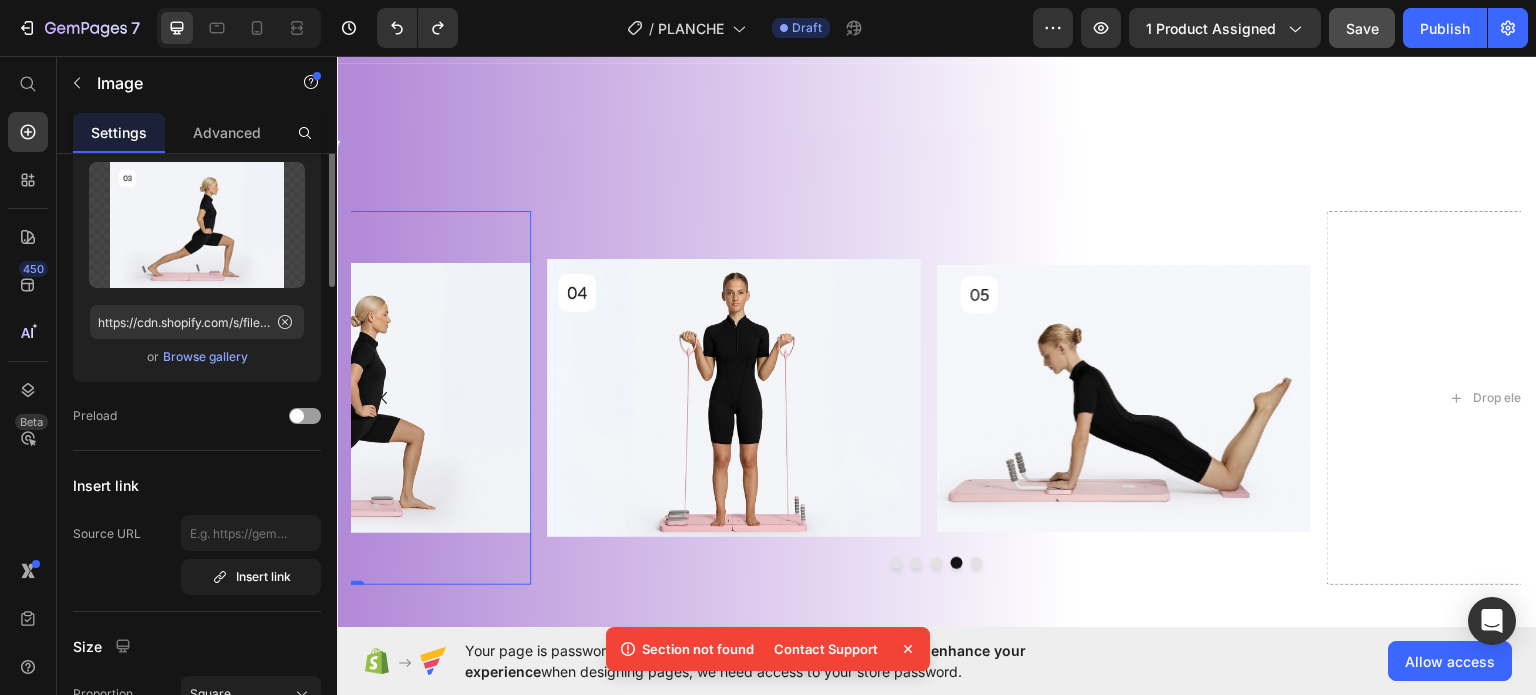 click at bounding box center [344, 397] 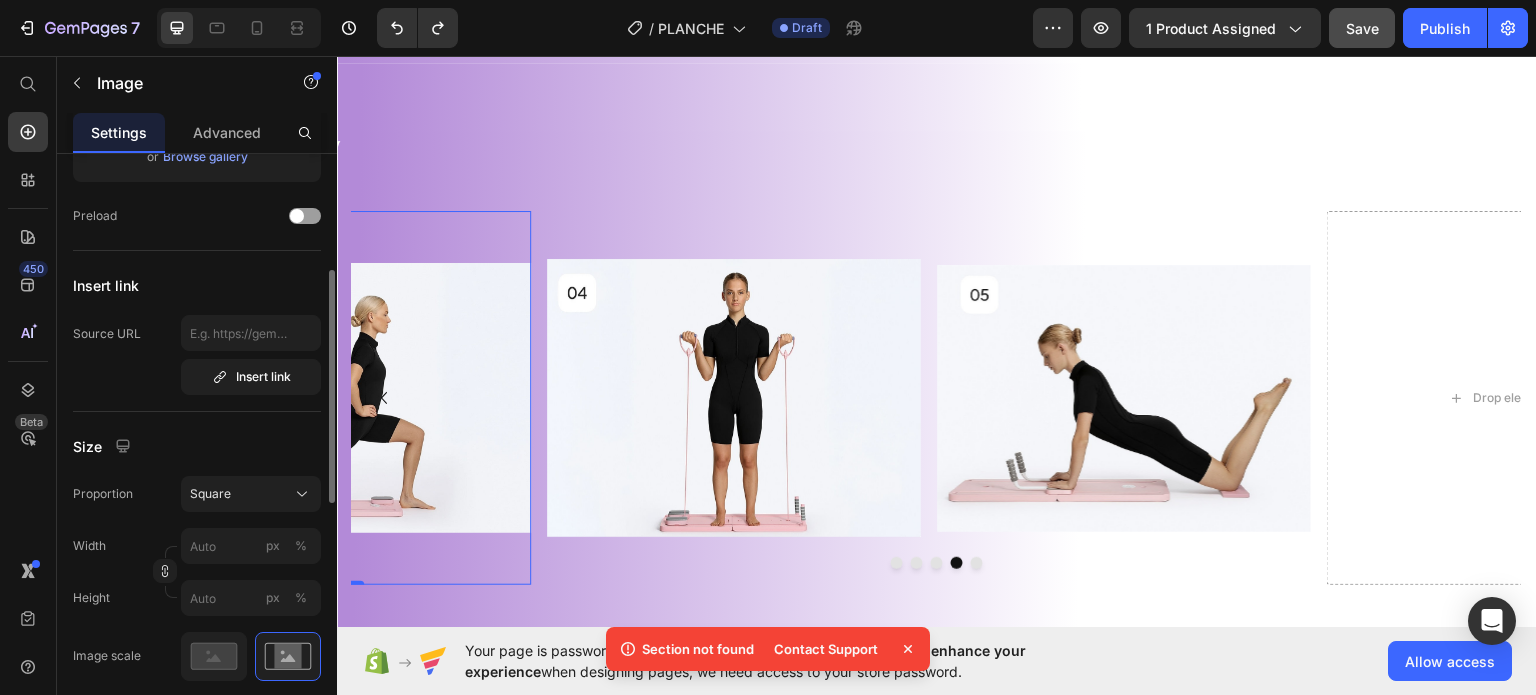 scroll, scrollTop: 400, scrollLeft: 0, axis: vertical 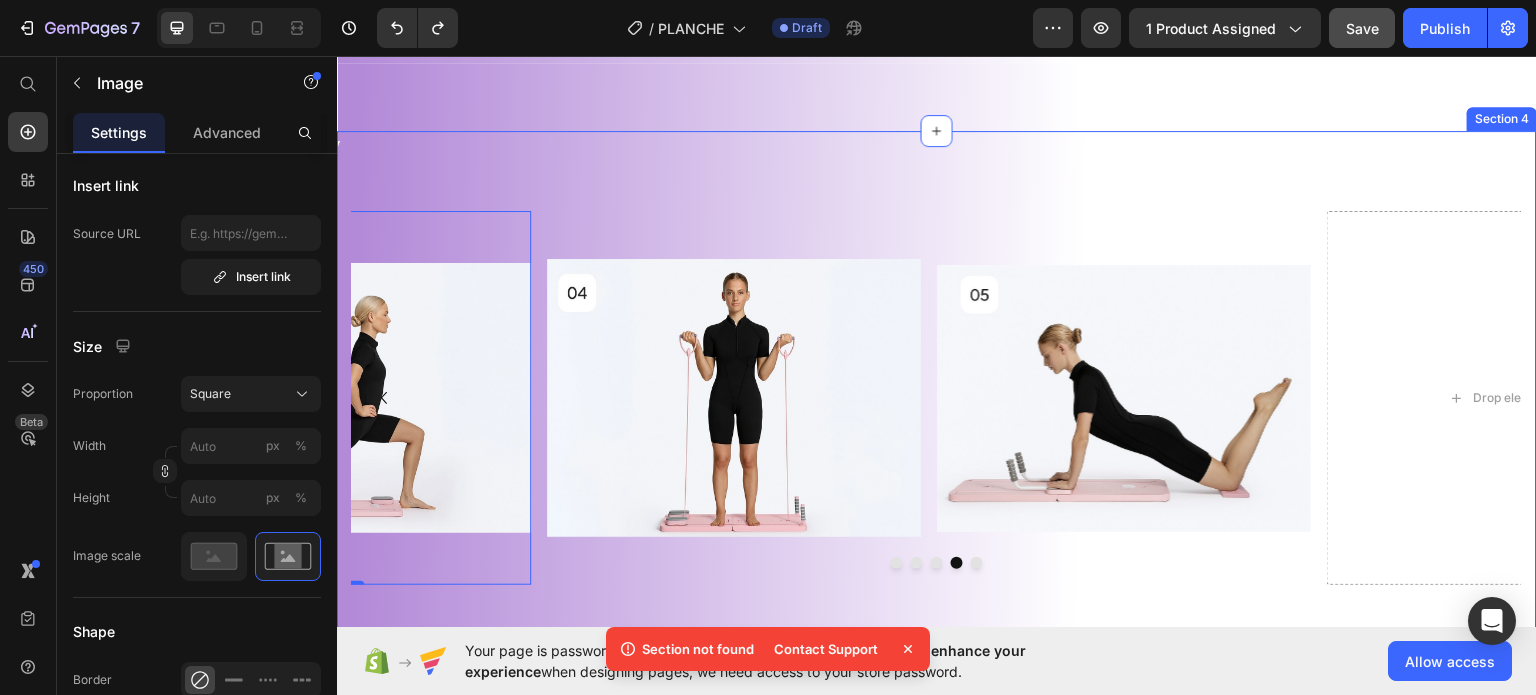 click on "Image Image Image   0 Image Image
Drop element here
Carousel Section 4" at bounding box center (937, 397) 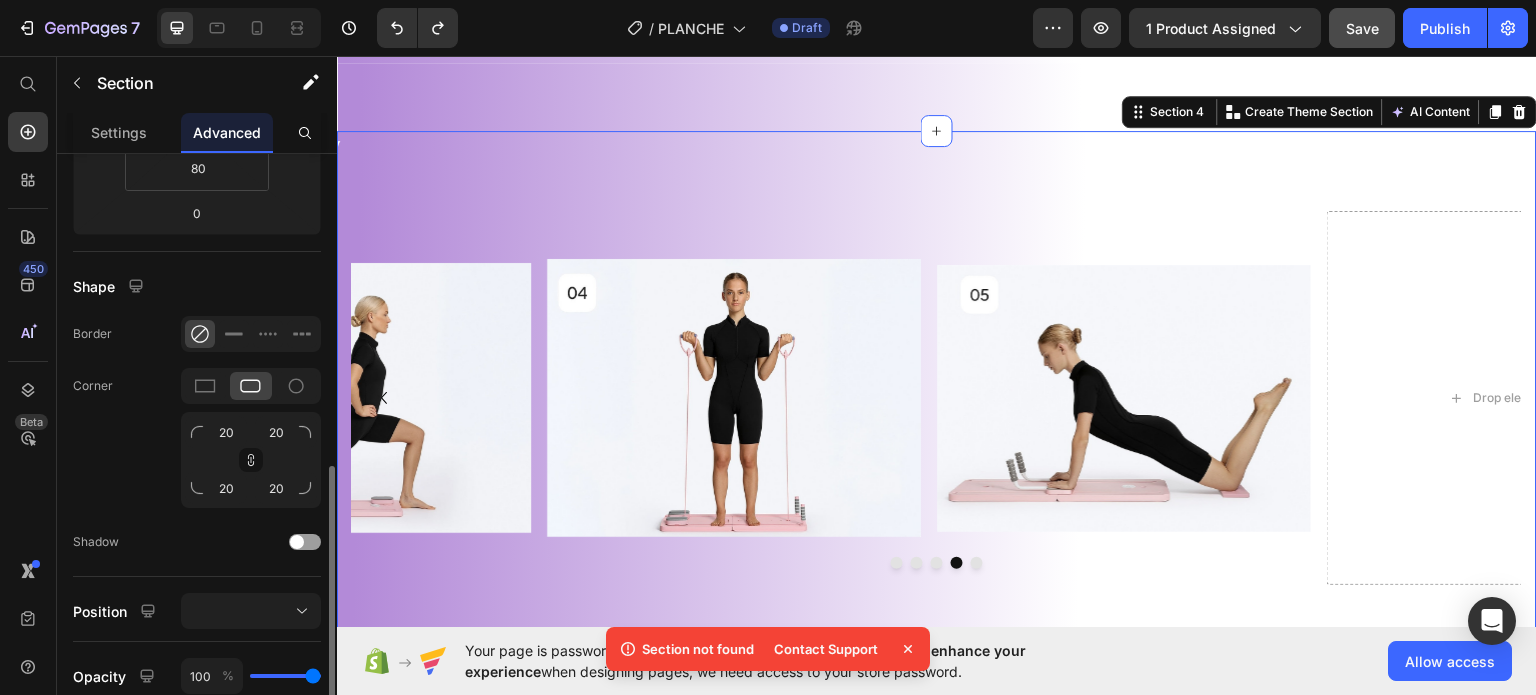 scroll, scrollTop: 500, scrollLeft: 0, axis: vertical 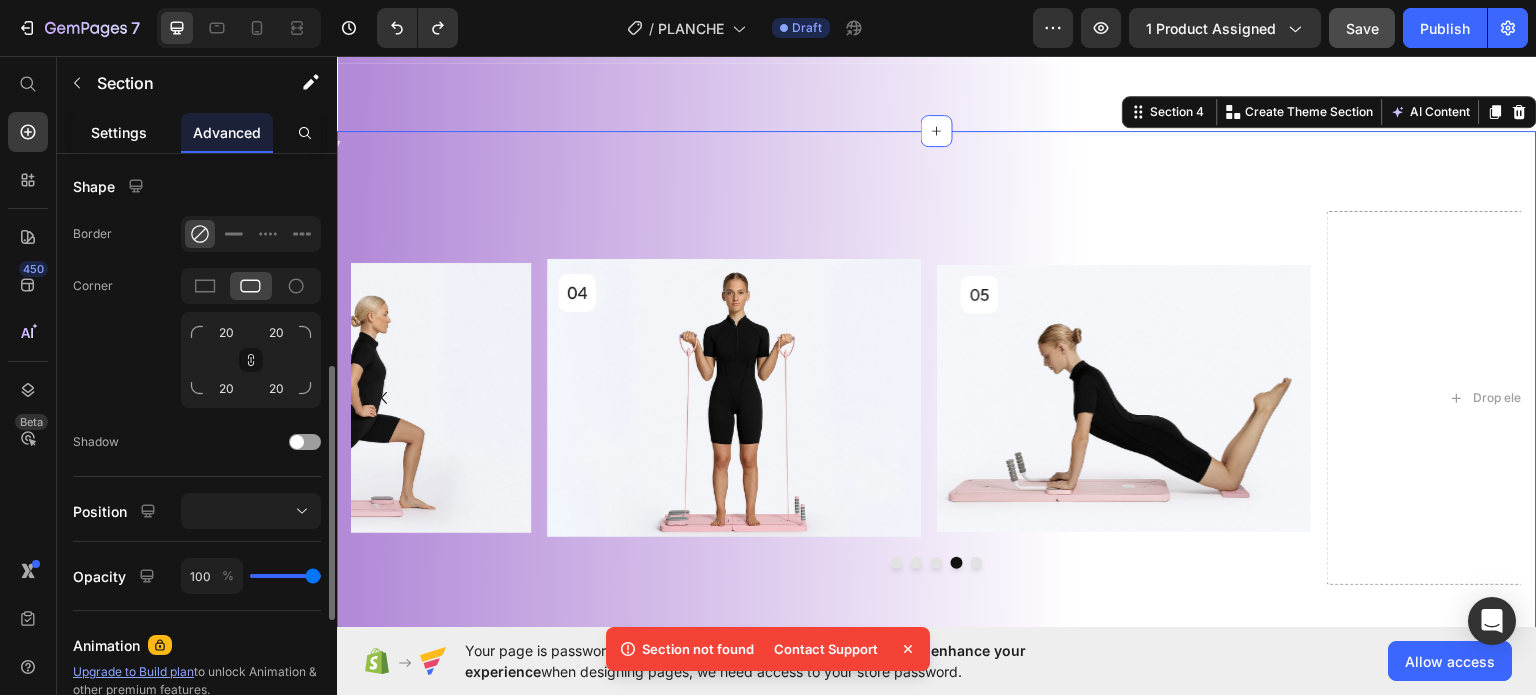 click on "Settings" at bounding box center (119, 132) 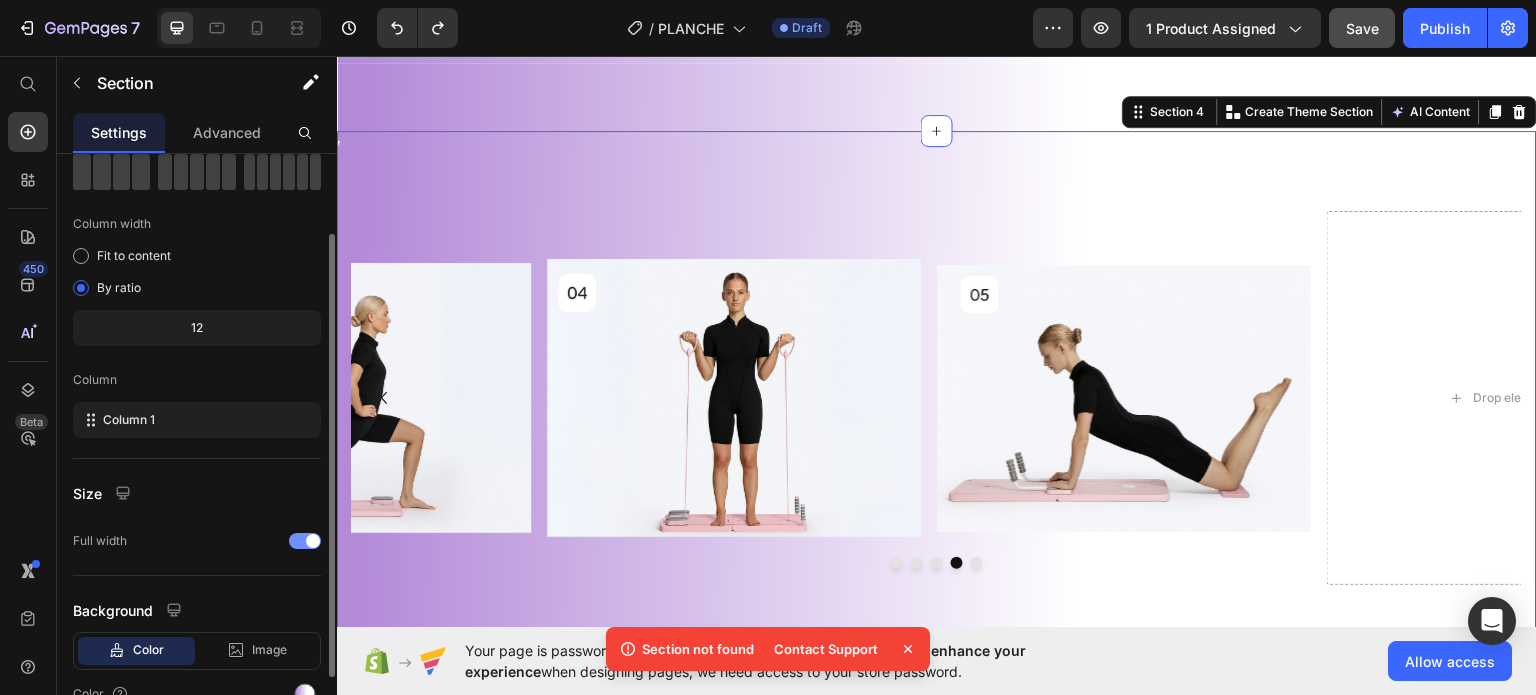 scroll, scrollTop: 0, scrollLeft: 0, axis: both 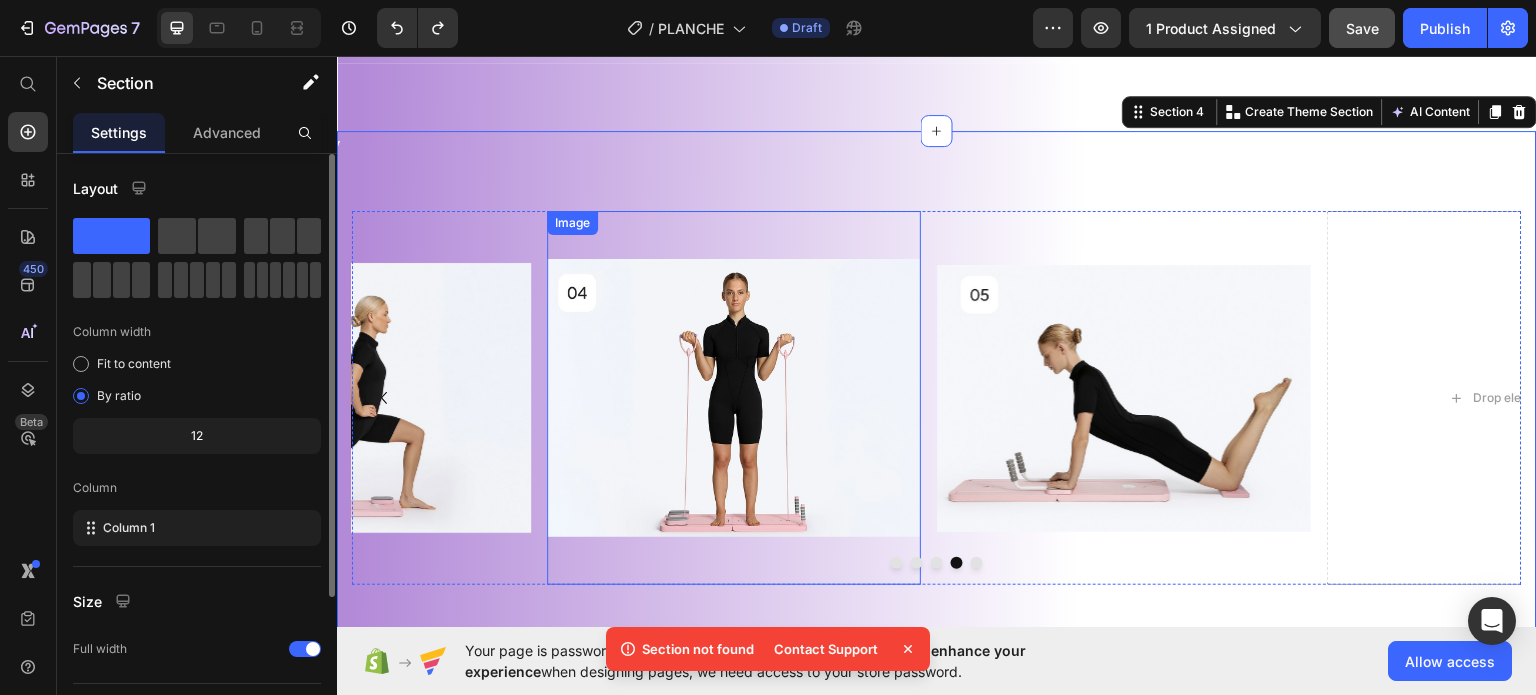 click at bounding box center (734, 397) 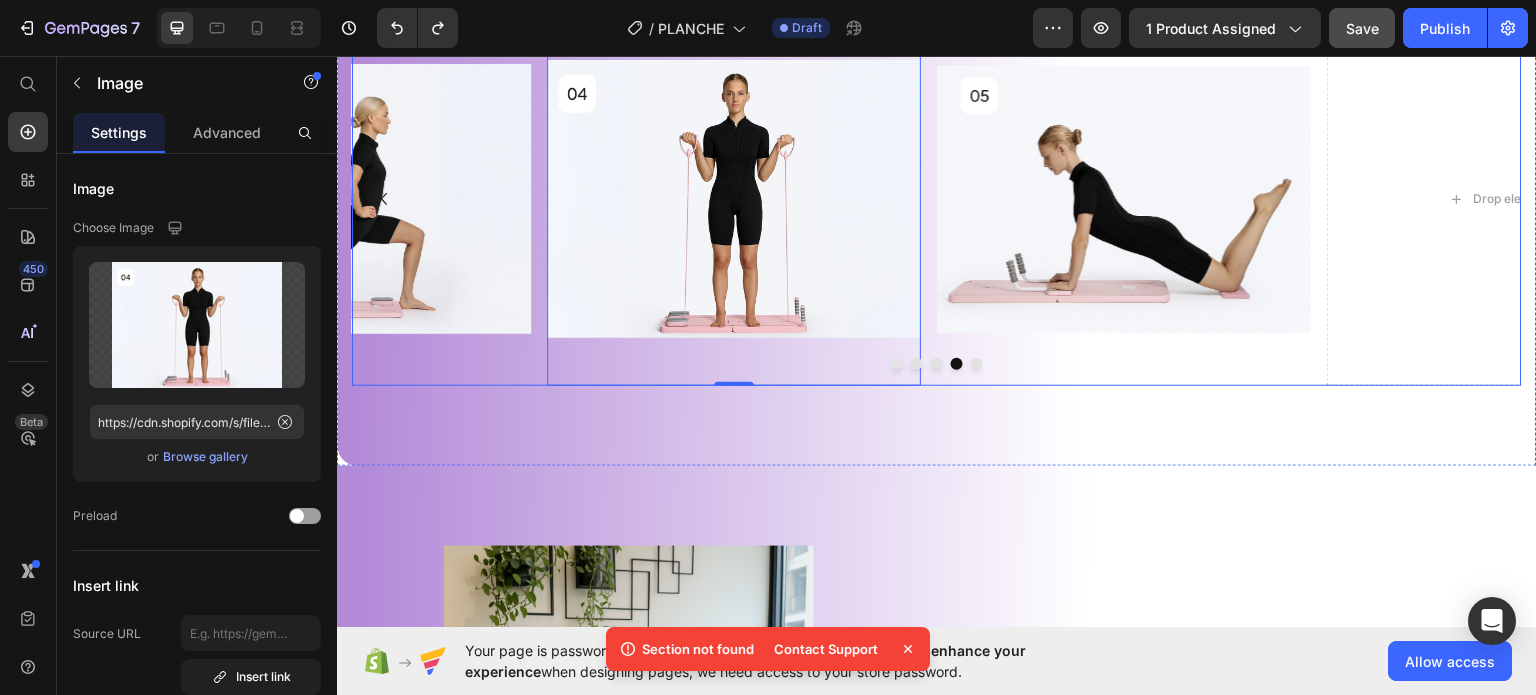 scroll, scrollTop: 1211, scrollLeft: 0, axis: vertical 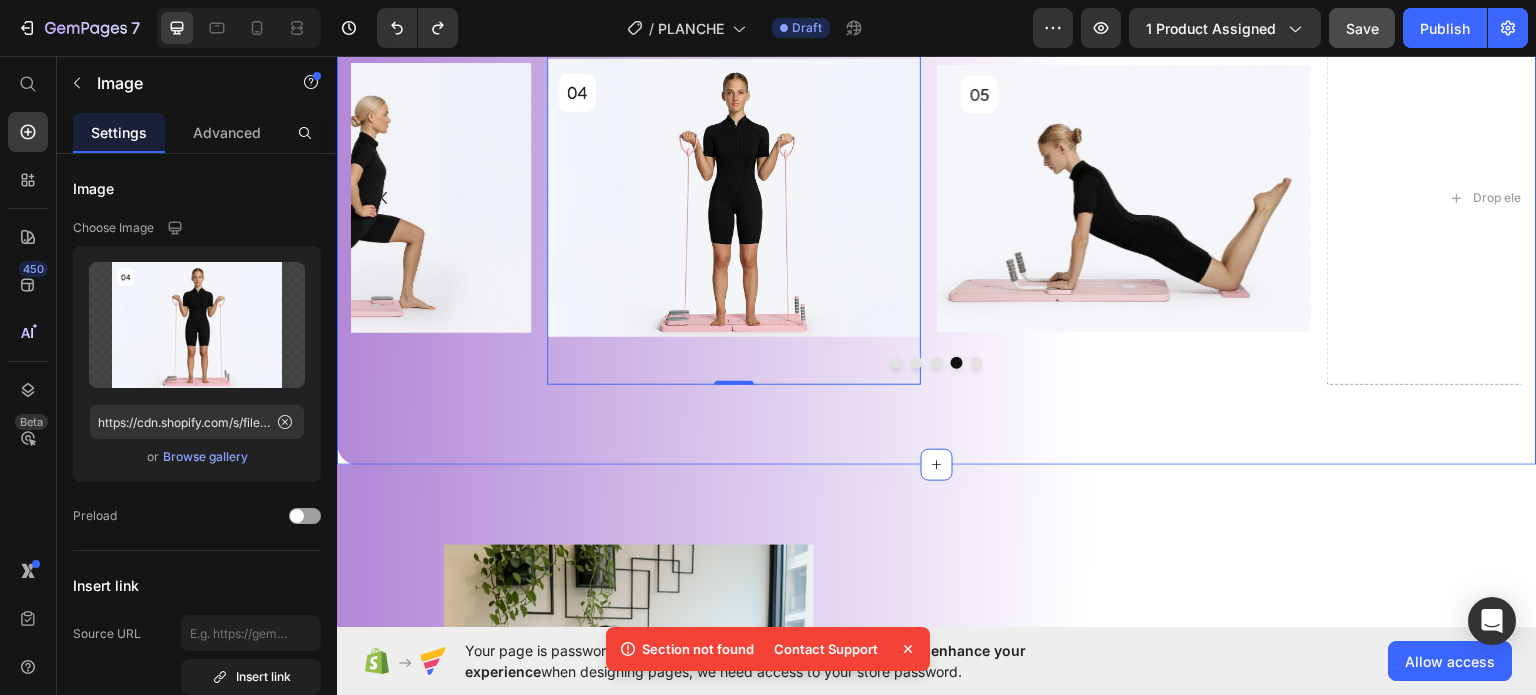 click on "Image Image Image Image   0 Image
Drop element here
Carousel Section 4" at bounding box center (937, 197) 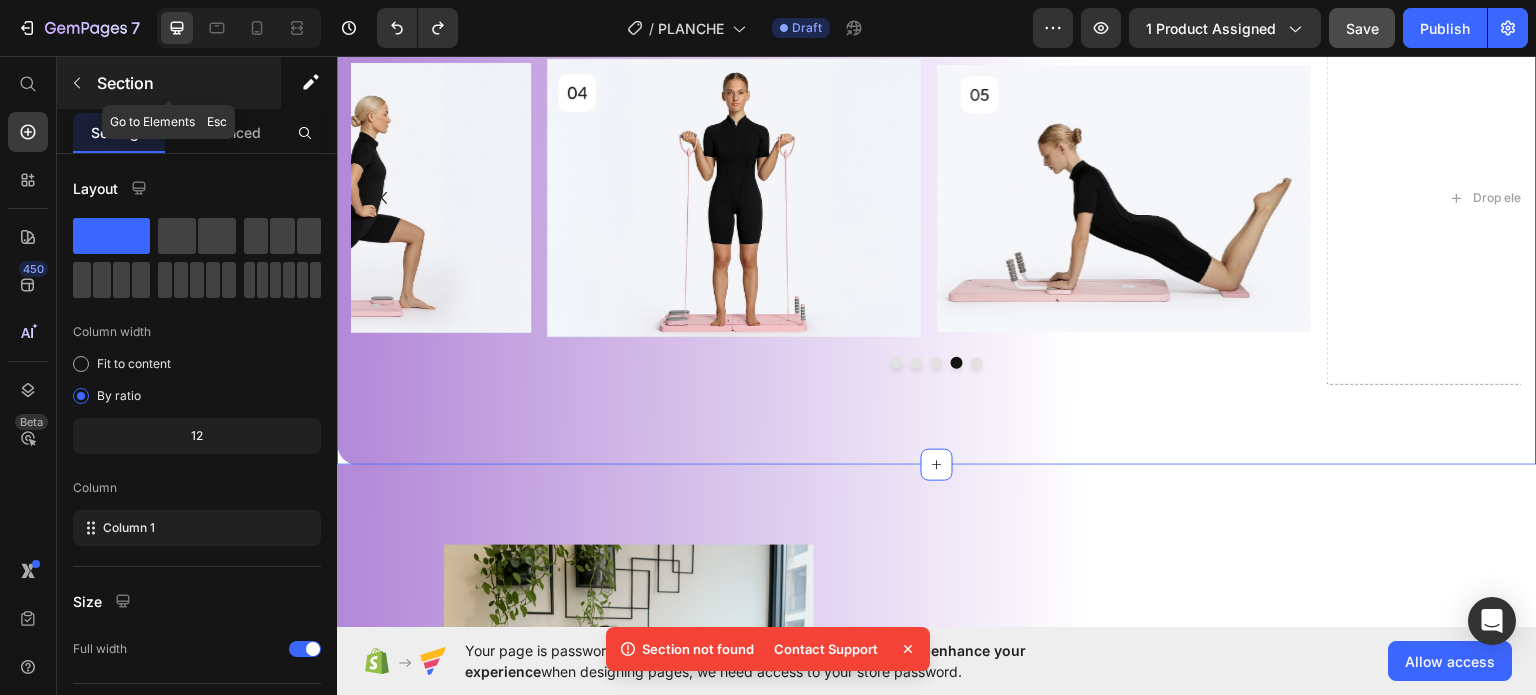 click 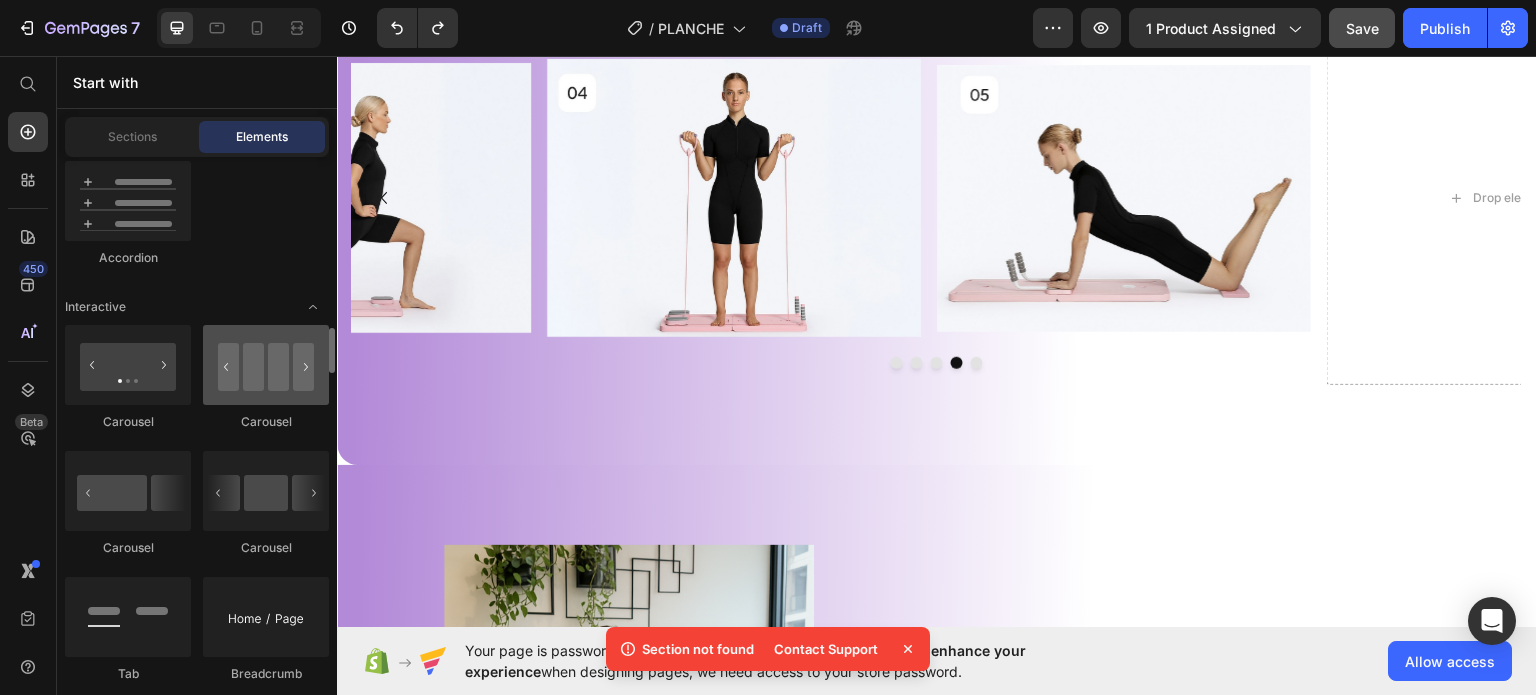 scroll, scrollTop: 2100, scrollLeft: 0, axis: vertical 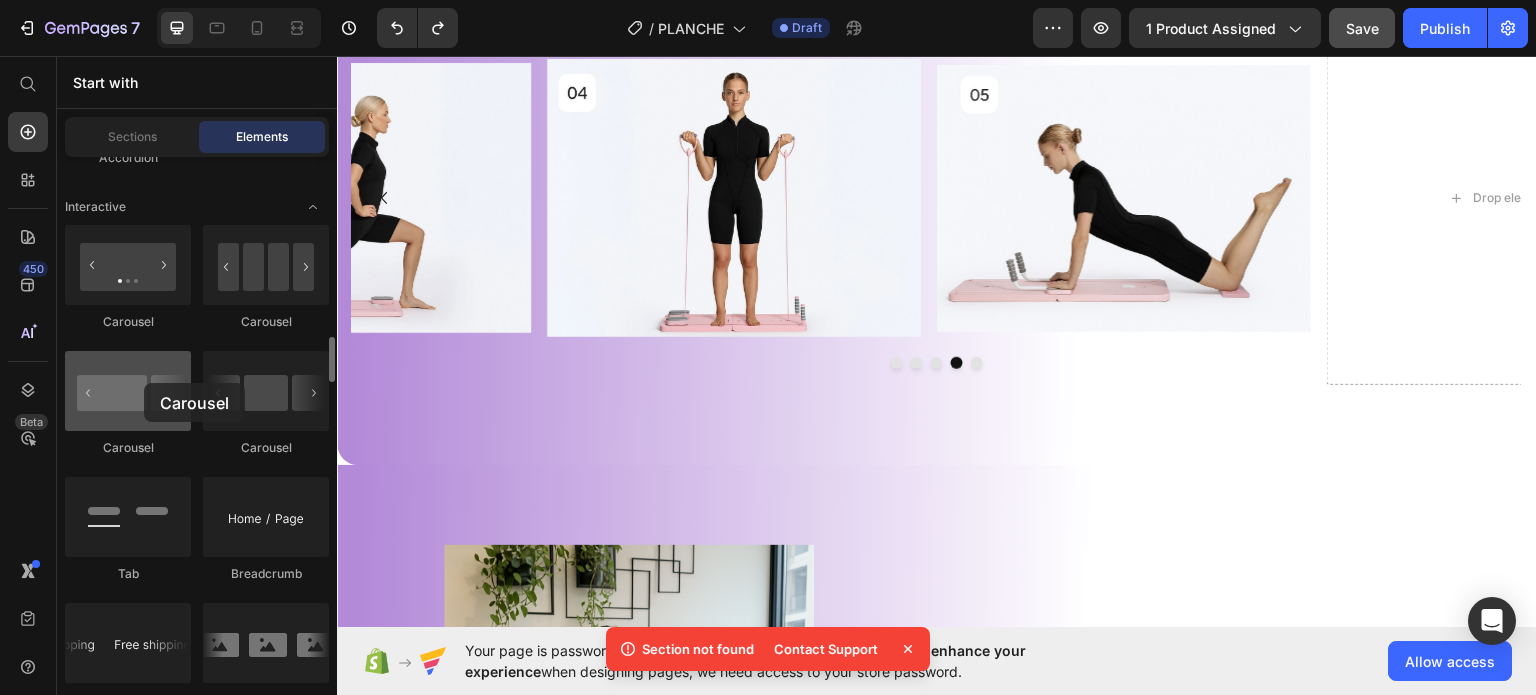 click at bounding box center [128, 391] 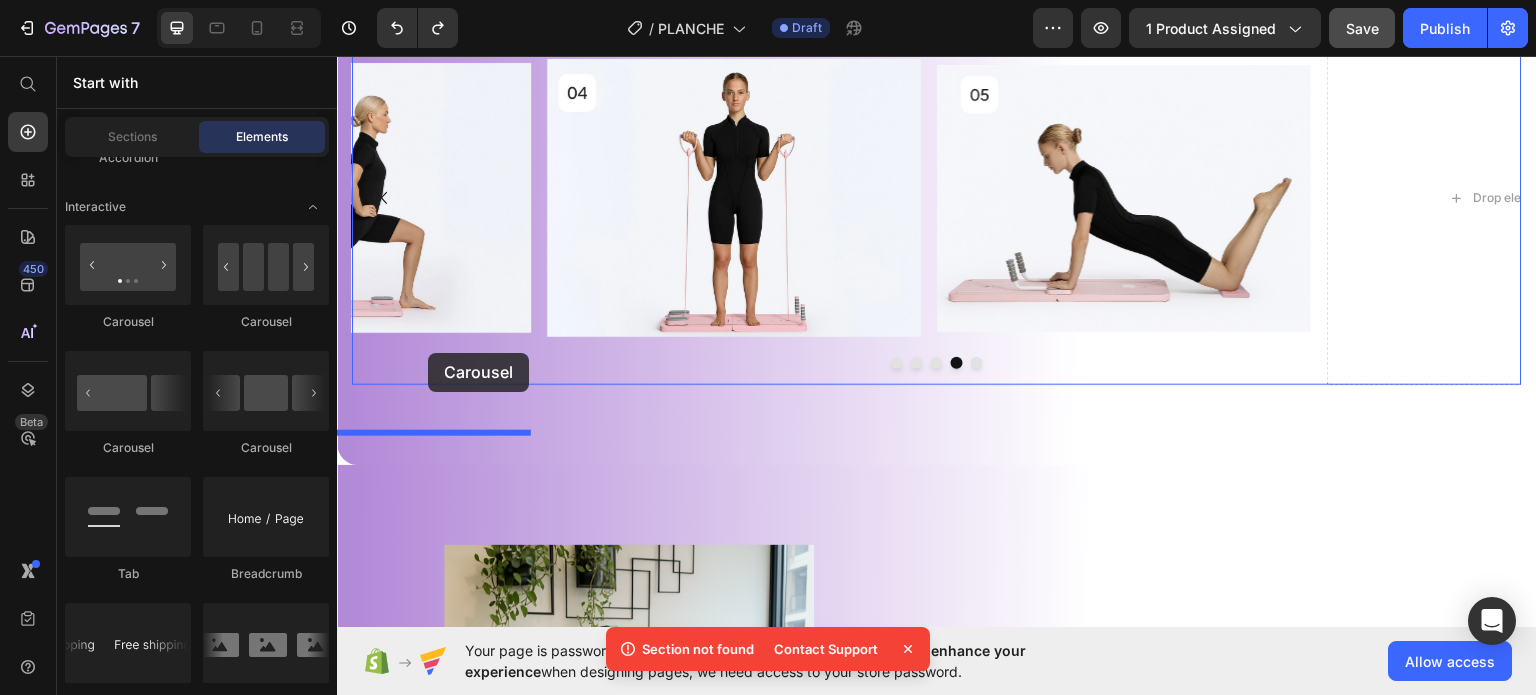 drag, startPoint x: 474, startPoint y: 458, endPoint x: 428, endPoint y: 352, distance: 115.55086 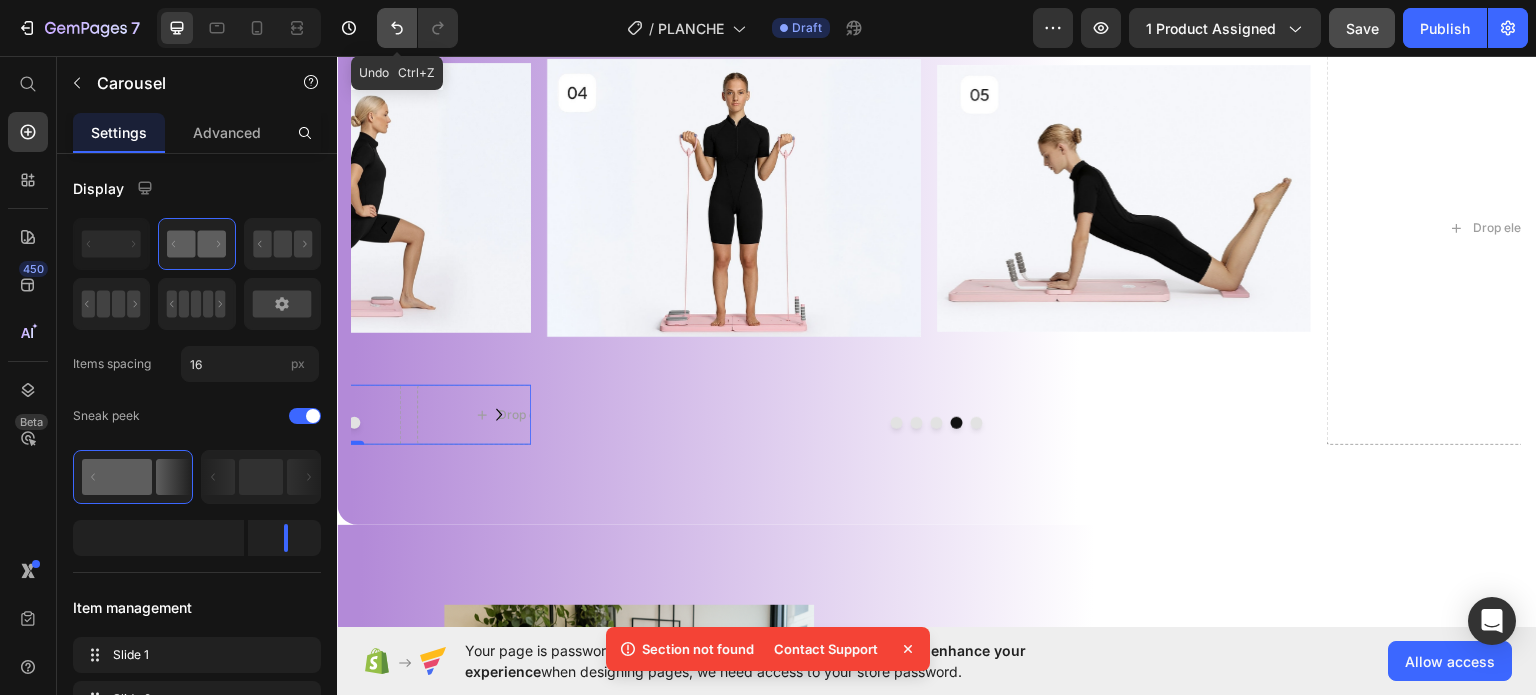 click 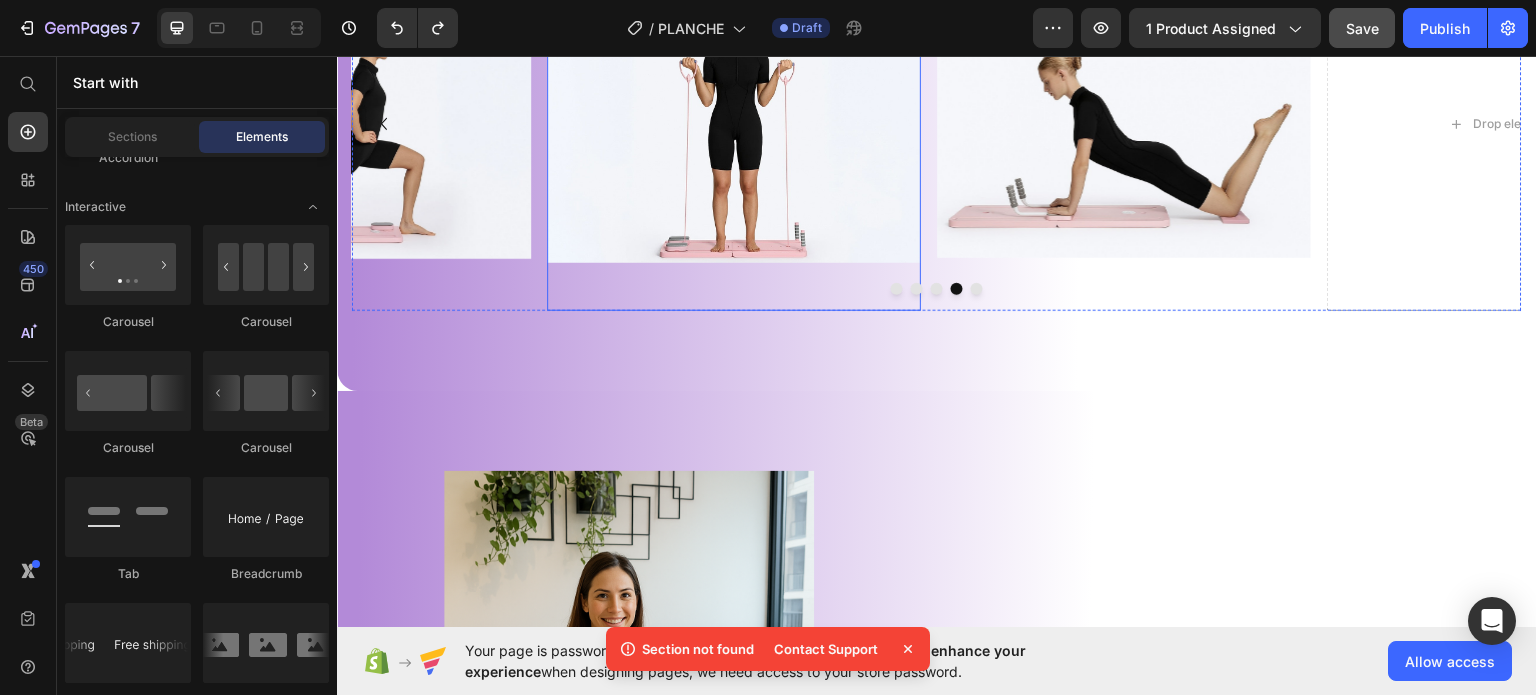 scroll, scrollTop: 1211, scrollLeft: 0, axis: vertical 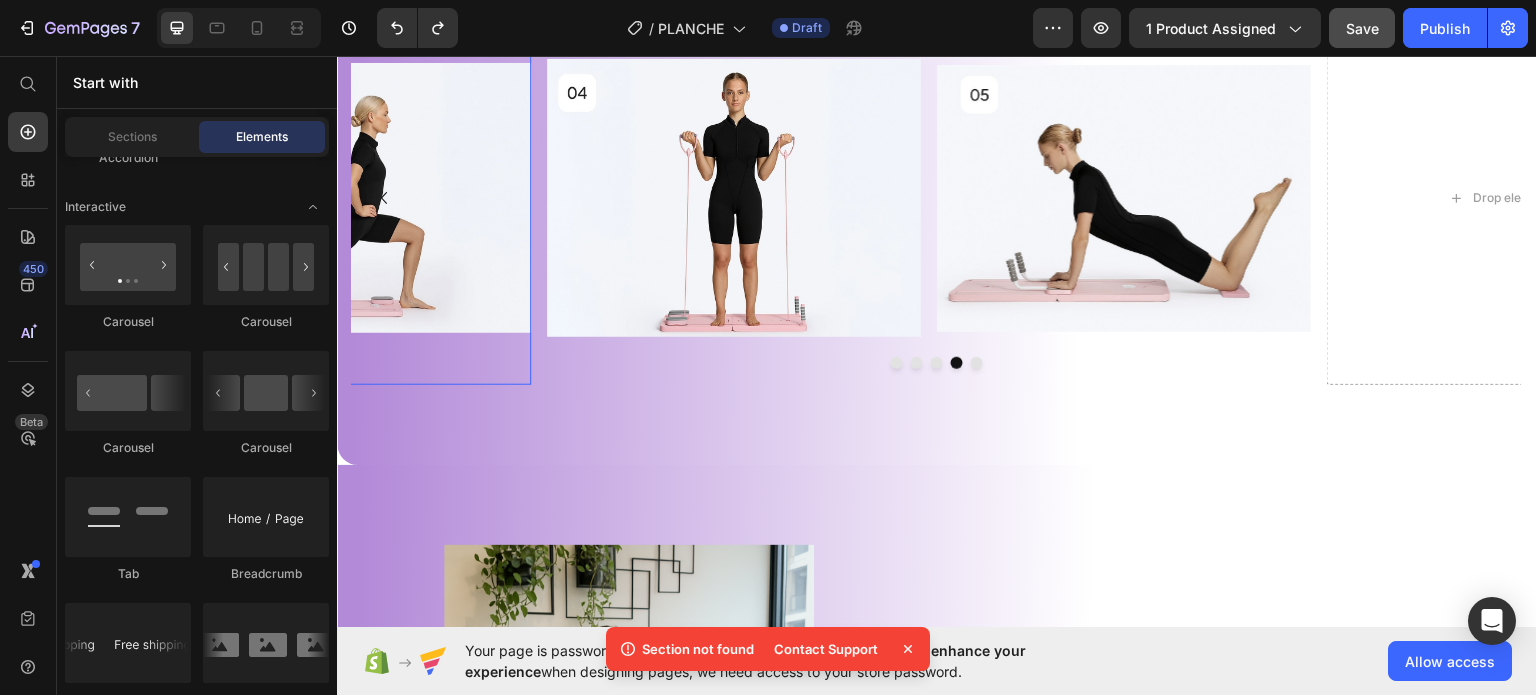 click at bounding box center (344, 197) 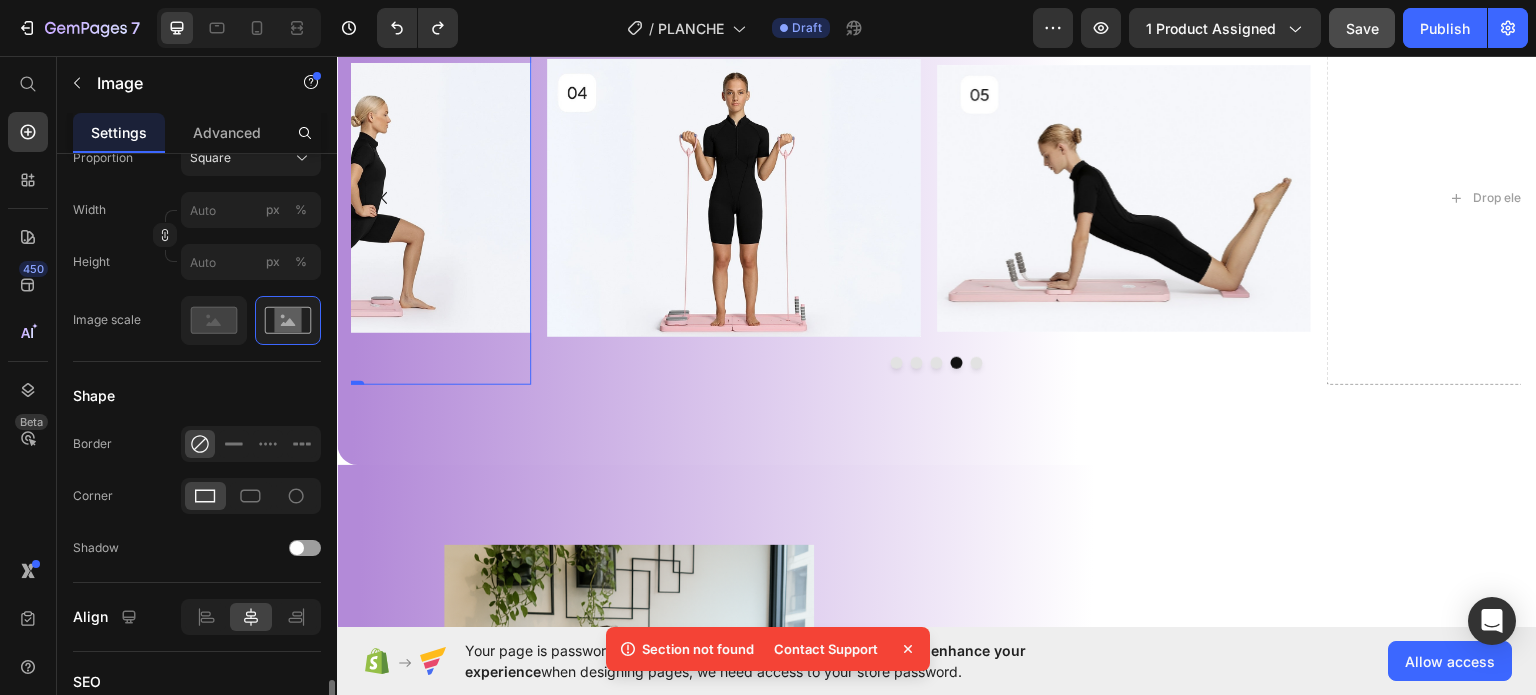 scroll, scrollTop: 136, scrollLeft: 0, axis: vertical 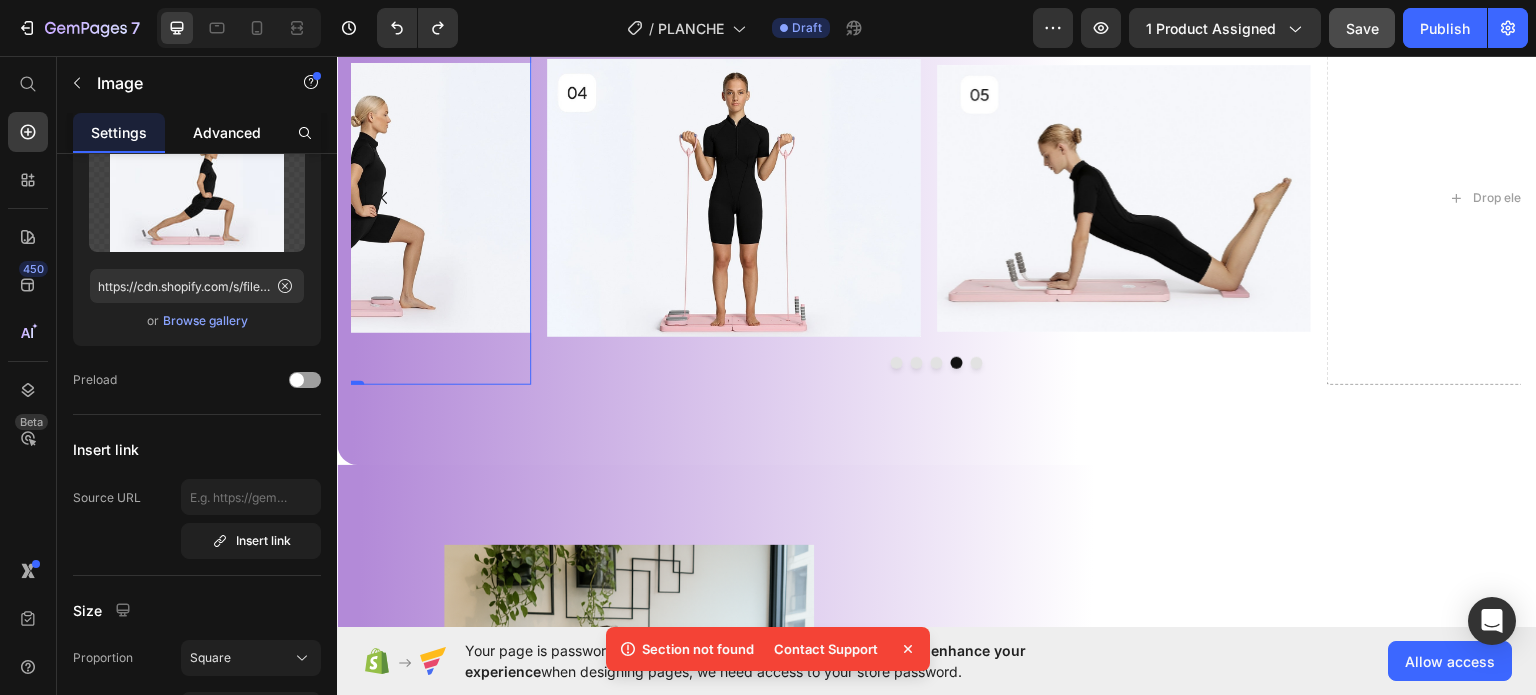 click on "Advanced" at bounding box center (227, 132) 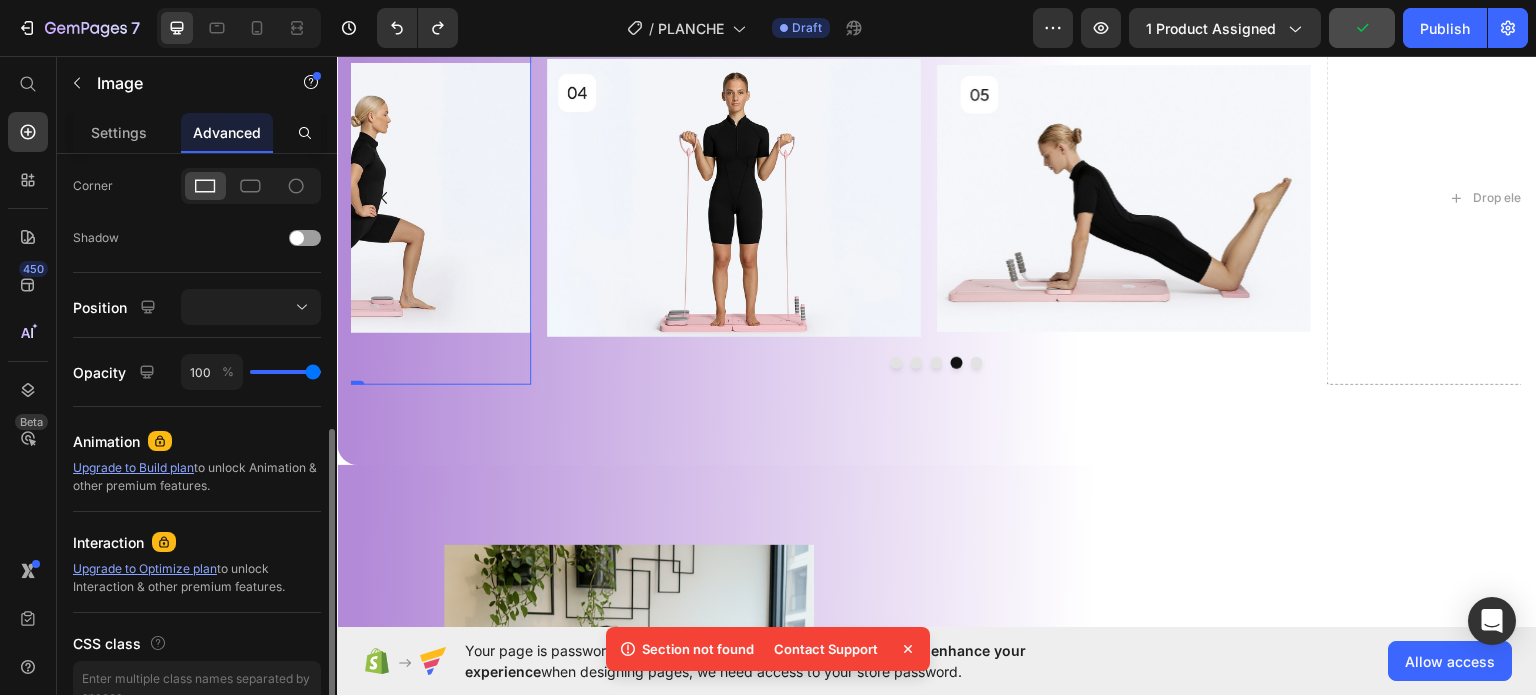 scroll, scrollTop: 704, scrollLeft: 0, axis: vertical 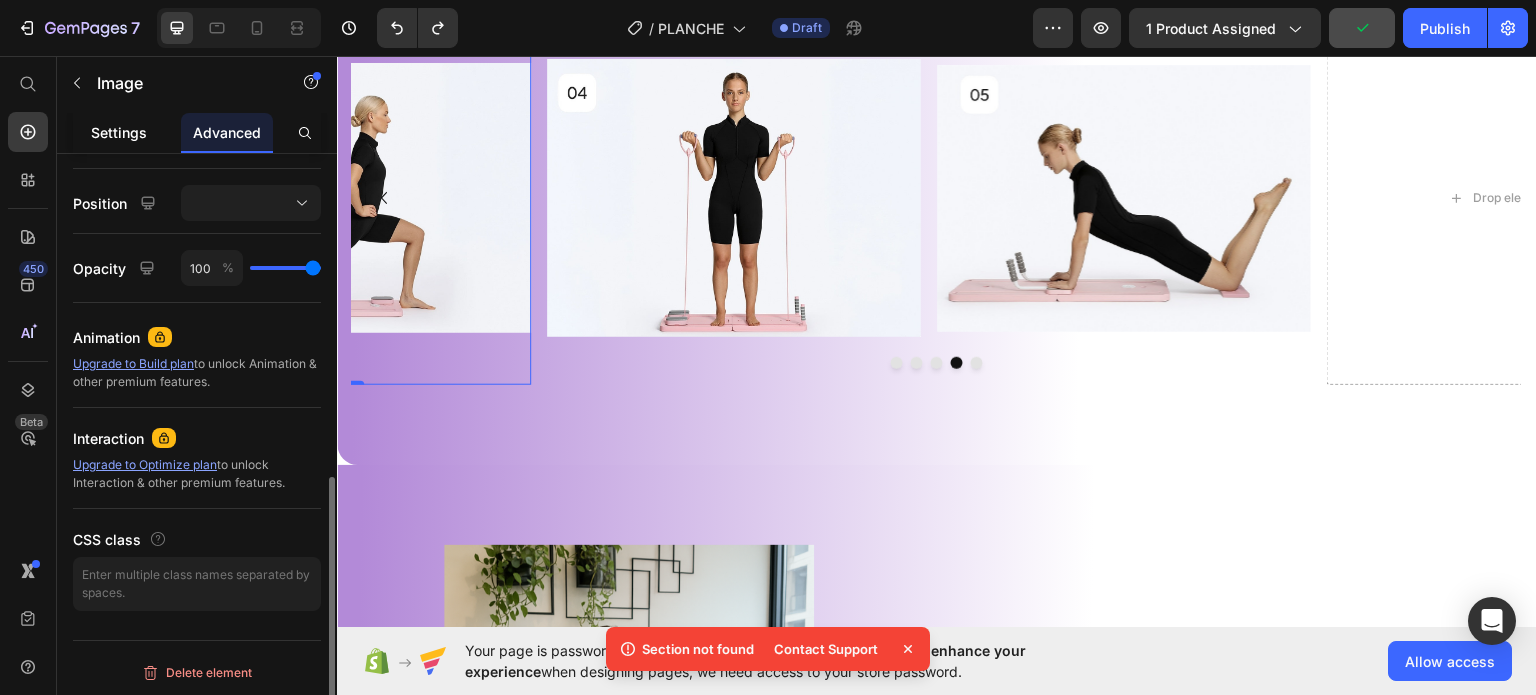 click on "Settings" at bounding box center [119, 132] 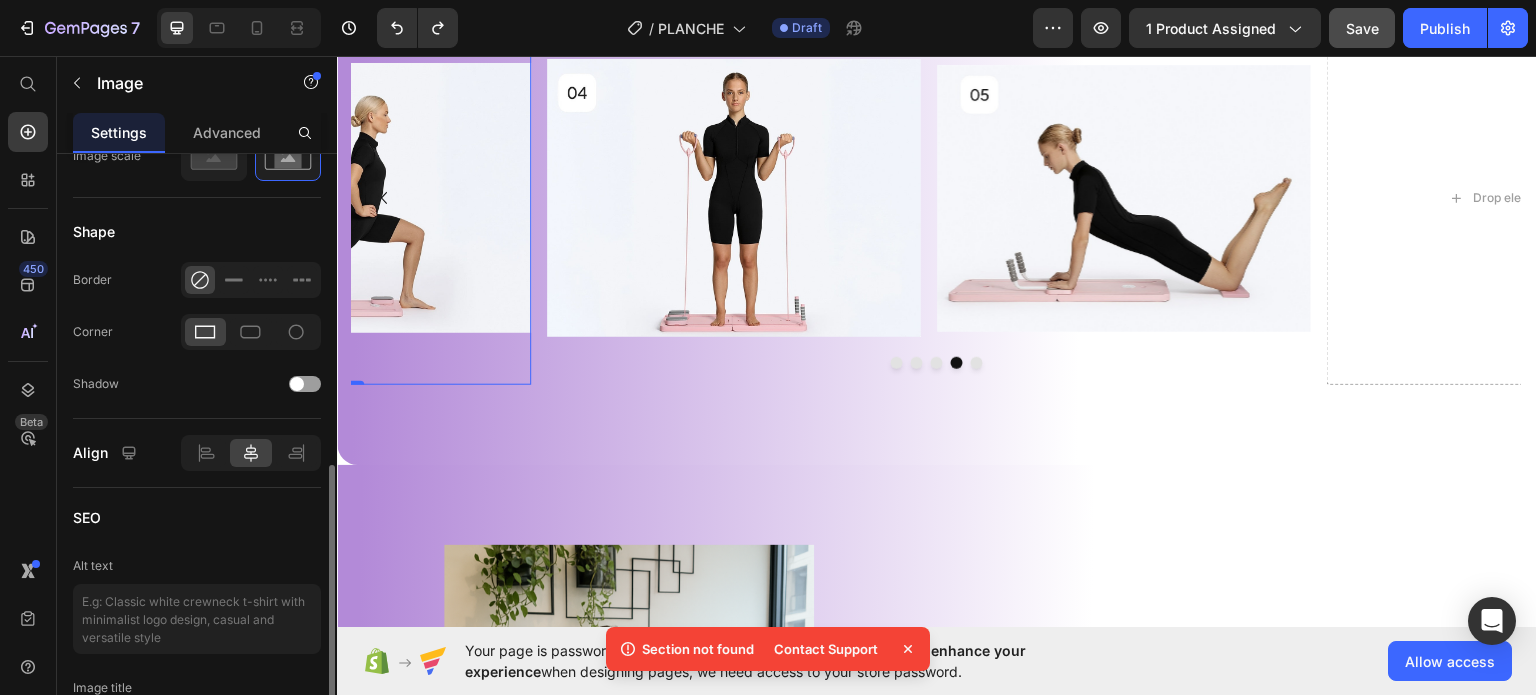 scroll, scrollTop: 936, scrollLeft: 0, axis: vertical 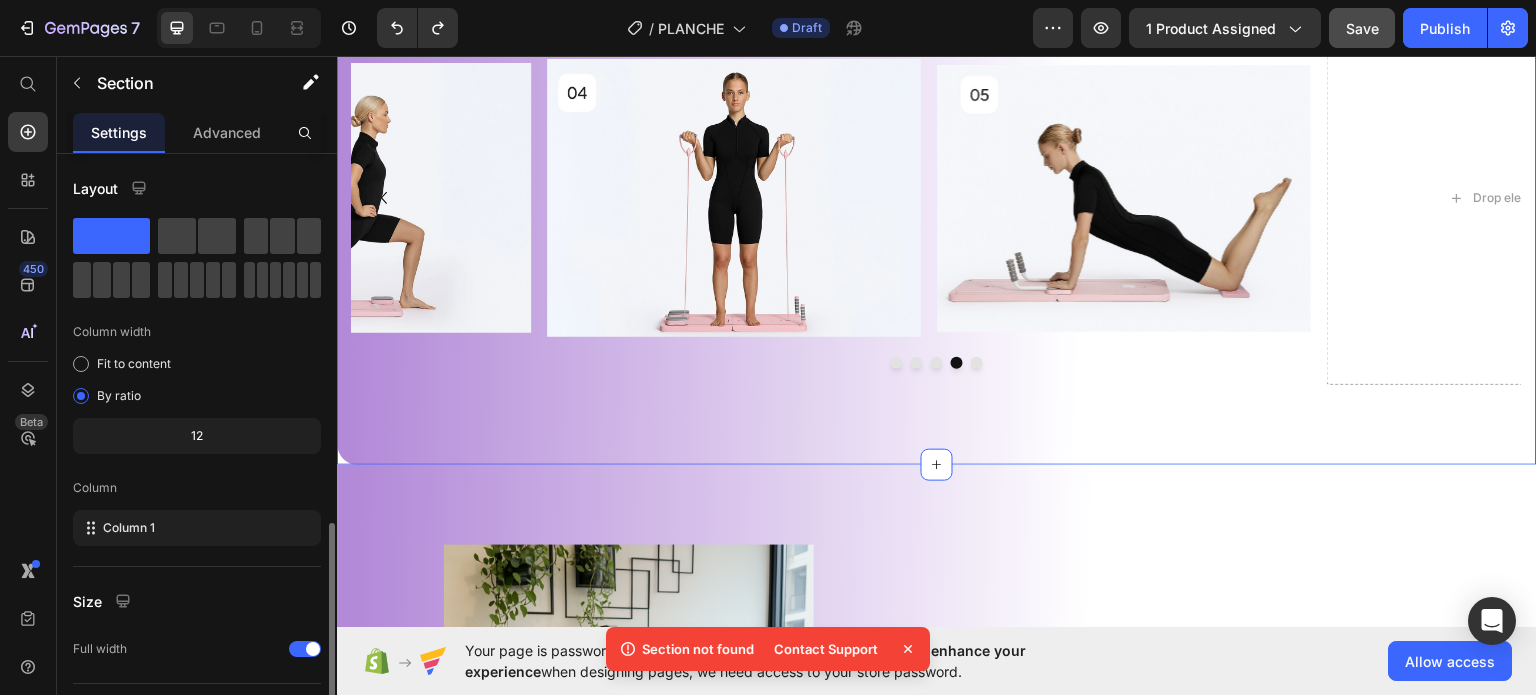 click on "Image Image Image Image Image
Drop element here
Carousel Section 4   You can create reusable sections Create Theme Section AI Content Write with GemAI What would you like to describe here? Tone and Voice Persuasive Product VOLEA FITNESS PACK Show more Generate" at bounding box center [937, 197] 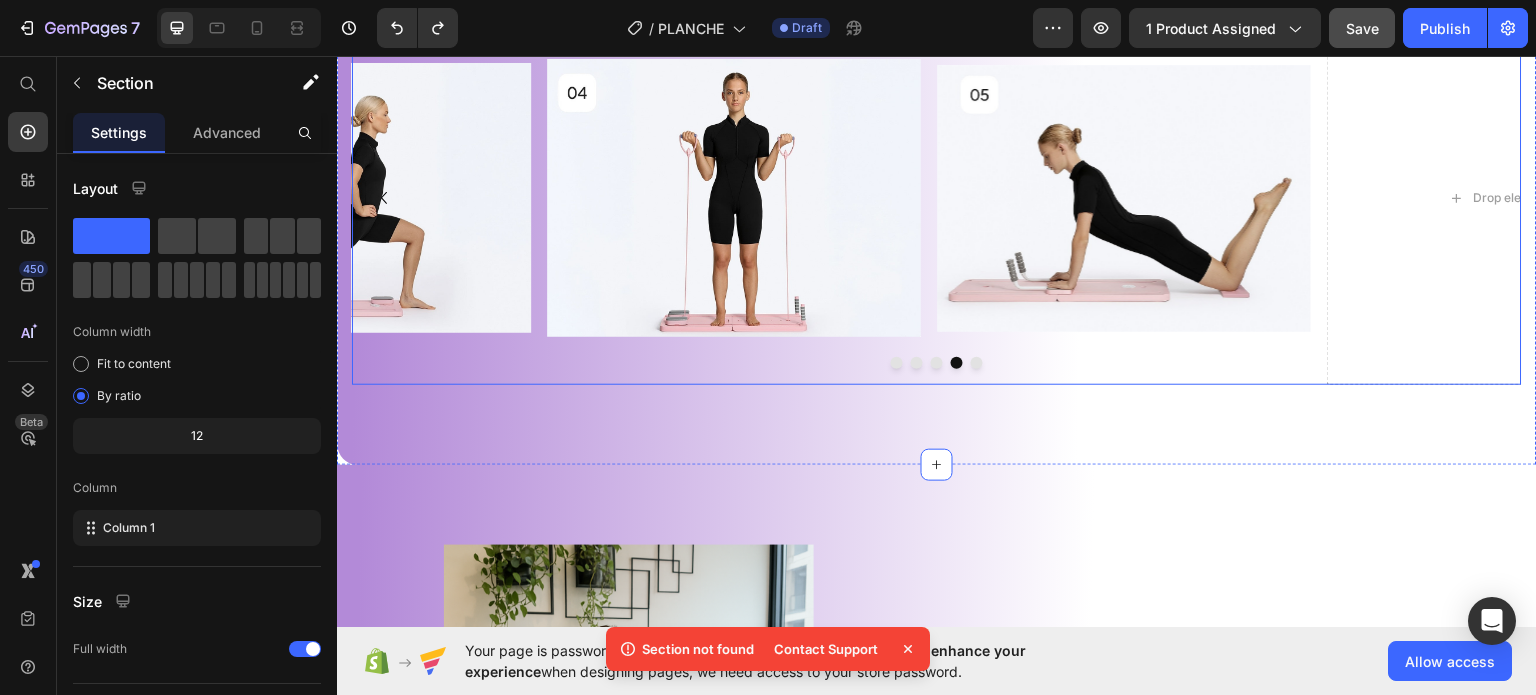 click 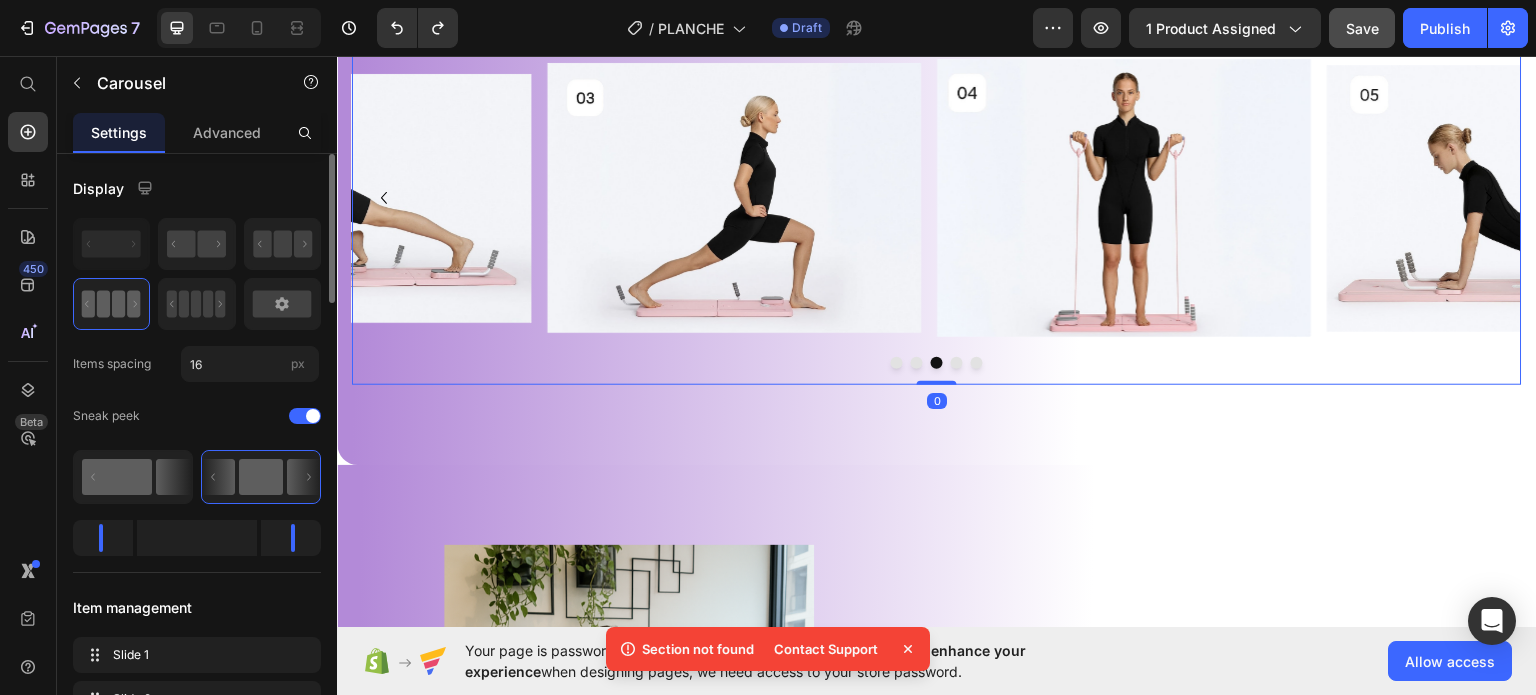 click 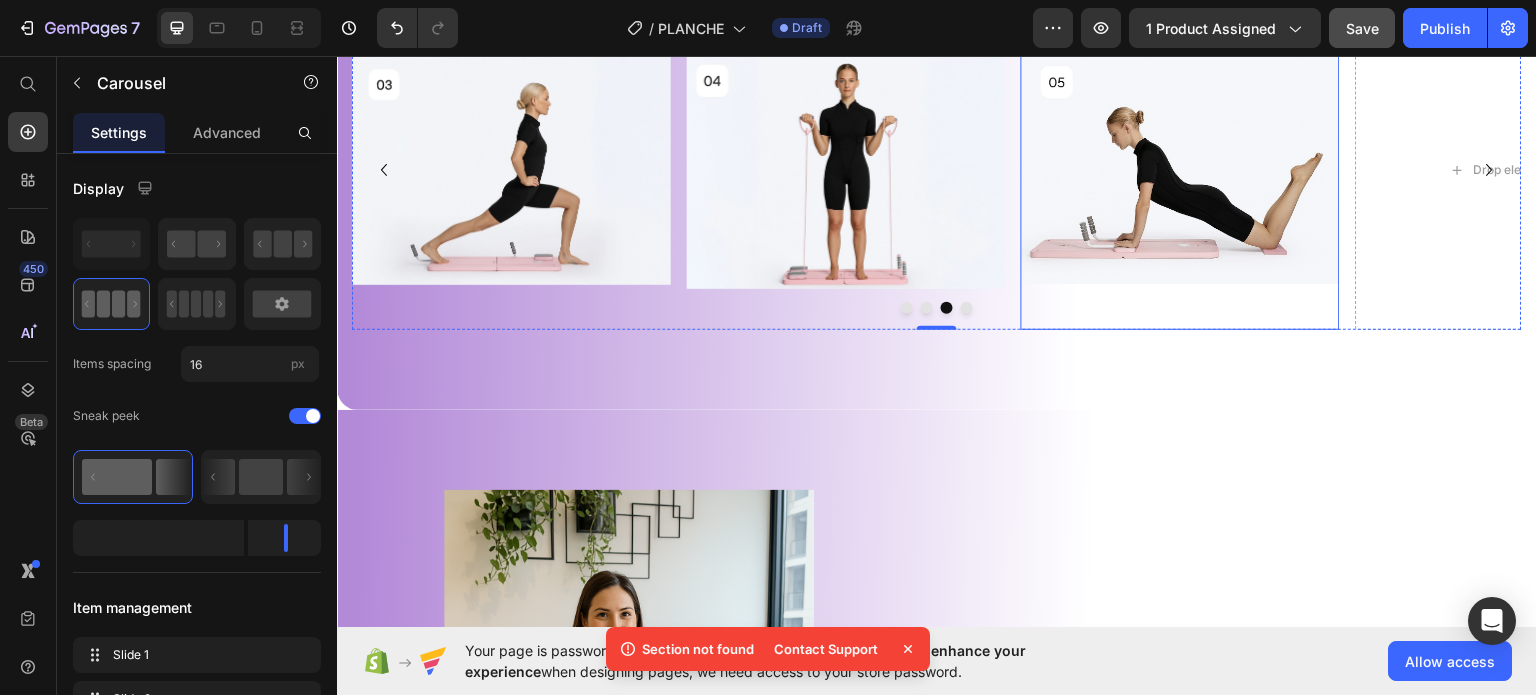 scroll, scrollTop: 1111, scrollLeft: 0, axis: vertical 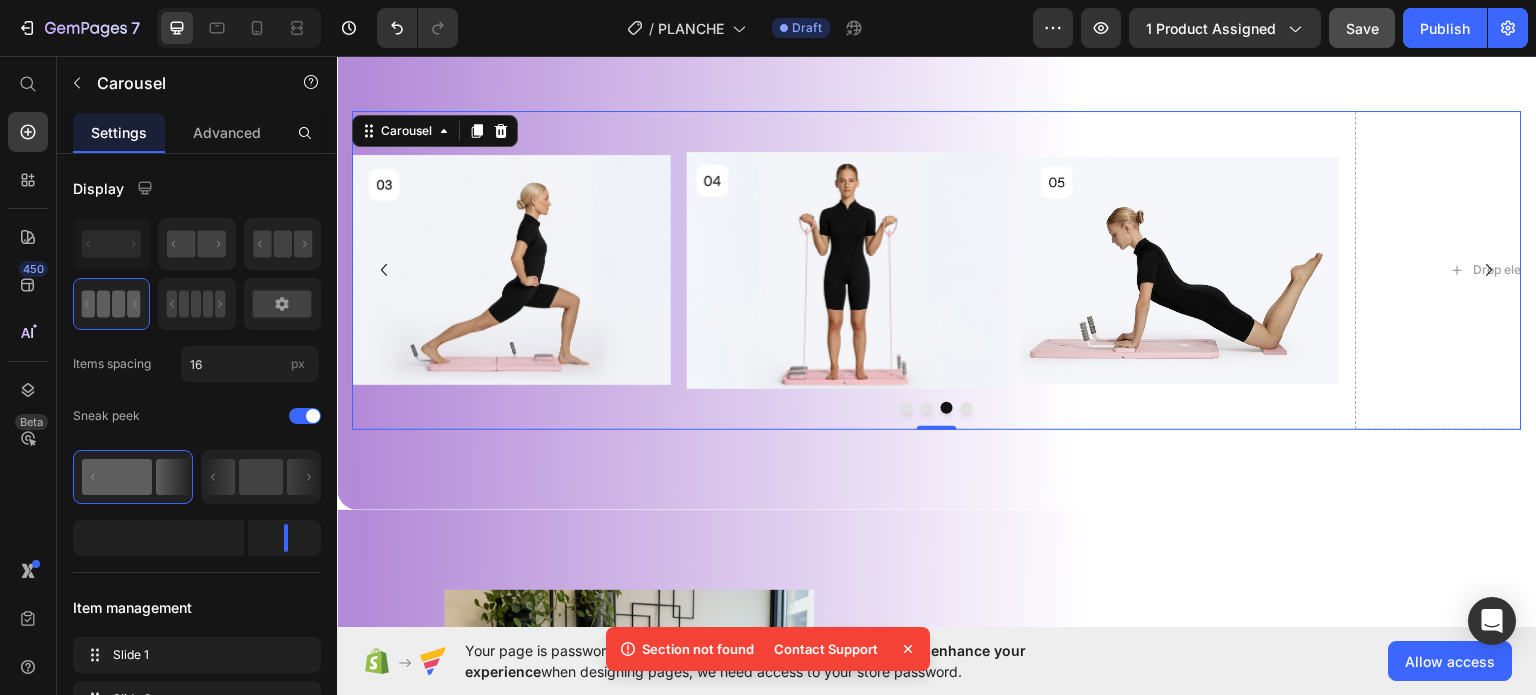 click 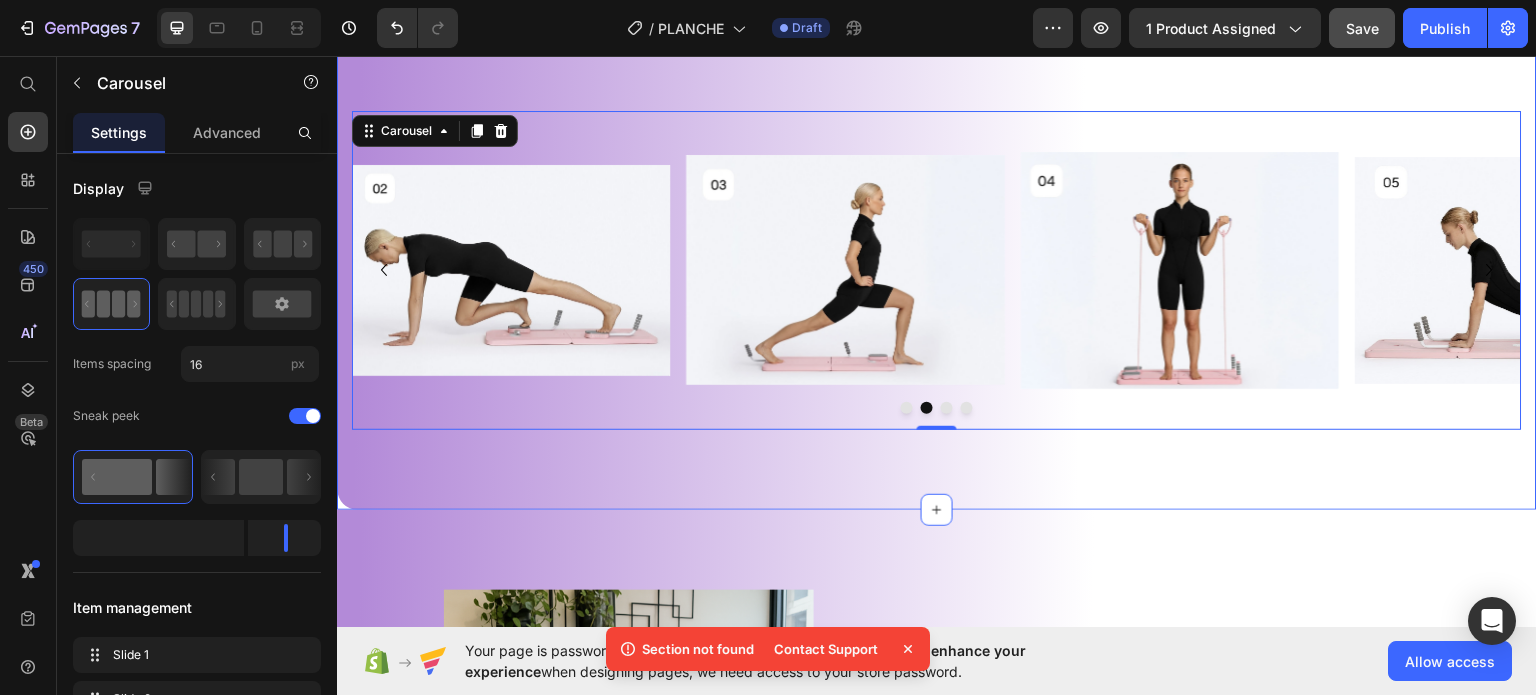 click on "Image Image Image Image Image
Drop element here
Carousel   0 Section 4" at bounding box center [937, 269] 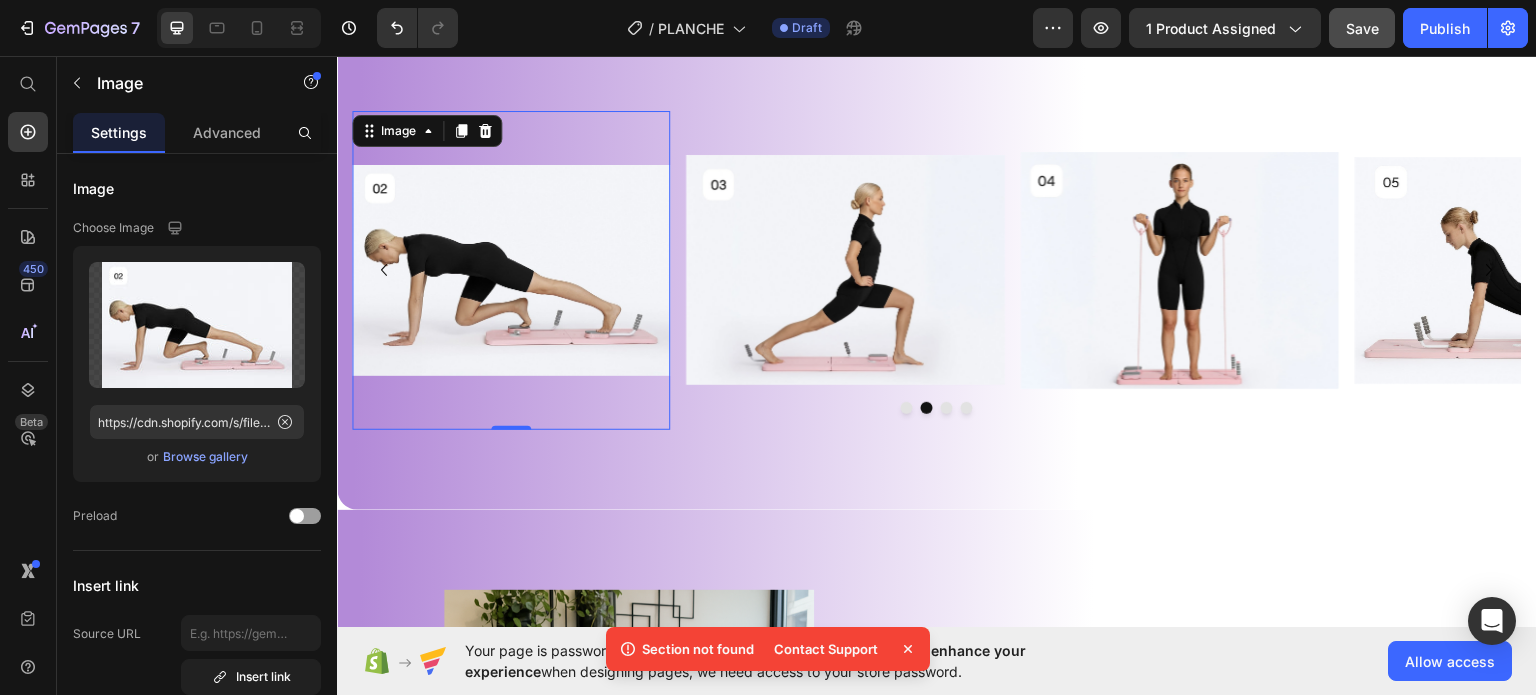 click at bounding box center (511, 269) 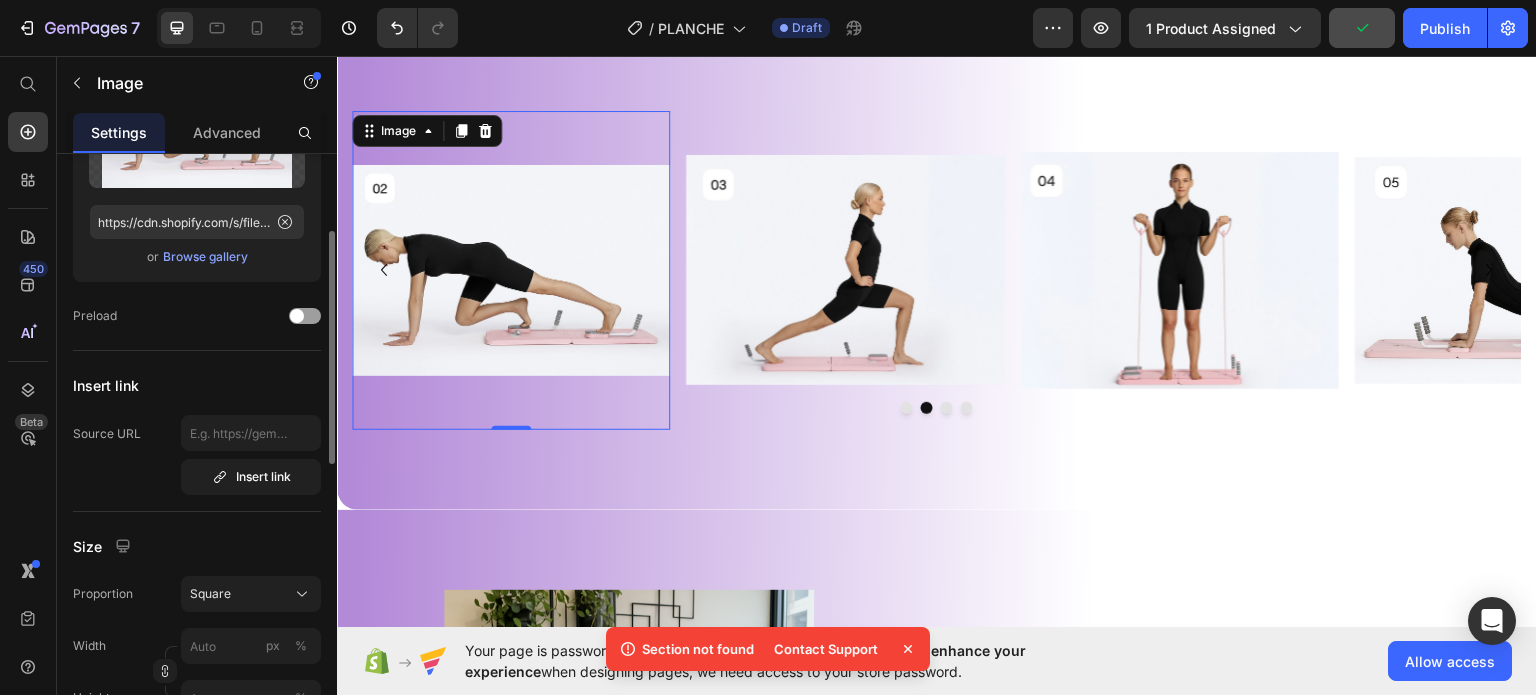 scroll, scrollTop: 0, scrollLeft: 0, axis: both 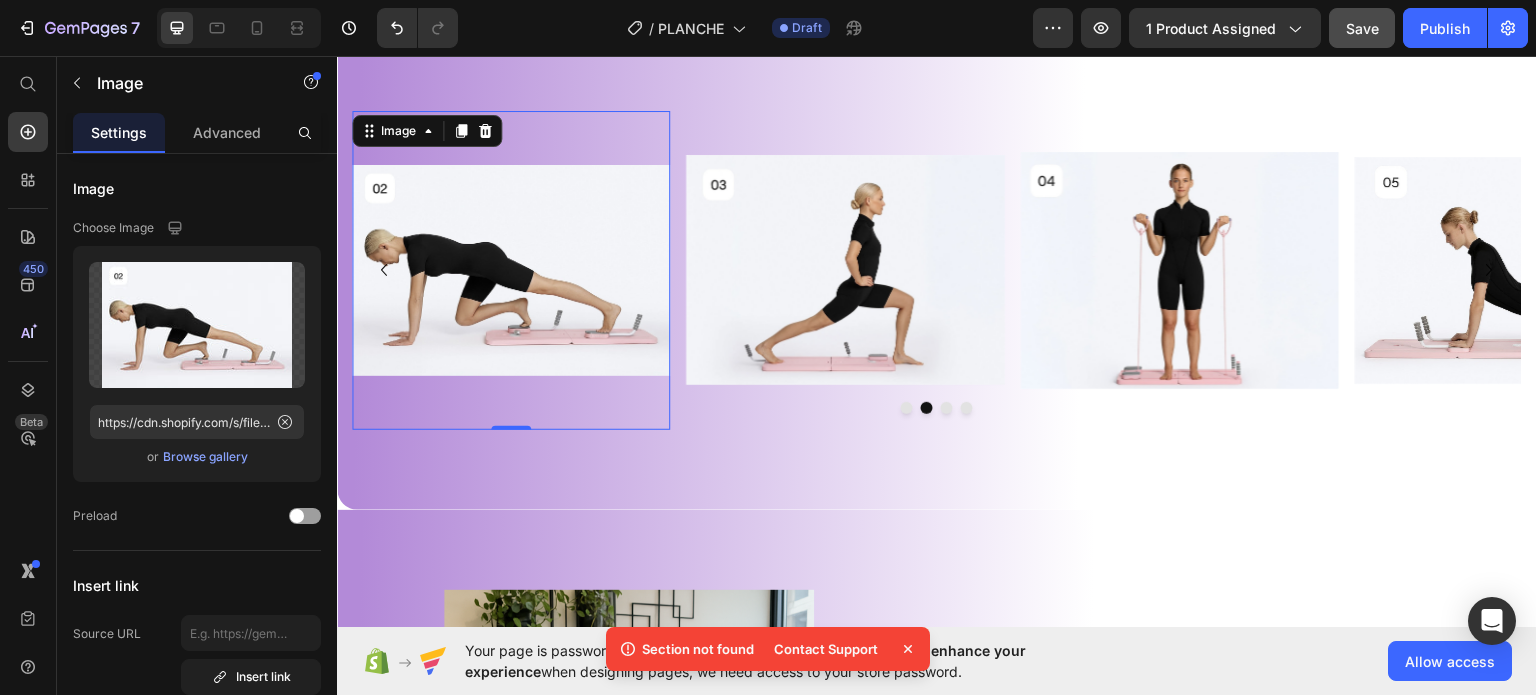 click 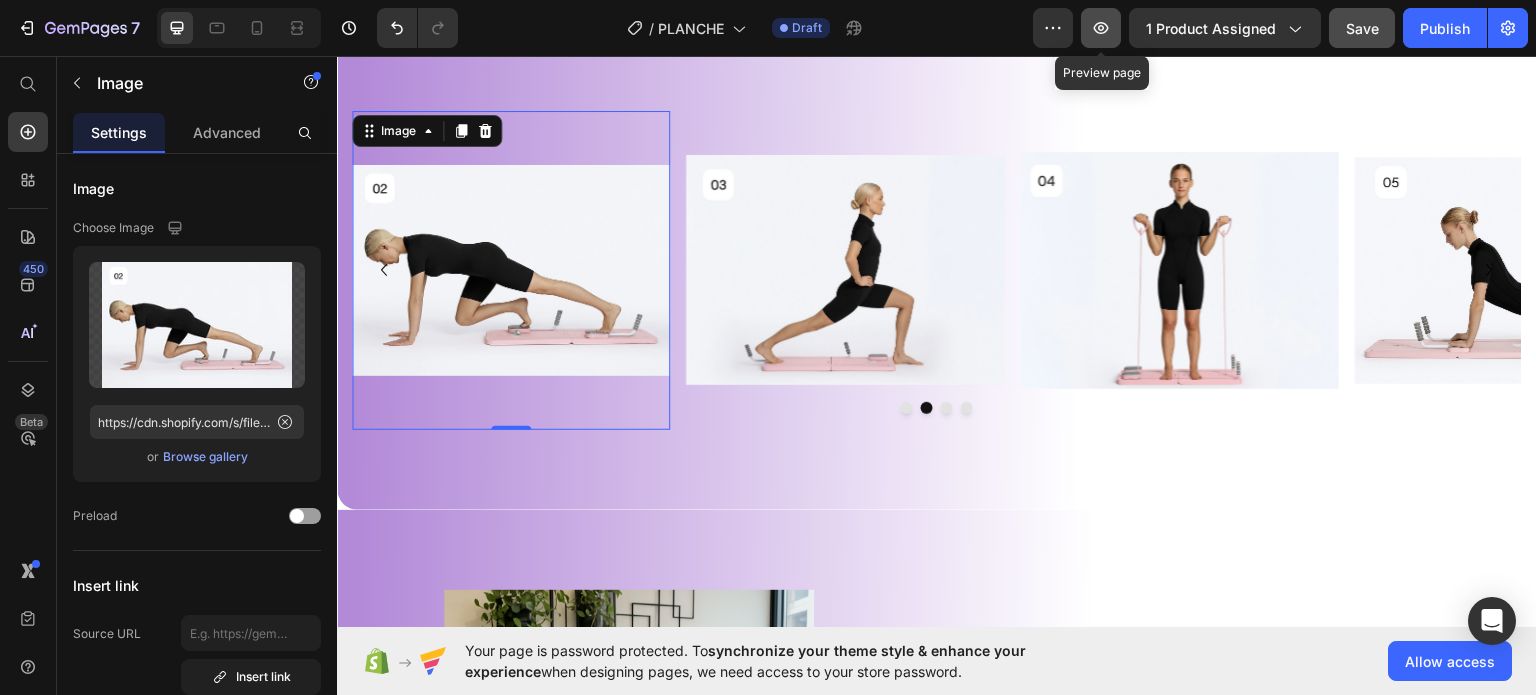 click 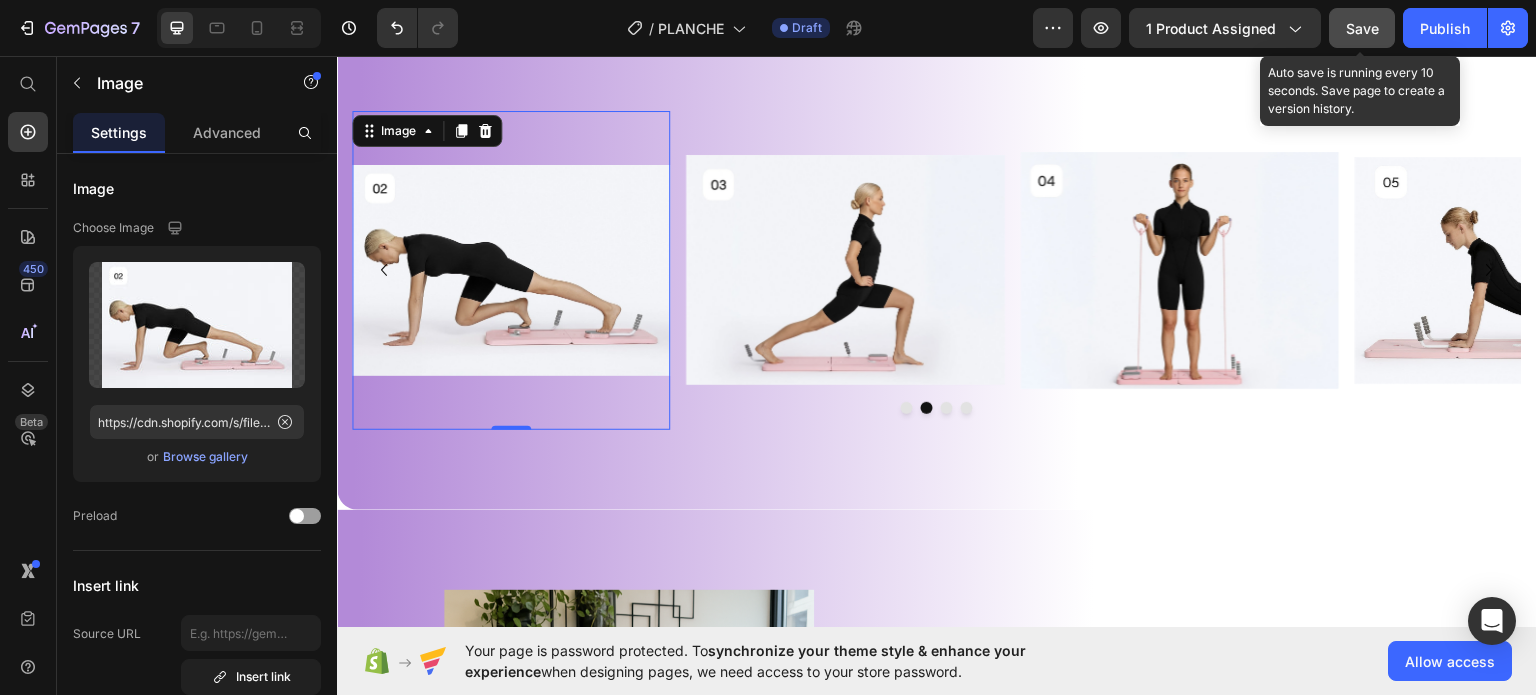 click on "Save" at bounding box center [1362, 28] 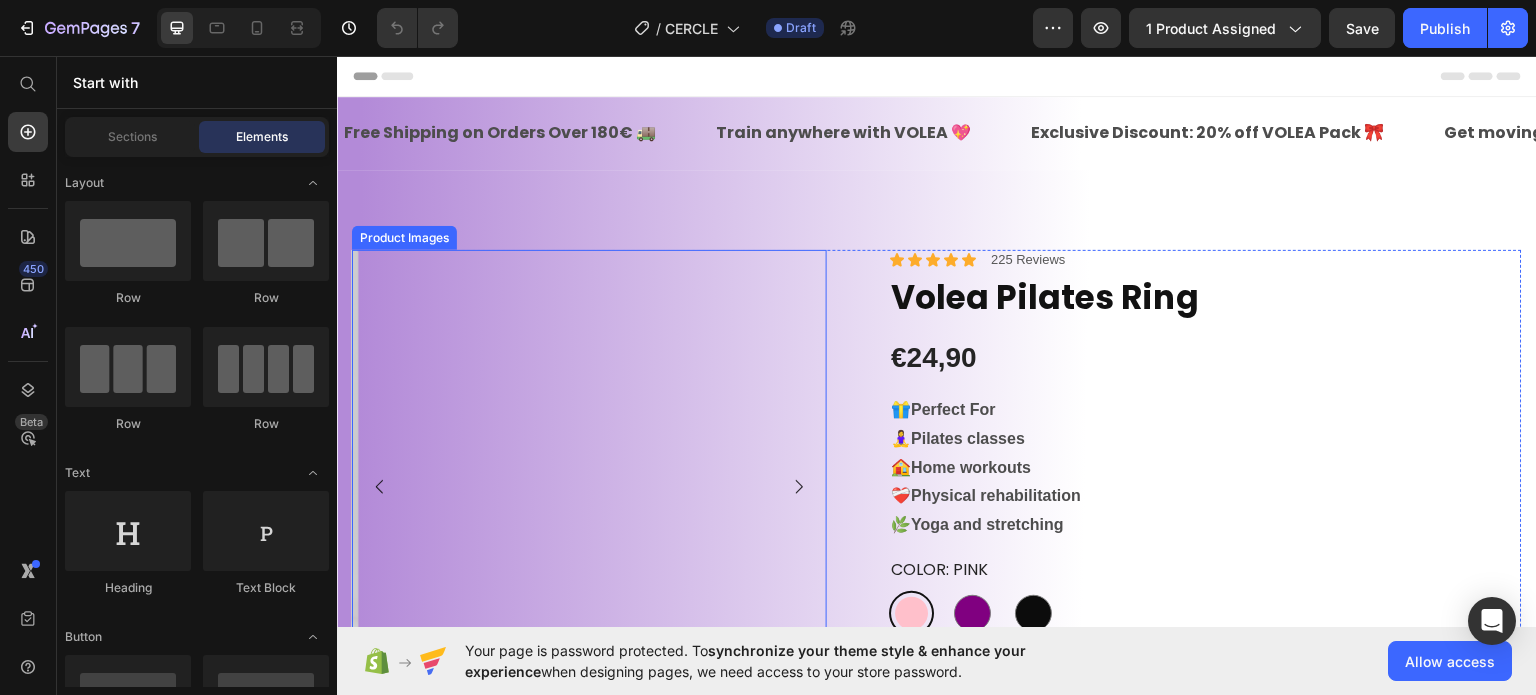 scroll, scrollTop: 78, scrollLeft: 0, axis: vertical 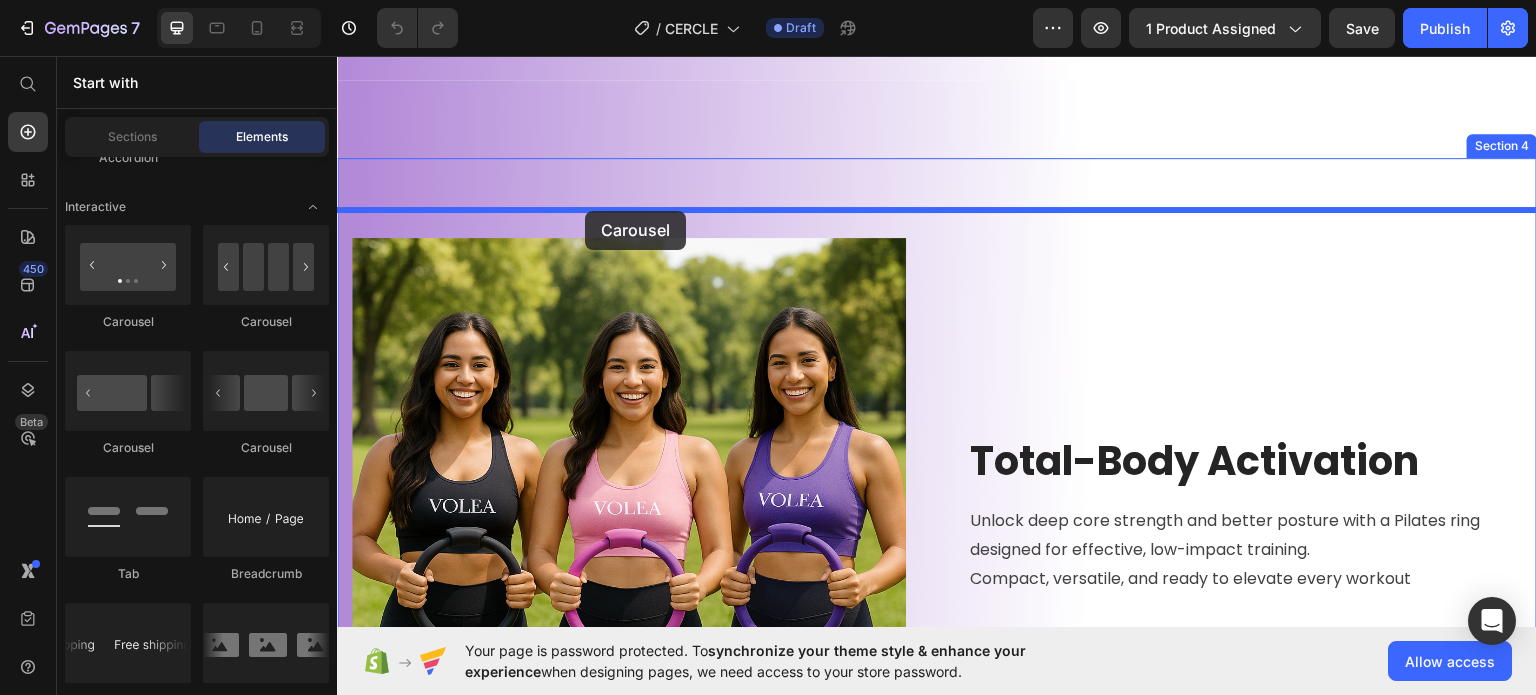 drag, startPoint x: 466, startPoint y: 469, endPoint x: 585, endPoint y: 212, distance: 283.2137 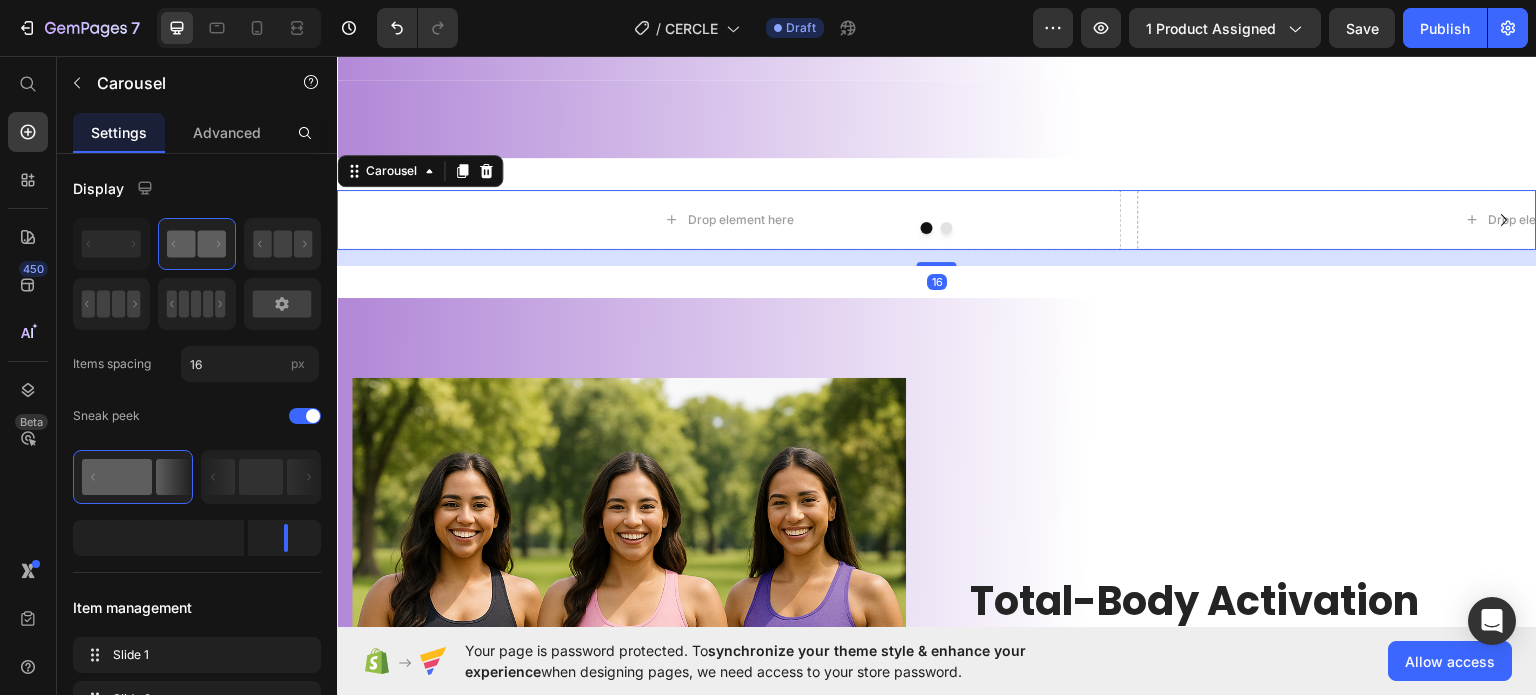 click at bounding box center [937, 227] 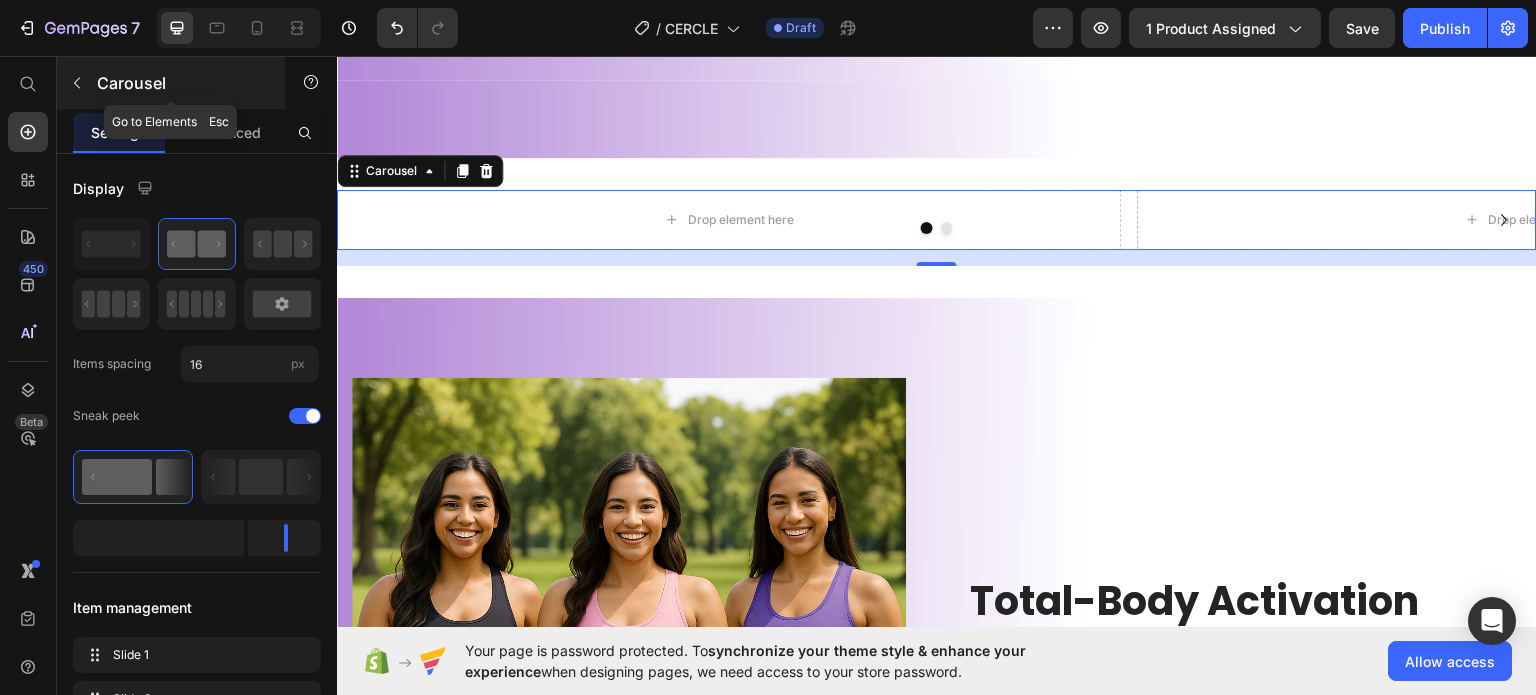 click at bounding box center (77, 83) 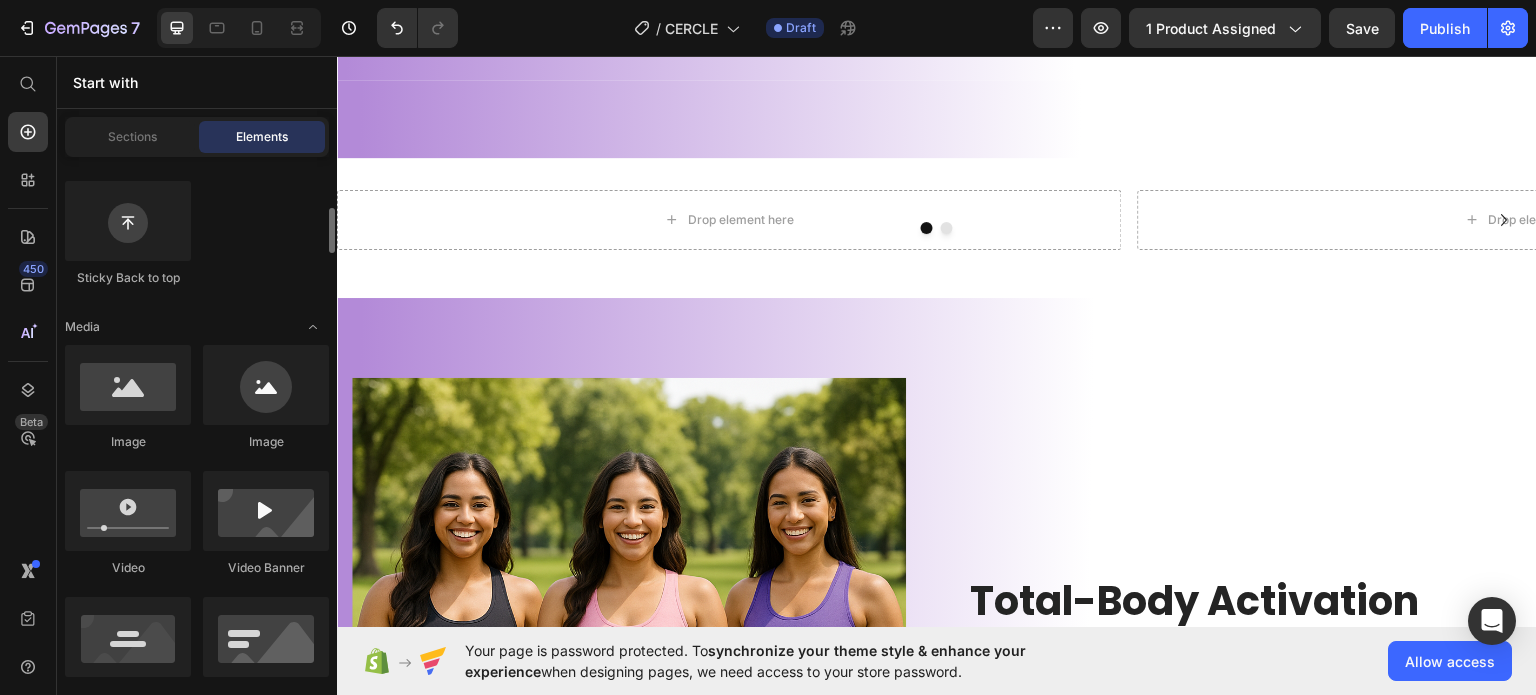 scroll, scrollTop: 500, scrollLeft: 0, axis: vertical 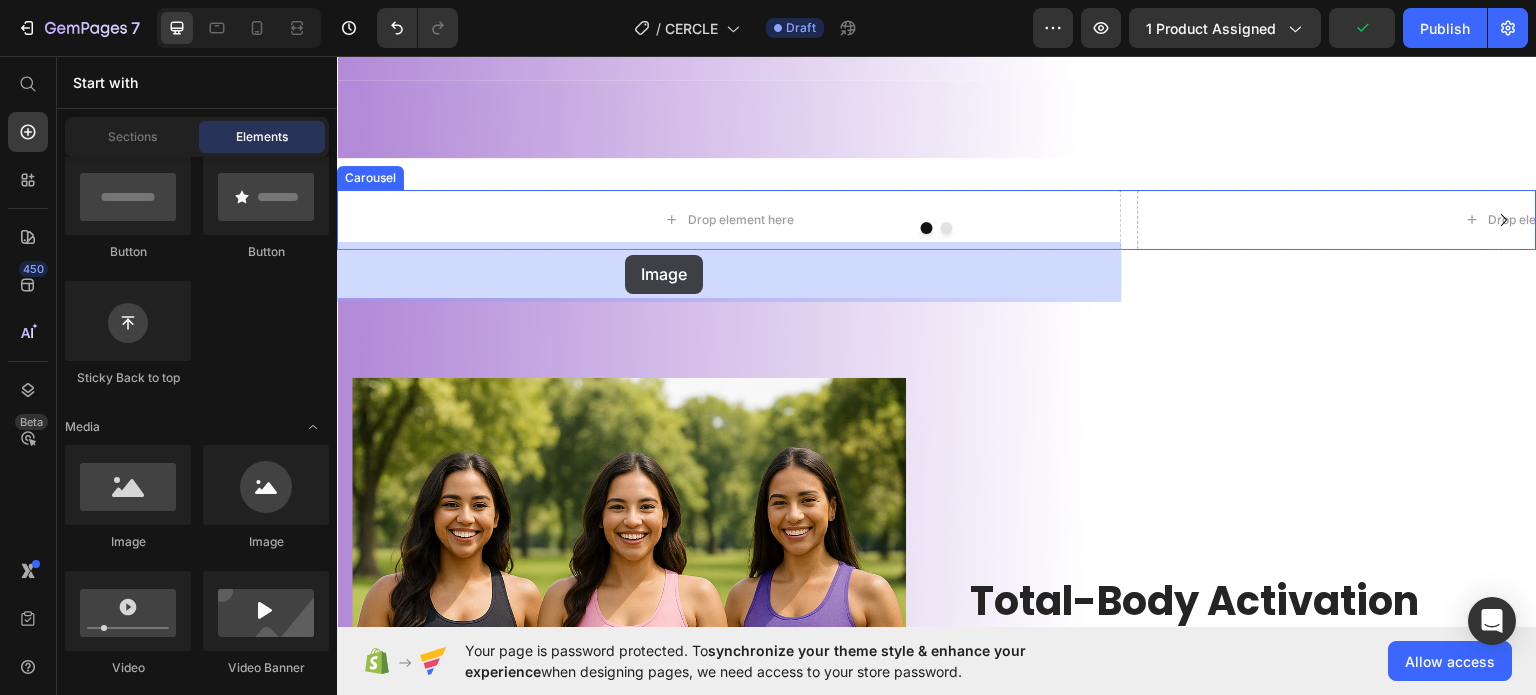 drag, startPoint x: 454, startPoint y: 535, endPoint x: 625, endPoint y: 254, distance: 328.94073 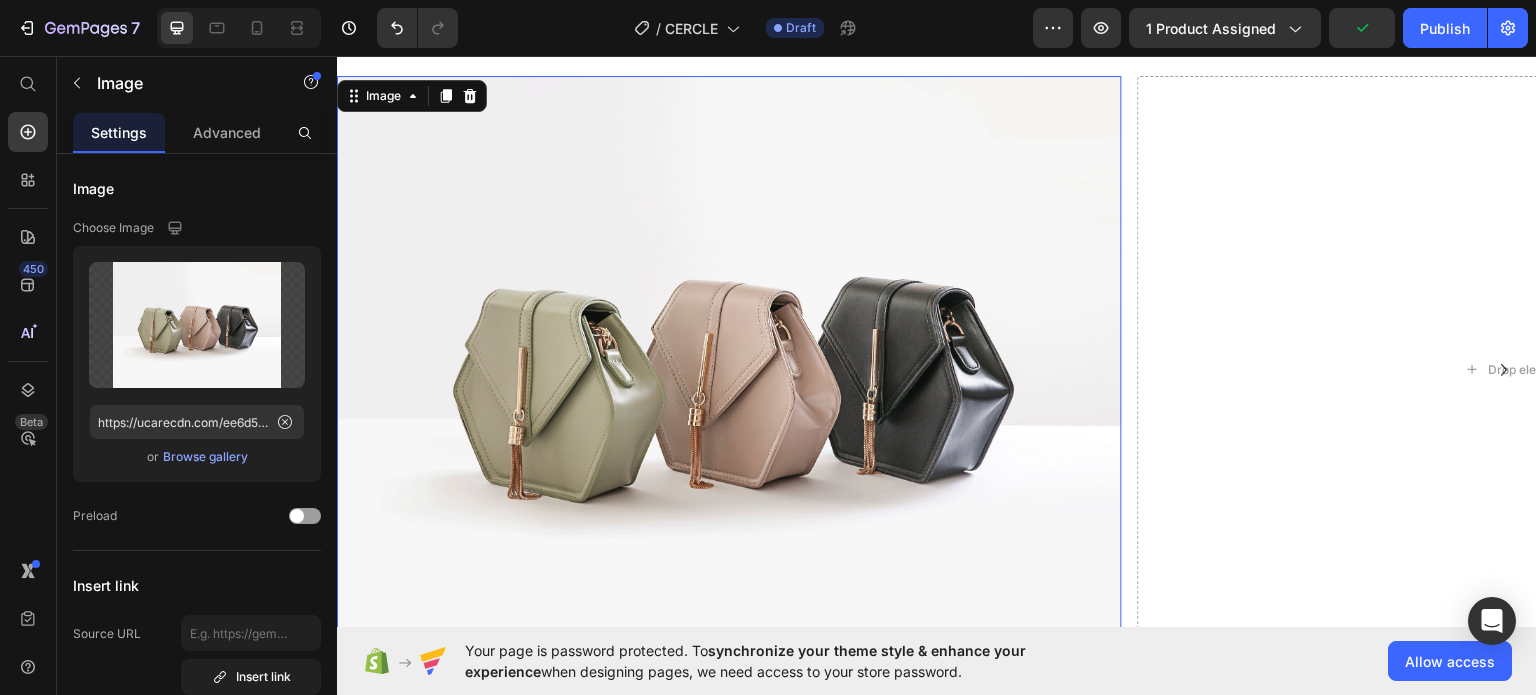 scroll, scrollTop: 1300, scrollLeft: 0, axis: vertical 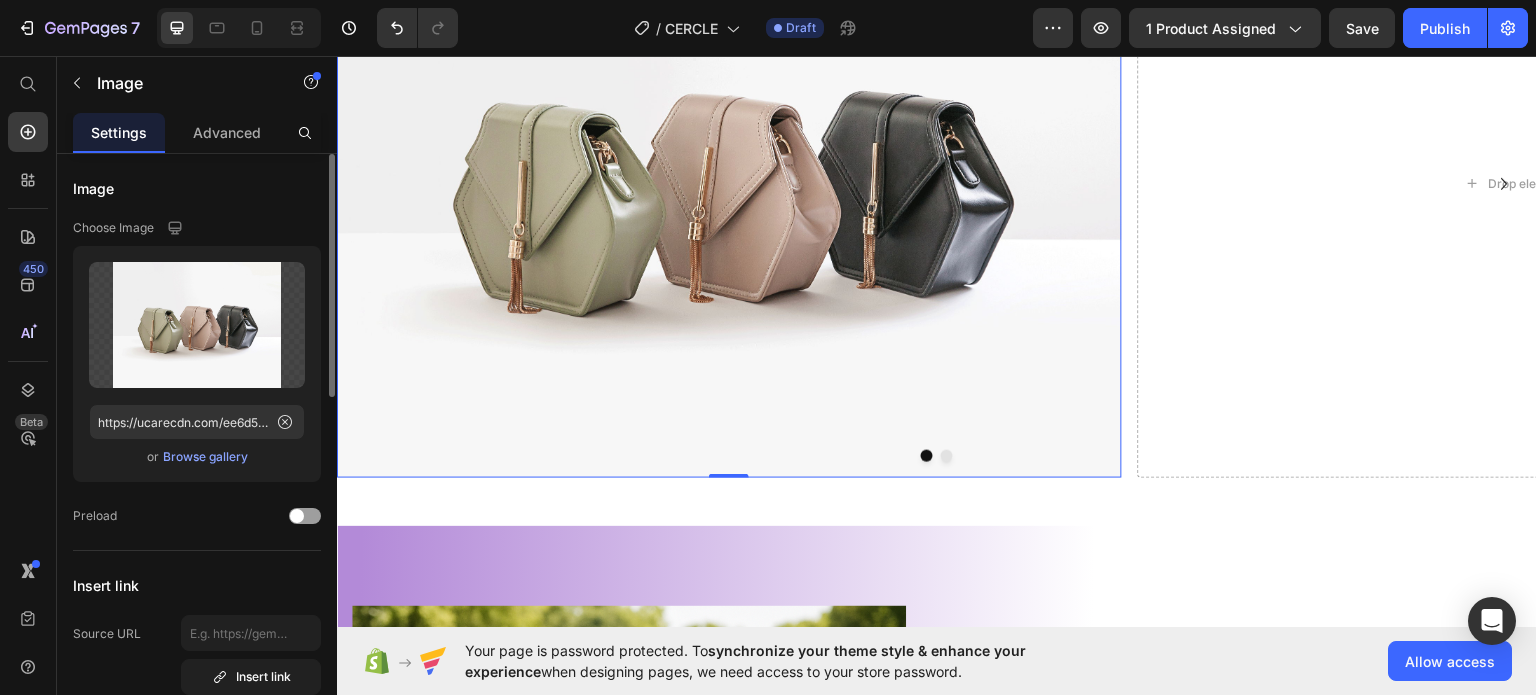 click on "Browse gallery" at bounding box center (205, 457) 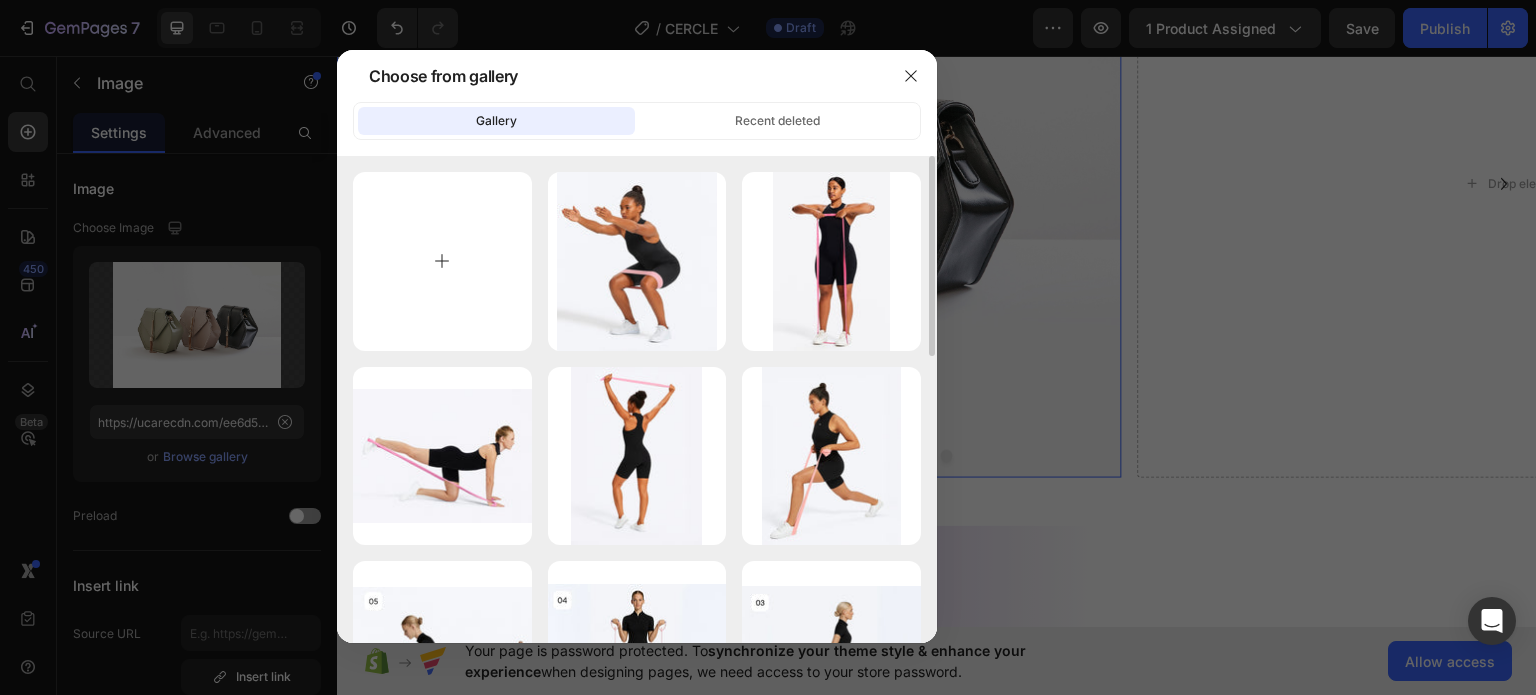 click at bounding box center [442, 261] 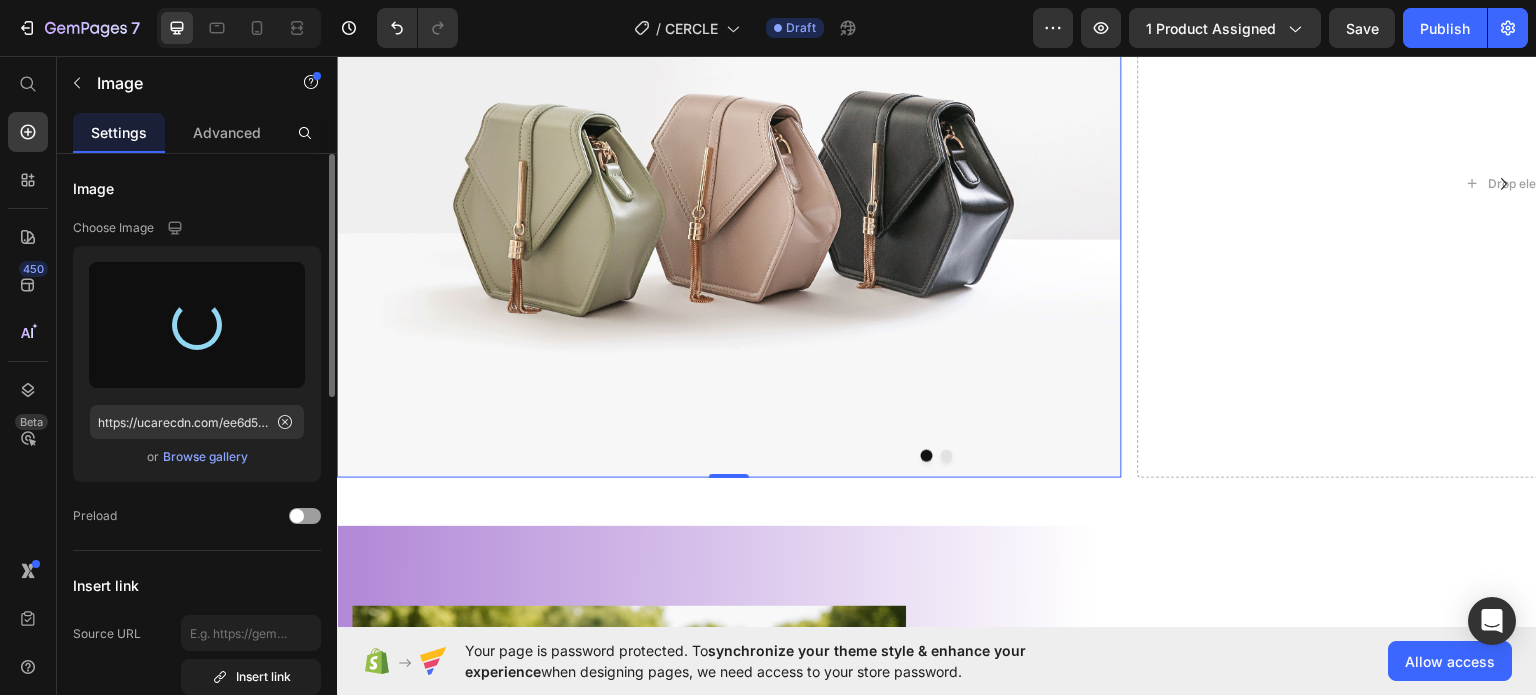 type on "https://cdn.shopify.com/s/files/1/0976/4844/3656/files/gempages_574856437667202277-1f9a8c39-d445-4360-8277-2edc41202068.jpg" 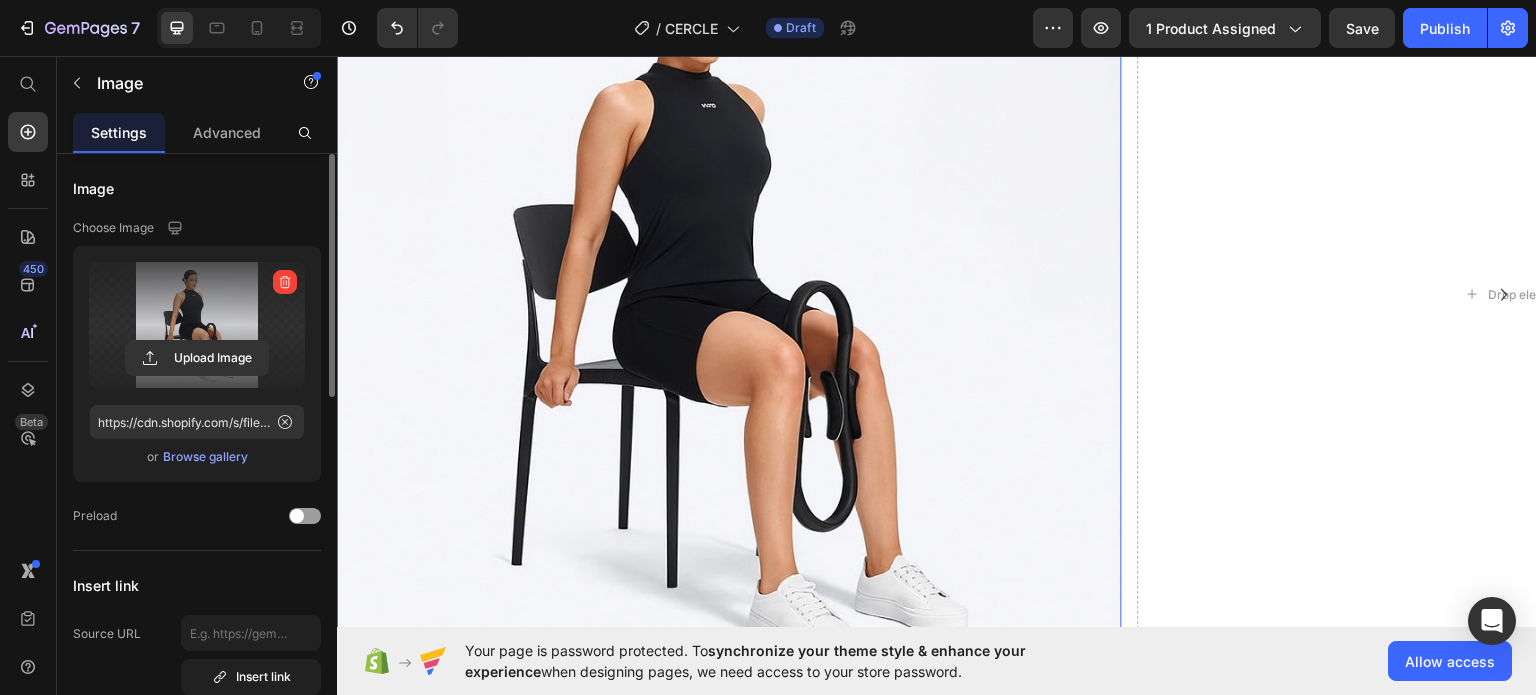 click on "Browse gallery" at bounding box center (205, 457) 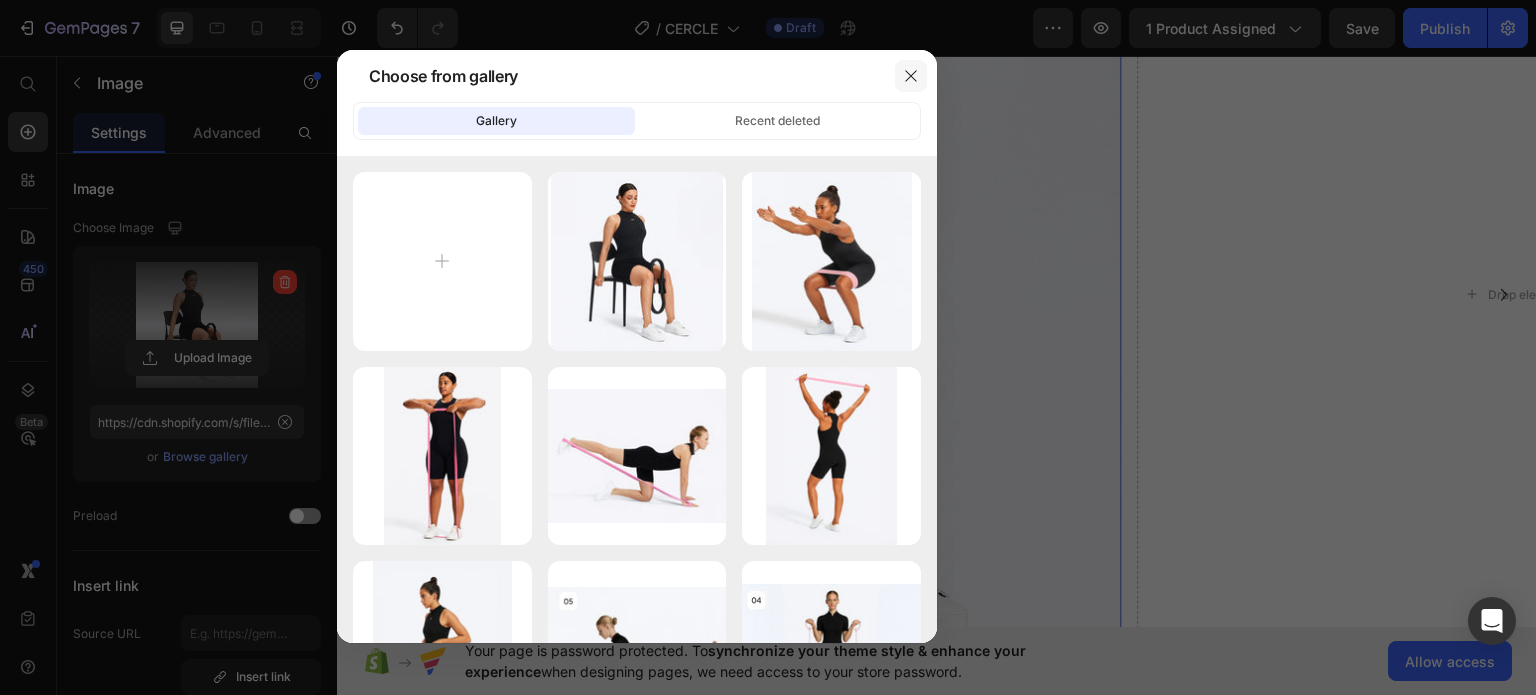 click at bounding box center [911, 76] 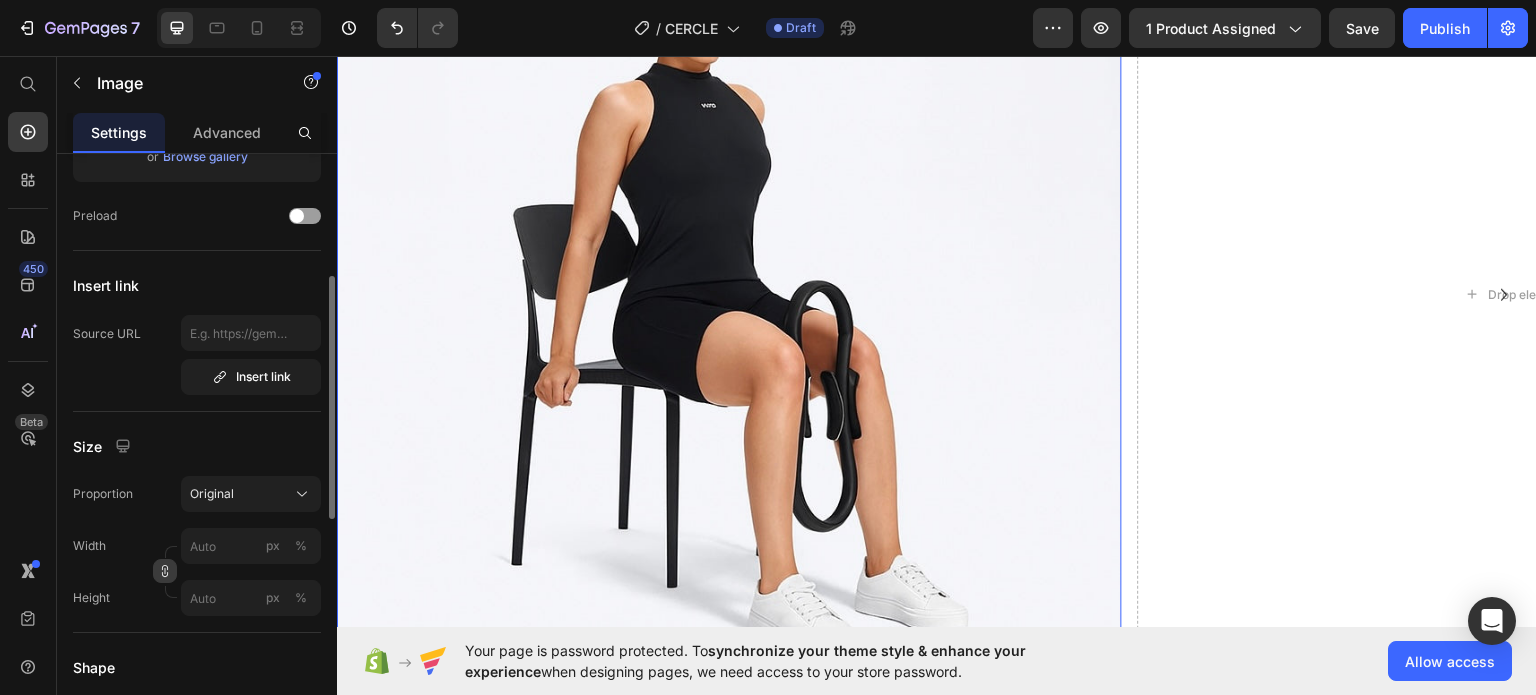 scroll, scrollTop: 400, scrollLeft: 0, axis: vertical 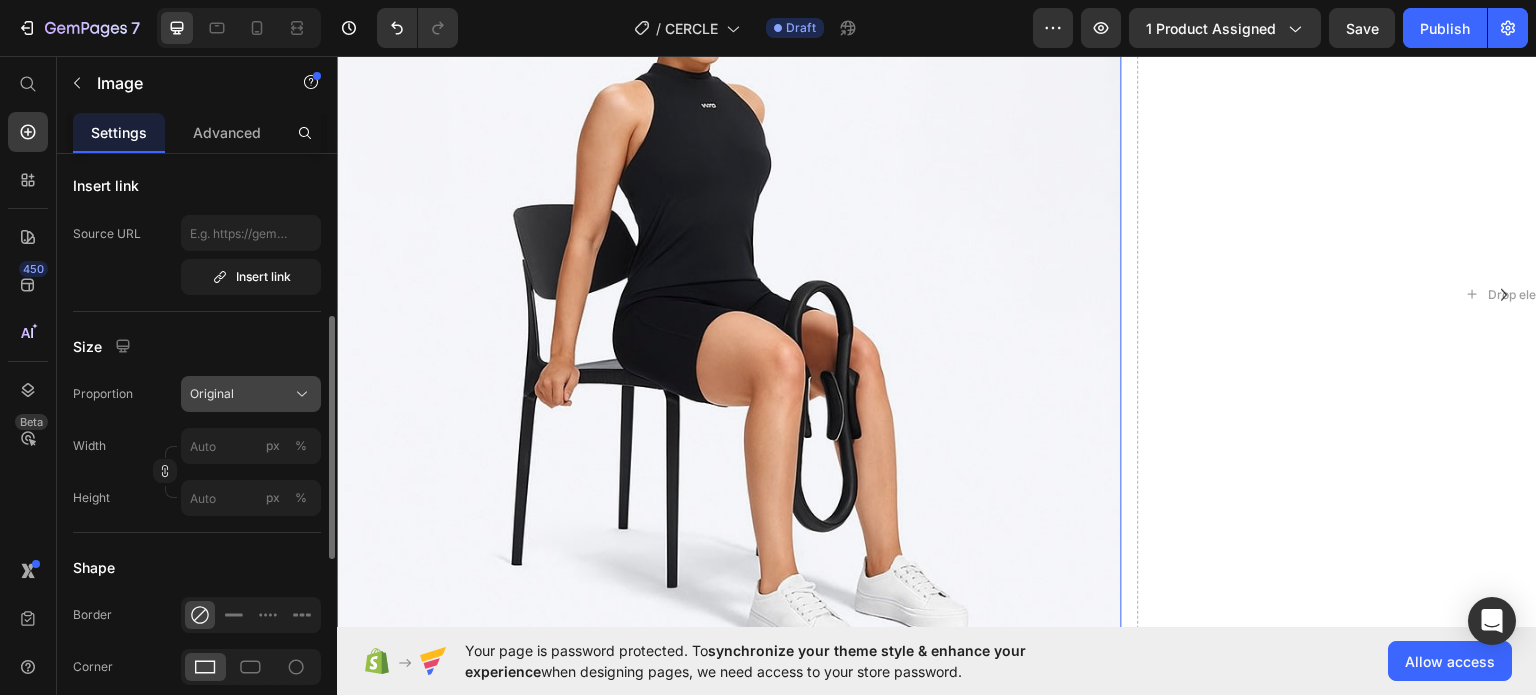 click on "Original" at bounding box center [251, 394] 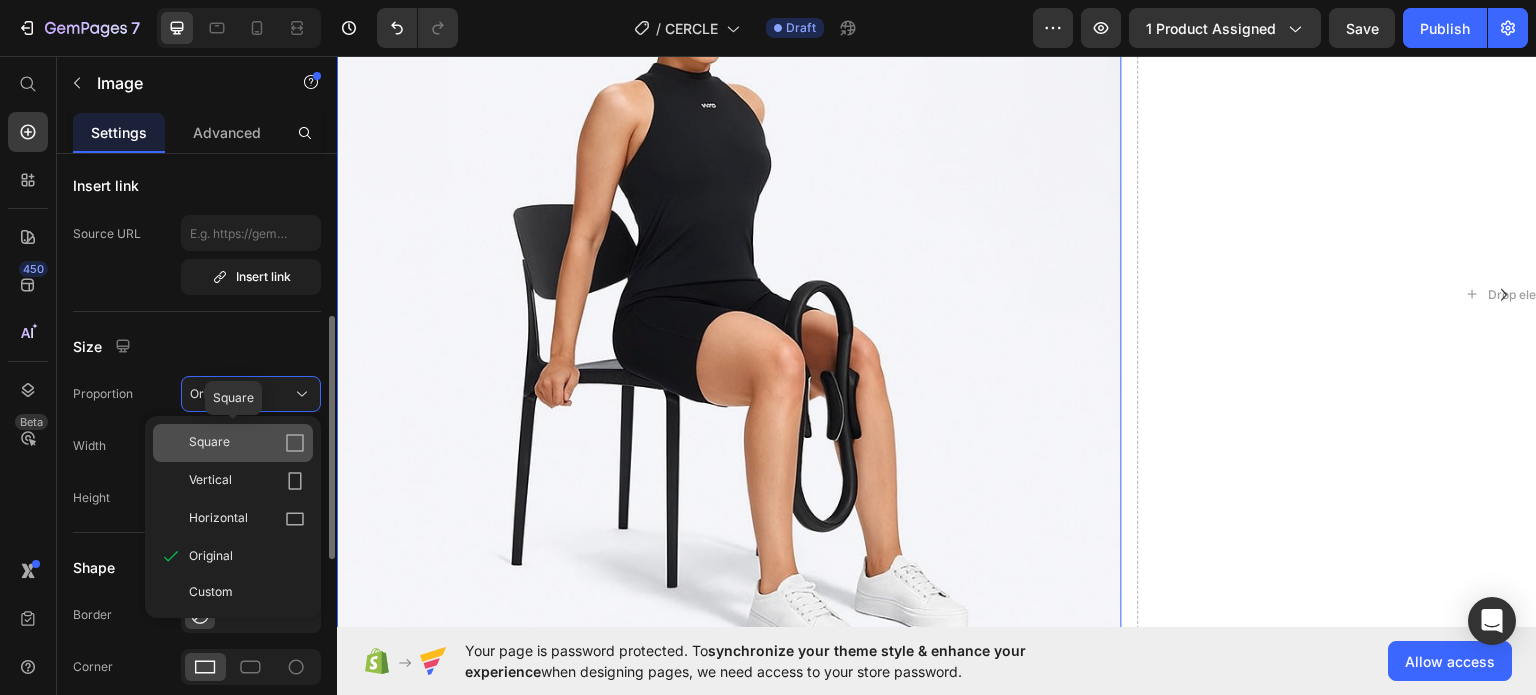 click on "Square" 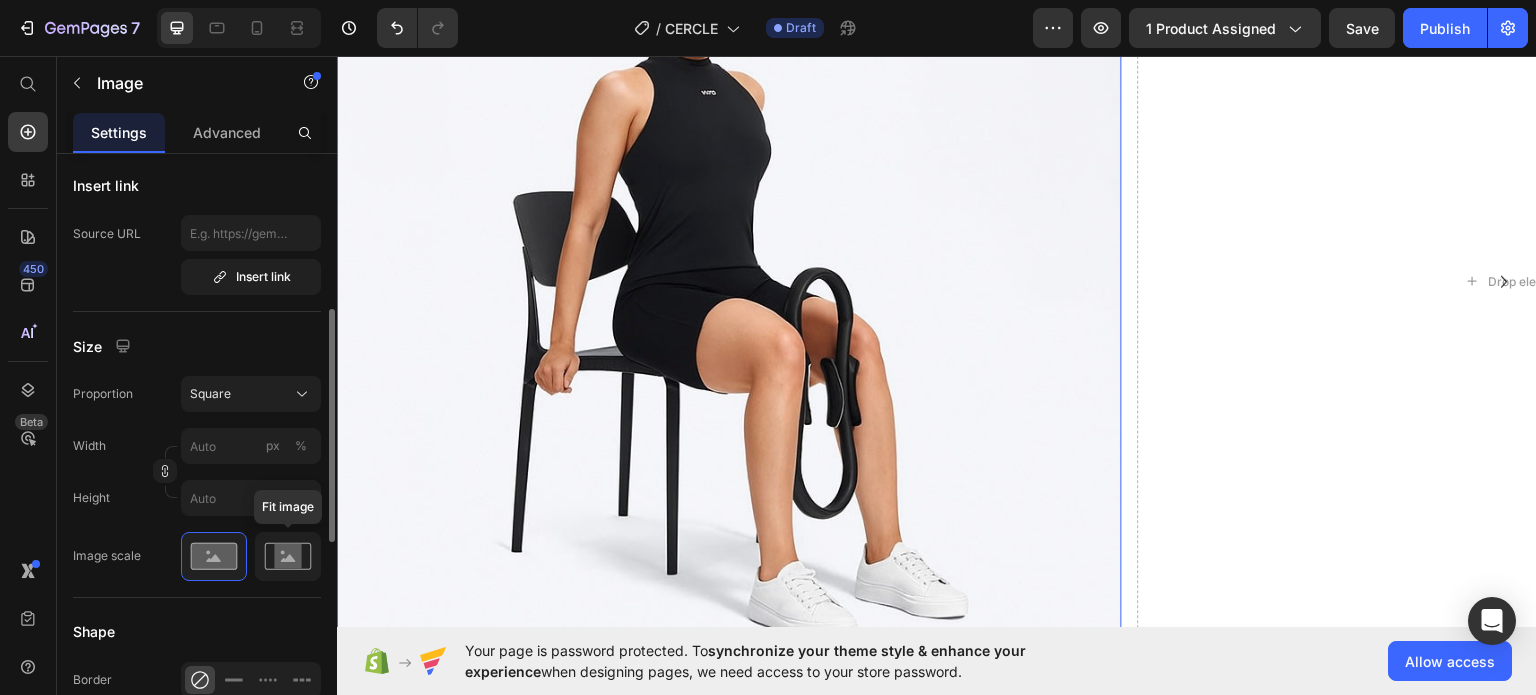 click 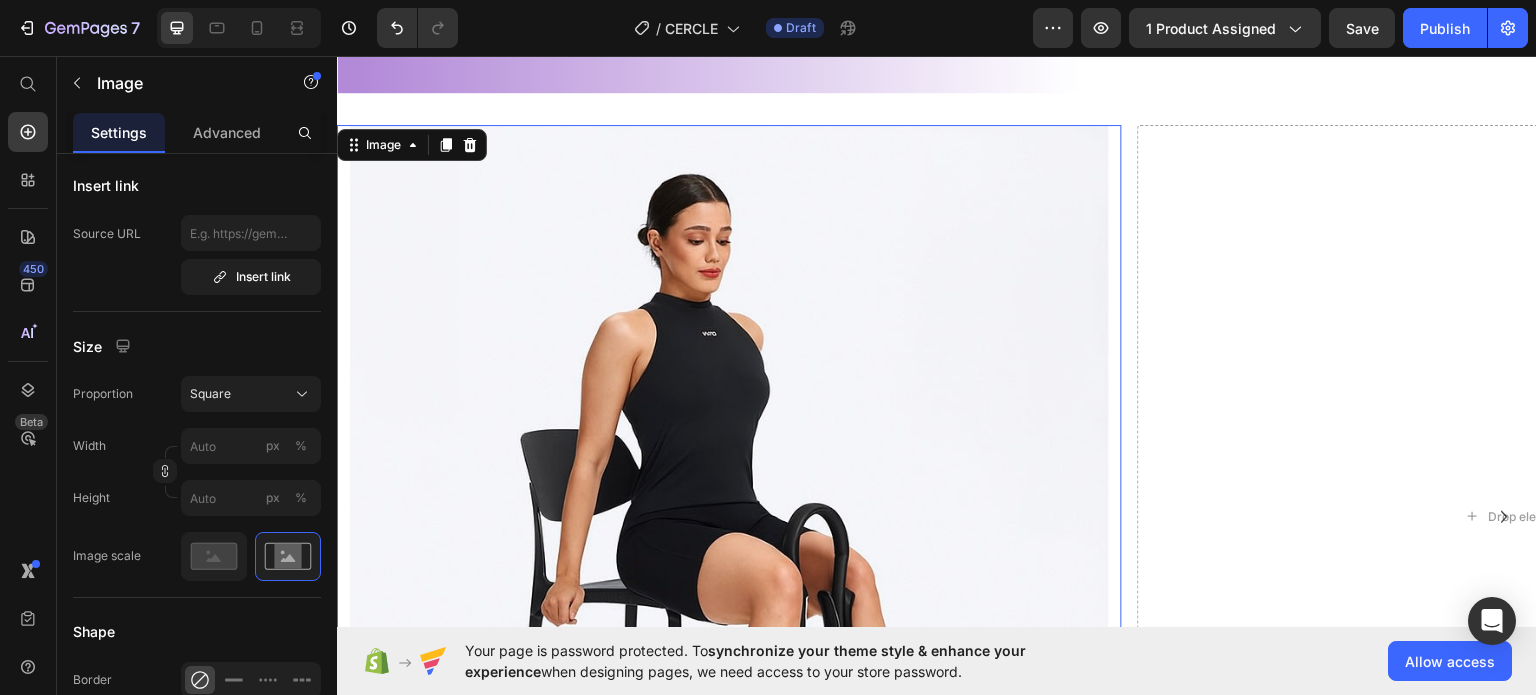 scroll, scrollTop: 1100, scrollLeft: 0, axis: vertical 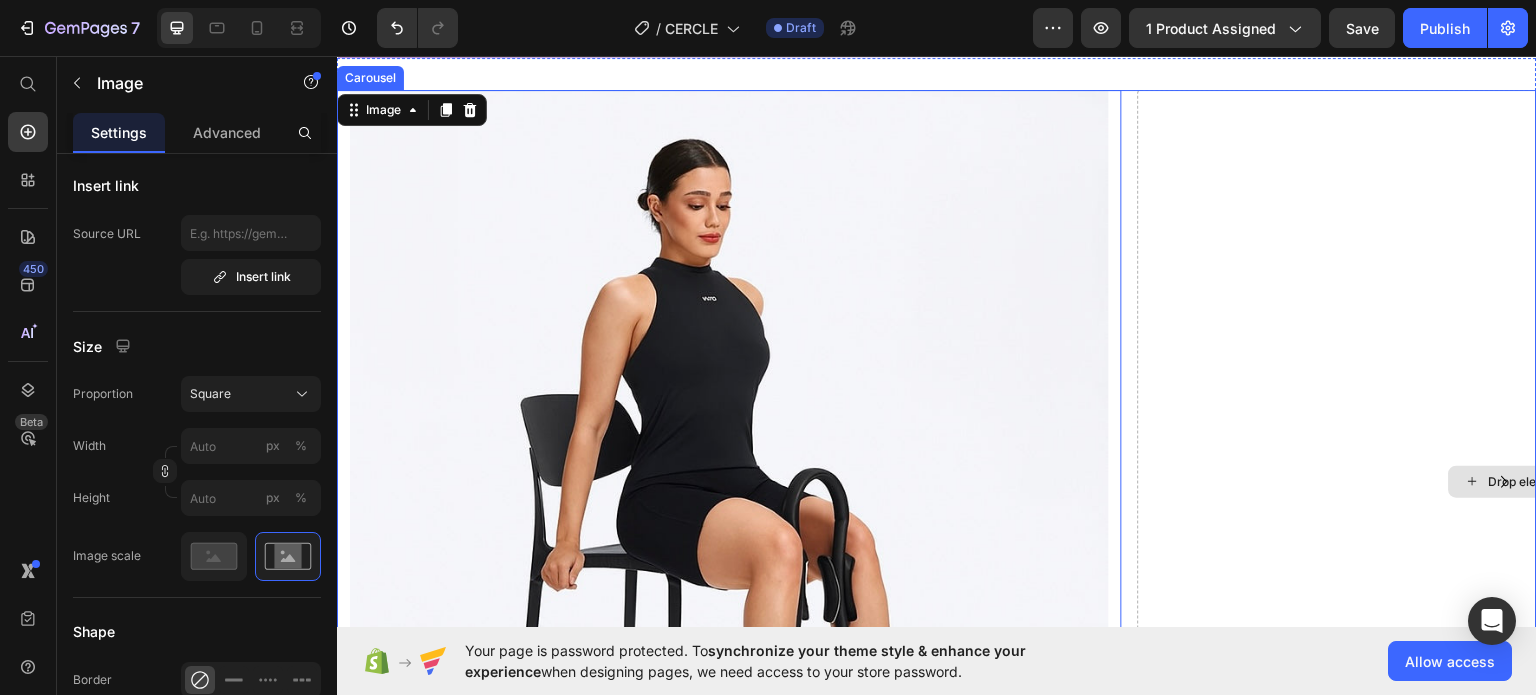 click on "Drop element here" at bounding box center [1530, 481] 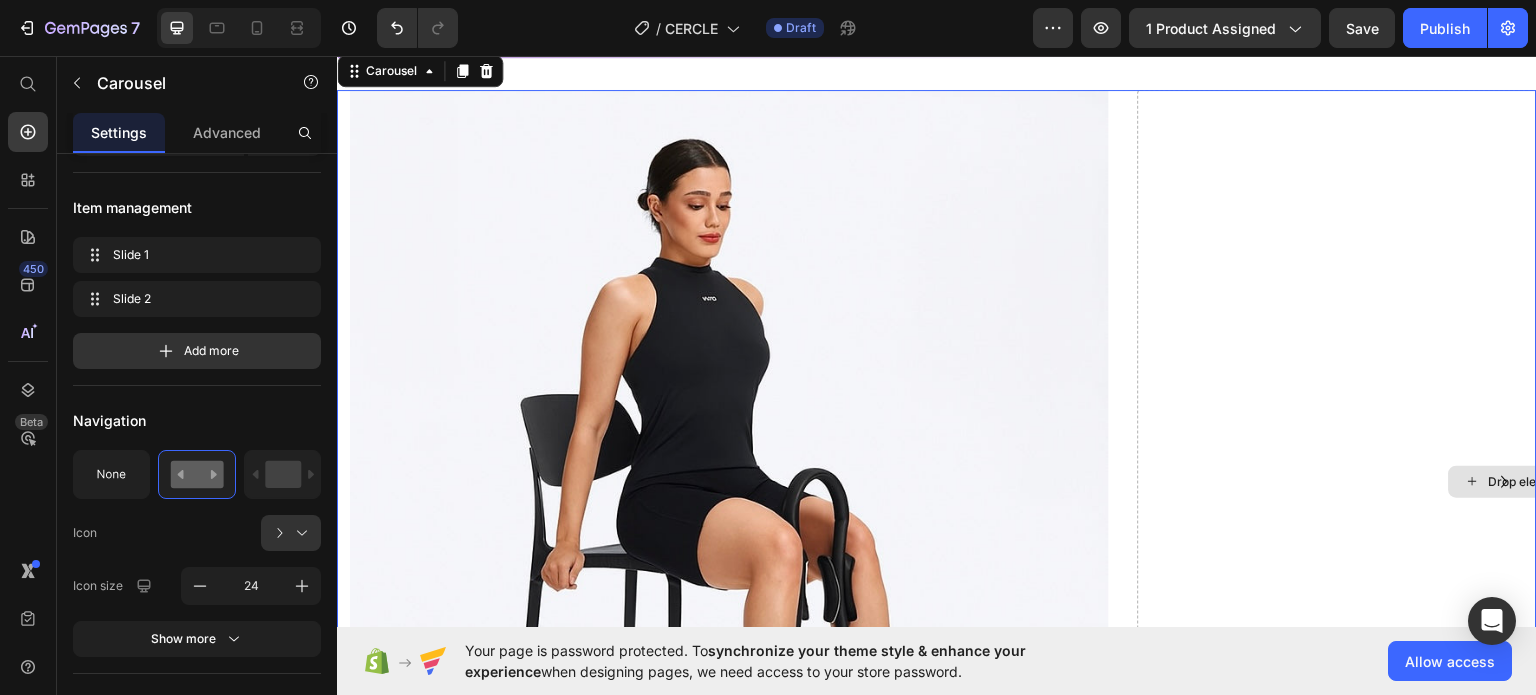 scroll, scrollTop: 0, scrollLeft: 0, axis: both 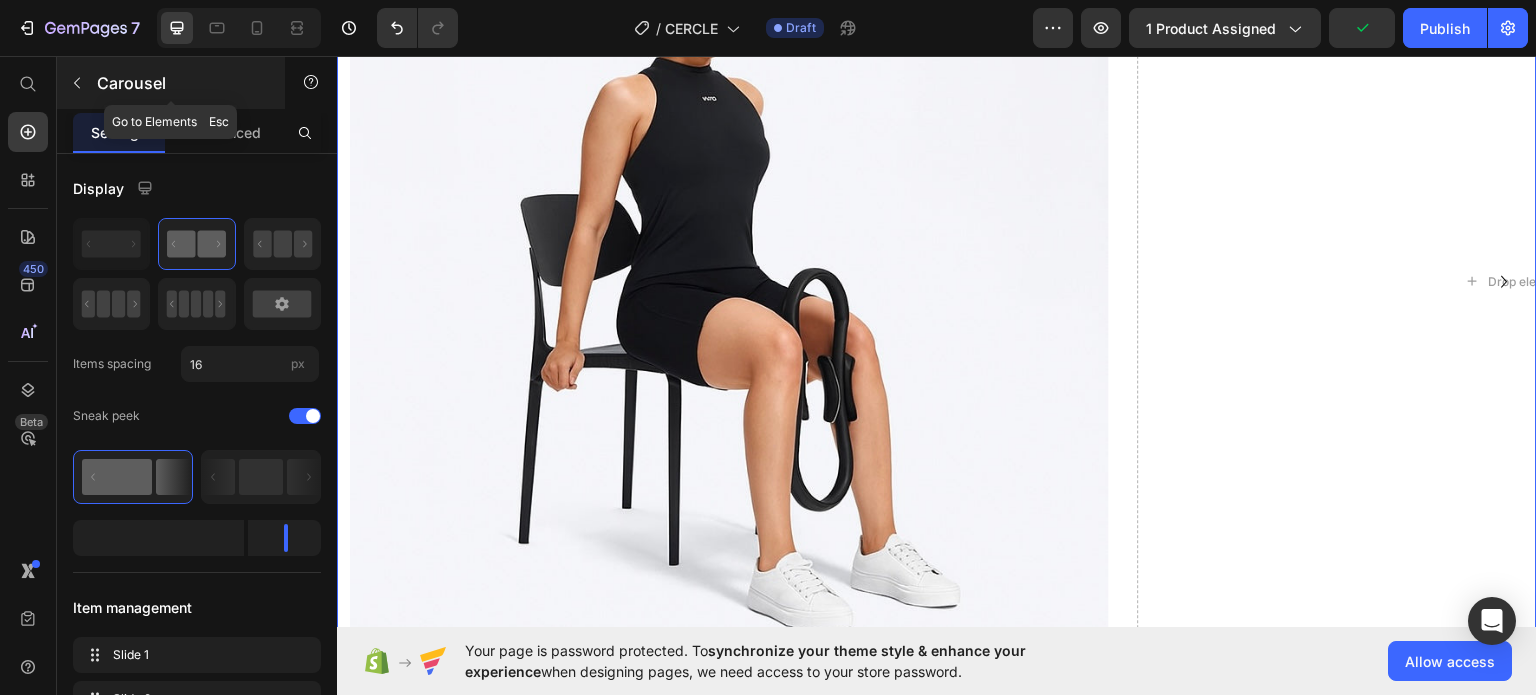 click 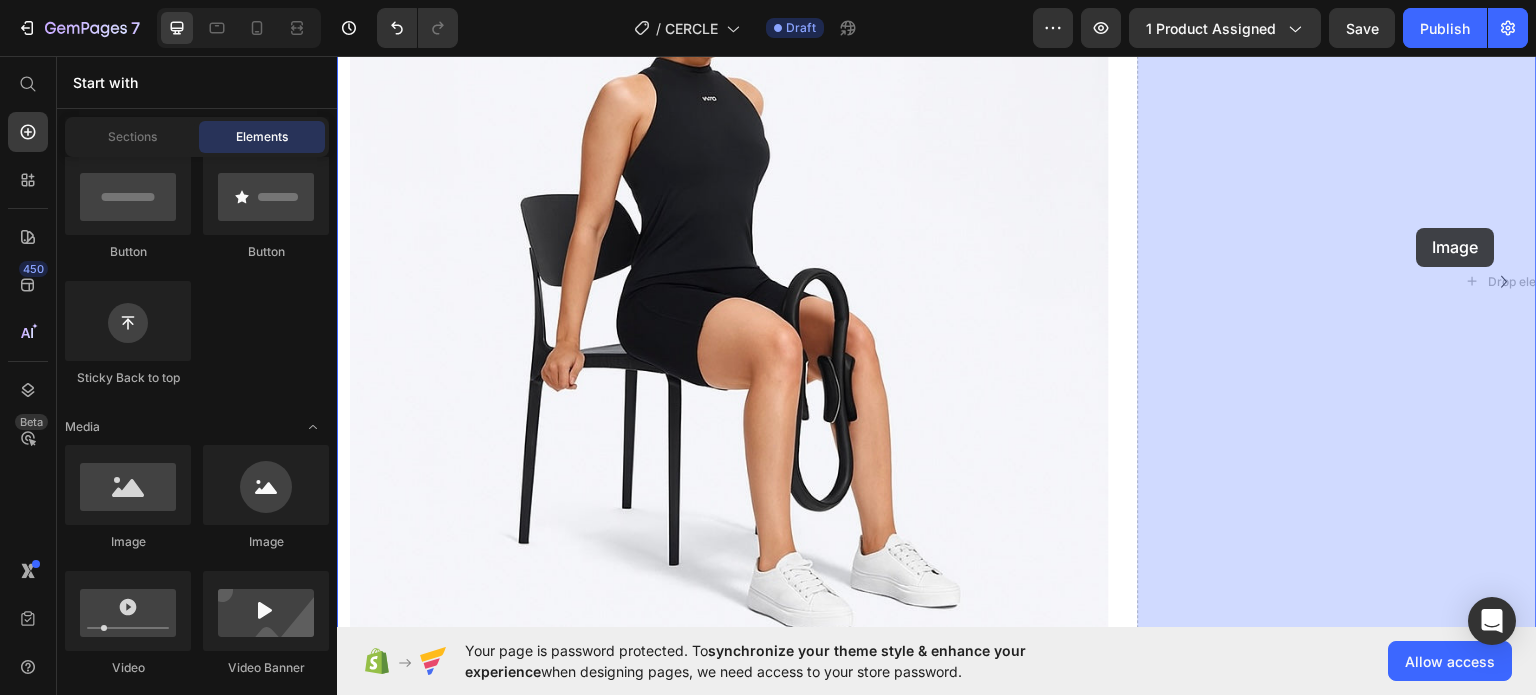 drag, startPoint x: 469, startPoint y: 552, endPoint x: 1417, endPoint y: 227, distance: 1002.1622 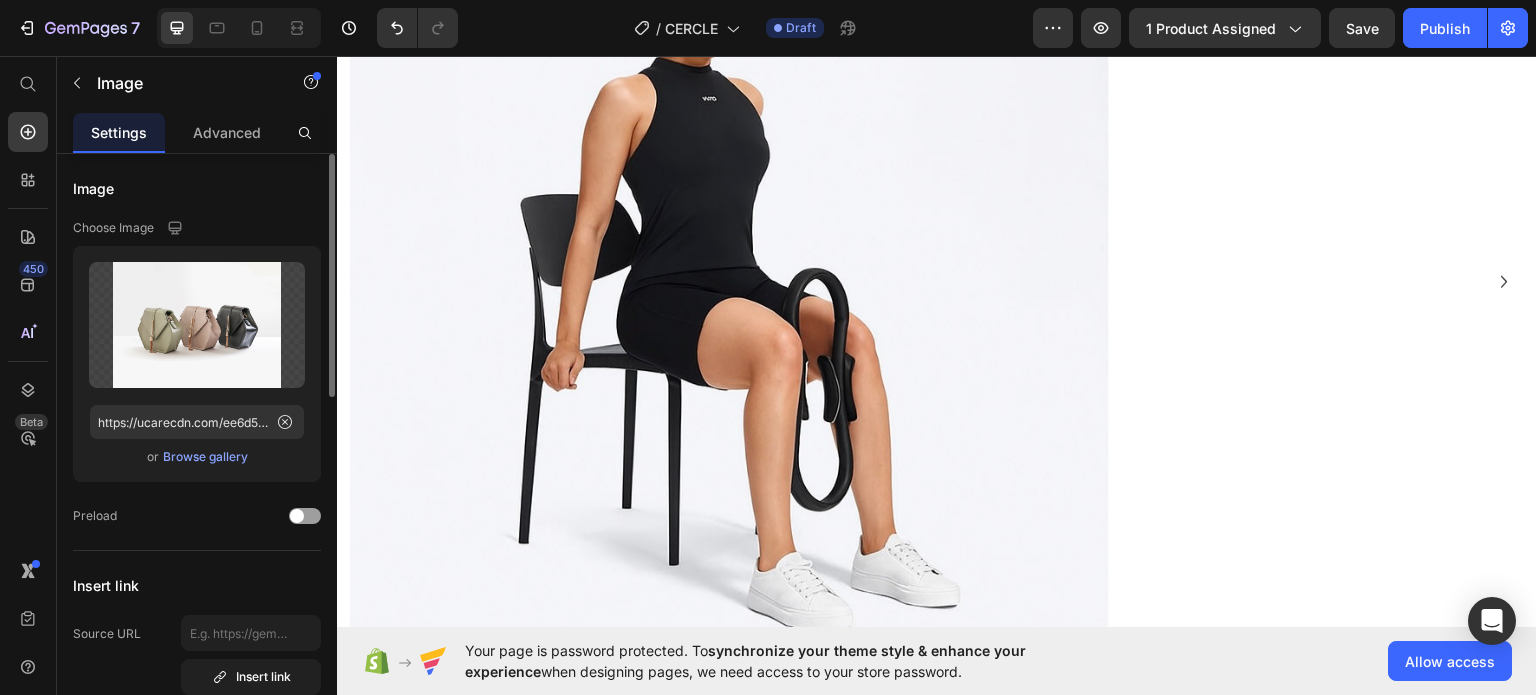 click on "Browse gallery" at bounding box center [205, 457] 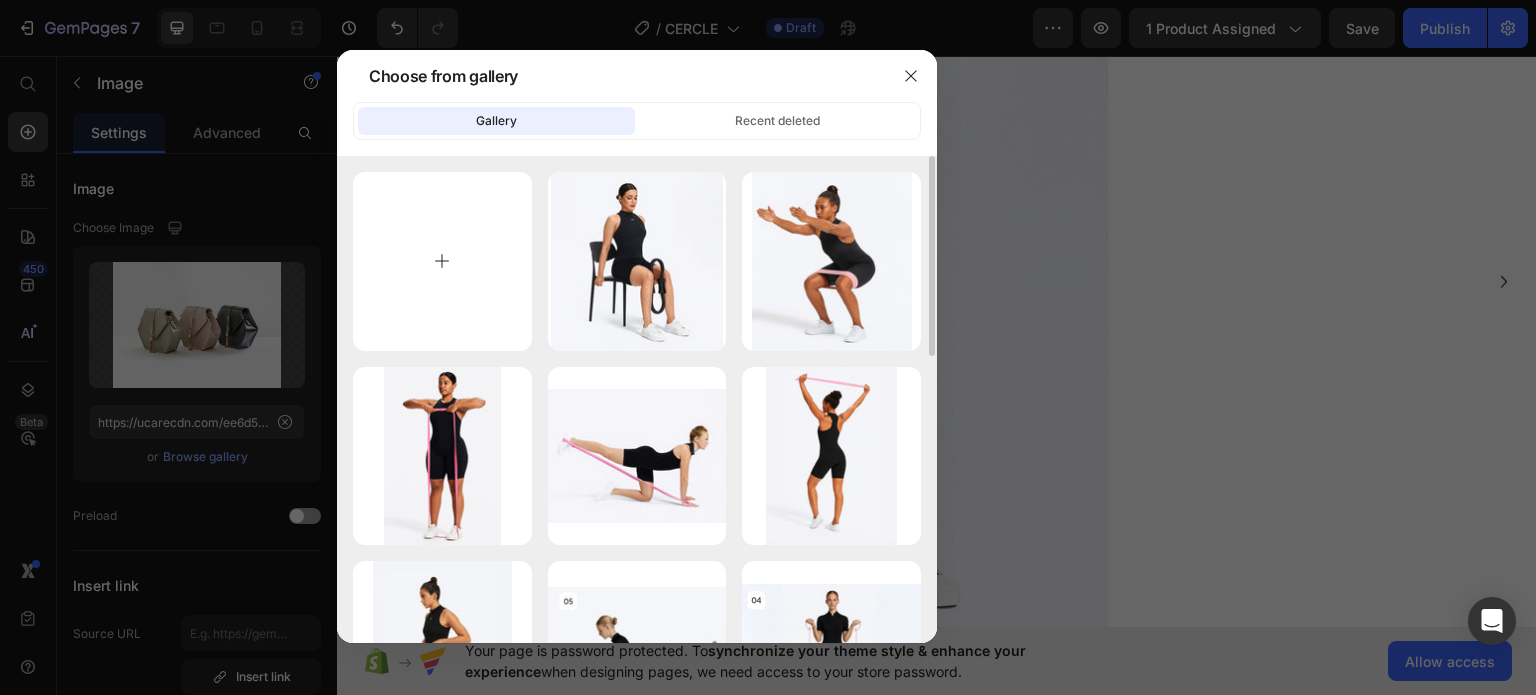 click at bounding box center (442, 261) 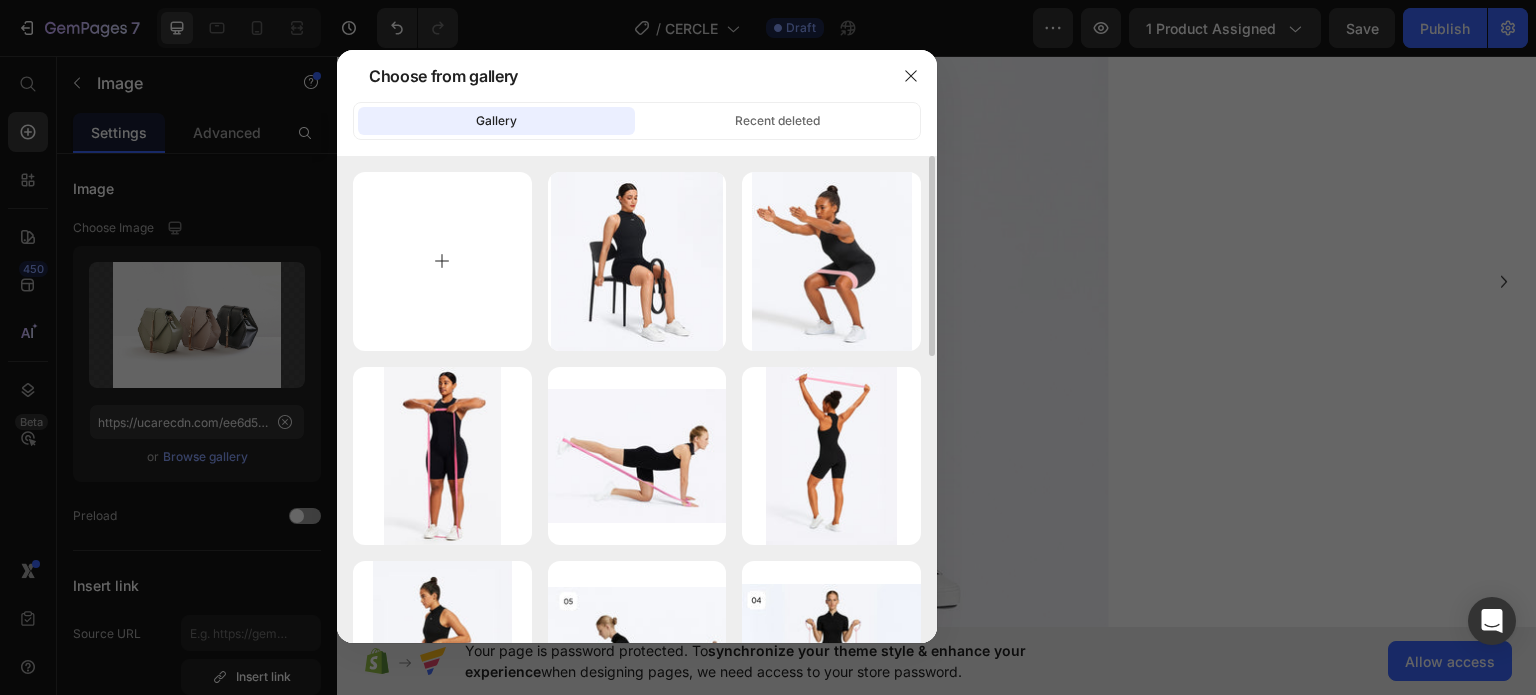 type on "C:\fakepath\thumbnail_D2ECB657-7608-45D7-A967-3624147CEE5B.jpg" 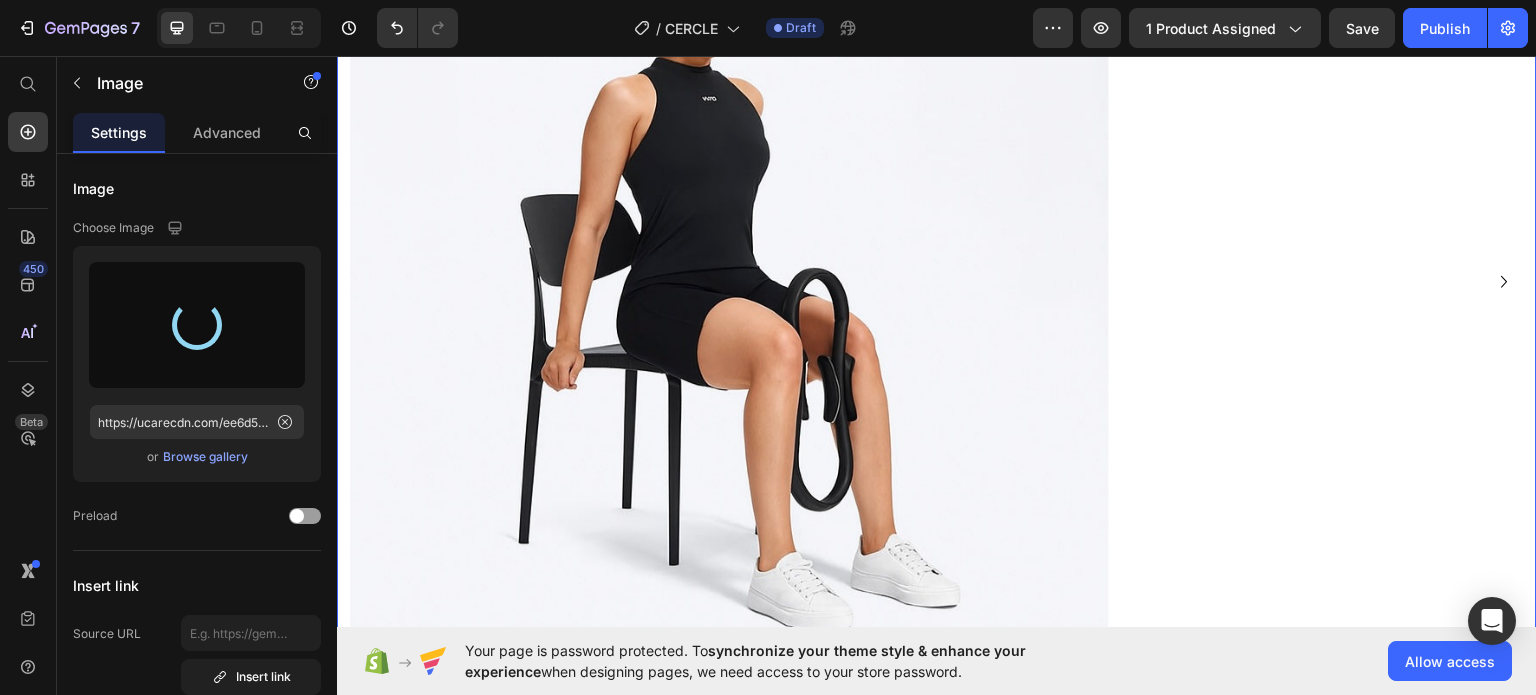 type on "https://cdn.shopify.com/s/files/1/0976/4844/3656/files/gempages_574856437667202277-6d56a7c7-65fb-421d-a5e5-e9ad42d7a137.jpg" 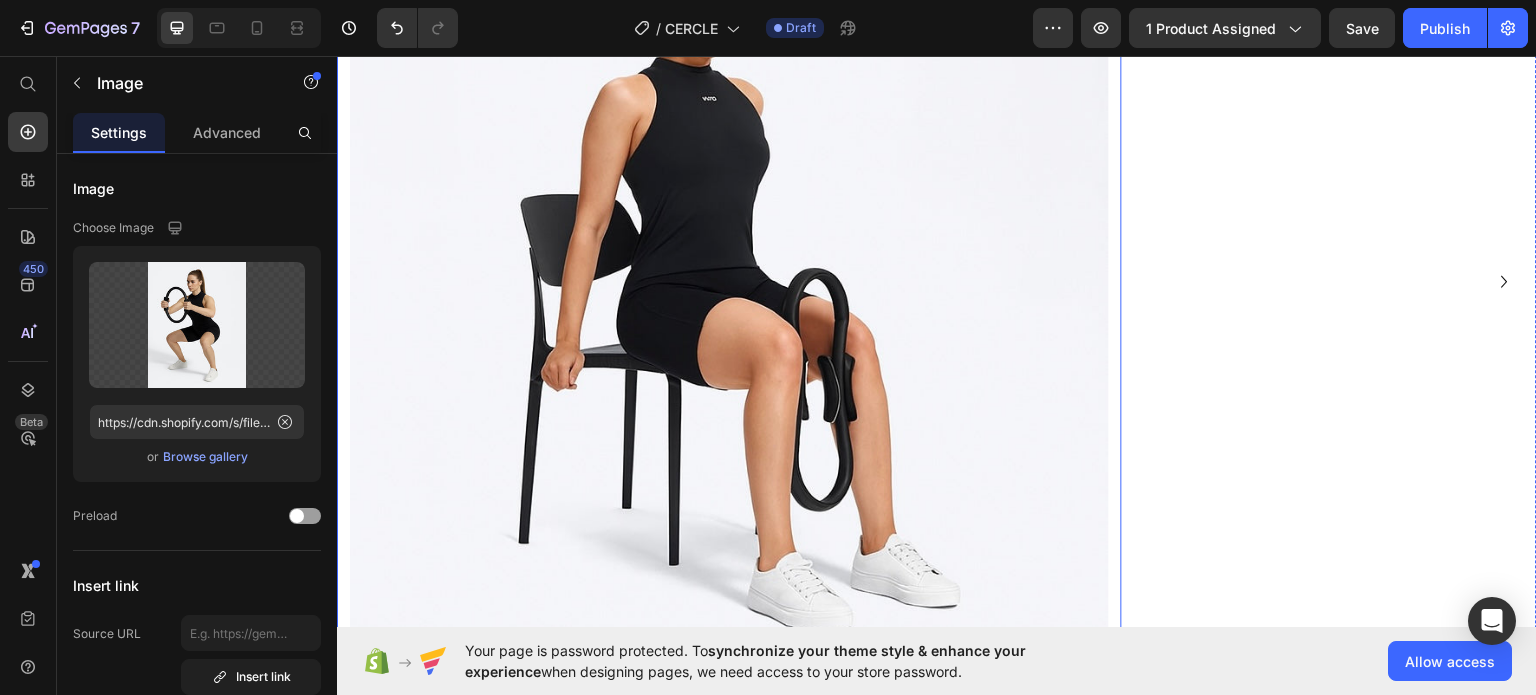 click at bounding box center [729, 281] 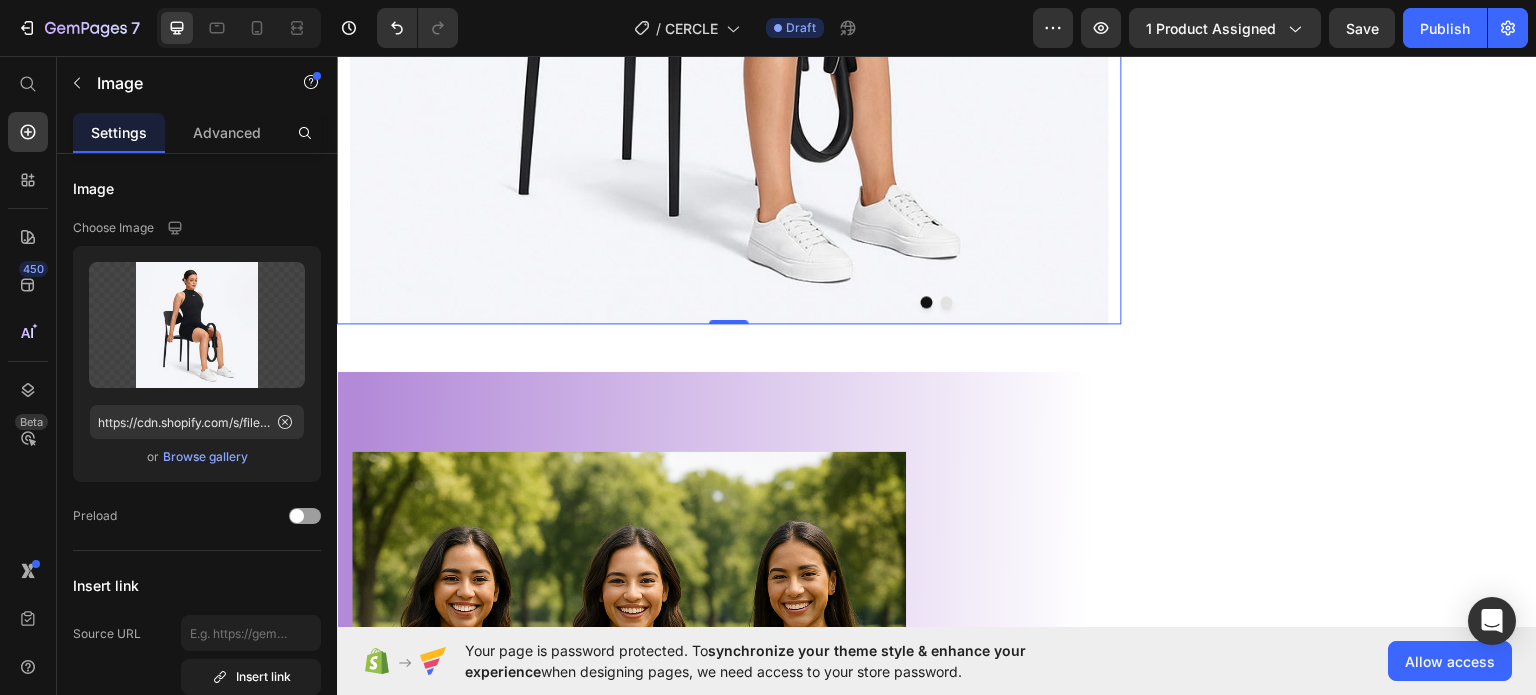 scroll, scrollTop: 1700, scrollLeft: 0, axis: vertical 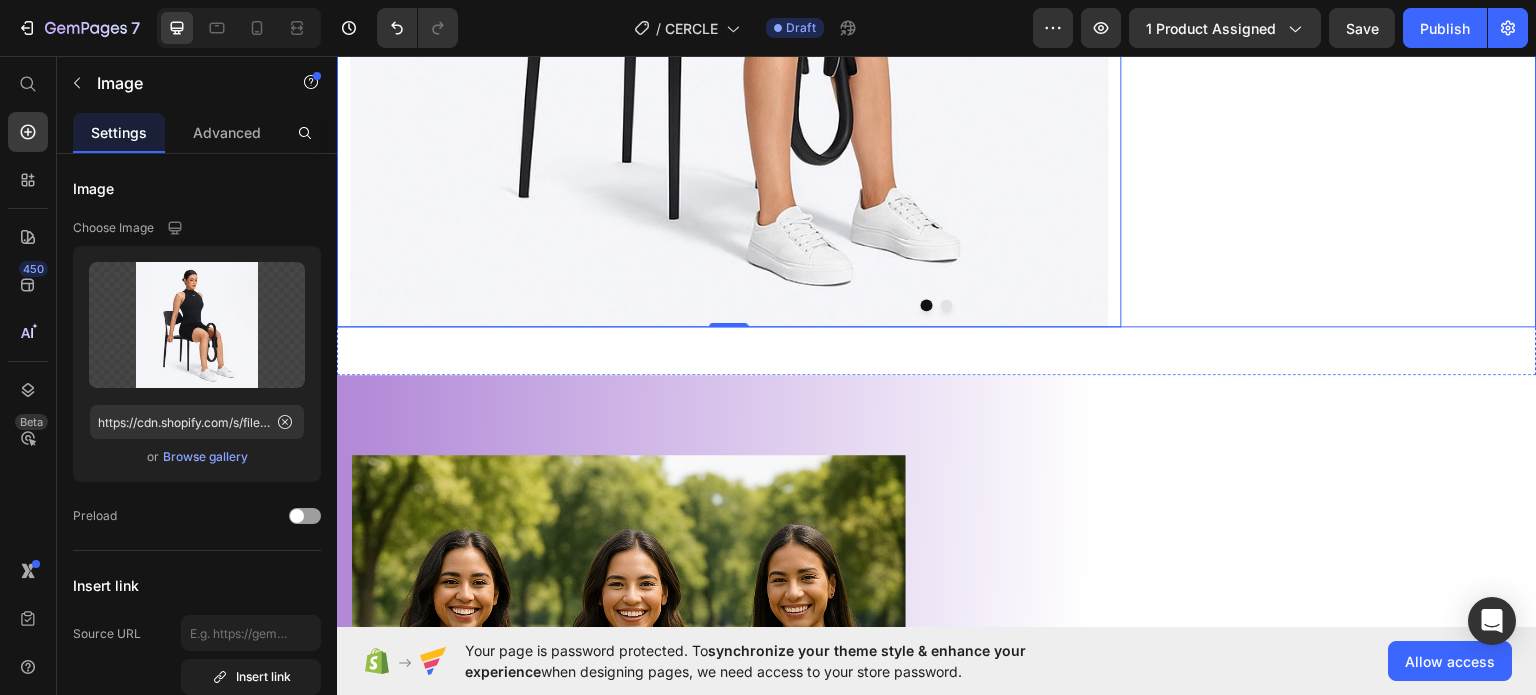 click on "Image   0" at bounding box center (729, -66) 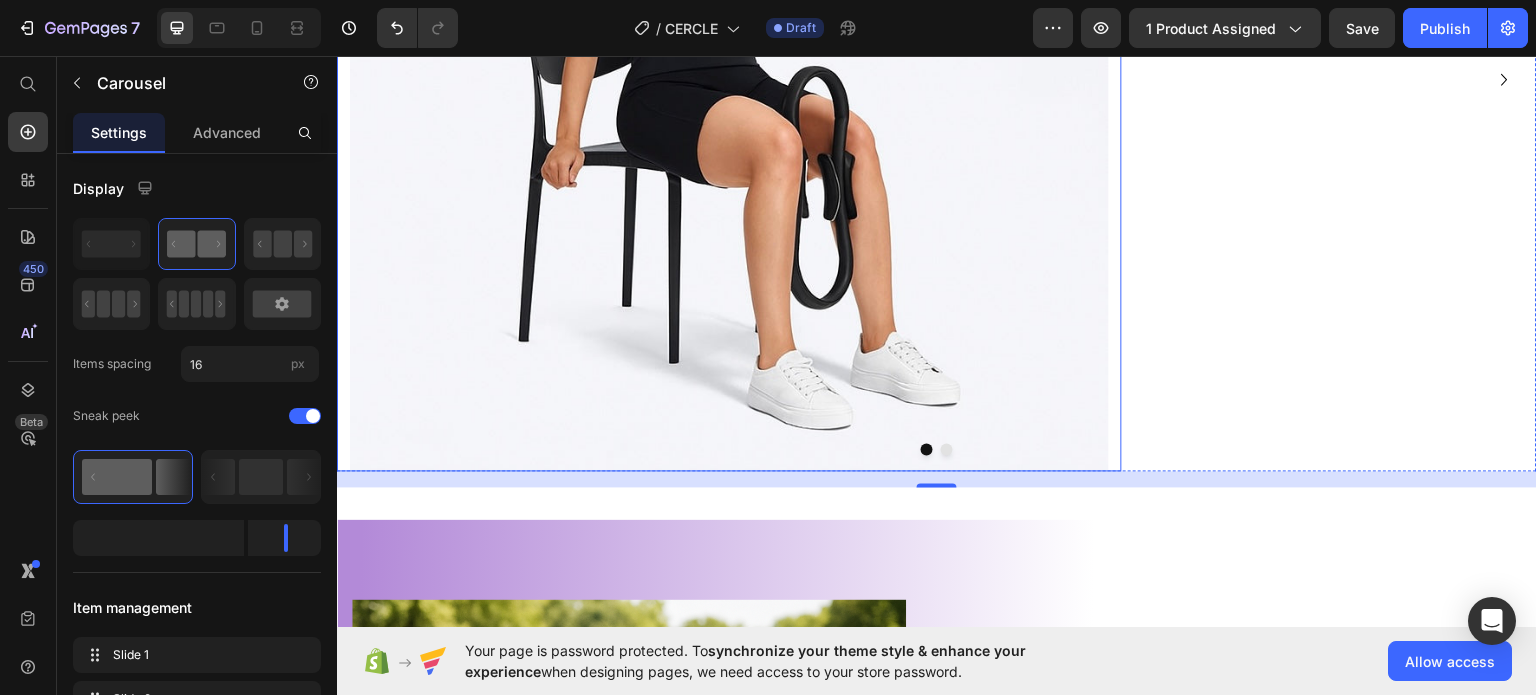 scroll, scrollTop: 1600, scrollLeft: 0, axis: vertical 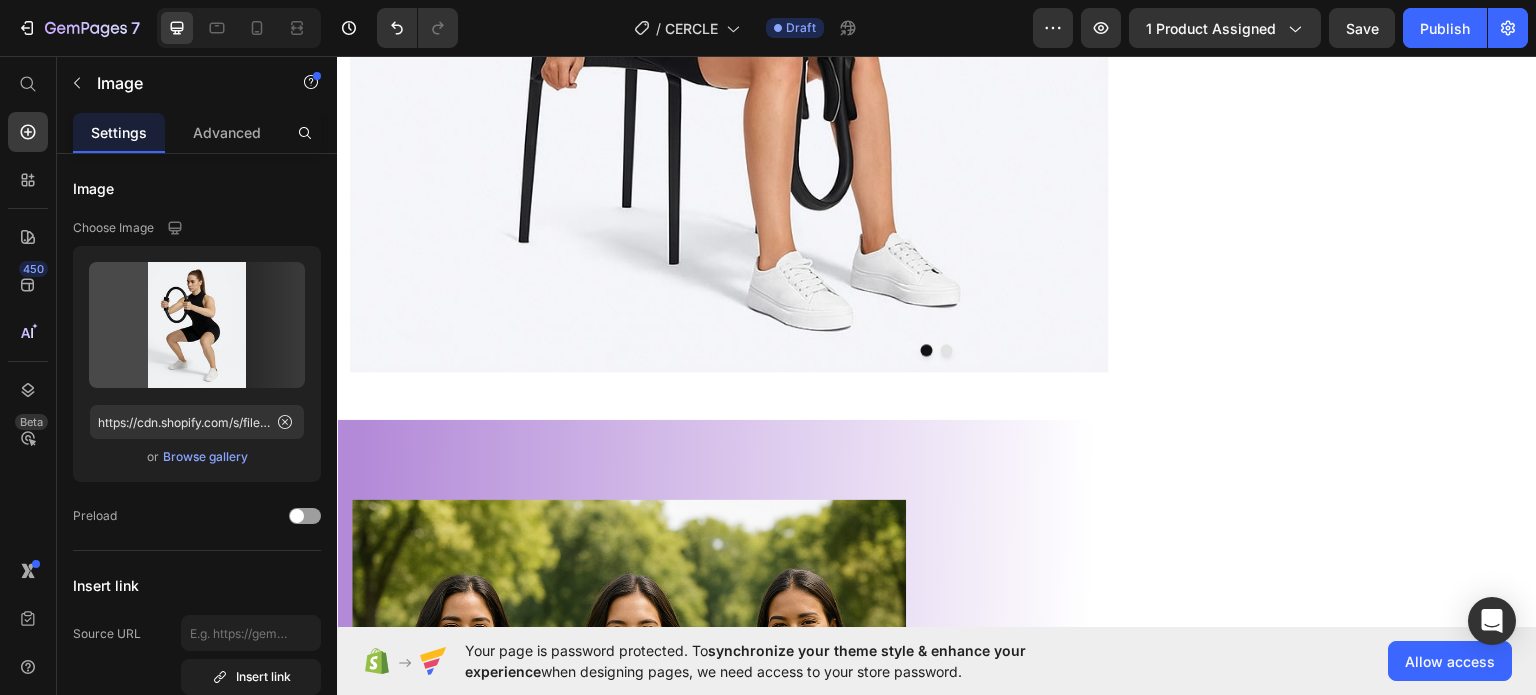 click at bounding box center (1530, -413) 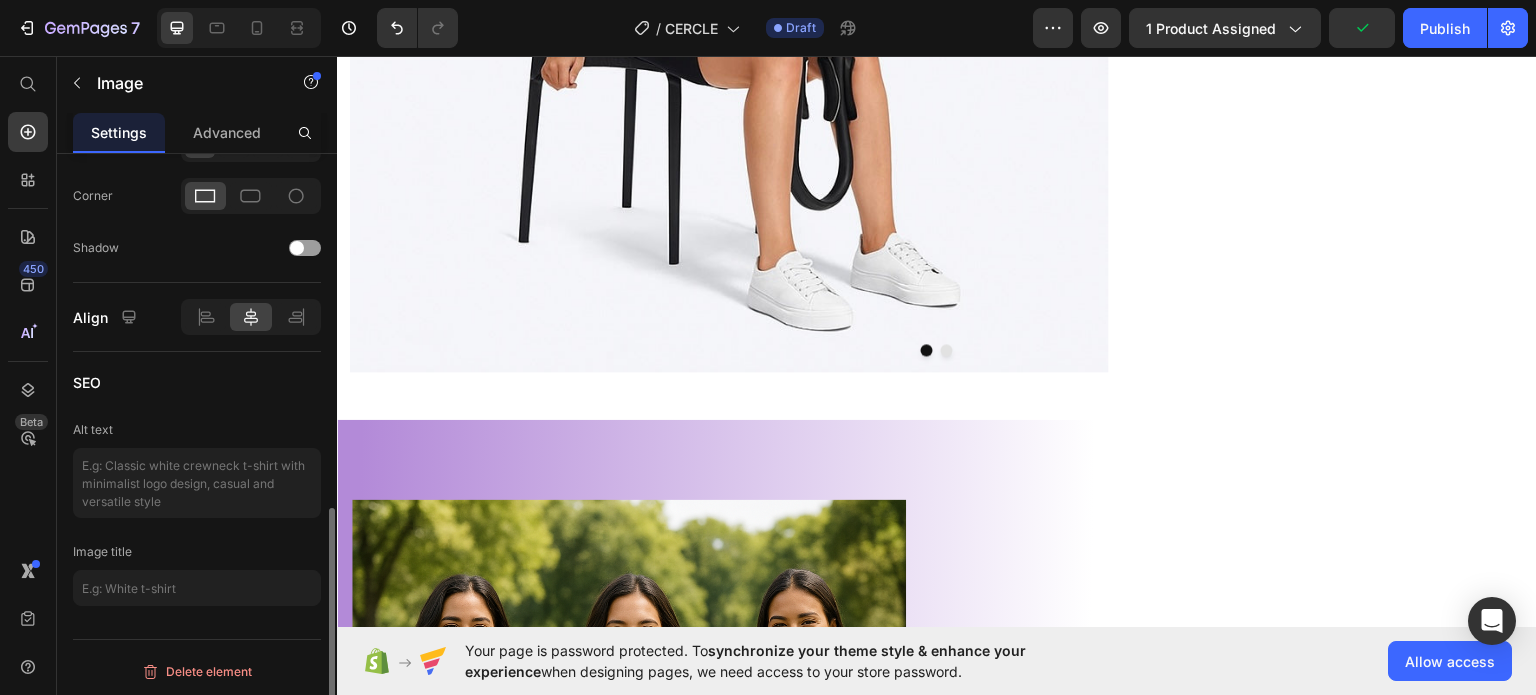 scroll, scrollTop: 571, scrollLeft: 0, axis: vertical 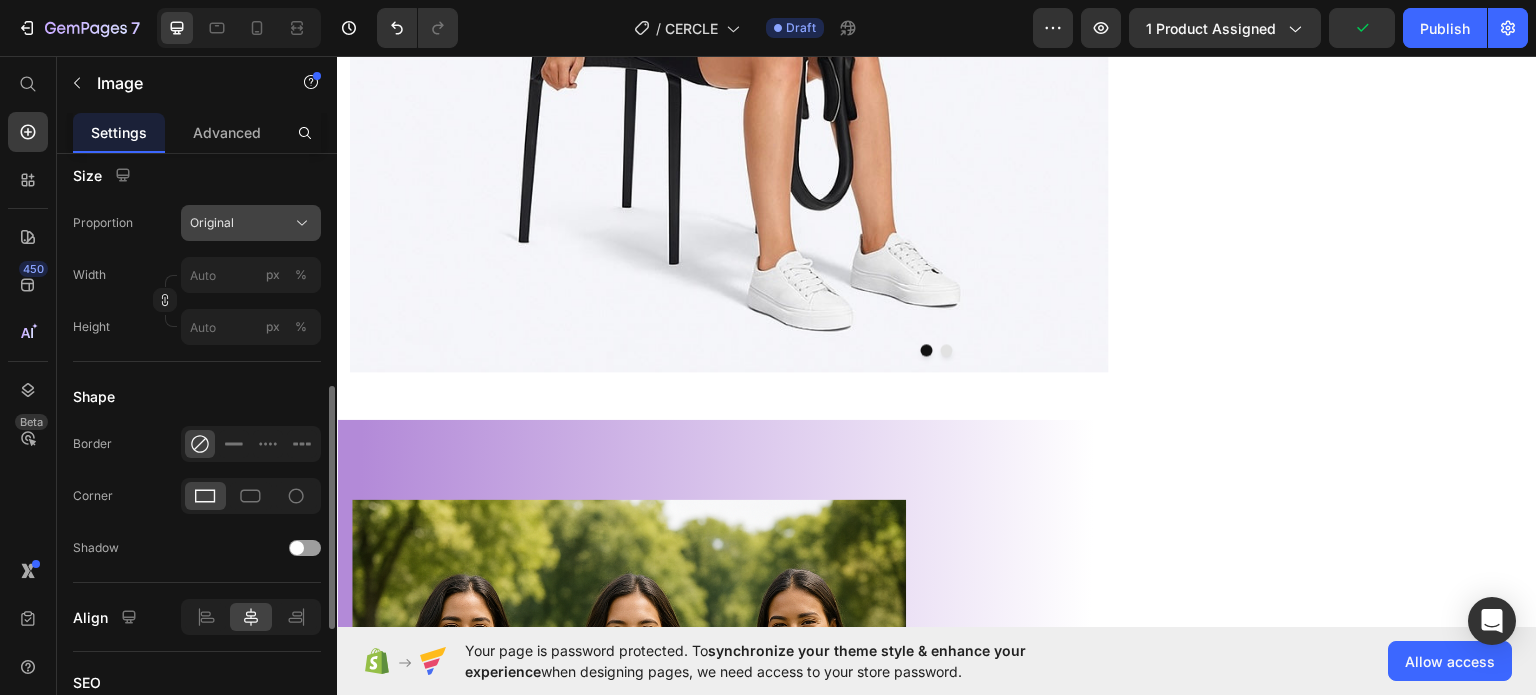 click on "Original" 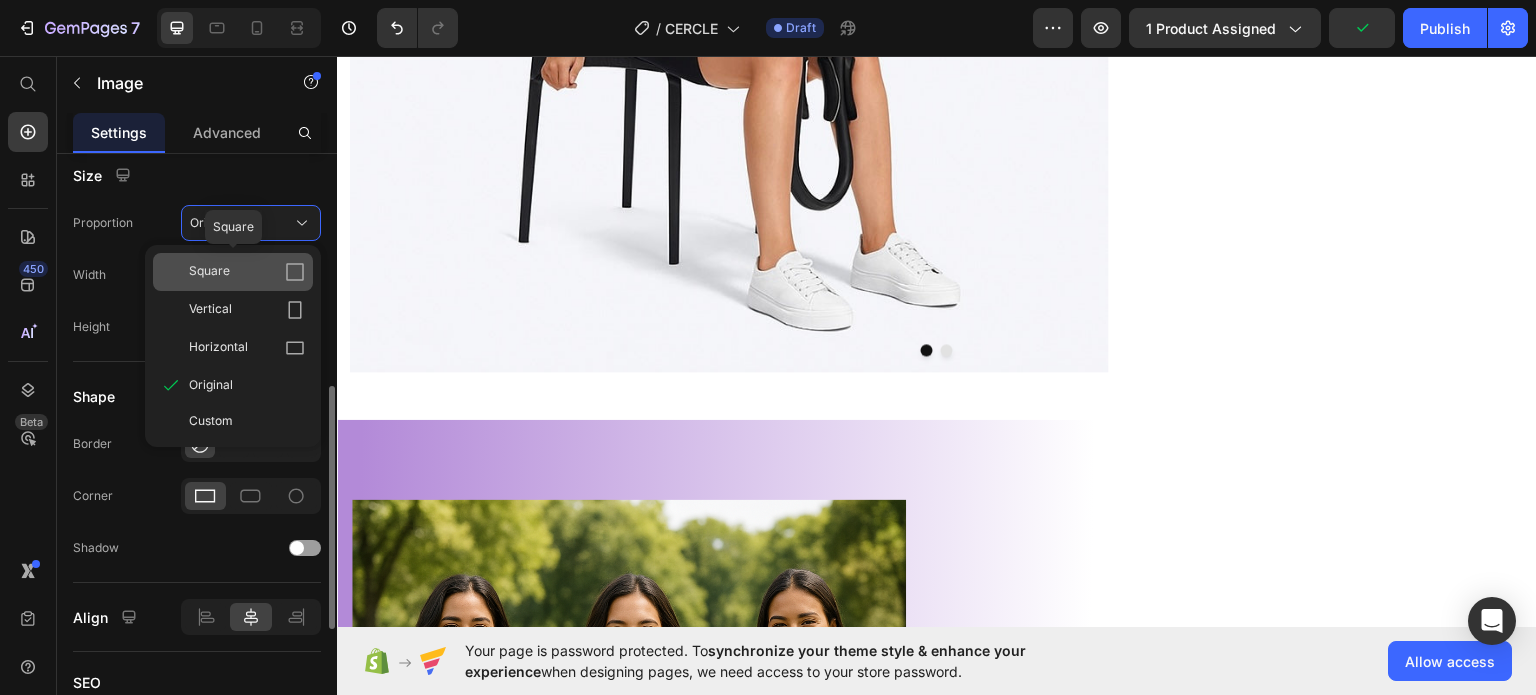 click on "Square" at bounding box center [247, 272] 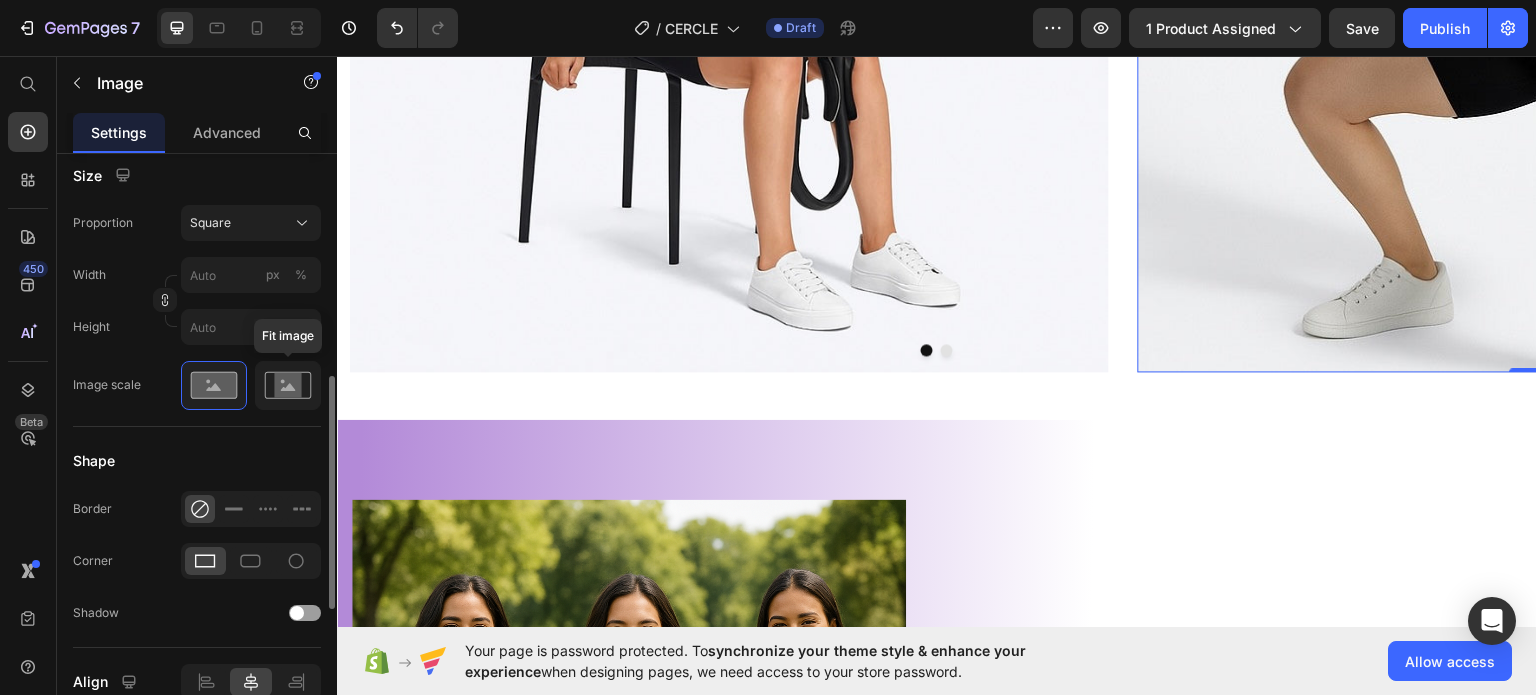 click 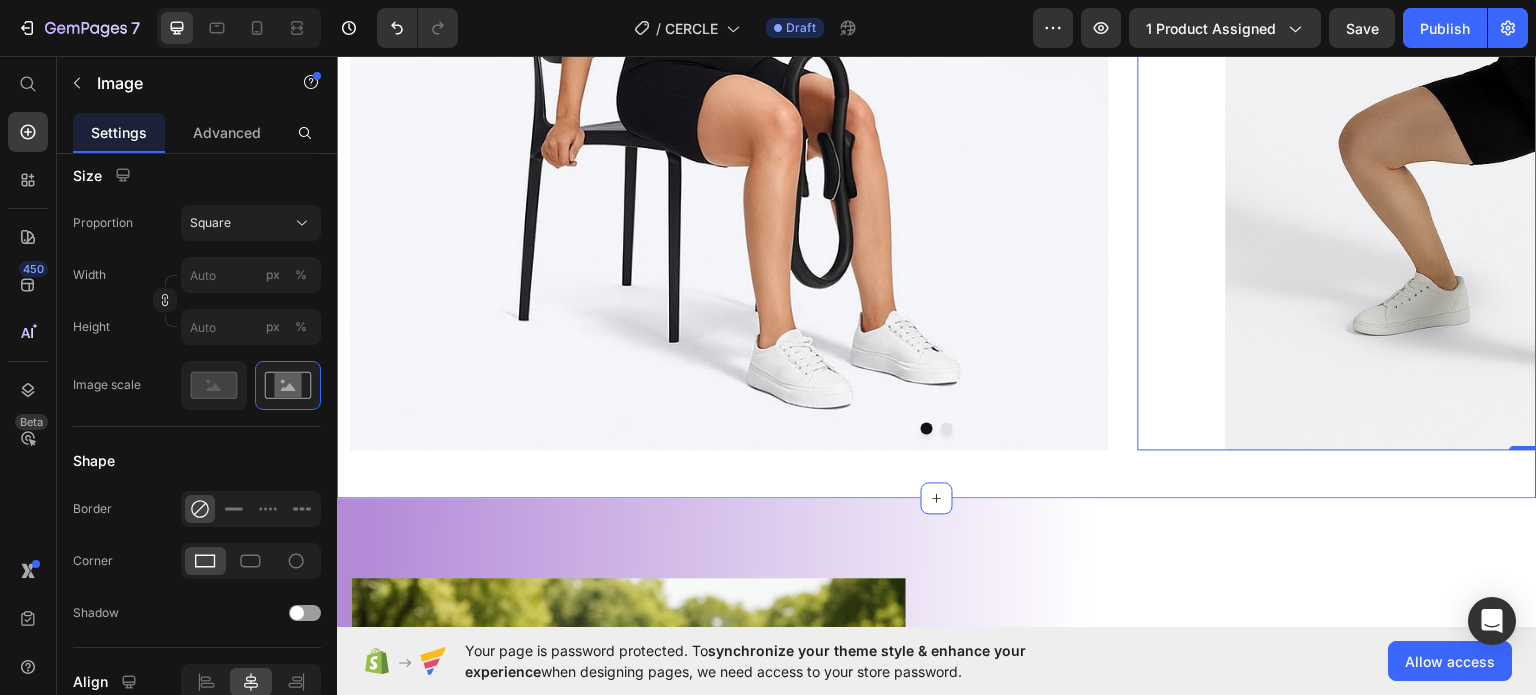 scroll, scrollTop: 1400, scrollLeft: 0, axis: vertical 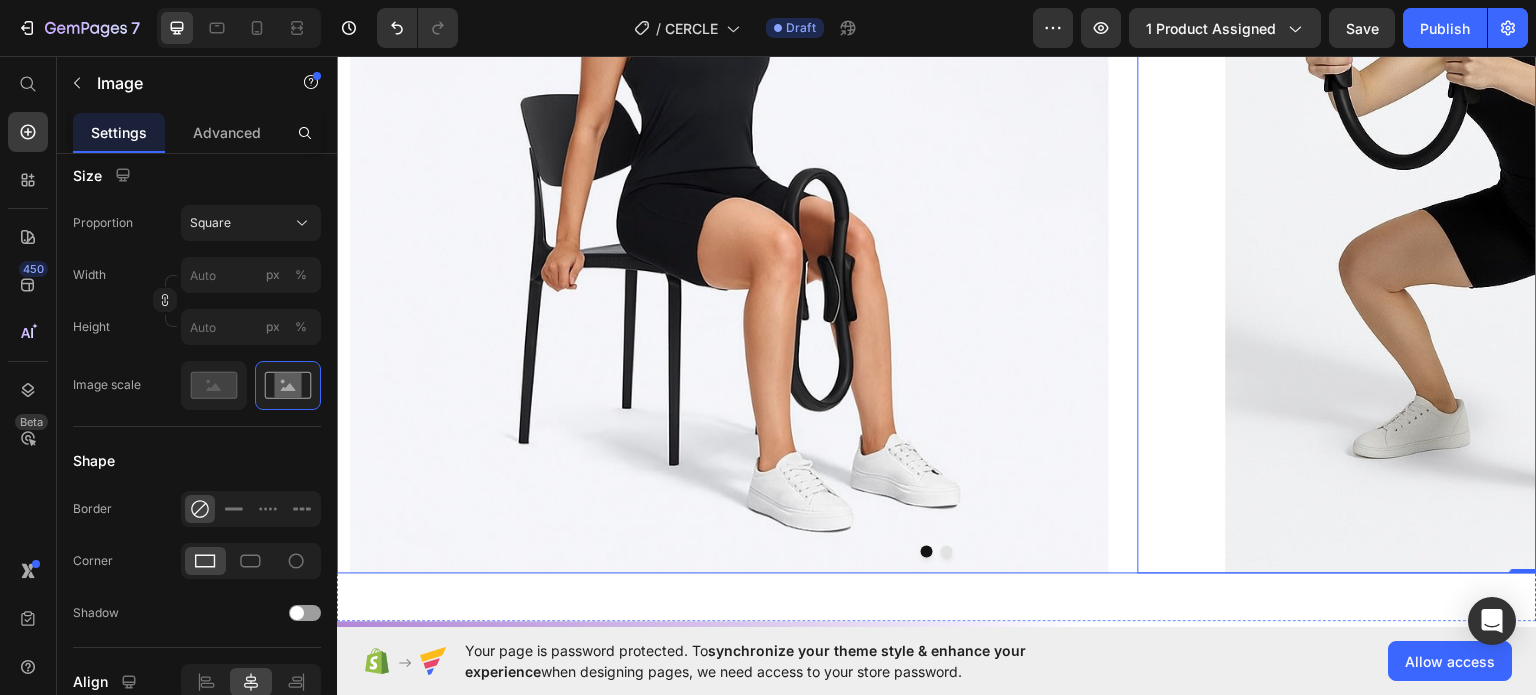 click at bounding box center (947, 551) 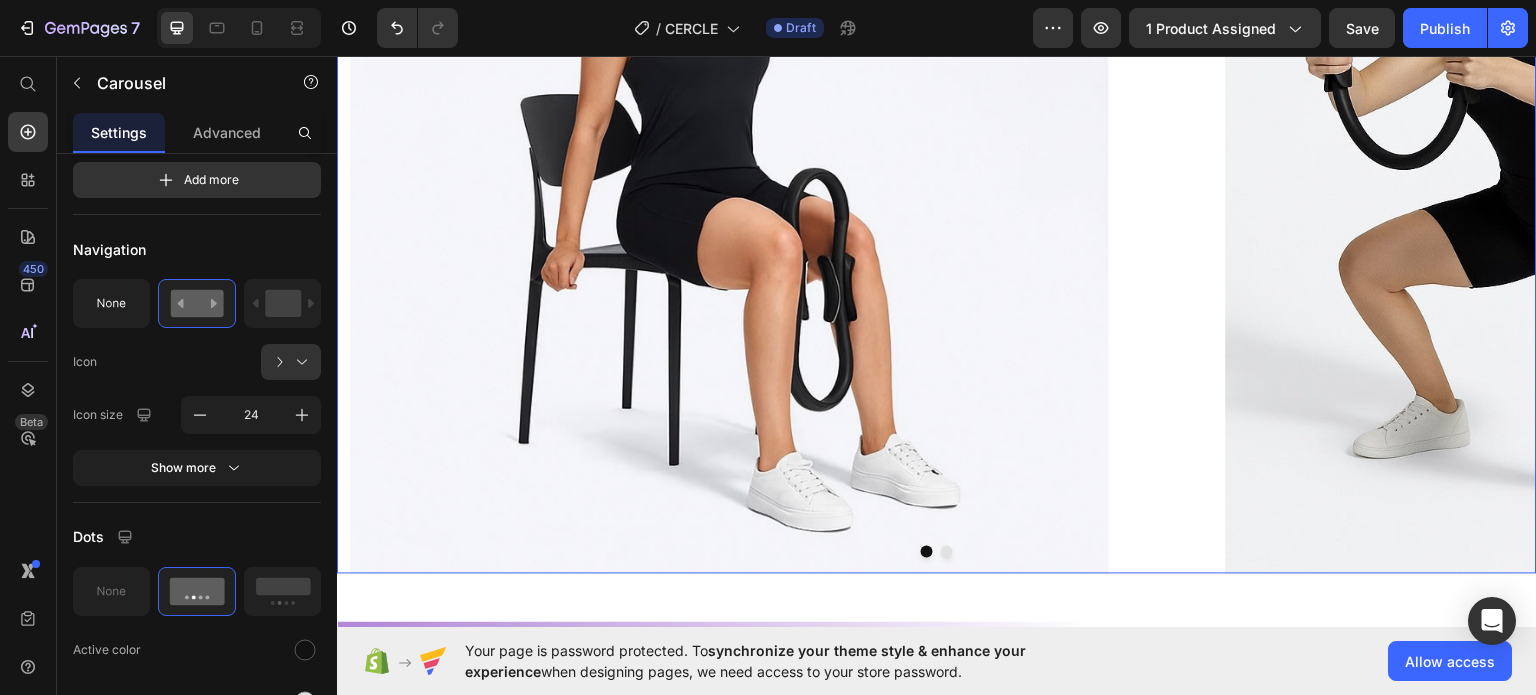 scroll, scrollTop: 0, scrollLeft: 0, axis: both 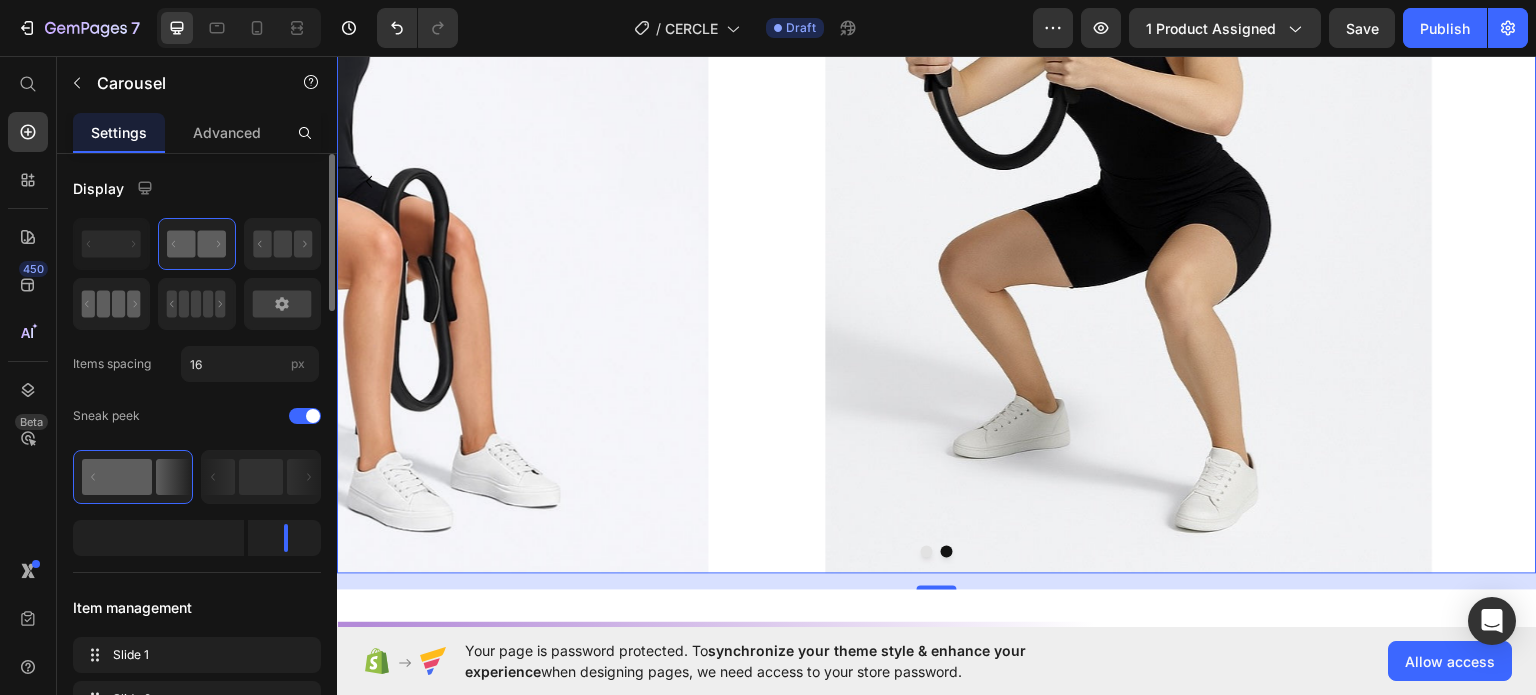 click 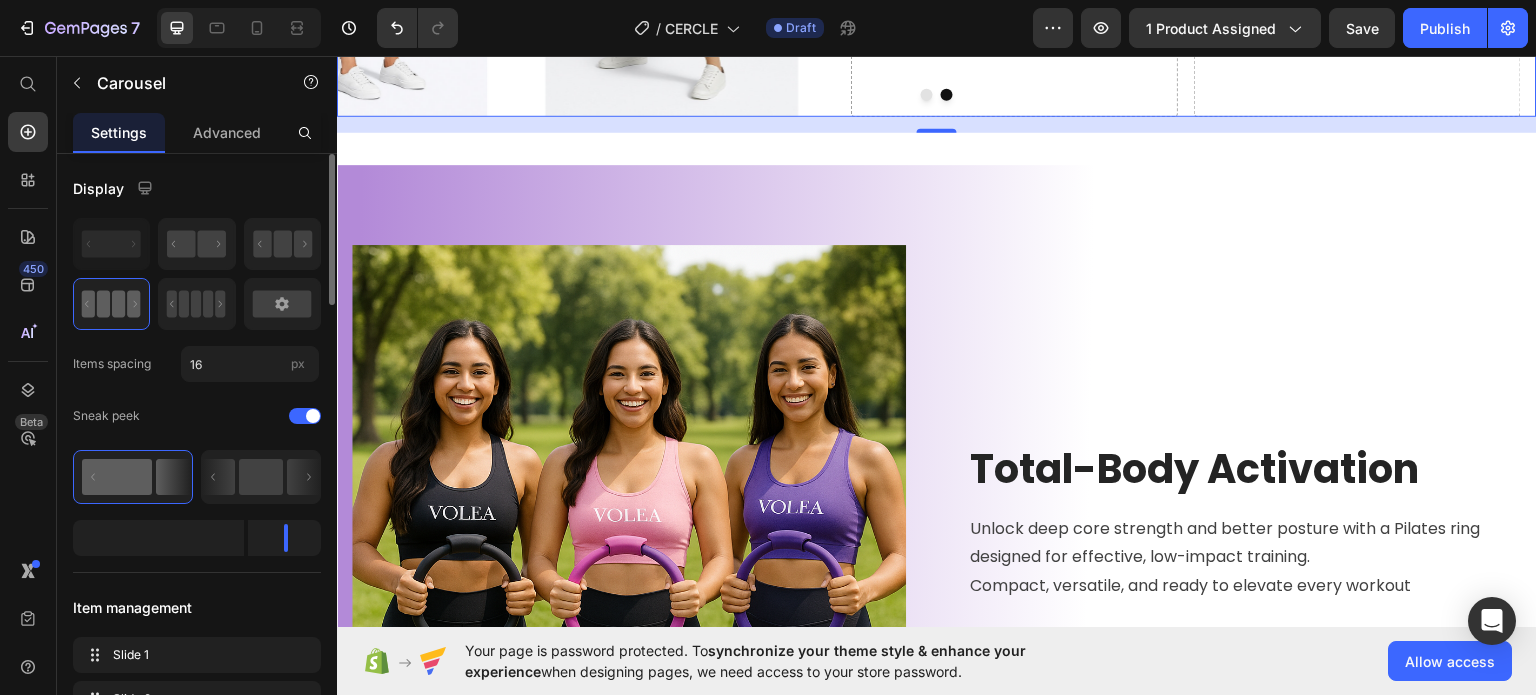 scroll, scrollTop: 1171, scrollLeft: 0, axis: vertical 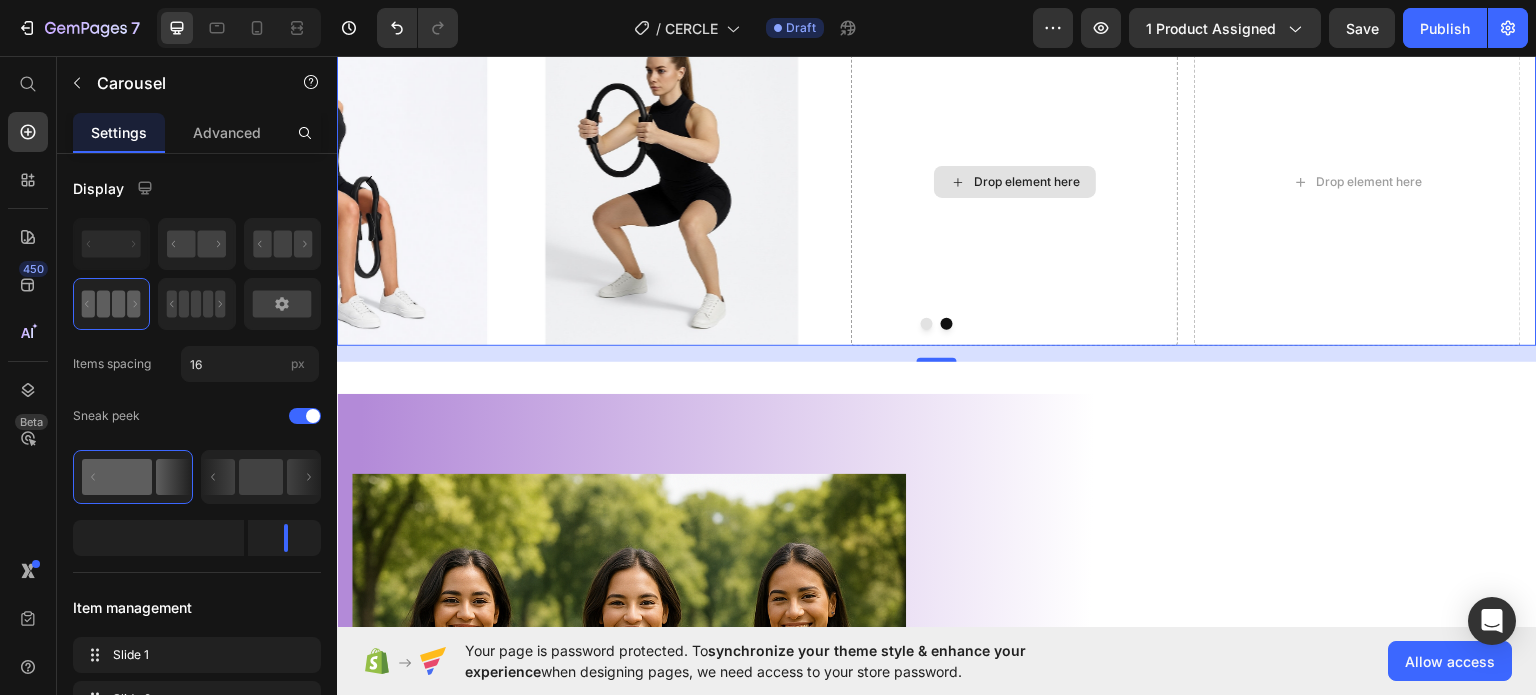click on "Drop element here" at bounding box center (1015, 181) 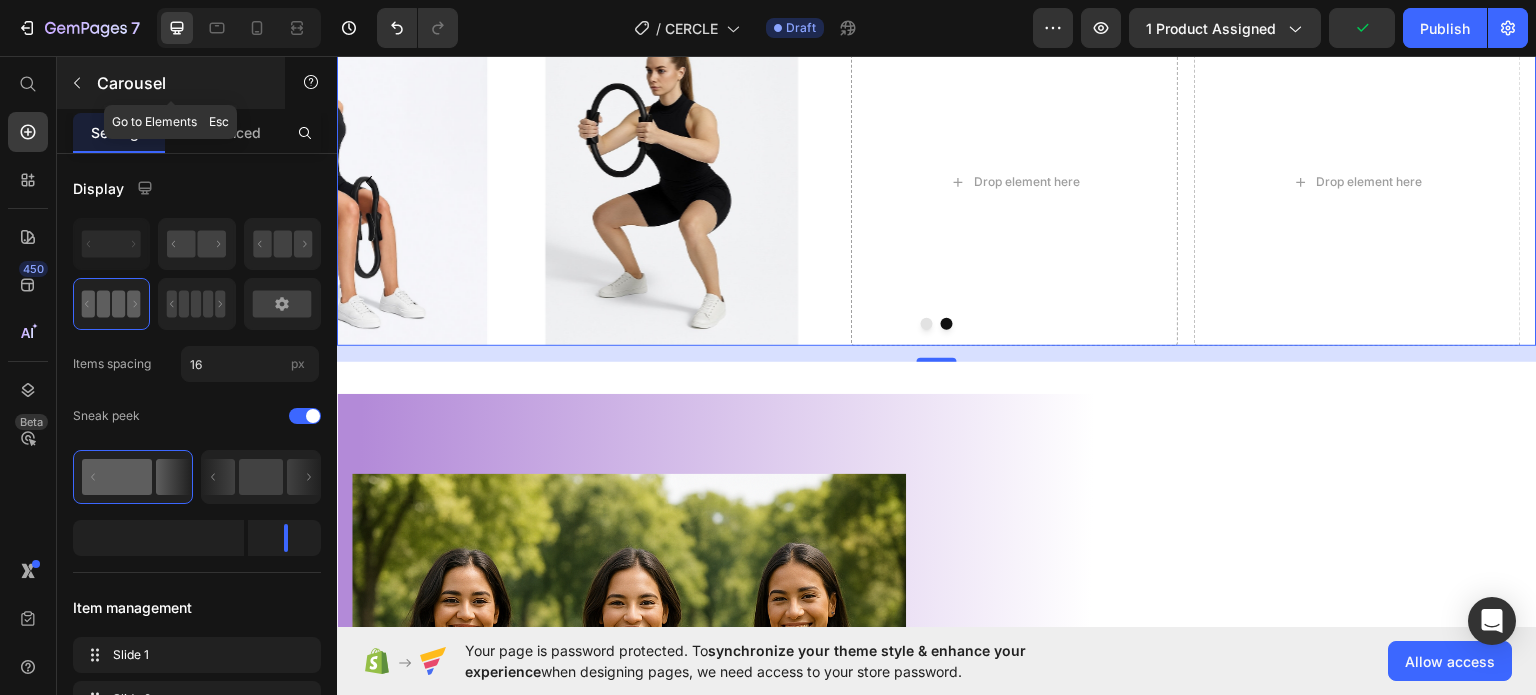 click 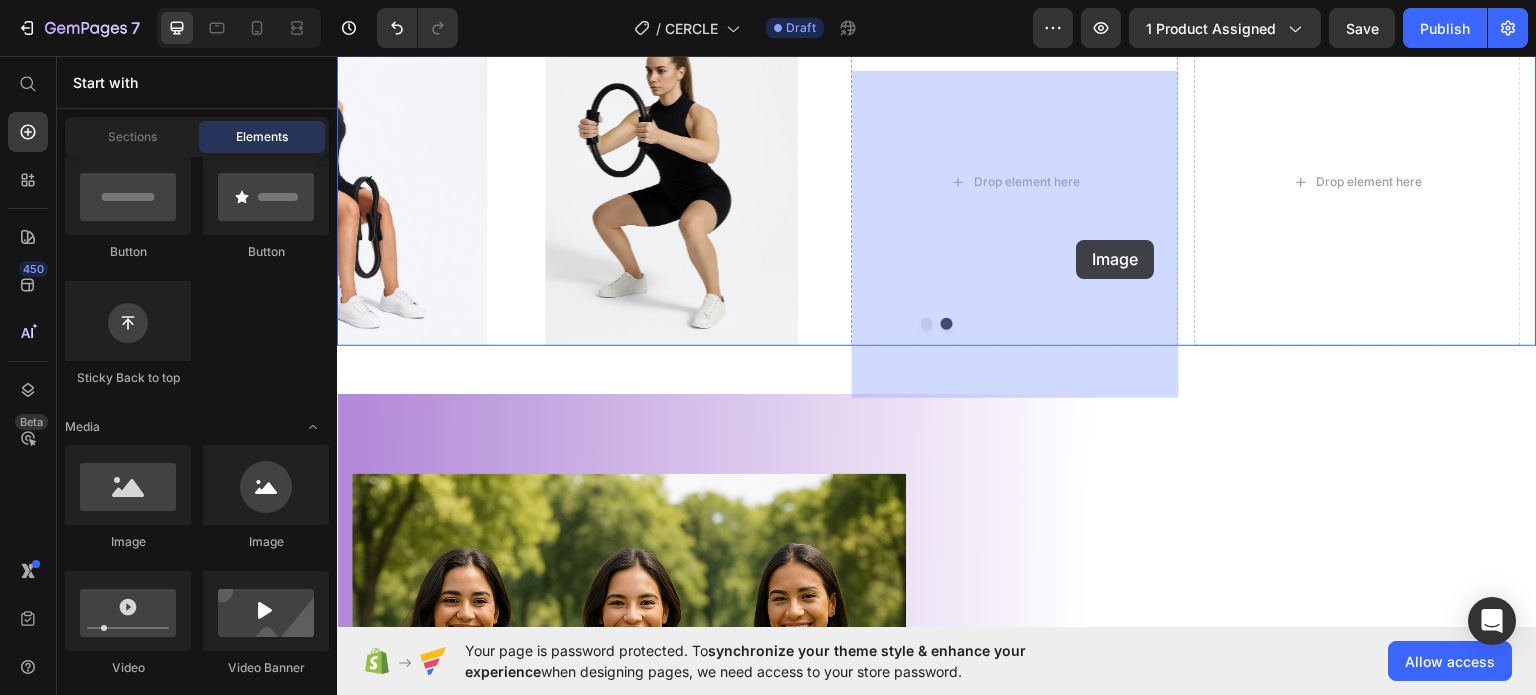 drag, startPoint x: 486, startPoint y: 554, endPoint x: 1077, endPoint y: 239, distance: 669.70593 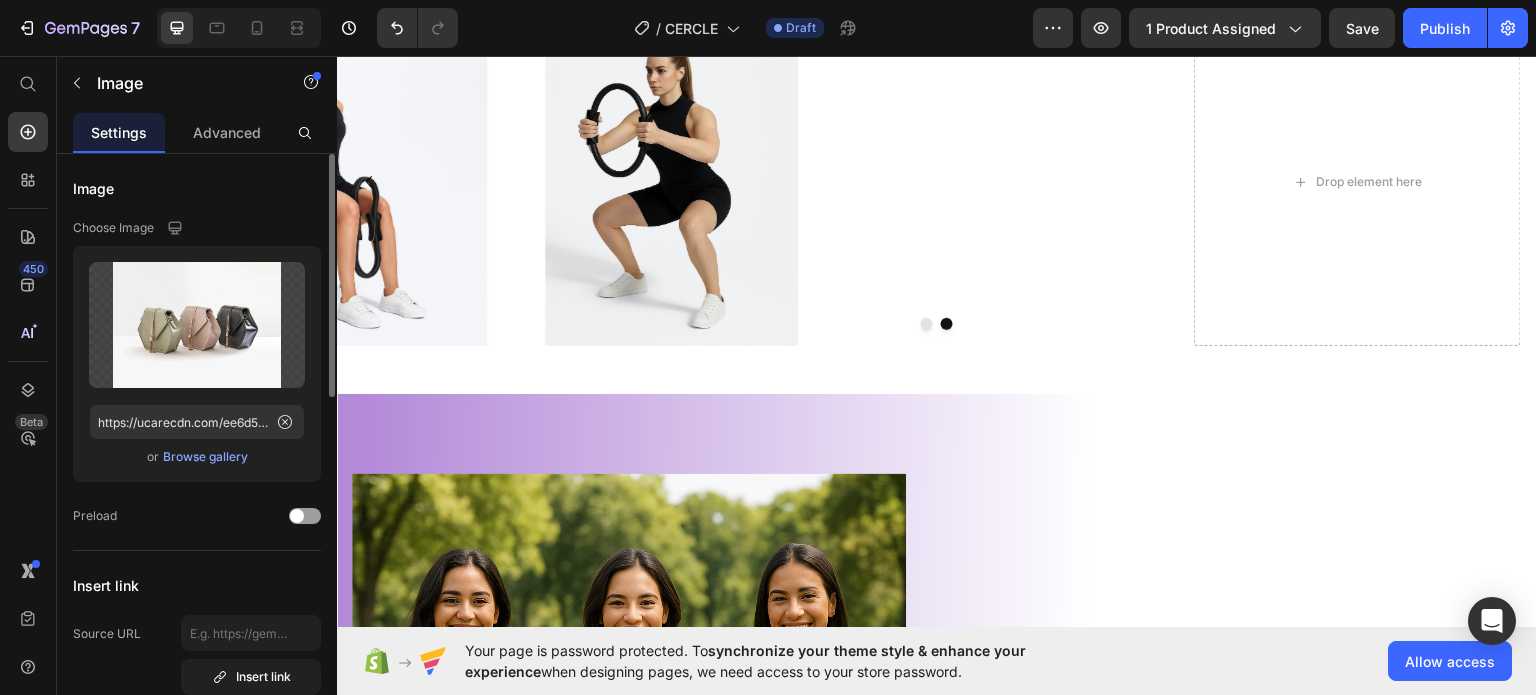 click on "Upload Image https://ucarecdn.com/ee6d5074-1640-4cc7-8933-47c8589c3dee/-/format/auto/  or   Browse gallery" 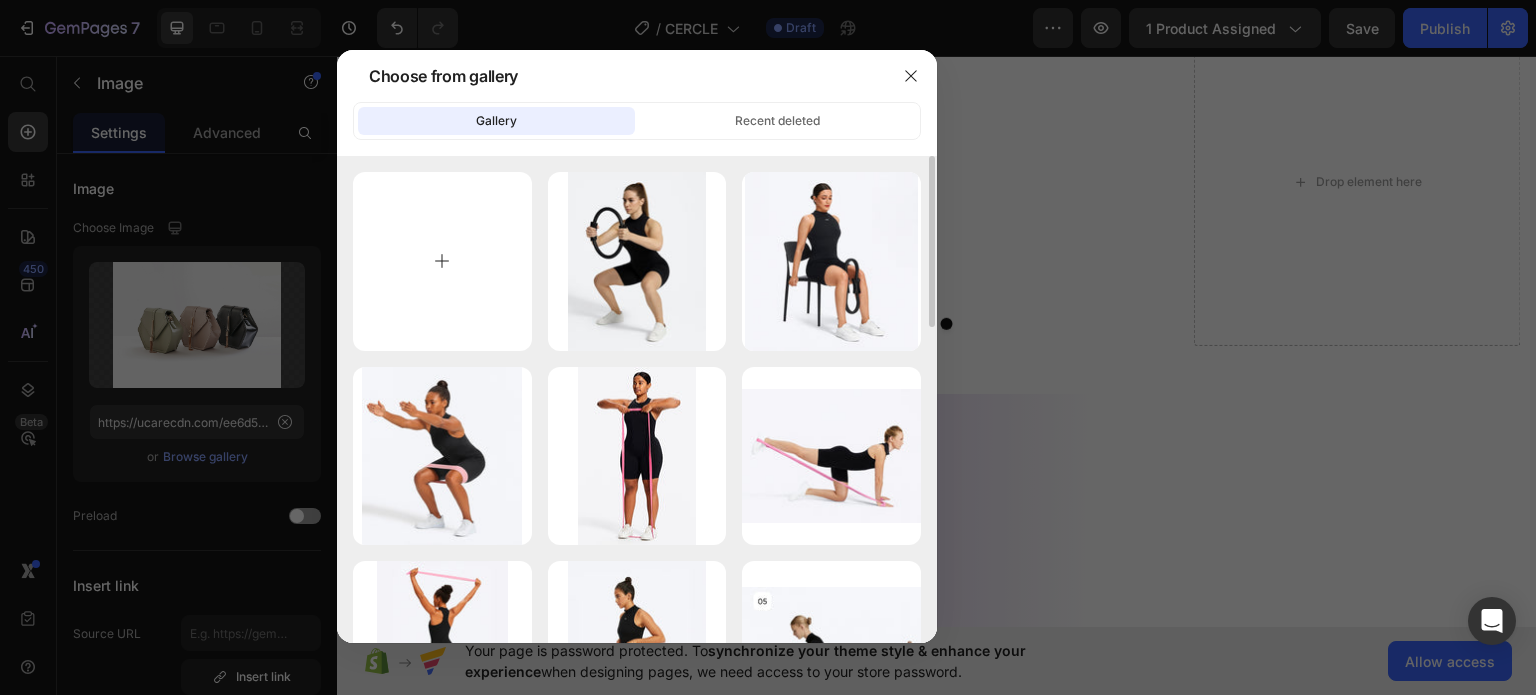 click at bounding box center [442, 261] 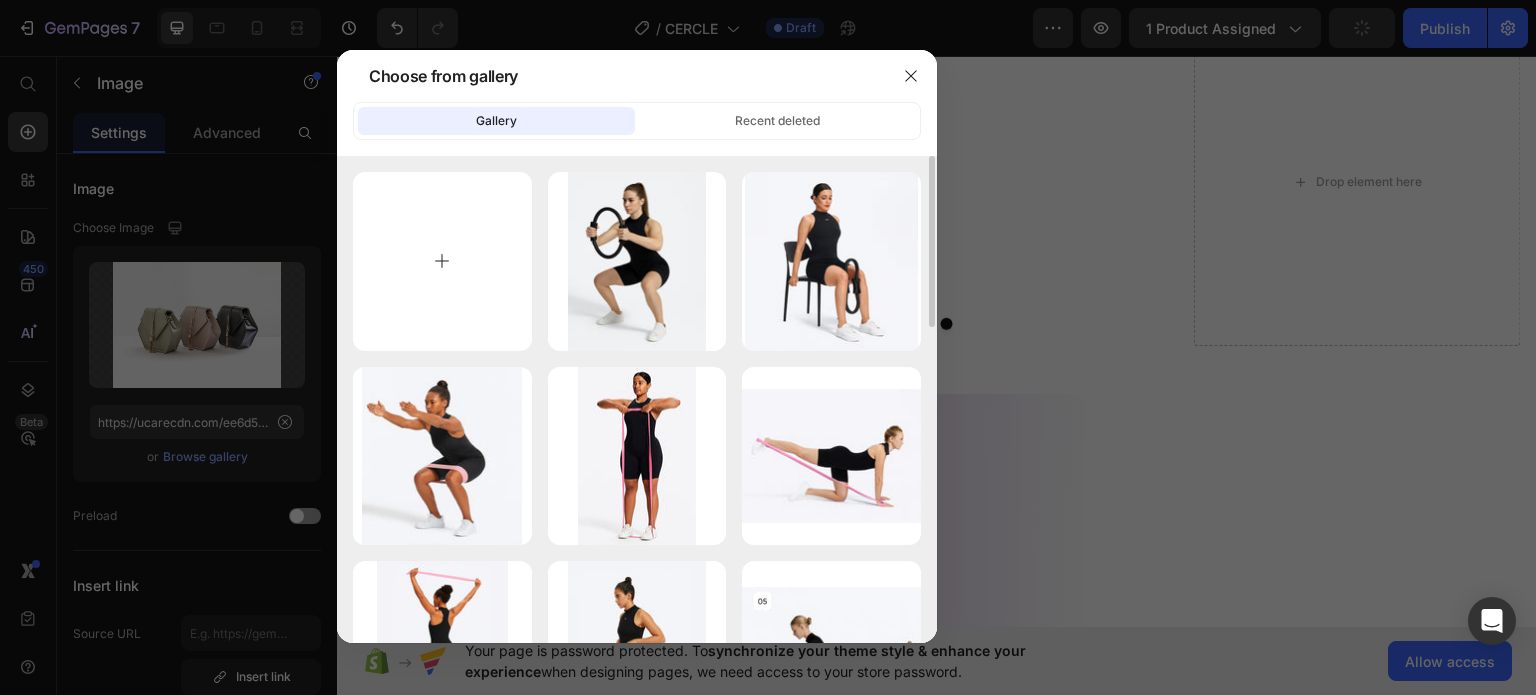 type on "C:\fakepath\thumbnail_4751855F-4241-4638-B144-EA22F3D0D4FB.jpg" 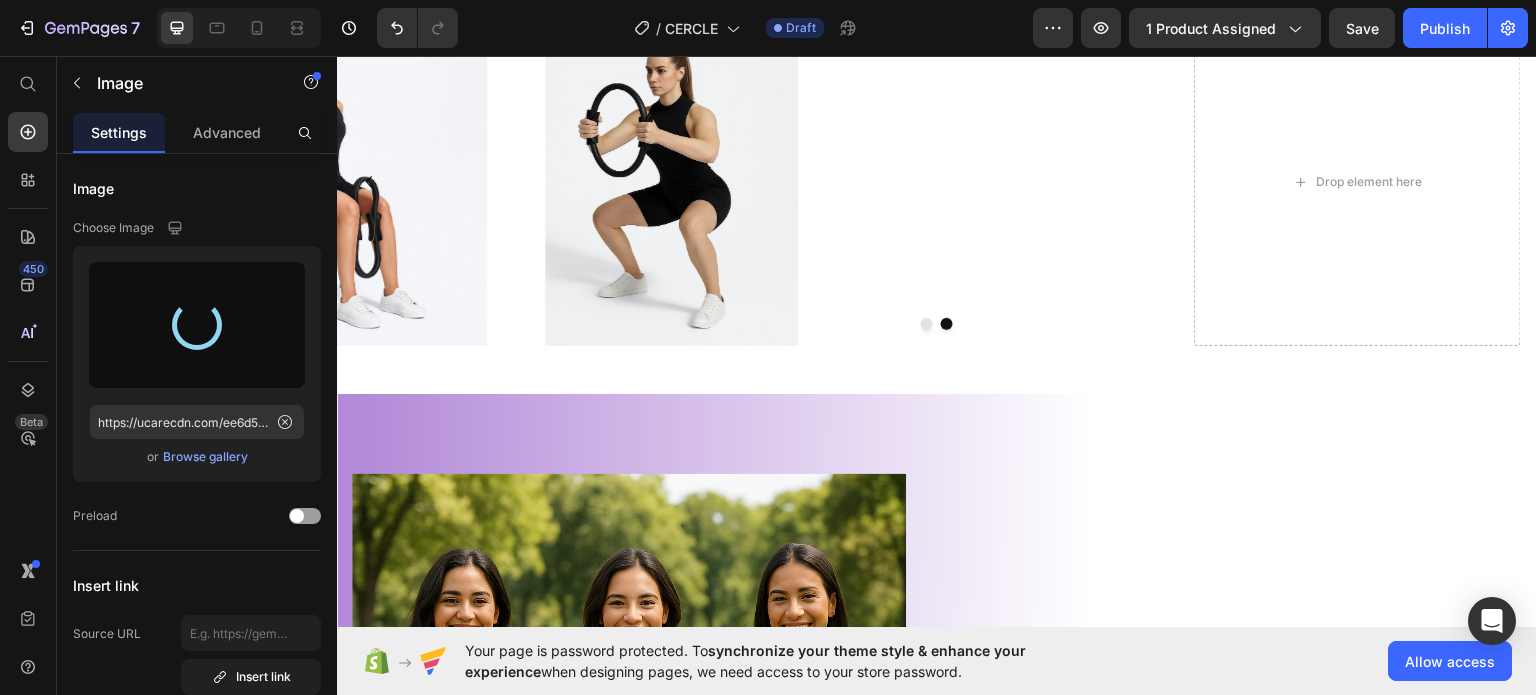type on "https://cdn.shopify.com/s/files/1/0976/4844/3656/files/gempages_574856437667202277-e2315bd1-043b-4317-bdb6-aaeee81f20f2.jpg" 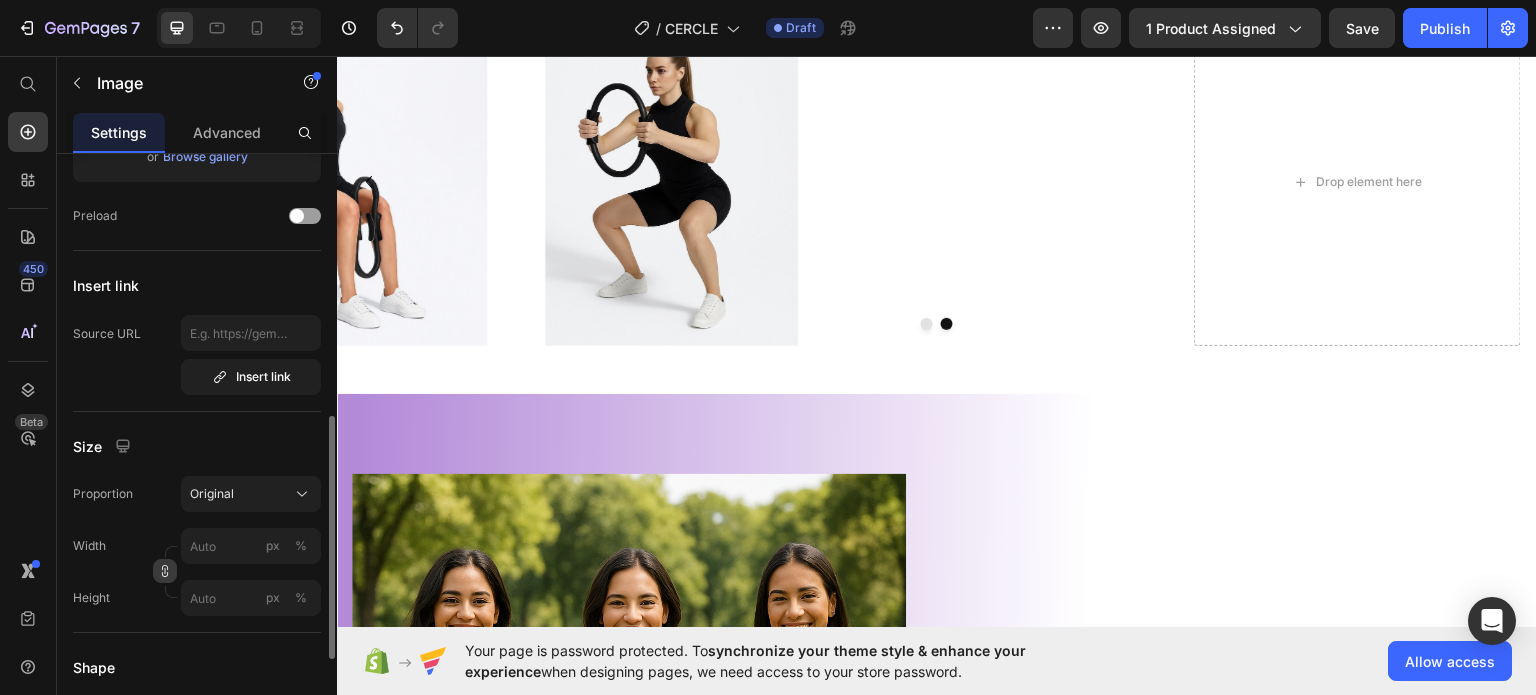 scroll, scrollTop: 400, scrollLeft: 0, axis: vertical 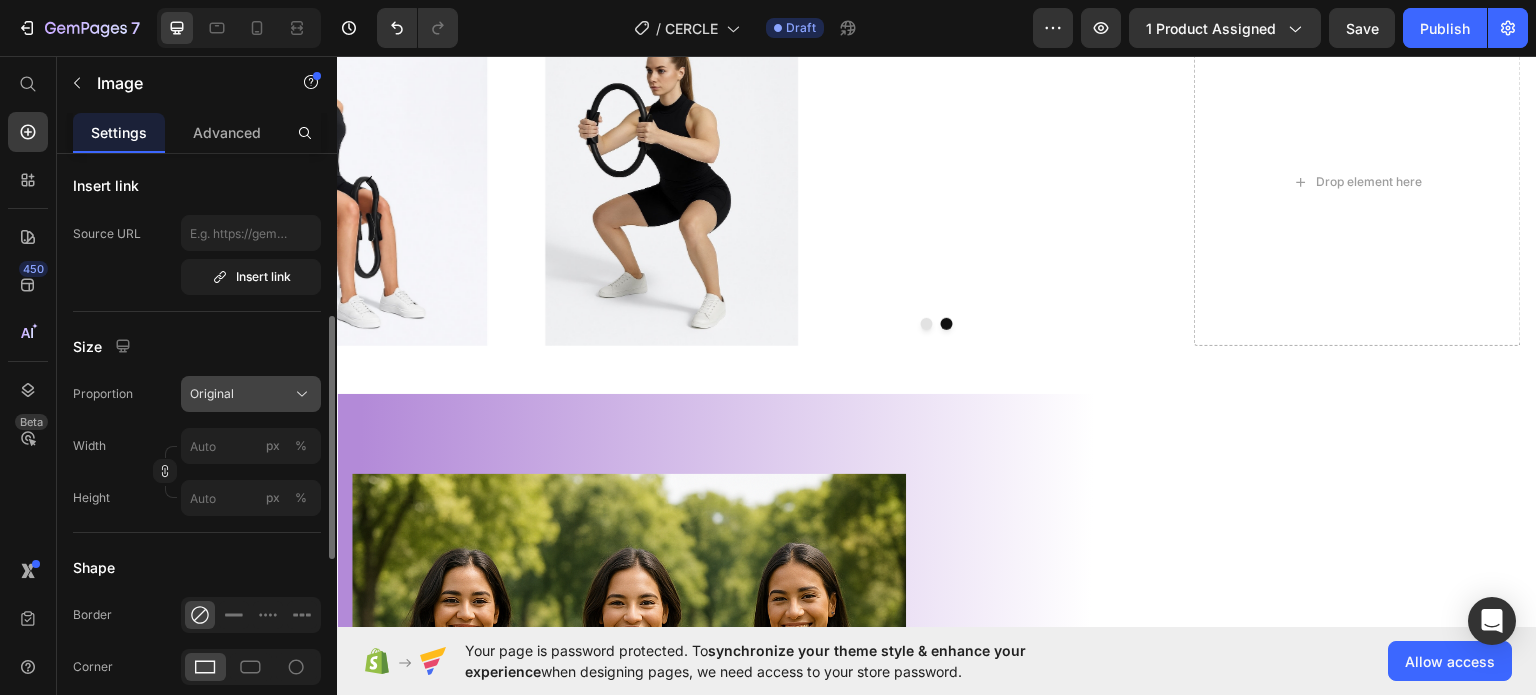 click on "Original" at bounding box center (251, 394) 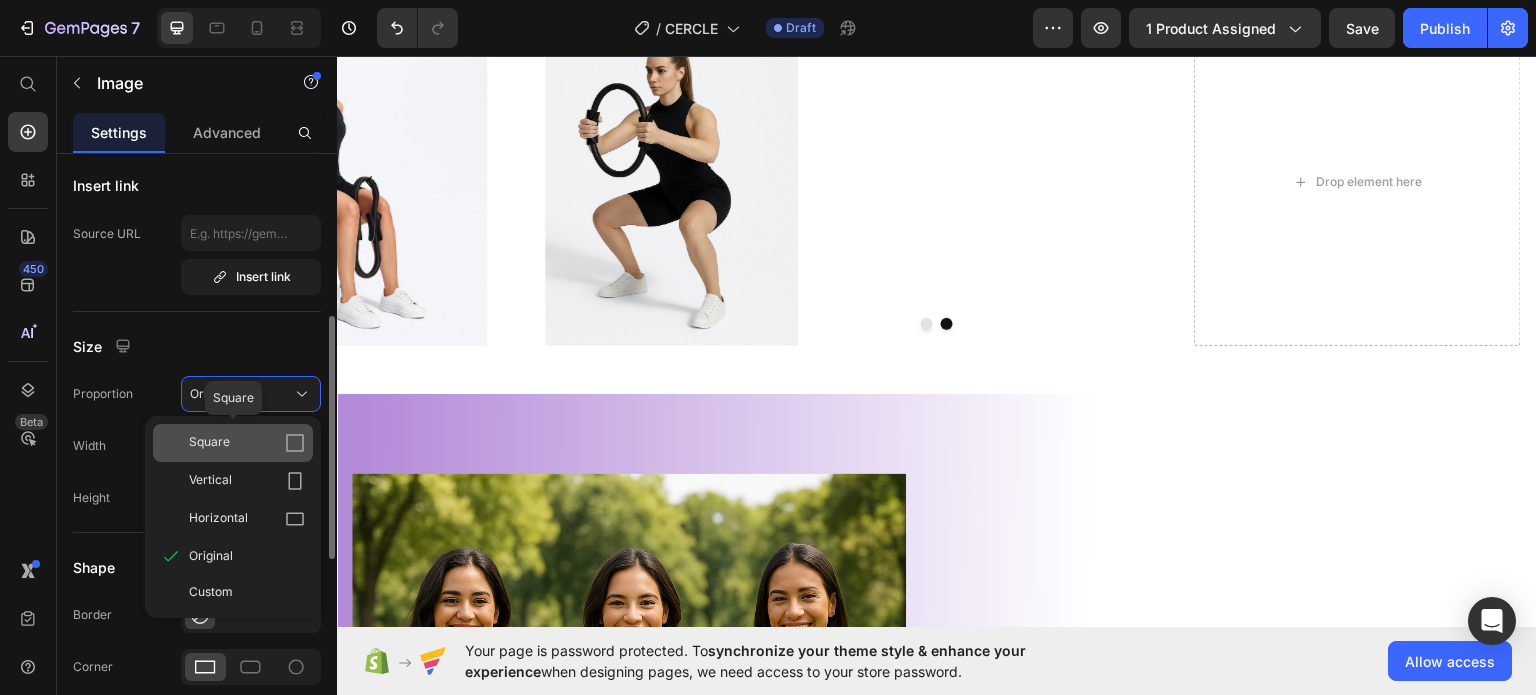 click on "Square" 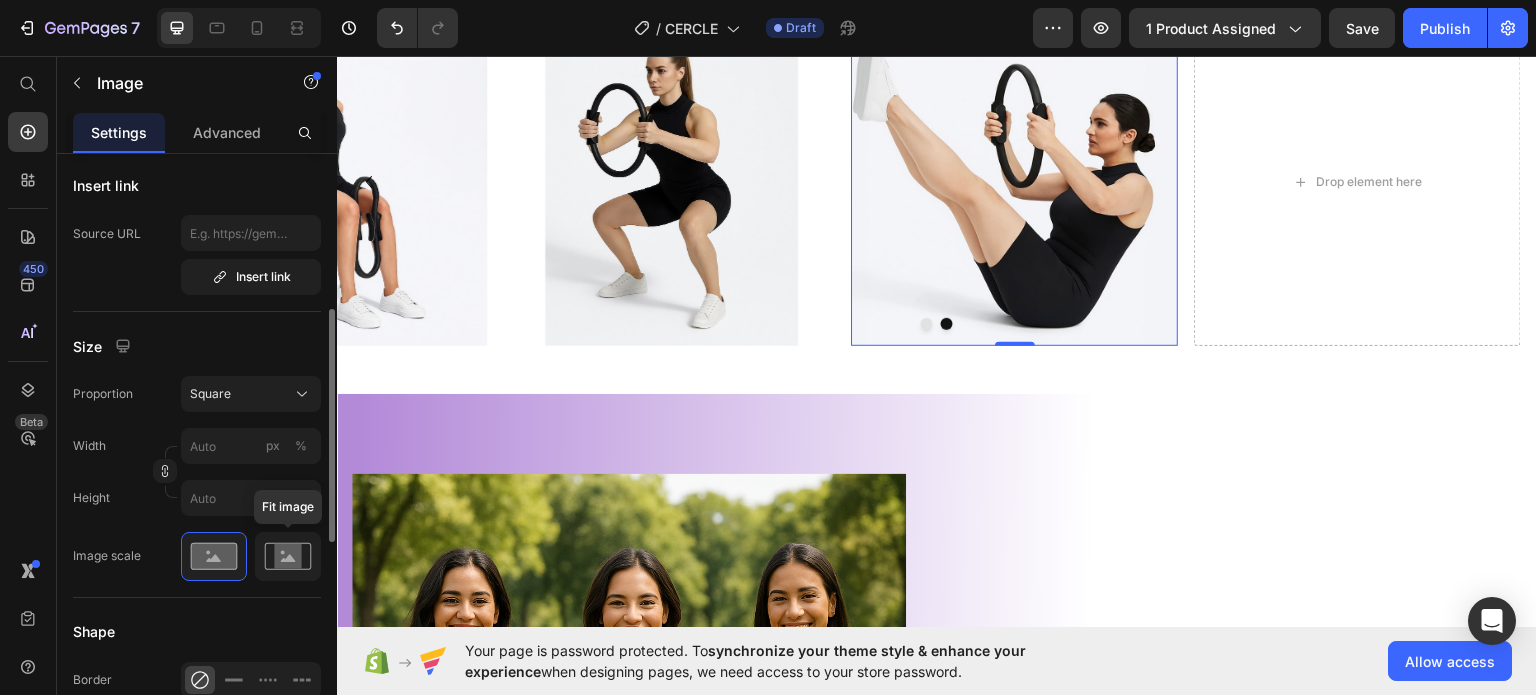 click 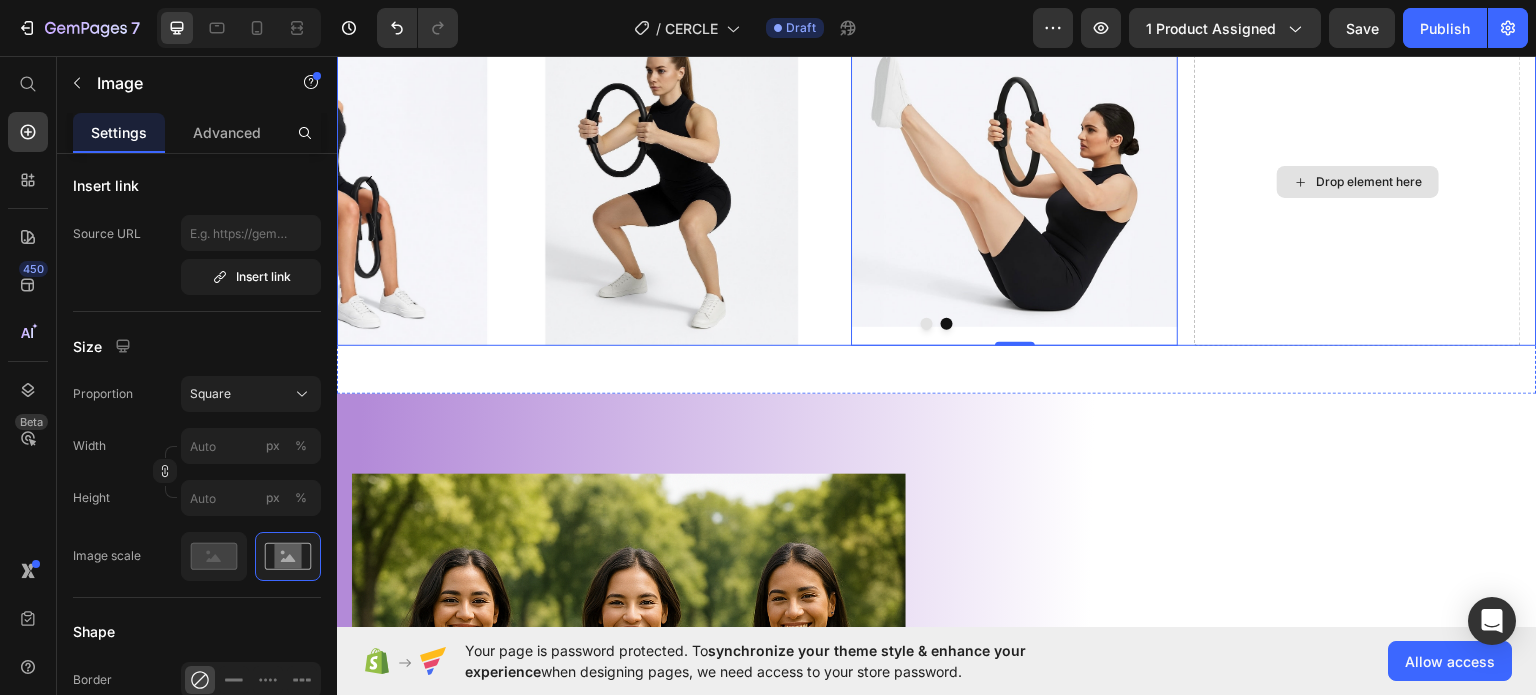 click on "Drop element here" at bounding box center (1358, 181) 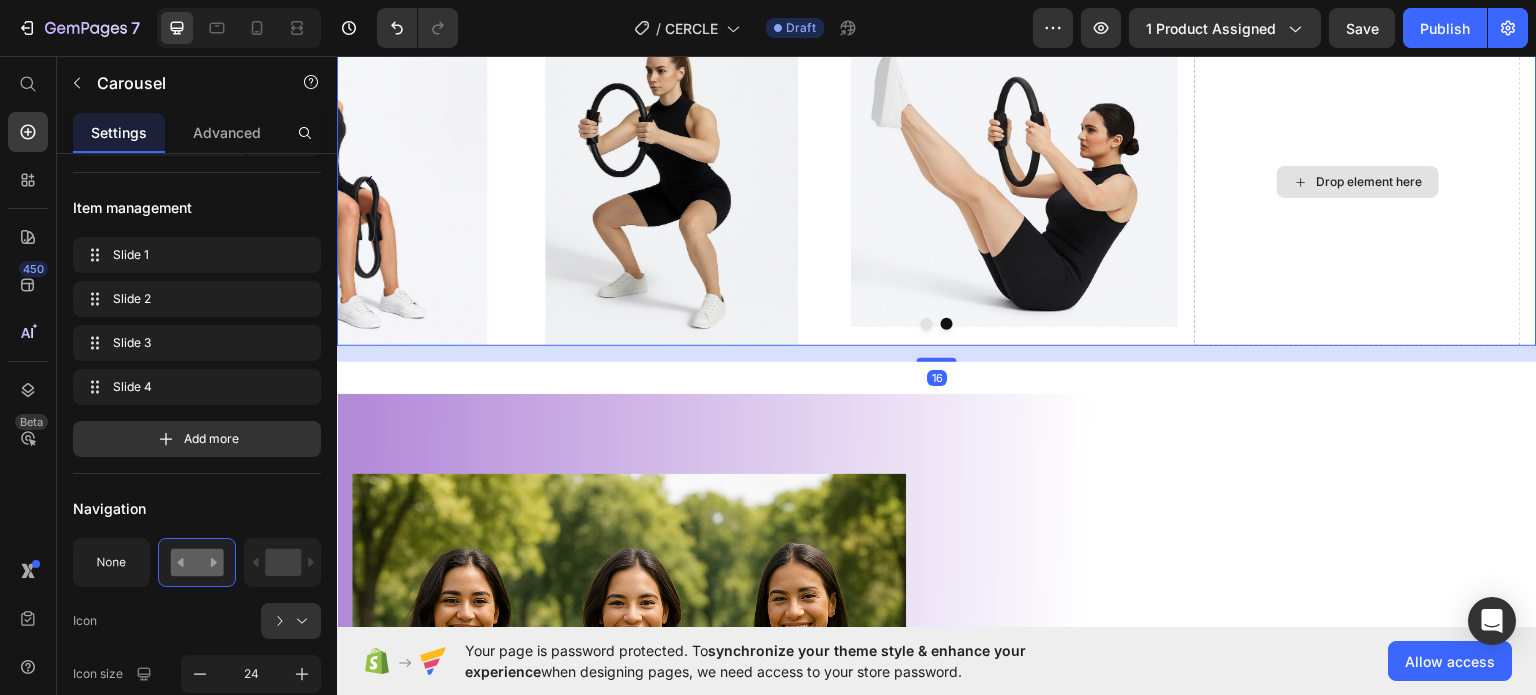 scroll, scrollTop: 0, scrollLeft: 0, axis: both 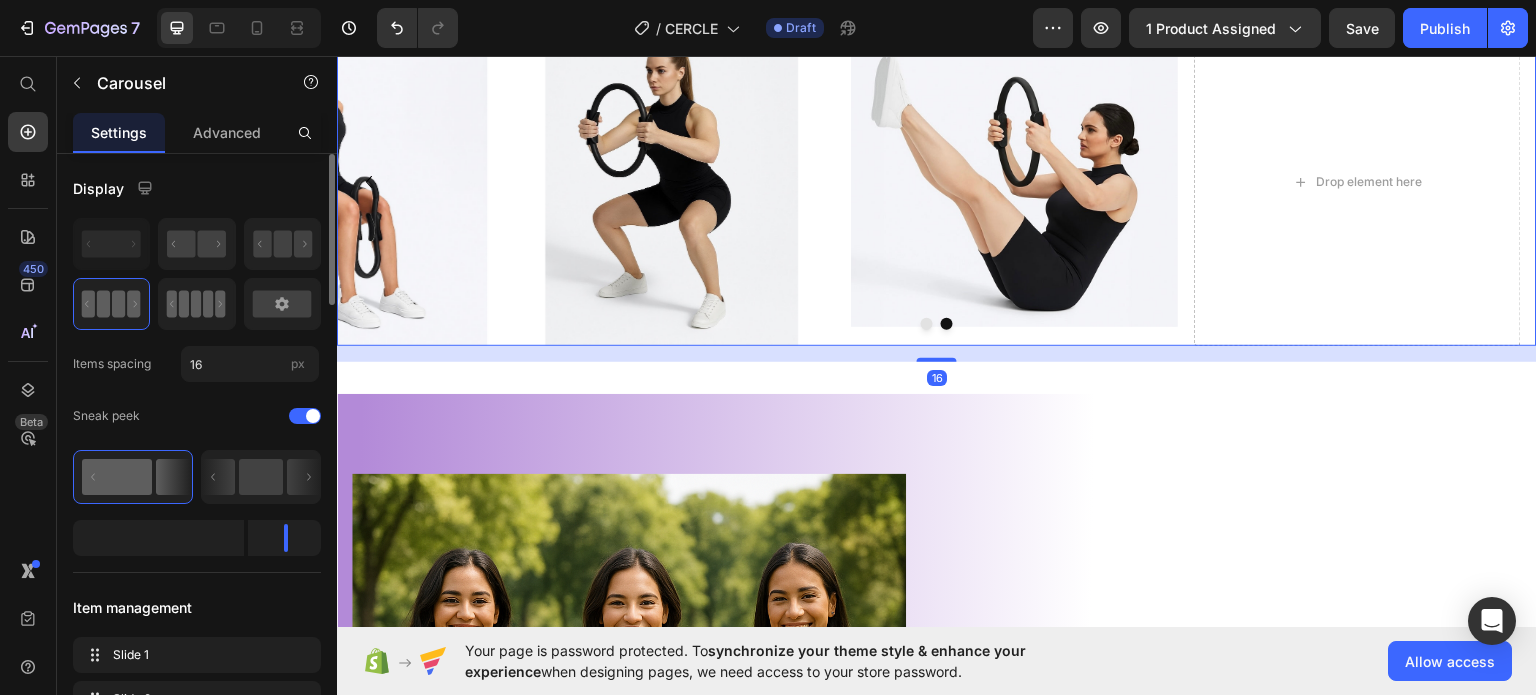 click 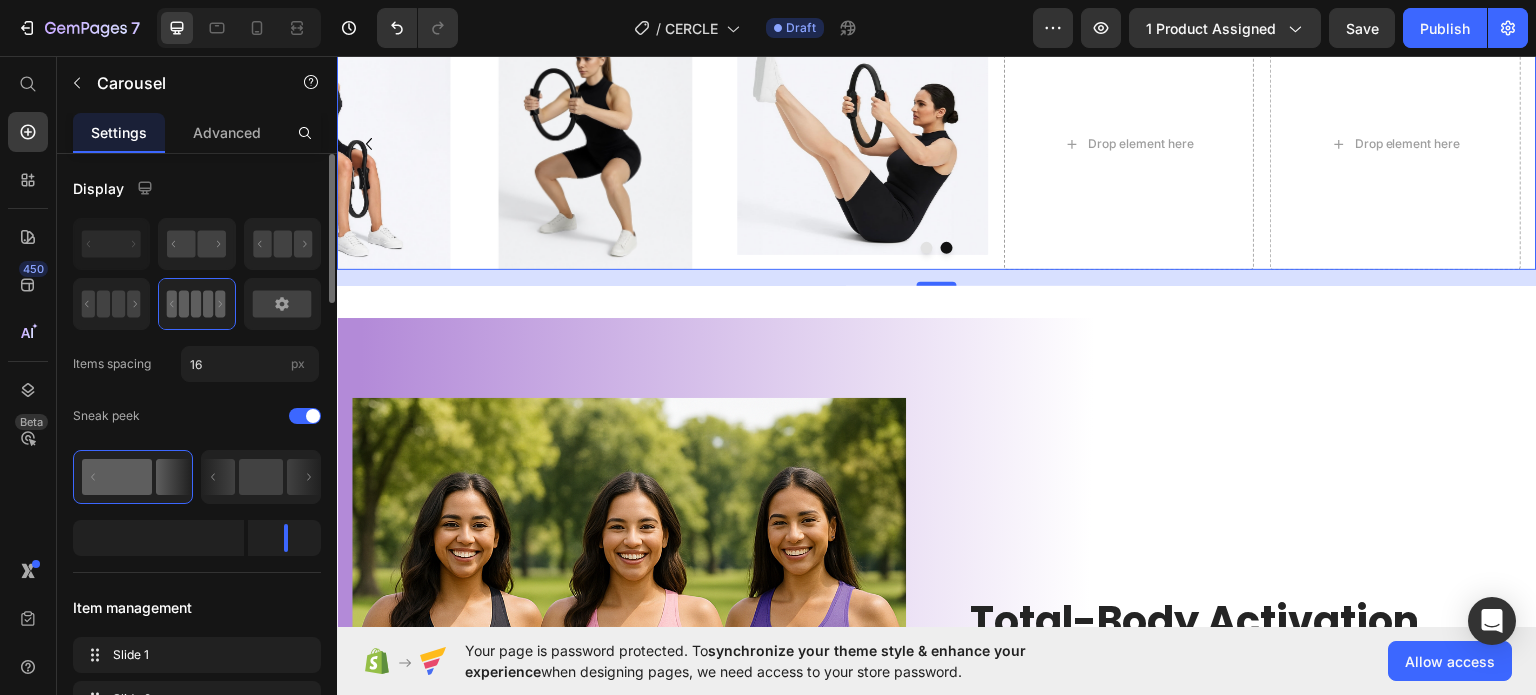 scroll, scrollTop: 1133, scrollLeft: 0, axis: vertical 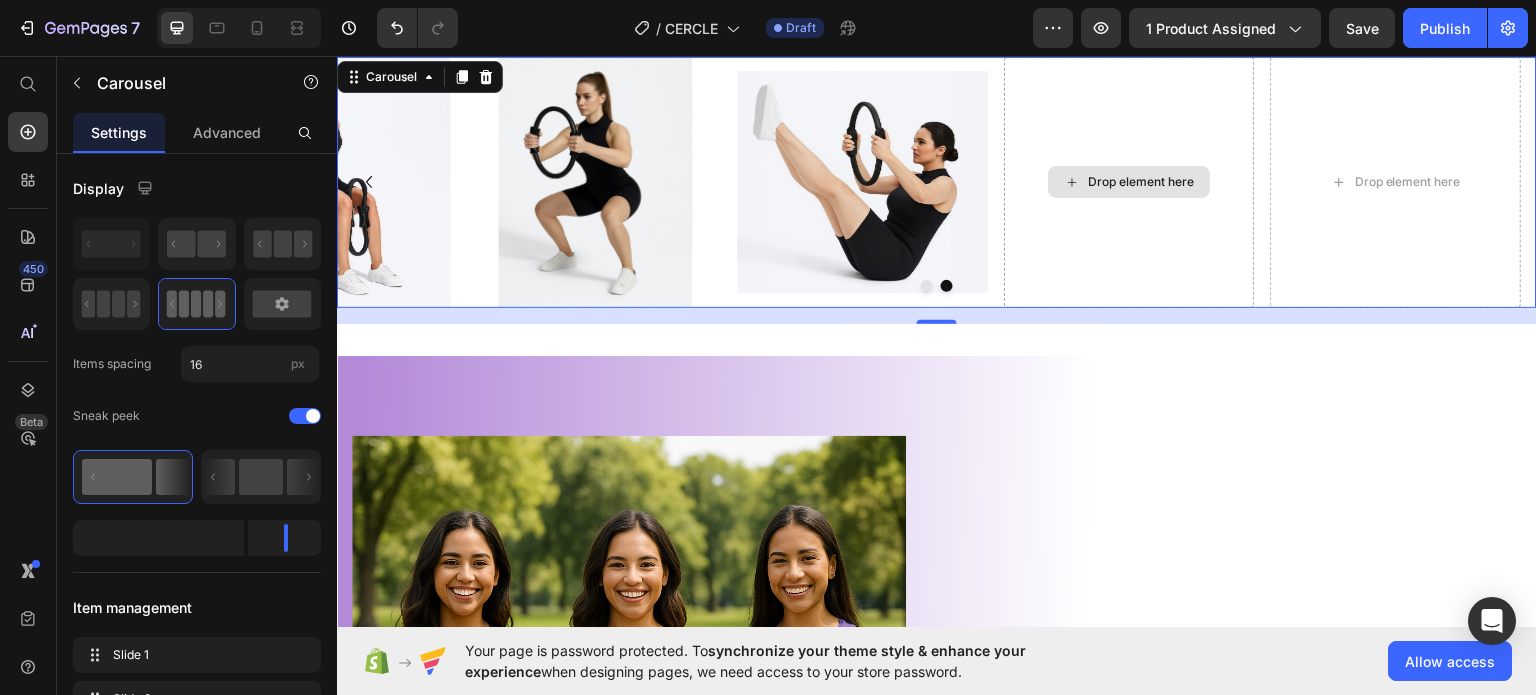 click on "Drop element here" at bounding box center (1129, 181) 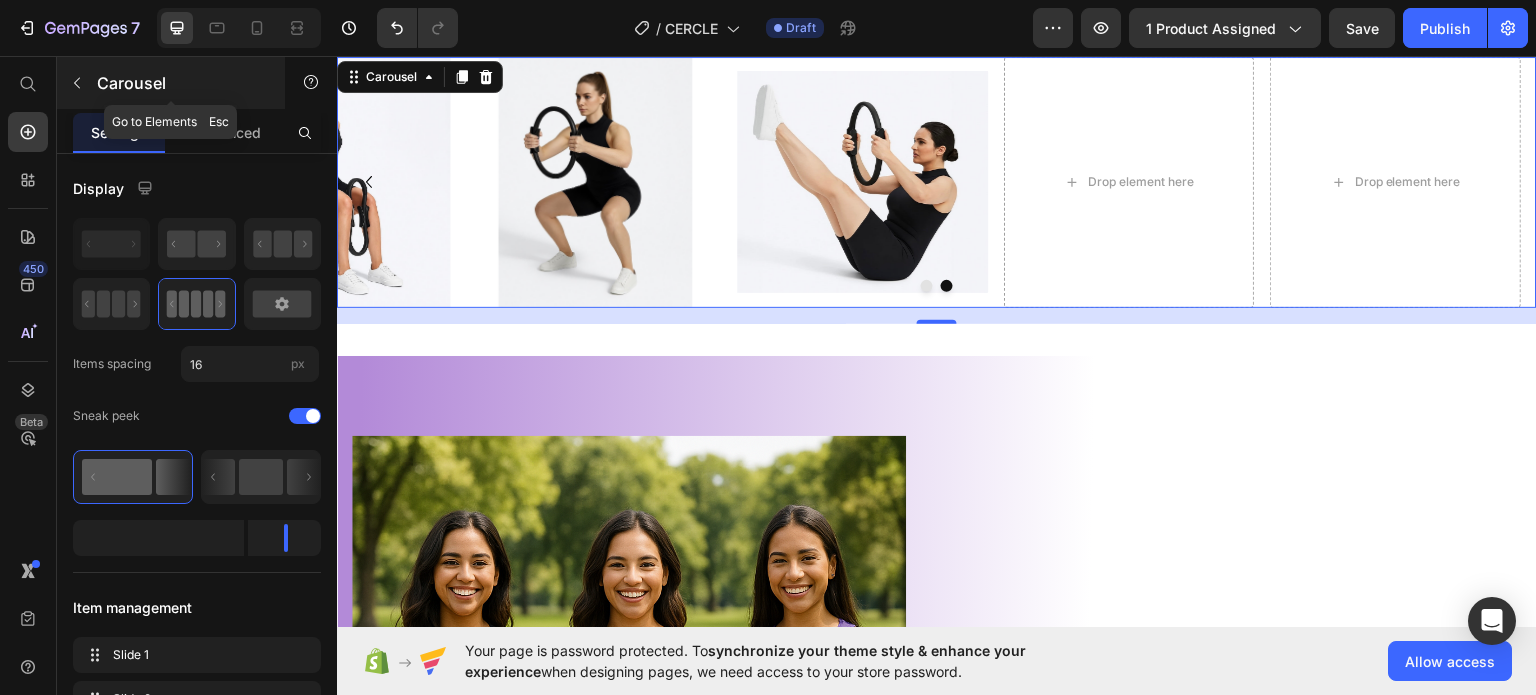 click at bounding box center (77, 83) 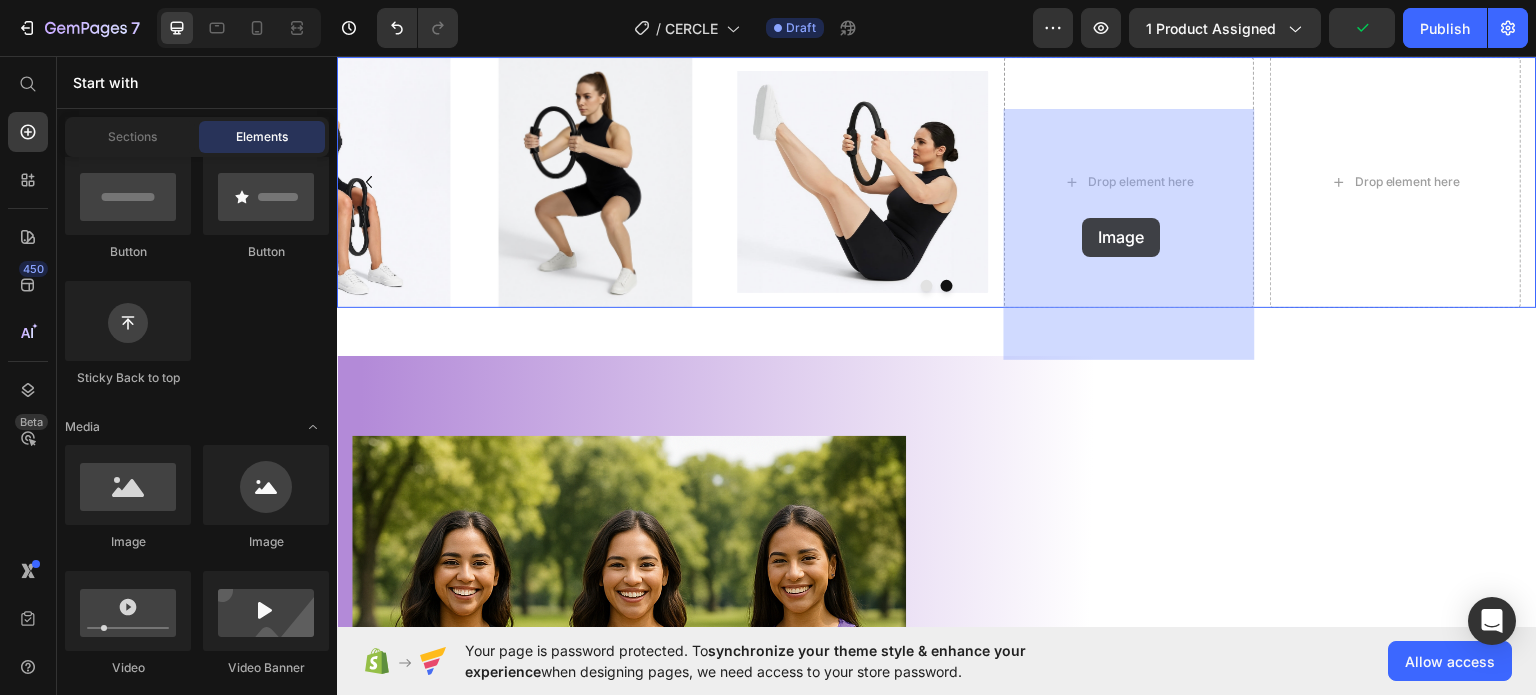 drag, startPoint x: 469, startPoint y: 581, endPoint x: 1083, endPoint y: 217, distance: 713.7871 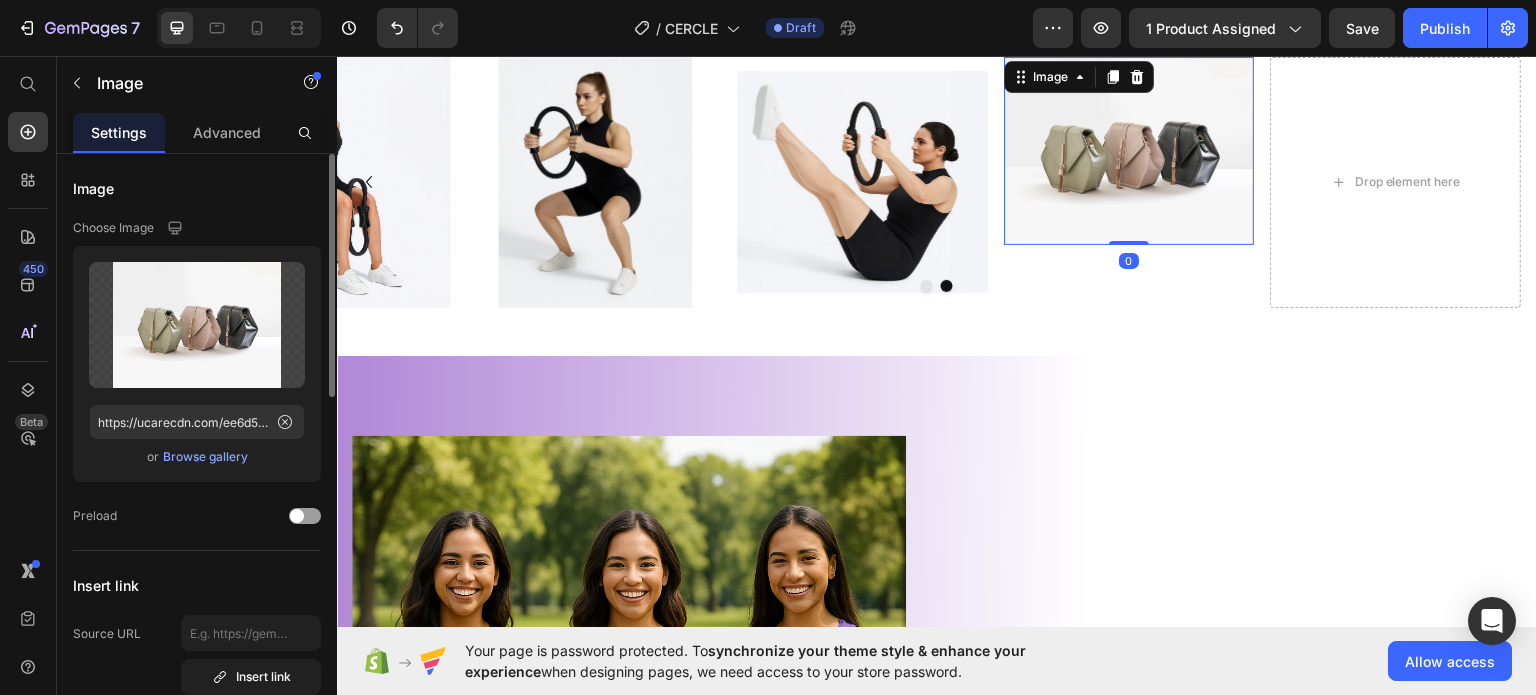 click on "Upload Image https://ucarecdn.com/ee6d5074-1640-4cc7-8933-47c8589c3dee/-/format/auto/  or   Browse gallery" 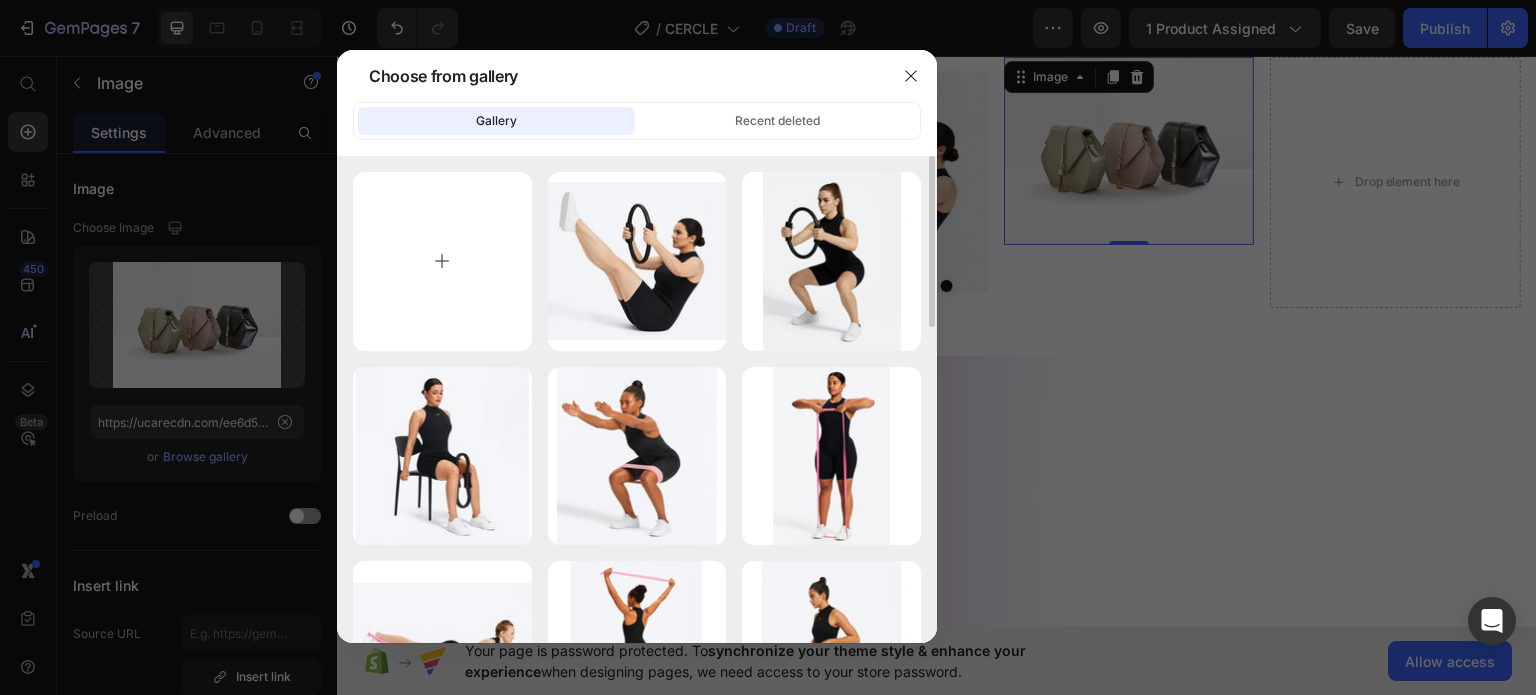 click at bounding box center [442, 261] 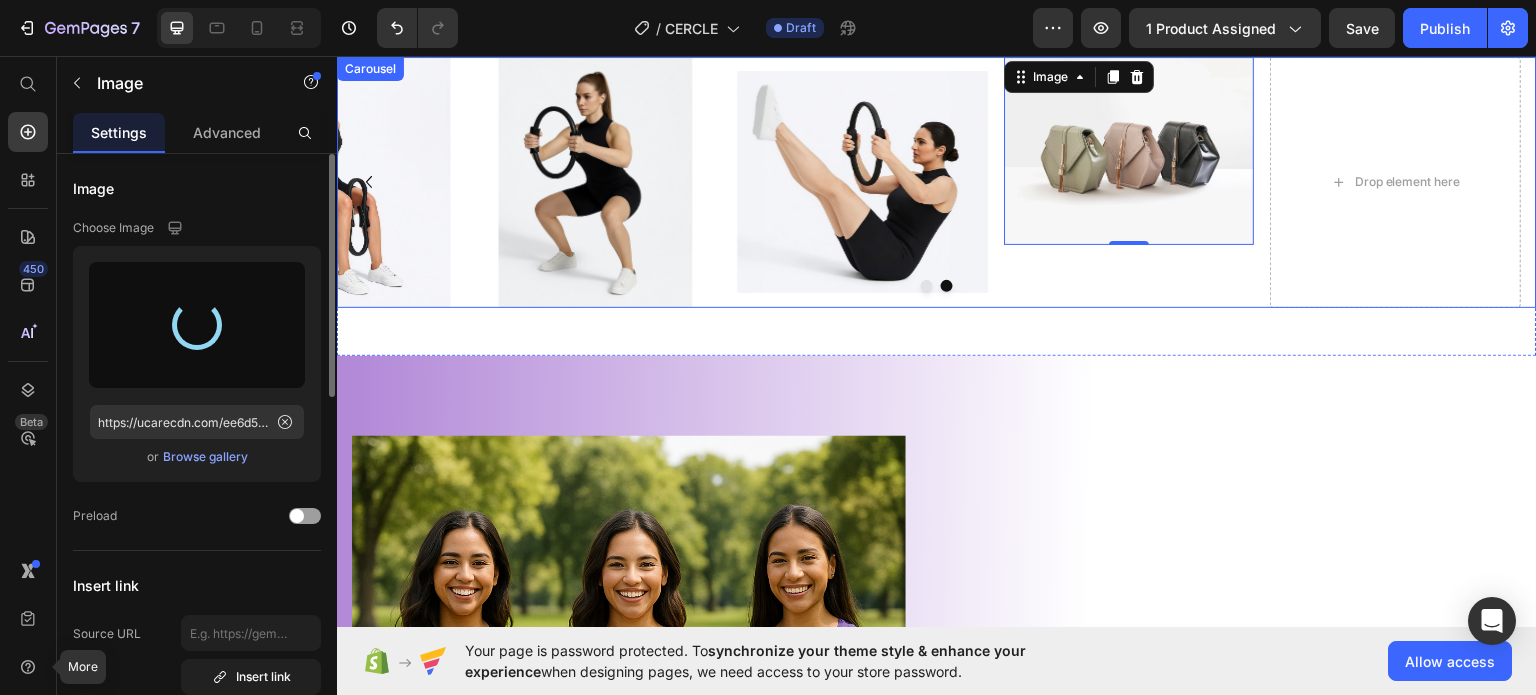 type on "https://cdn.shopify.com/s/files/1/0976/4844/3656/files/gempages_574856437667202277-1687d8af-9ee8-4aed-97d0-ce808f16fdaf.jpg" 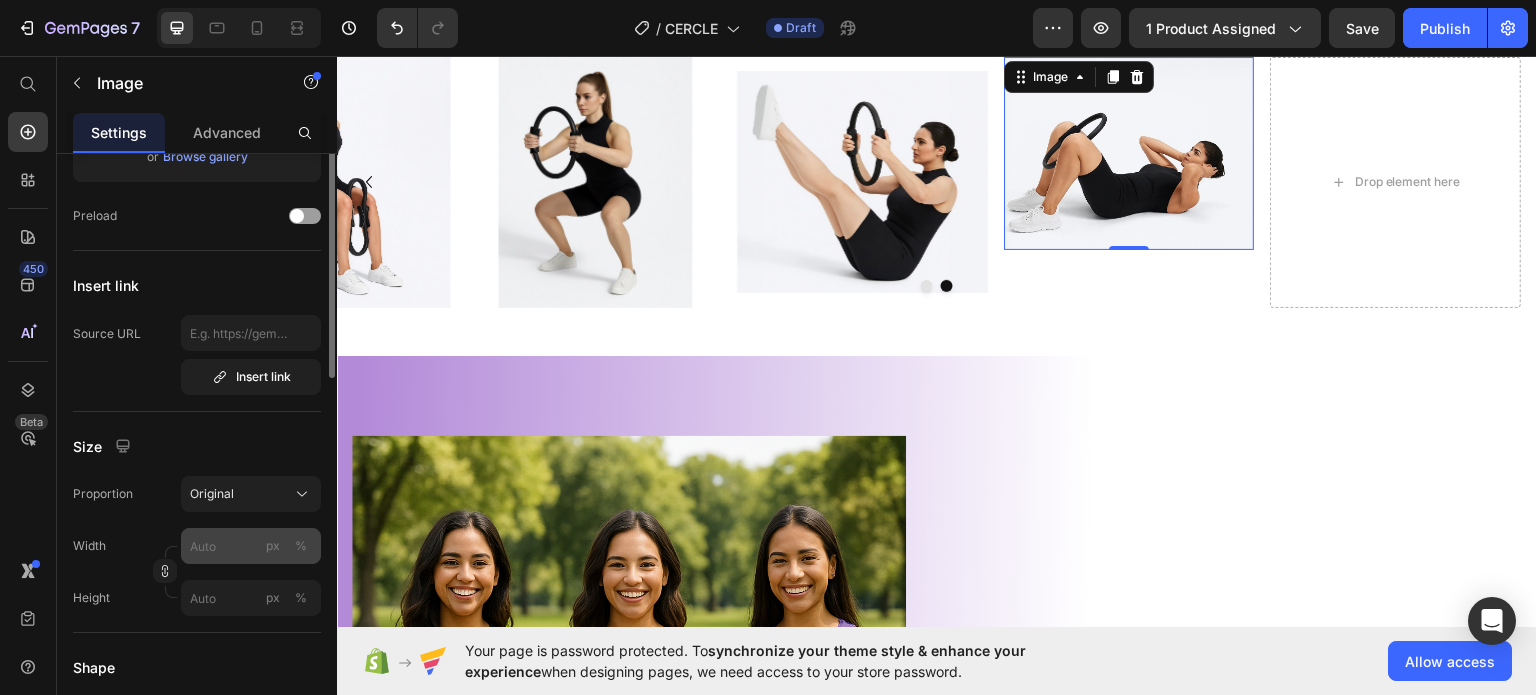scroll, scrollTop: 500, scrollLeft: 0, axis: vertical 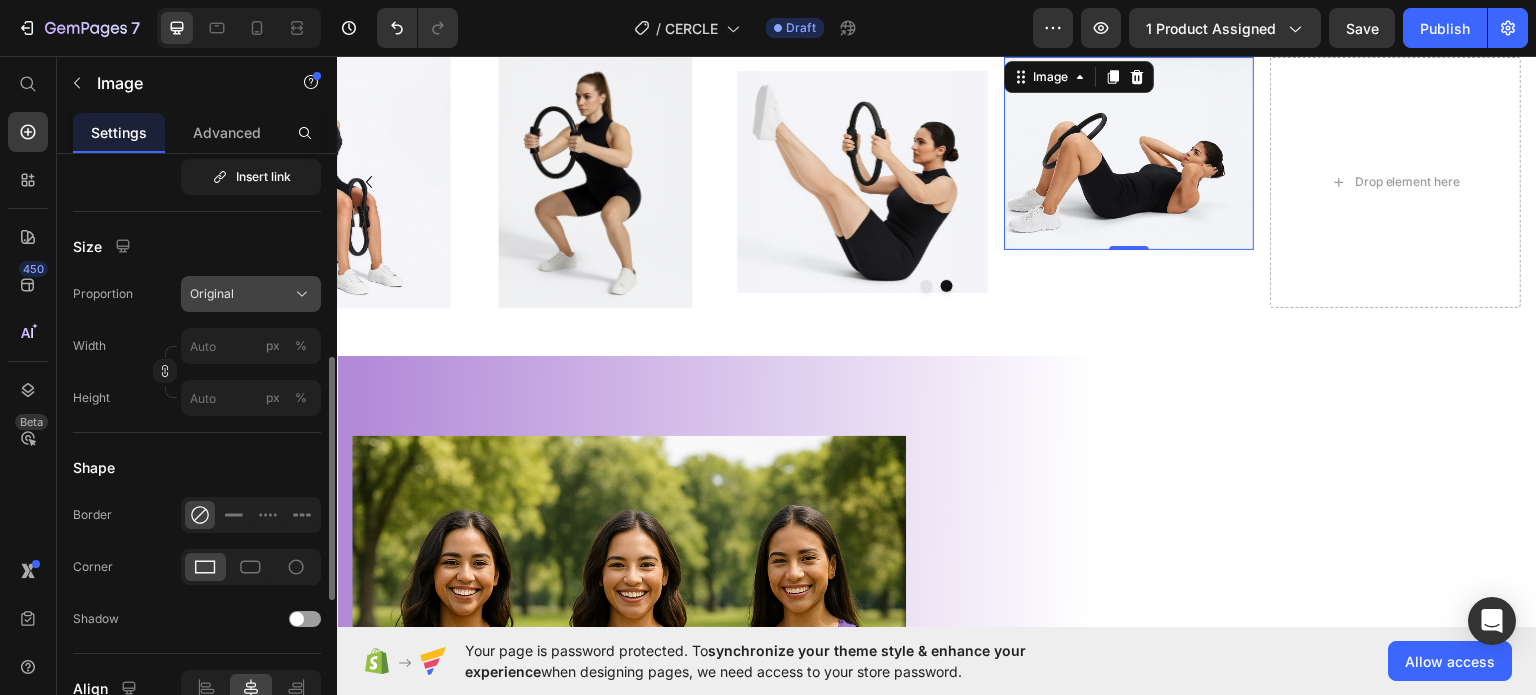 click on "Original" at bounding box center (212, 294) 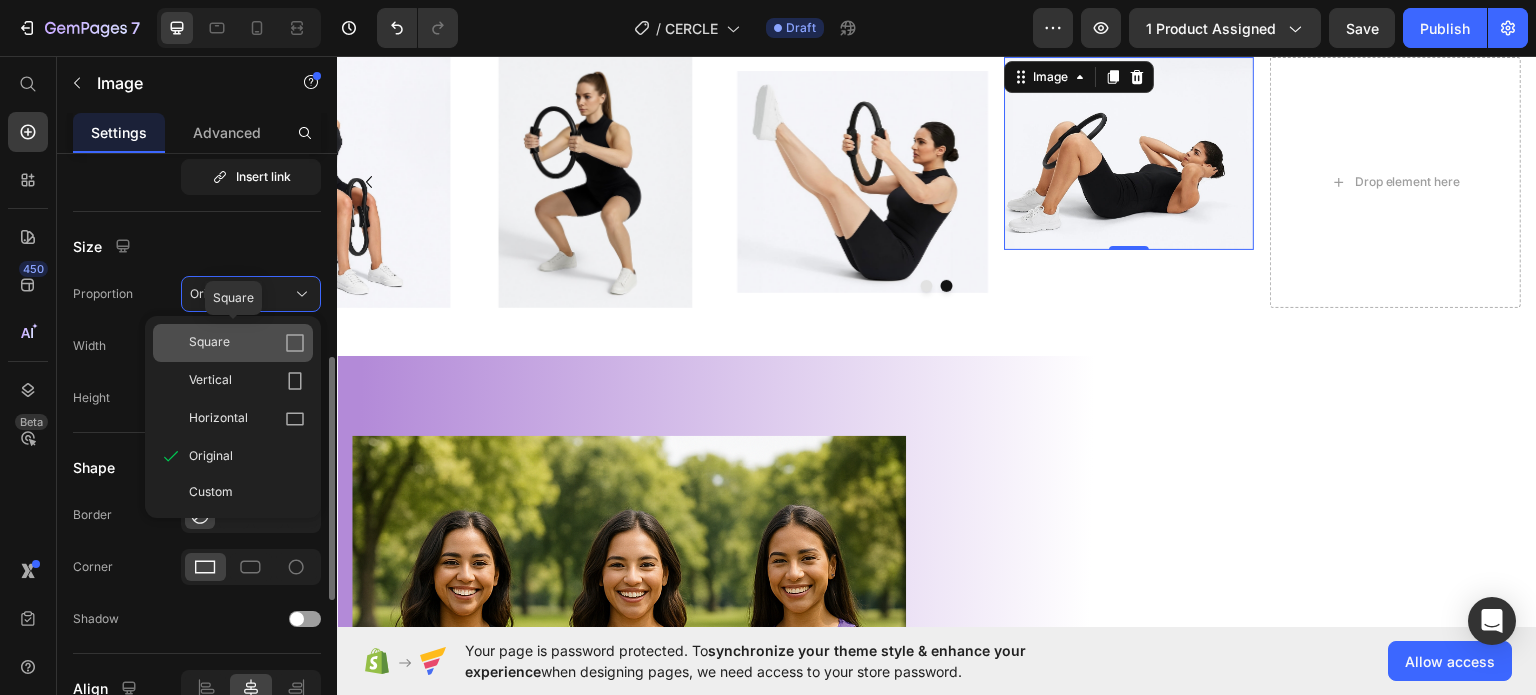 click on "Square" 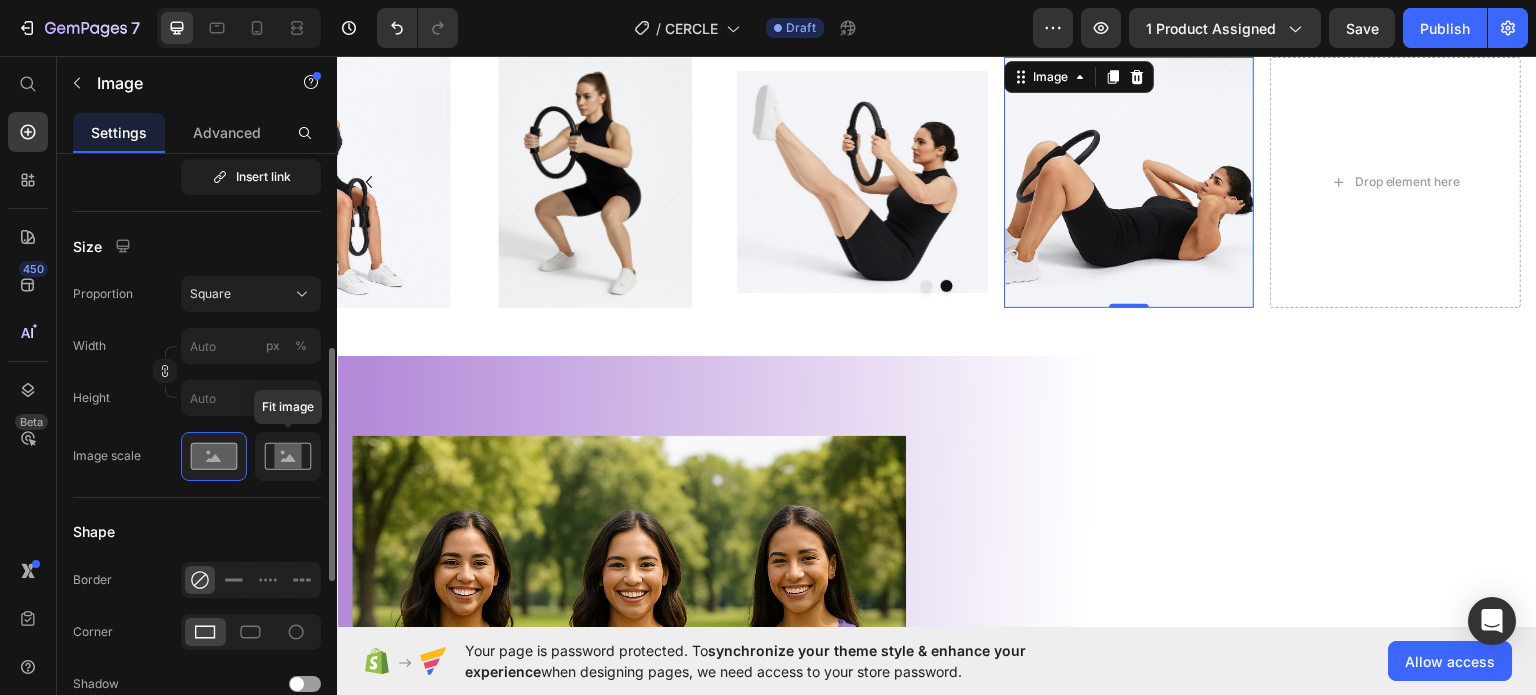 click 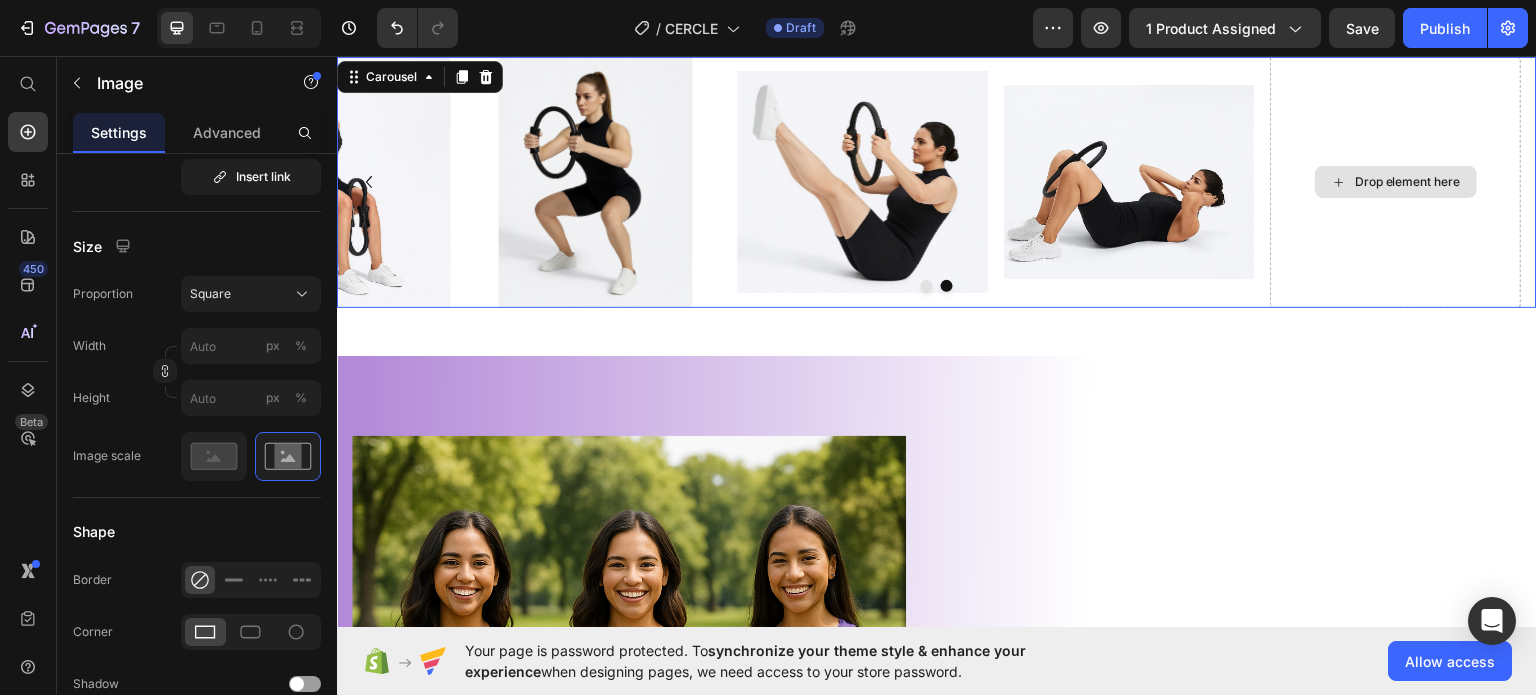 click on "Drop element here" at bounding box center [1396, 181] 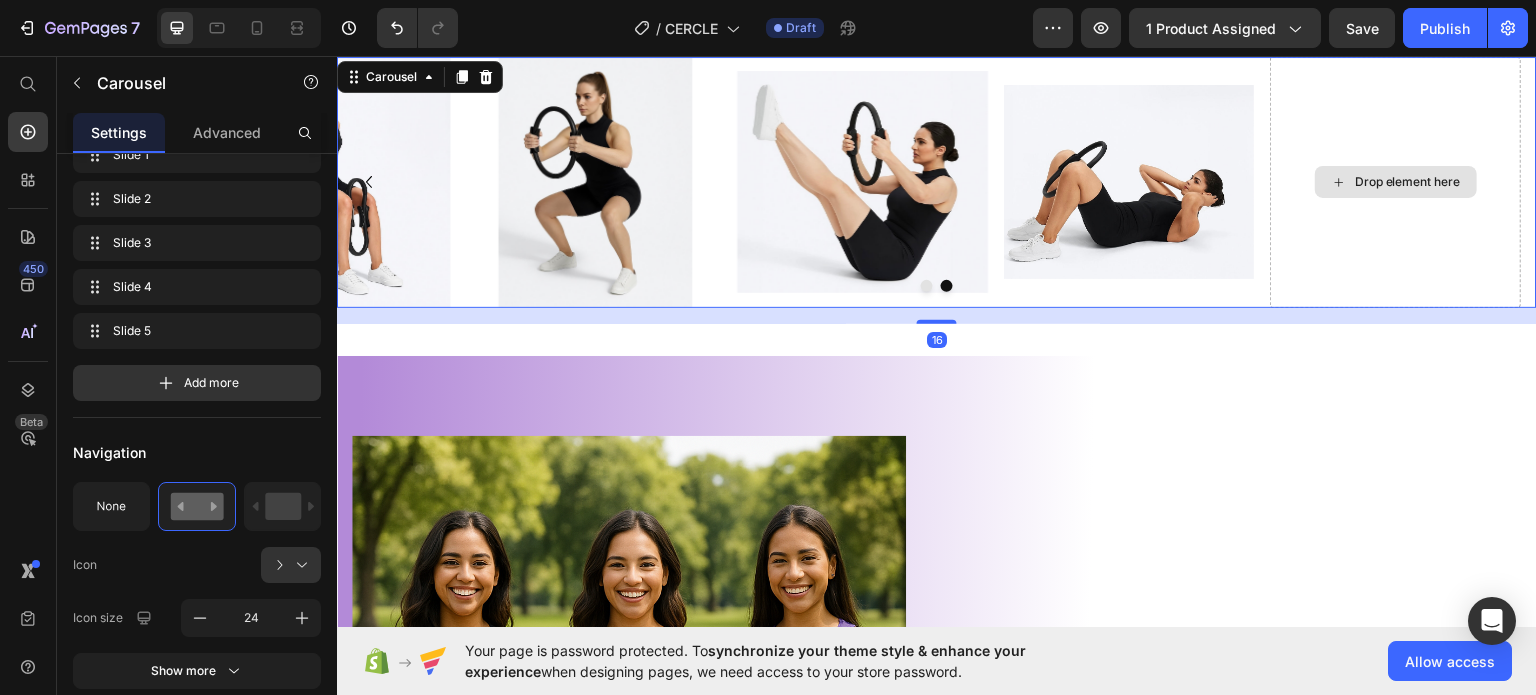 scroll, scrollTop: 0, scrollLeft: 0, axis: both 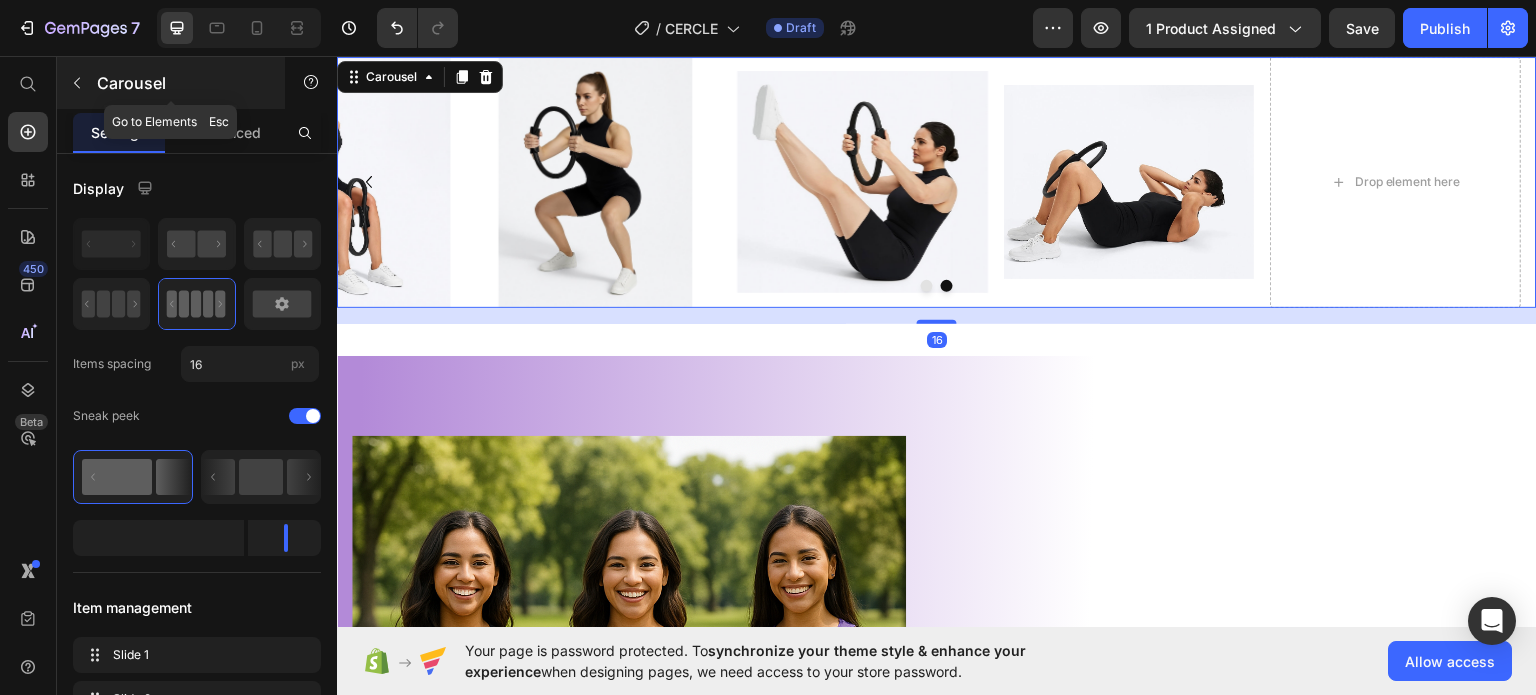 click 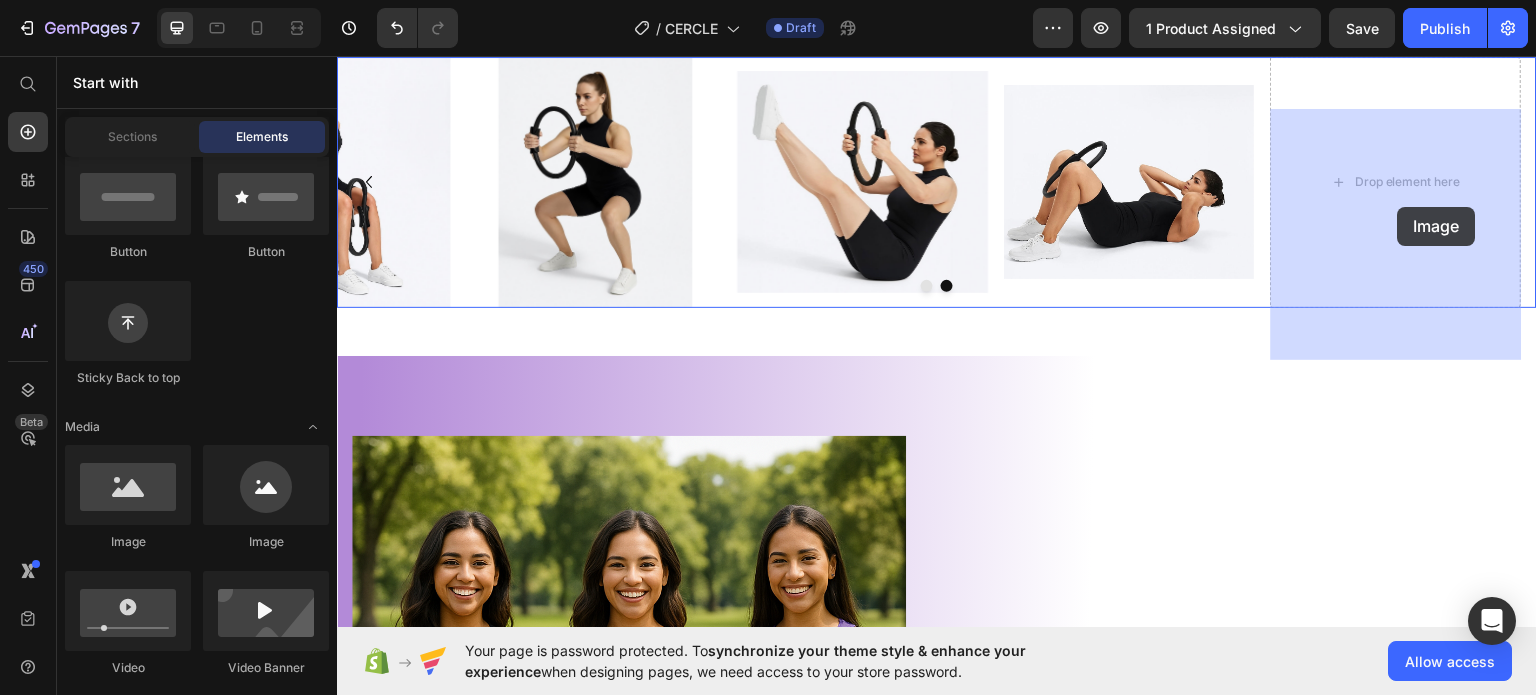 drag, startPoint x: 472, startPoint y: 532, endPoint x: 1398, endPoint y: 206, distance: 981.70874 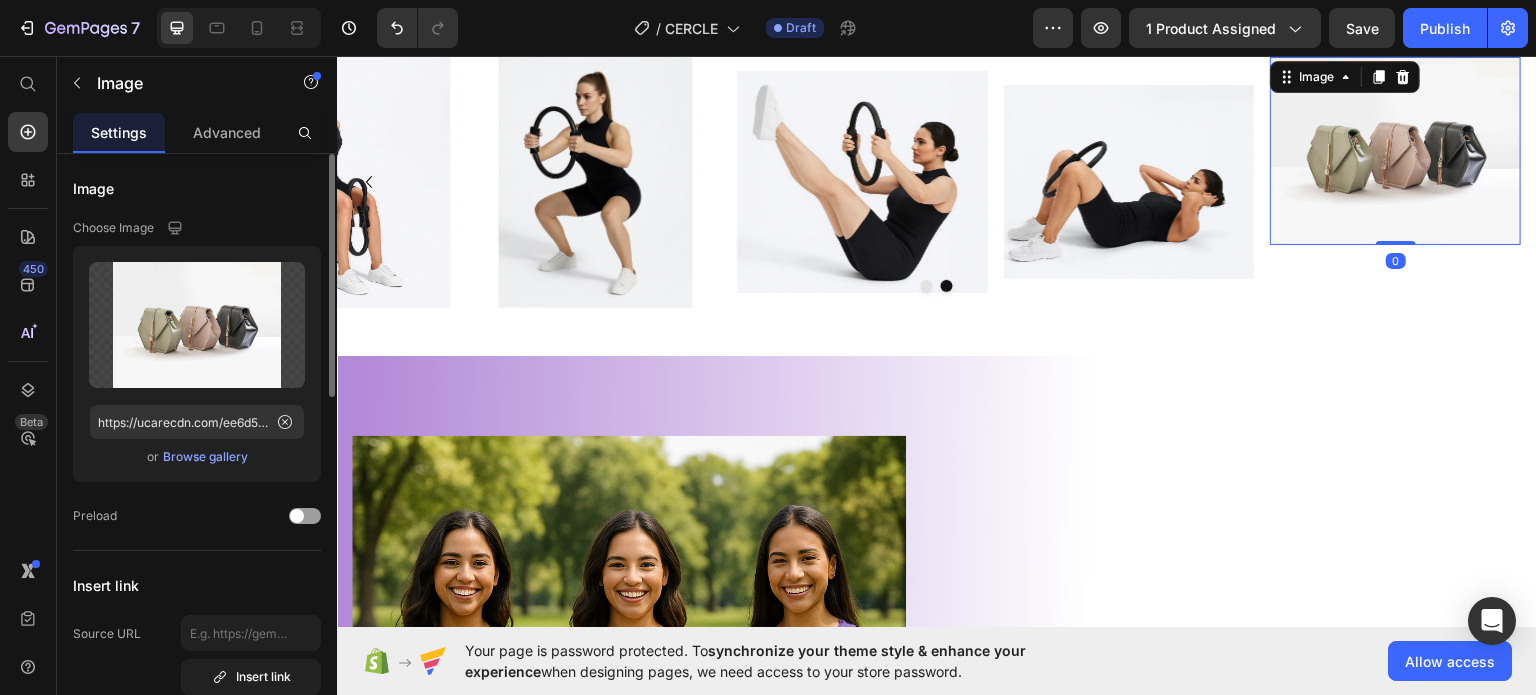 click on "Browse gallery" at bounding box center [205, 457] 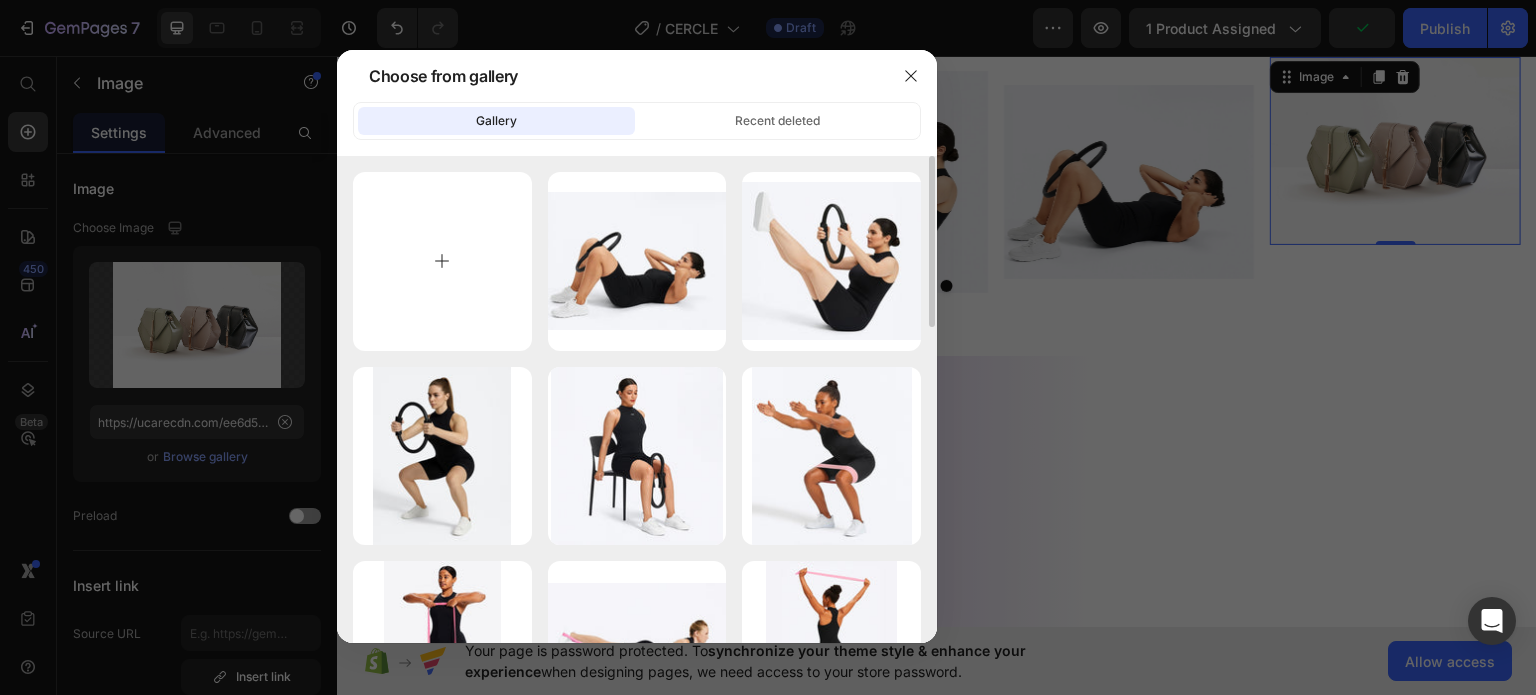 click at bounding box center (442, 261) 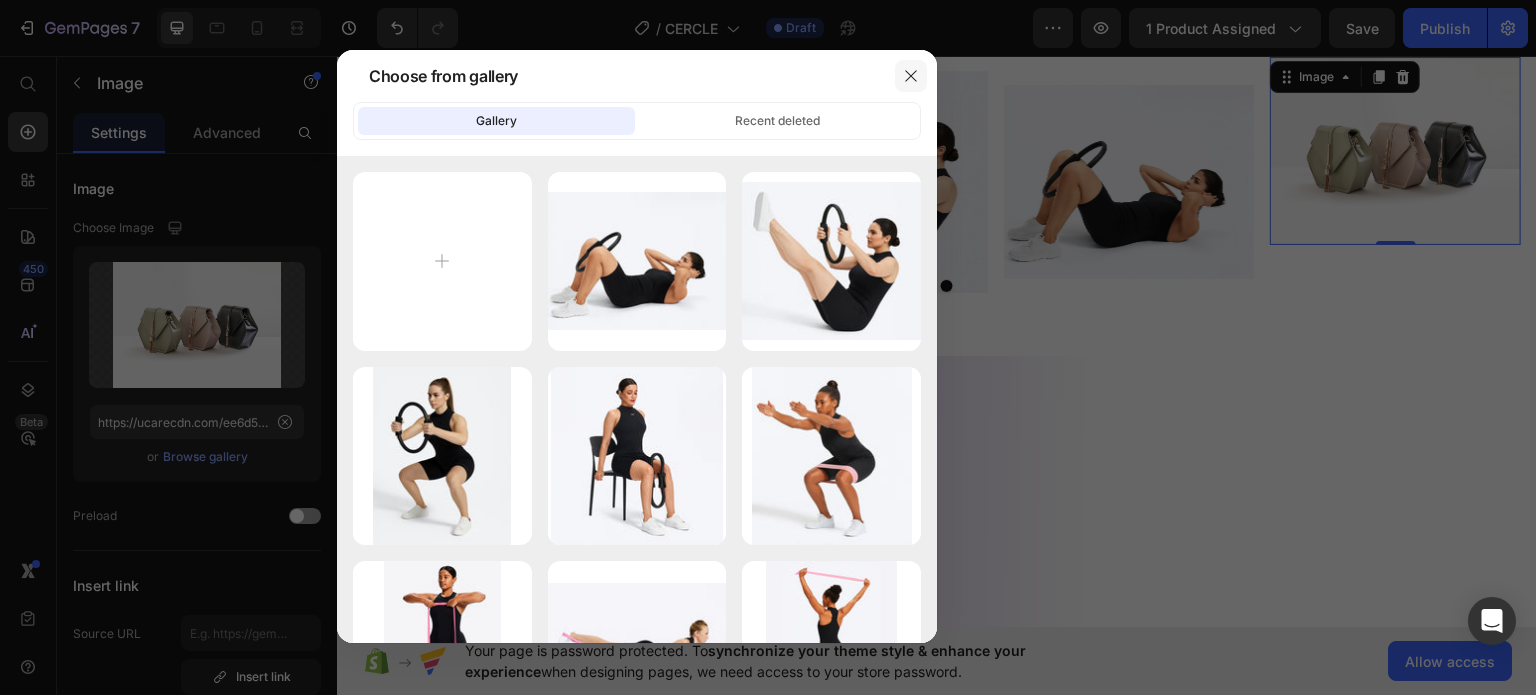 click at bounding box center [911, 76] 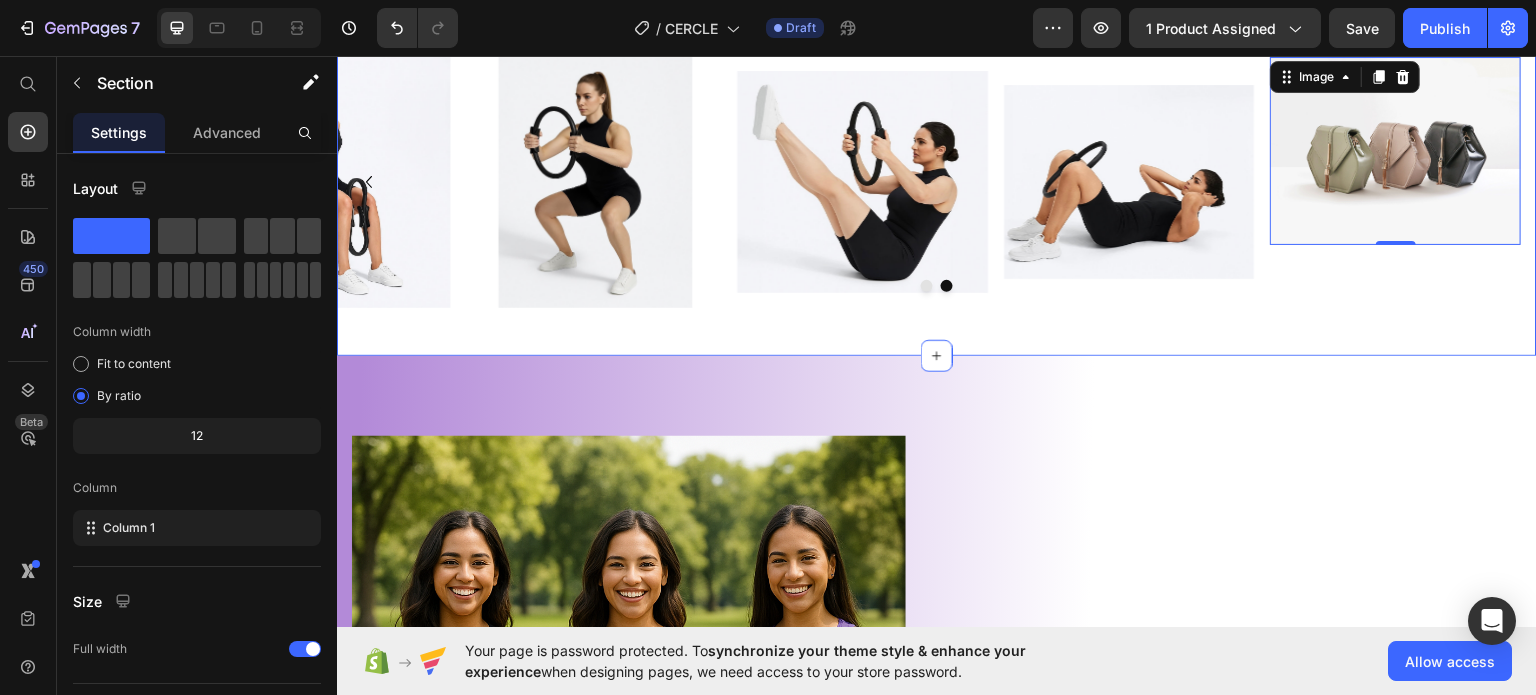 click on "Image Image Image Image Image   0
Carousel Section 4" at bounding box center (937, 189) 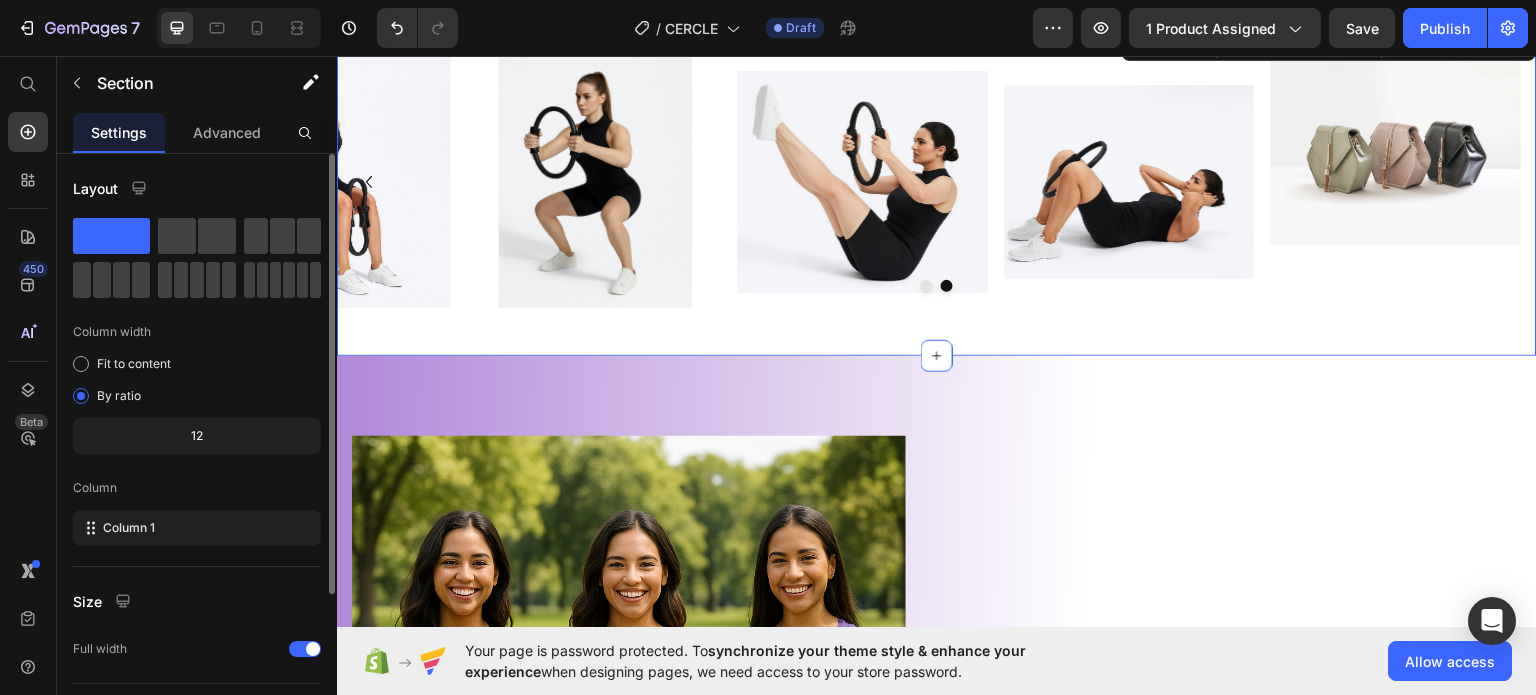 scroll, scrollTop: 208, scrollLeft: 0, axis: vertical 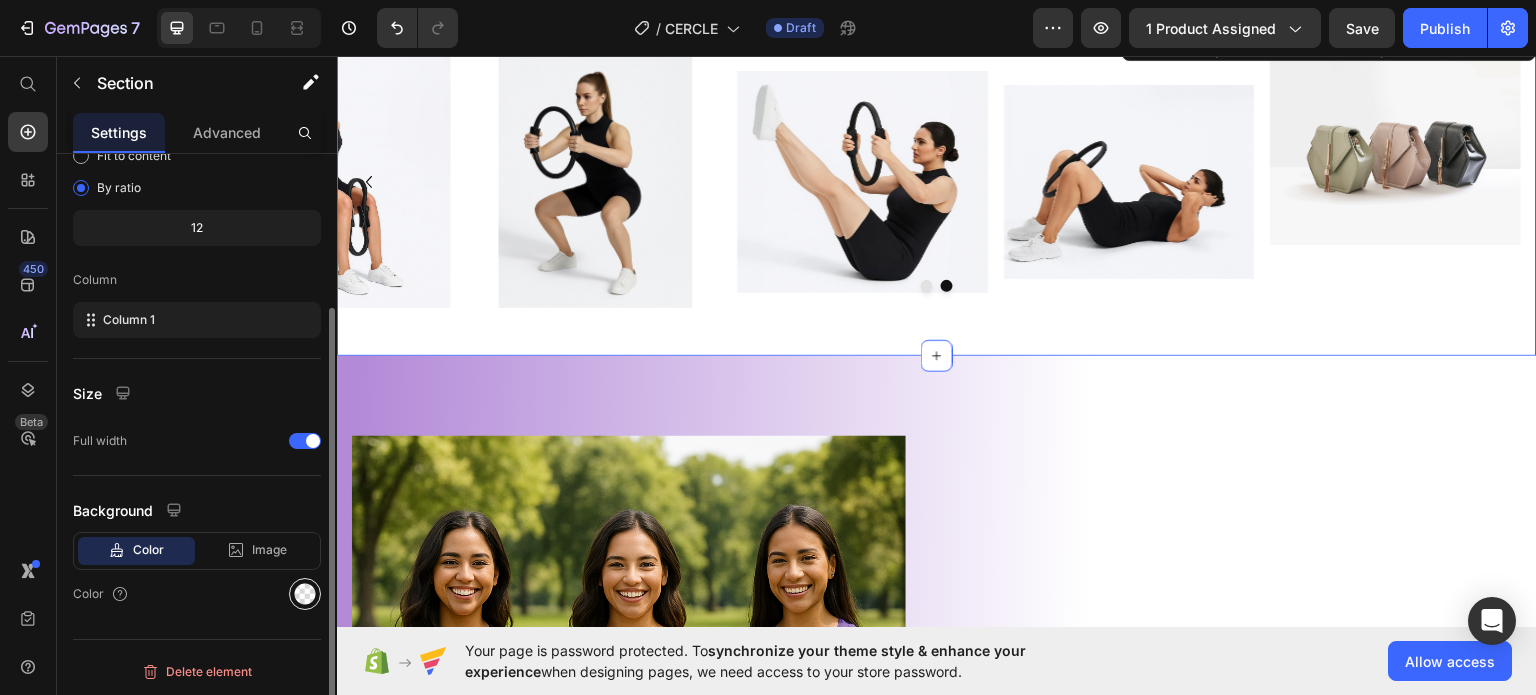 click at bounding box center (305, 594) 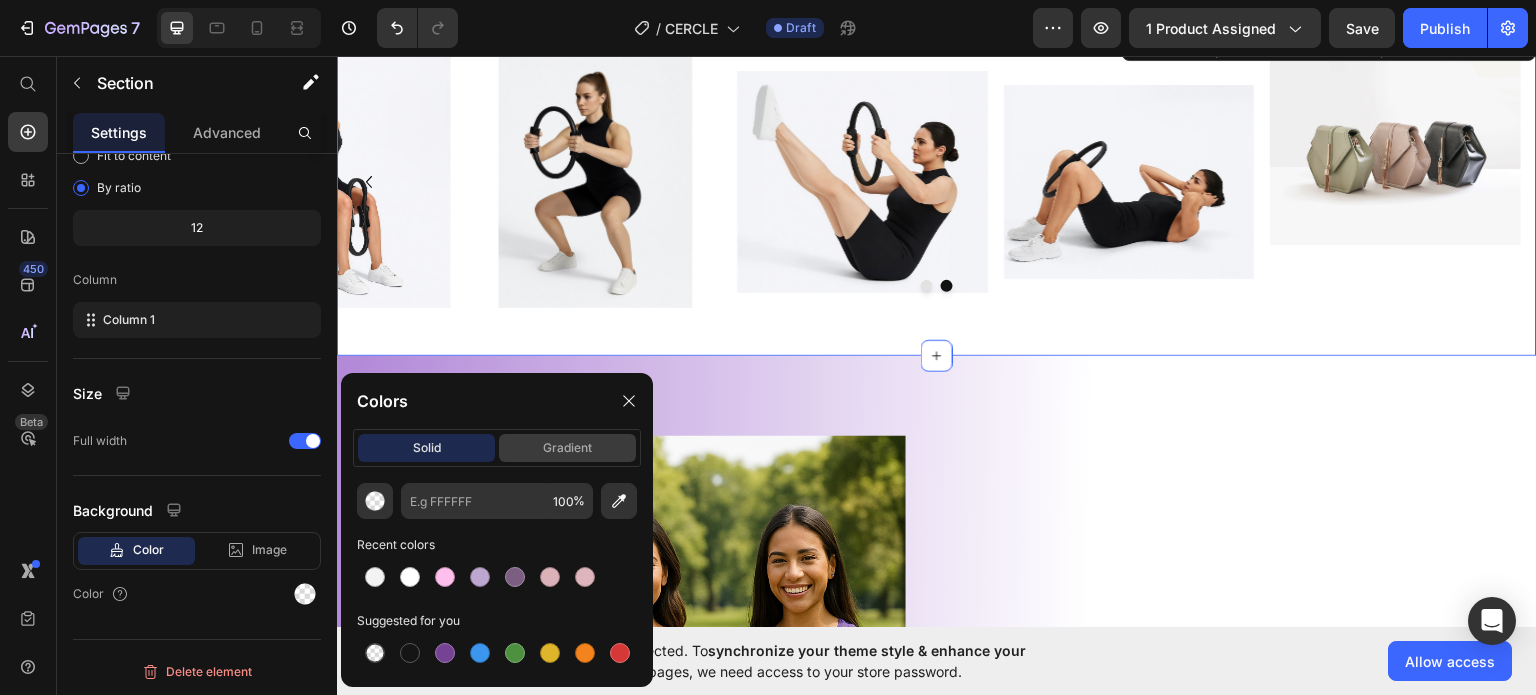 click on "gradient" 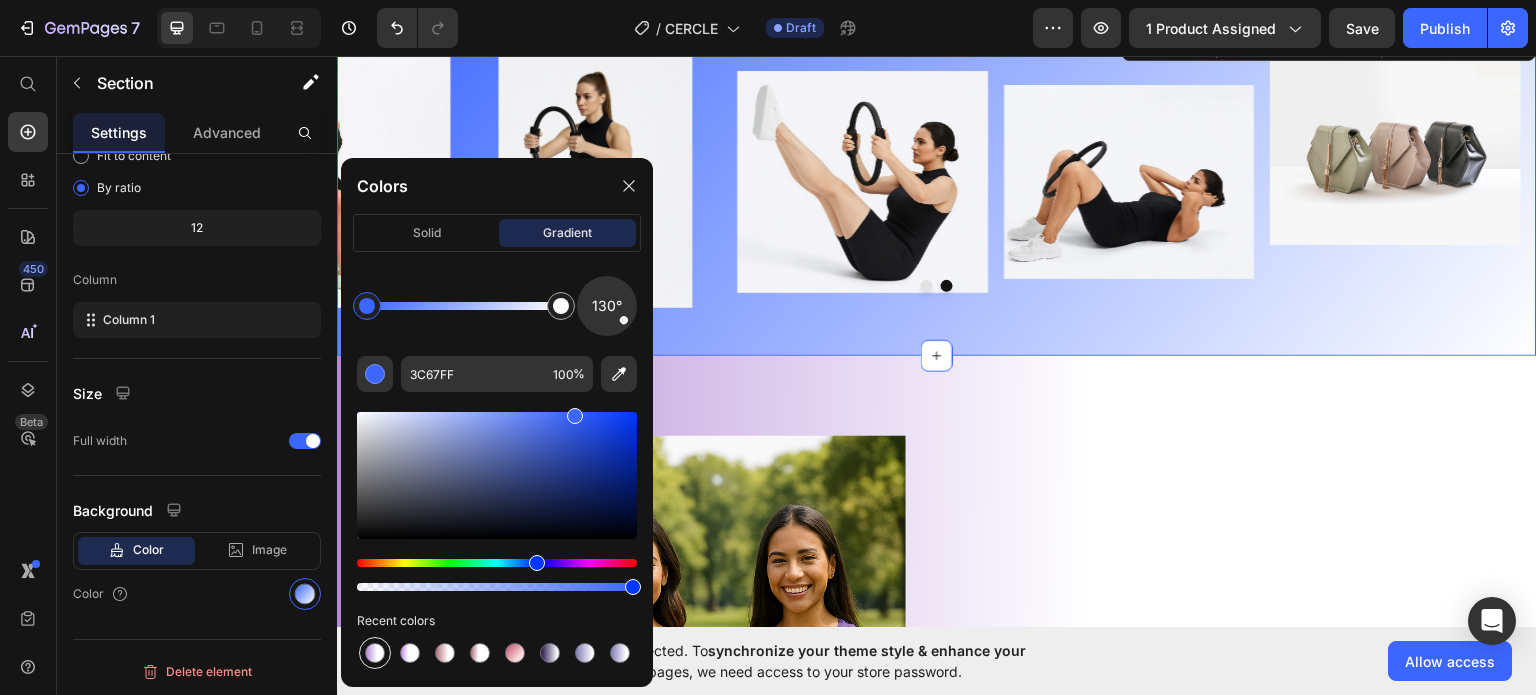 click at bounding box center [375, 653] 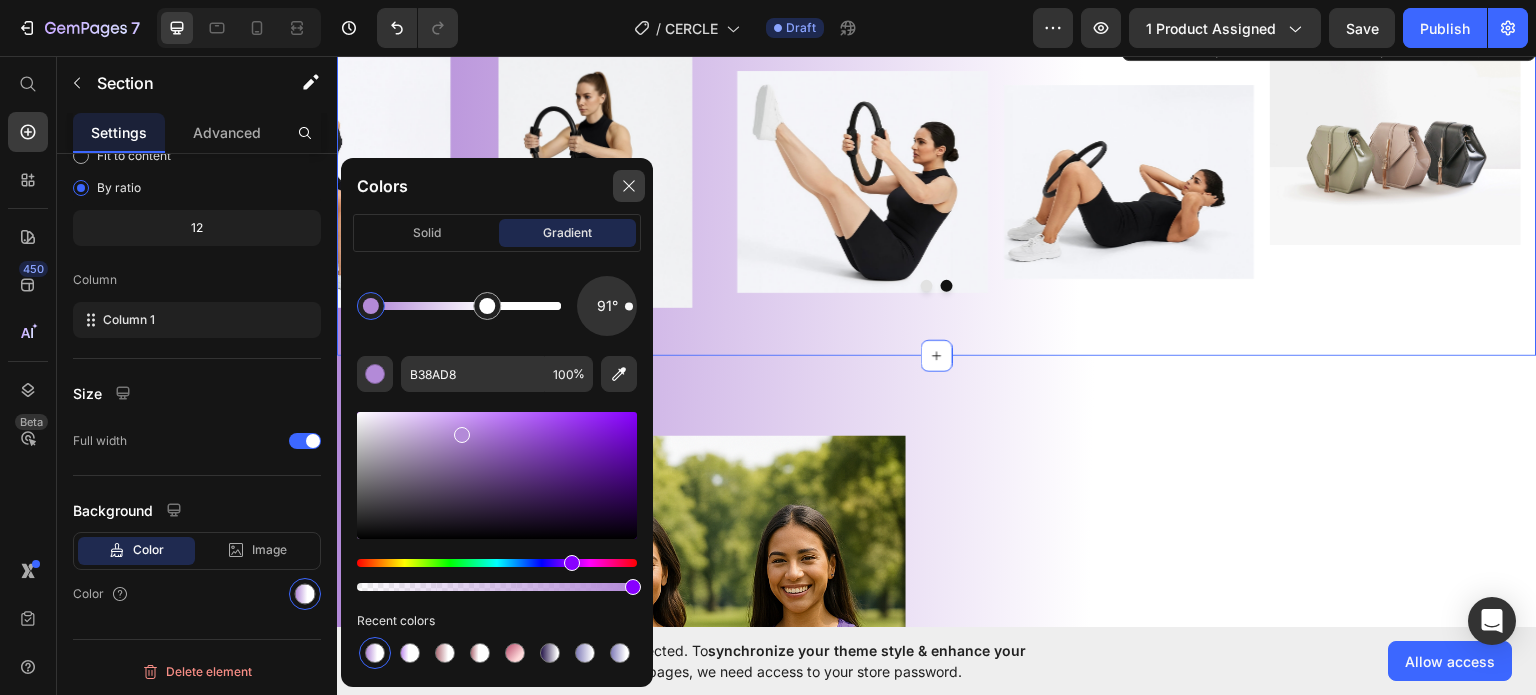 click at bounding box center (629, 186) 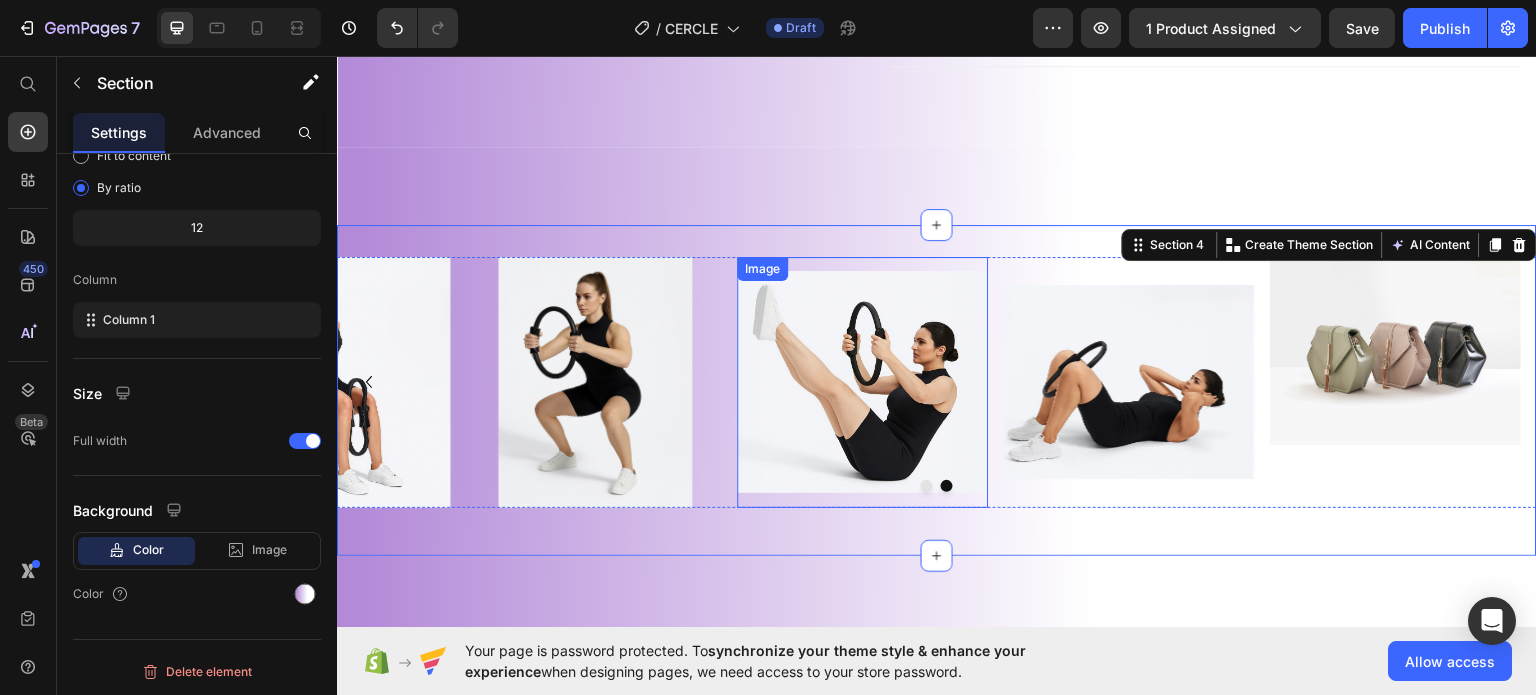 scroll, scrollTop: 1033, scrollLeft: 0, axis: vertical 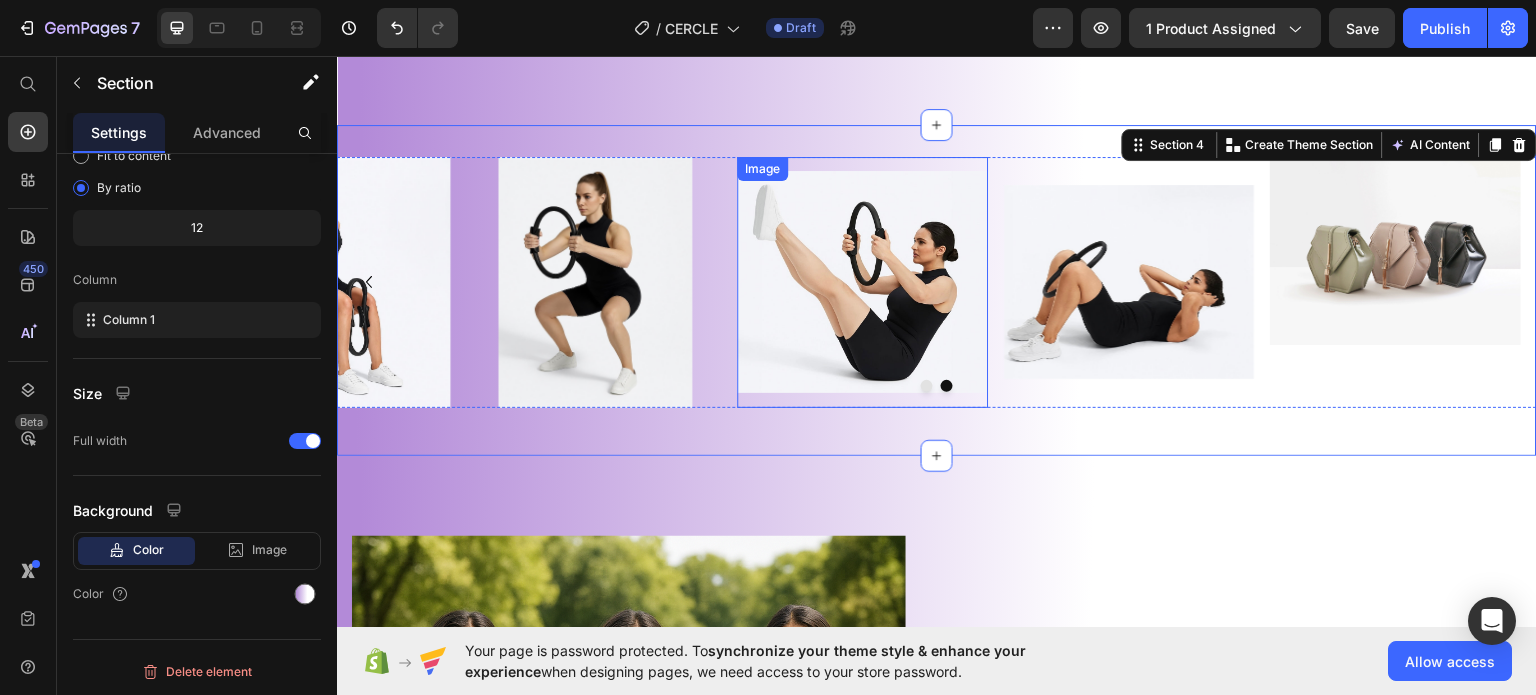 click at bounding box center (862, 281) 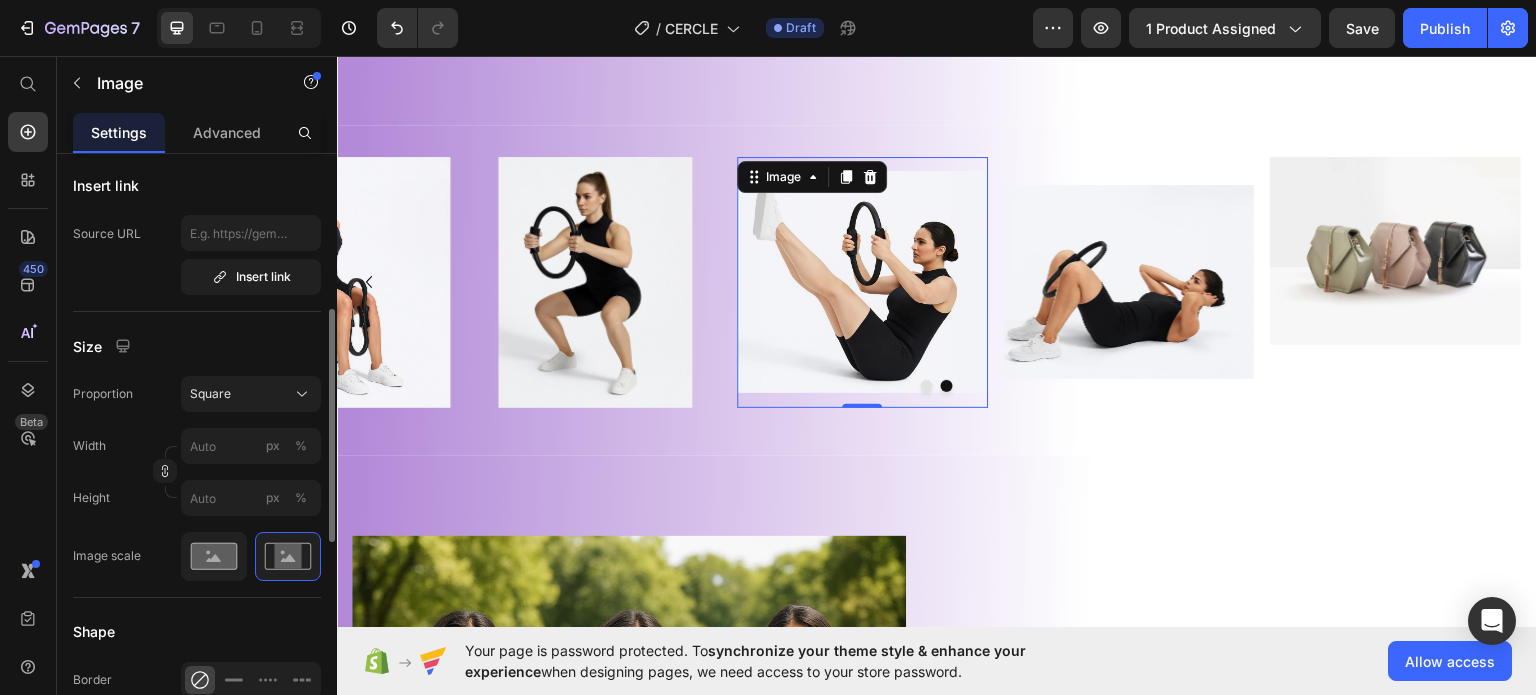 scroll, scrollTop: 600, scrollLeft: 0, axis: vertical 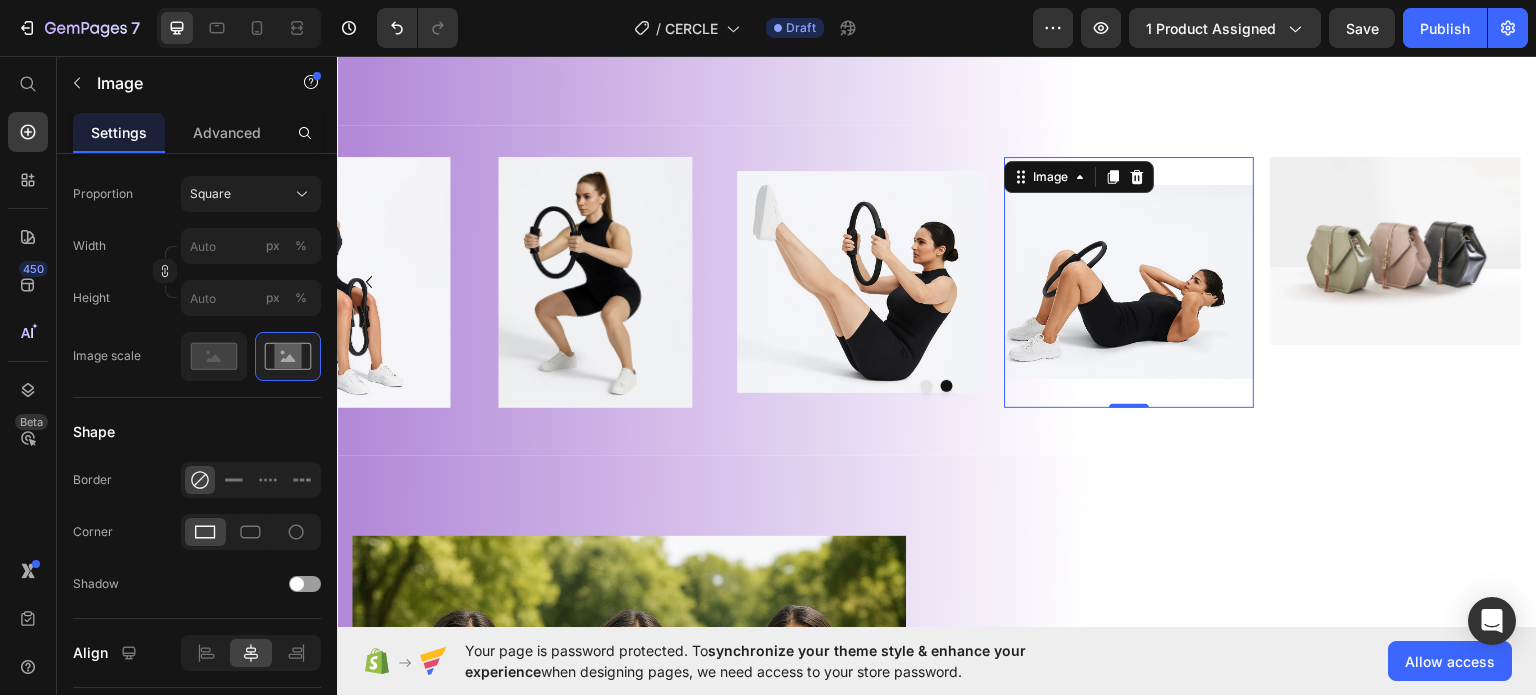 click at bounding box center [1129, 281] 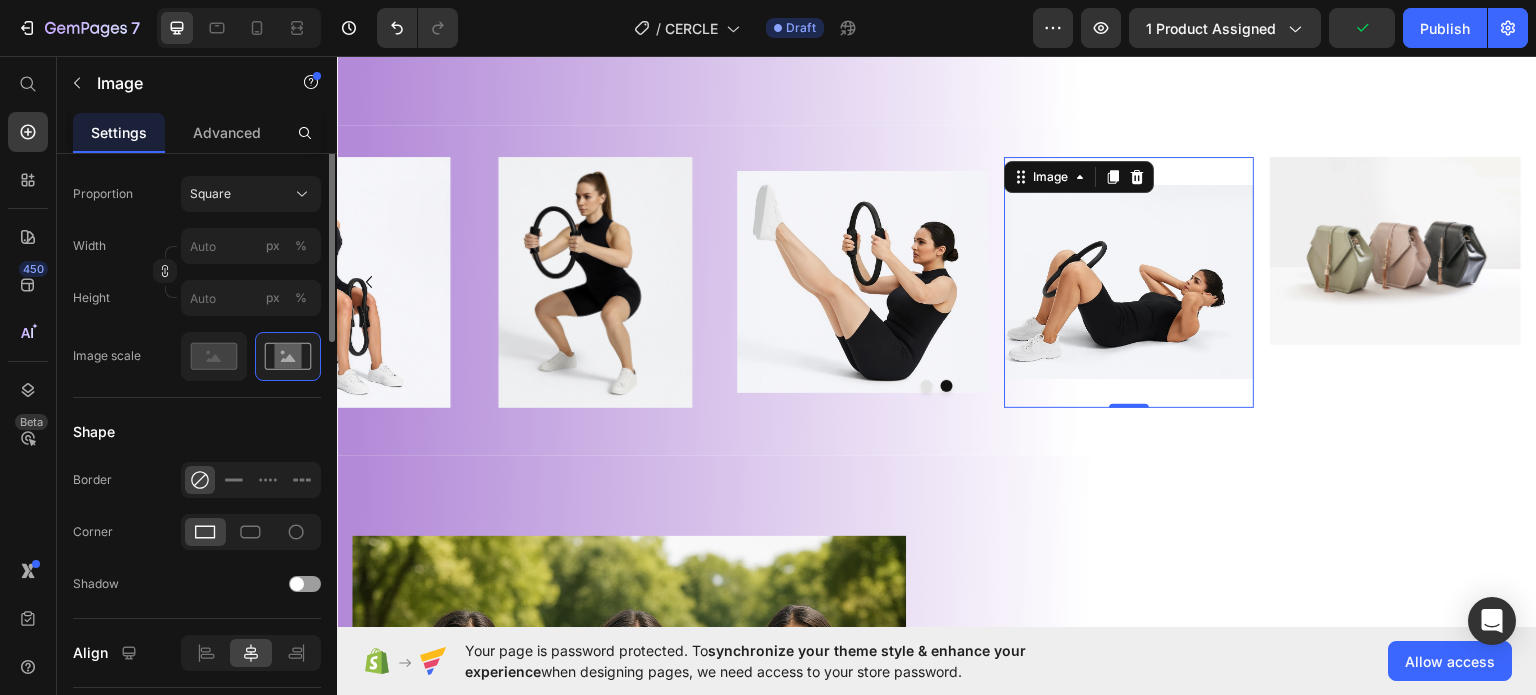 scroll, scrollTop: 400, scrollLeft: 0, axis: vertical 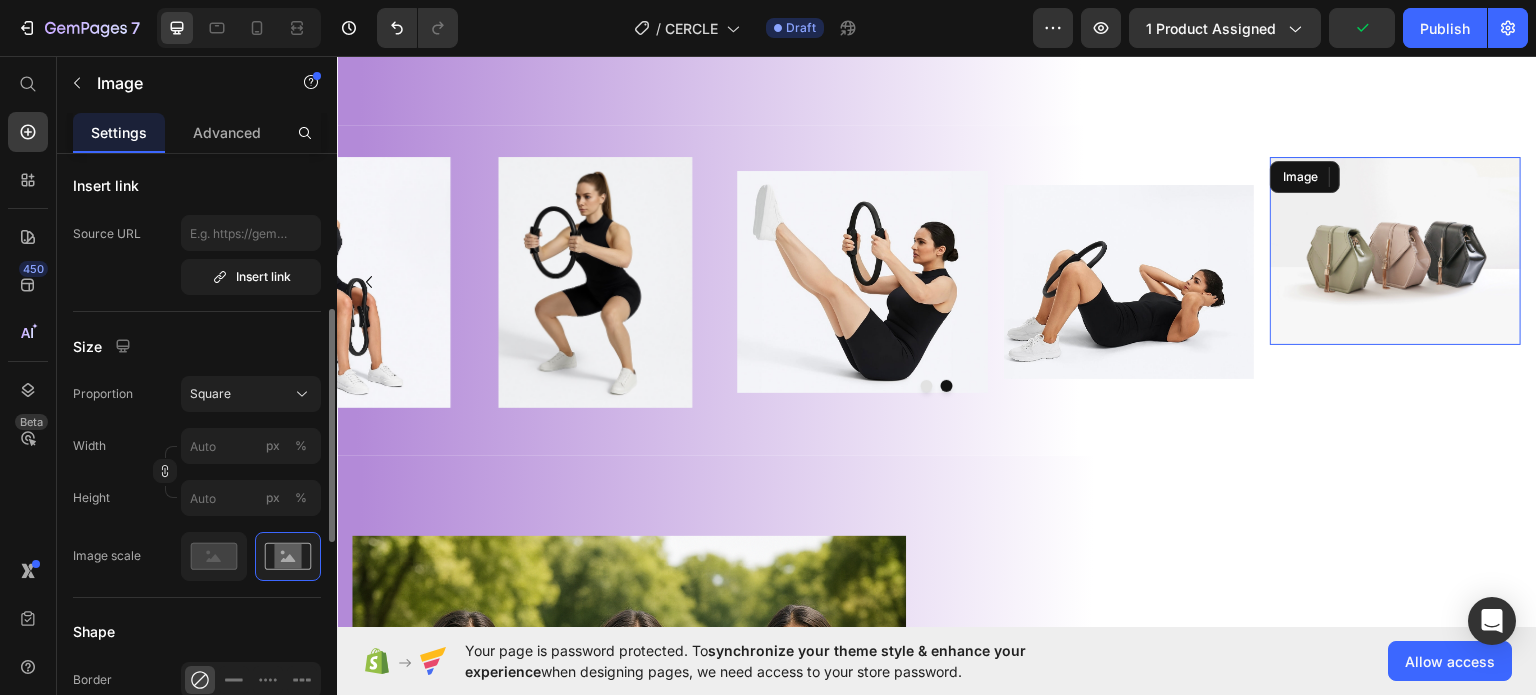click at bounding box center (1396, 250) 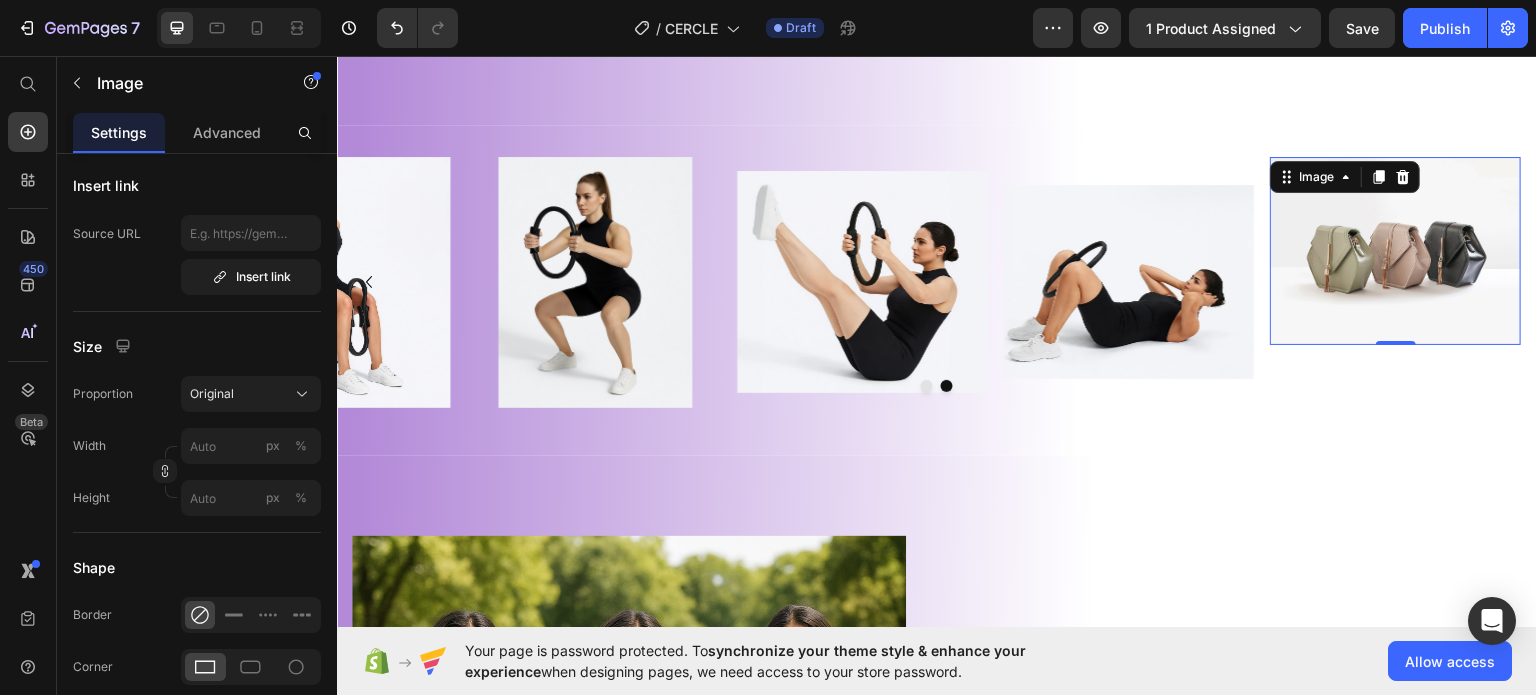 click at bounding box center [1396, 250] 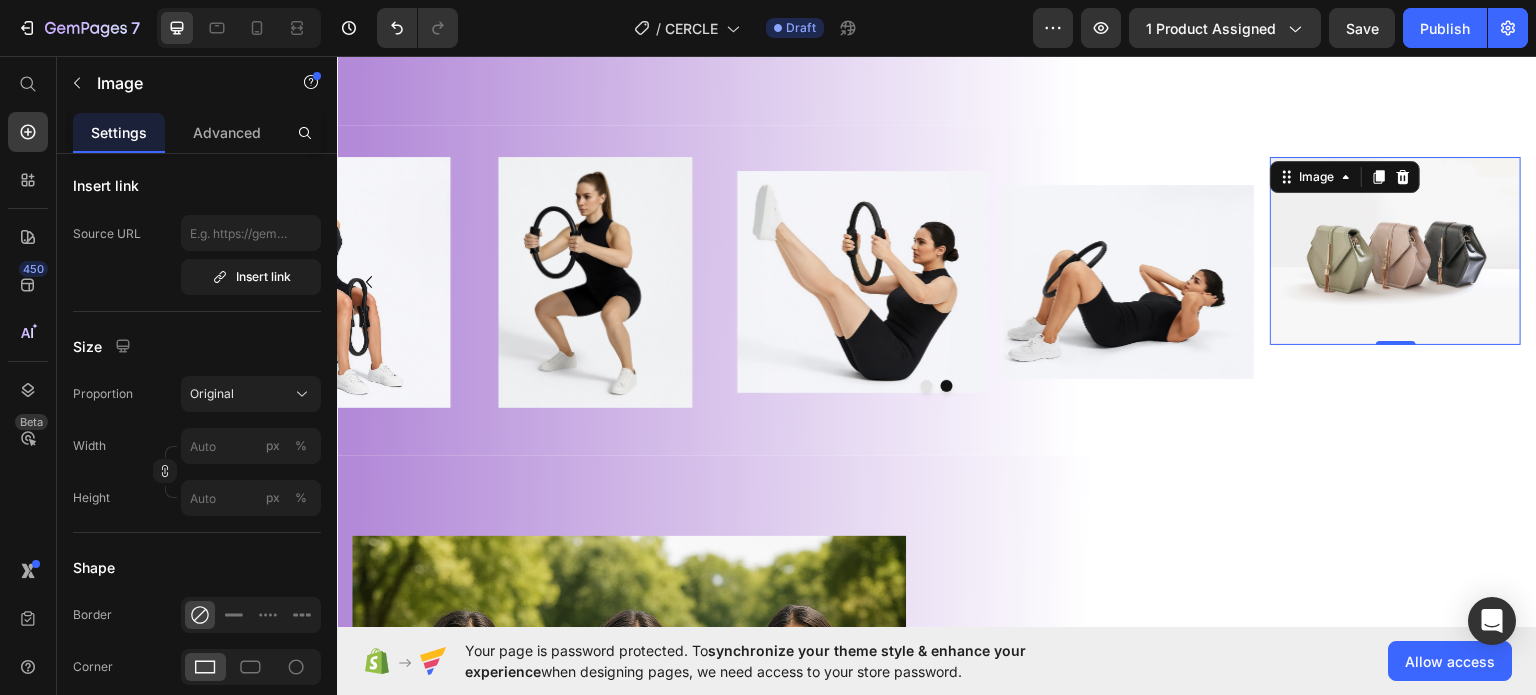 scroll, scrollTop: 0, scrollLeft: 0, axis: both 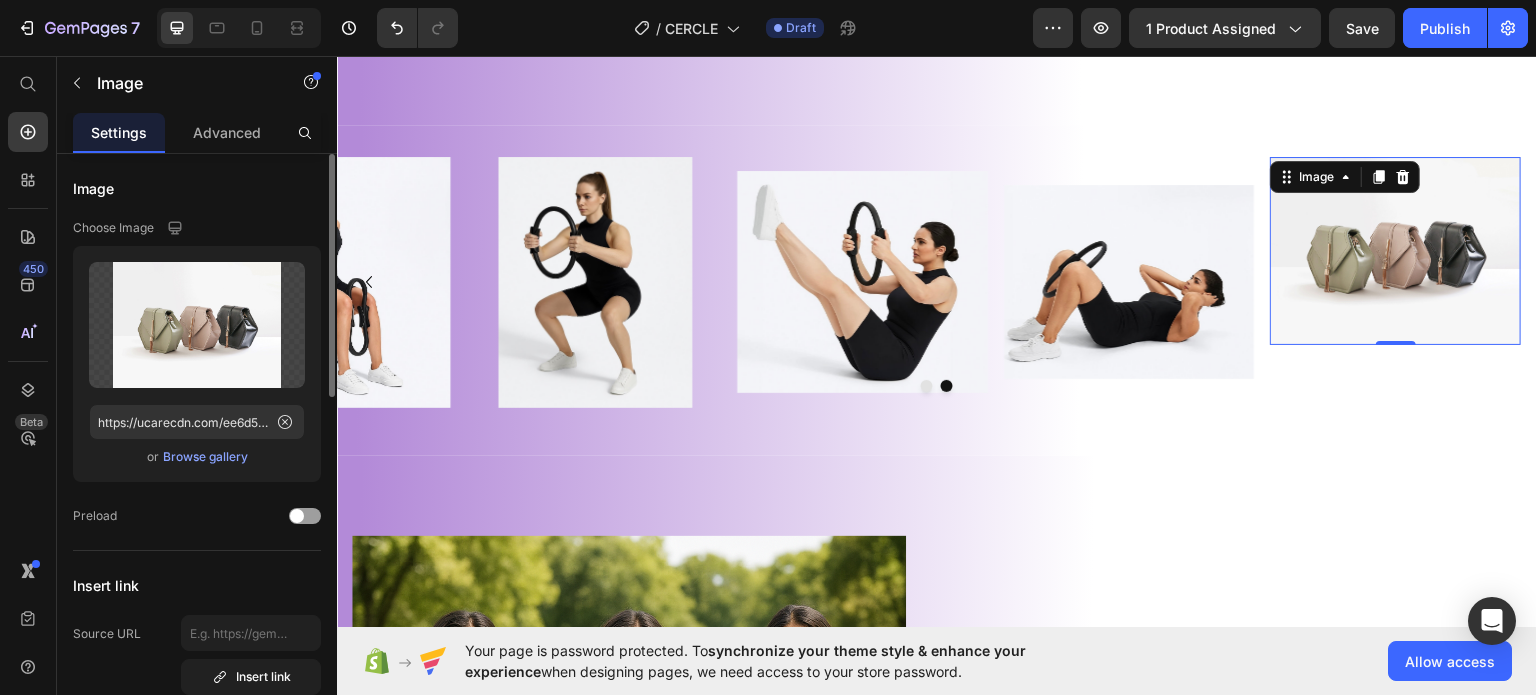 click on "Browse gallery" at bounding box center [205, 457] 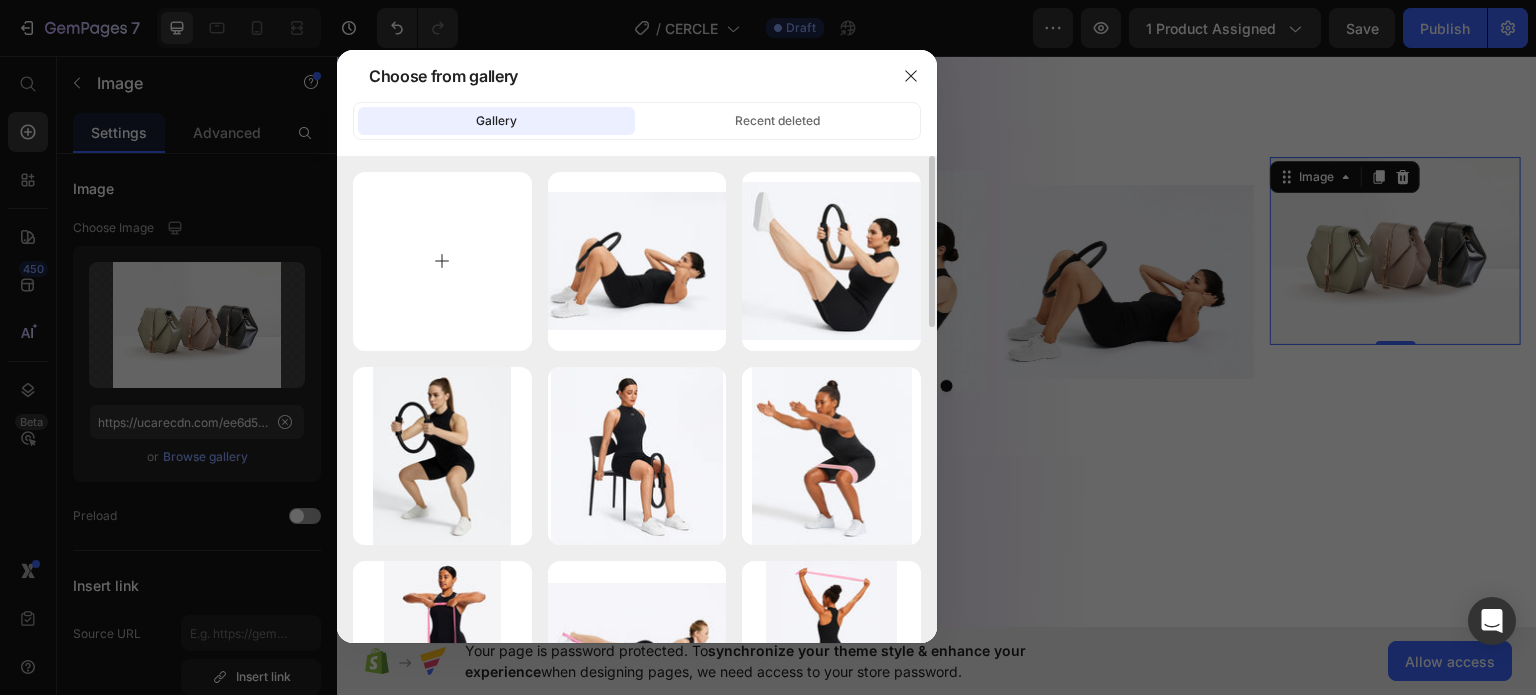 click at bounding box center (442, 261) 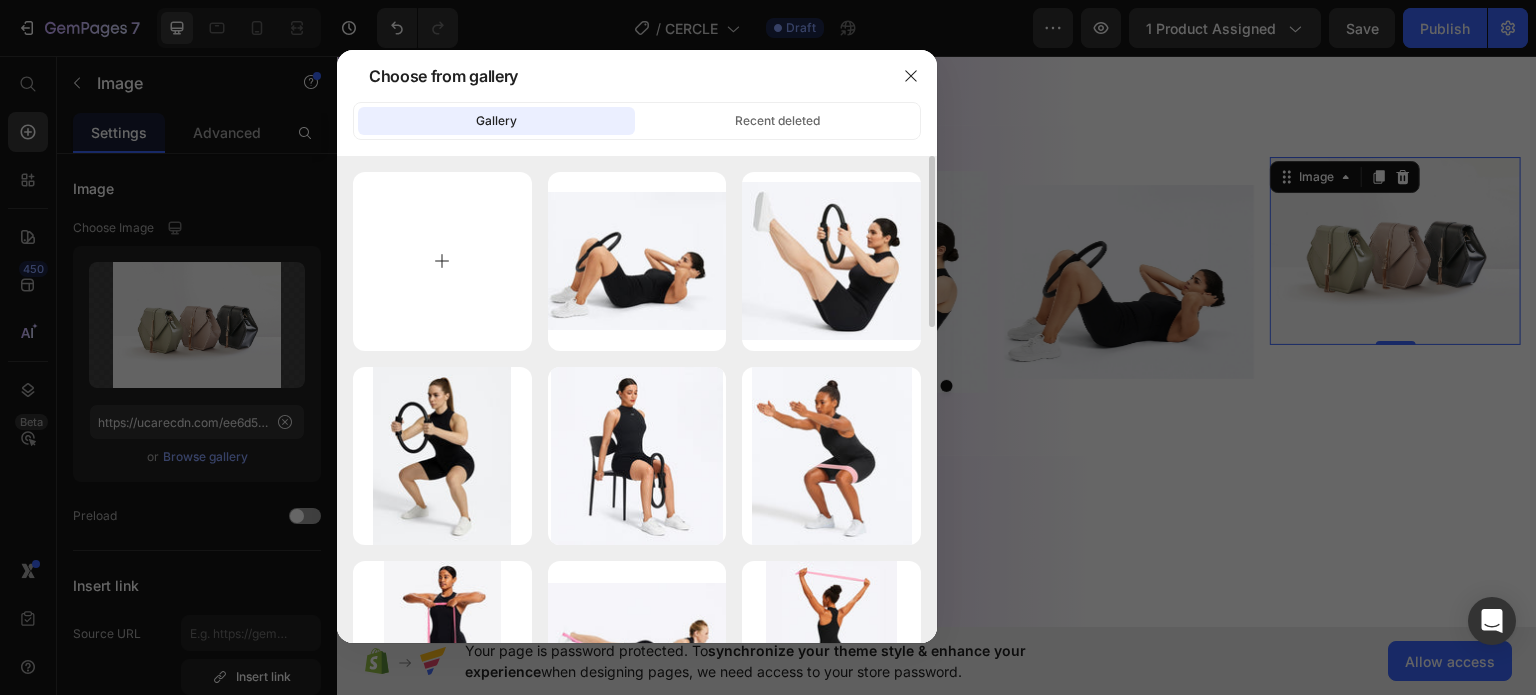 type on "C:\fakepath\thumbnail_BB4DAA50-2056-40E1-BB7D-652A9B487A1E.jpg" 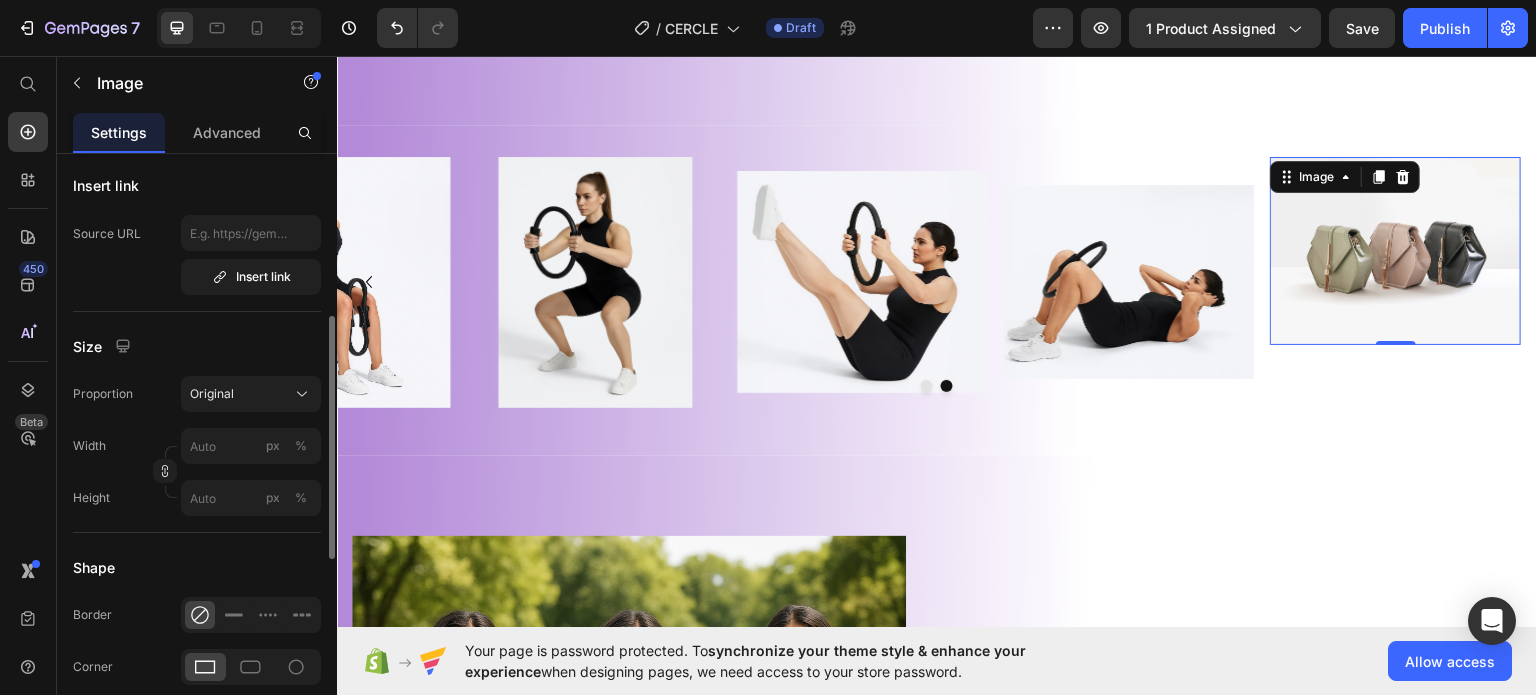 scroll, scrollTop: 500, scrollLeft: 0, axis: vertical 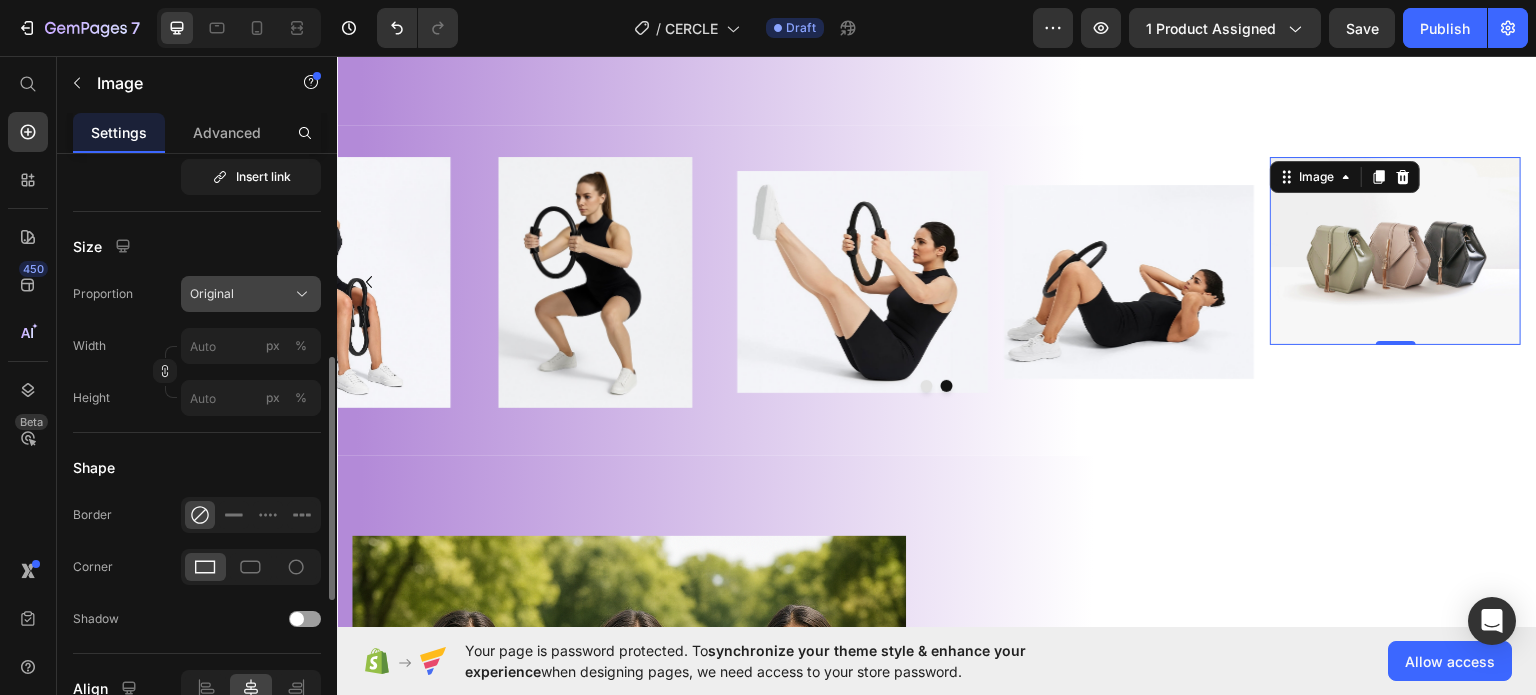 type on "https://cdn.shopify.com/s/files/1/0976/4844/3656/files/gempages_574856437667202277-547a2233-1924-45fb-a5be-278eb76fa8eb.jpg" 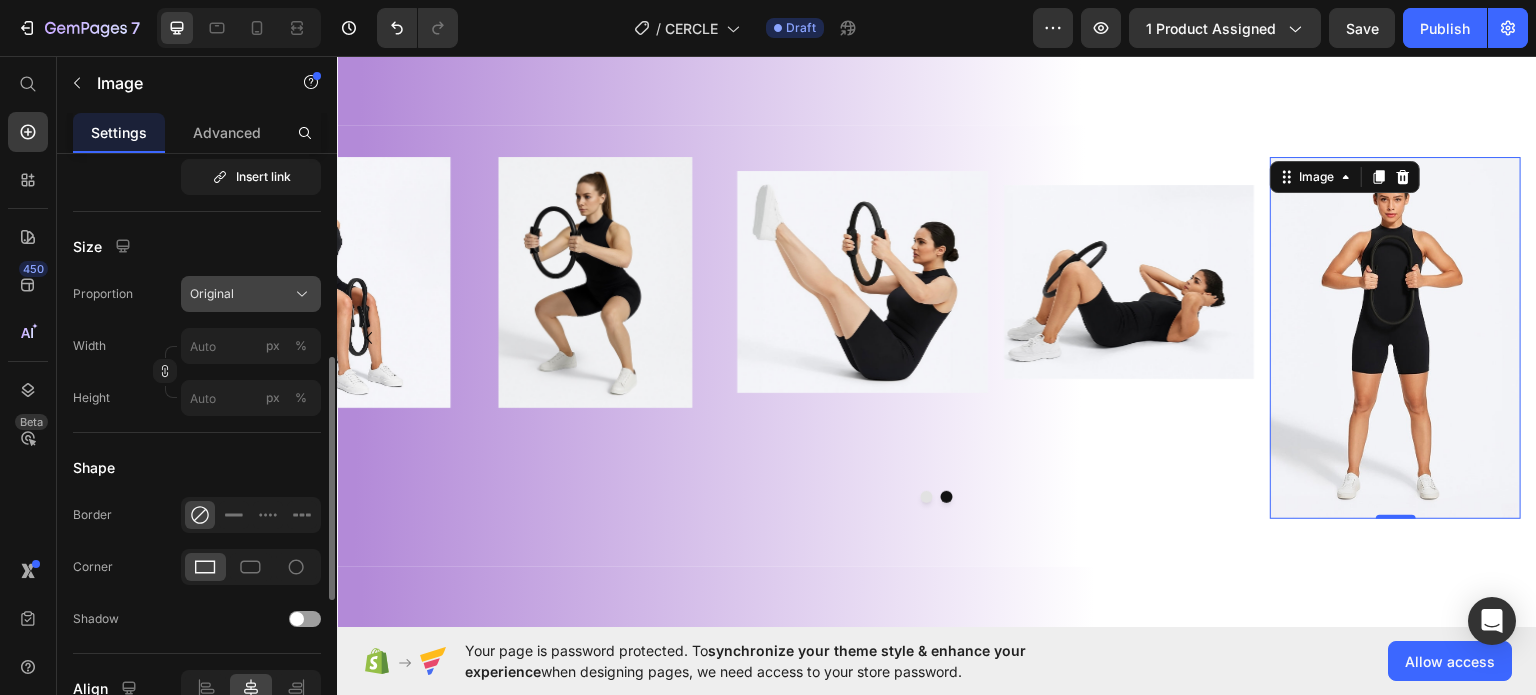 click on "Original" at bounding box center [251, 294] 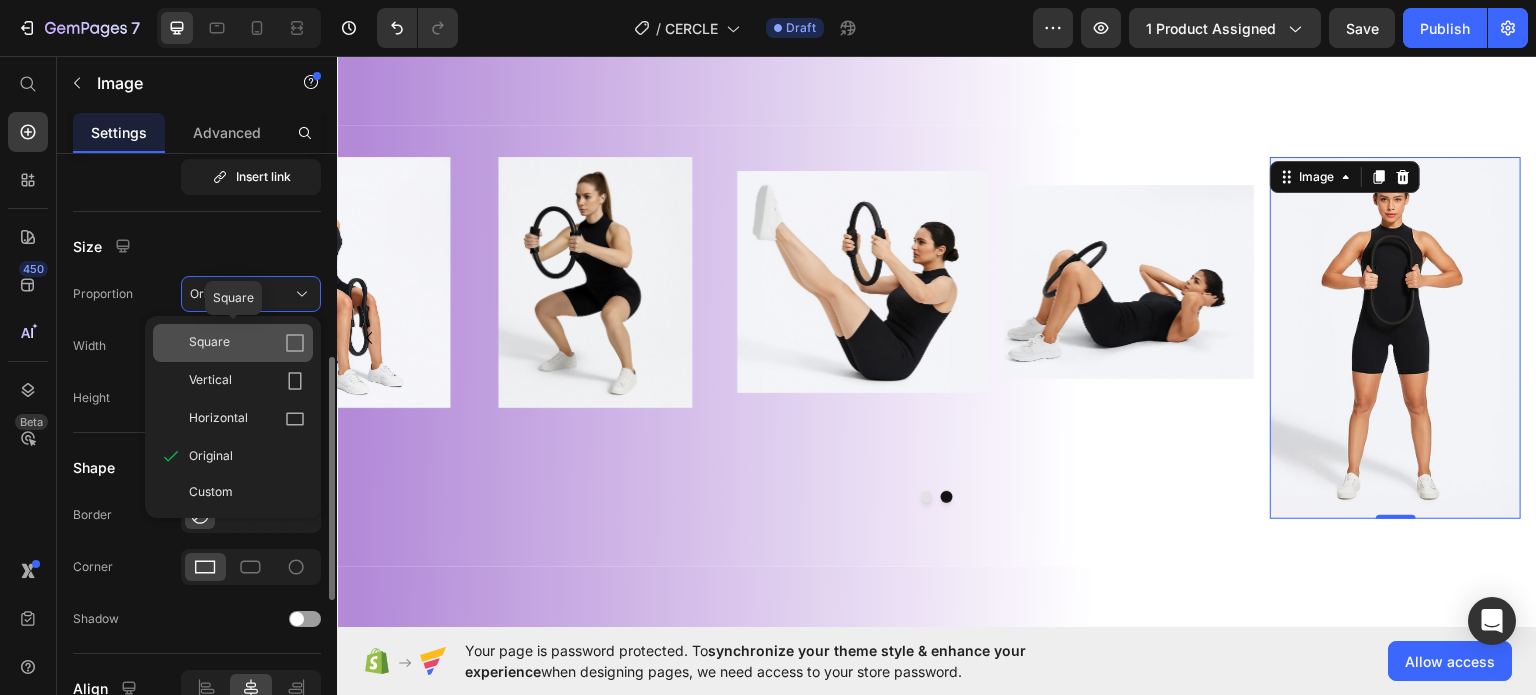 click on "Square" at bounding box center [247, 343] 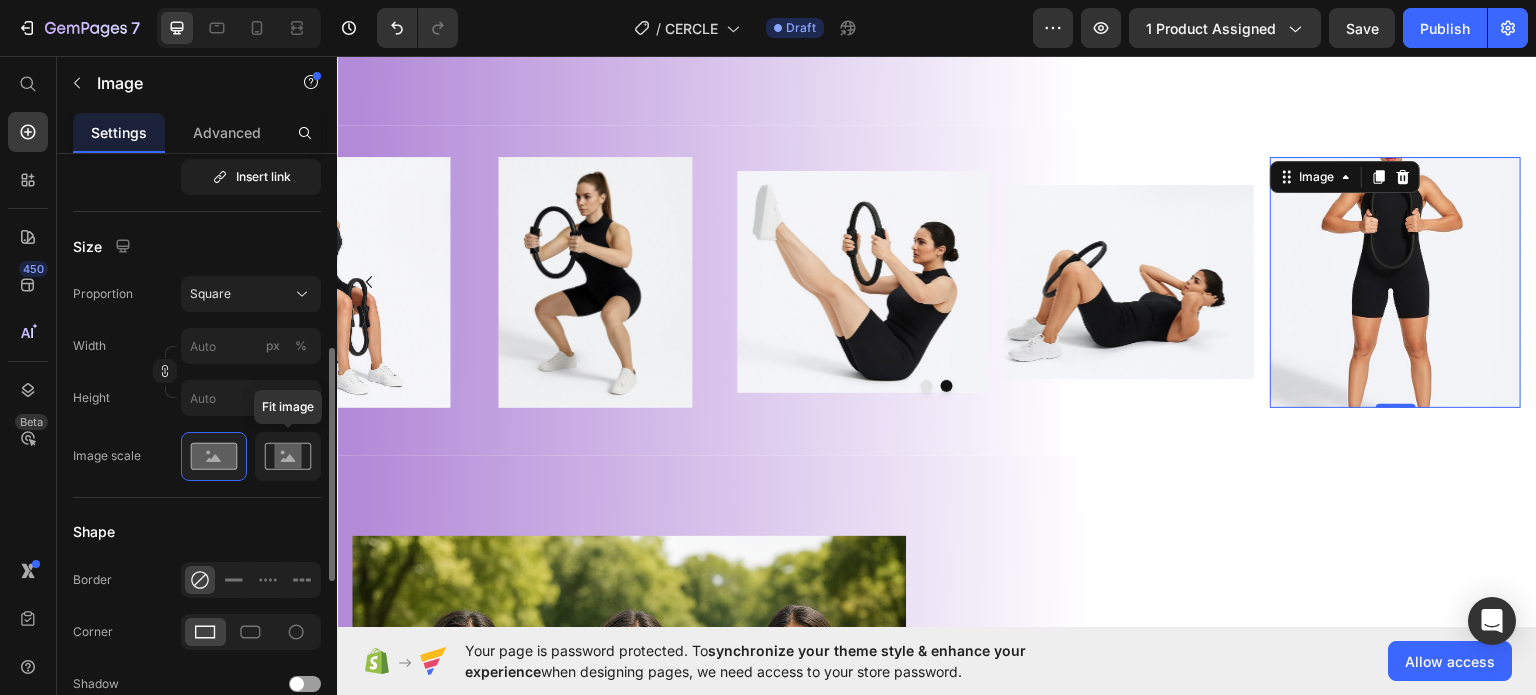 click 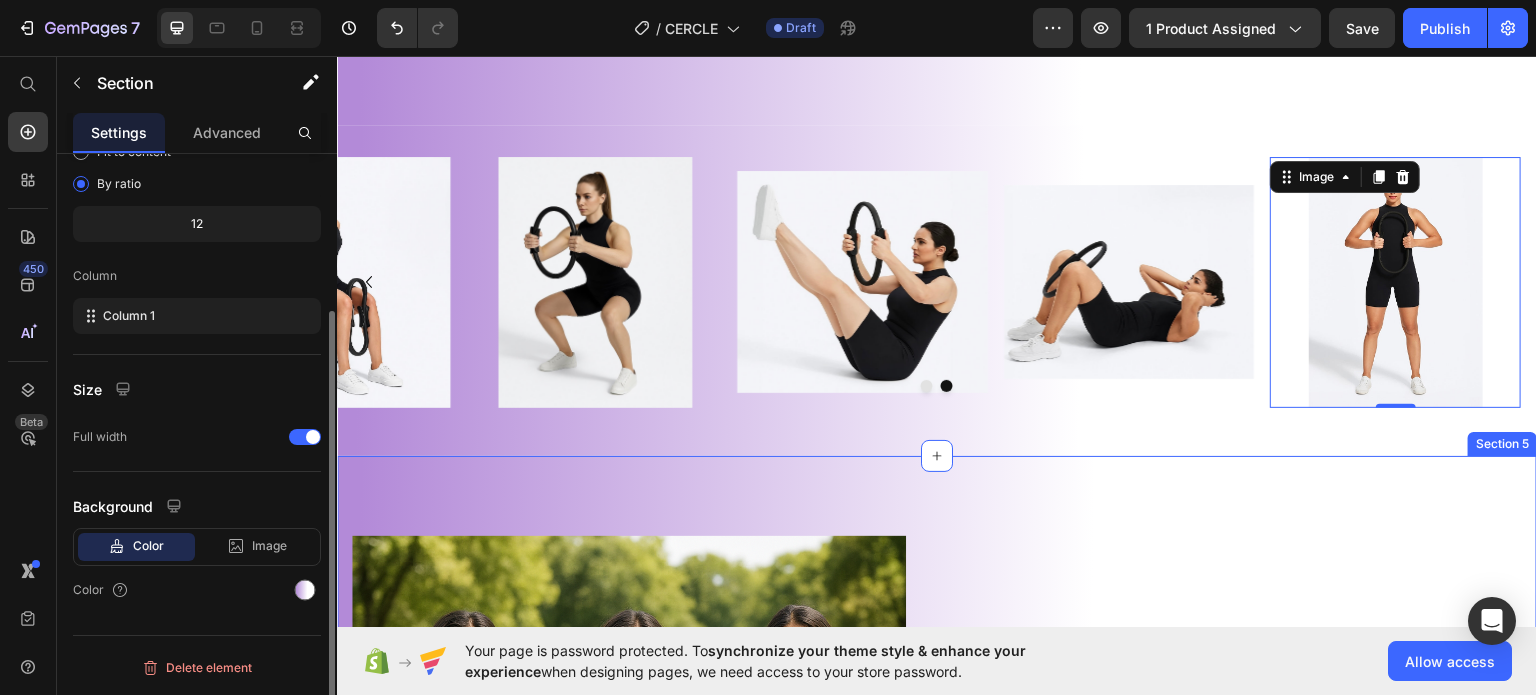 click on "Image Total-Body Activation Heading Unlock deep core strength and better posture with a Pilates ring designed for effective, low-impact training. Compact, versatile, and ready to elevate every workout Text block Row Your Essential Pilates Tool Heading Tone muscles, improve flexibility, and find balance anywhere. This premium Pilates ring is your go-to accessory for mindful movement and lasting results. Text block Image Row Section 5" at bounding box center [937, 1110] 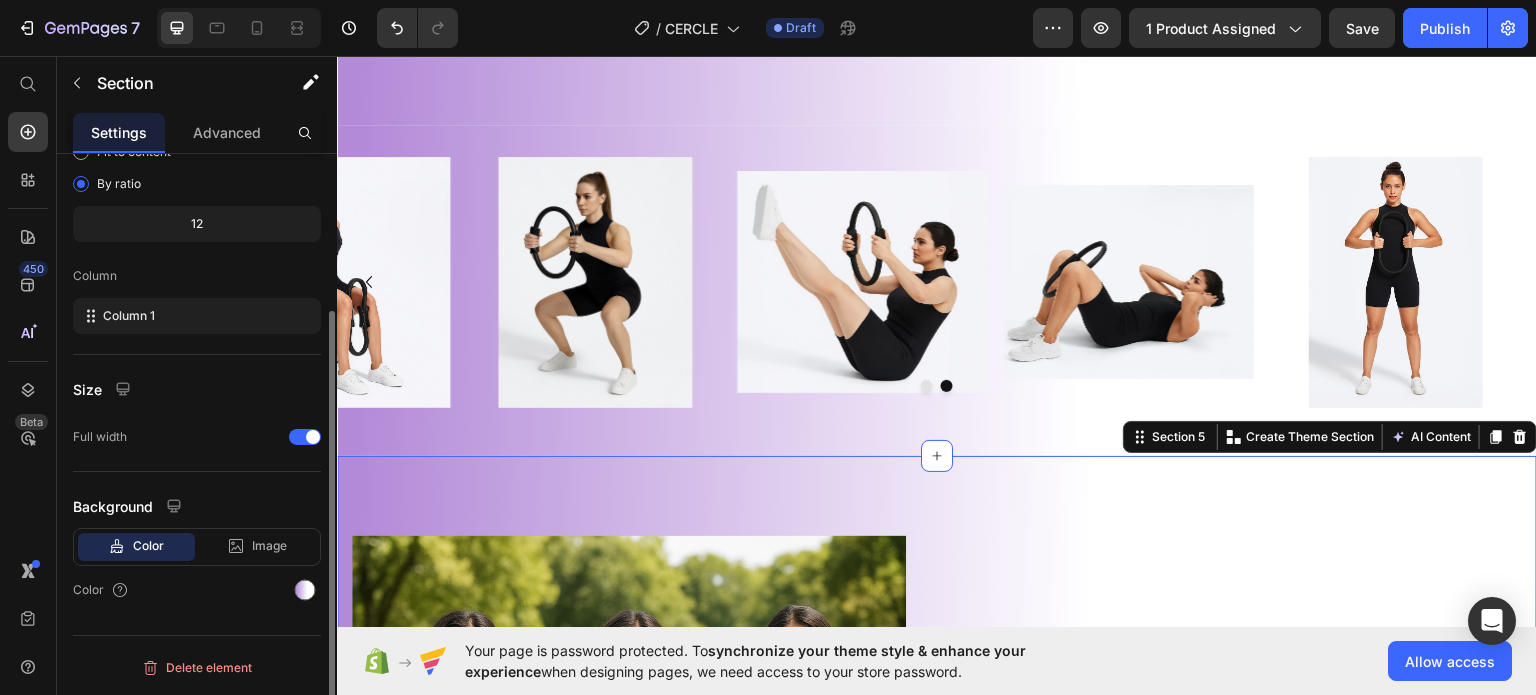scroll, scrollTop: 0, scrollLeft: 0, axis: both 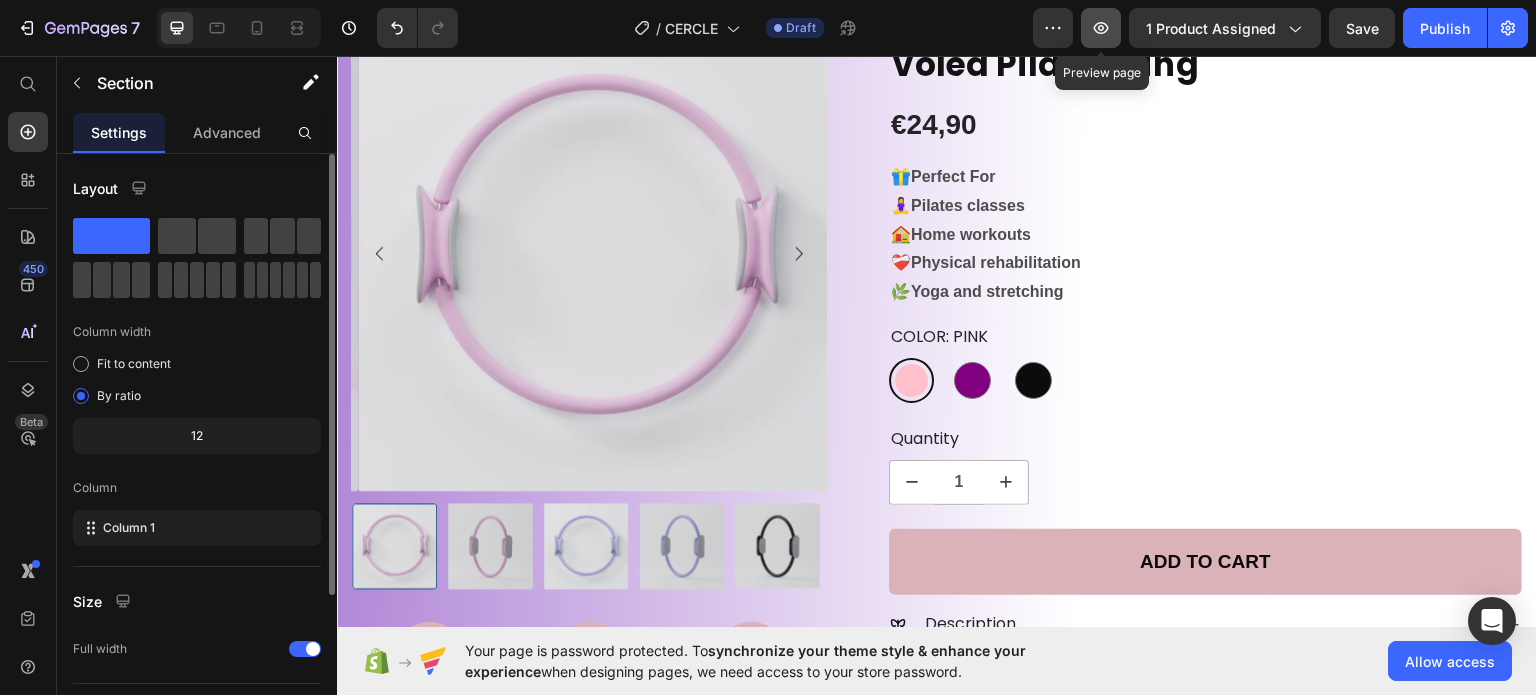 click 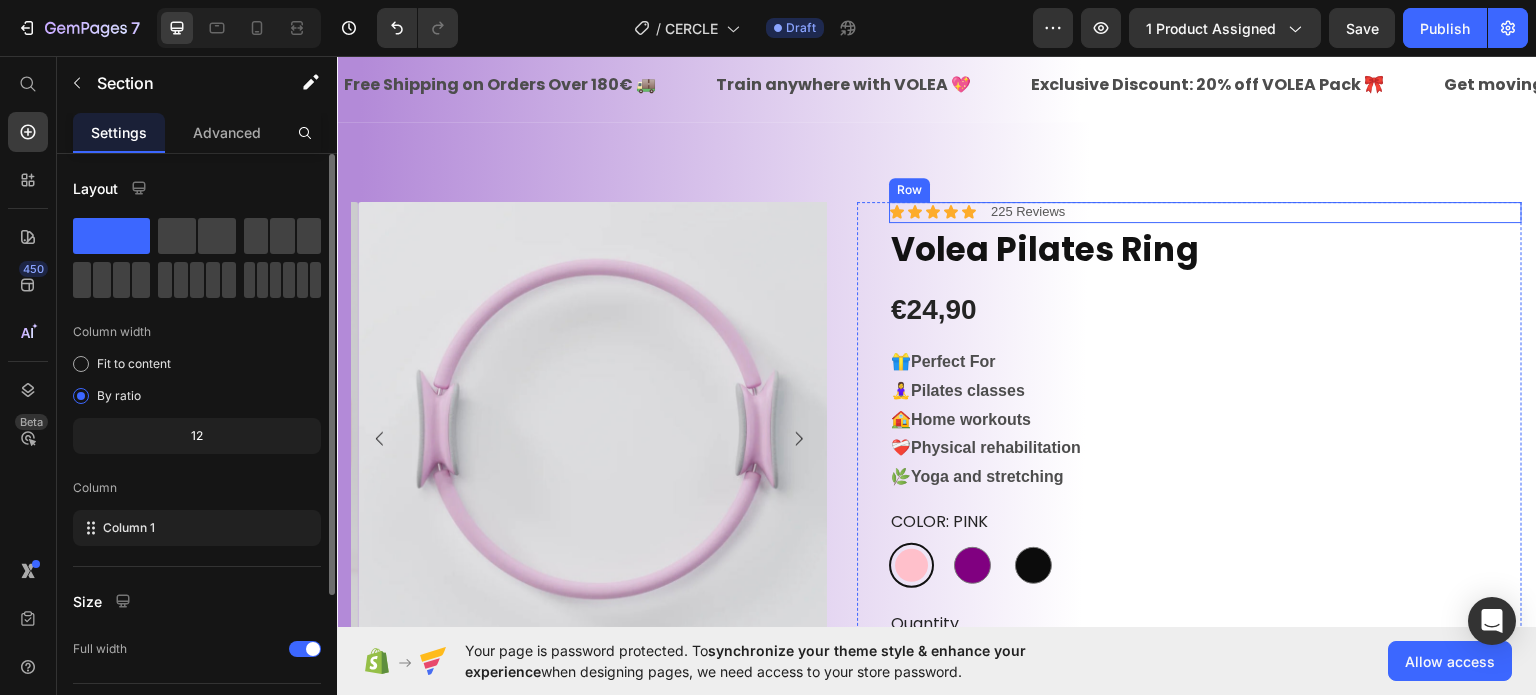 scroll, scrollTop: 0, scrollLeft: 0, axis: both 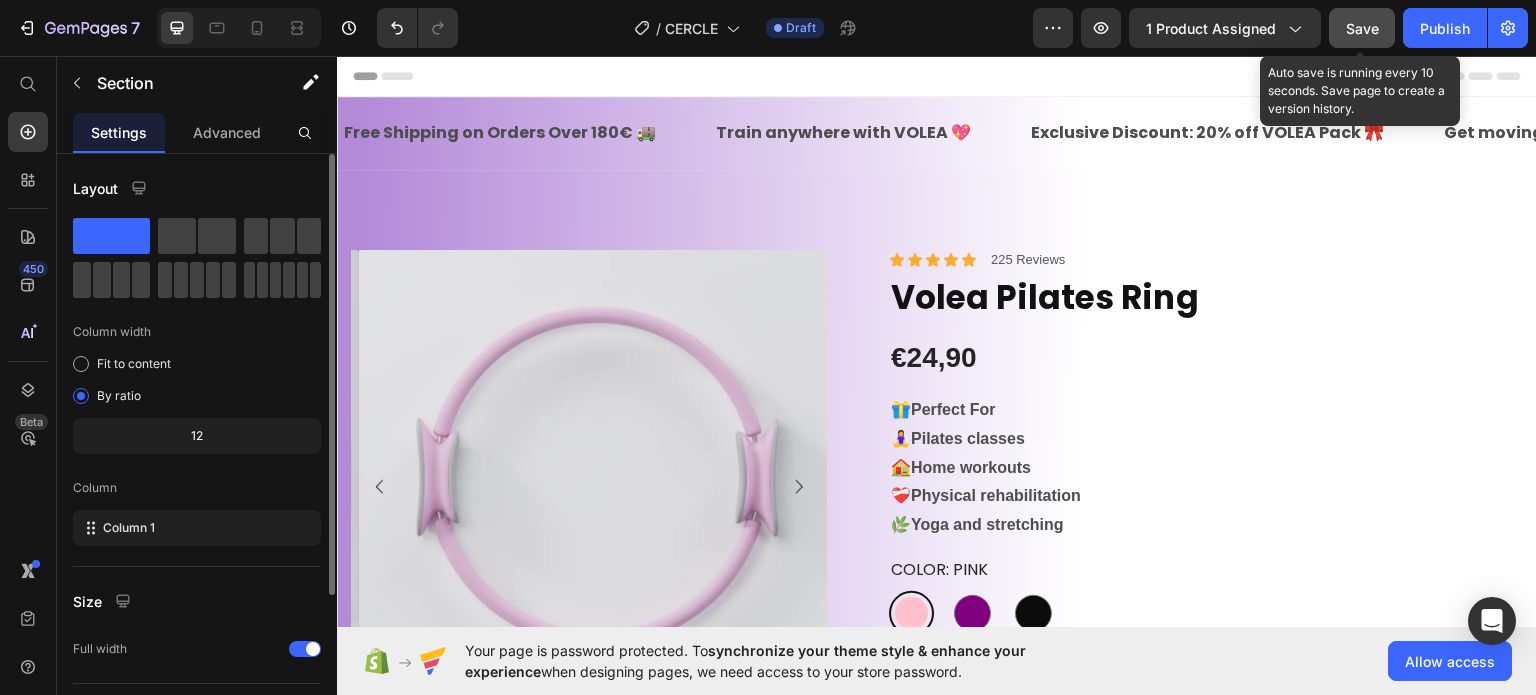click on "Save" at bounding box center (1362, 28) 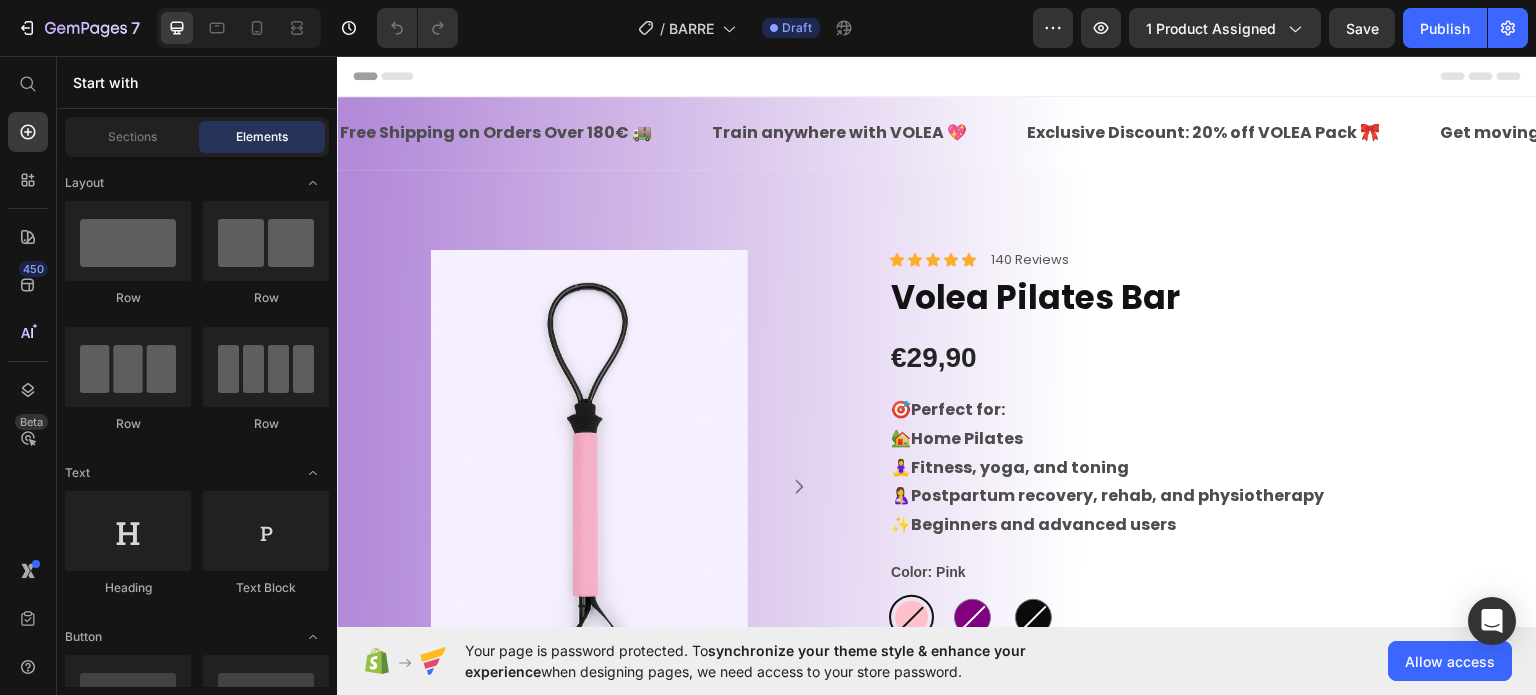 scroll, scrollTop: 0, scrollLeft: 0, axis: both 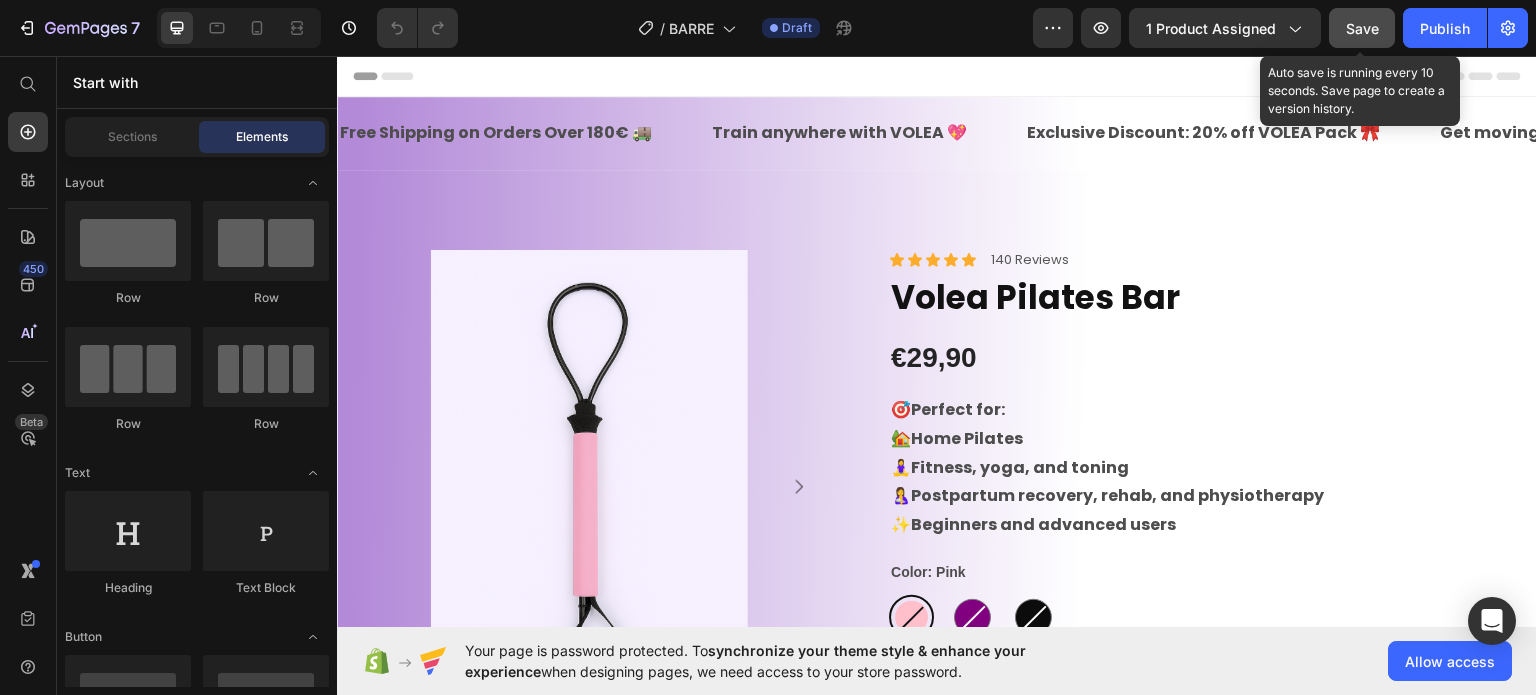 click on "Save" 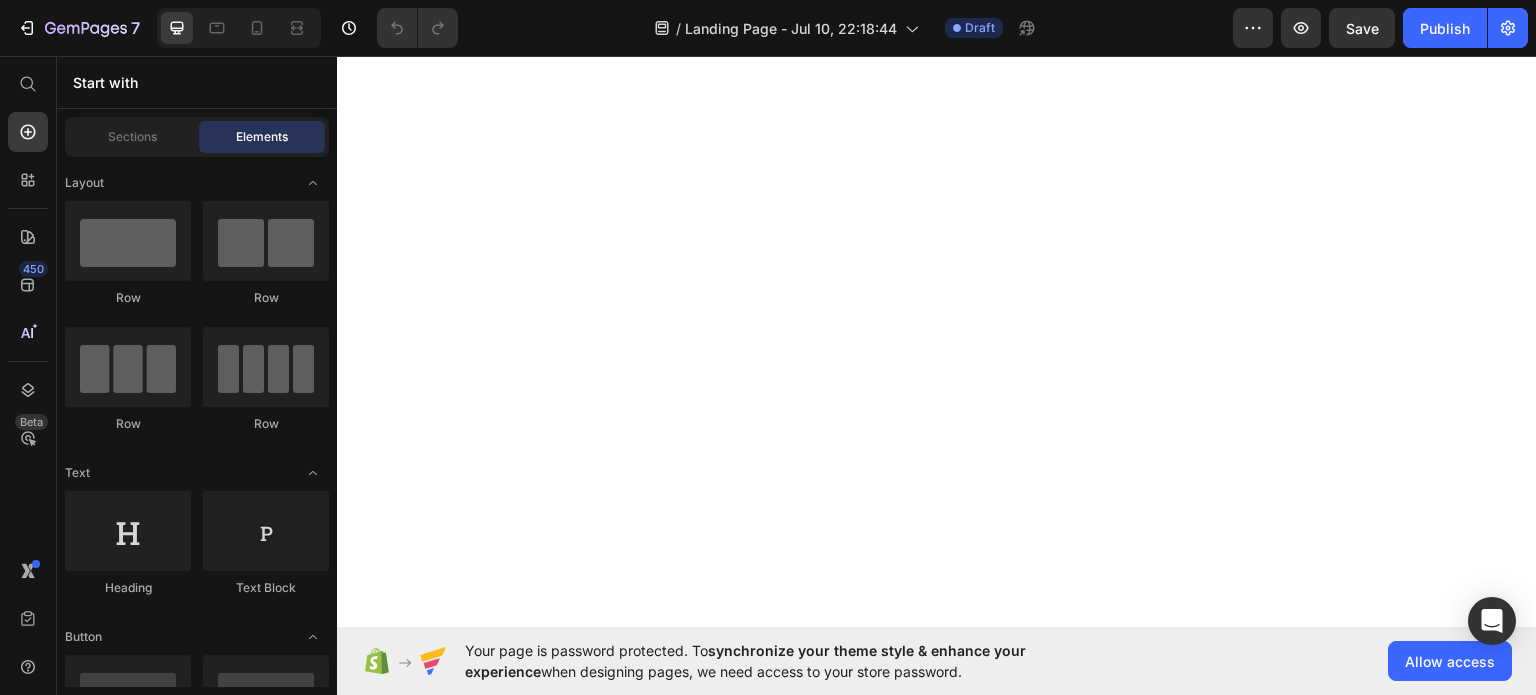scroll, scrollTop: 0, scrollLeft: 0, axis: both 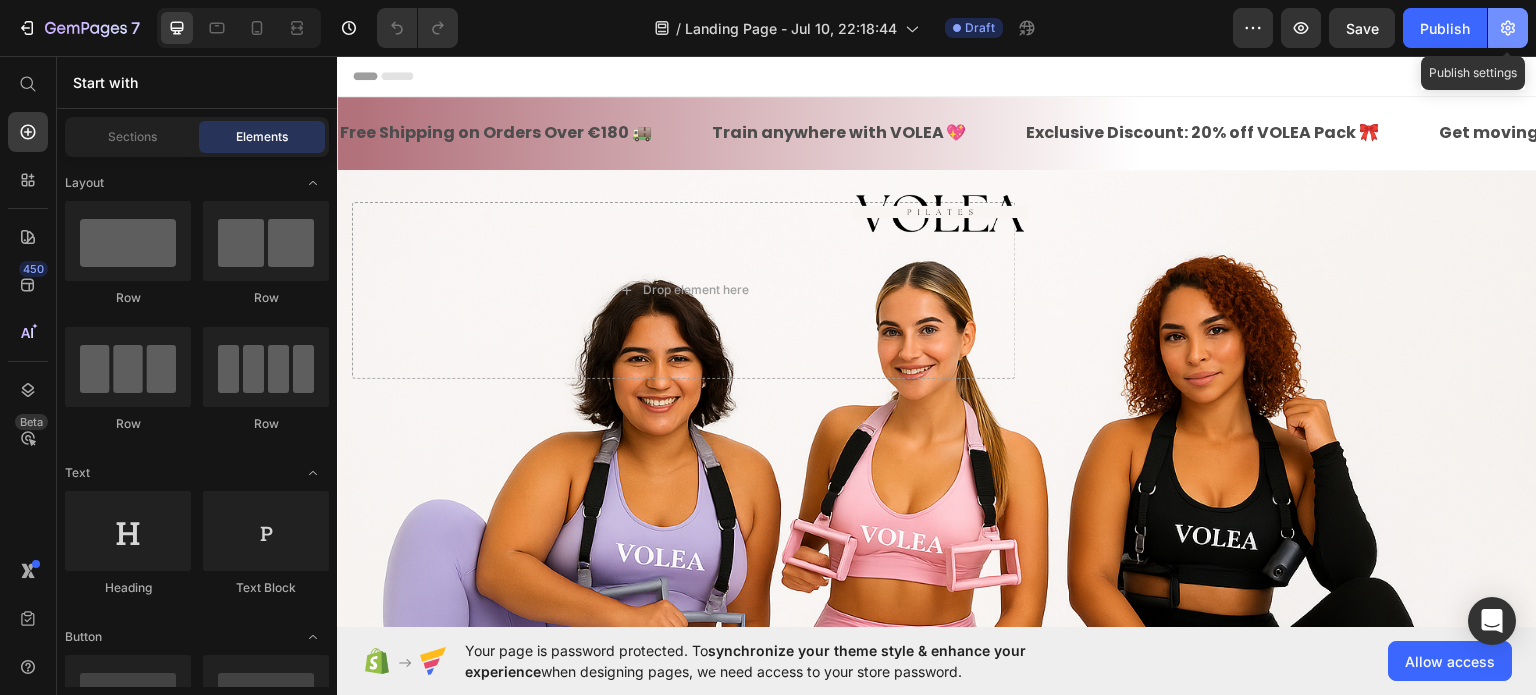 click 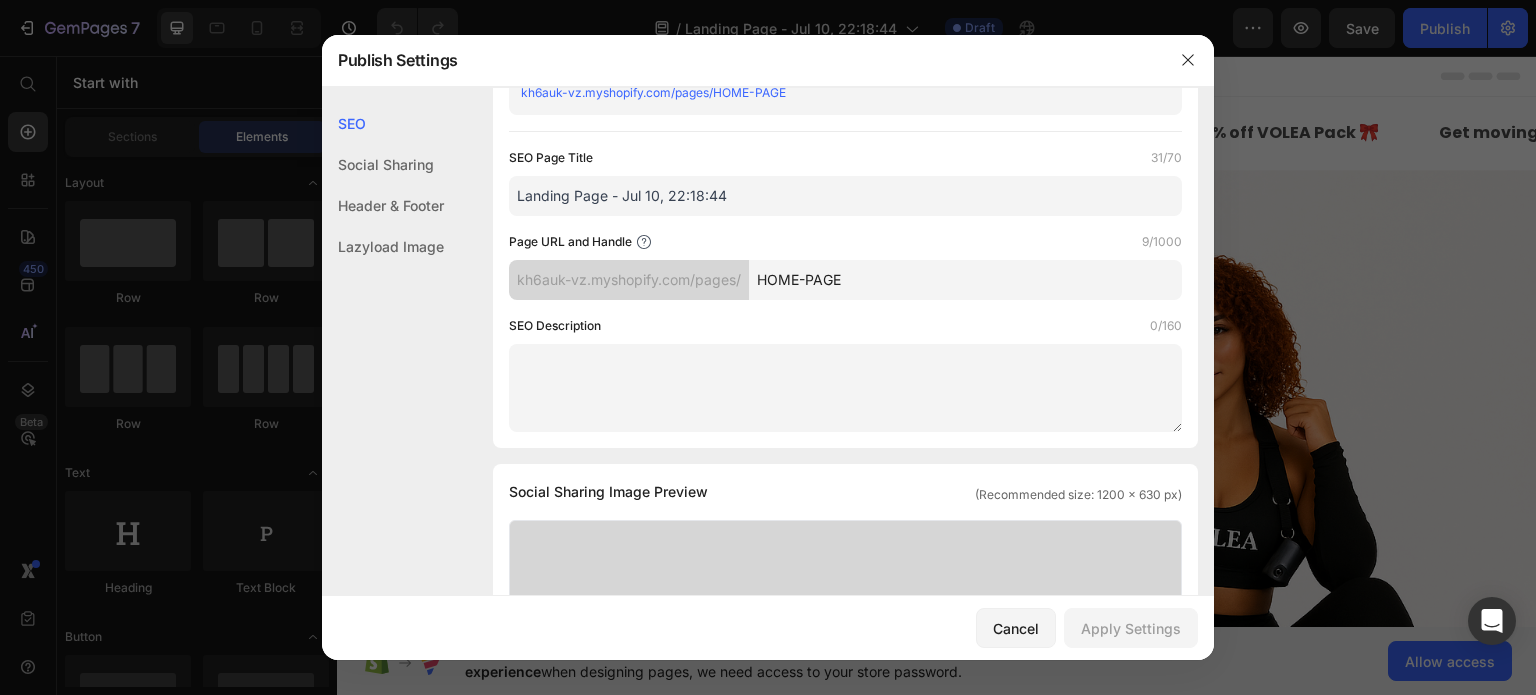 scroll, scrollTop: 0, scrollLeft: 0, axis: both 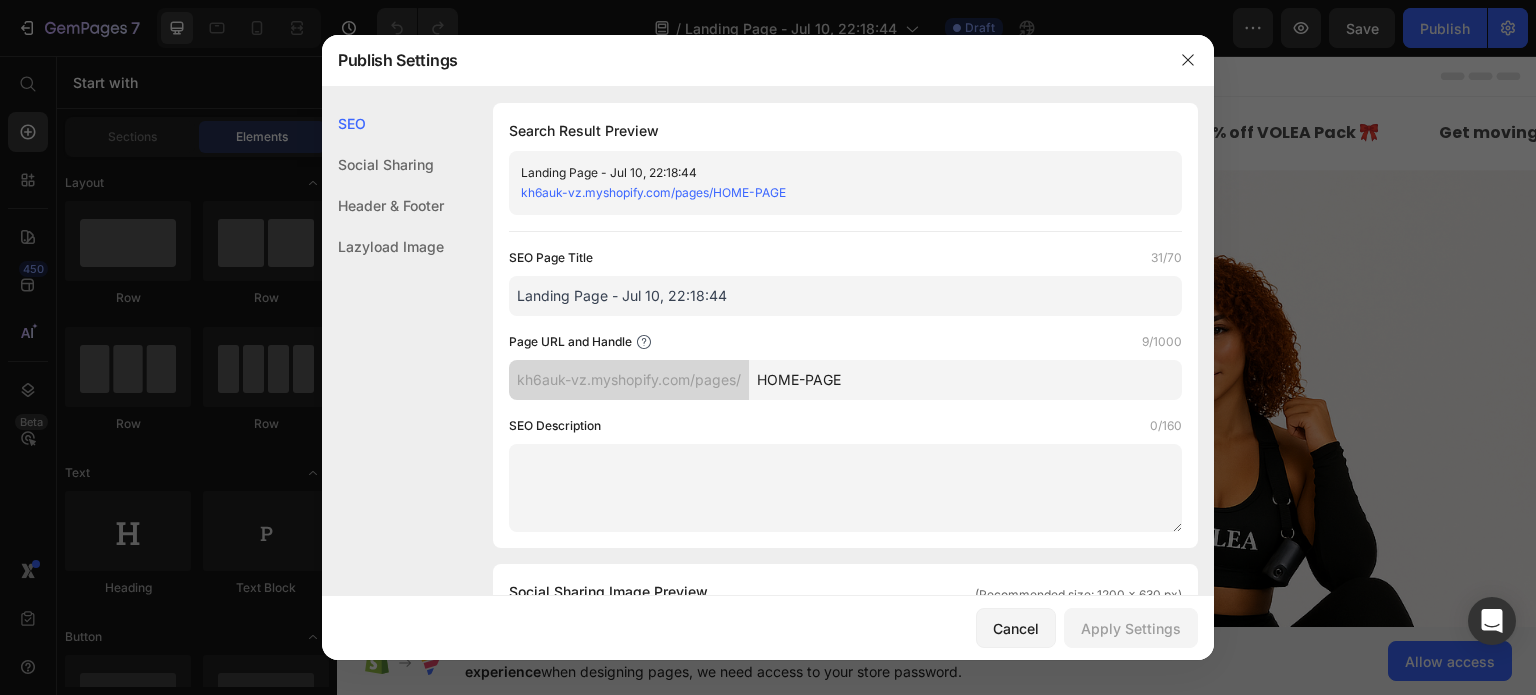 click at bounding box center [845, 488] 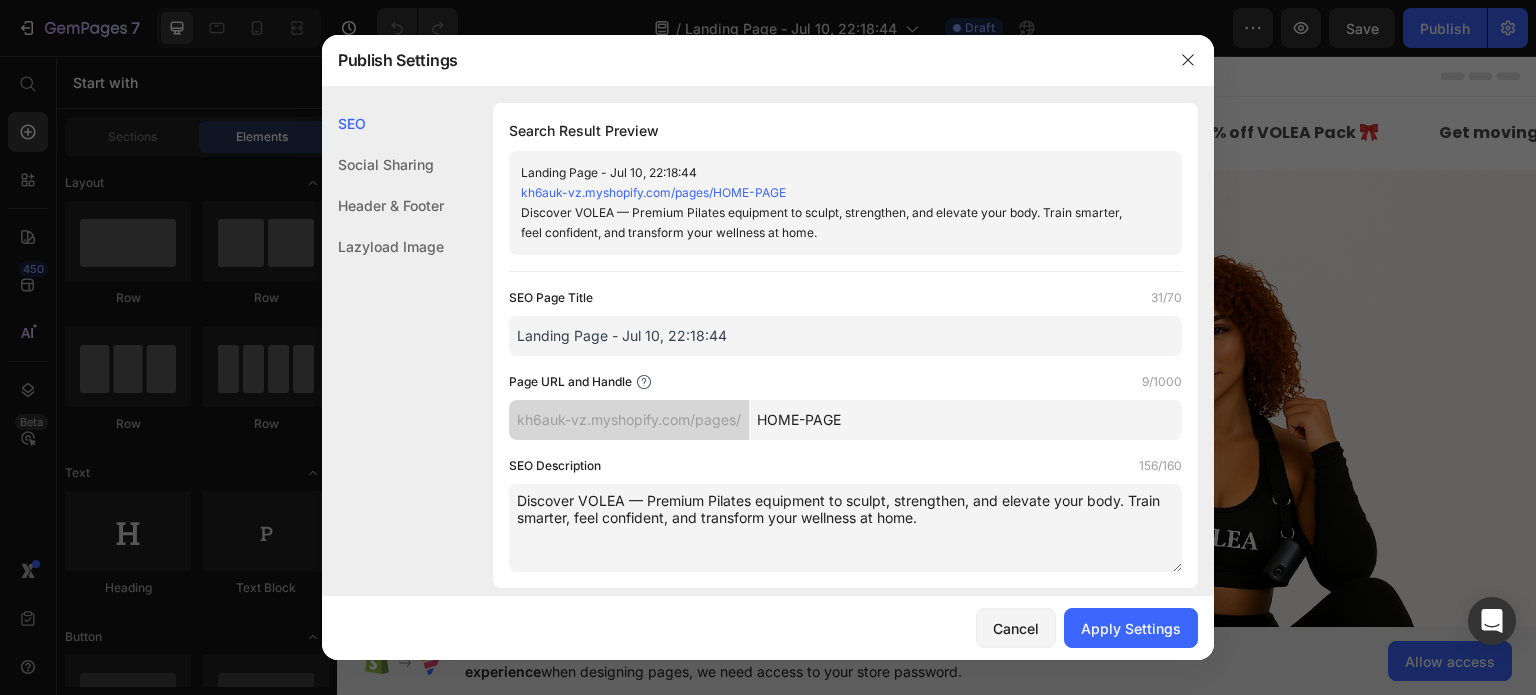 type on "Discover VOLEA — Premium Pilates equipment to sculpt, strengthen, and elevate your body. Train smarter, feel confident, and transform your wellness at home." 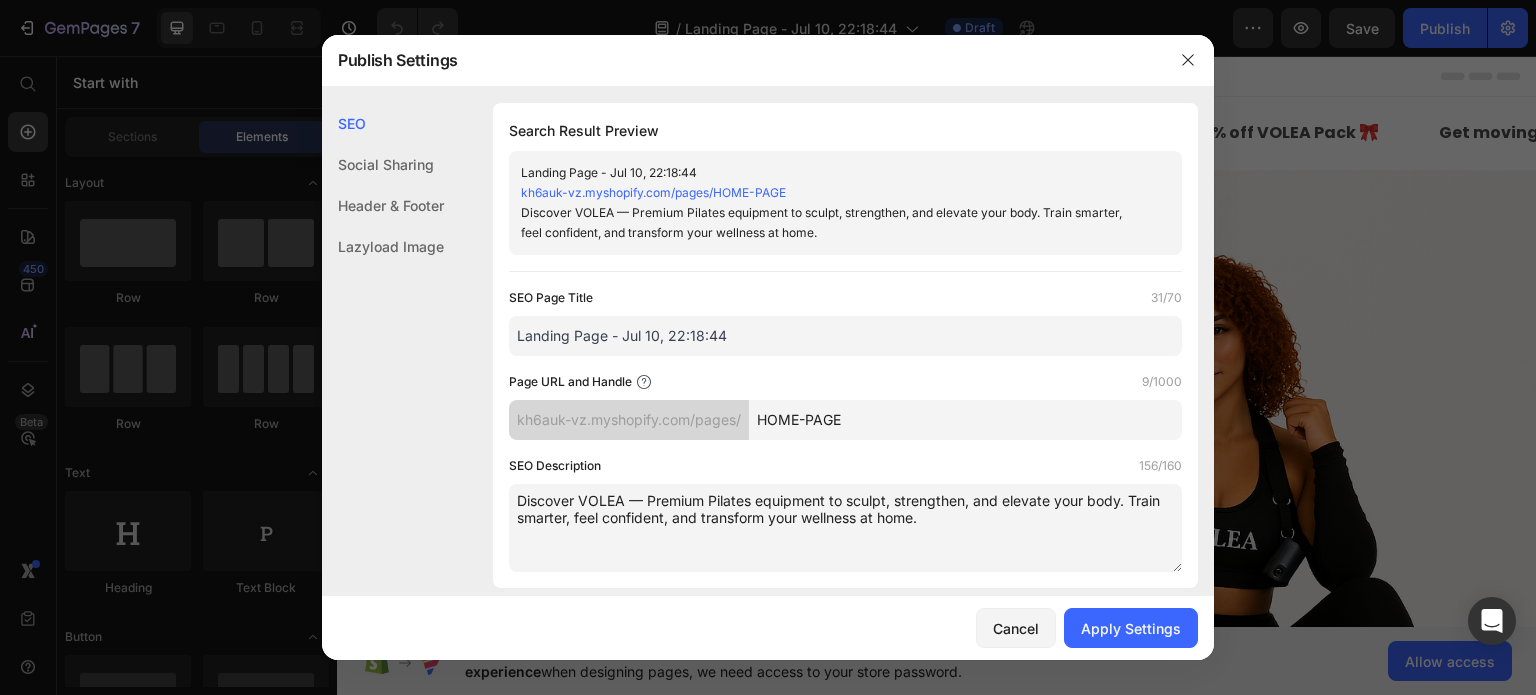 drag, startPoint x: 728, startPoint y: 332, endPoint x: 488, endPoint y: 339, distance: 240.10207 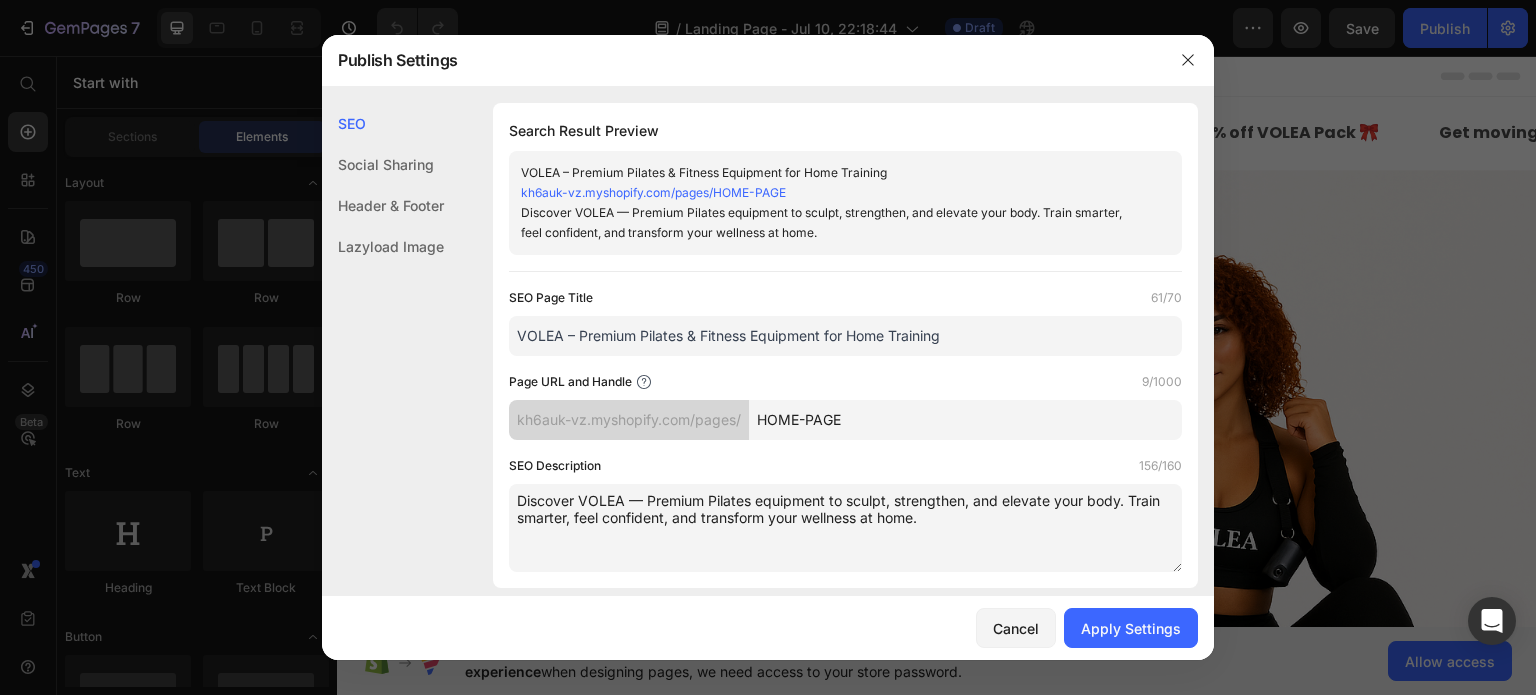 type on "VOLEA – Premium Pilates & Fitness Equipment for Home Training" 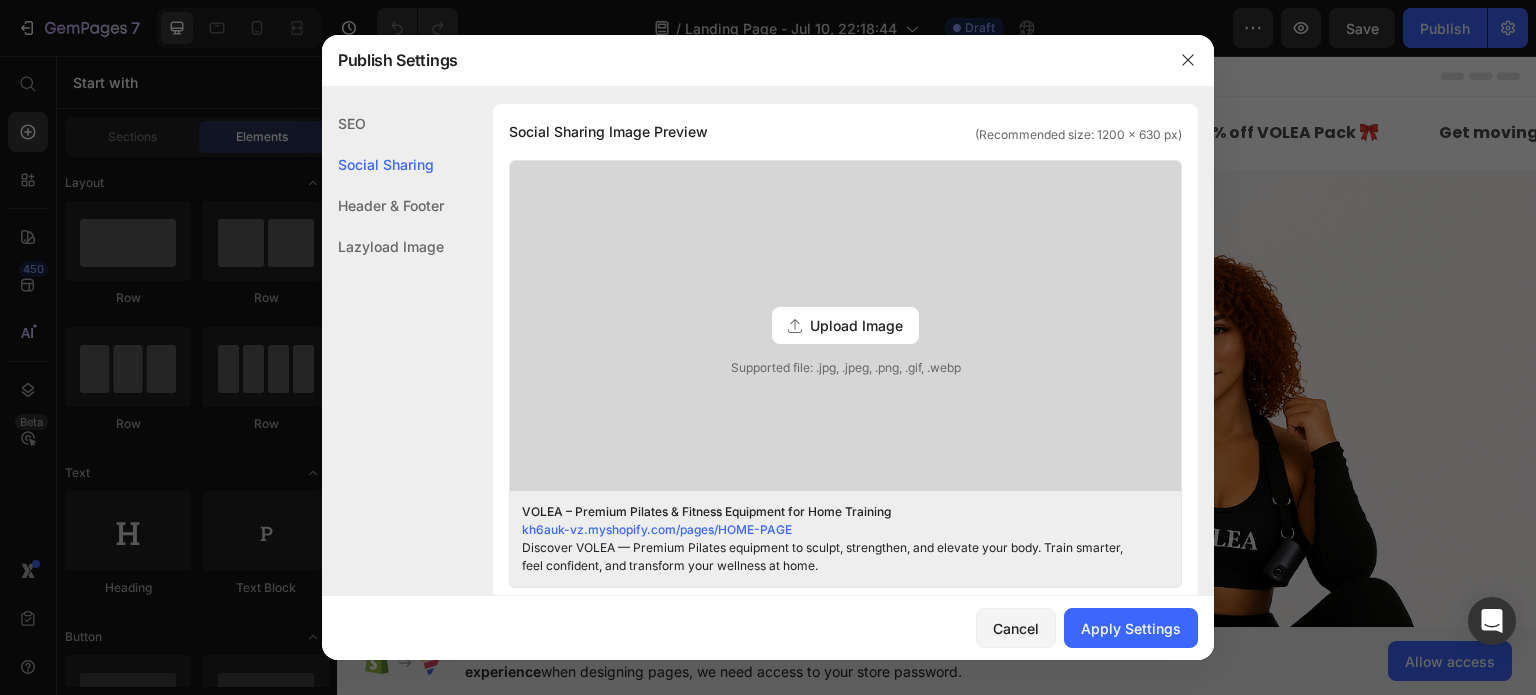 scroll, scrollTop: 600, scrollLeft: 0, axis: vertical 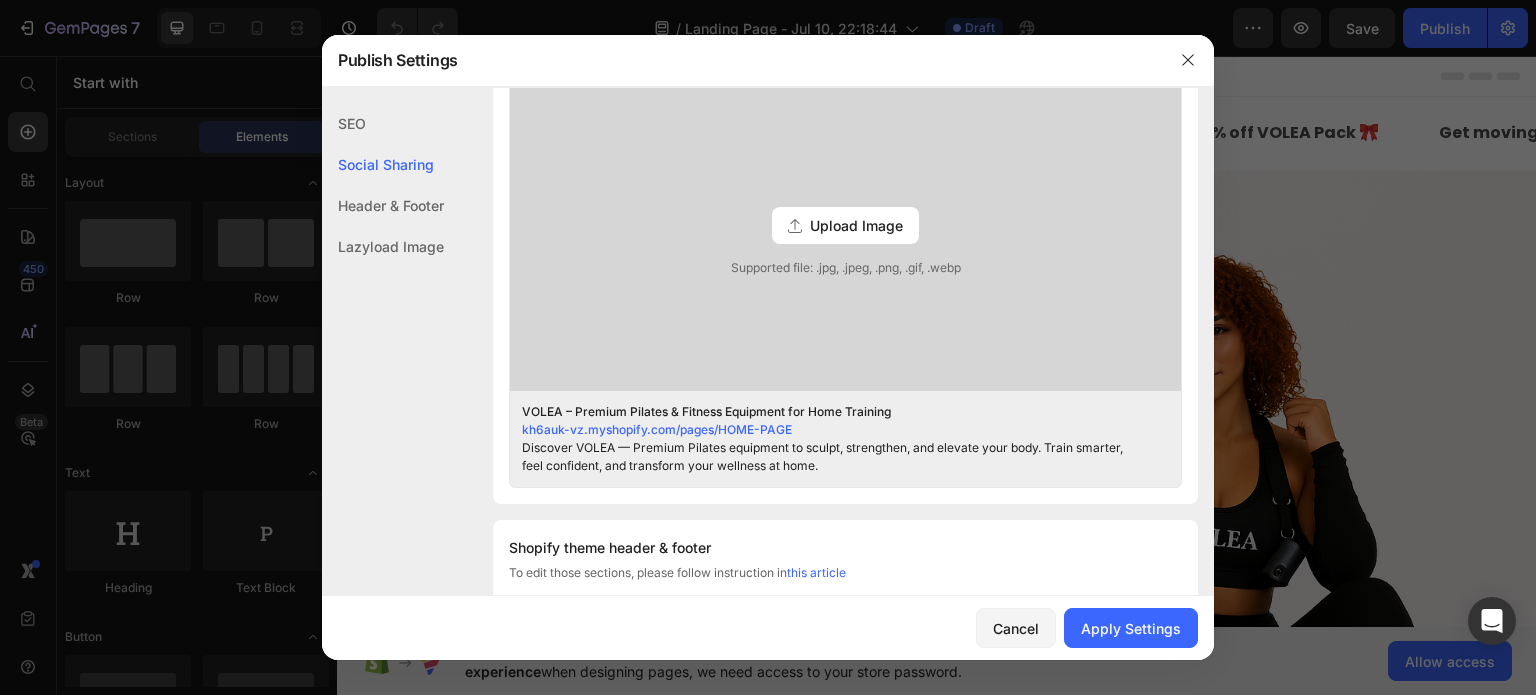 click on "Upload Image" at bounding box center (856, 225) 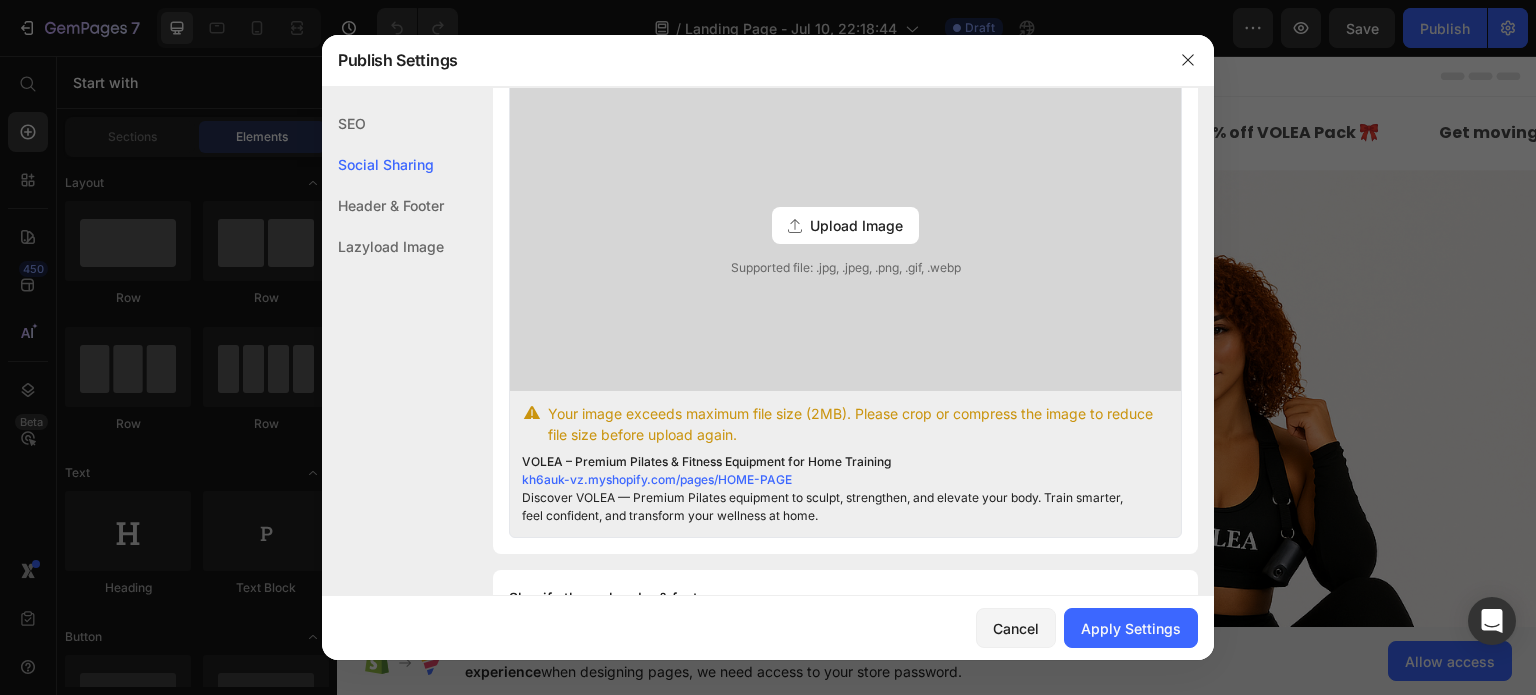 click on "Upload Image" at bounding box center [856, 225] 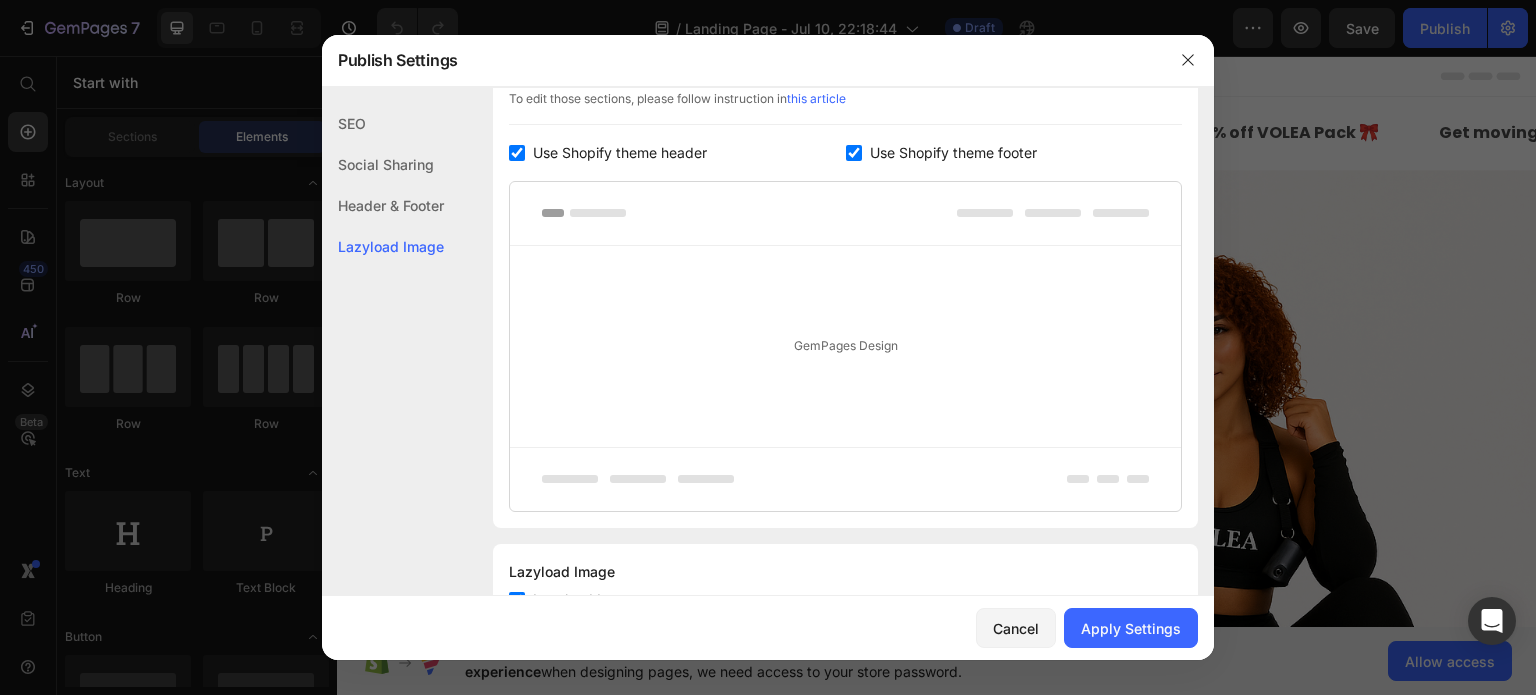scroll, scrollTop: 1152, scrollLeft: 0, axis: vertical 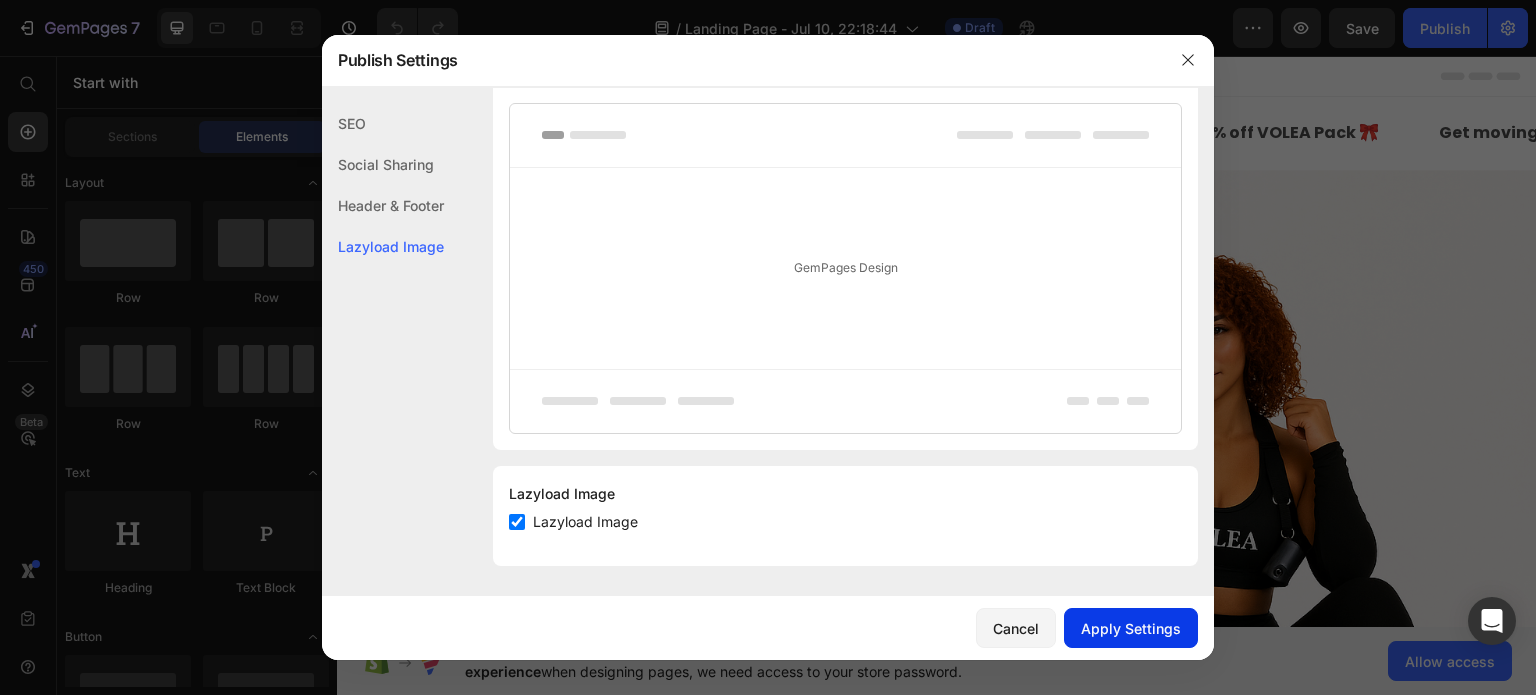 click on "Apply Settings" at bounding box center (1131, 628) 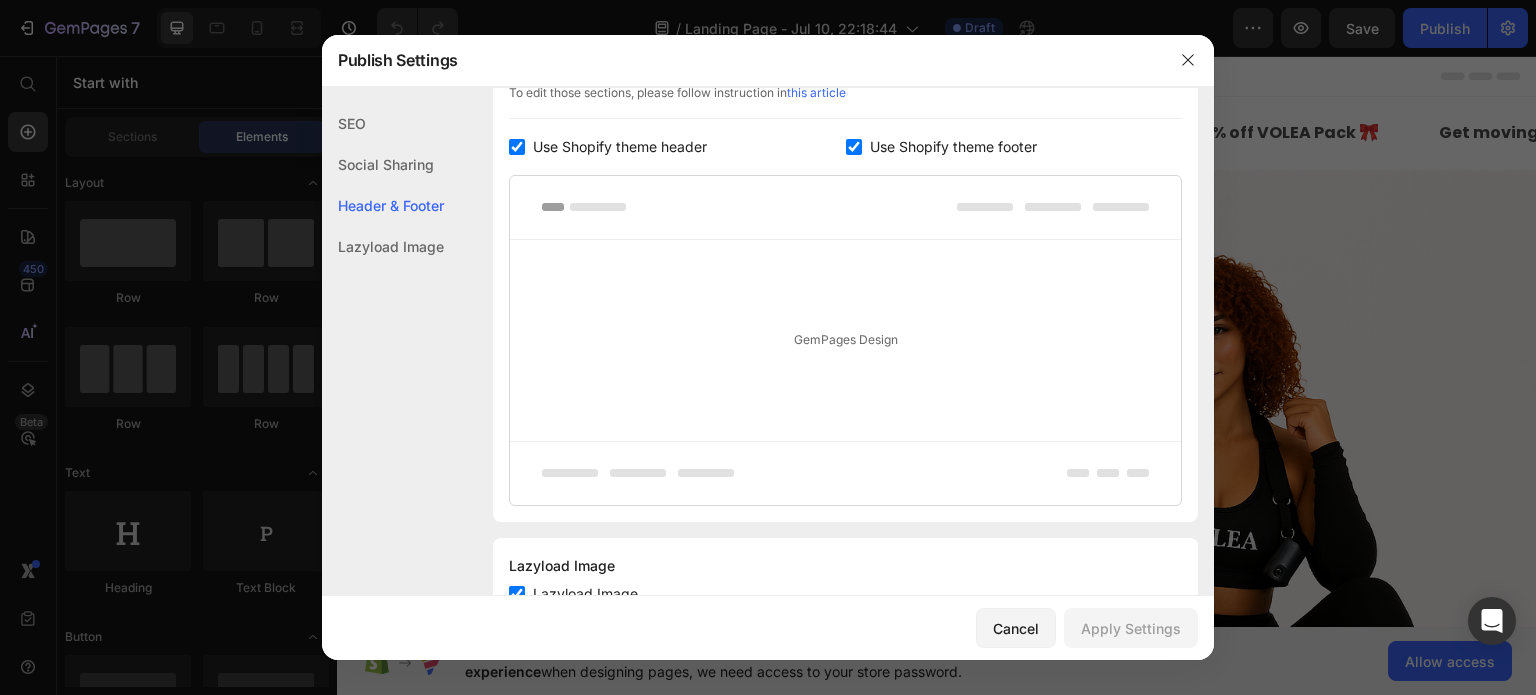 scroll, scrollTop: 1152, scrollLeft: 0, axis: vertical 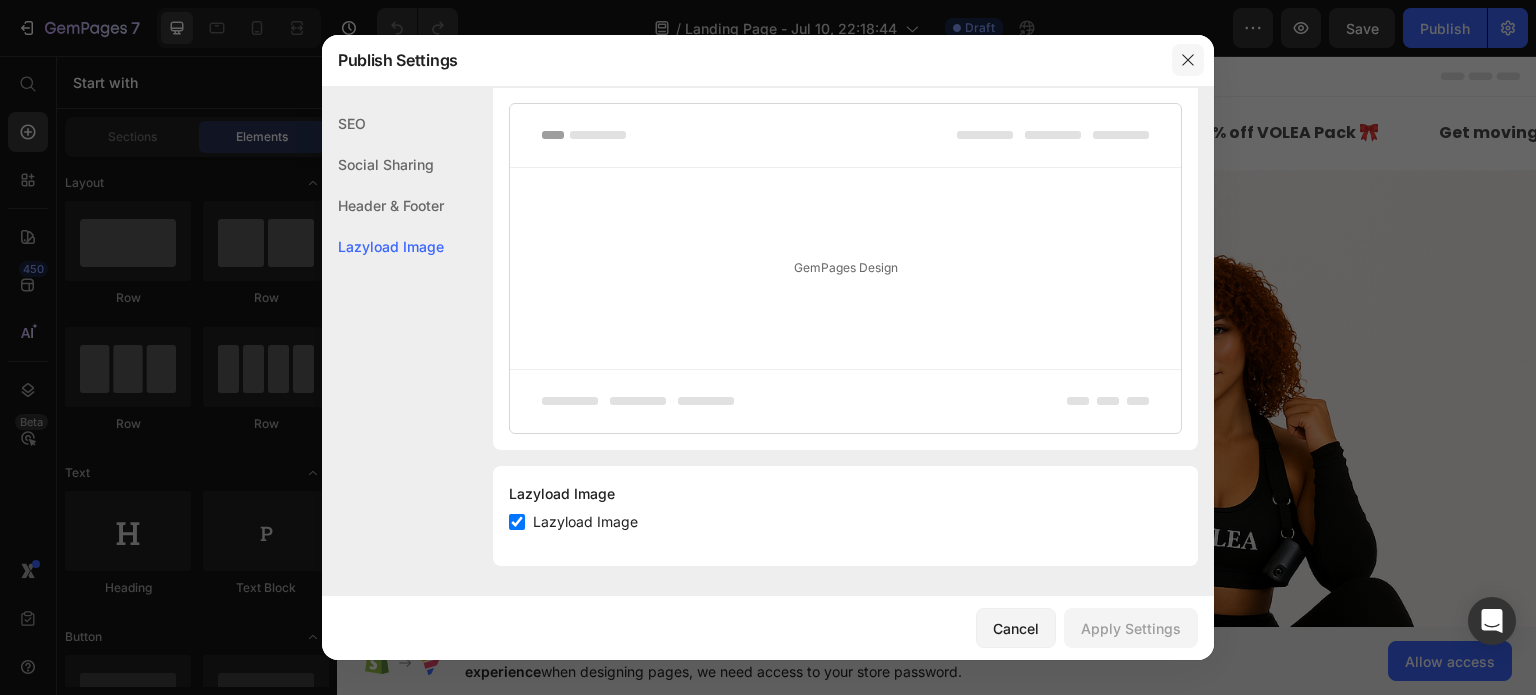 click 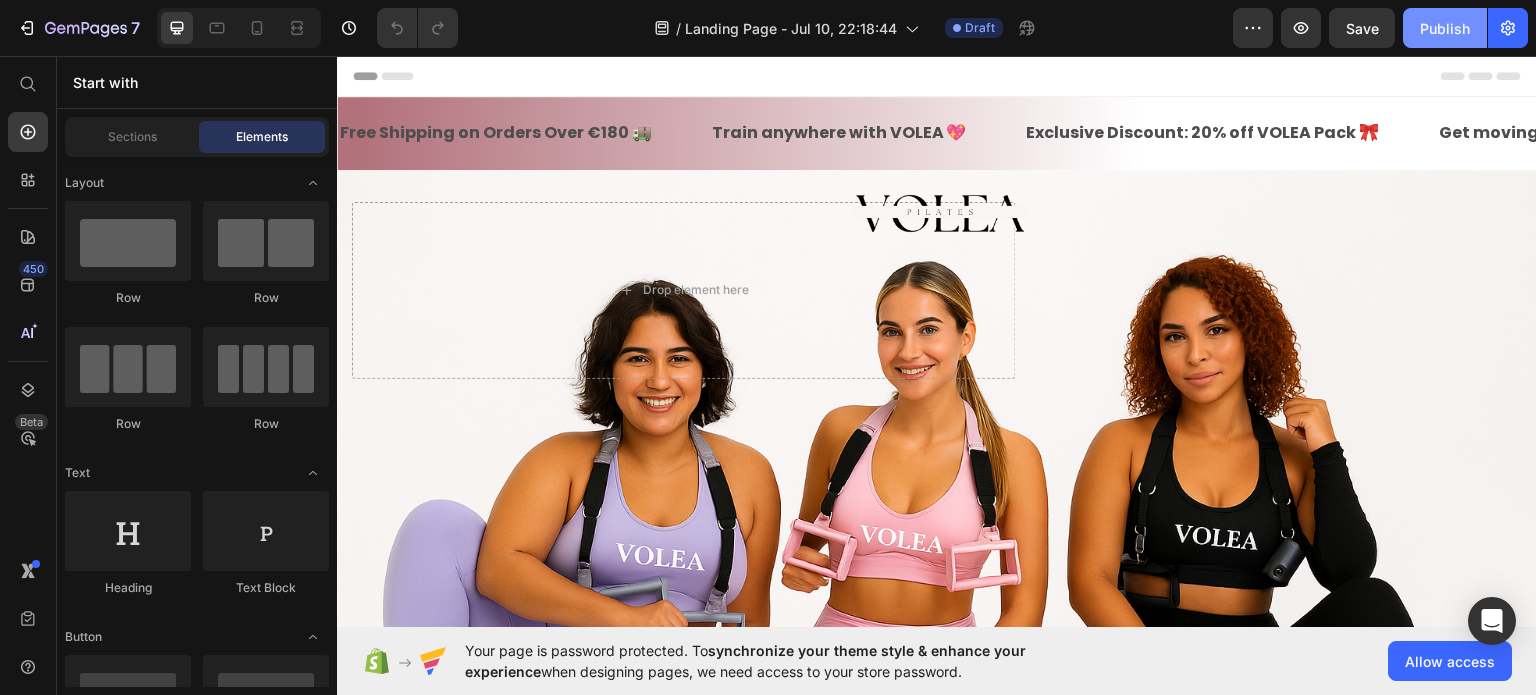click on "Publish" at bounding box center [1445, 28] 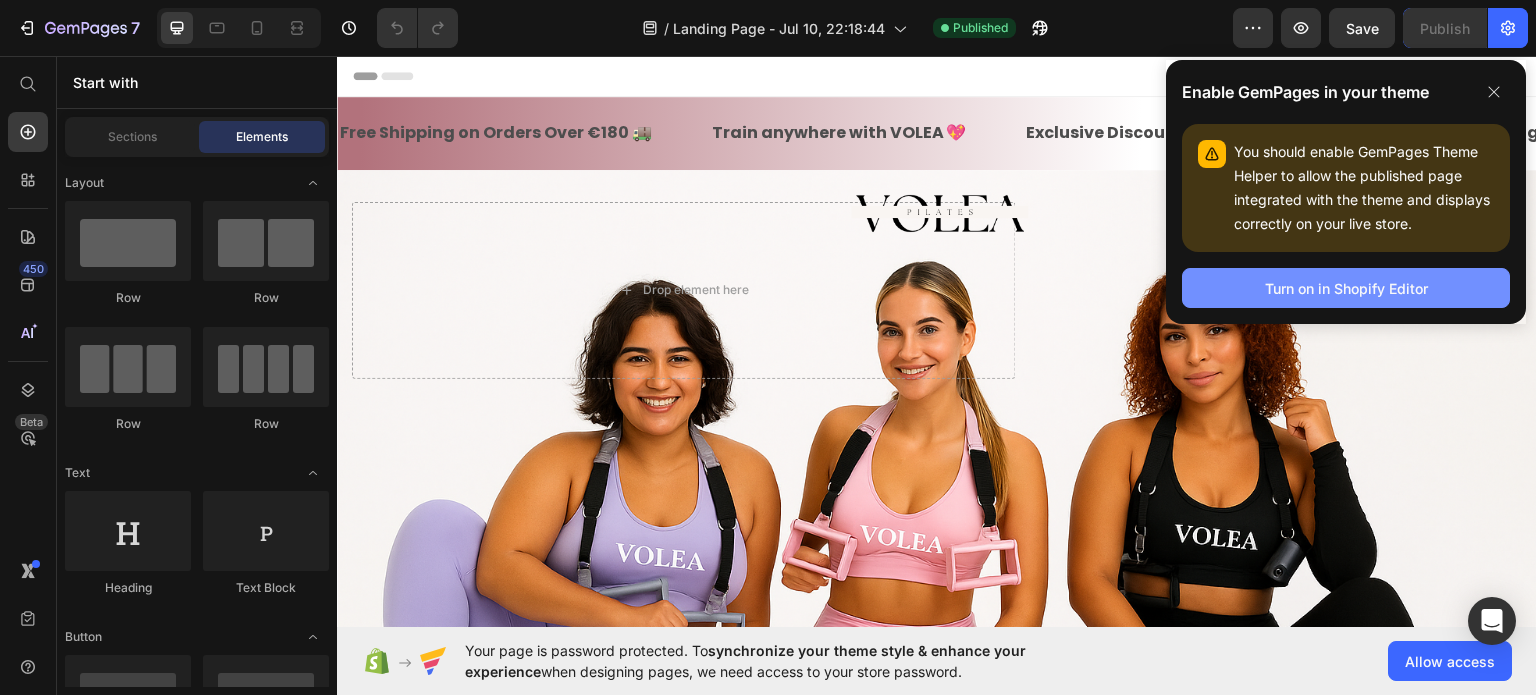 click on "Turn on in Shopify Editor" at bounding box center (1346, 288) 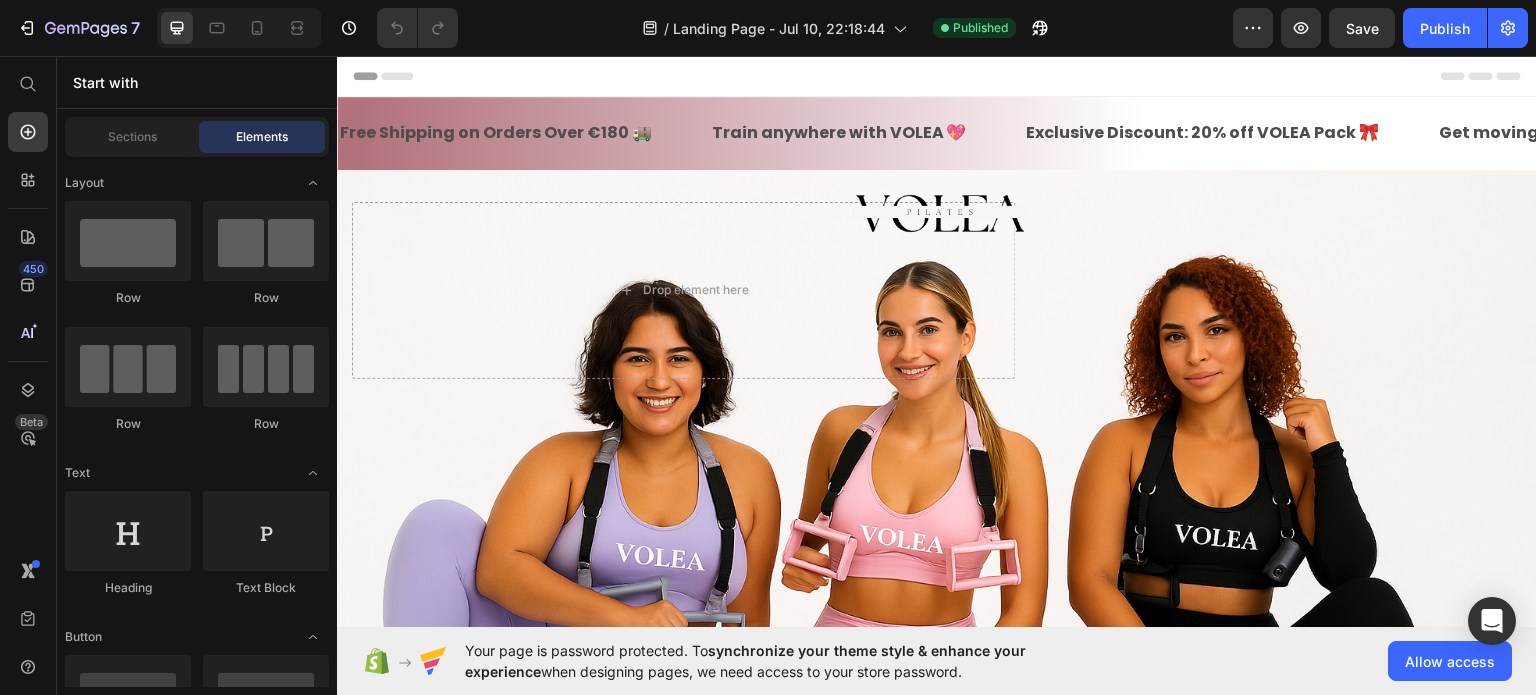 click on "Header" at bounding box center (394, 75) 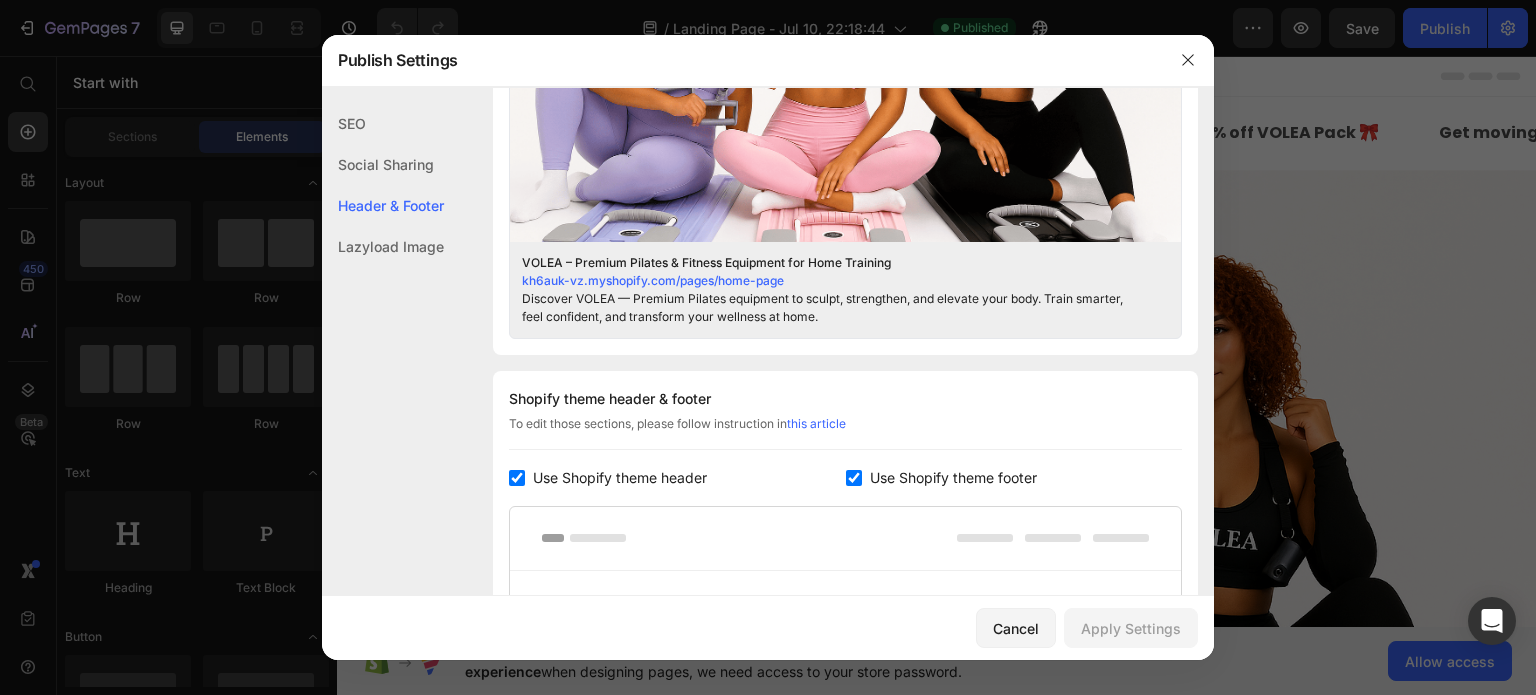 scroll, scrollTop: 1012, scrollLeft: 0, axis: vertical 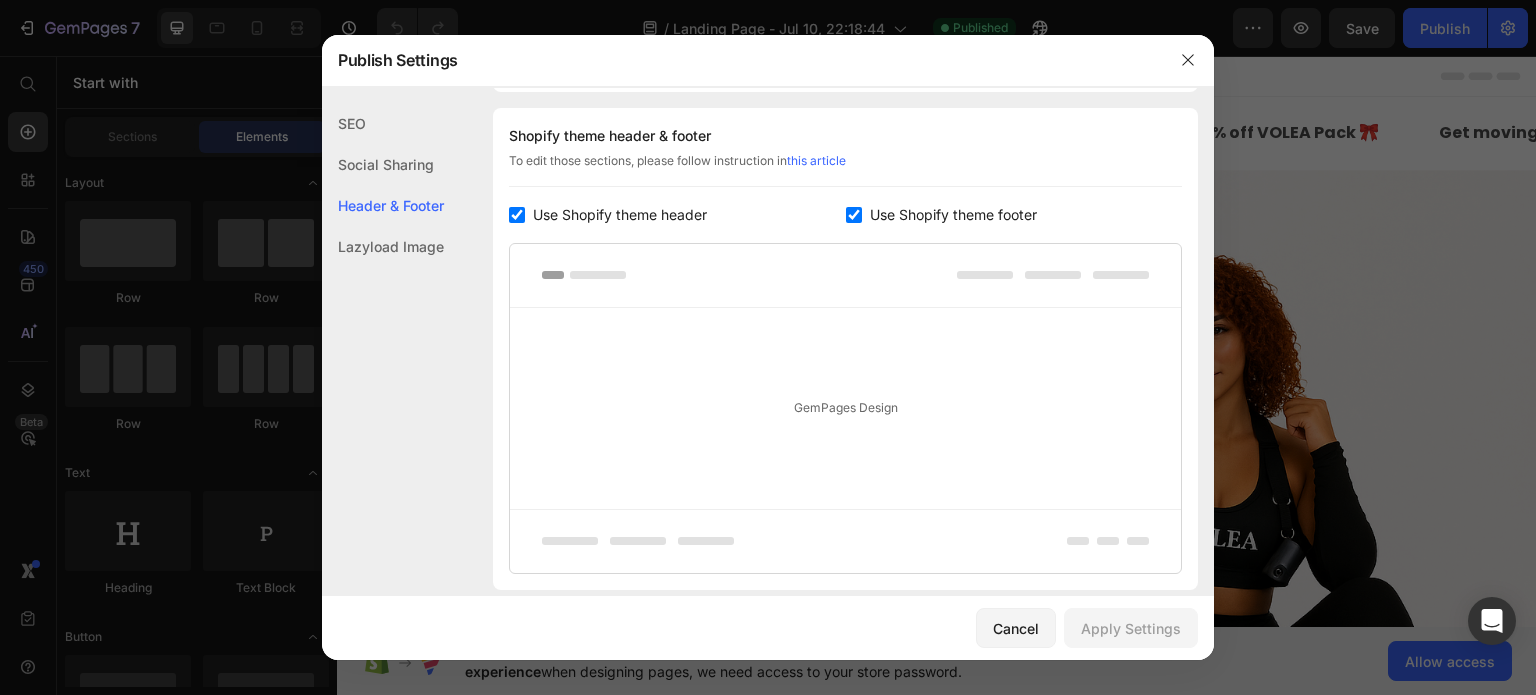 click on "Use Shopify theme header" at bounding box center (616, 215) 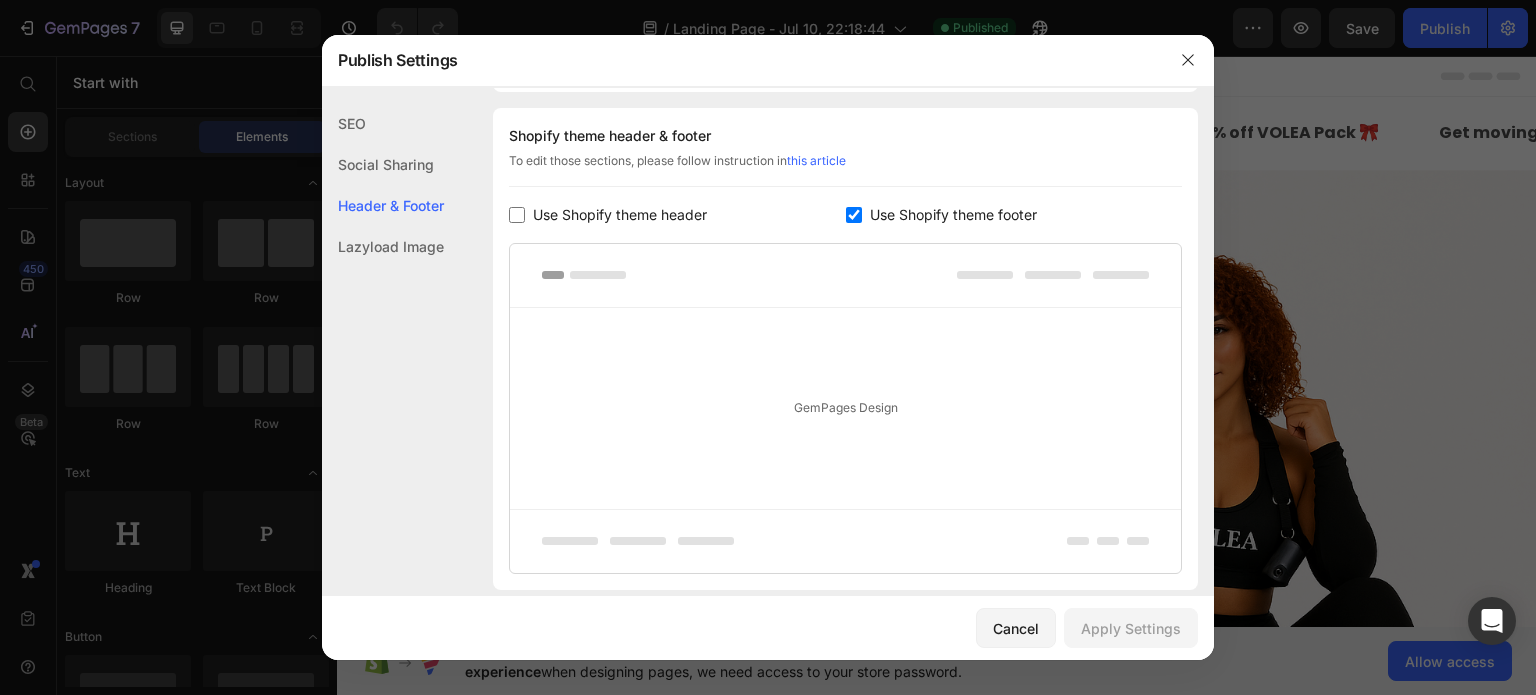 checkbox on "false" 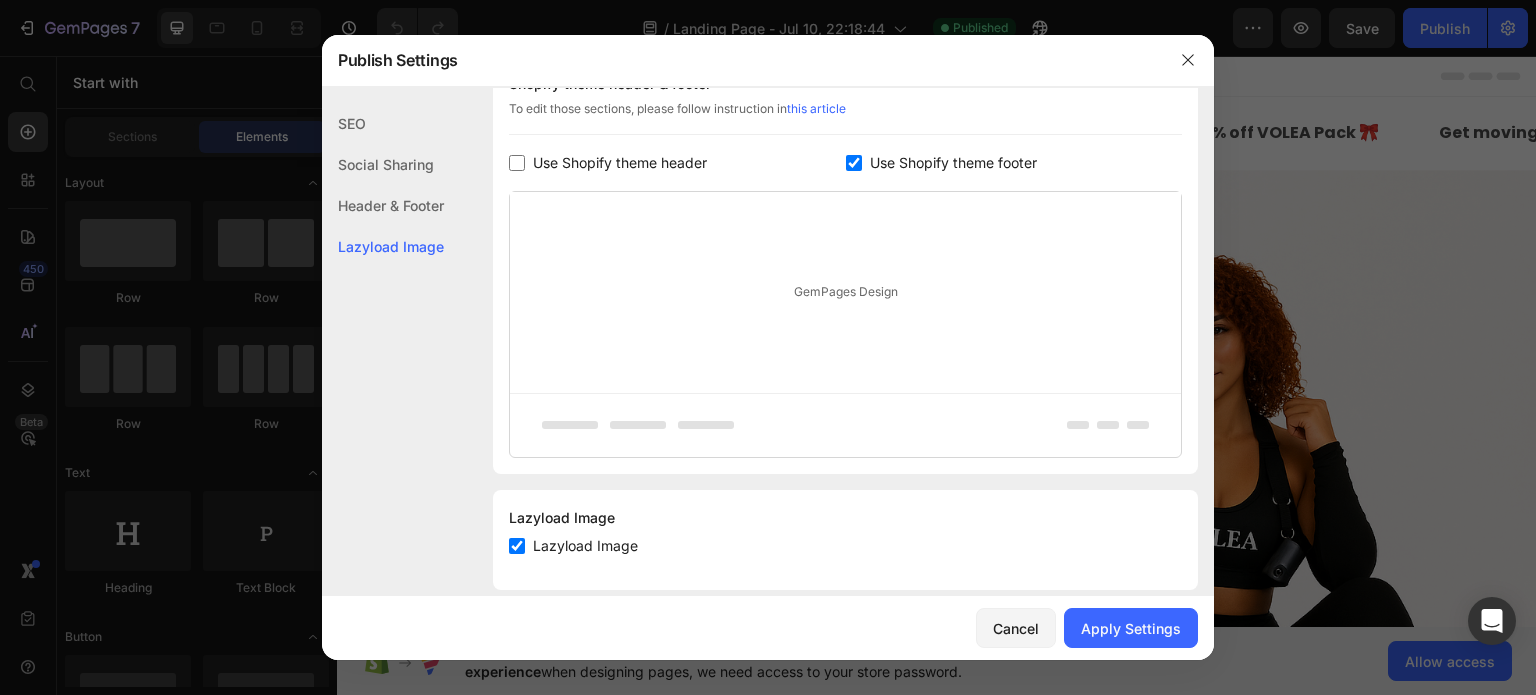 scroll, scrollTop: 1088, scrollLeft: 0, axis: vertical 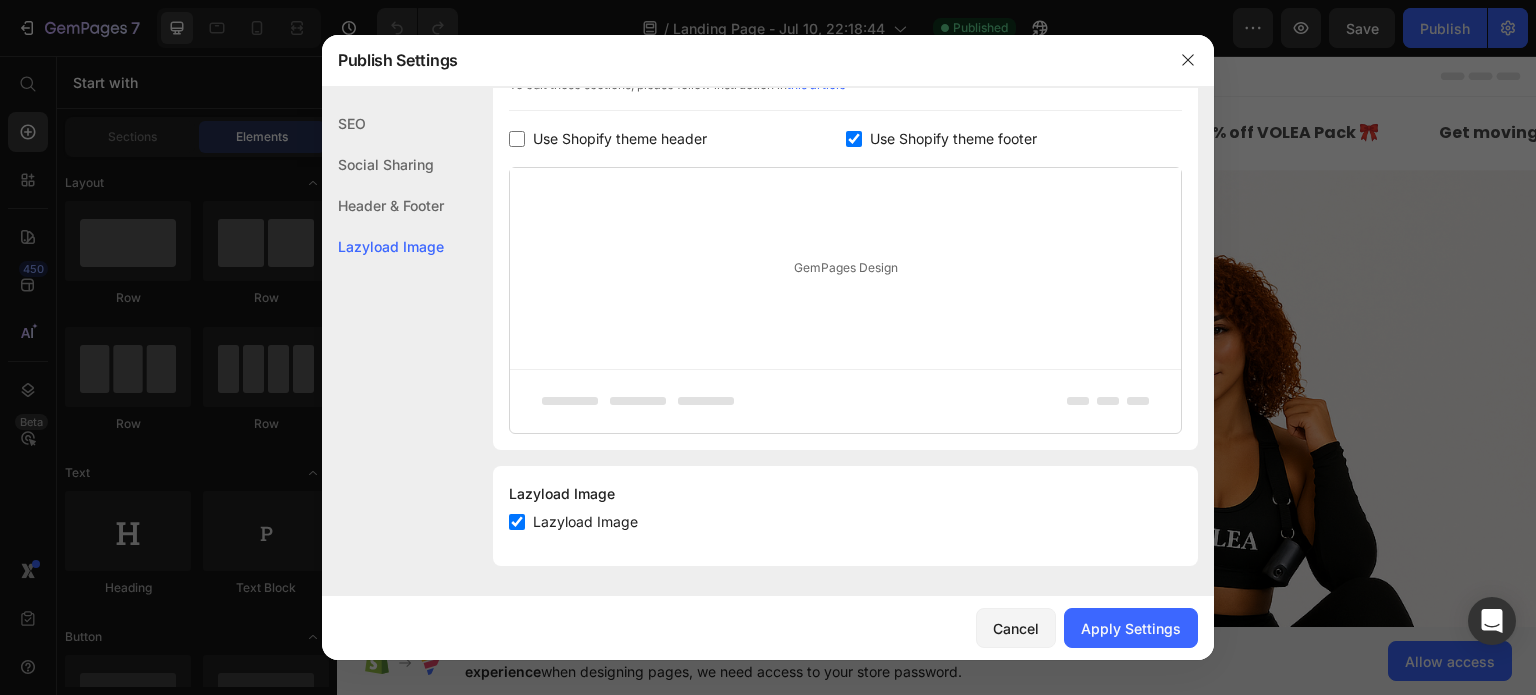 click at bounding box center [854, 139] 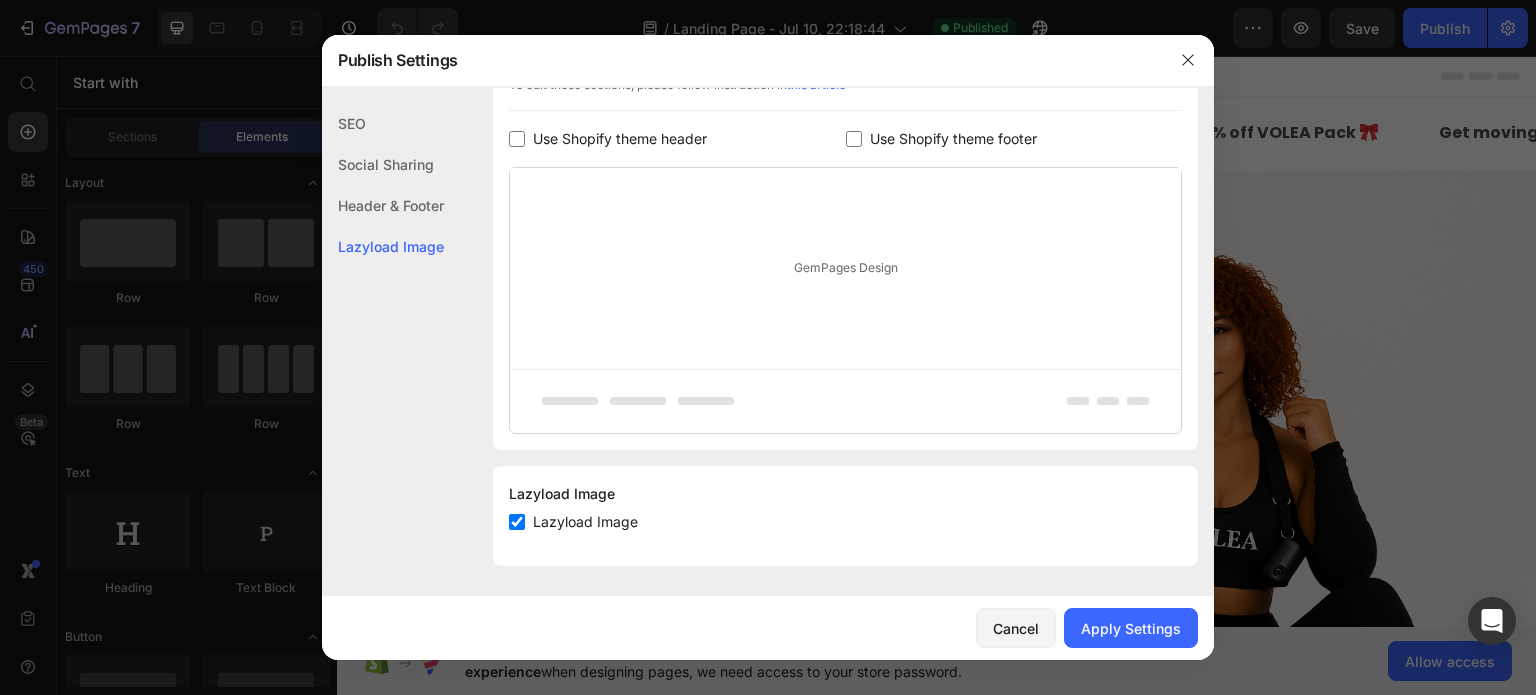 checkbox on "false" 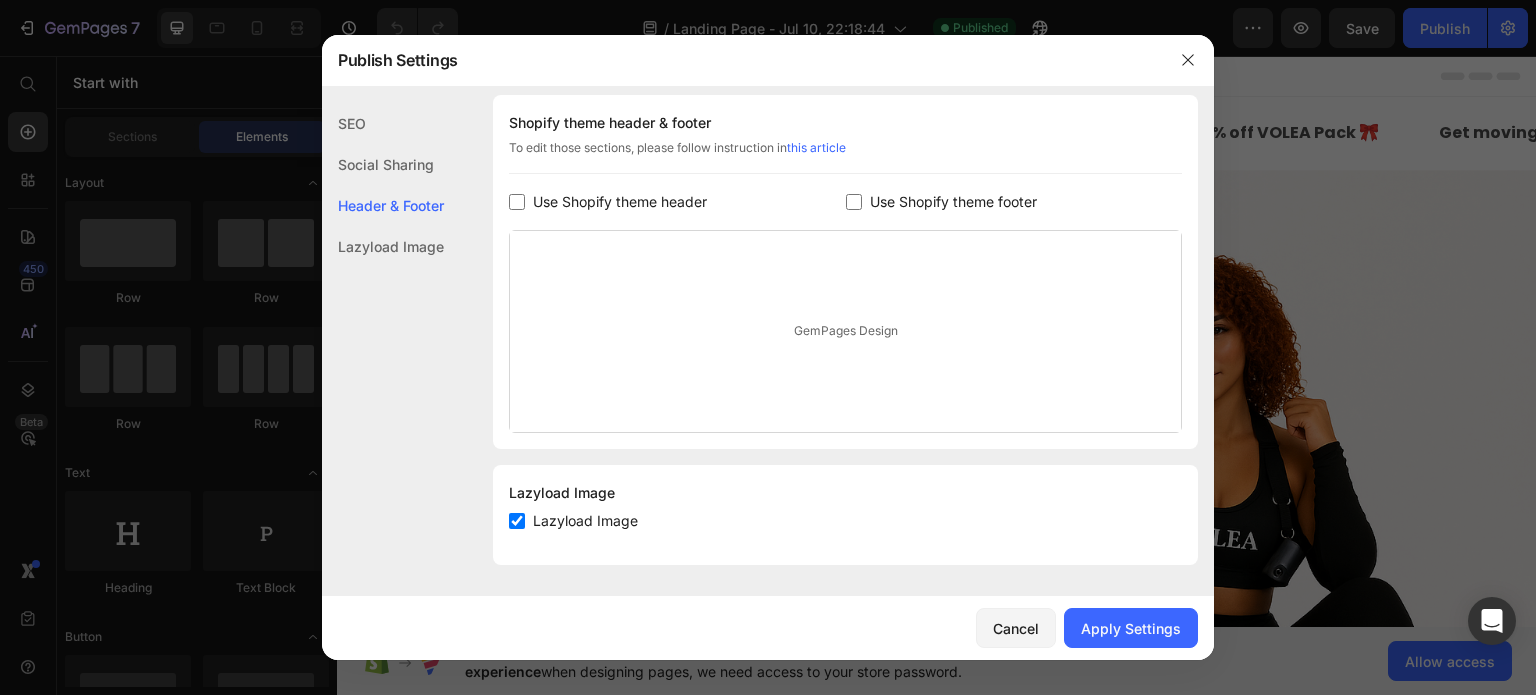 scroll, scrollTop: 1024, scrollLeft: 0, axis: vertical 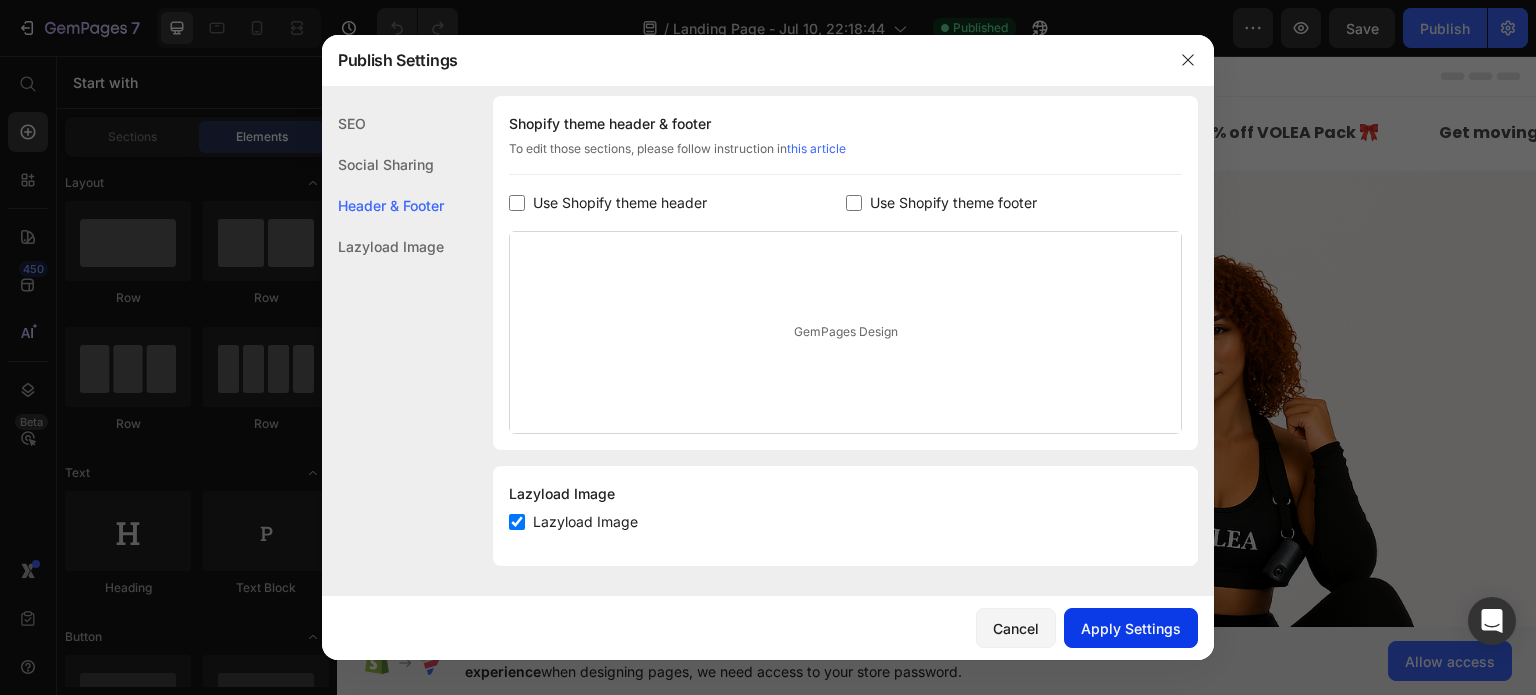 click on "Apply Settings" at bounding box center (1131, 628) 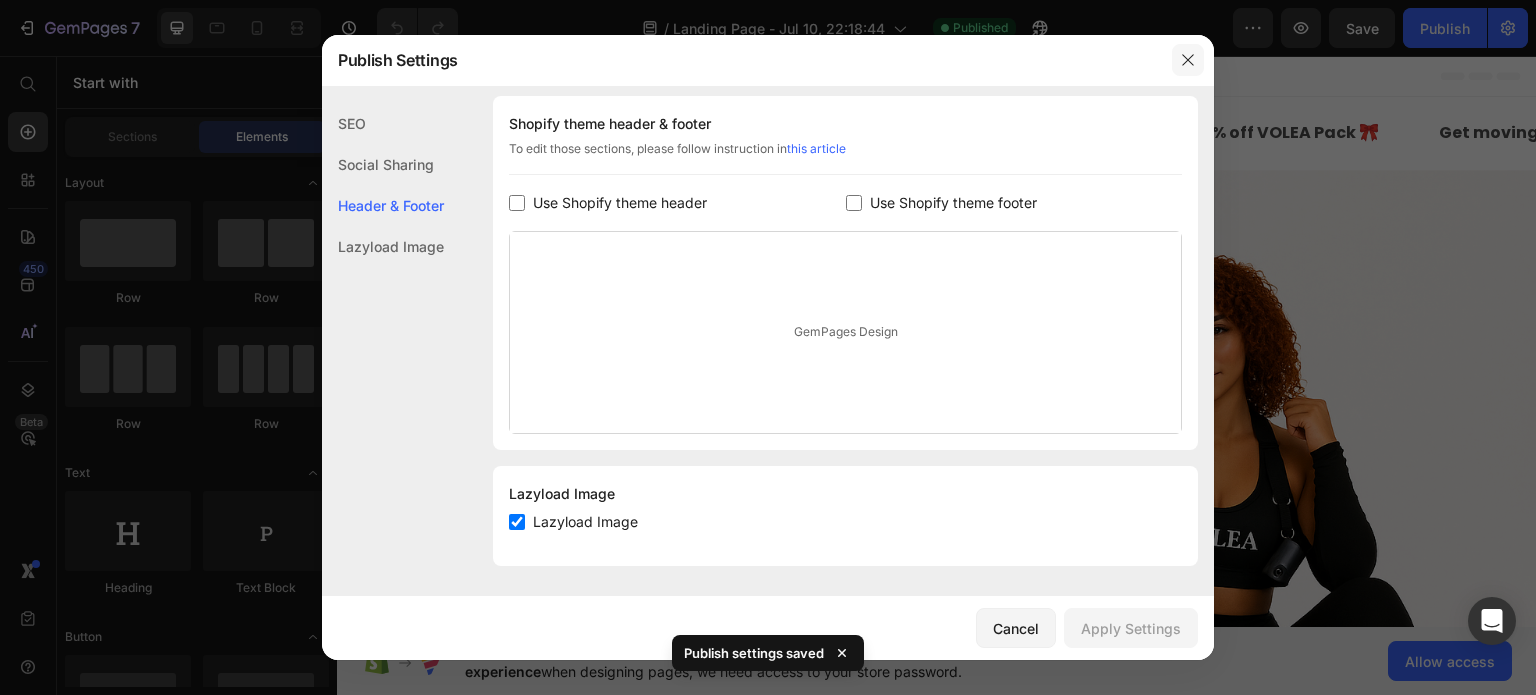 click 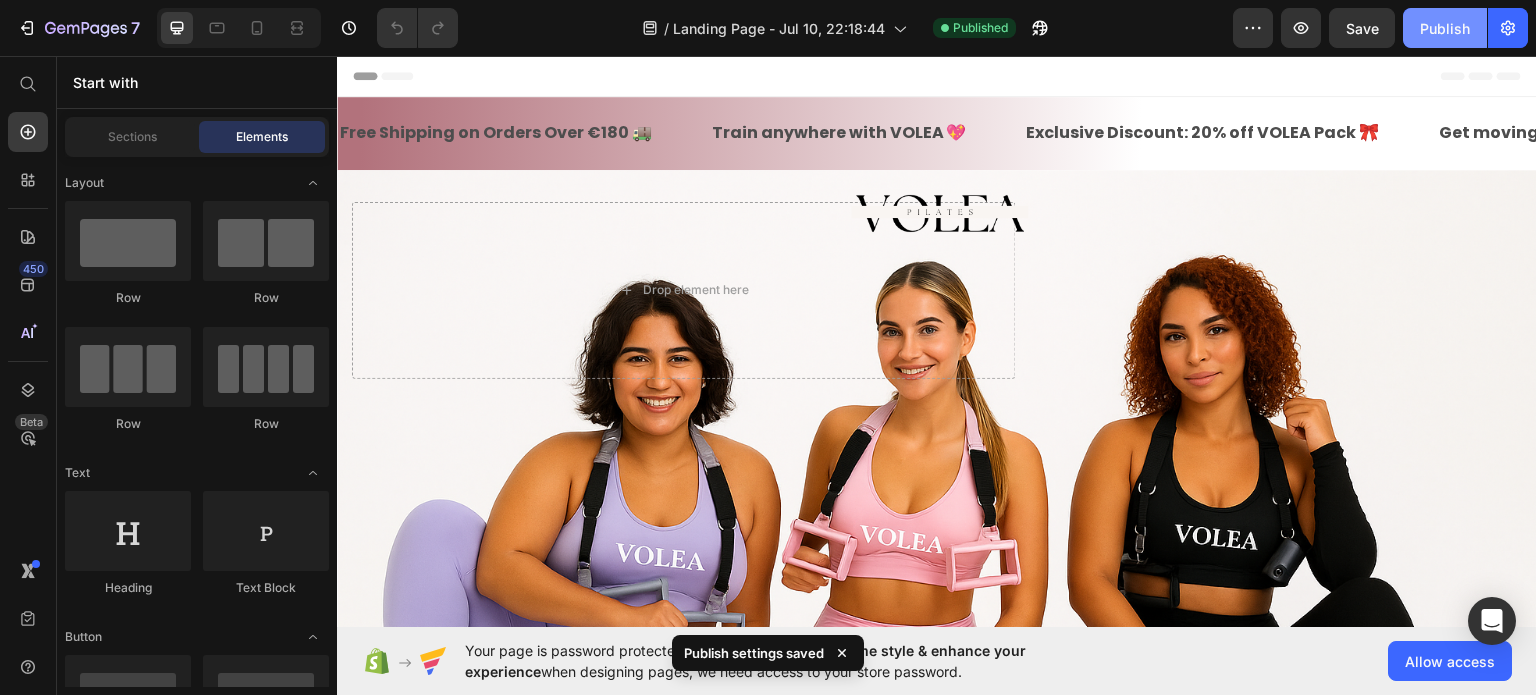 click on "Publish" at bounding box center (1445, 28) 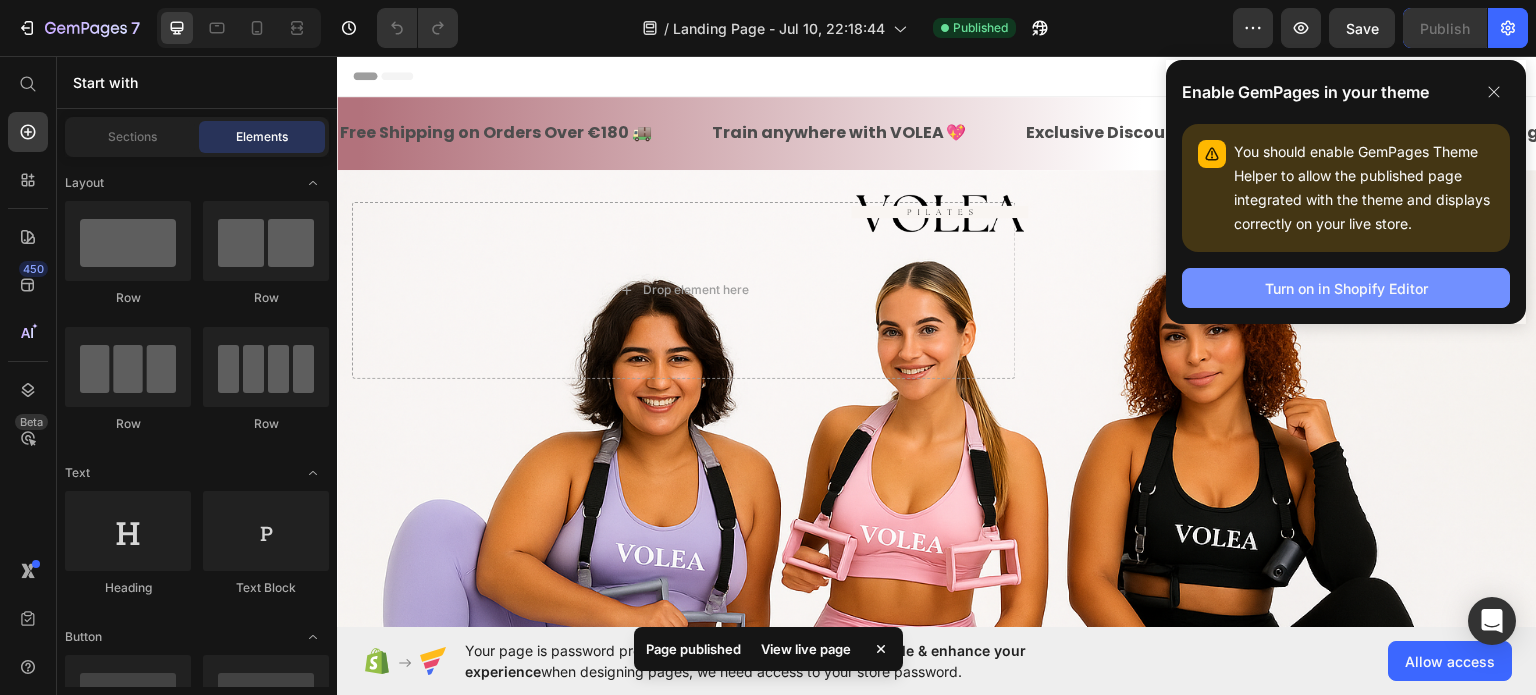 click on "Turn on in Shopify Editor" at bounding box center [1346, 288] 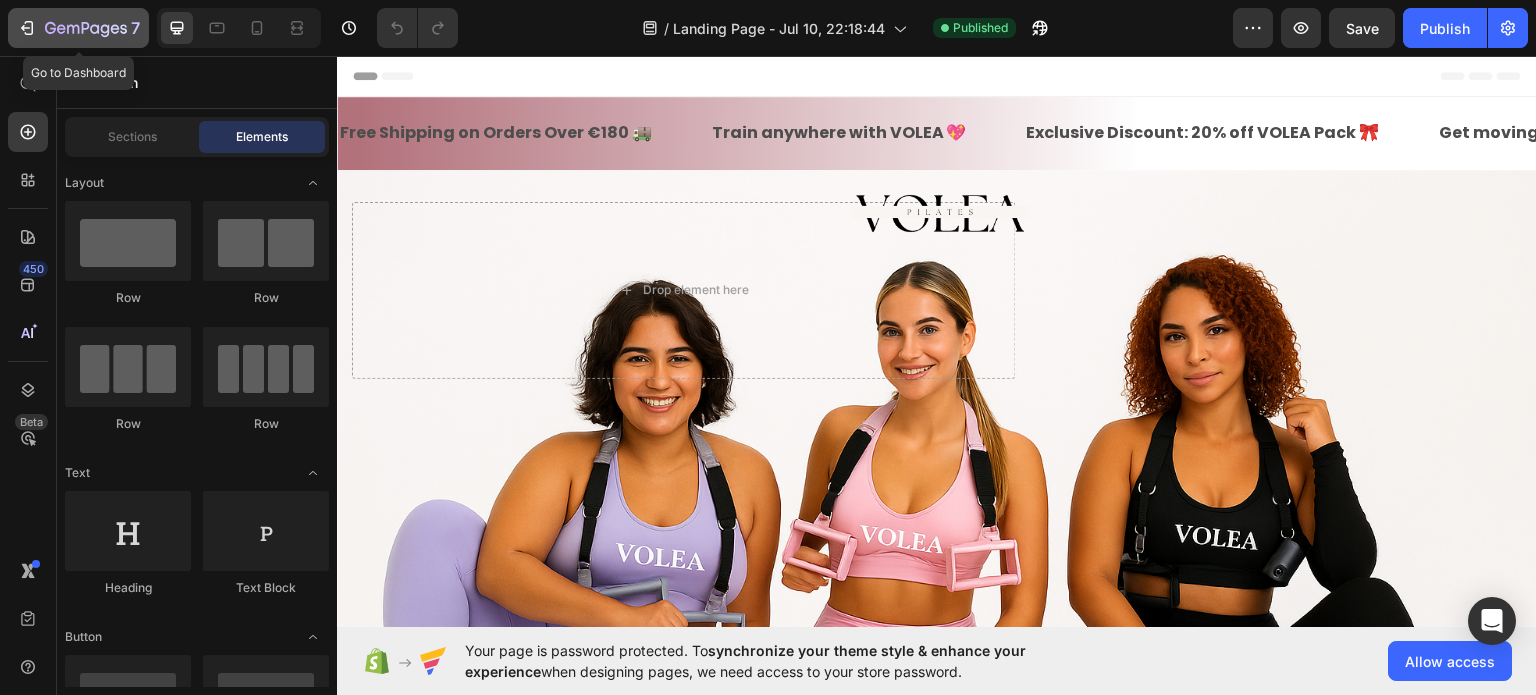 click 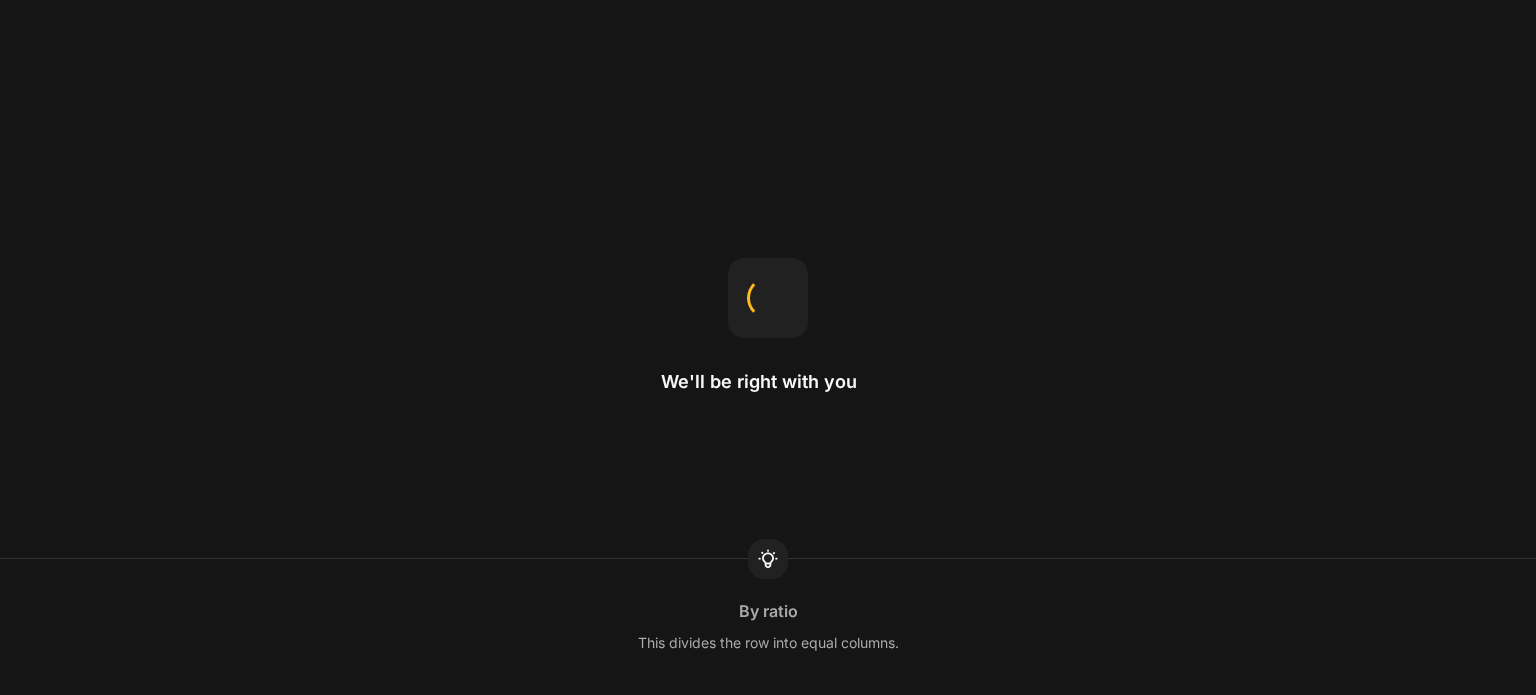 scroll, scrollTop: 0, scrollLeft: 0, axis: both 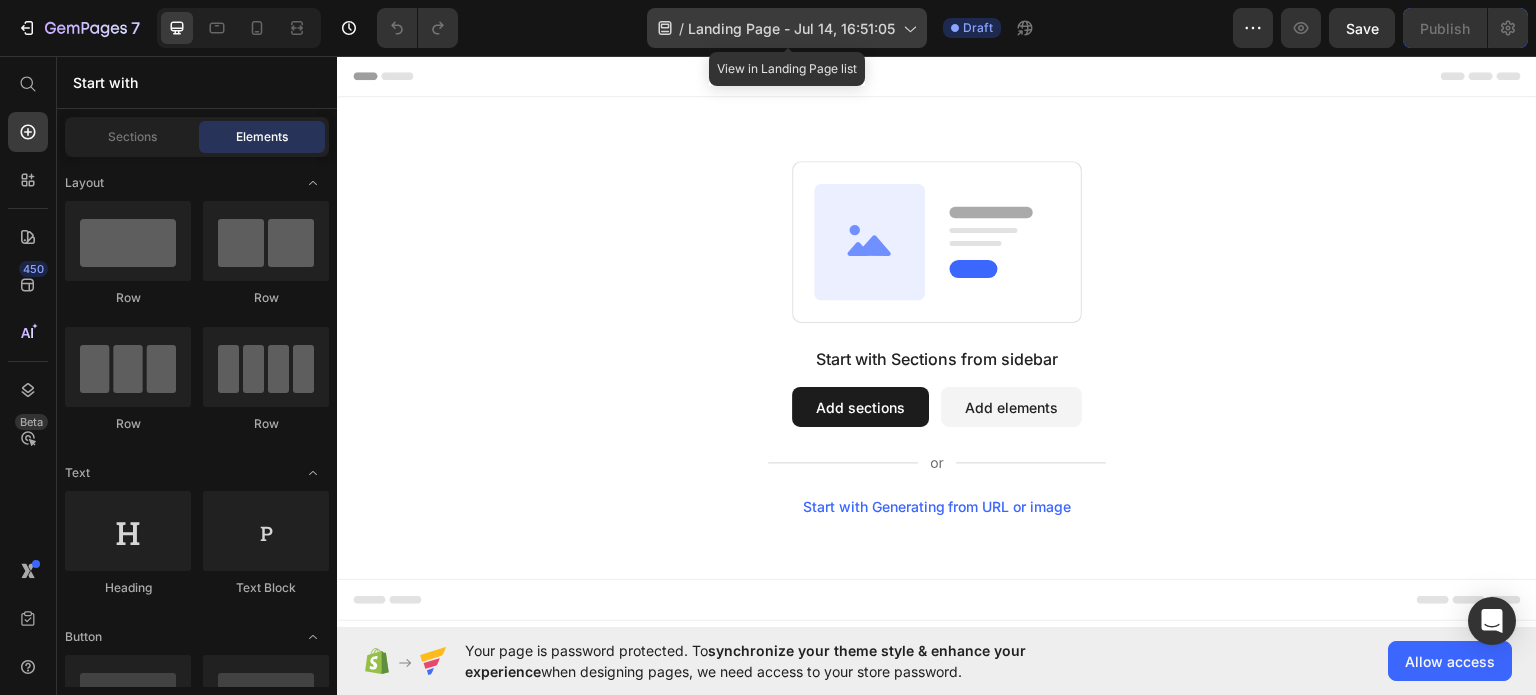 click on "Landing Page - Jul 14, 16:51:05" at bounding box center (791, 28) 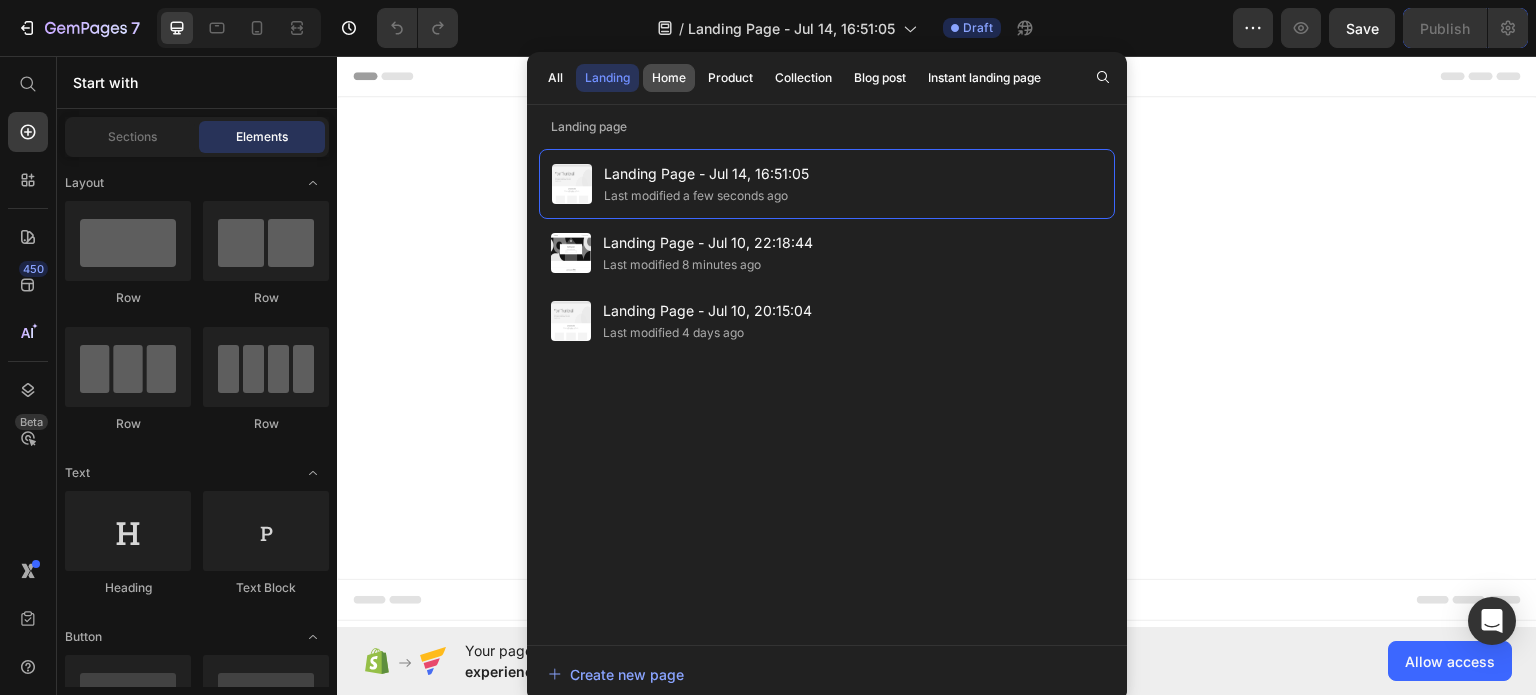 click on "Home" at bounding box center [669, 78] 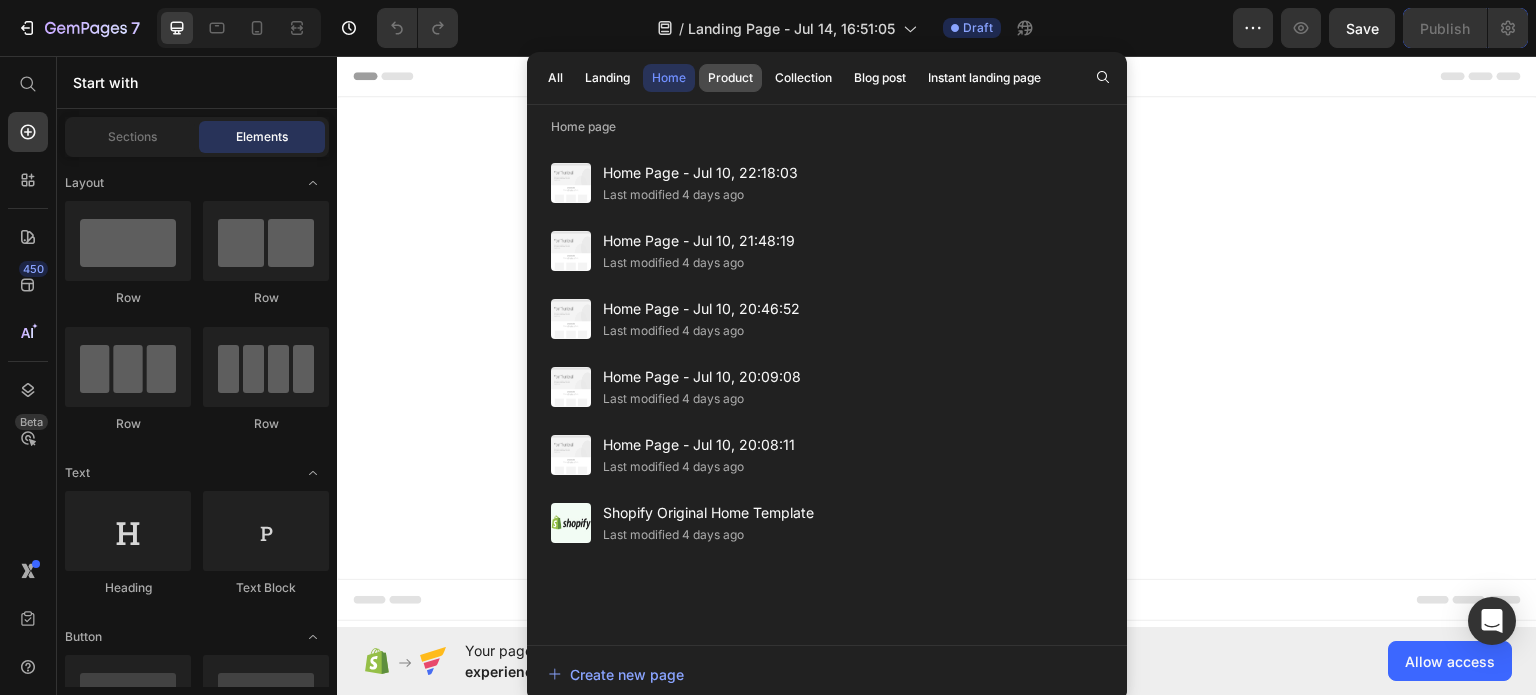click on "Product" at bounding box center (730, 78) 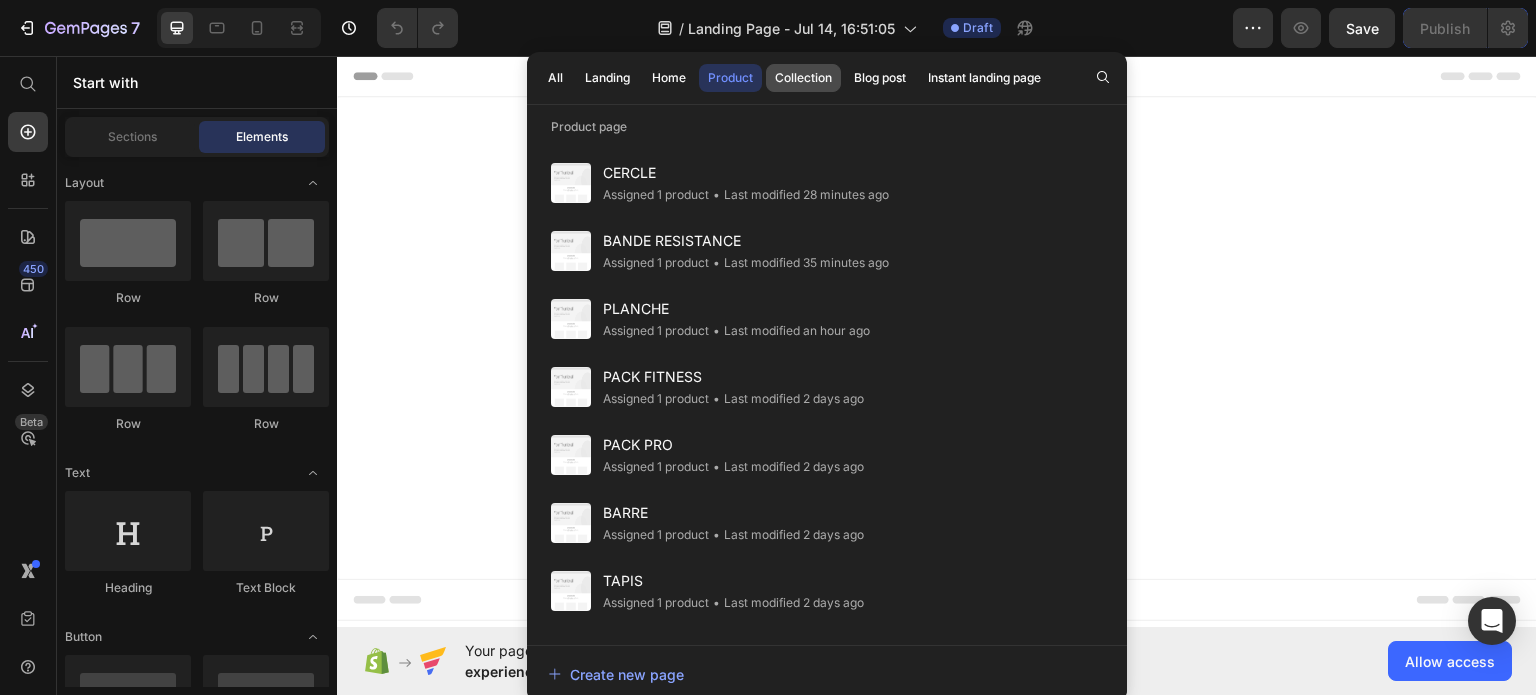 click on "Collection" at bounding box center [803, 78] 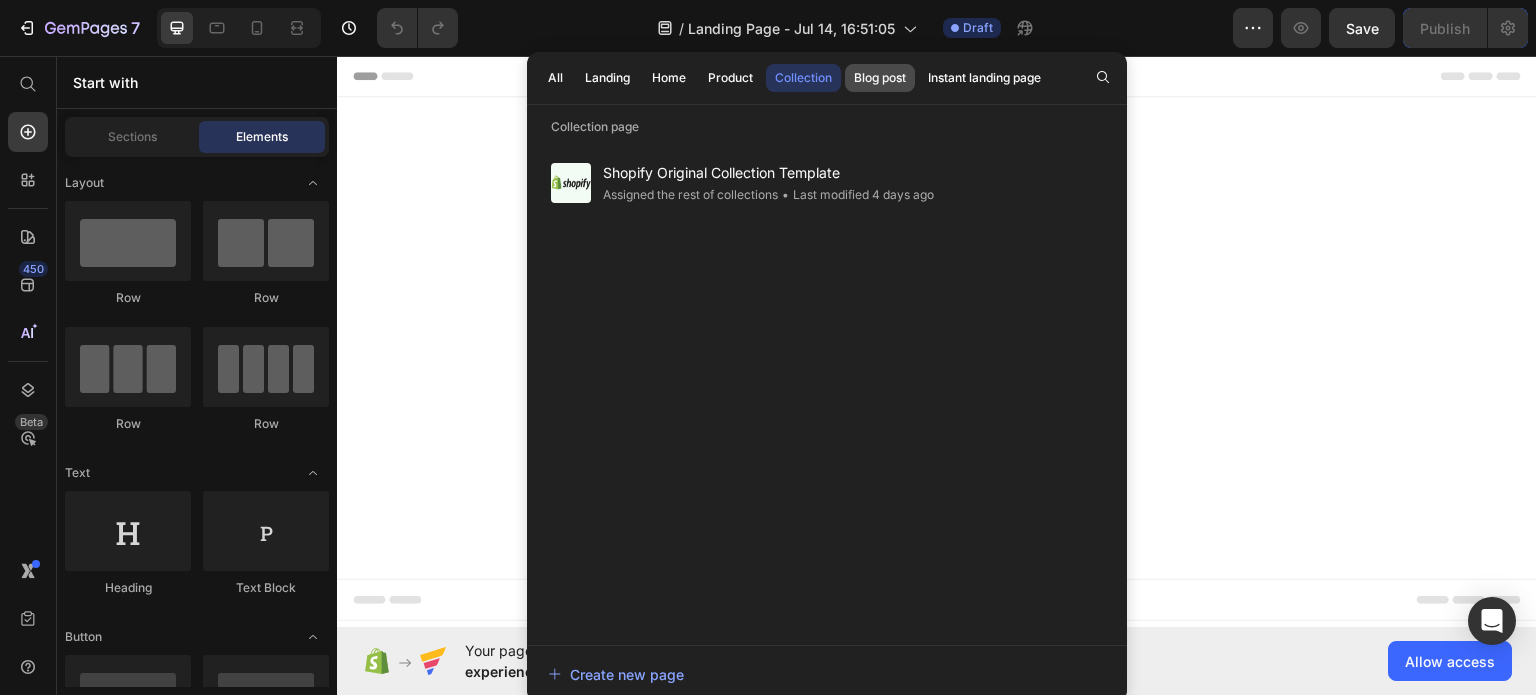 click on "Blog post" at bounding box center (880, 78) 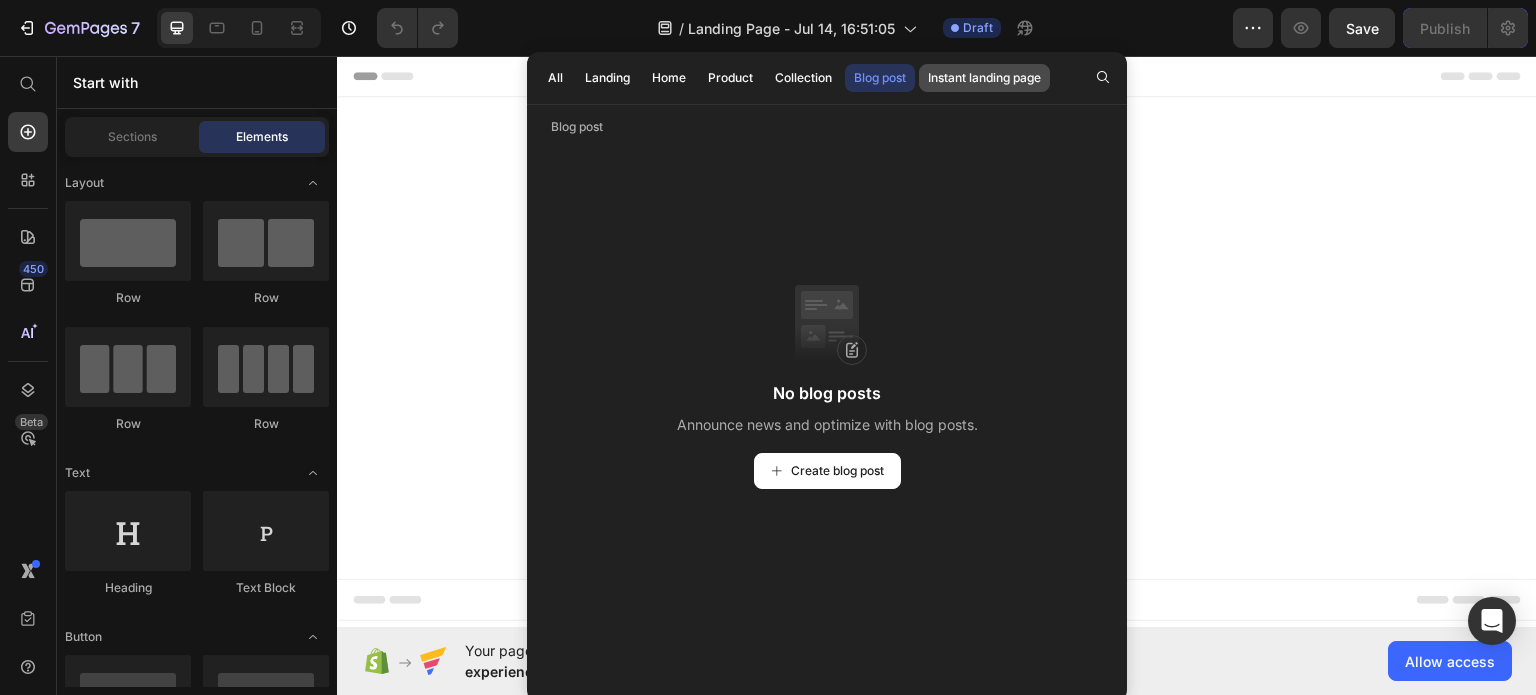 click on "Instant landing page" at bounding box center (984, 78) 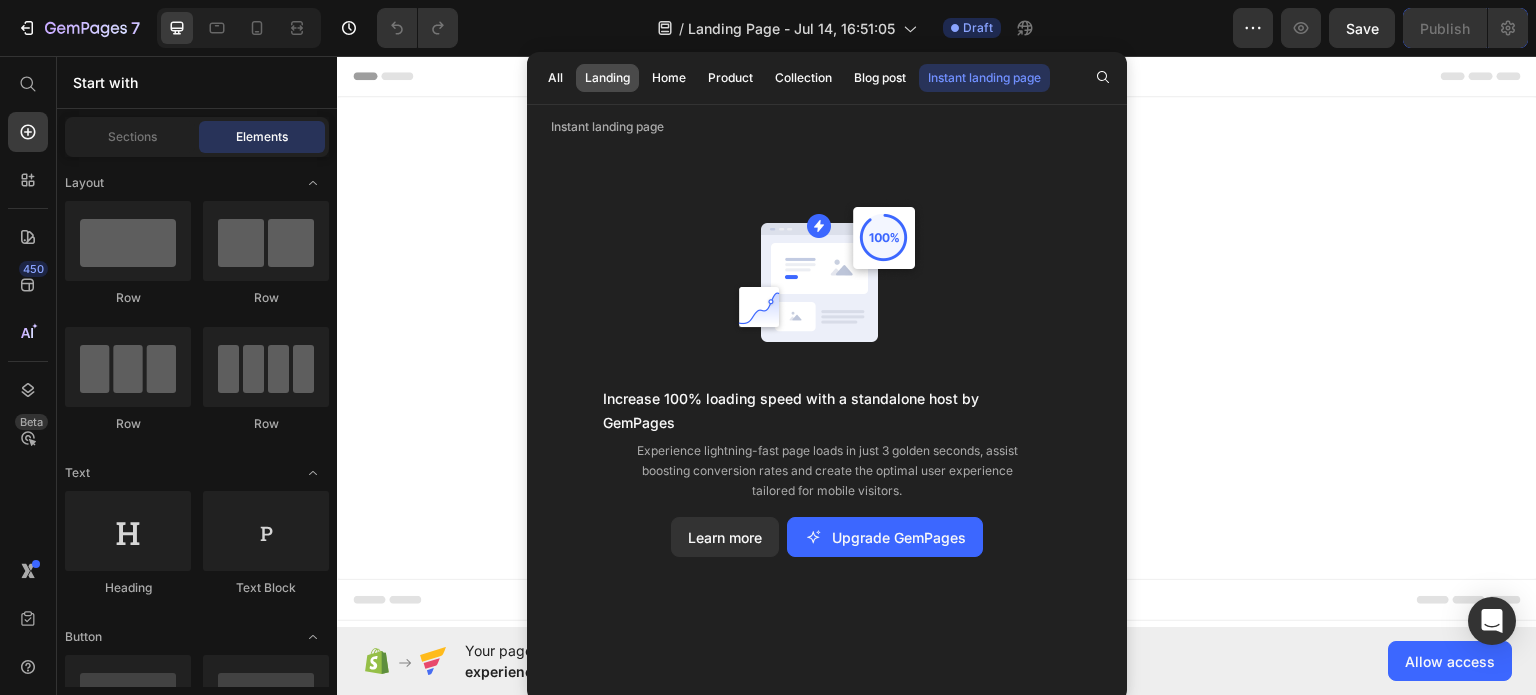 click on "Landing" at bounding box center (607, 78) 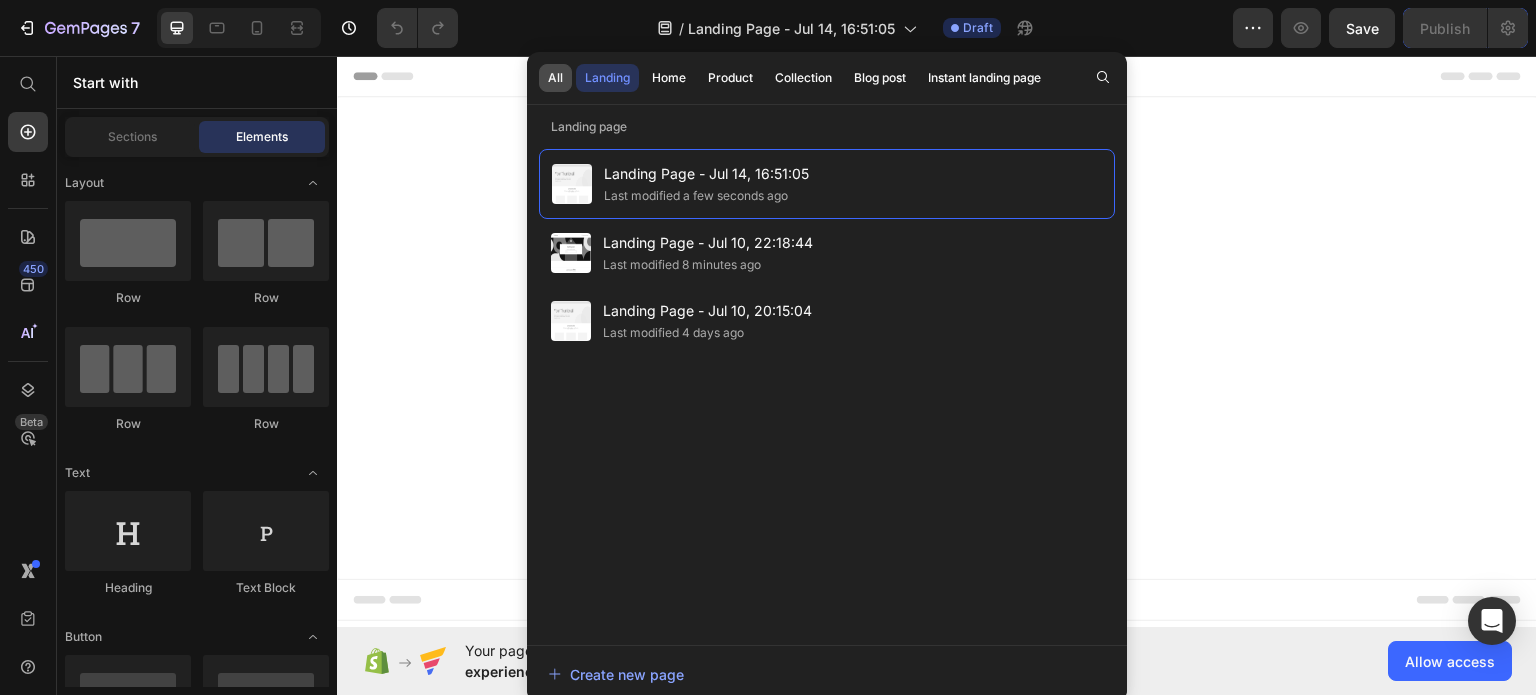 click on "All" 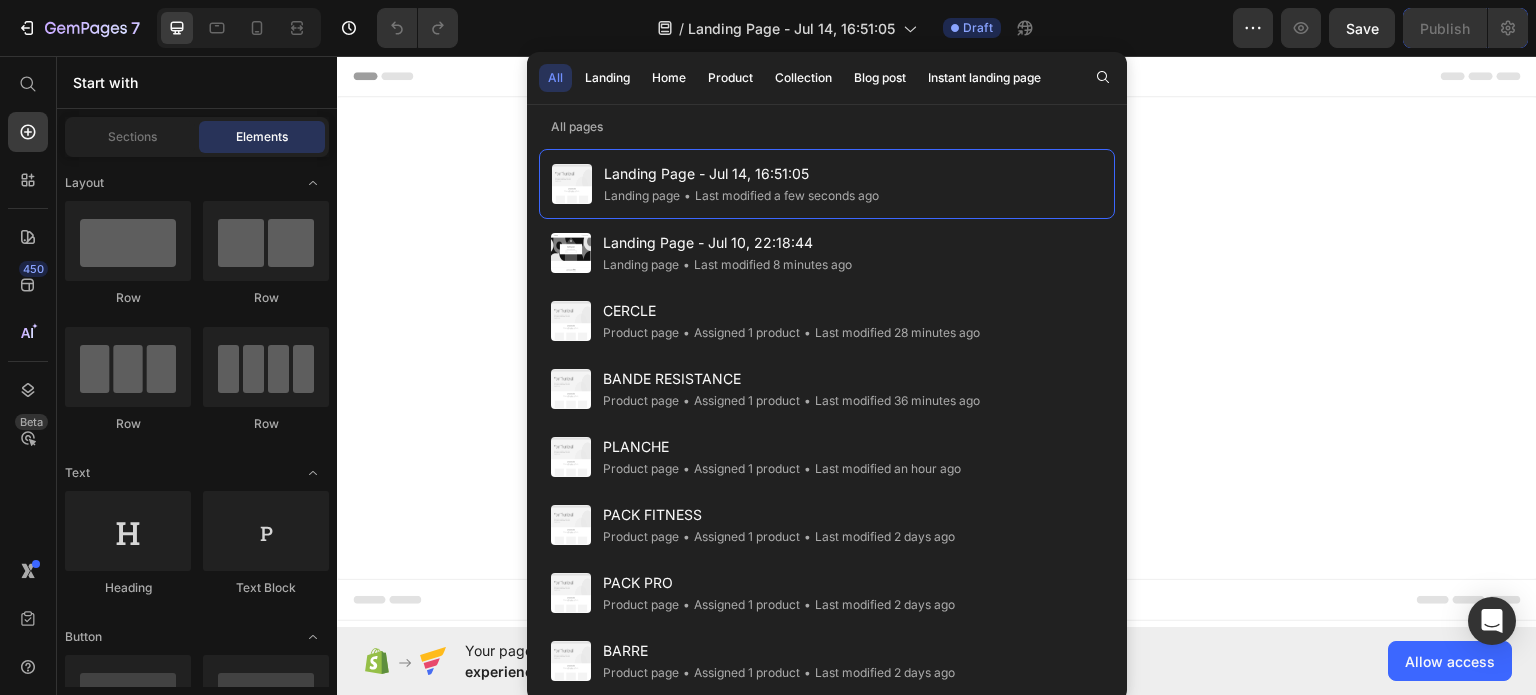 click on "Start with Sections from sidebar Add sections Add elements Start with Generating from URL or image" at bounding box center (937, 337) 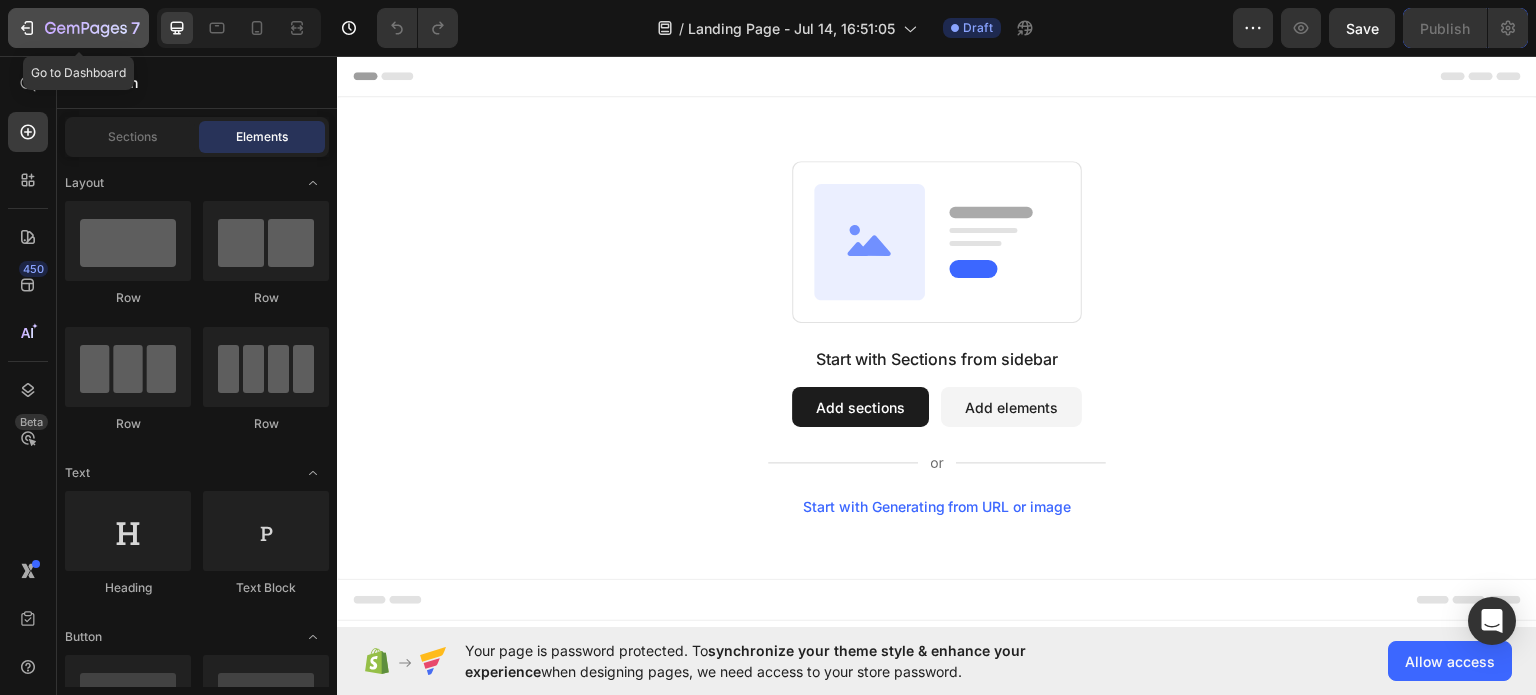 click 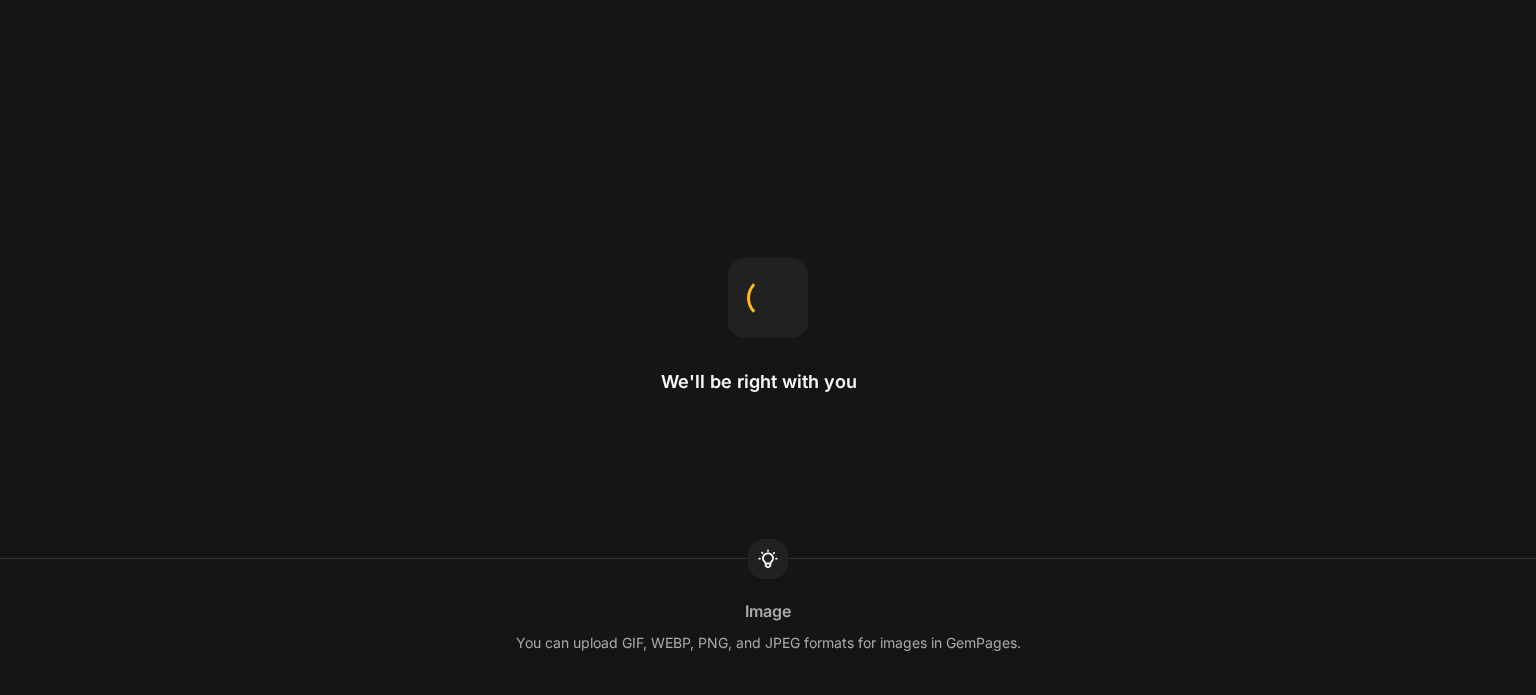 scroll, scrollTop: 0, scrollLeft: 0, axis: both 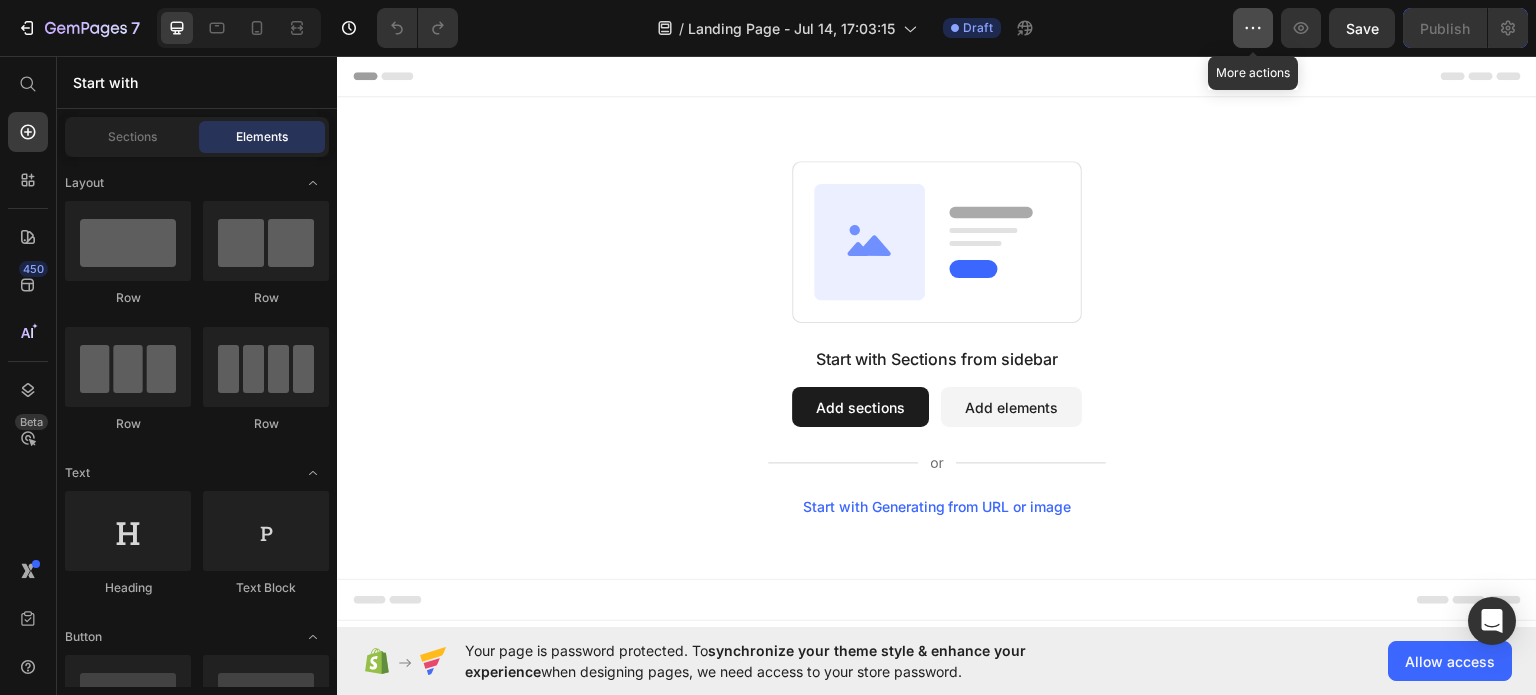 click 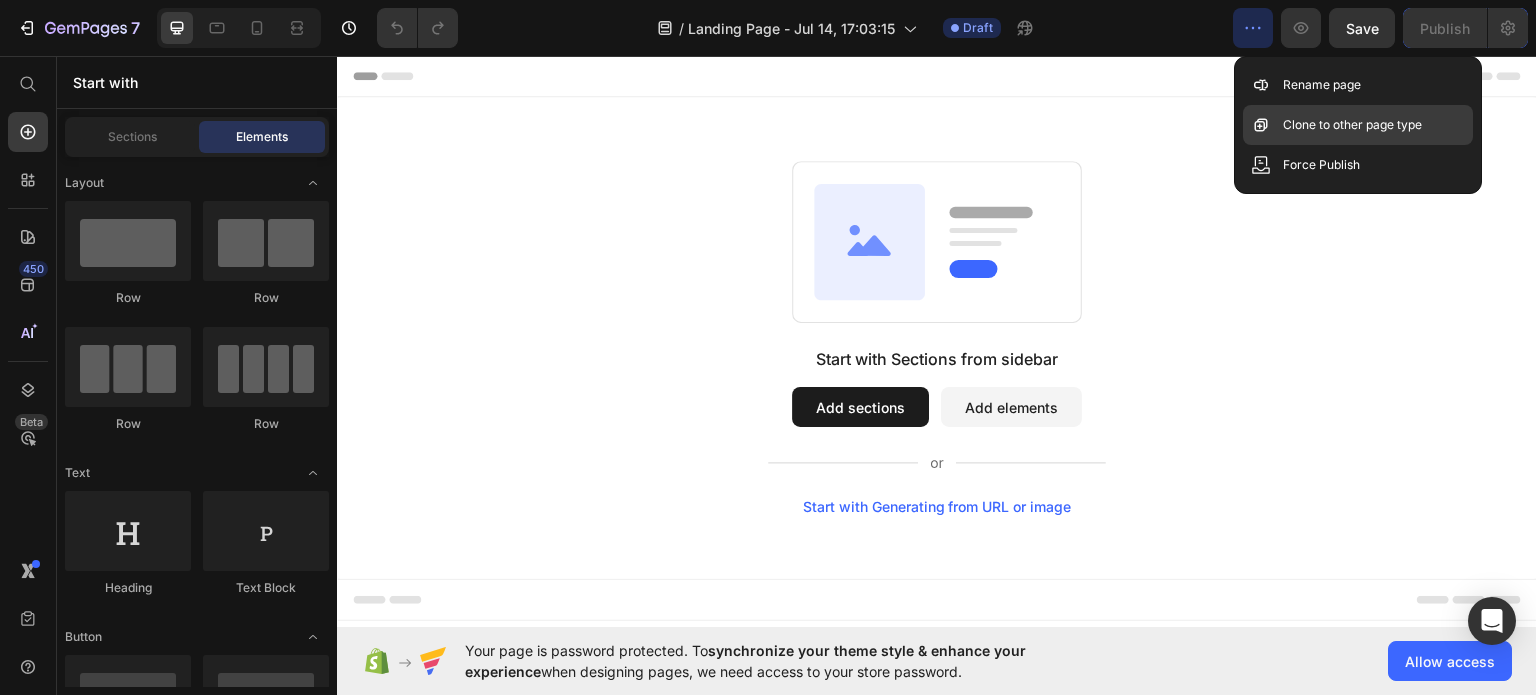 click on "Clone to other page type" at bounding box center [1352, 125] 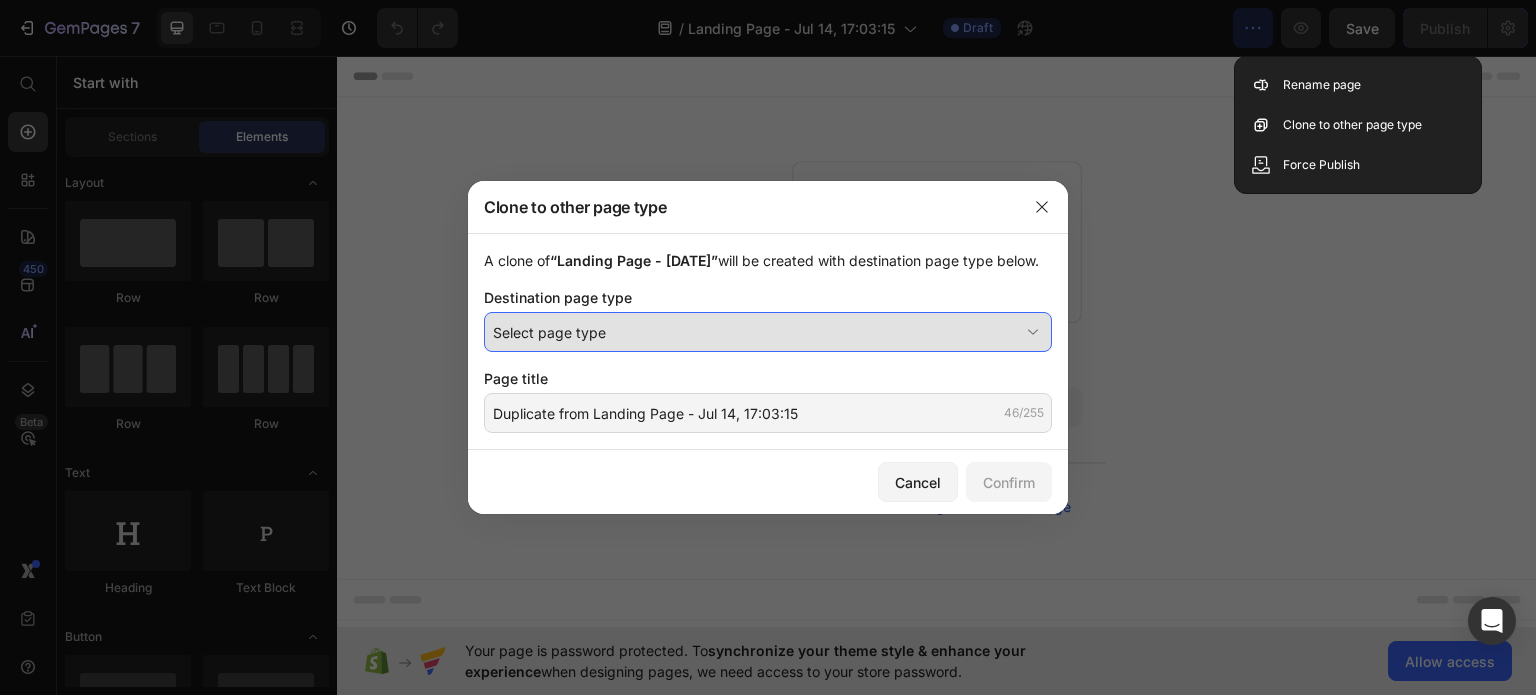 click on "Select page type" at bounding box center [756, 332] 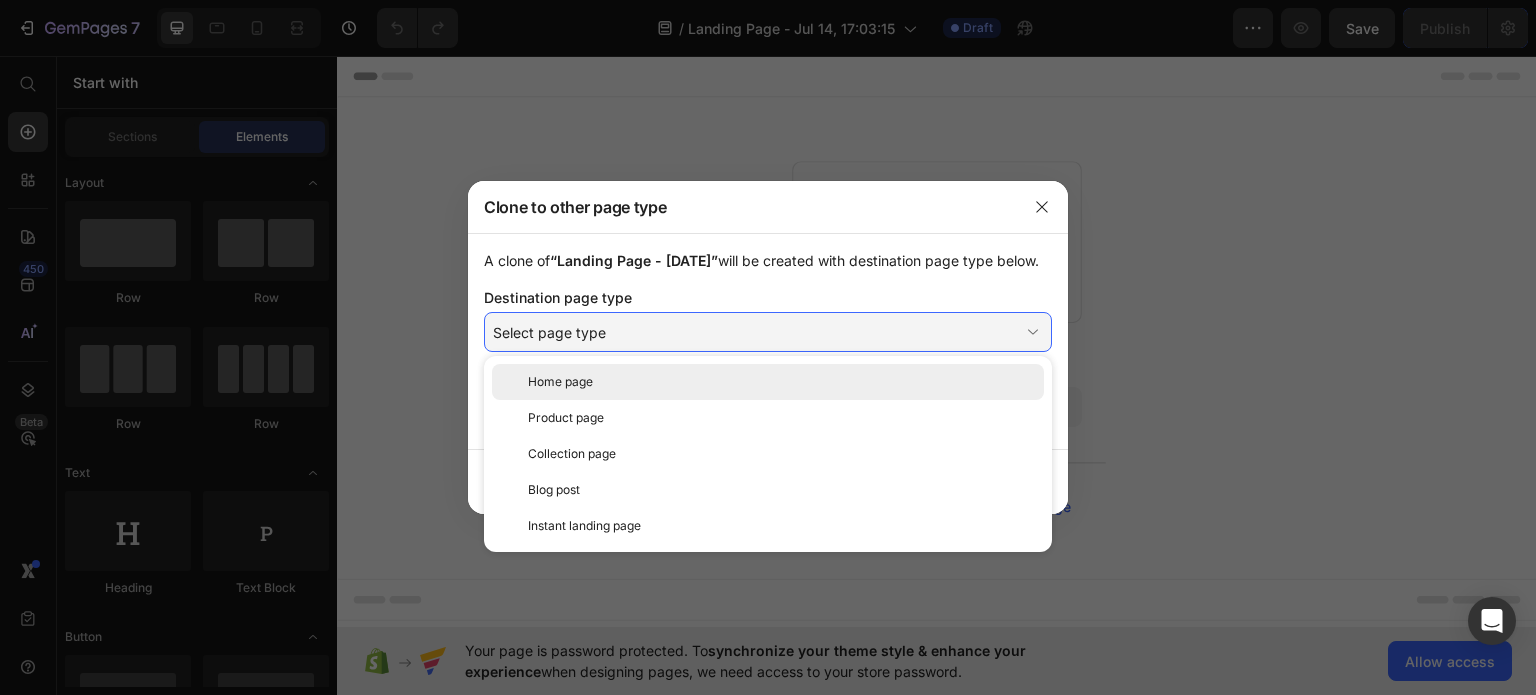 click on "Home page" at bounding box center [782, 382] 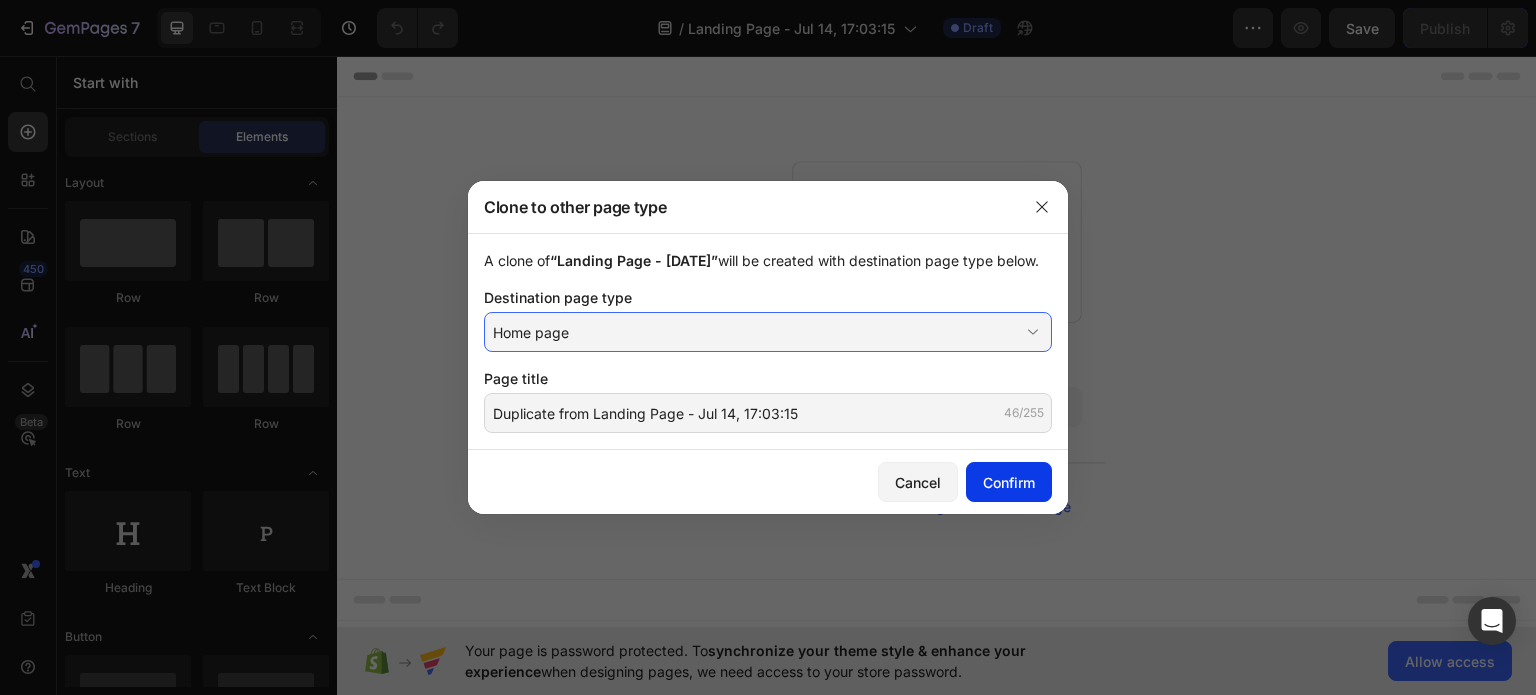 click on "Confirm" at bounding box center (1009, 482) 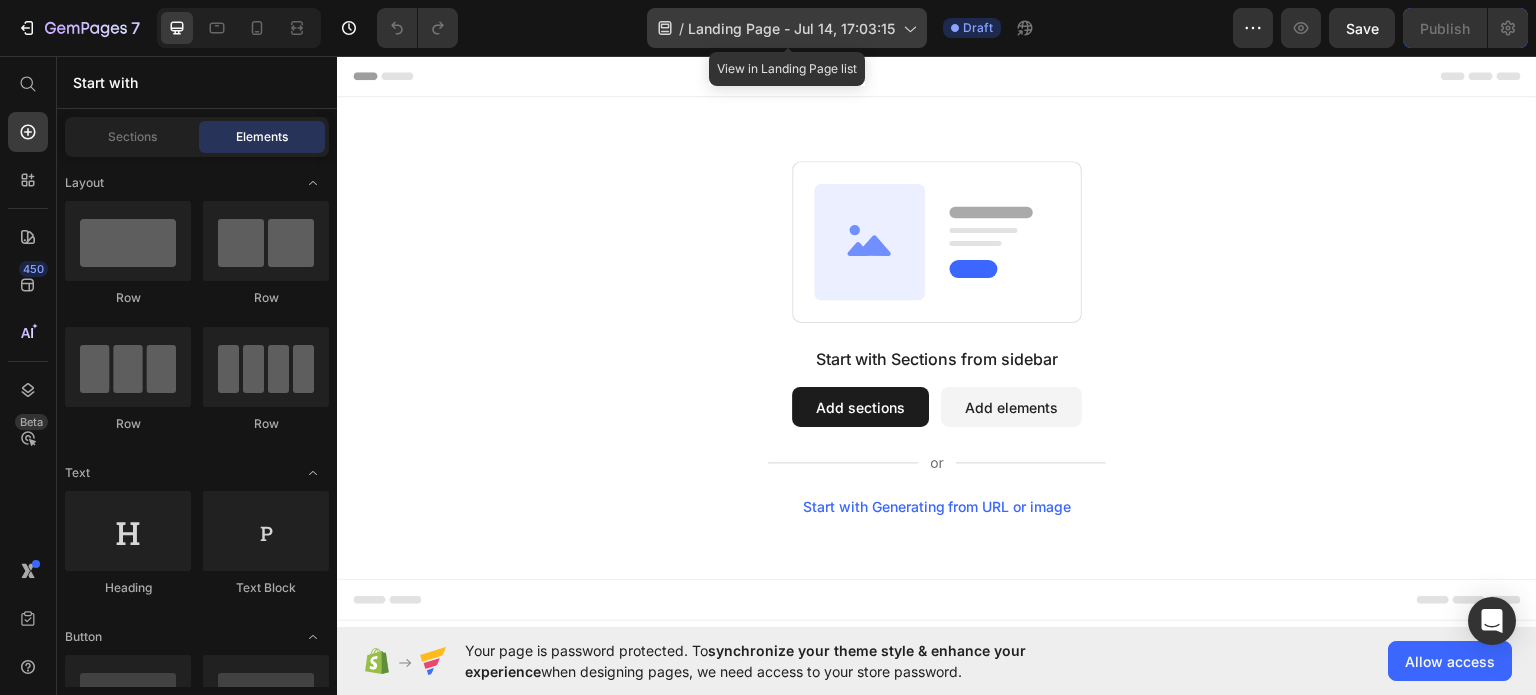 click 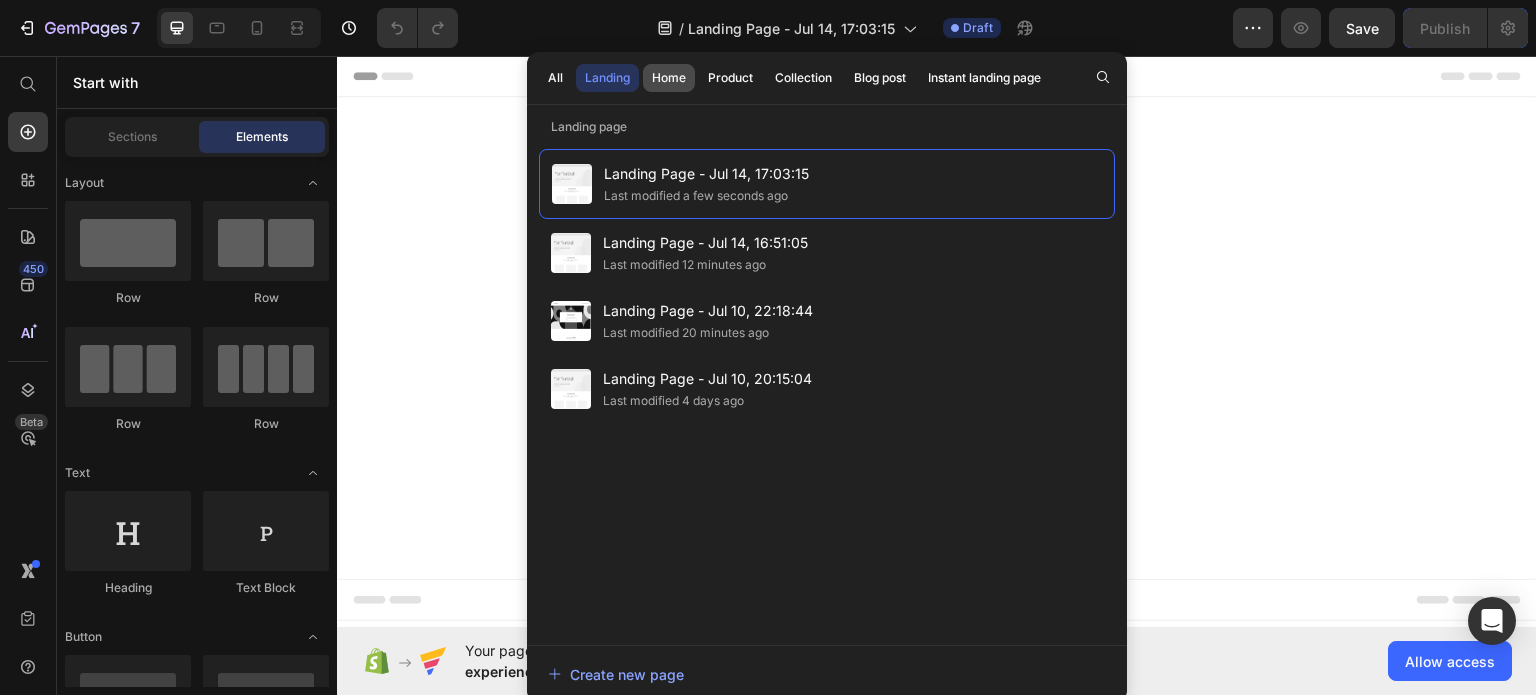 click on "Home" at bounding box center [669, 78] 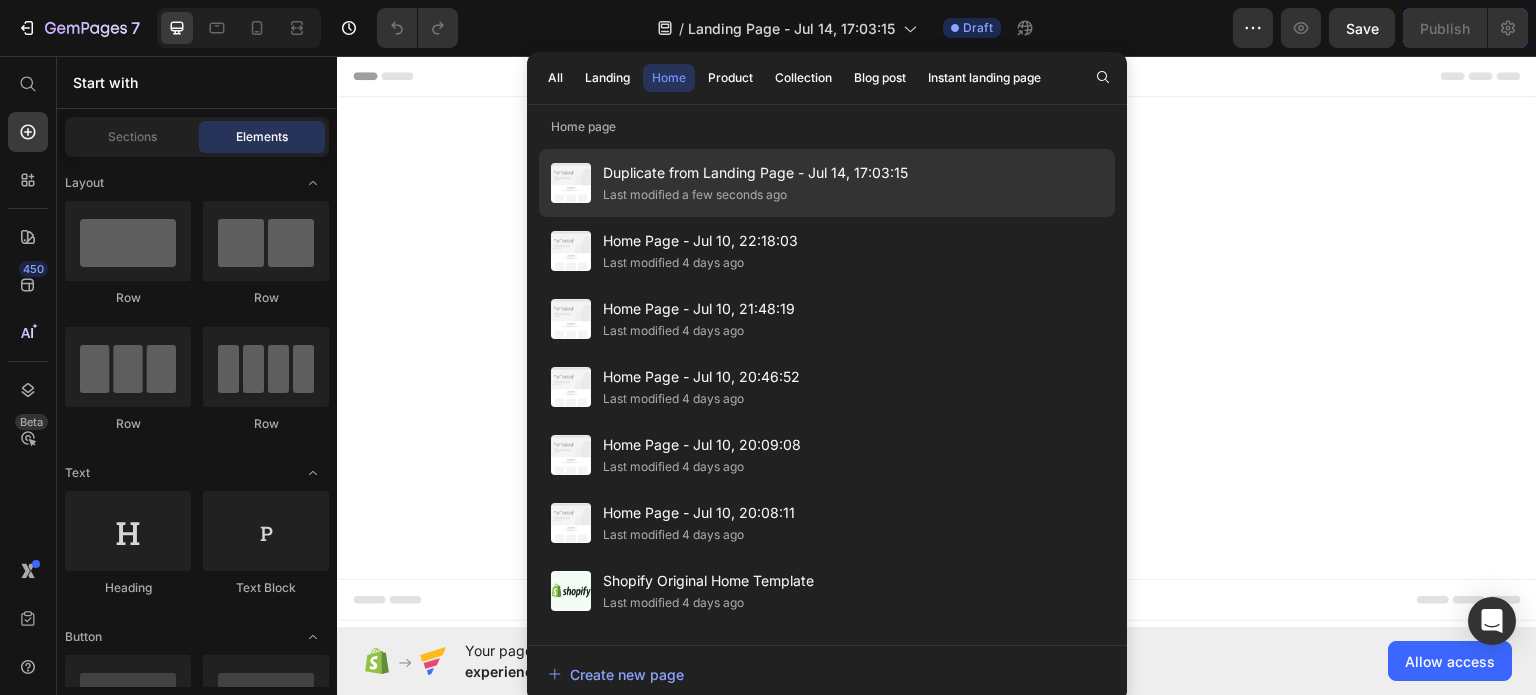 click on "Duplicate from Landing Page - Jul 14, 17:03:15" at bounding box center (755, 173) 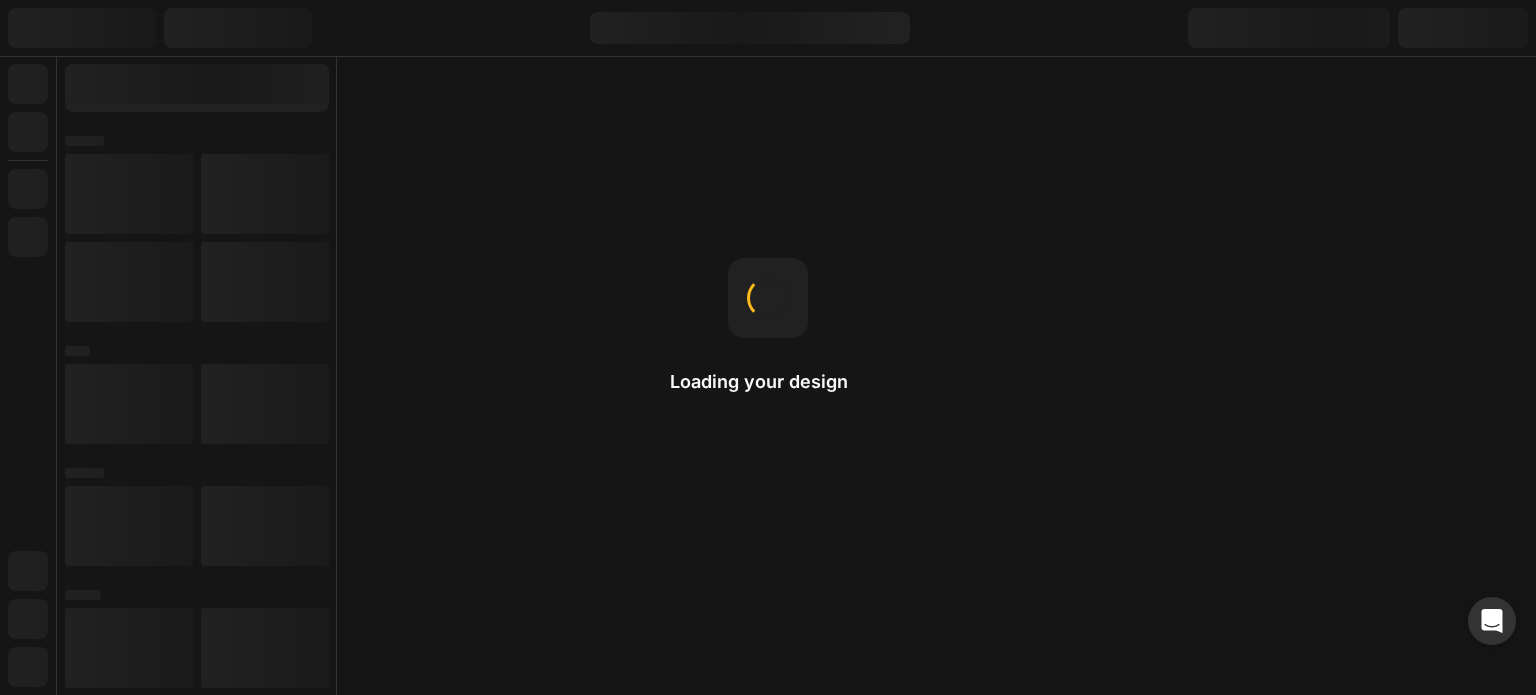 scroll, scrollTop: 0, scrollLeft: 0, axis: both 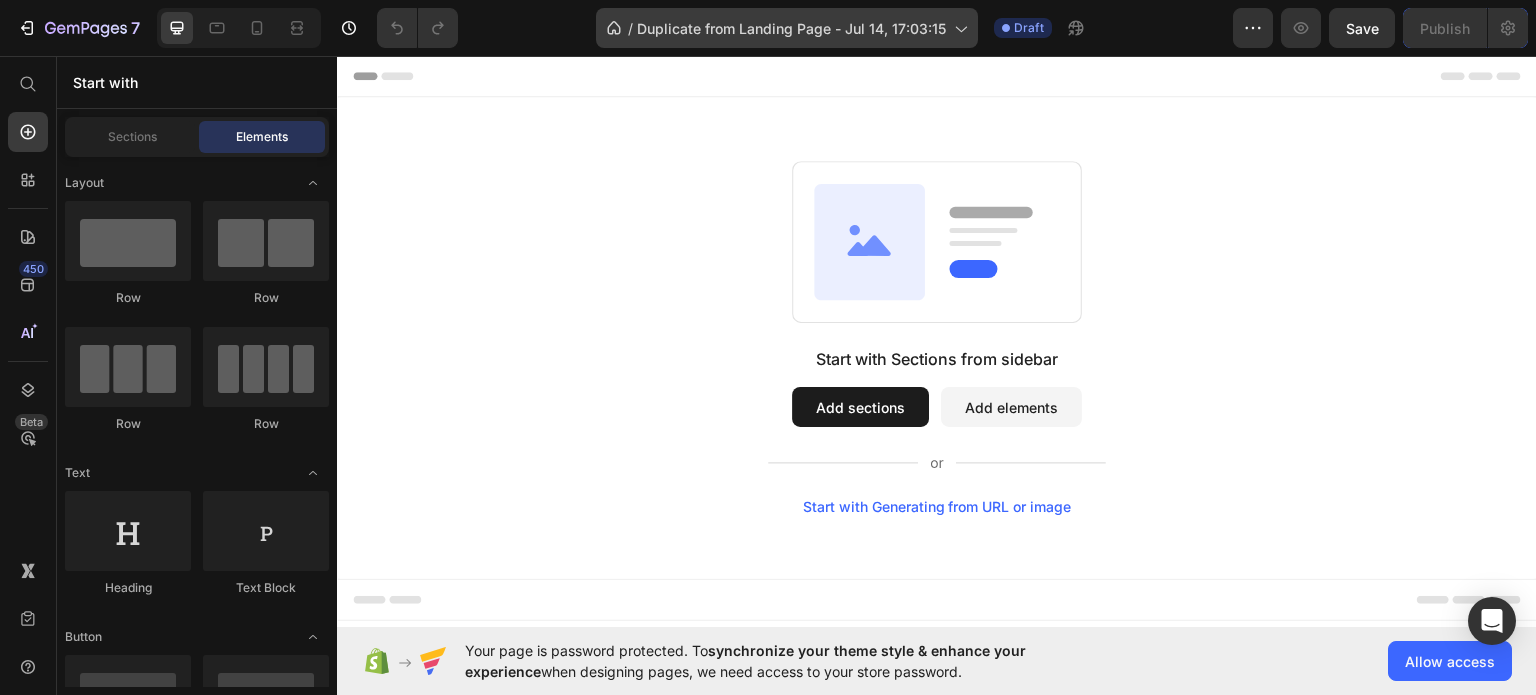 click on "/  Duplicate from Landing Page - [DATE]" 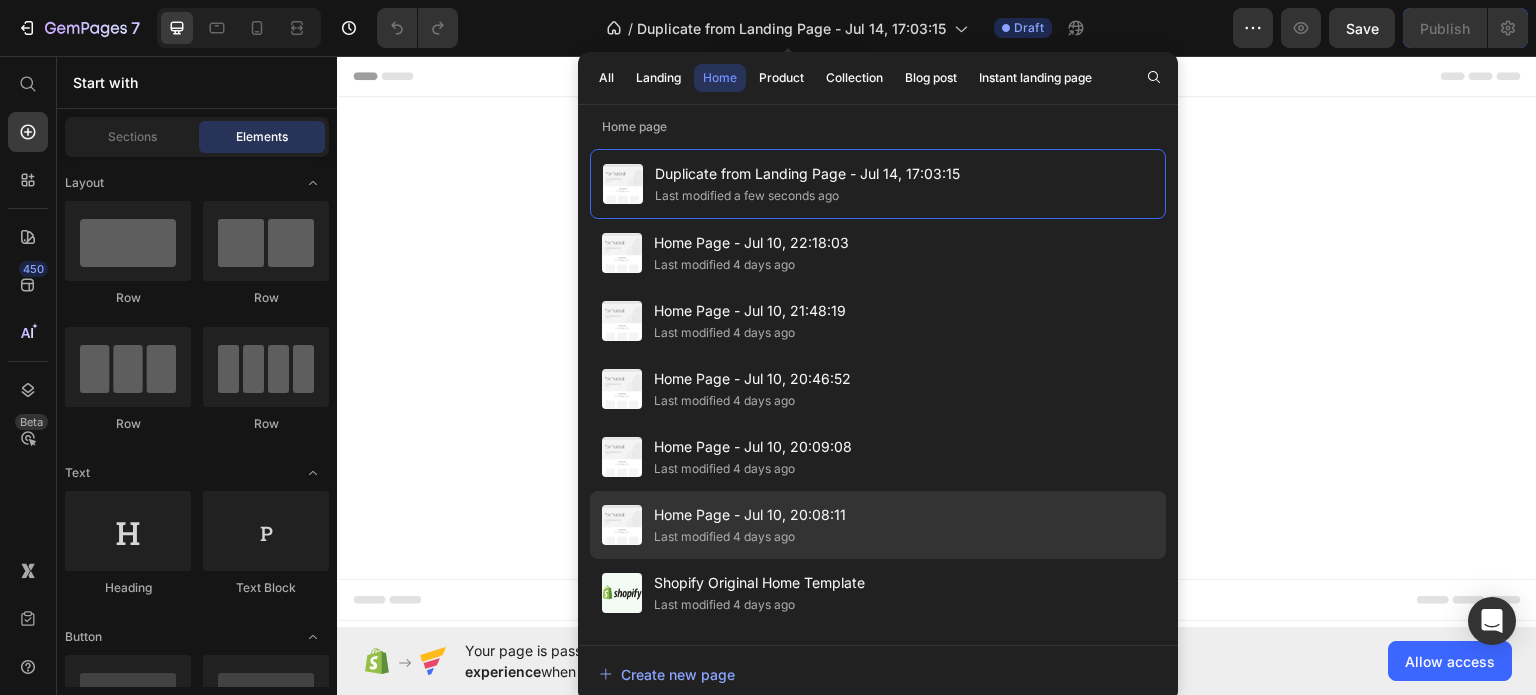click on "Home Page - Jul 10, 20:08:11 Last modified 4 days ago" 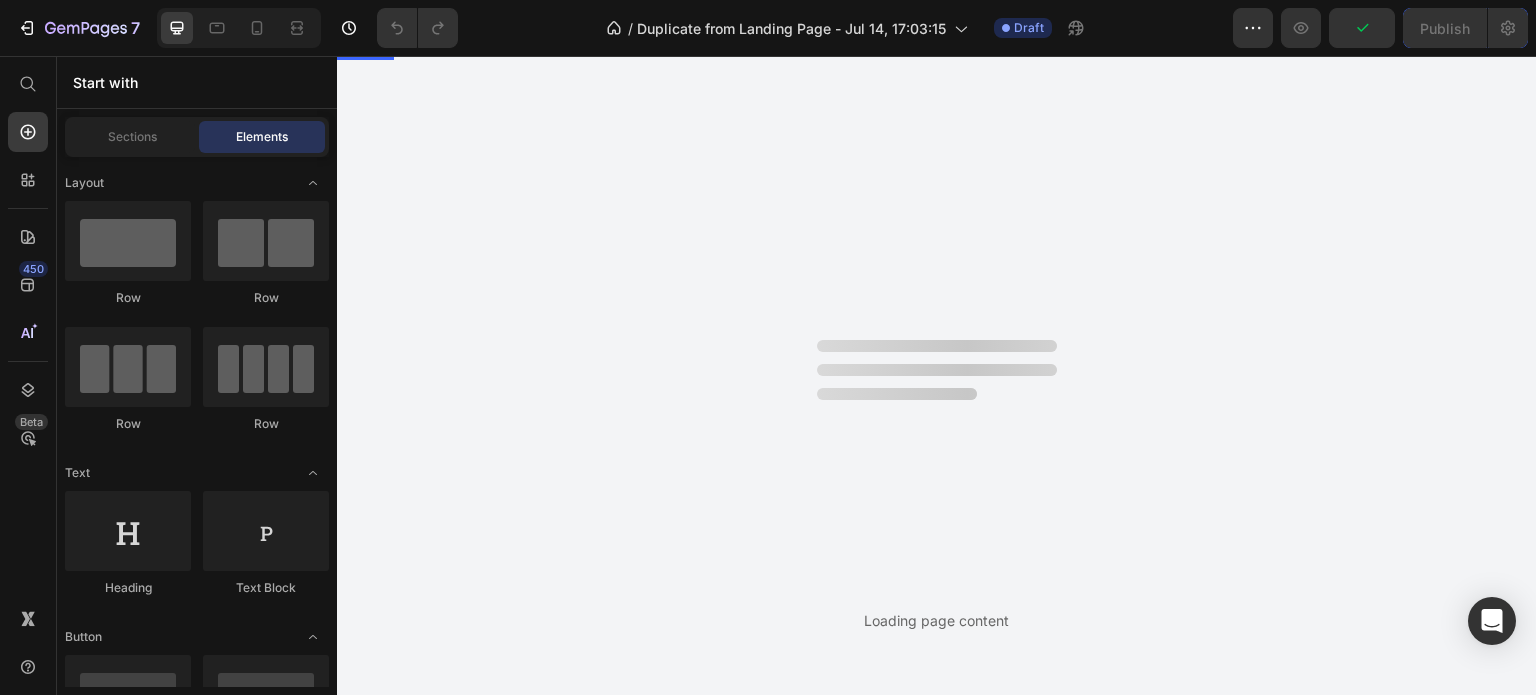 scroll, scrollTop: 0, scrollLeft: 0, axis: both 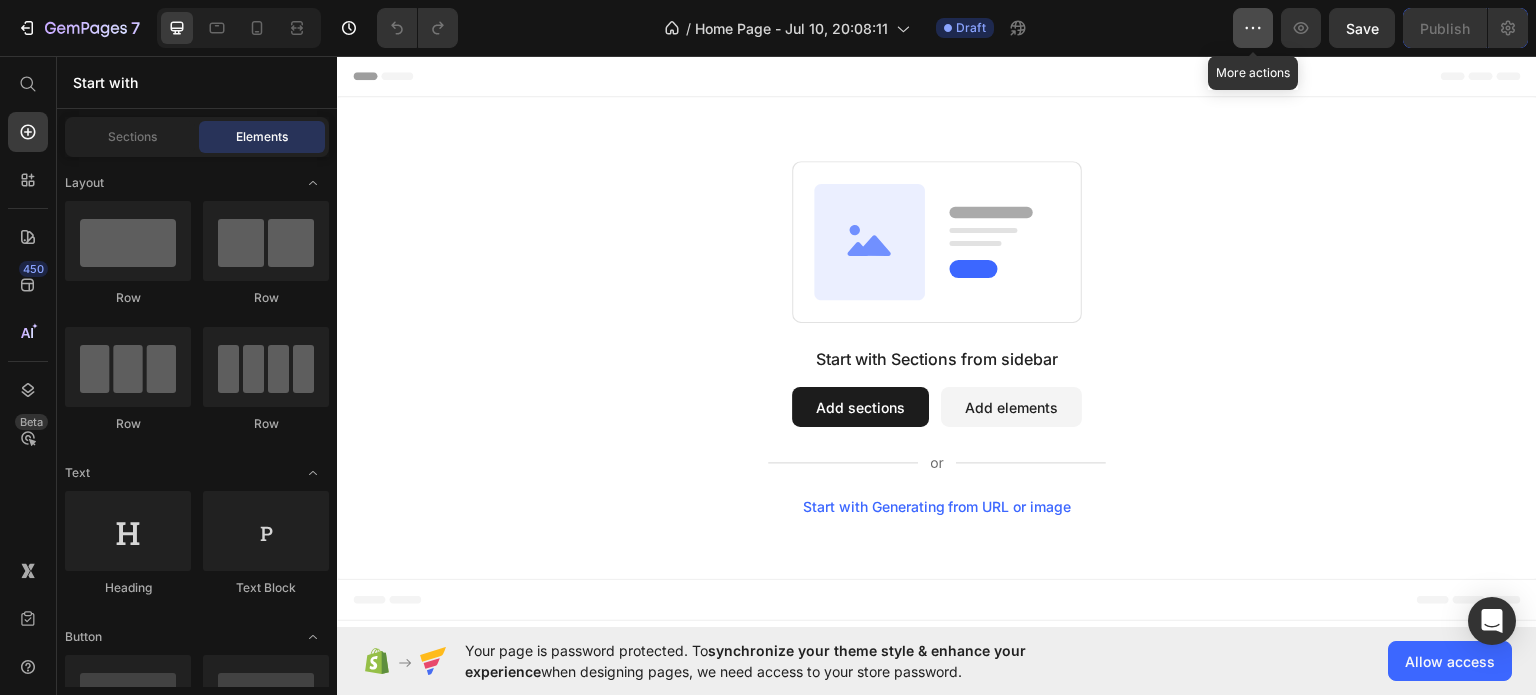 click 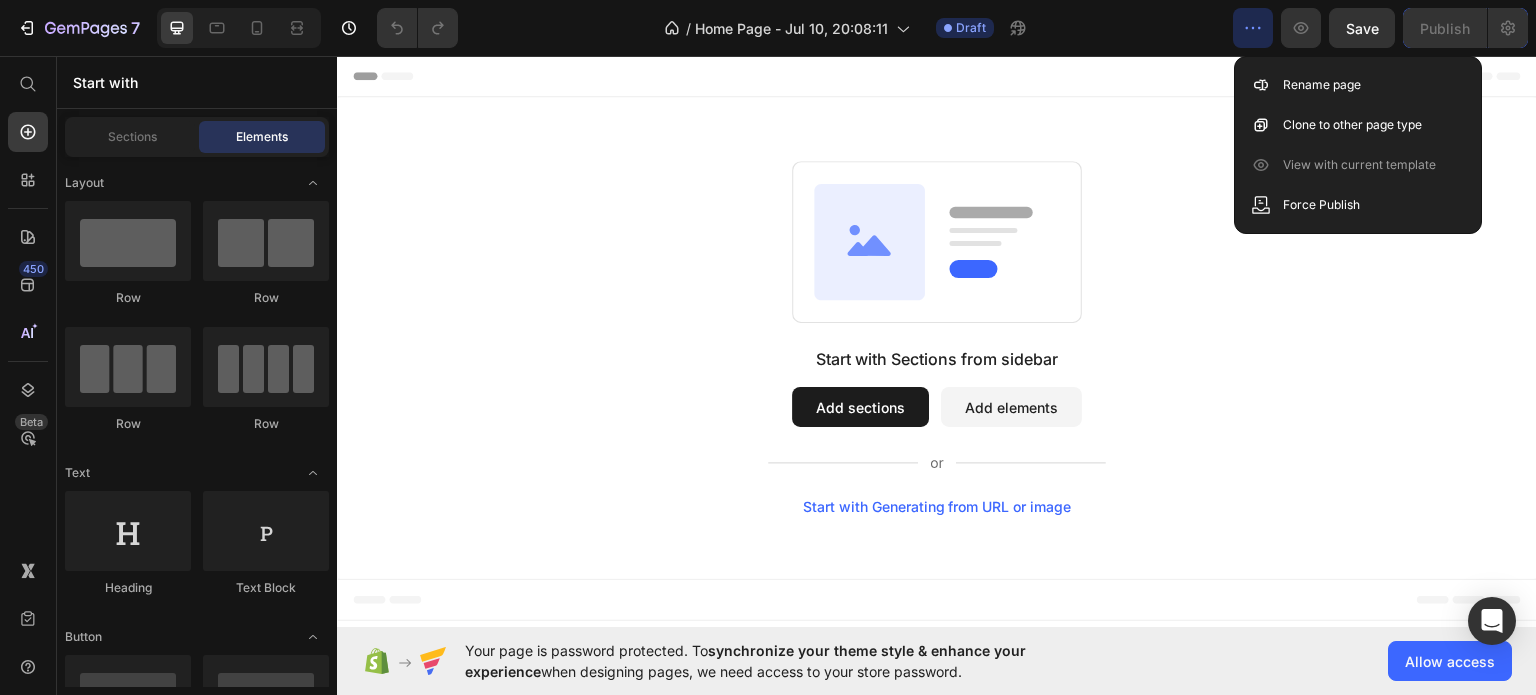 click 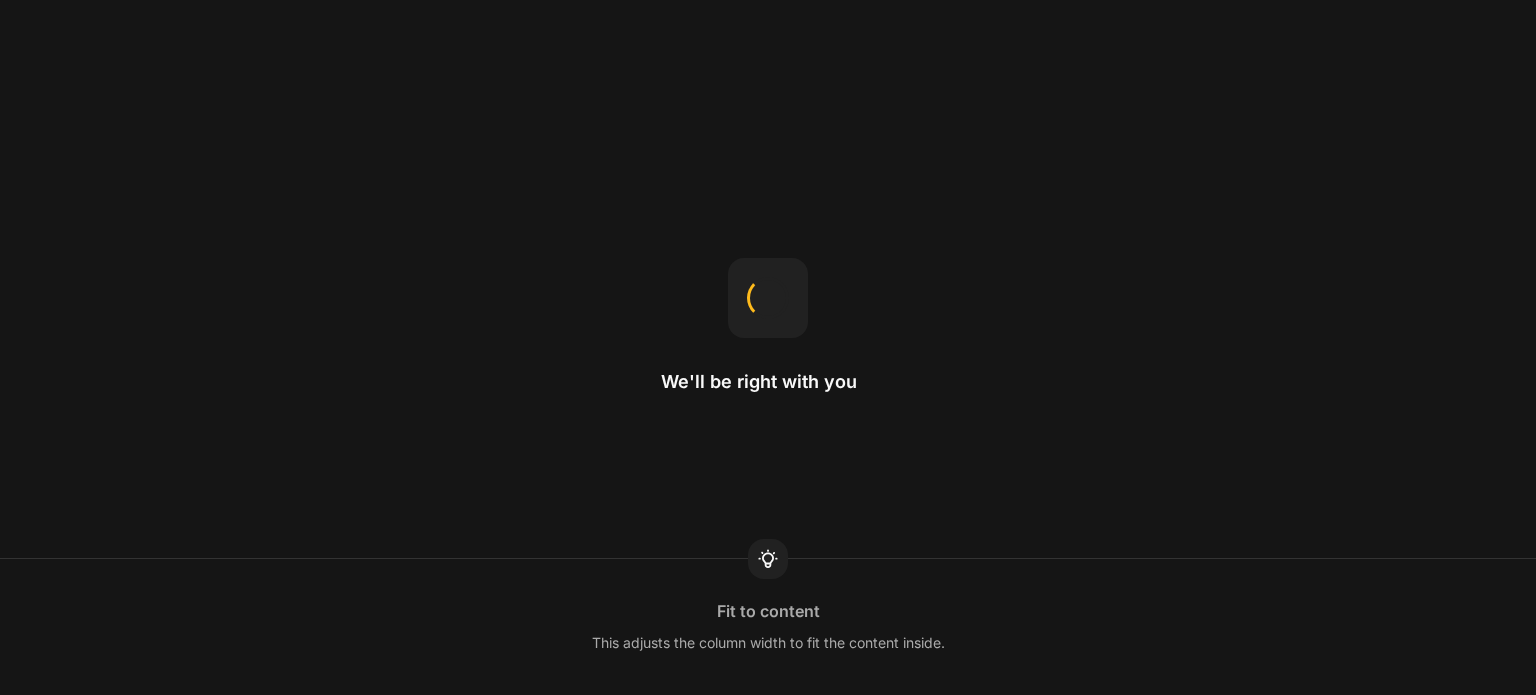 scroll, scrollTop: 0, scrollLeft: 0, axis: both 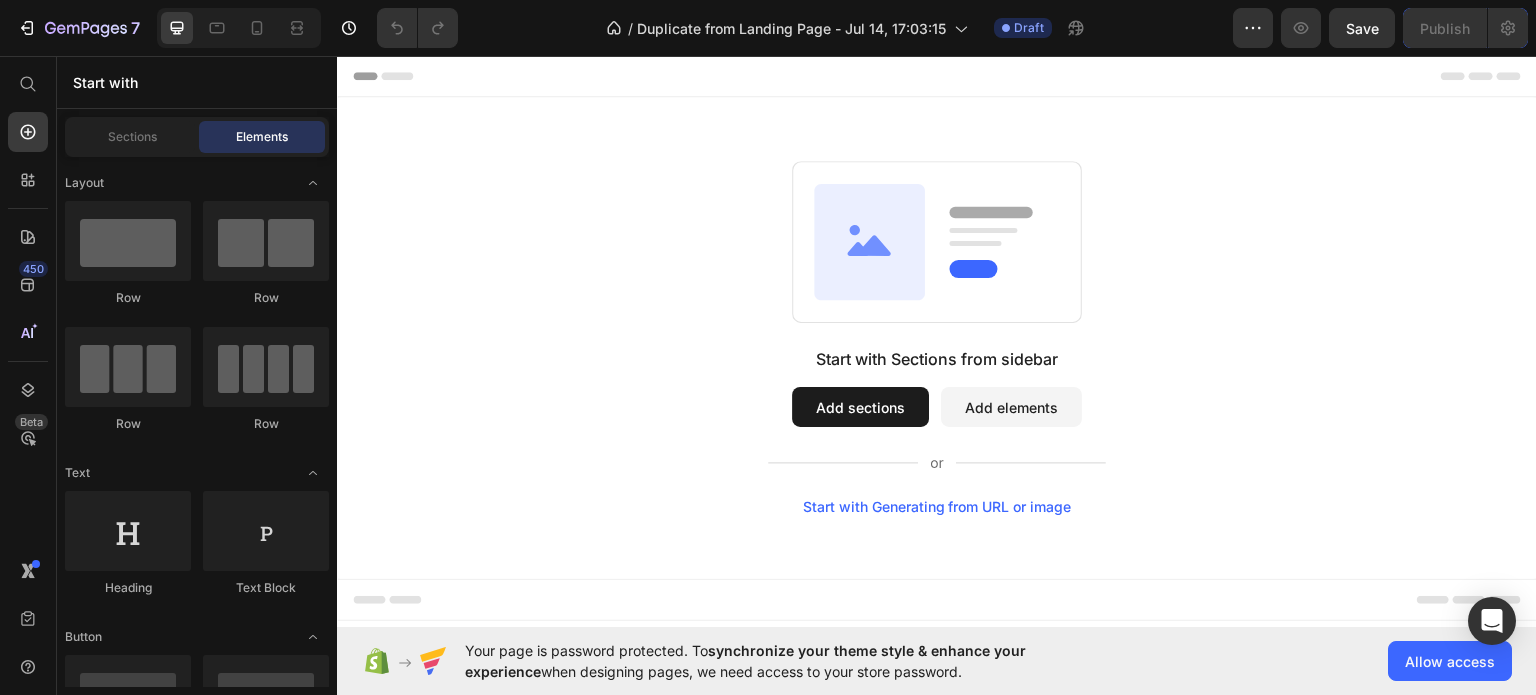 click on "Start with Generating from URL or image" at bounding box center [937, 506] 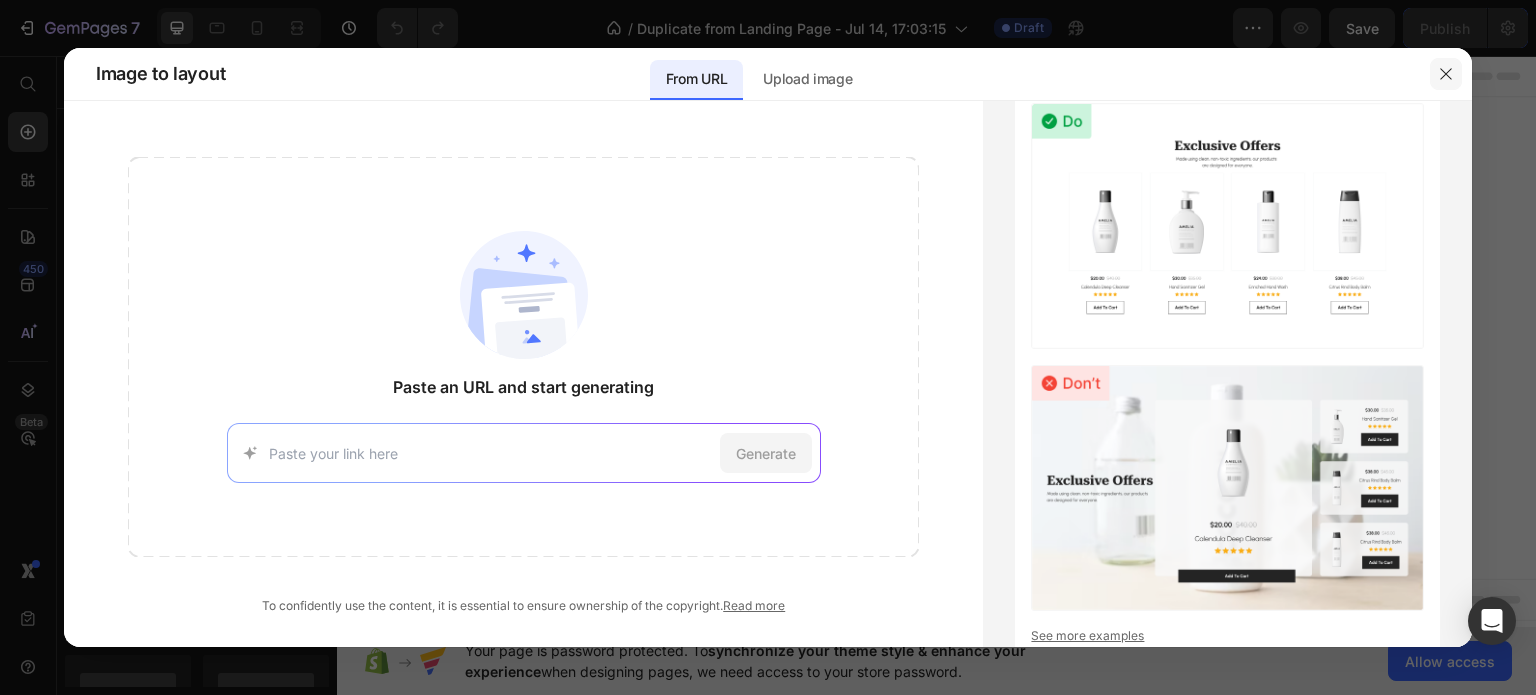 click 